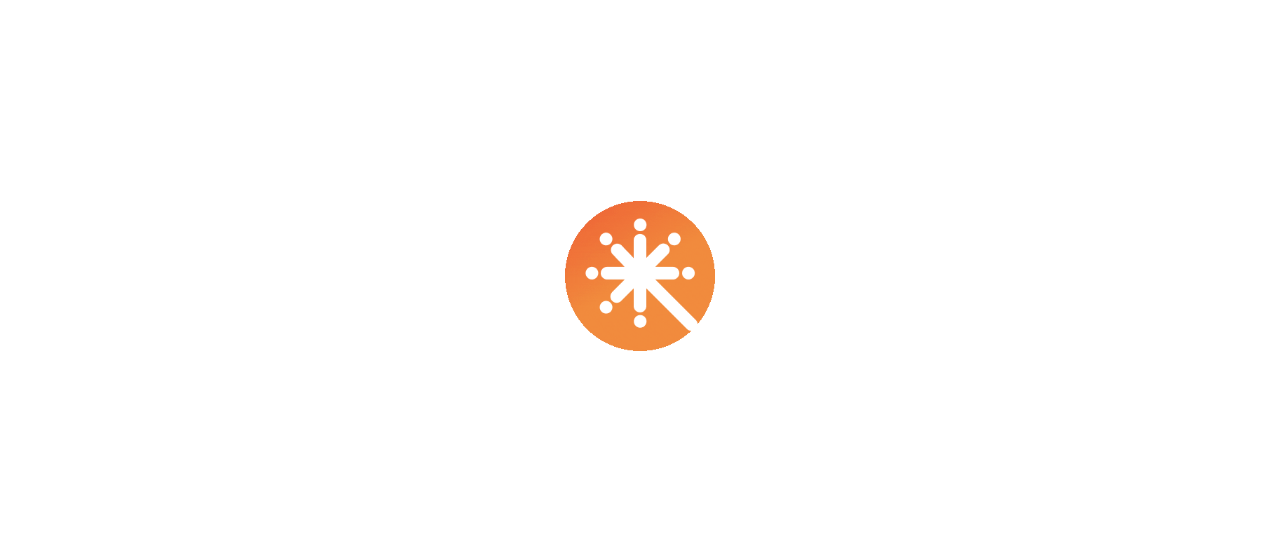 scroll, scrollTop: 0, scrollLeft: 0, axis: both 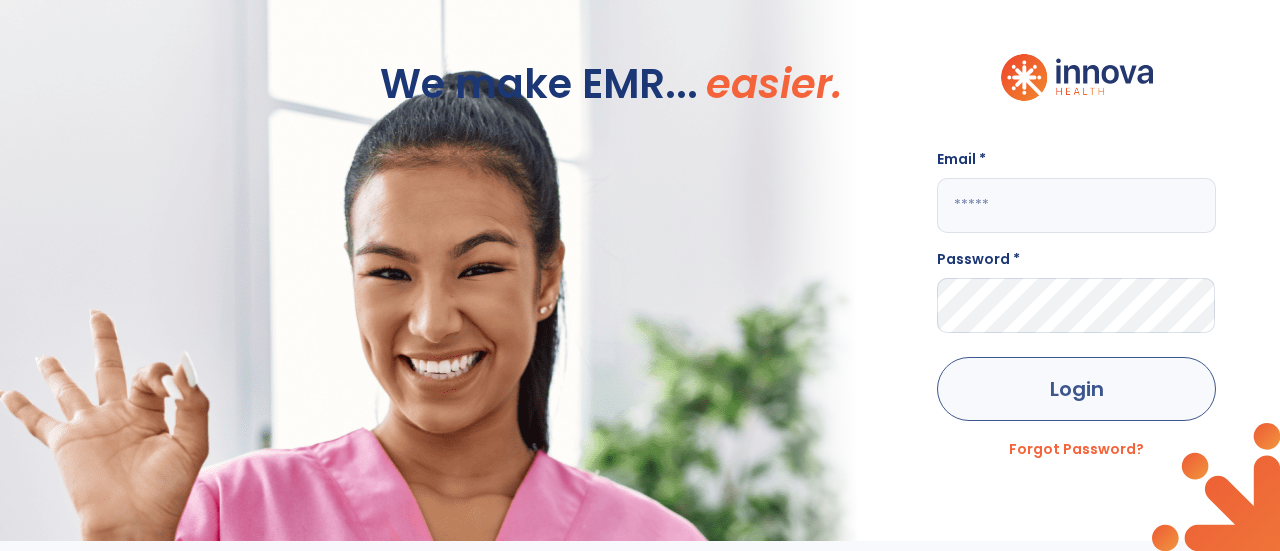 type on "**********" 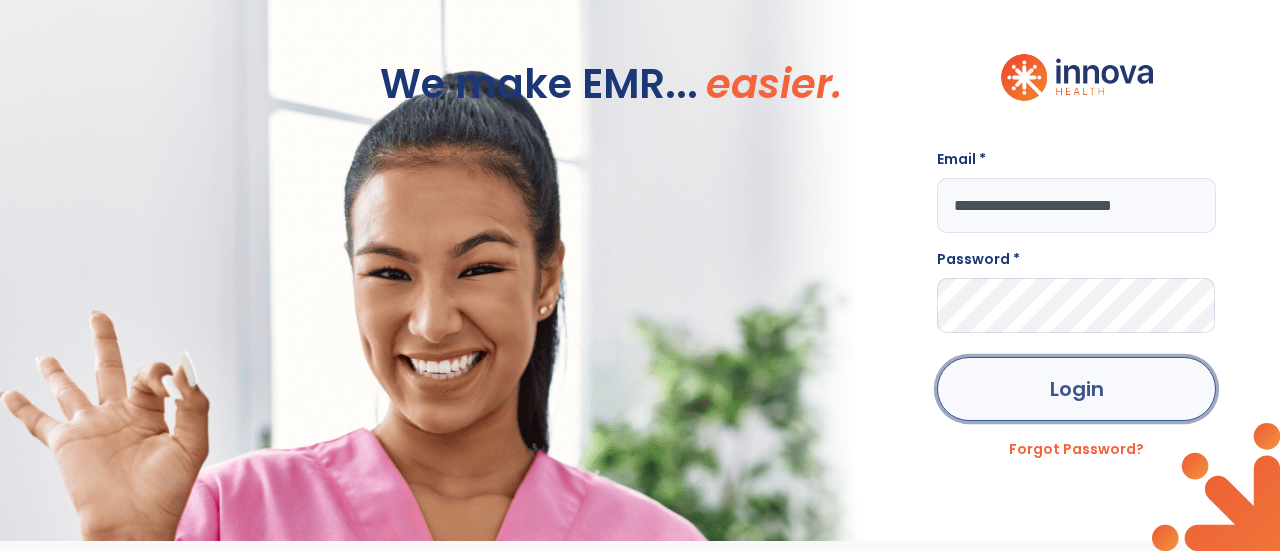 click on "Login" 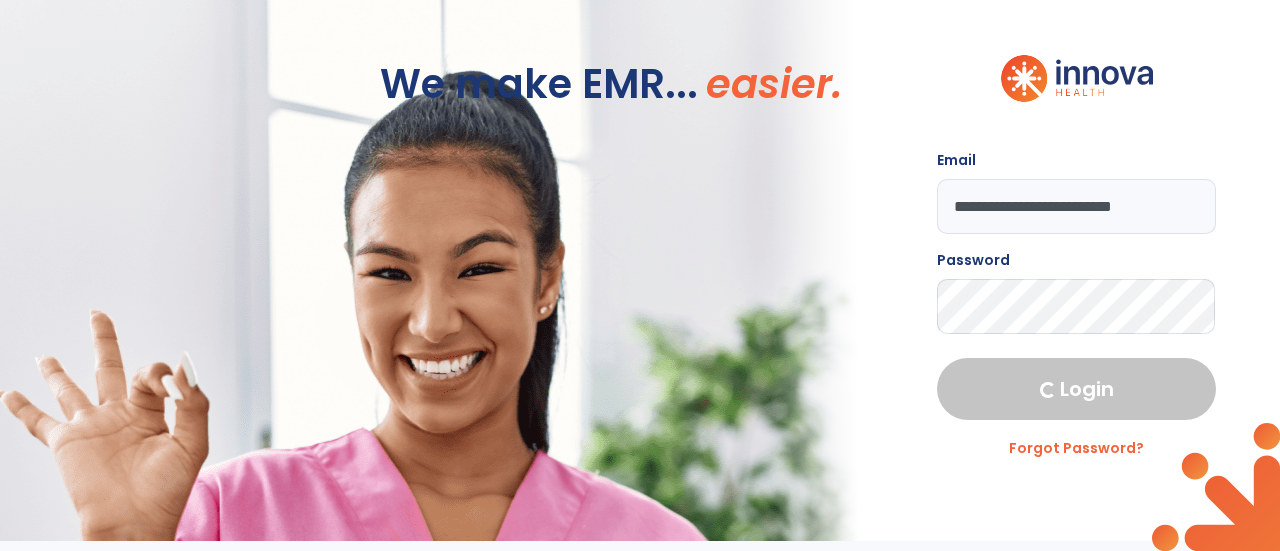 select on "****" 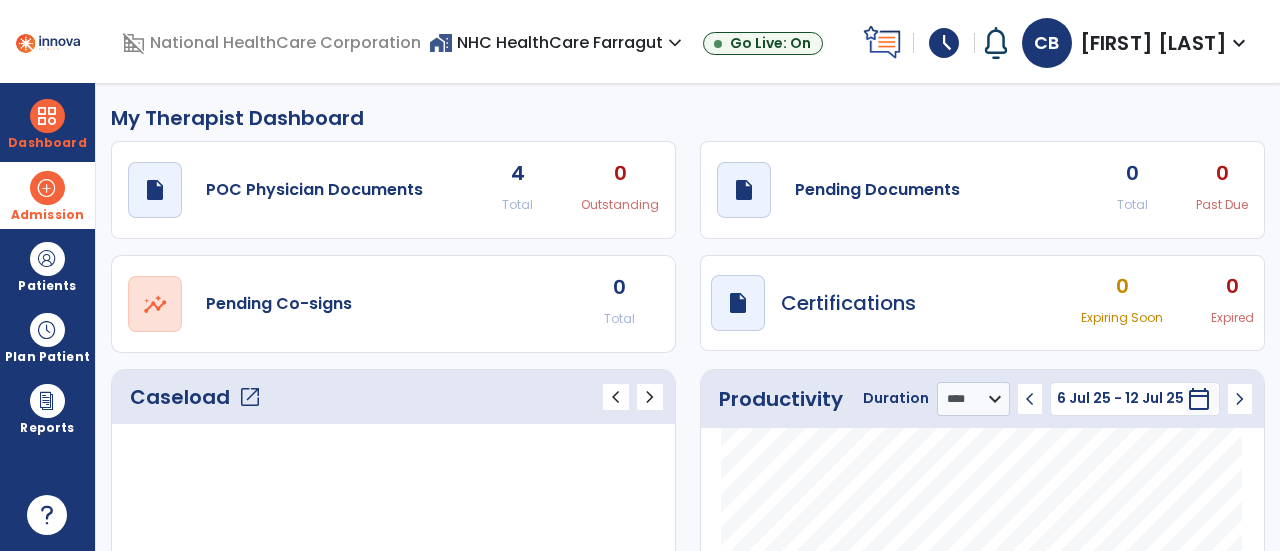 click at bounding box center [47, 188] 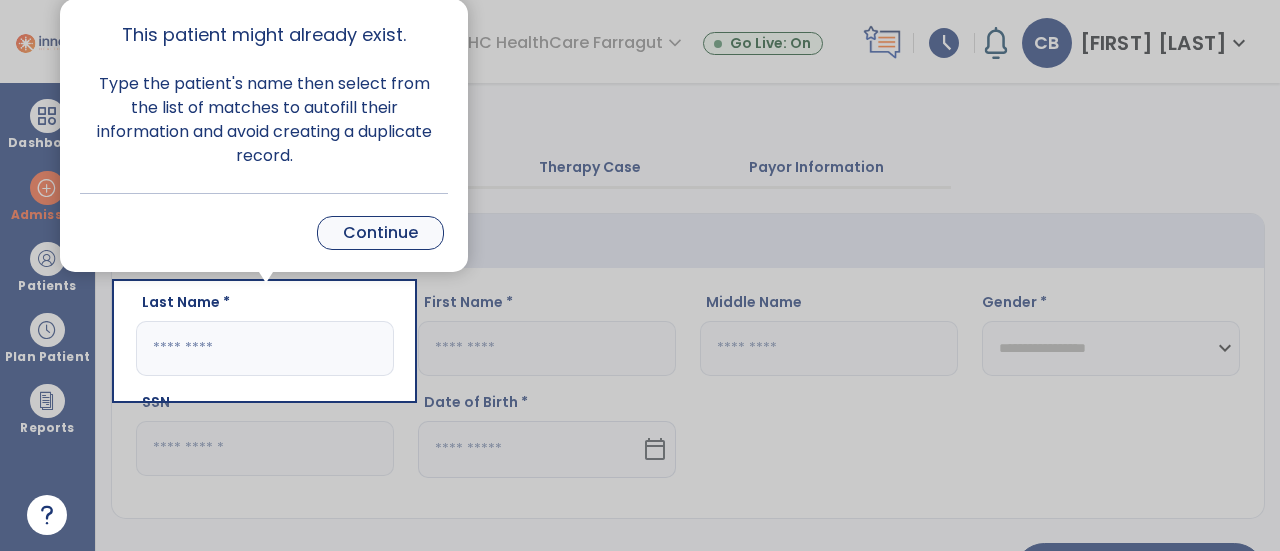 click on "Continue" at bounding box center (380, 233) 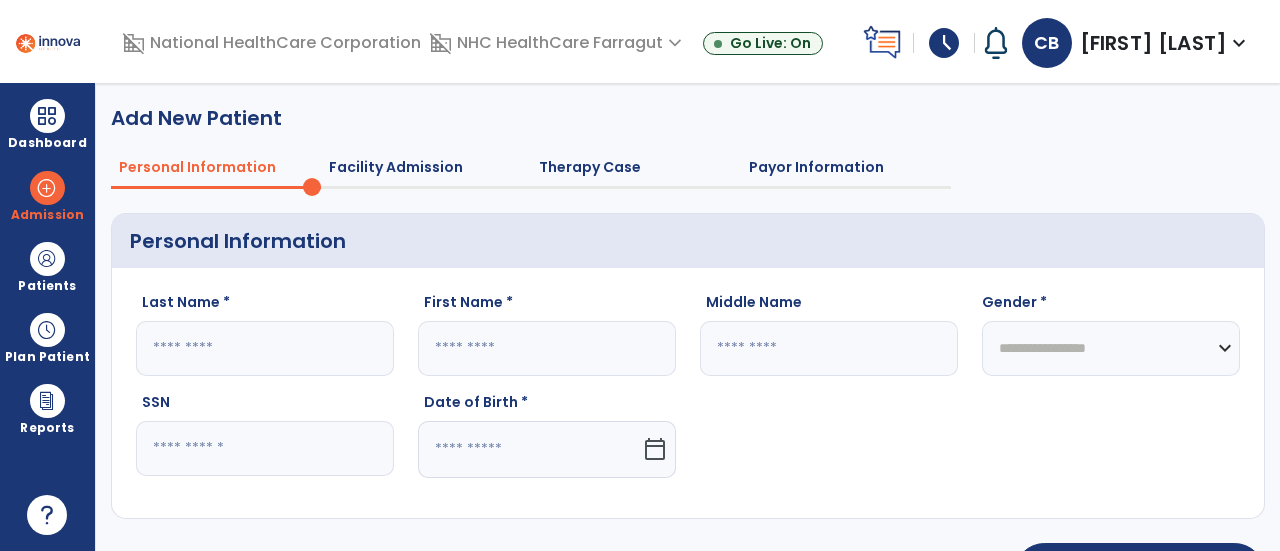 click 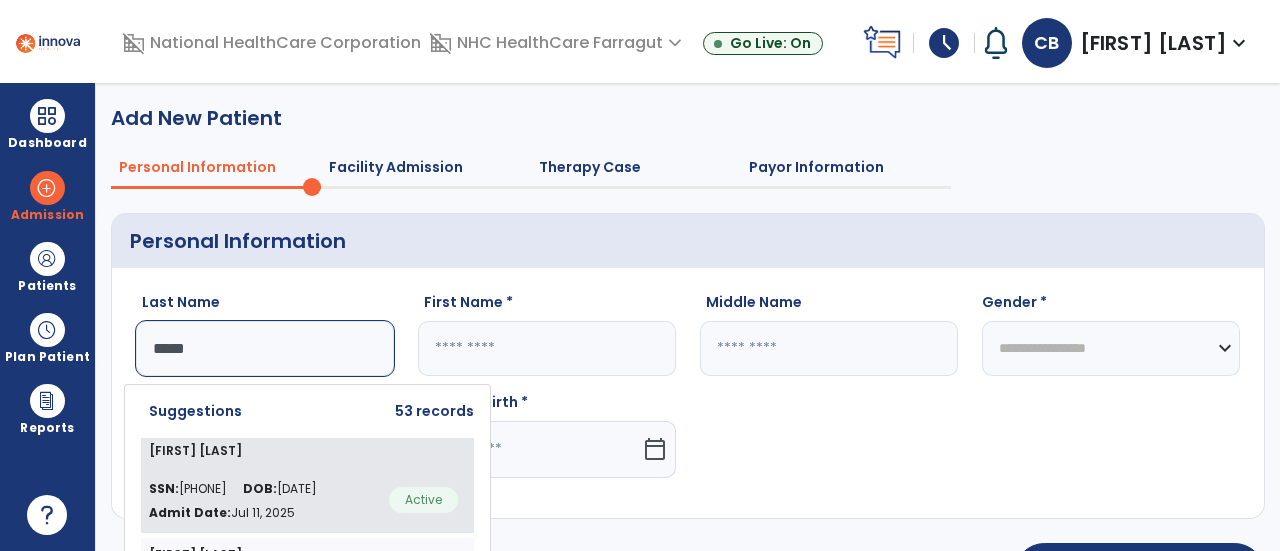 type on "*****" 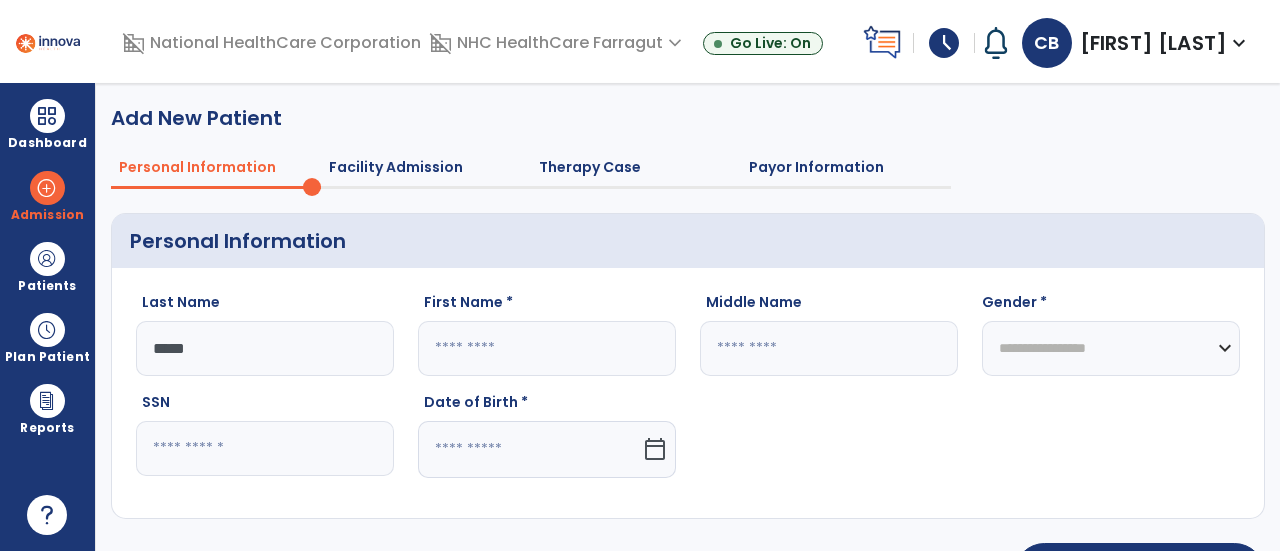 type on "*******" 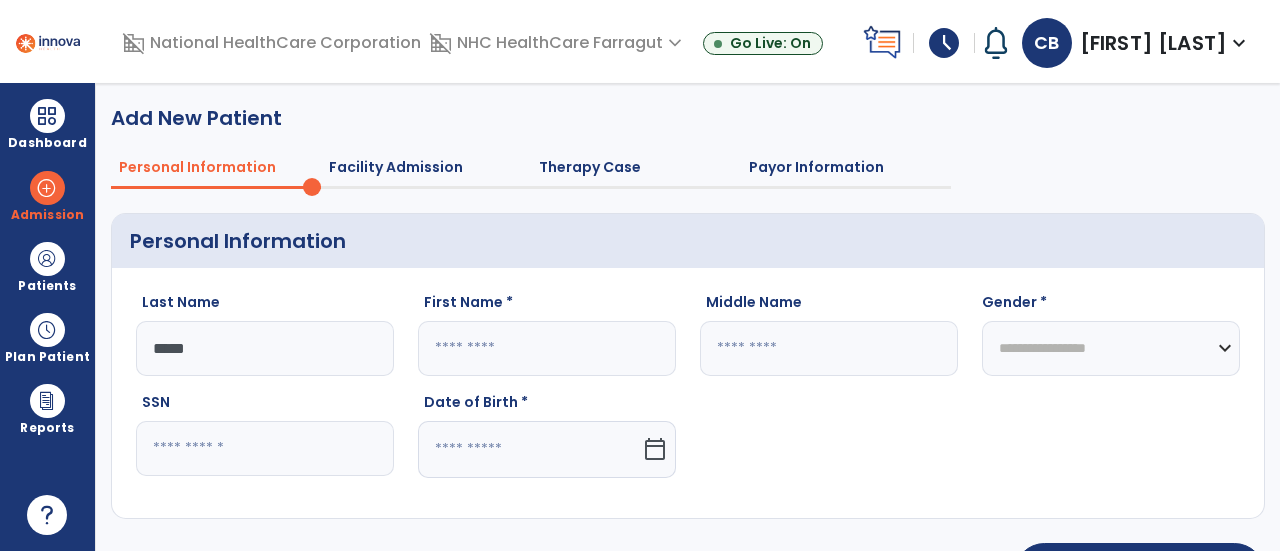 type on "*" 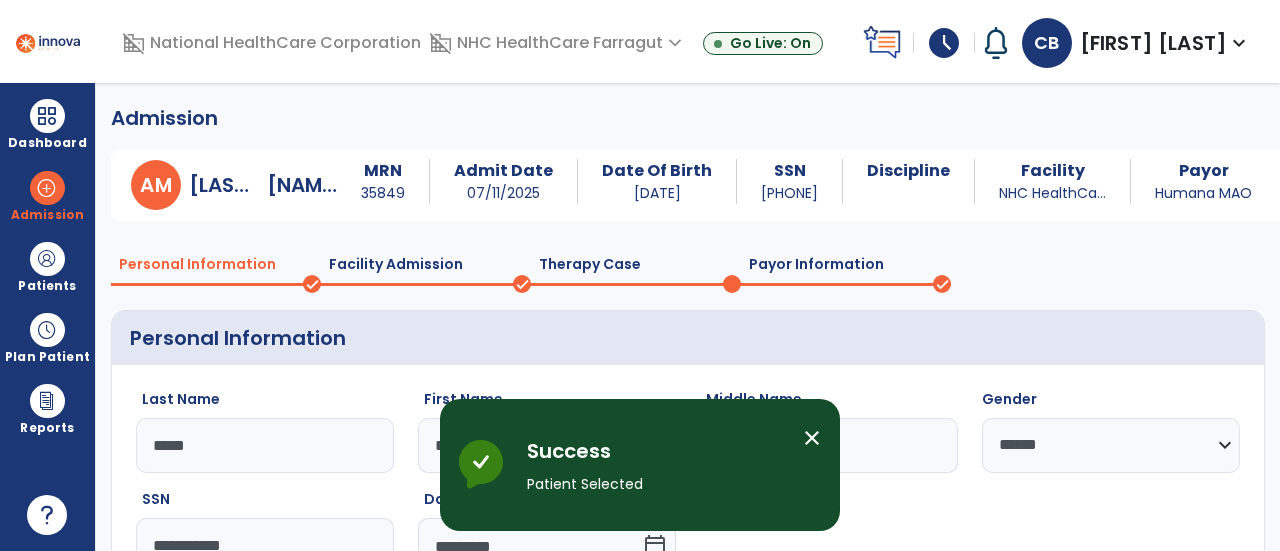 click on "close" at bounding box center (812, 438) 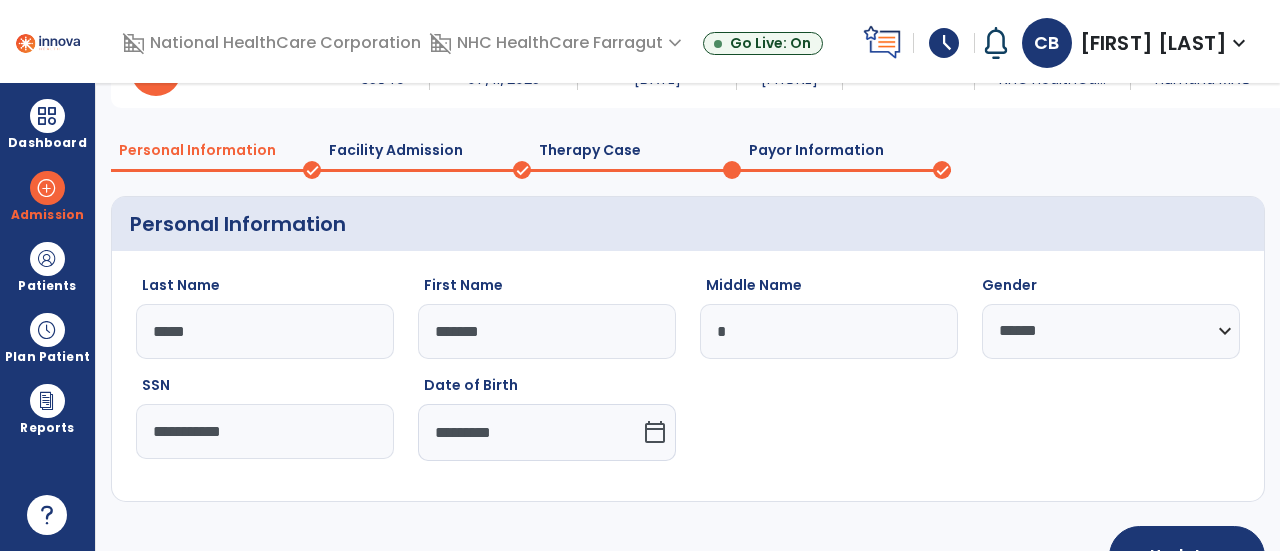 scroll, scrollTop: 172, scrollLeft: 0, axis: vertical 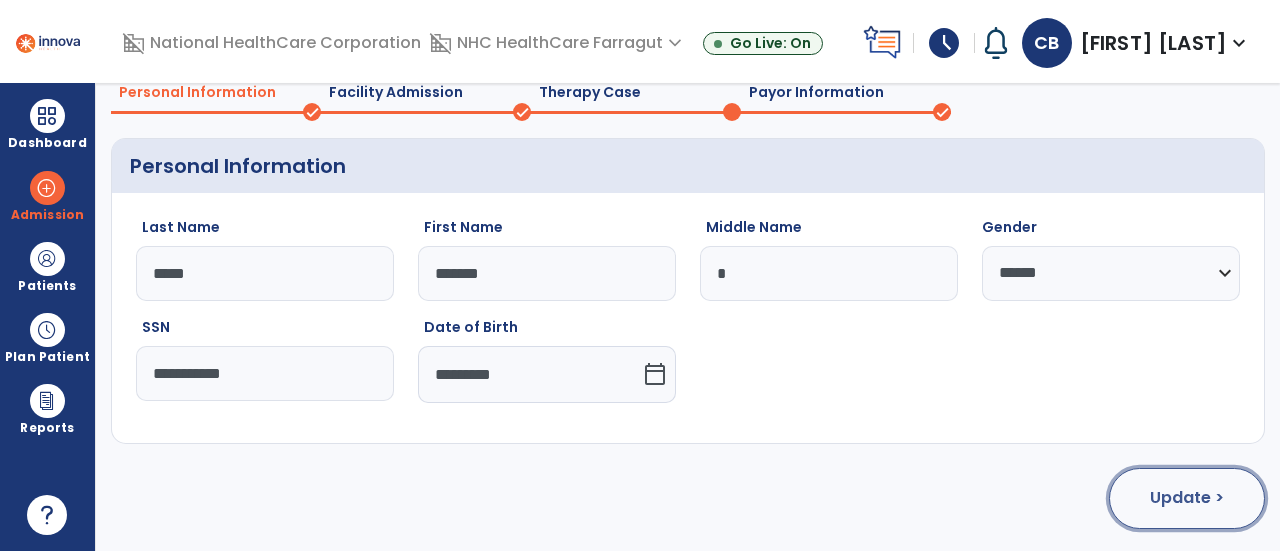 click on "Update >" 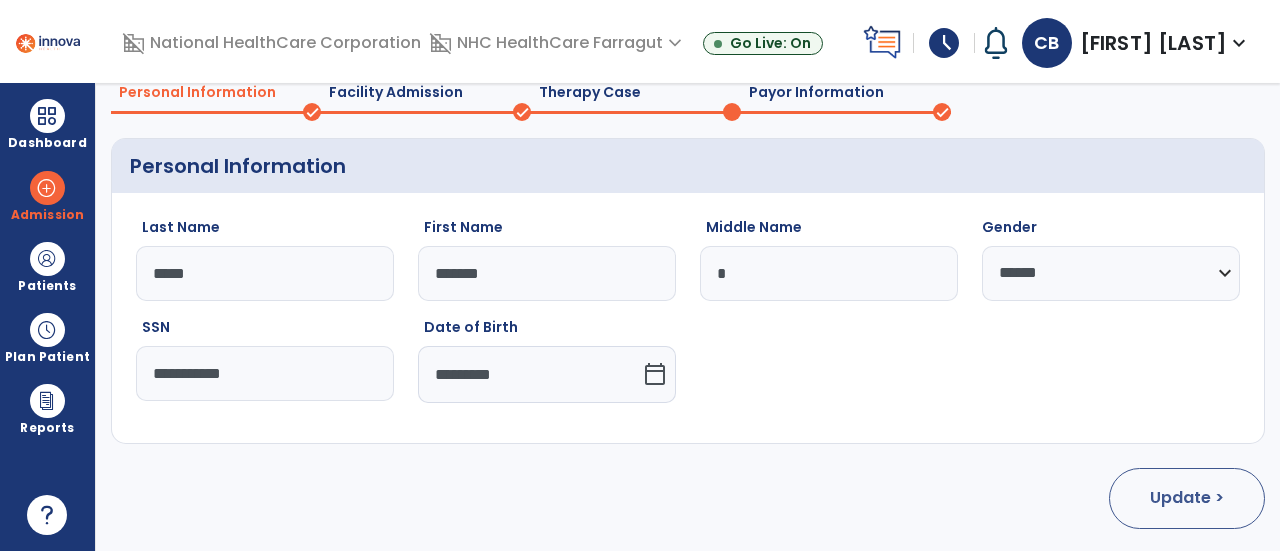 select on "**********" 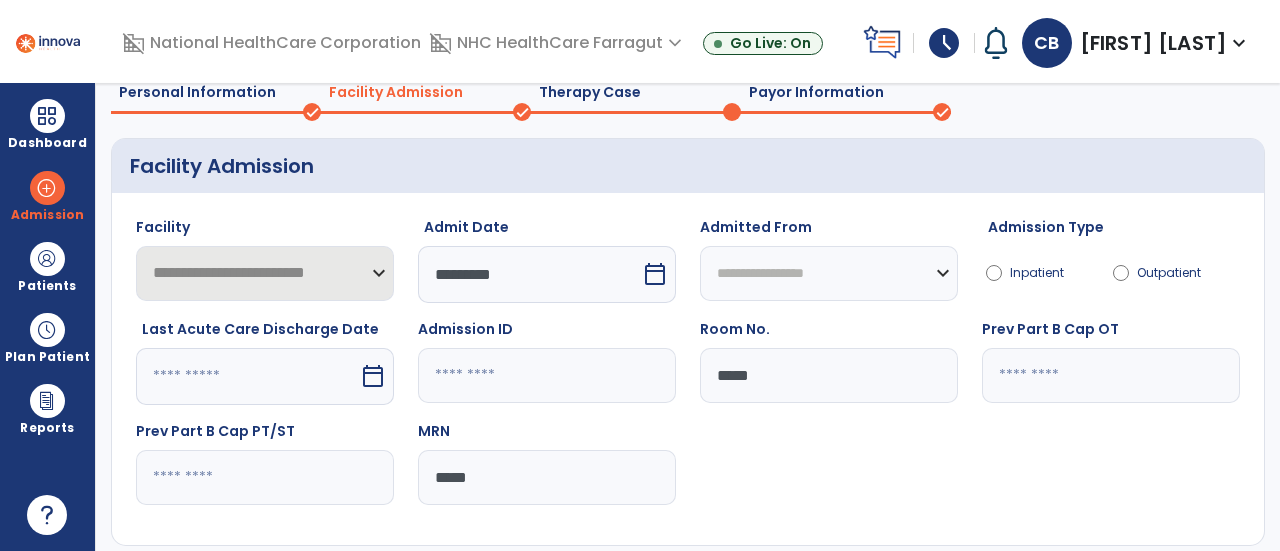 click on "calendar_today" at bounding box center [655, 274] 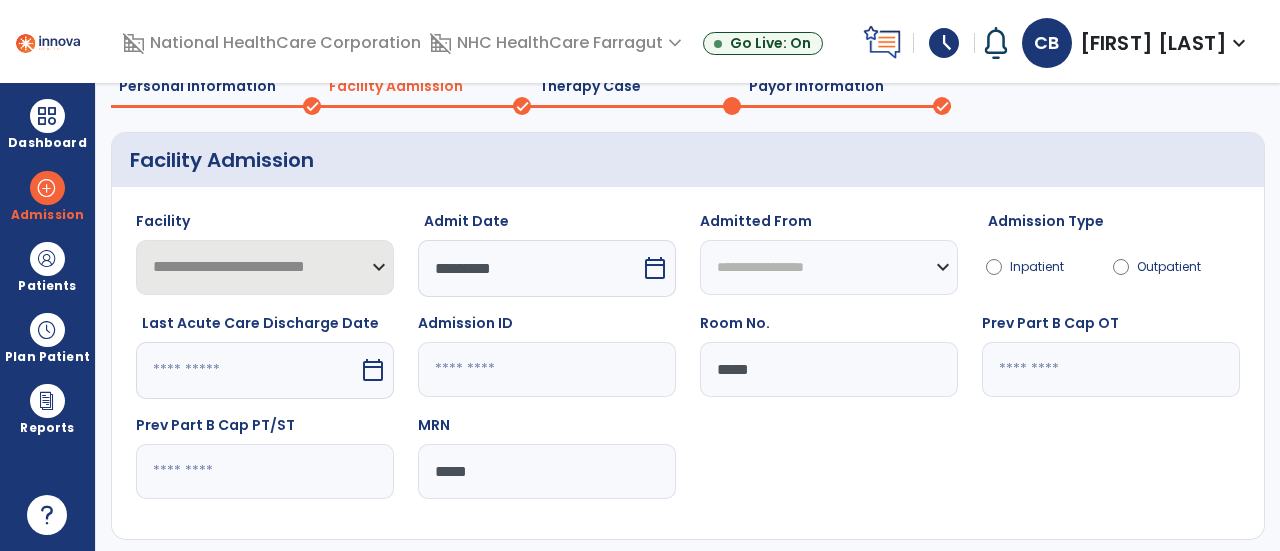 select on "*" 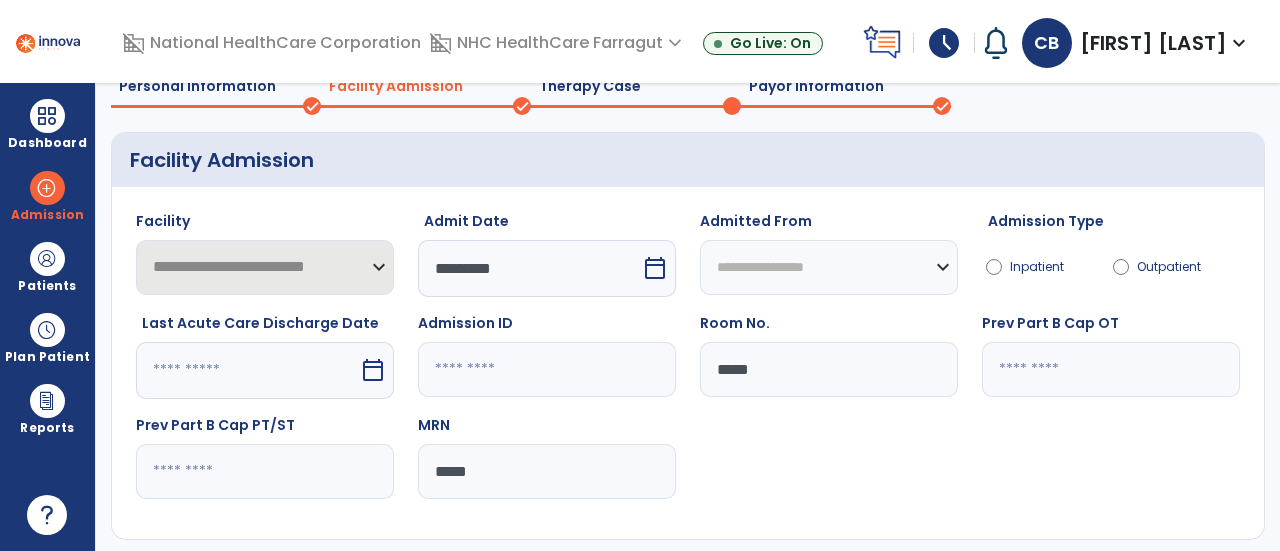 select on "****" 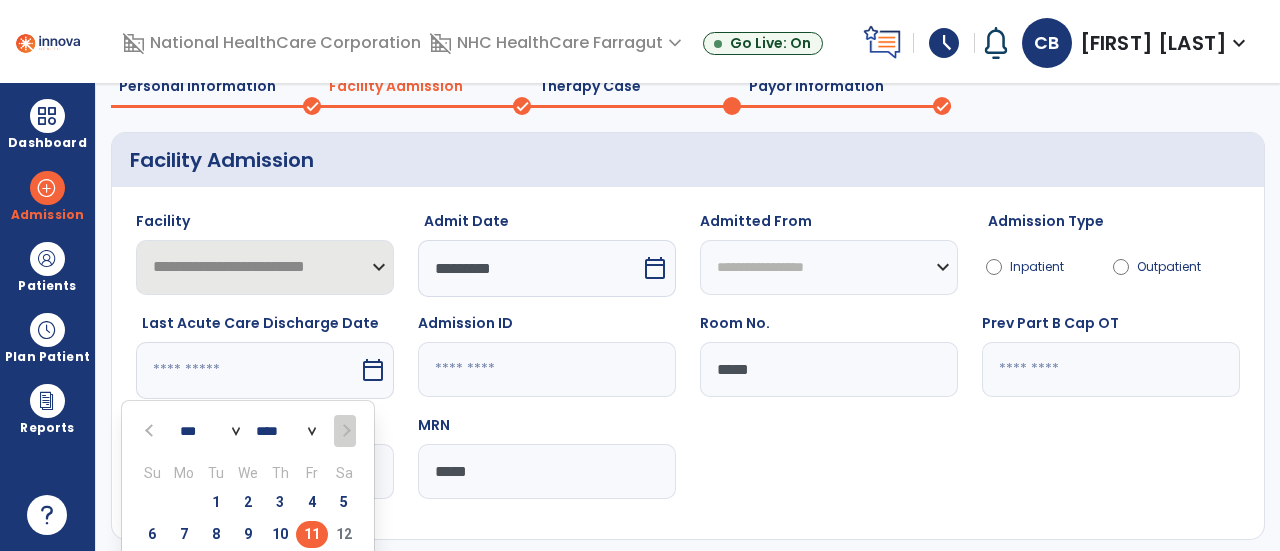click on "11" at bounding box center [312, 534] 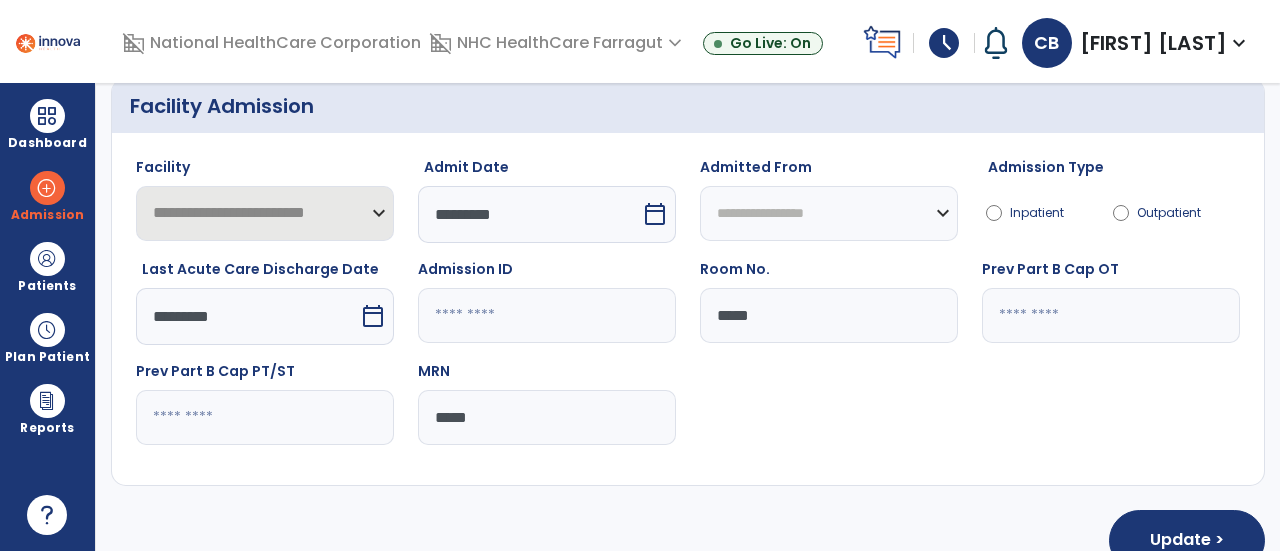 scroll, scrollTop: 273, scrollLeft: 0, axis: vertical 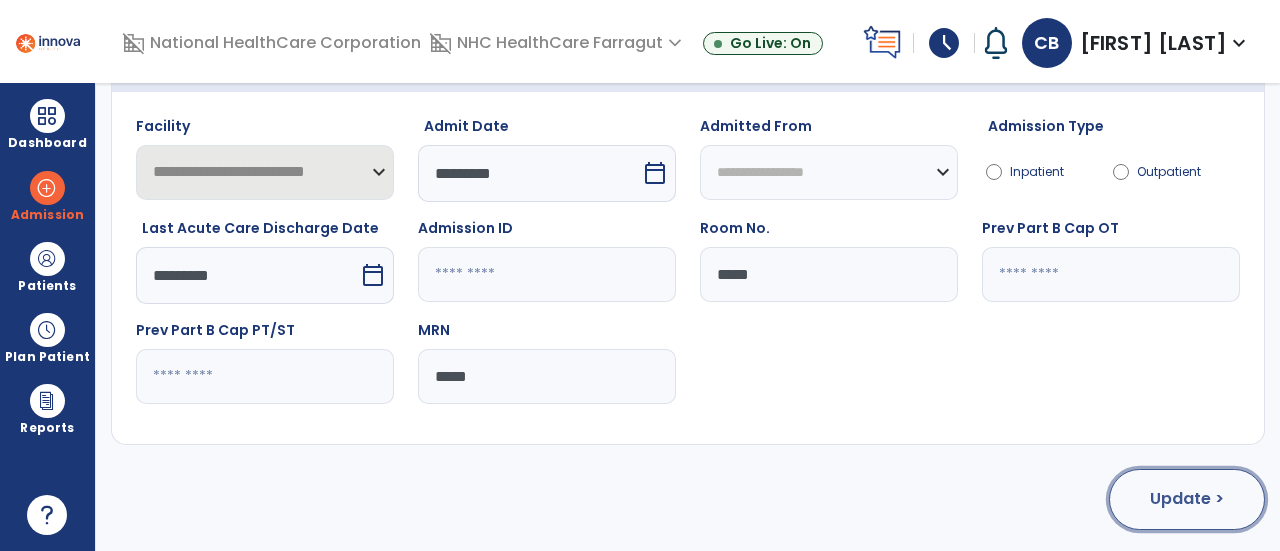click on "Update >" 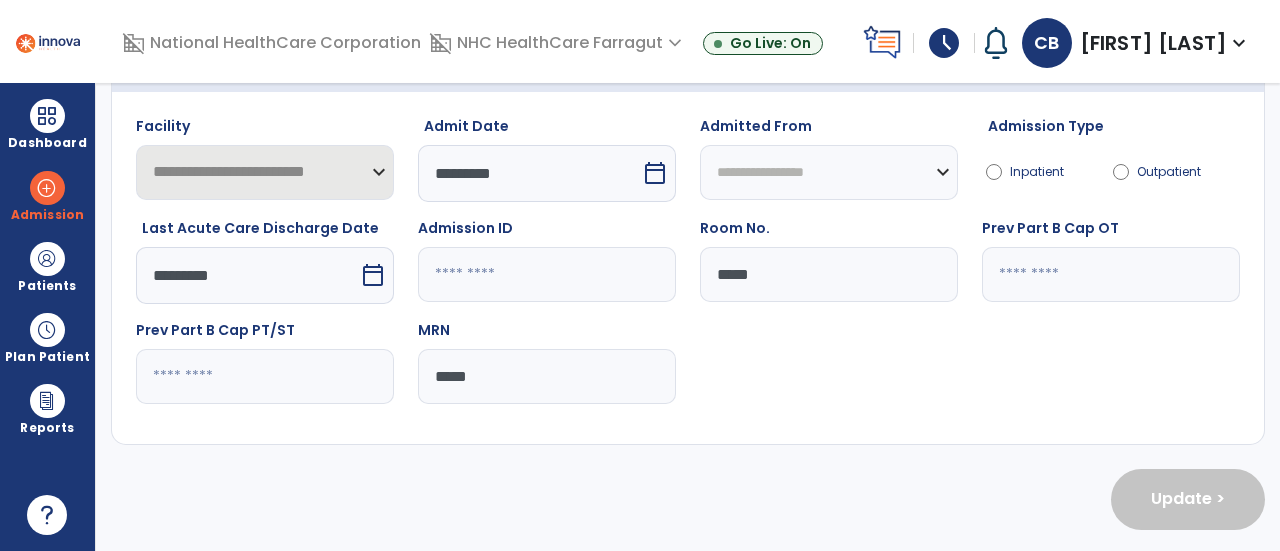 scroll, scrollTop: 34, scrollLeft: 0, axis: vertical 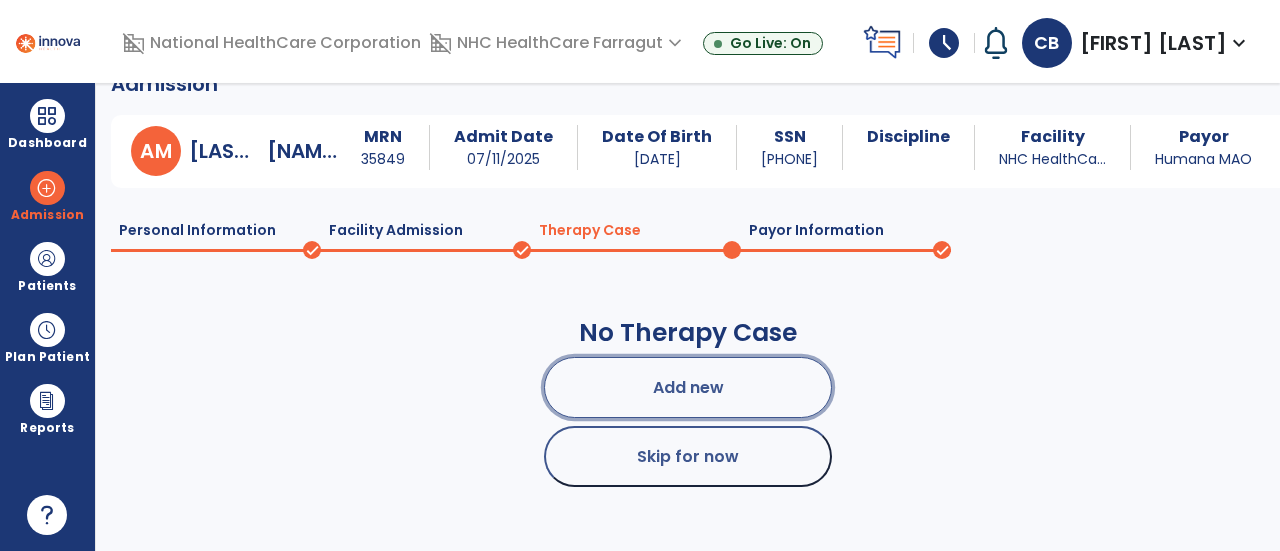 click on "Add new" at bounding box center [688, 387] 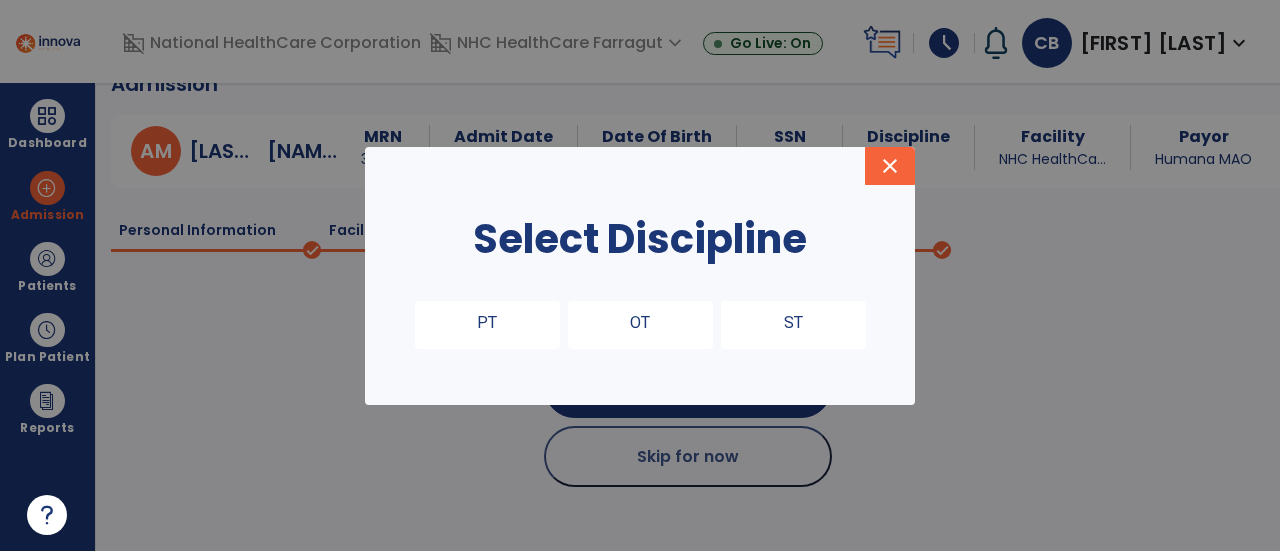 click on "PT" at bounding box center [487, 325] 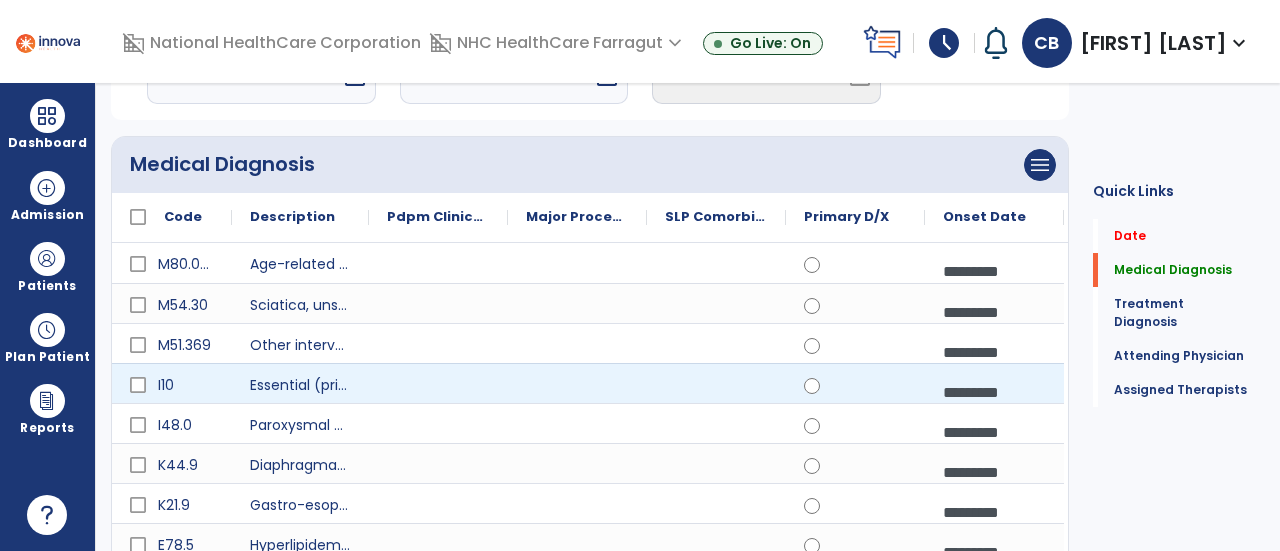 scroll, scrollTop: 200, scrollLeft: 0, axis: vertical 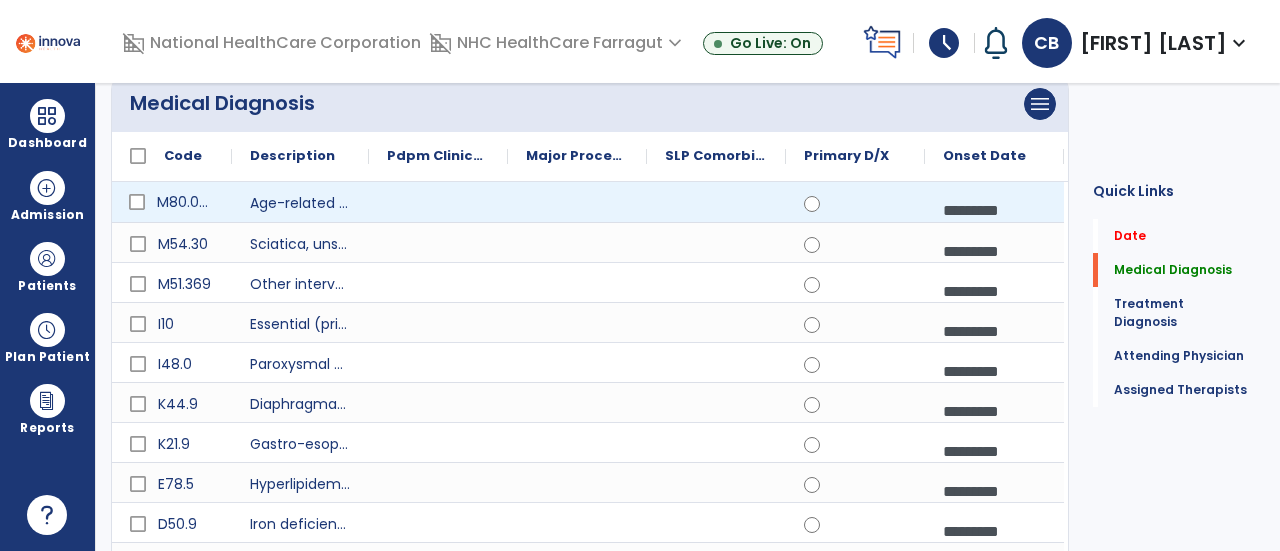 click on "M80.052D" at bounding box center (186, 202) 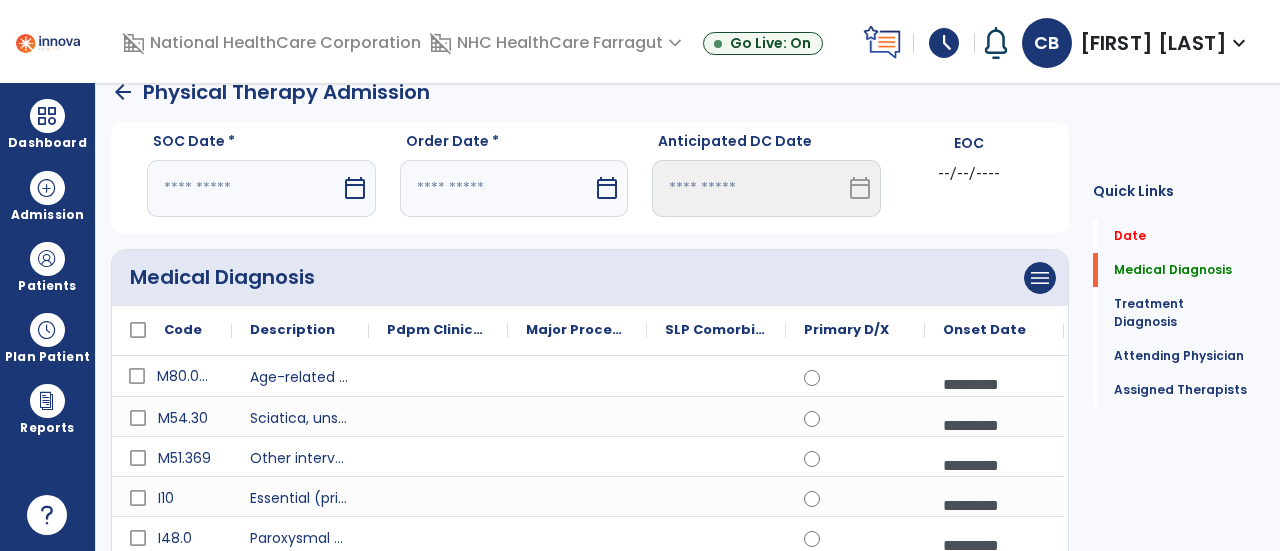 scroll, scrollTop: 0, scrollLeft: 0, axis: both 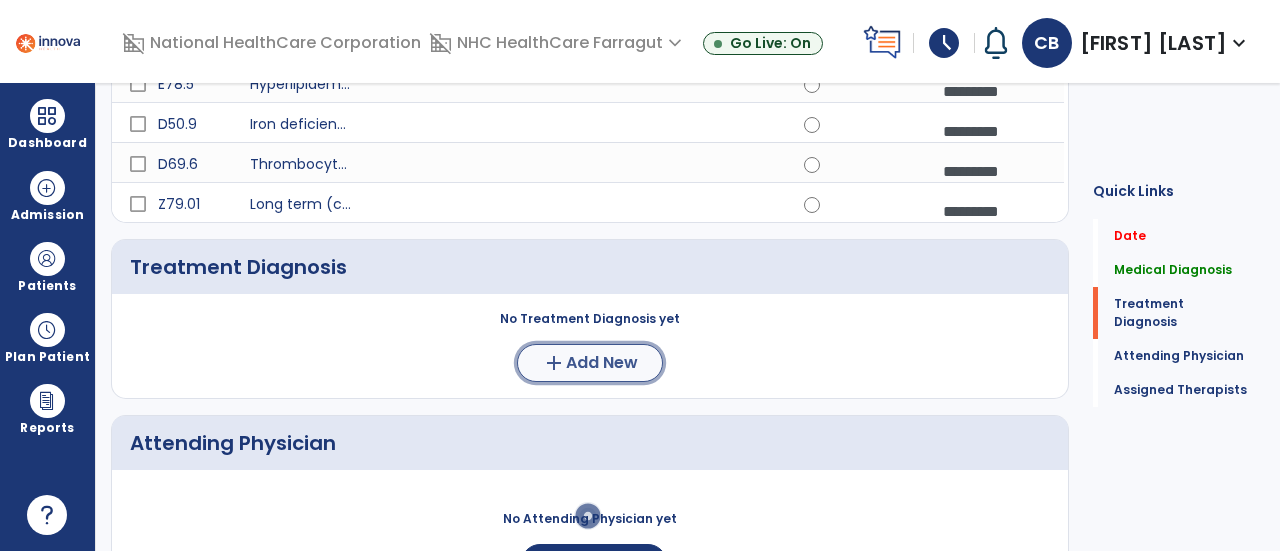 click on "Add New" 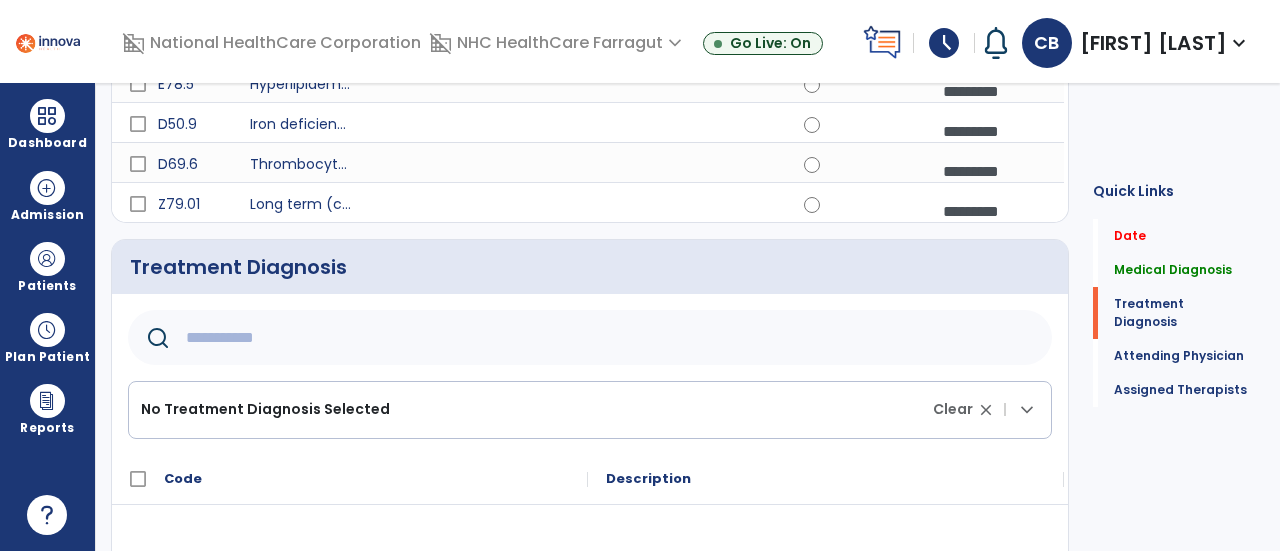 click 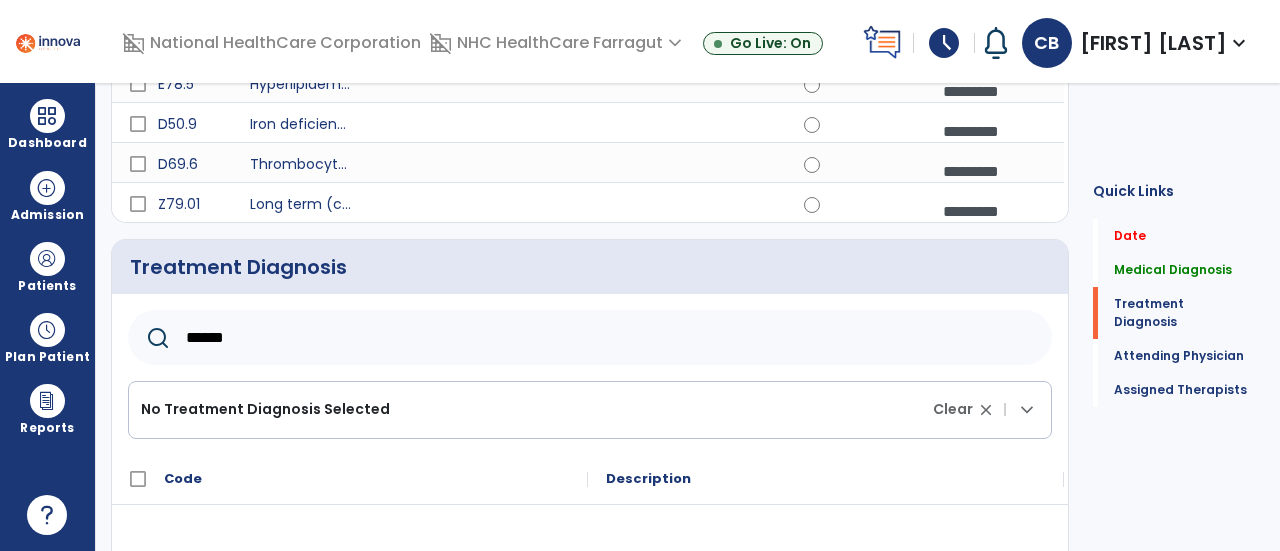 type on "******" 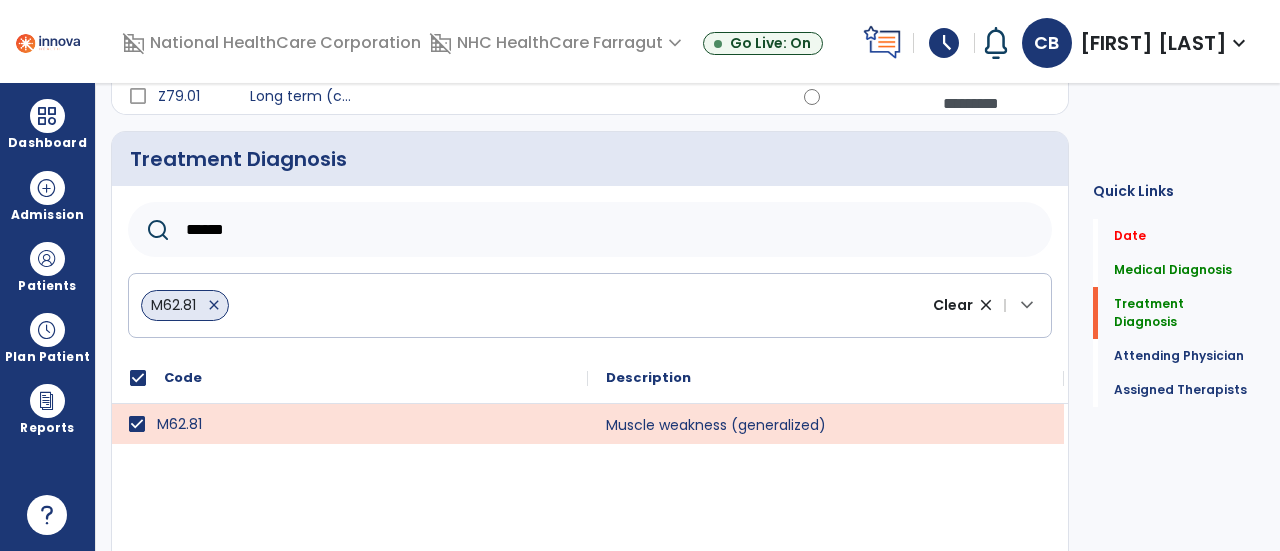 scroll, scrollTop: 800, scrollLeft: 0, axis: vertical 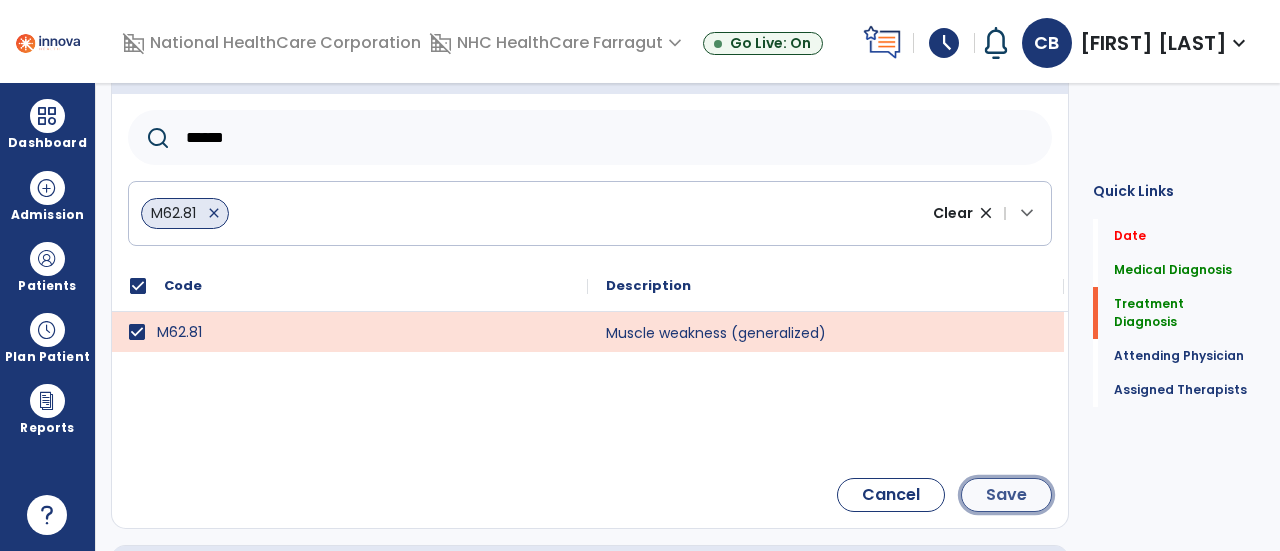 click on "Save" 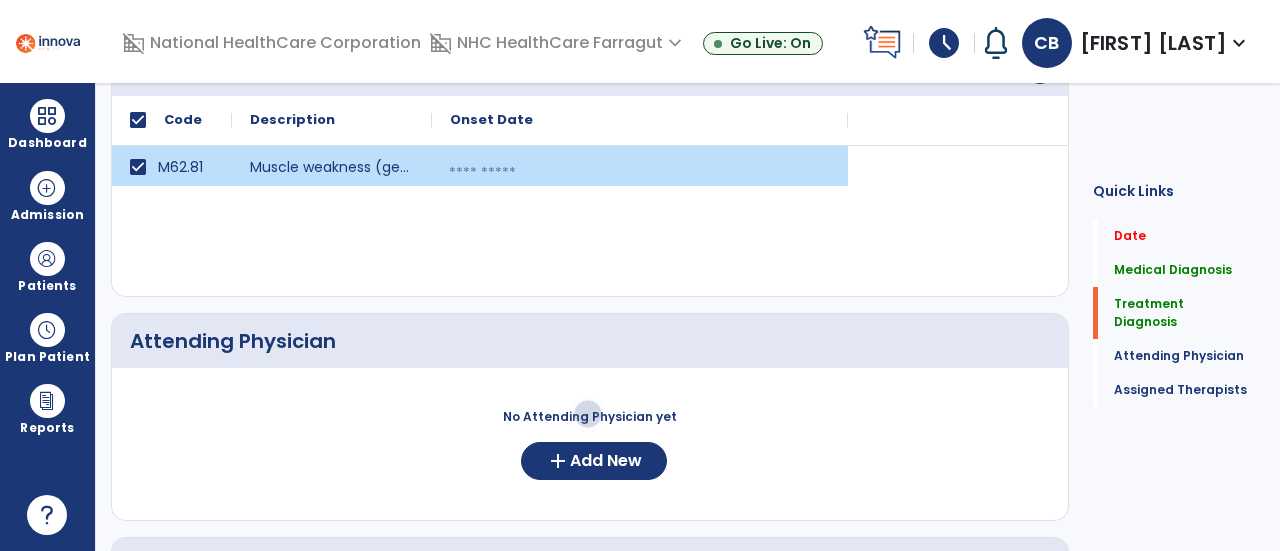 click at bounding box center [640, 173] 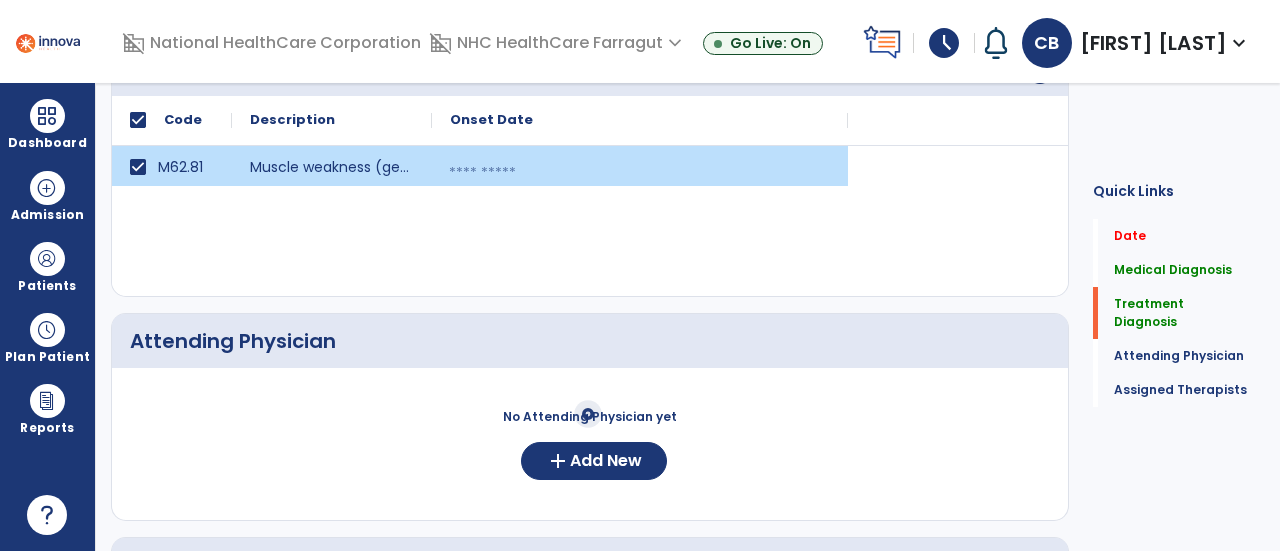 select on "*" 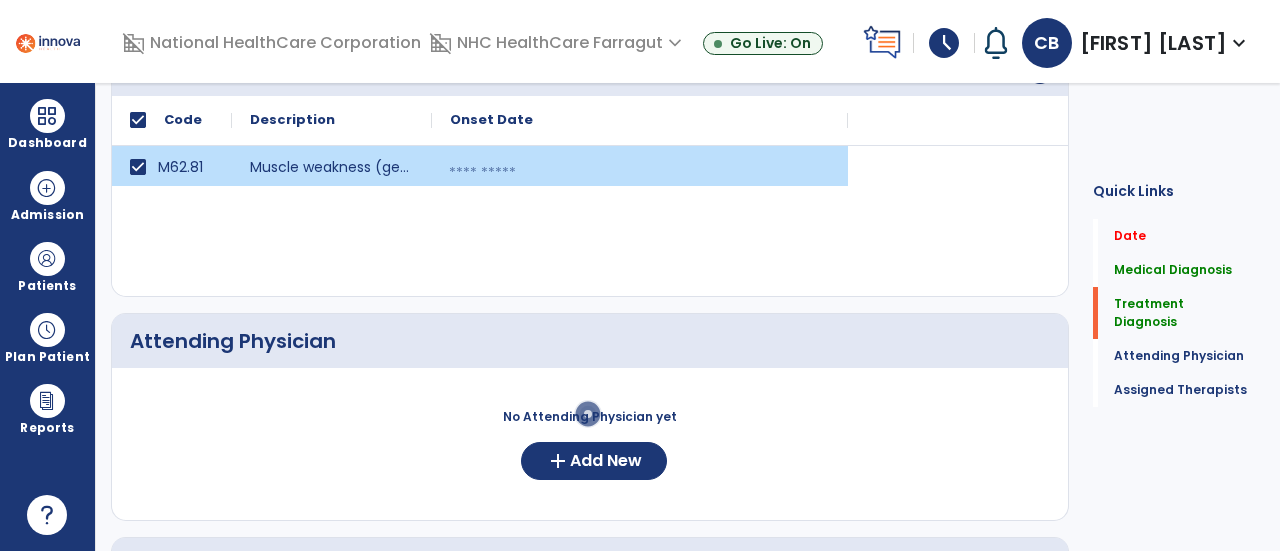 select on "****" 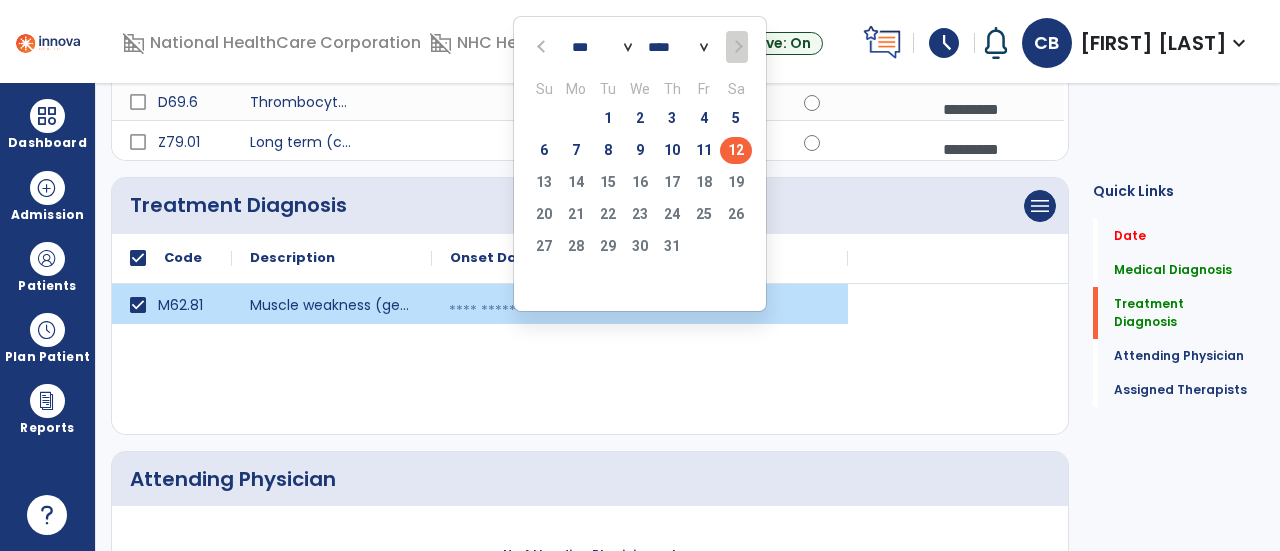 scroll, scrollTop: 600, scrollLeft: 0, axis: vertical 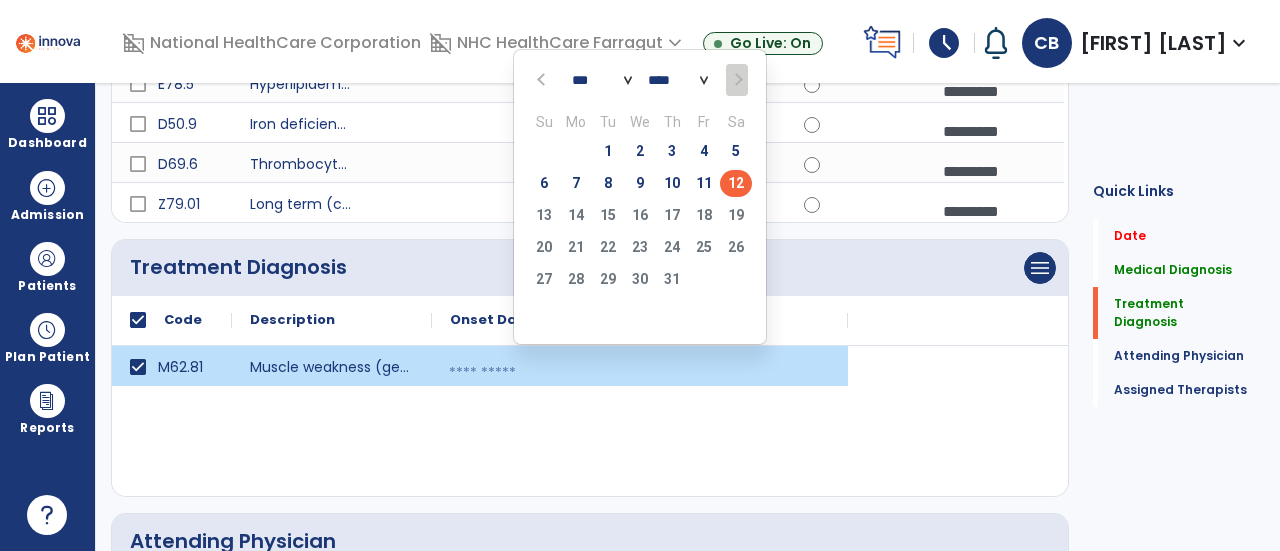 click on "12" 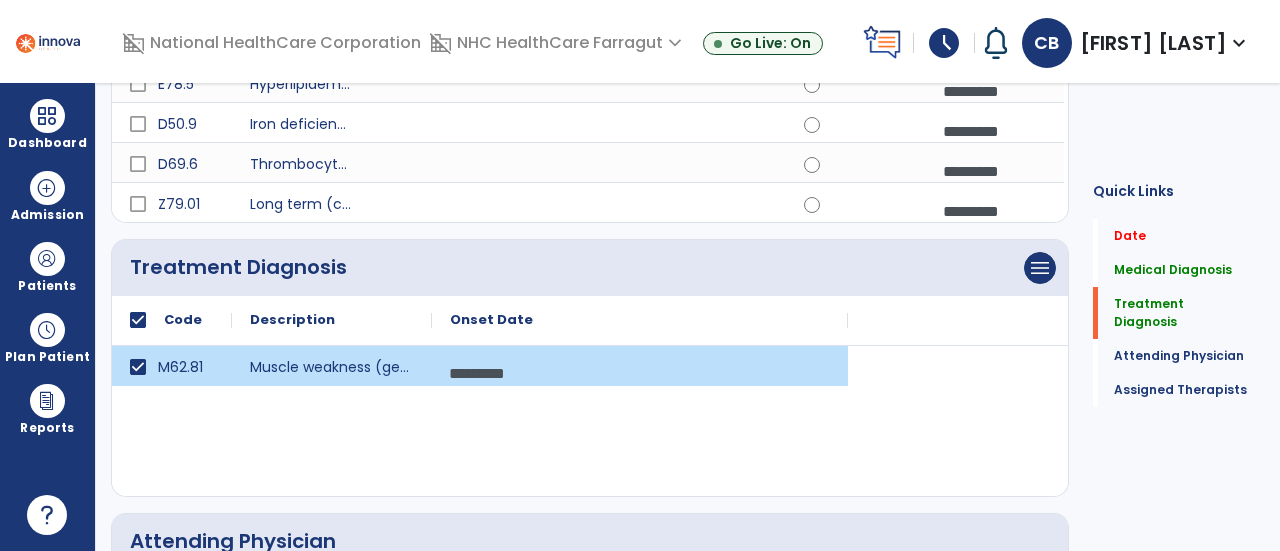 click on "M62.81 Muscle weakness (generalized) *********  calendar_today" 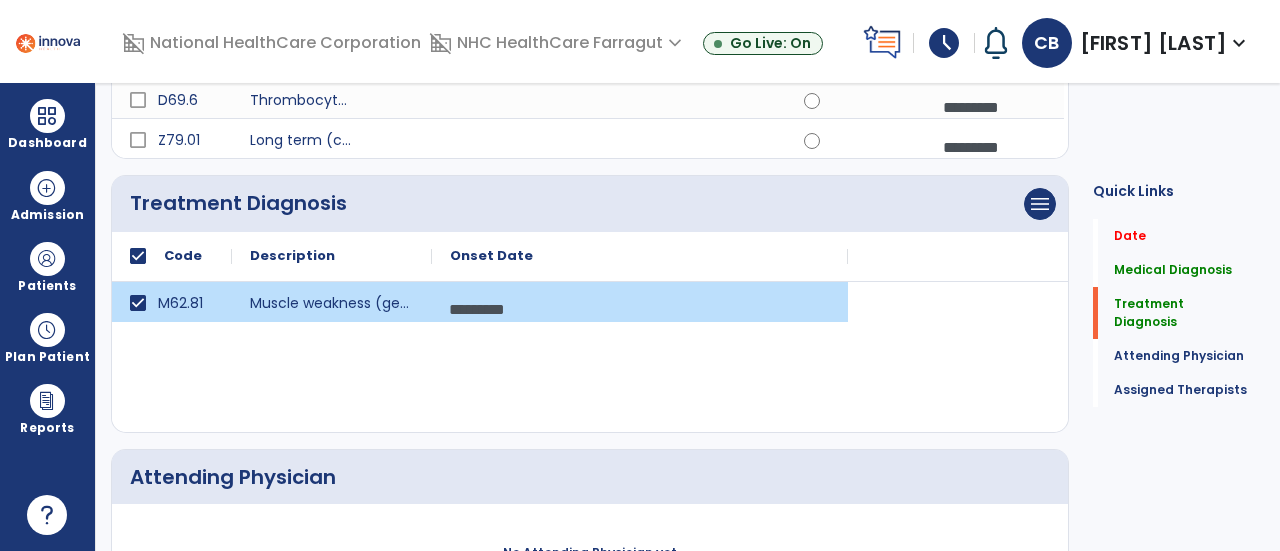scroll, scrollTop: 600, scrollLeft: 0, axis: vertical 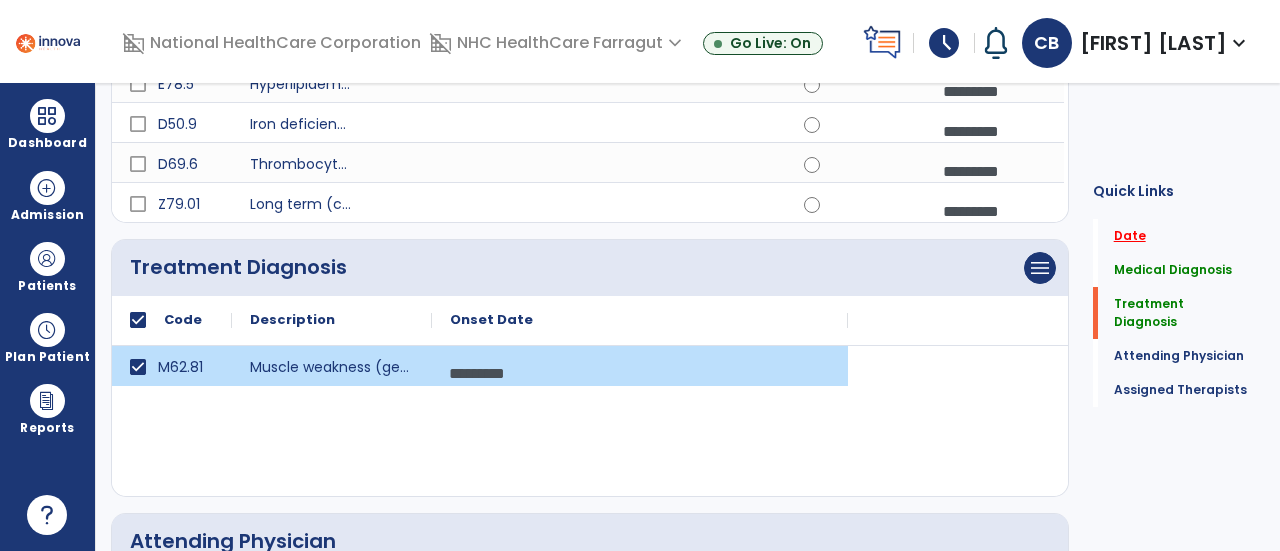 click on "Date" 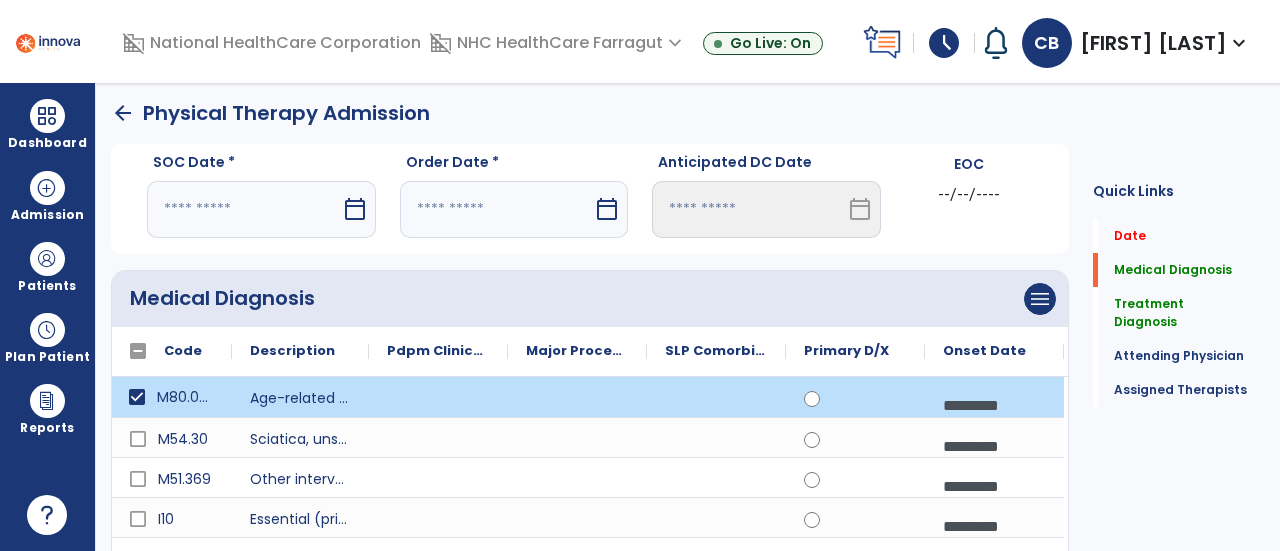 scroll, scrollTop: 0, scrollLeft: 0, axis: both 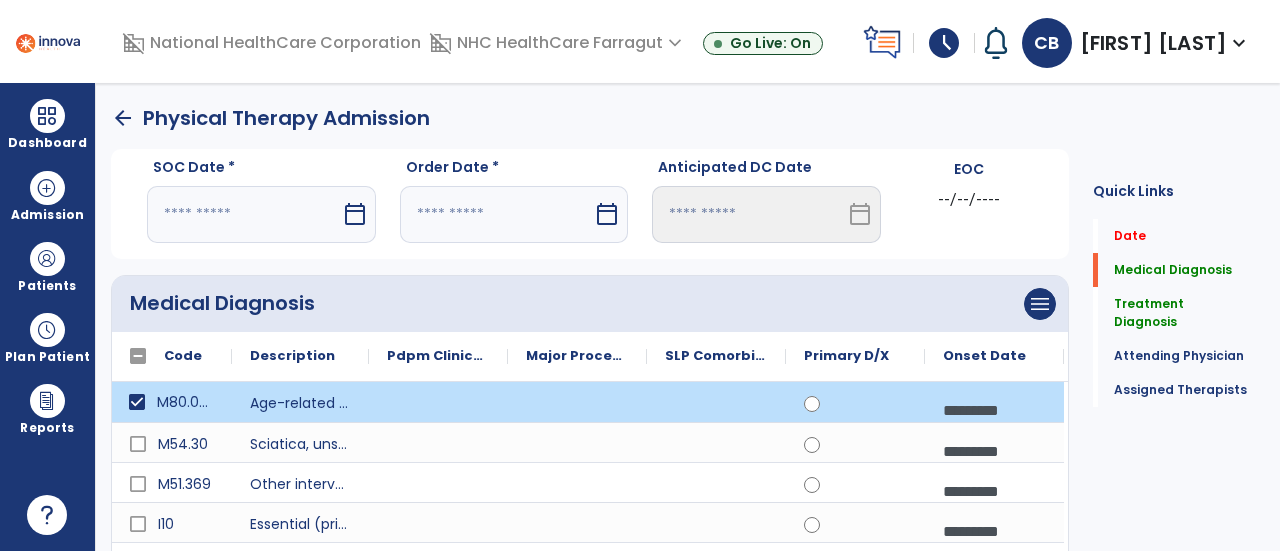 click on "calendar_today" at bounding box center [355, 214] 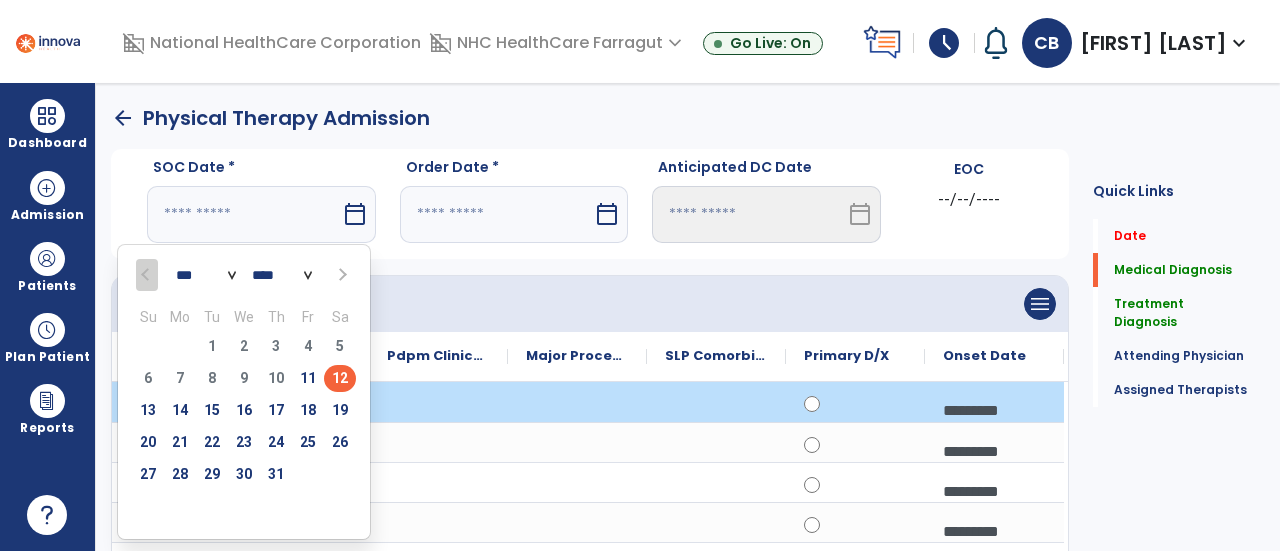click on "12" at bounding box center [340, 378] 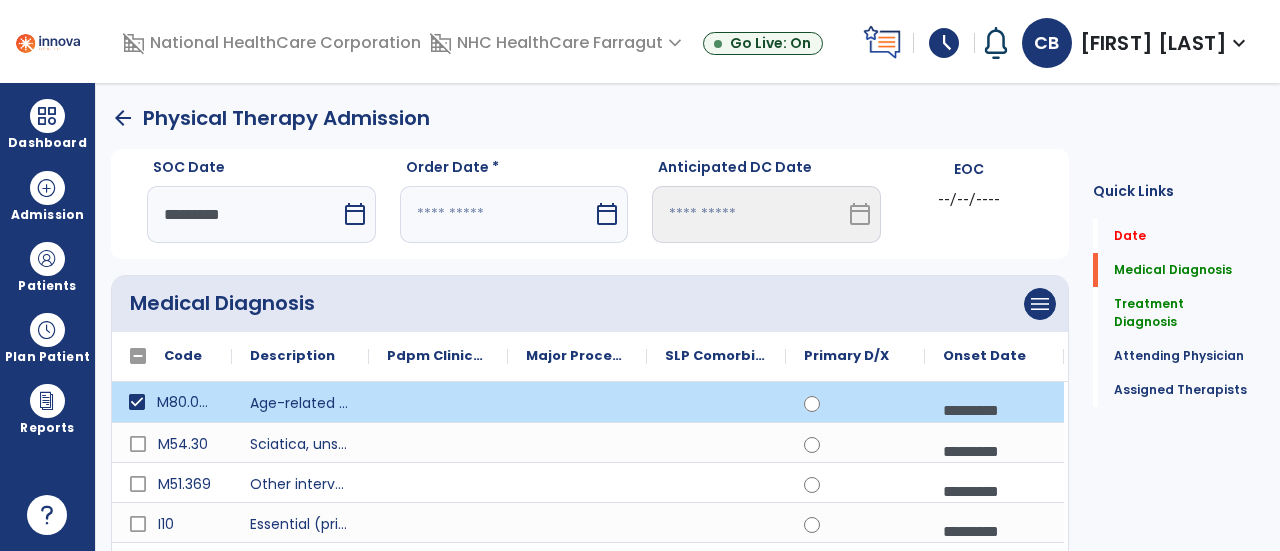 click on "calendar_today" at bounding box center (607, 214) 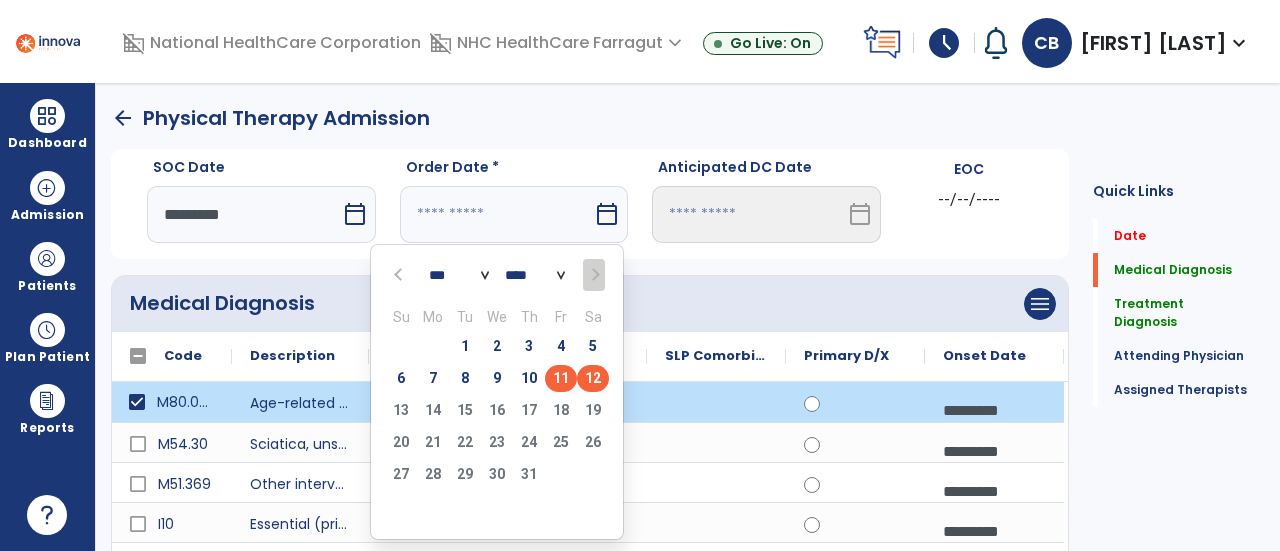 click on "11" at bounding box center (561, 378) 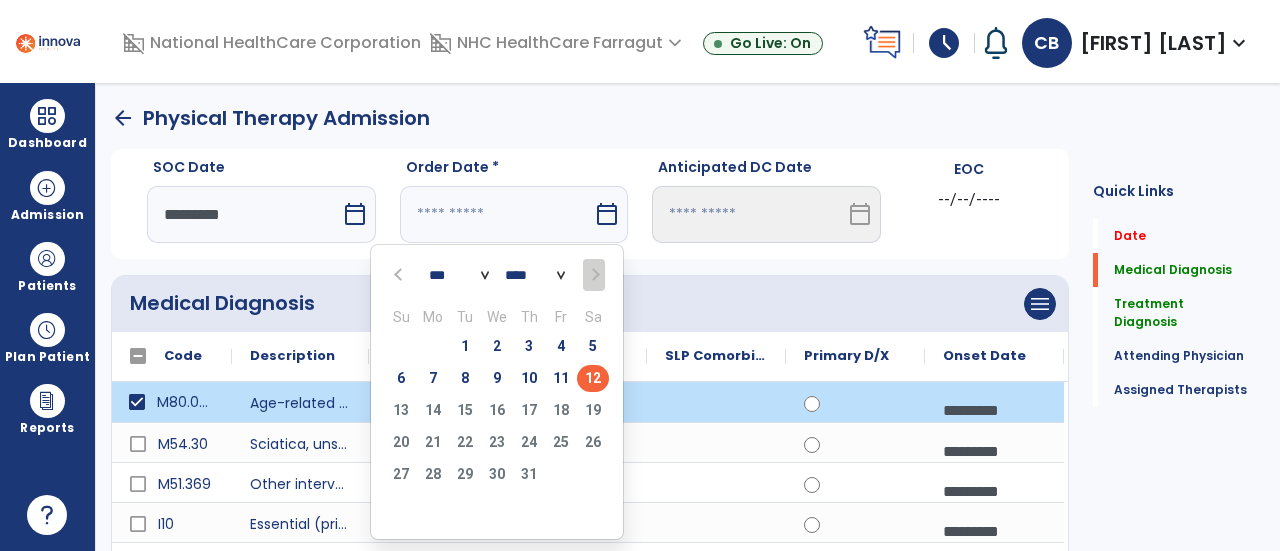 type on "*********" 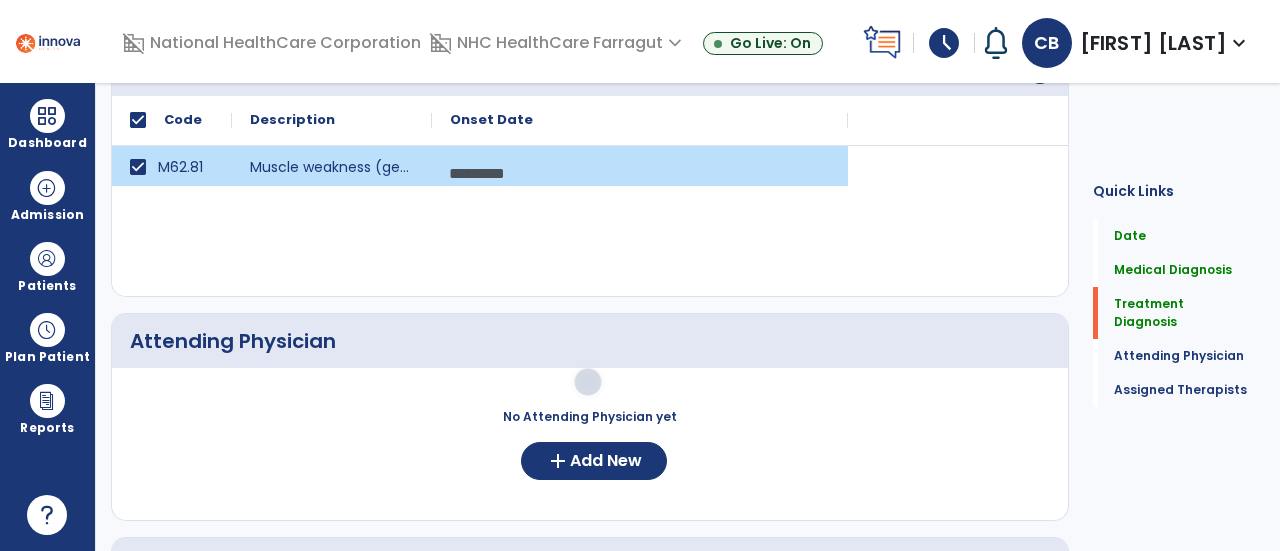 scroll, scrollTop: 900, scrollLeft: 0, axis: vertical 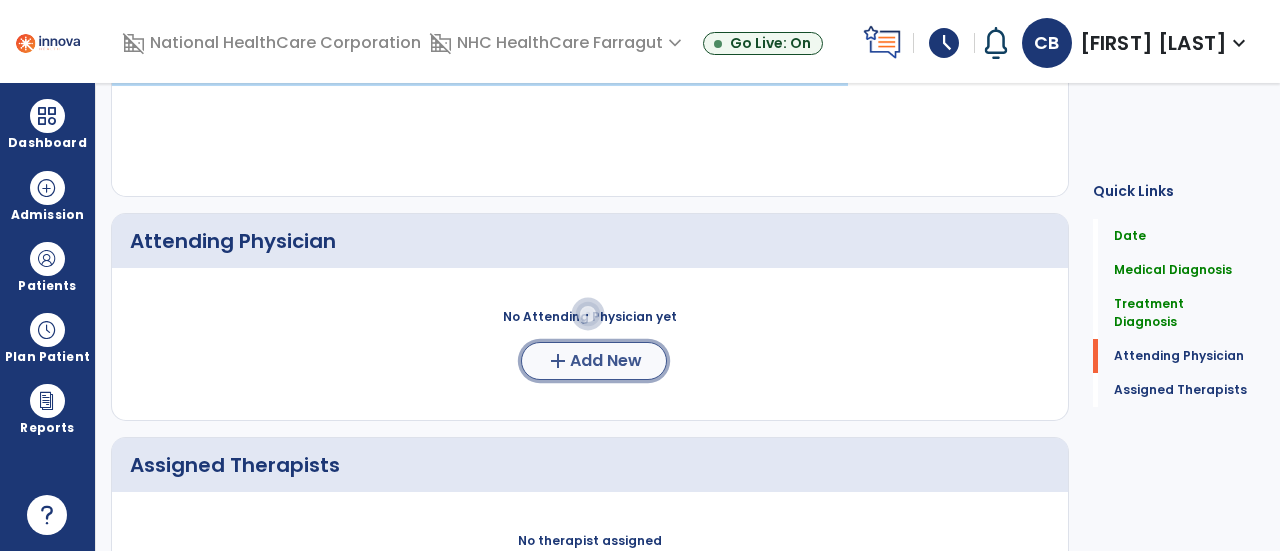 click on "Add New" 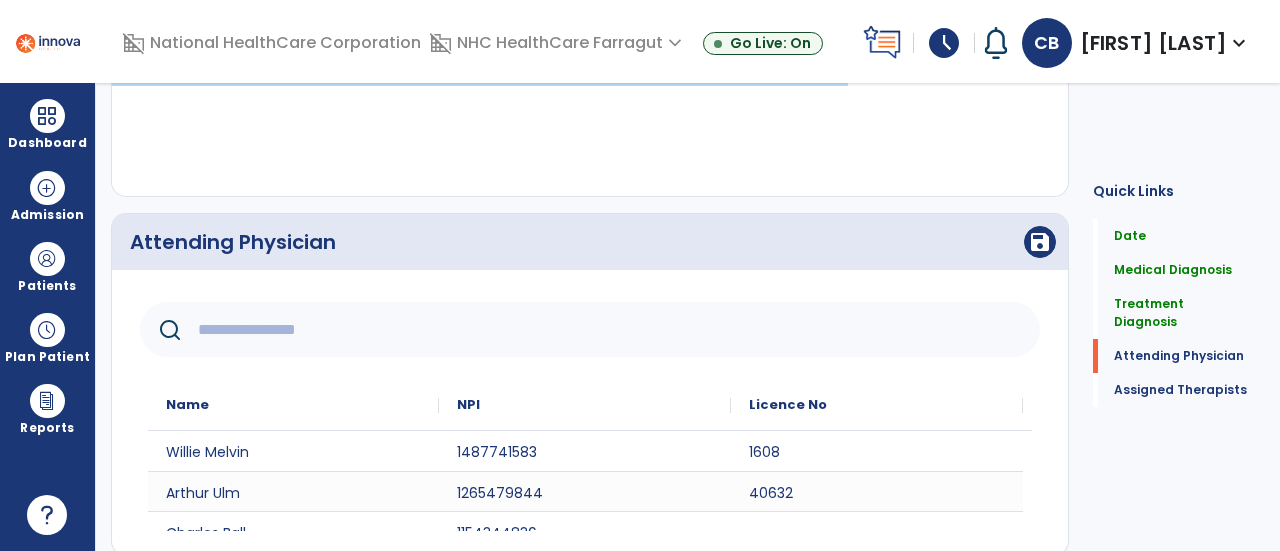 click 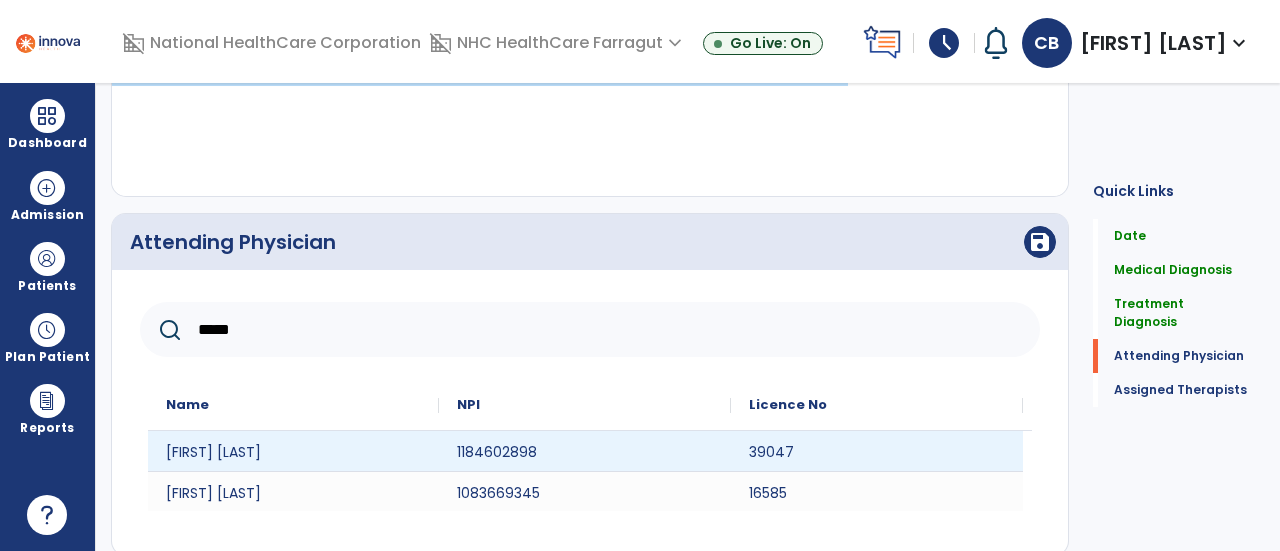 type on "*****" 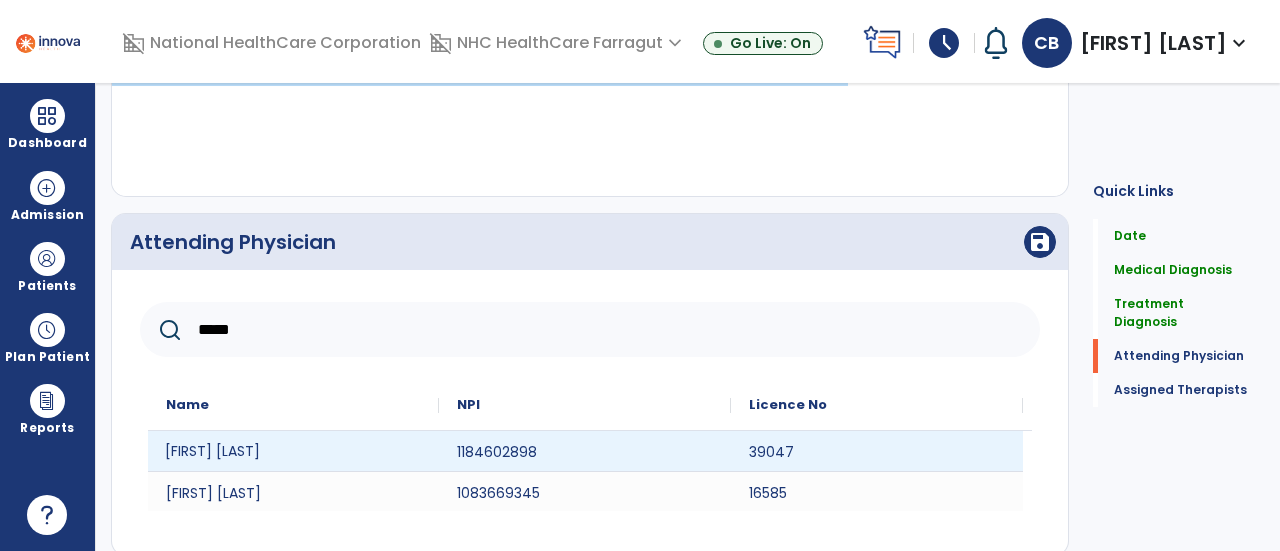 click on "[FIRST] [LAST]" 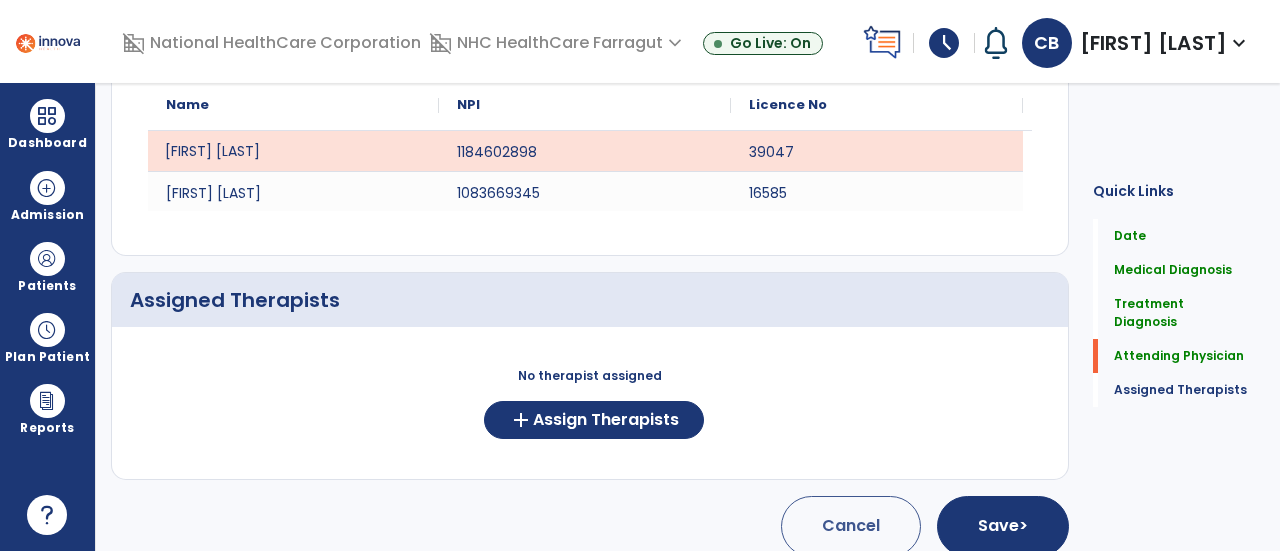 scroll, scrollTop: 900, scrollLeft: 0, axis: vertical 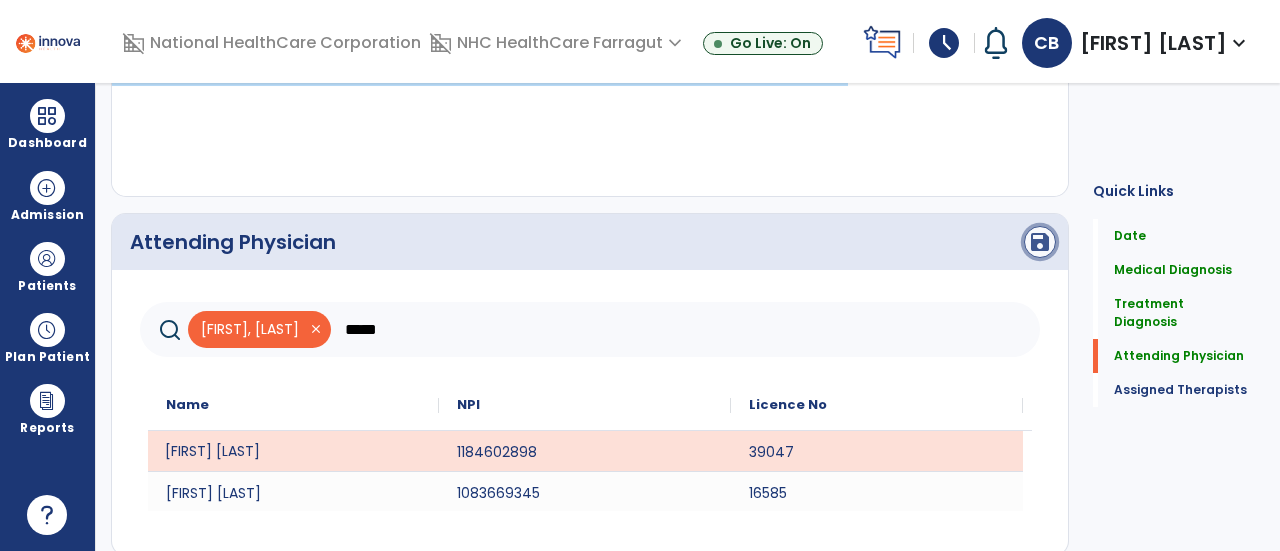 click on "save" 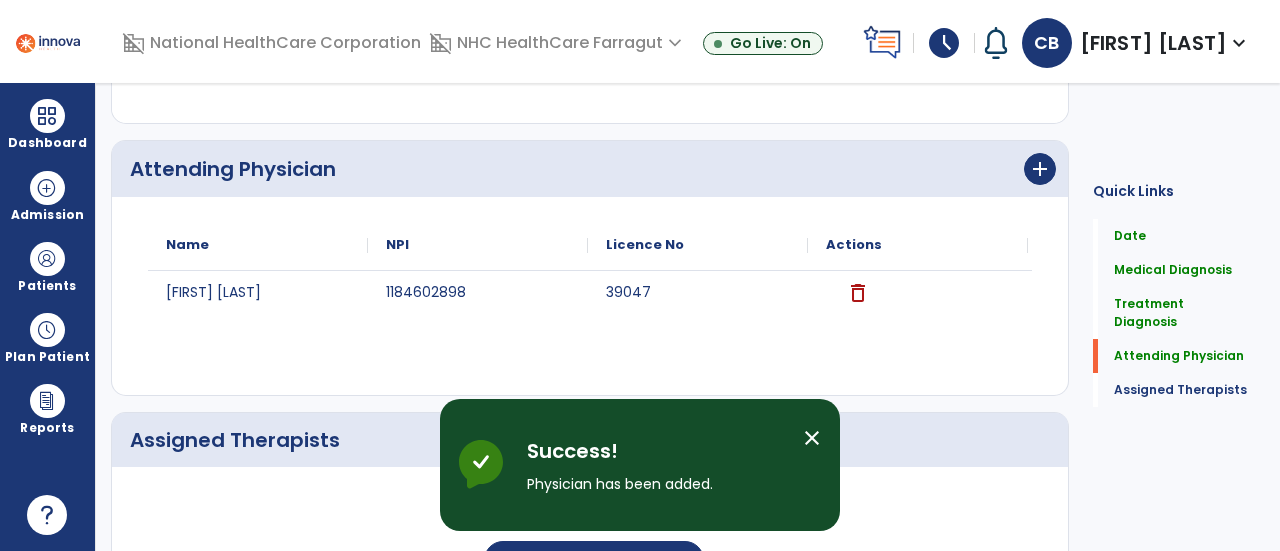 scroll, scrollTop: 1000, scrollLeft: 0, axis: vertical 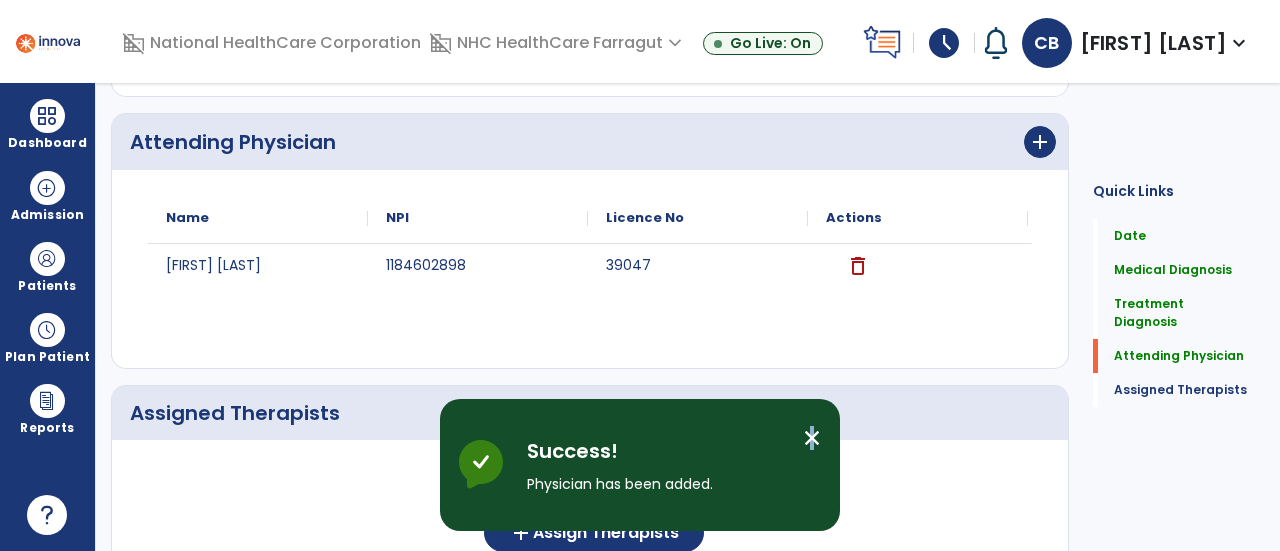 click on "close" at bounding box center [812, 438] 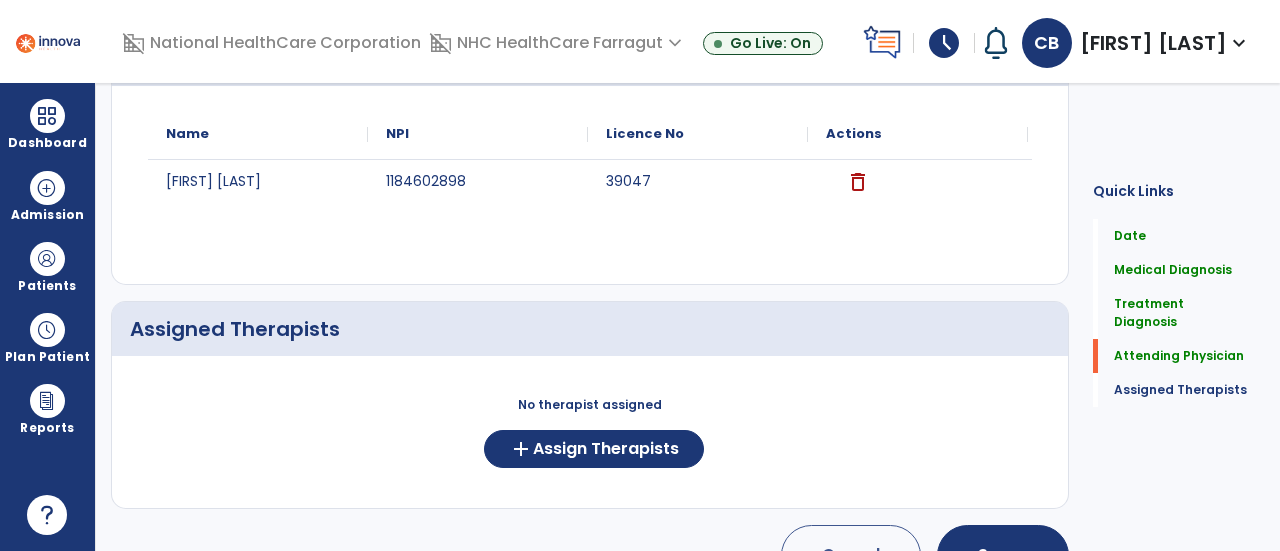 scroll, scrollTop: 1130, scrollLeft: 0, axis: vertical 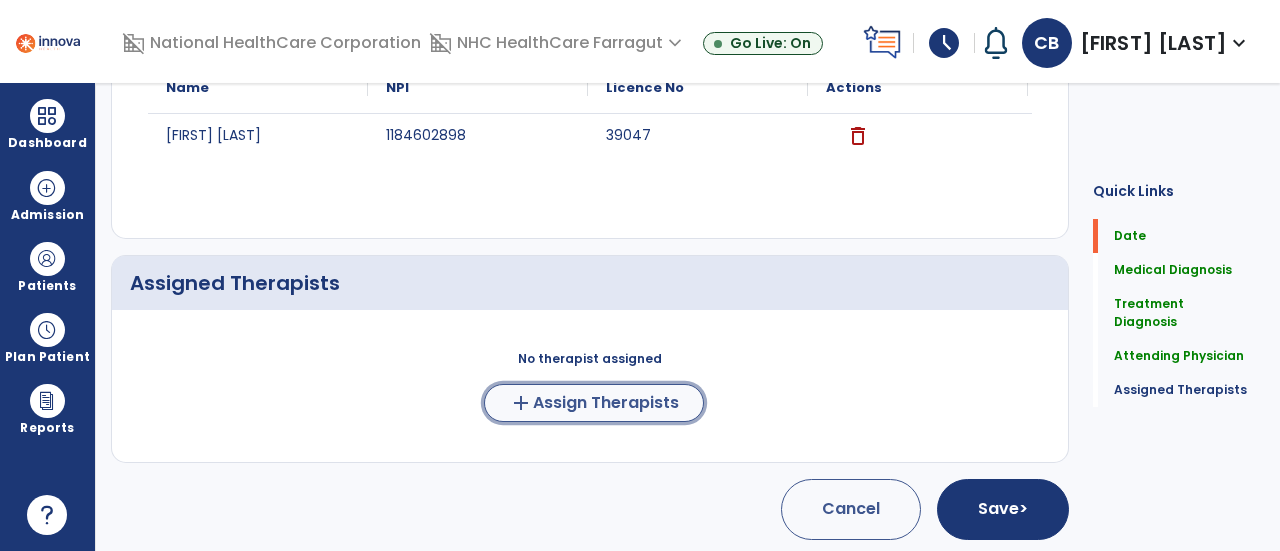 click on "add" 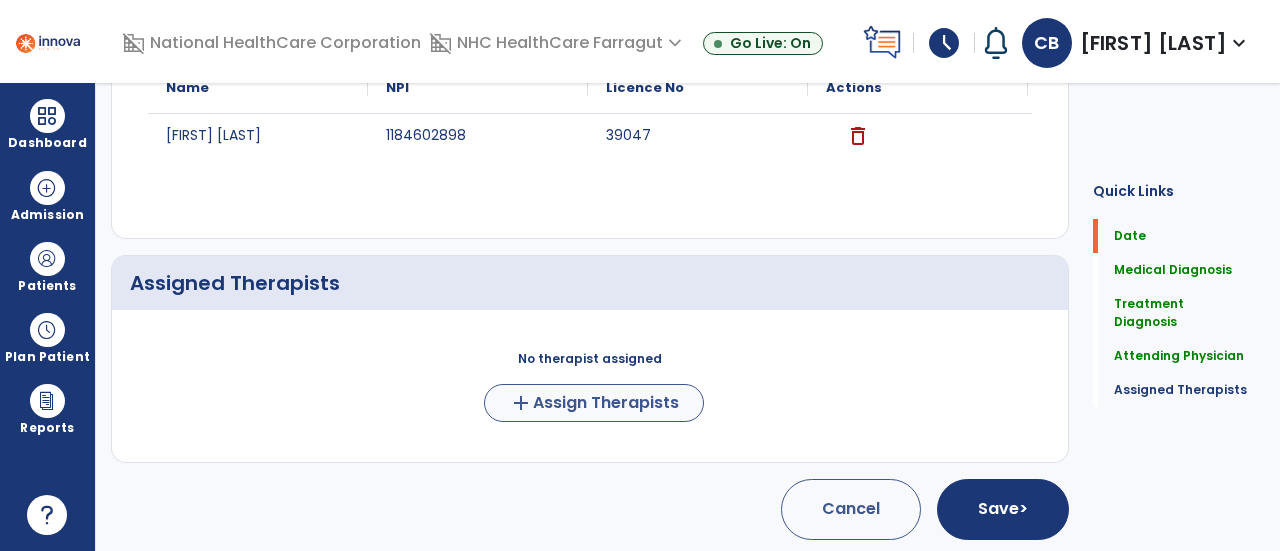 scroll, scrollTop: 1127, scrollLeft: 0, axis: vertical 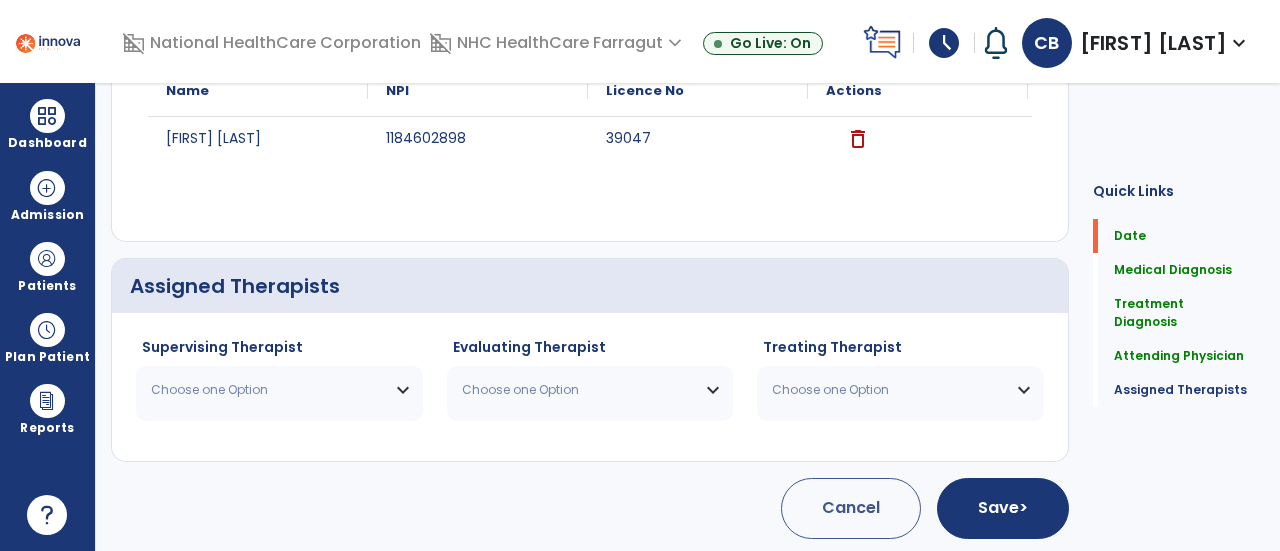 click on "Choose one Option" at bounding box center (267, 390) 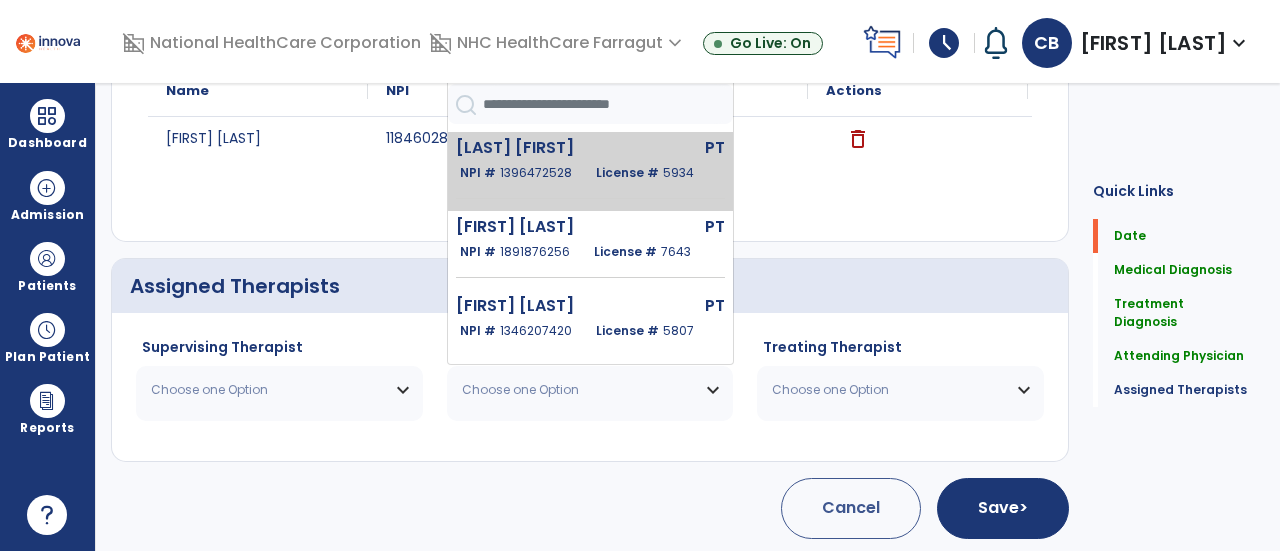 click on "[LAST] [FIRST]" 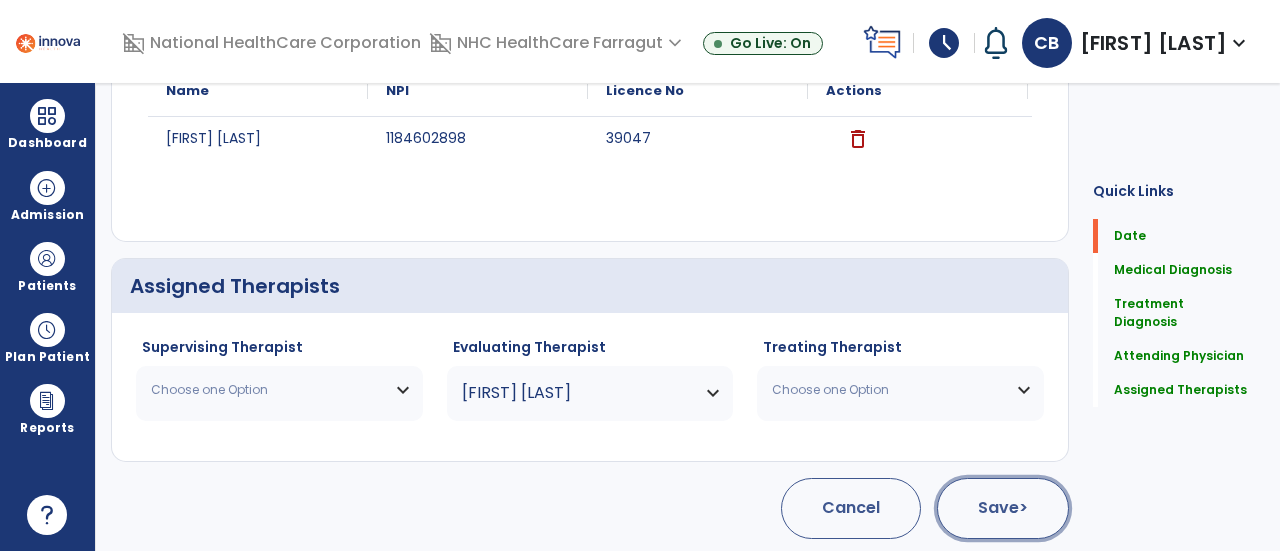click on "Save  >" 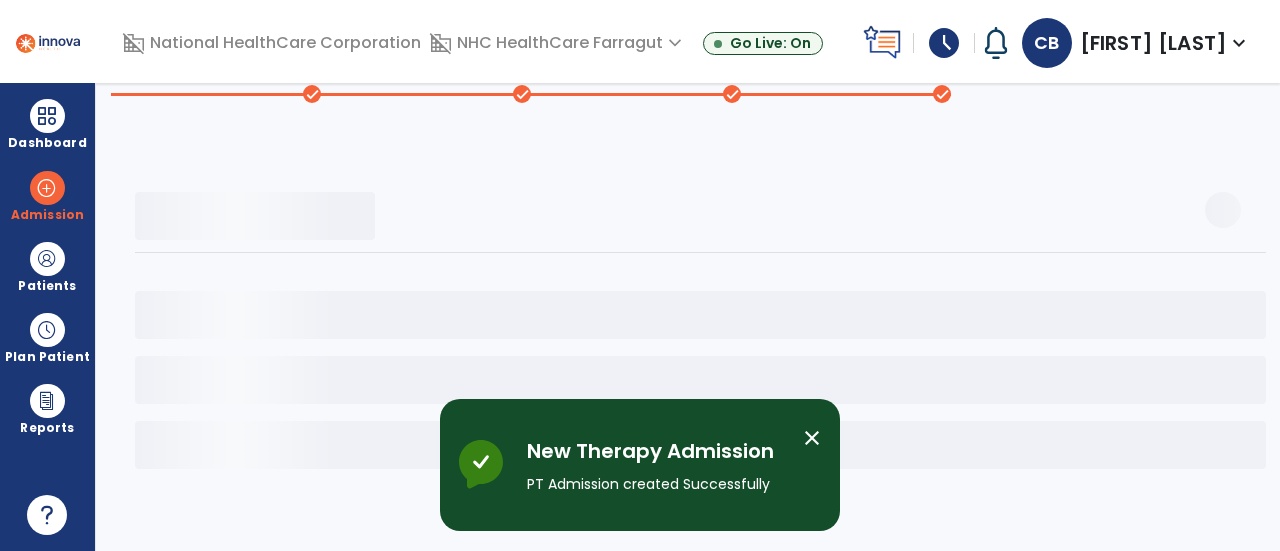 scroll, scrollTop: 181, scrollLeft: 0, axis: vertical 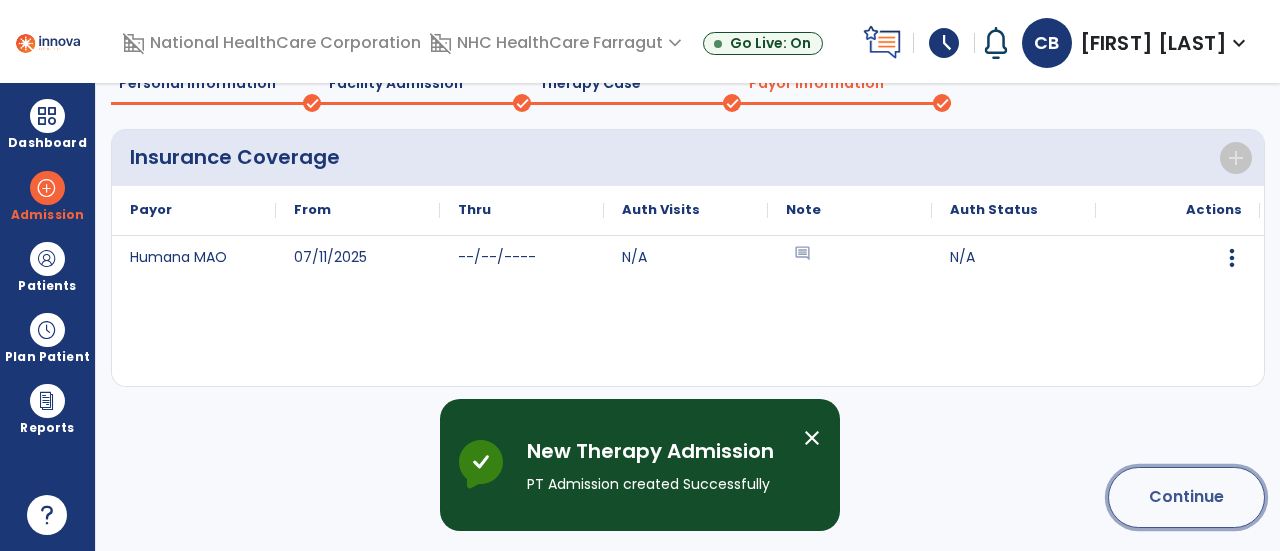 click on "Continue" 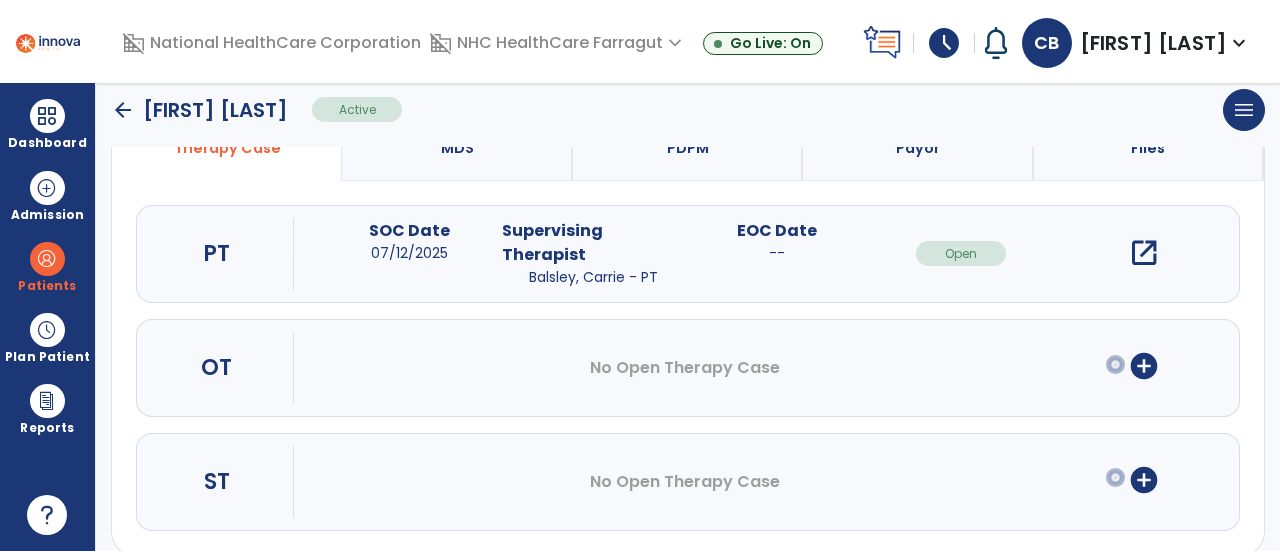 click on "open_in_new" at bounding box center (1144, 253) 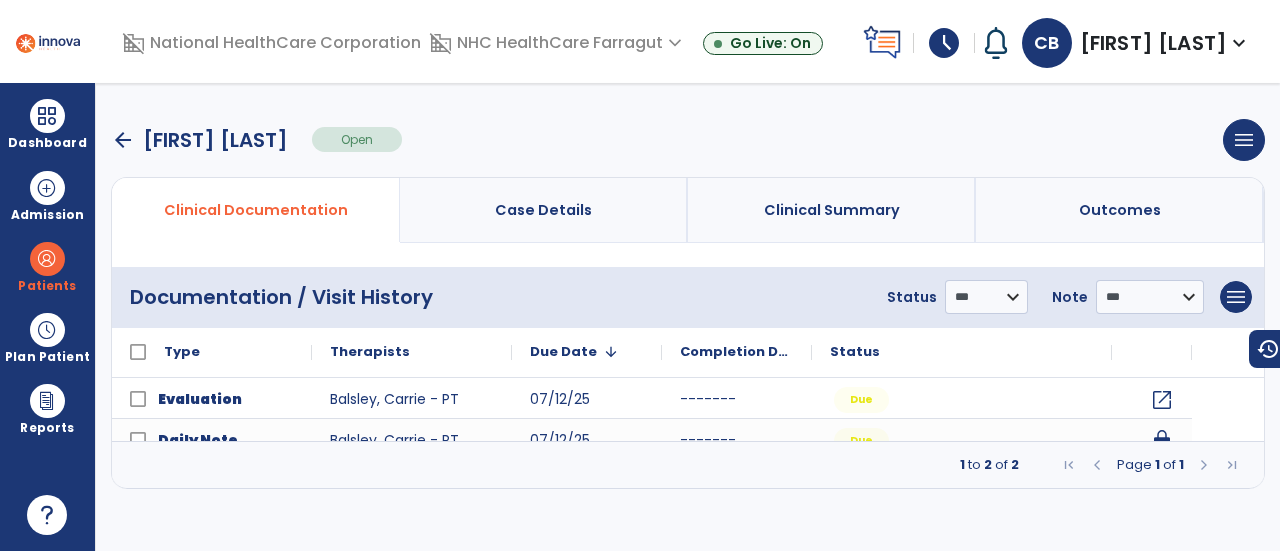 scroll, scrollTop: 0, scrollLeft: 0, axis: both 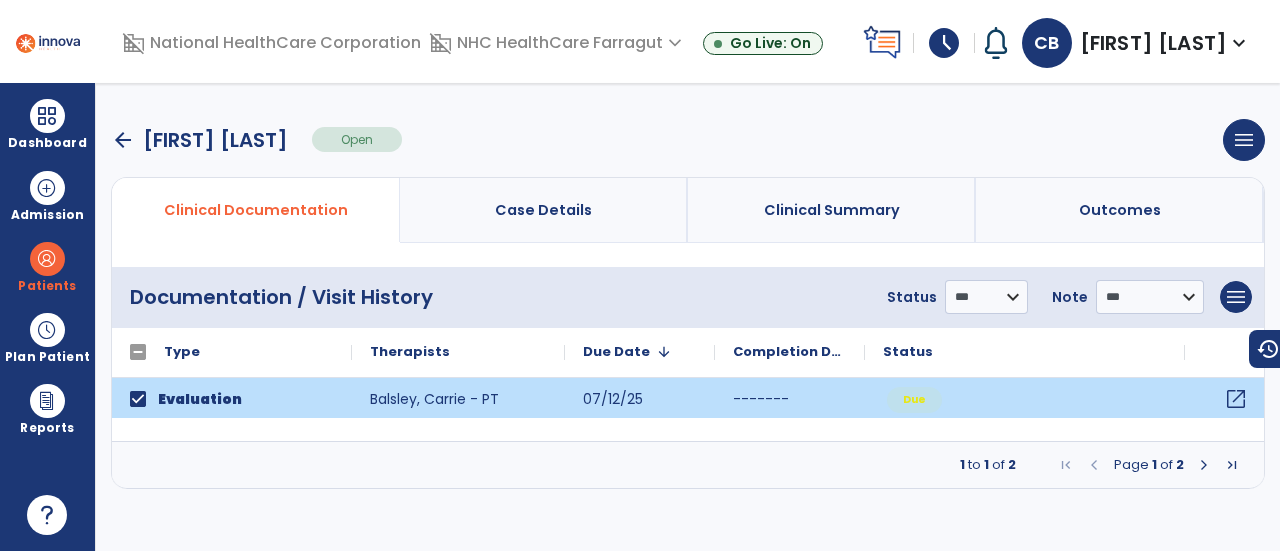 click on "open_in_new" 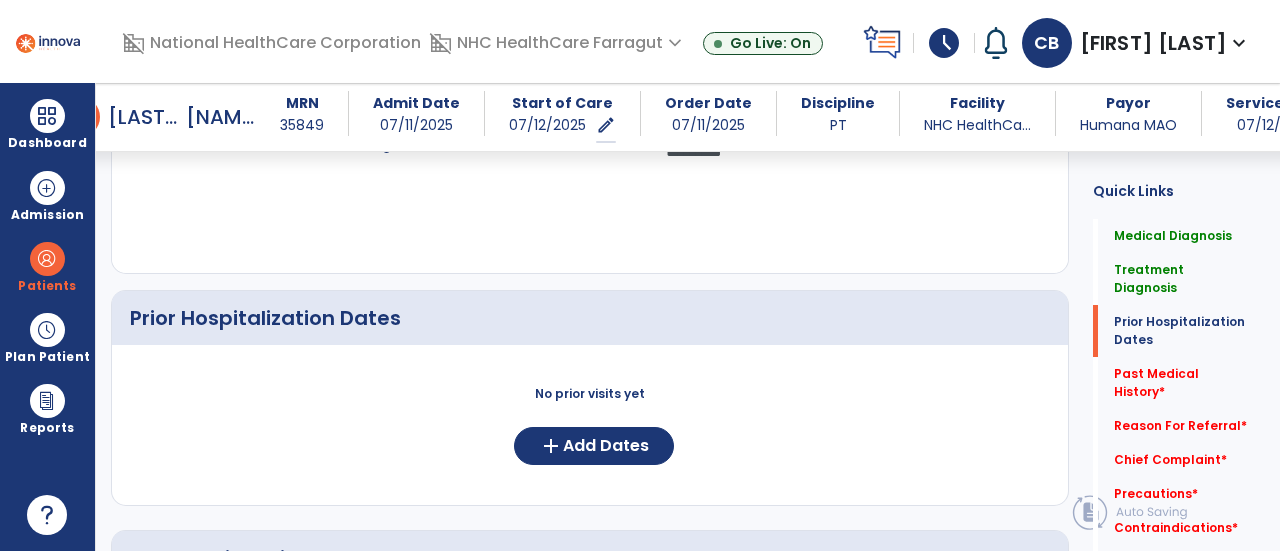 scroll, scrollTop: 1000, scrollLeft: 0, axis: vertical 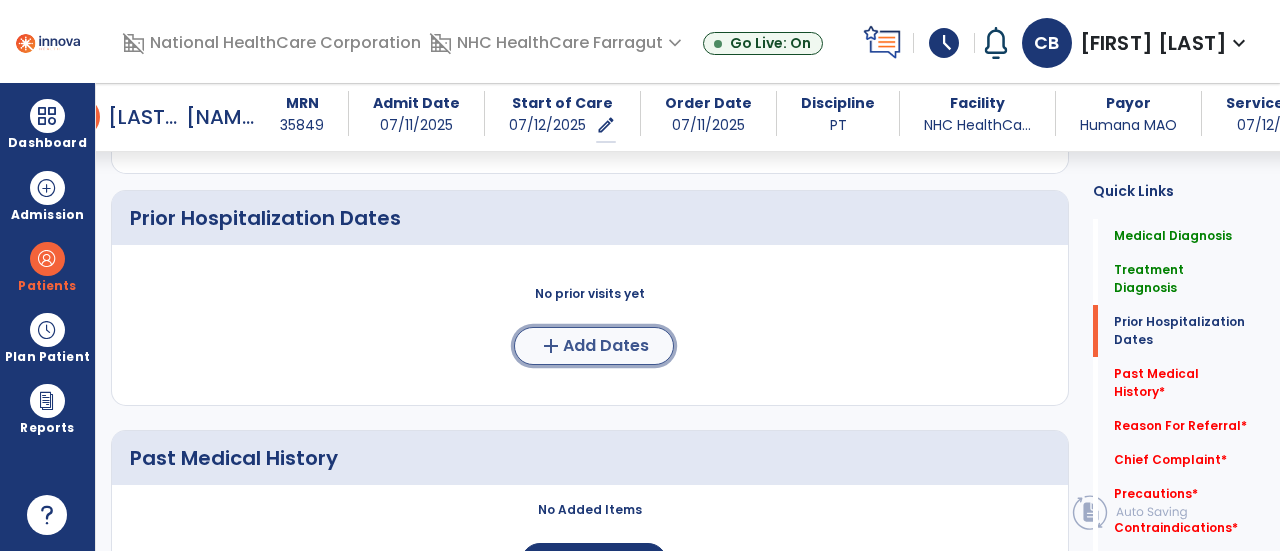 click on "add" 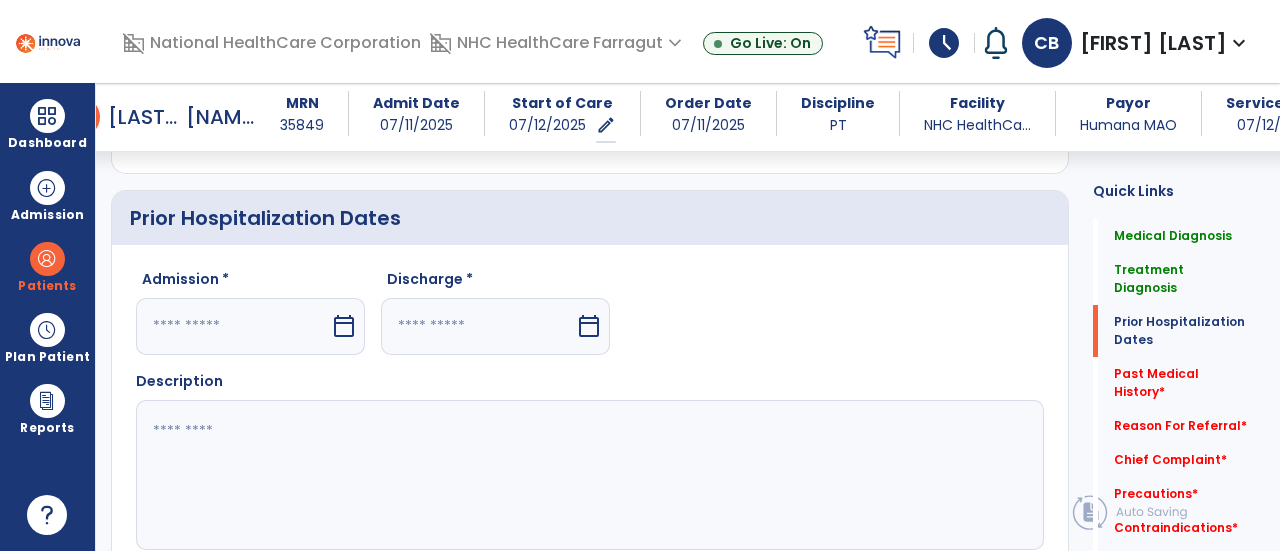 click on "calendar_today" at bounding box center [344, 326] 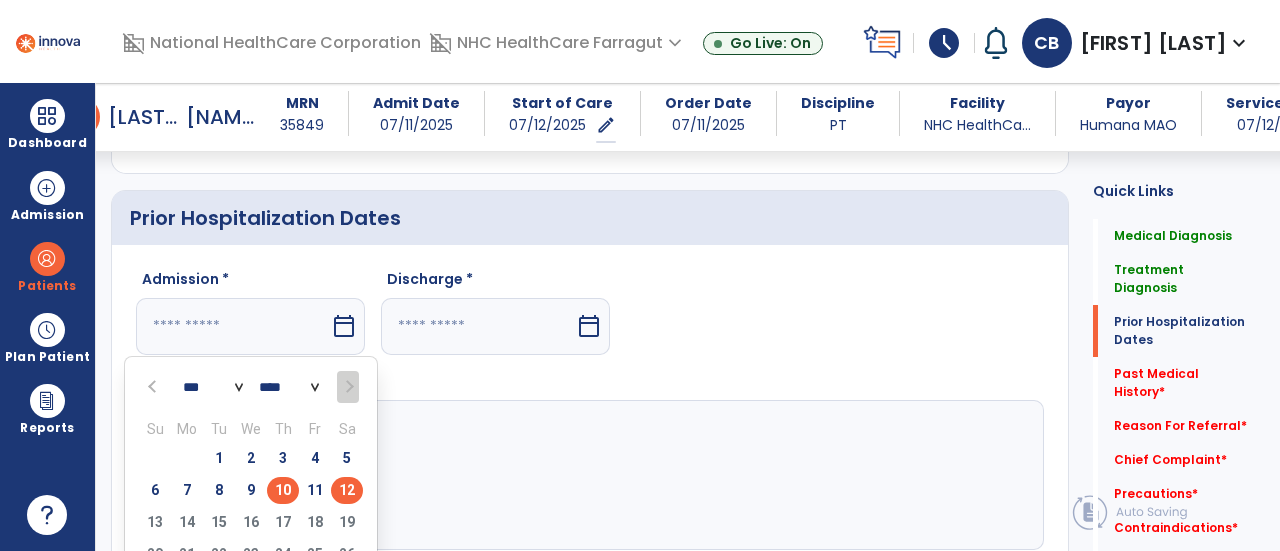click on "10" at bounding box center [283, 490] 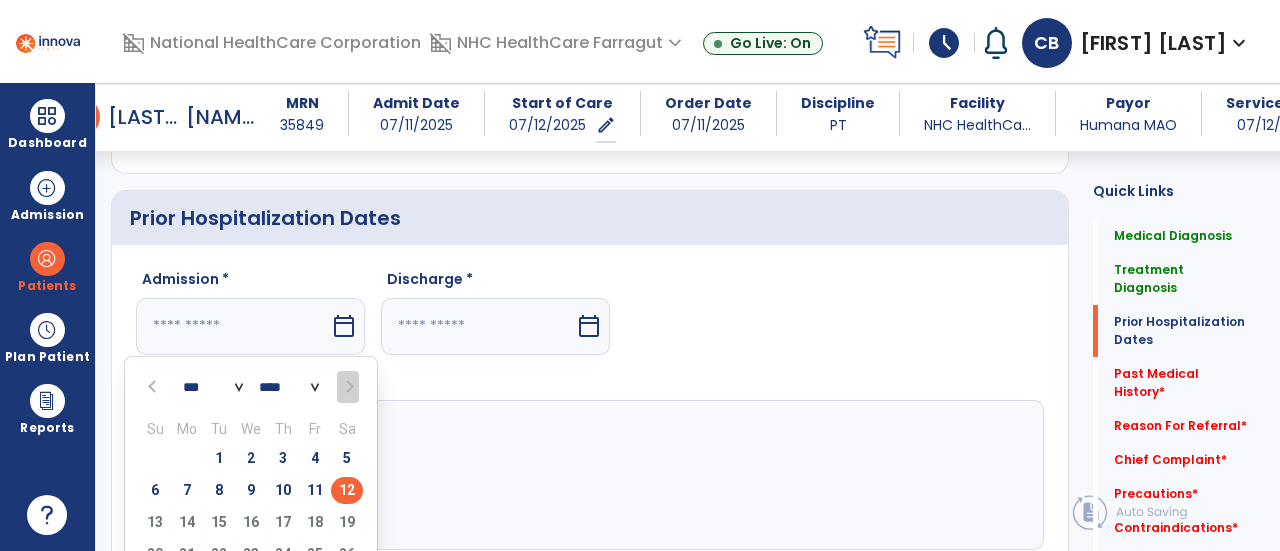 type on "*********" 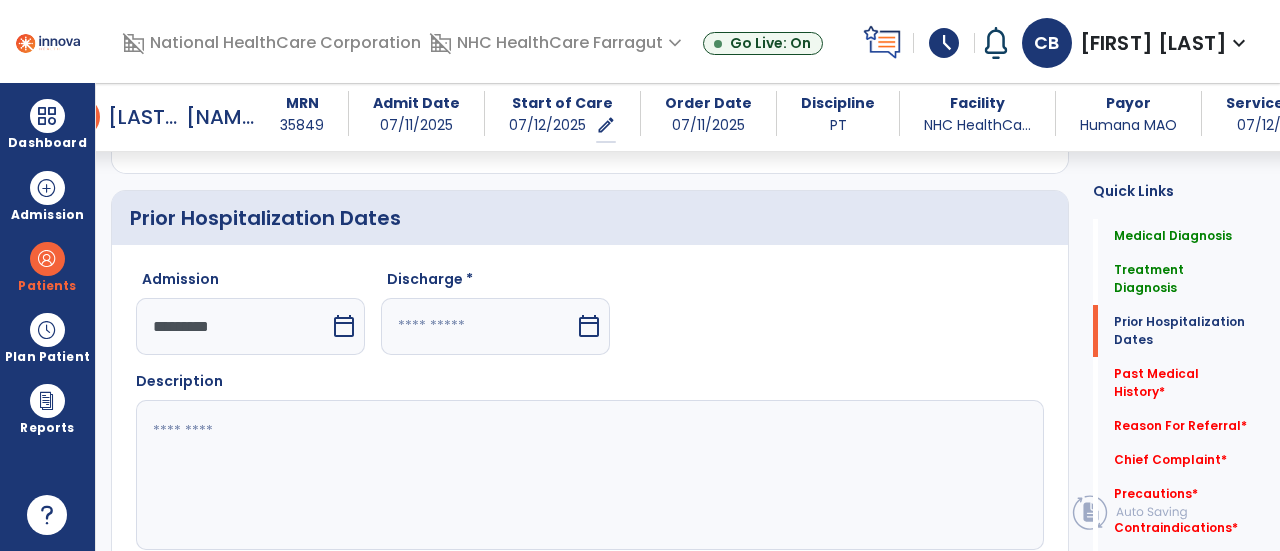 click on "calendar_today" at bounding box center [589, 326] 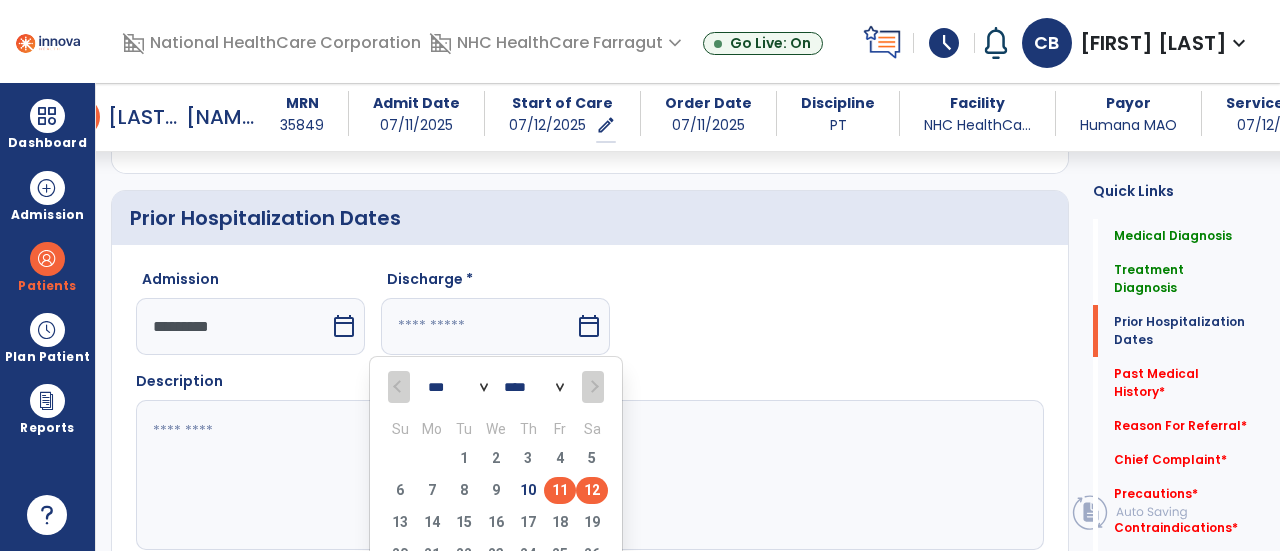 click on "11" at bounding box center [560, 490] 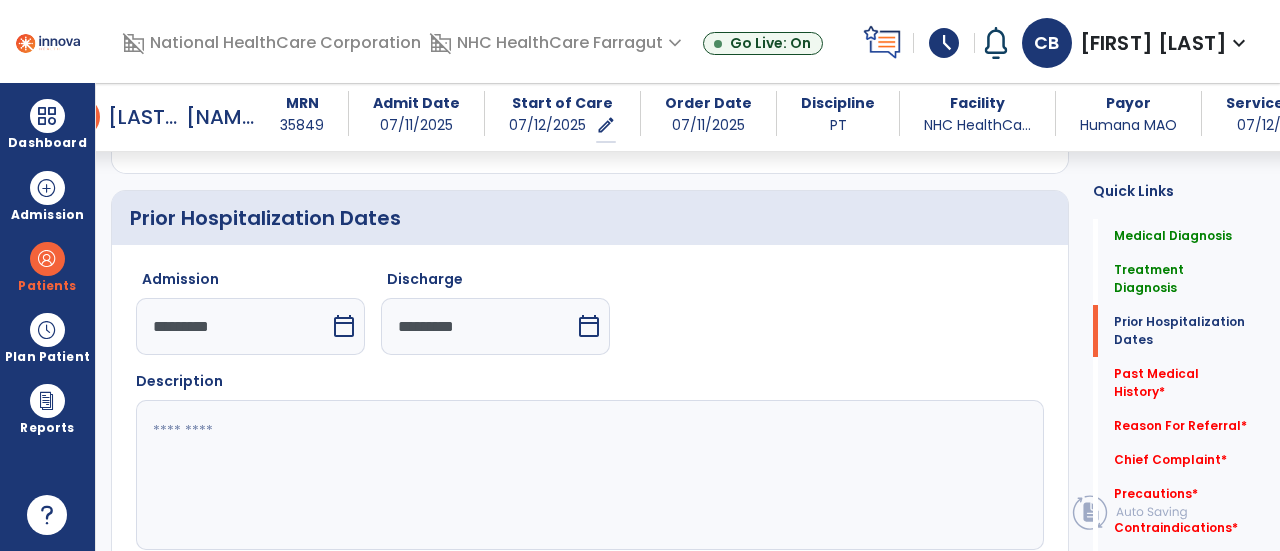 click 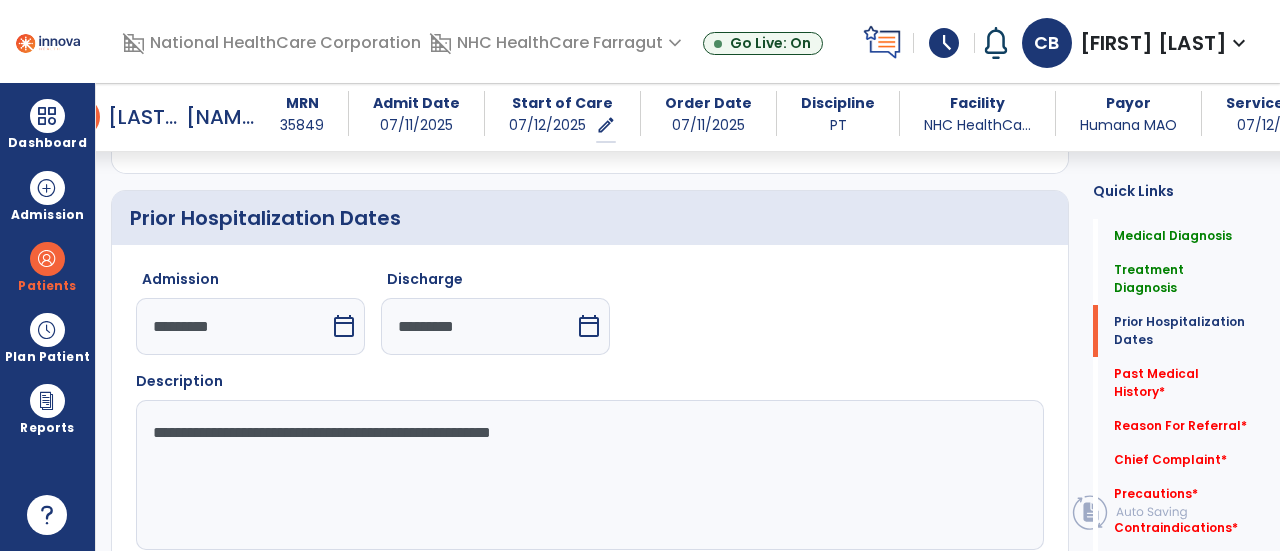 click on "**********" 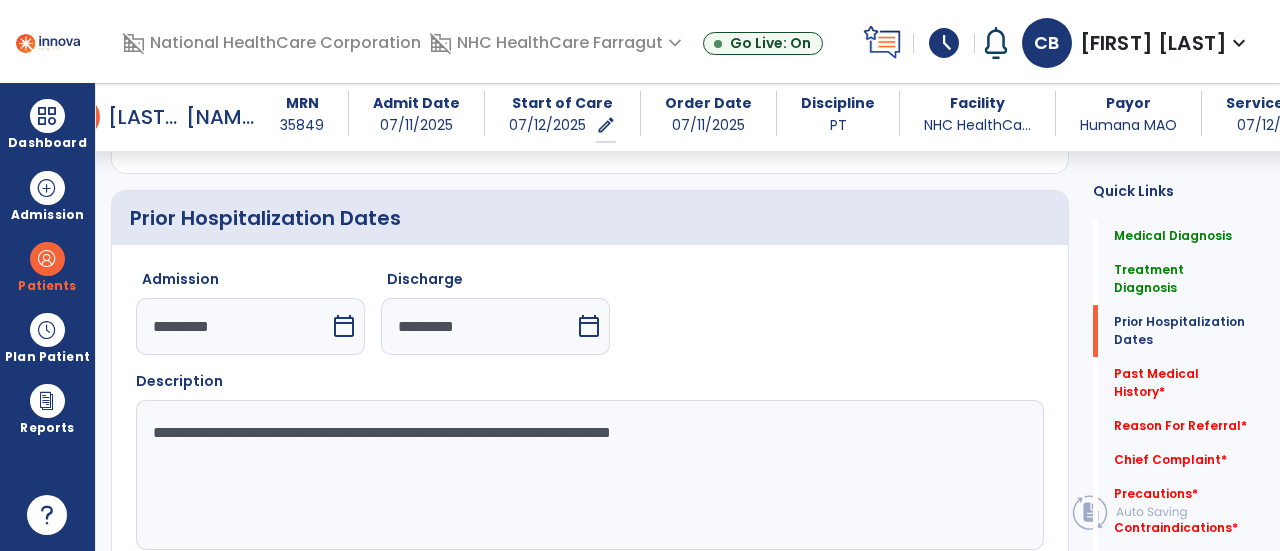 click on "**********" 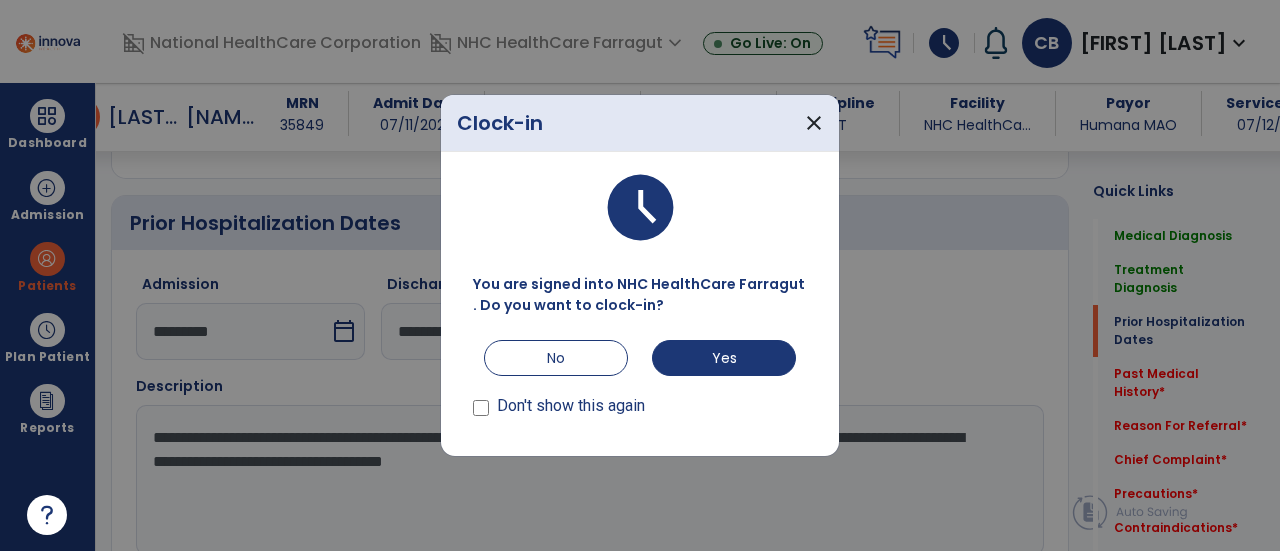 scroll, scrollTop: 1000, scrollLeft: 0, axis: vertical 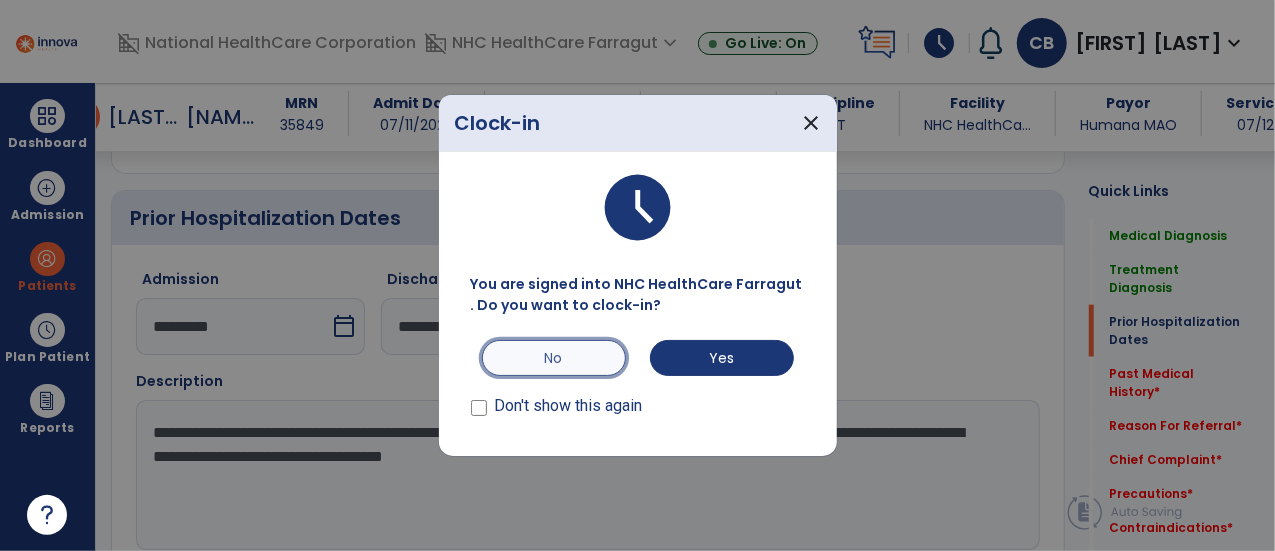click on "No" at bounding box center (554, 358) 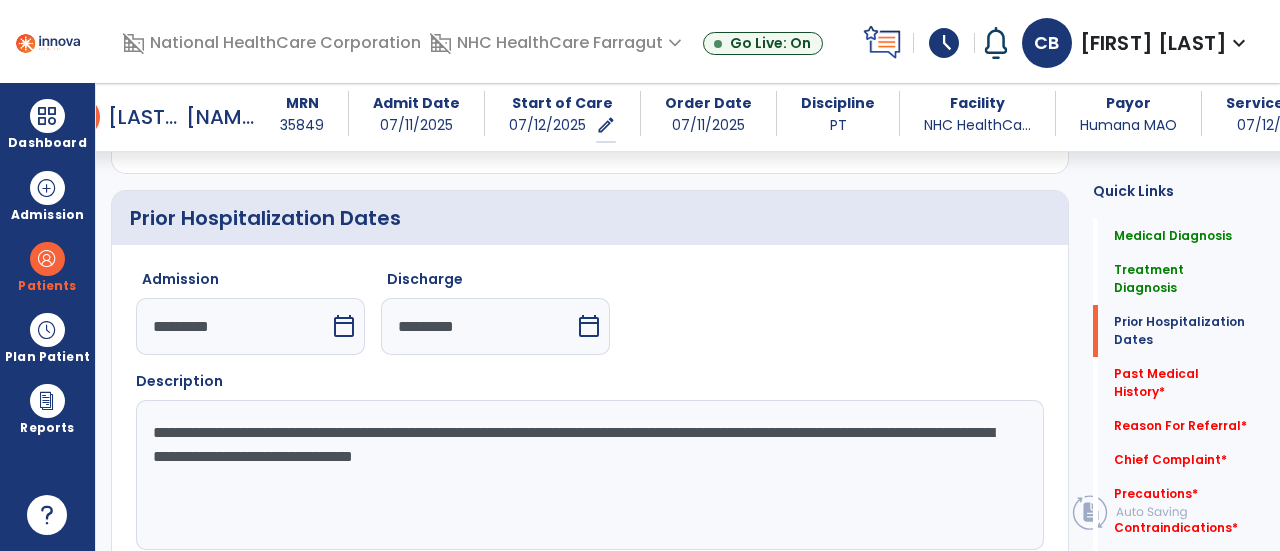 click on "**********" 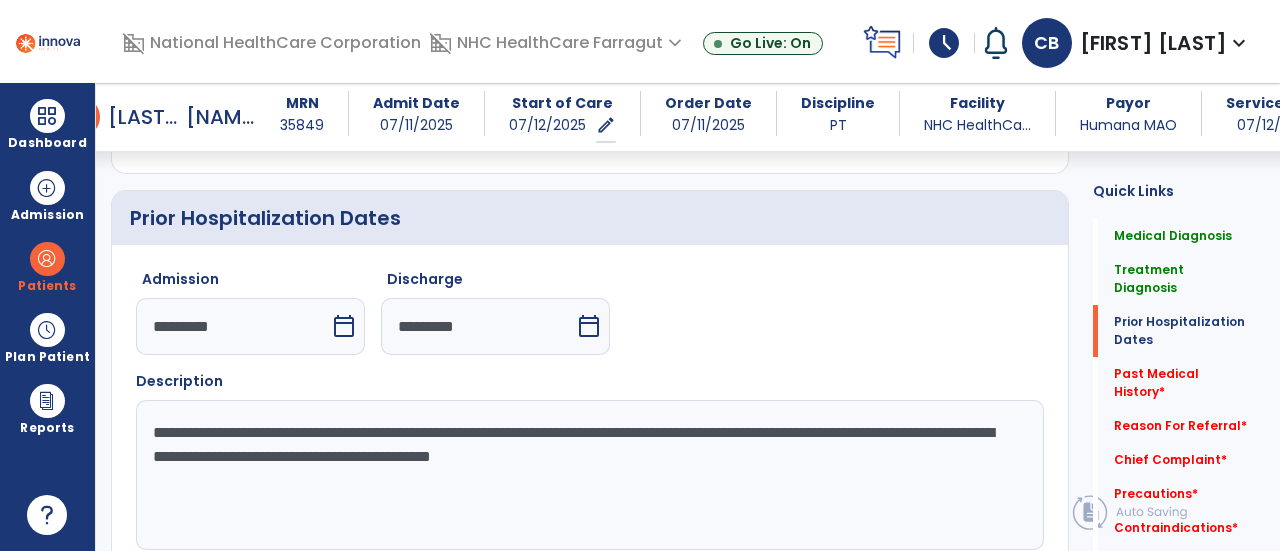 click on "**********" 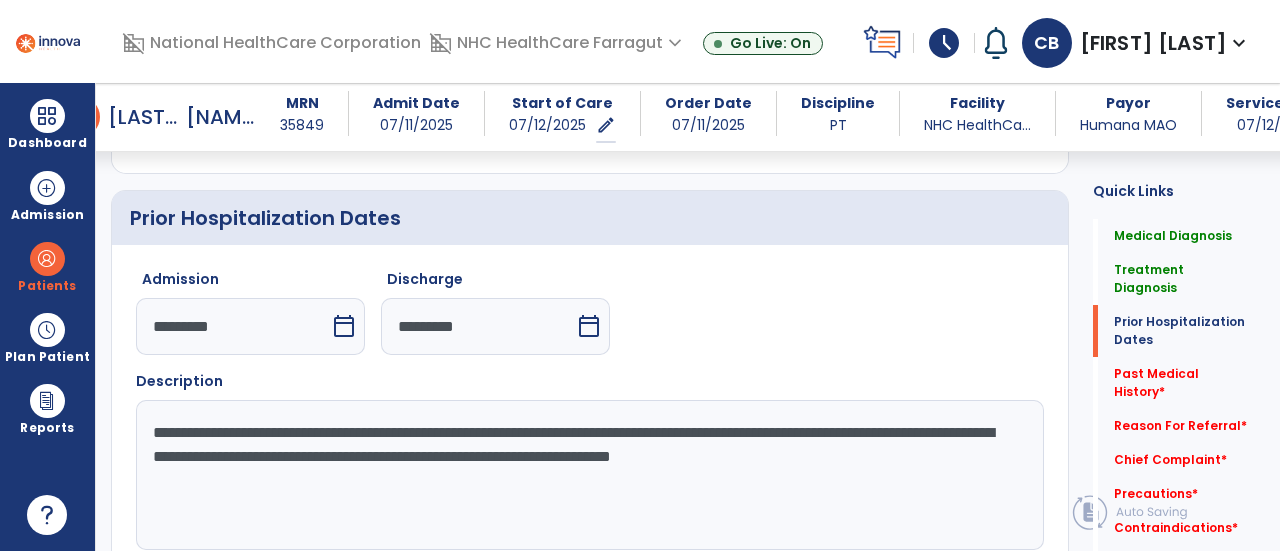 drag, startPoint x: 906, startPoint y: 443, endPoint x: 932, endPoint y: 475, distance: 41.231056 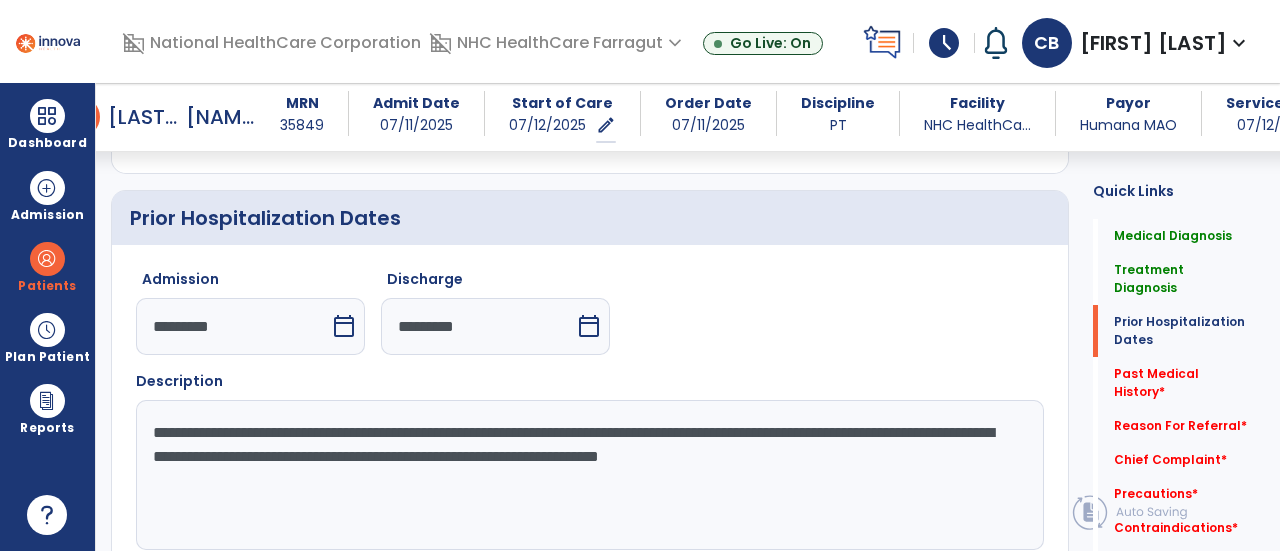 click on "**********" 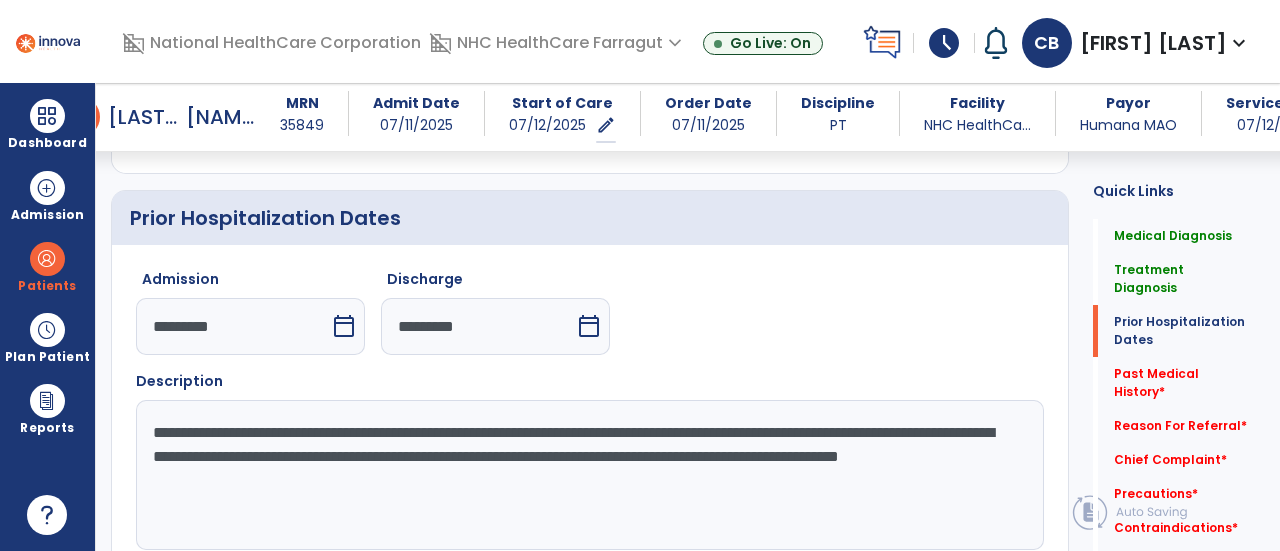 click on "**********" 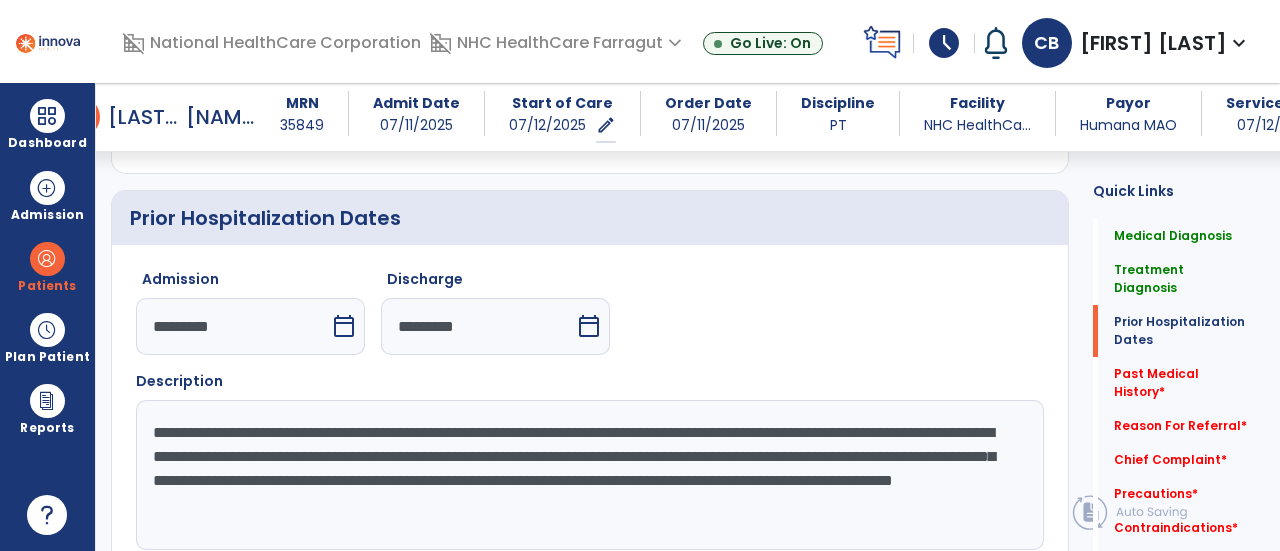 click on "**********" 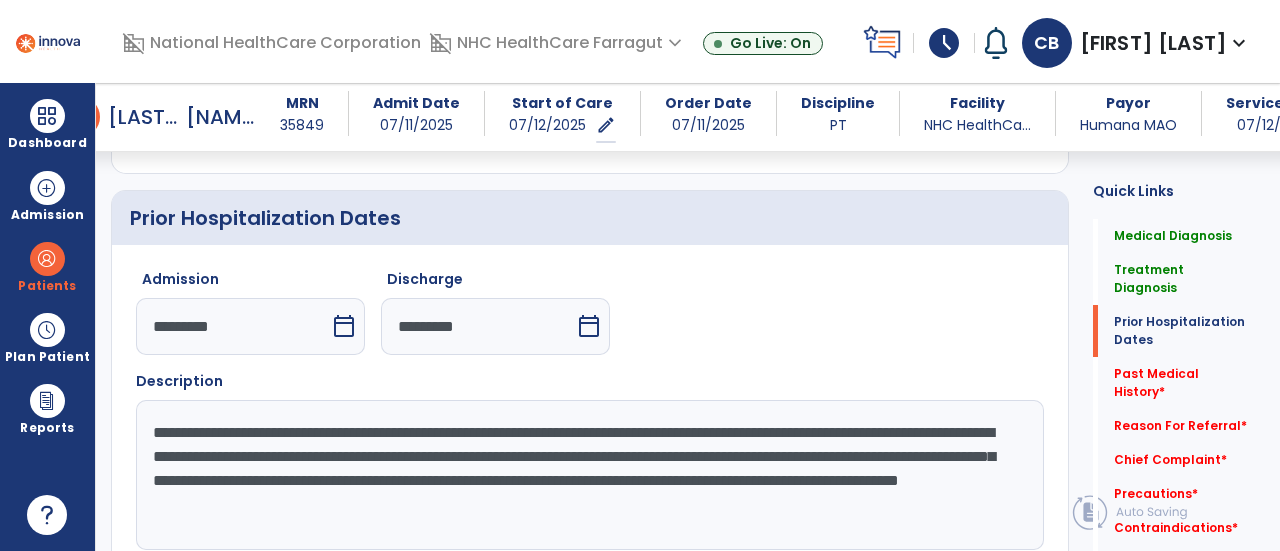 click on "**********" 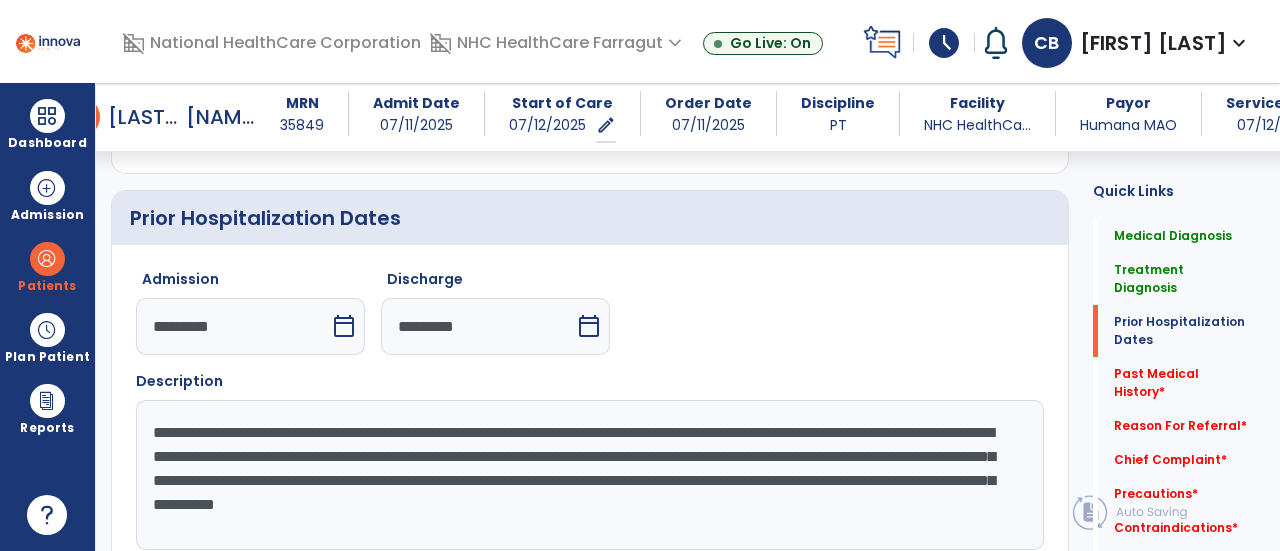 drag, startPoint x: 824, startPoint y: 415, endPoint x: 794, endPoint y: 316, distance: 103.44564 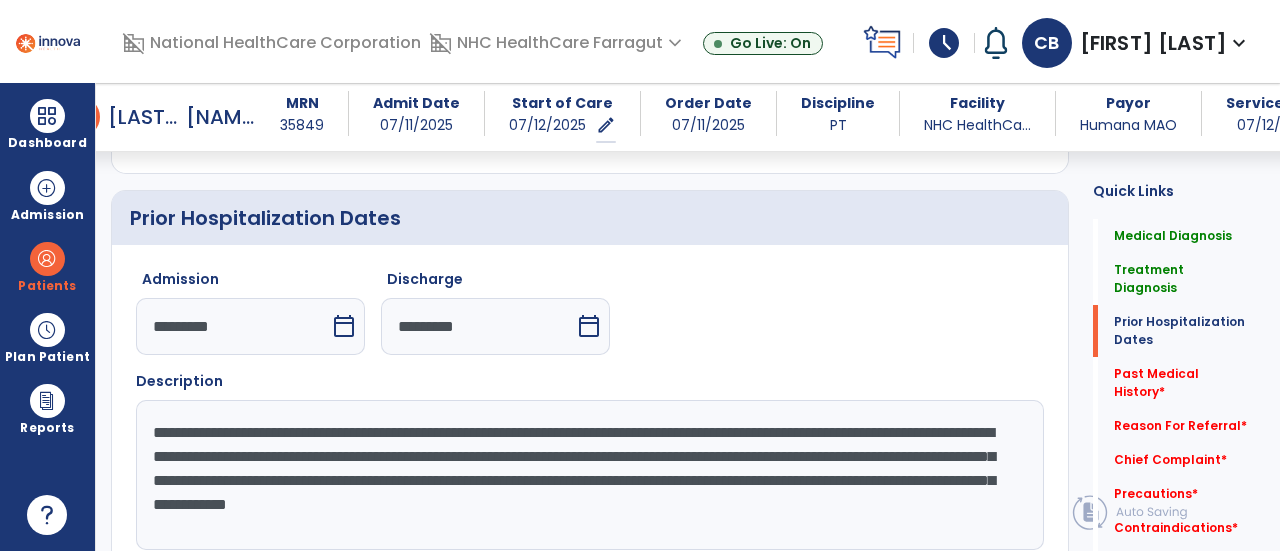 scroll, scrollTop: 1200, scrollLeft: 0, axis: vertical 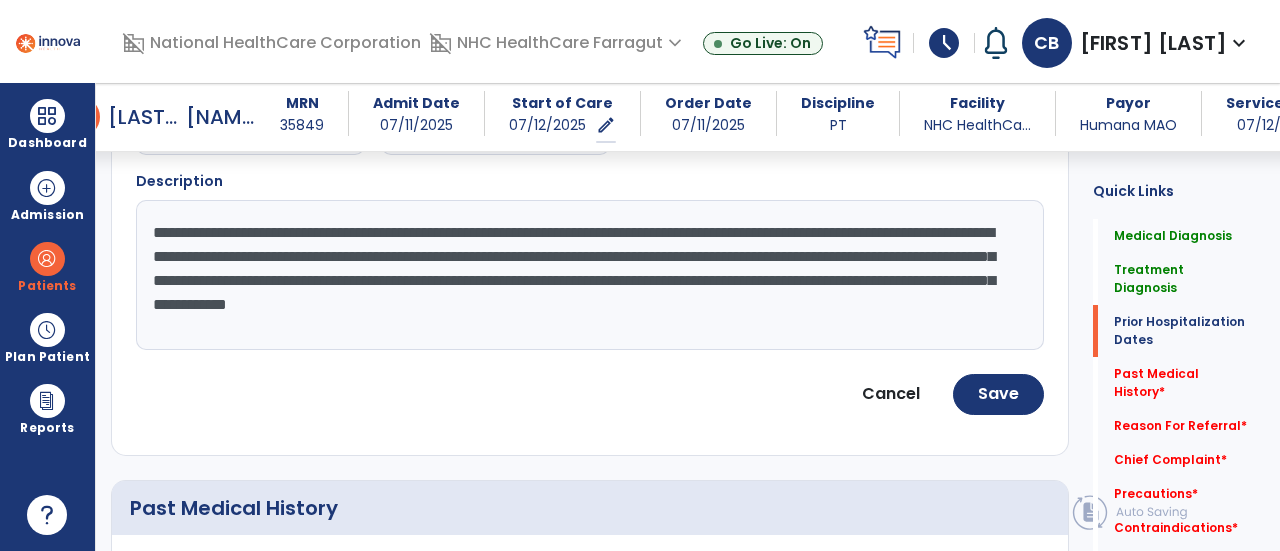 click on "**********" 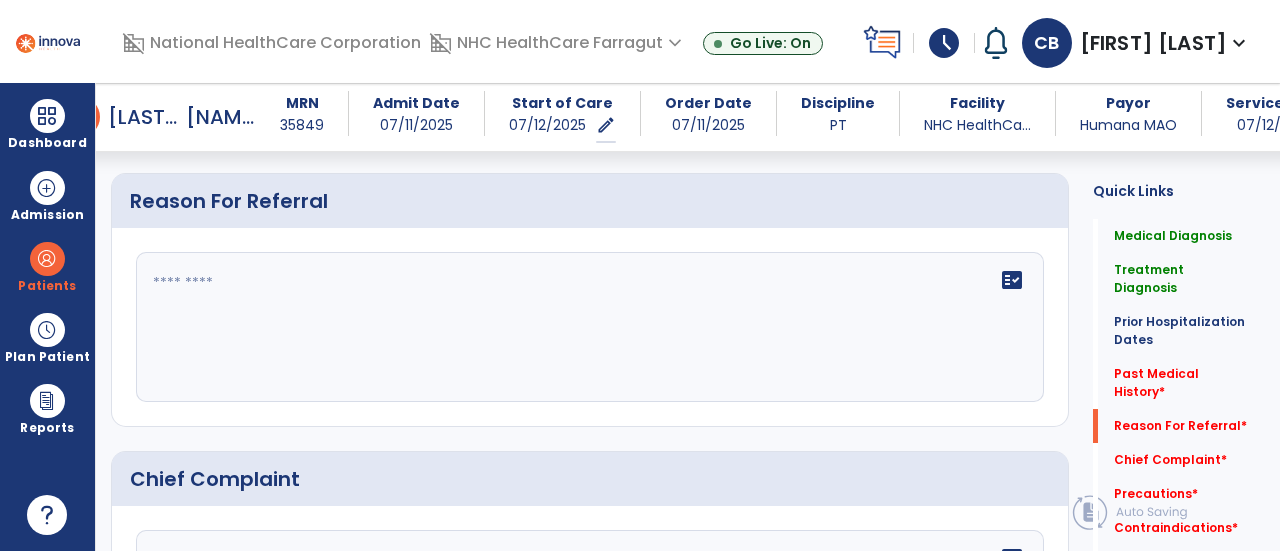 scroll, scrollTop: 1700, scrollLeft: 0, axis: vertical 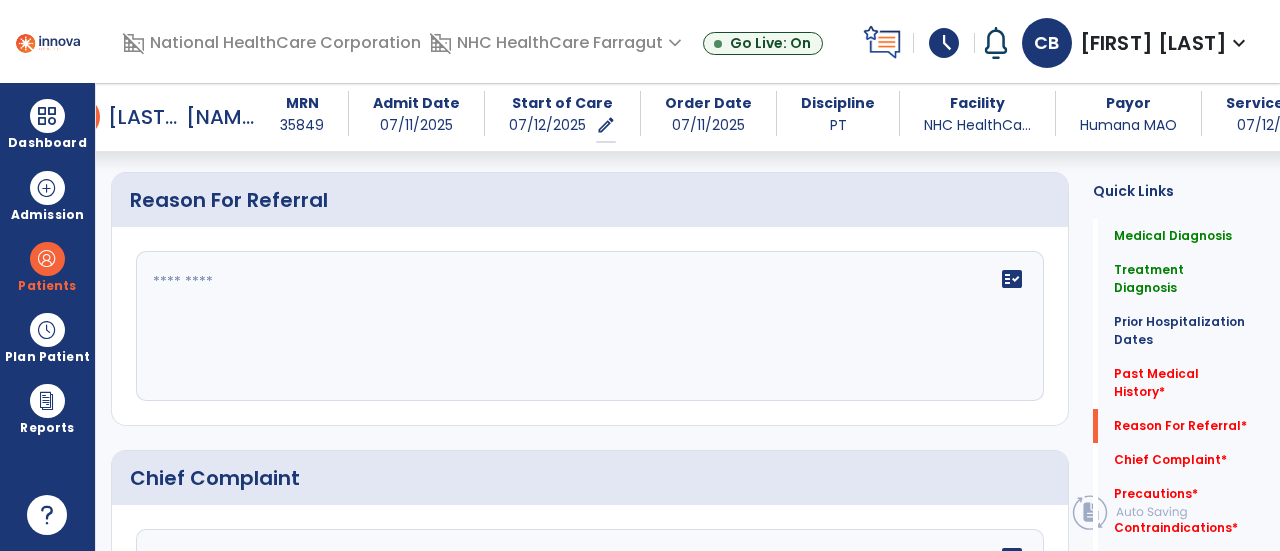 type on "**********" 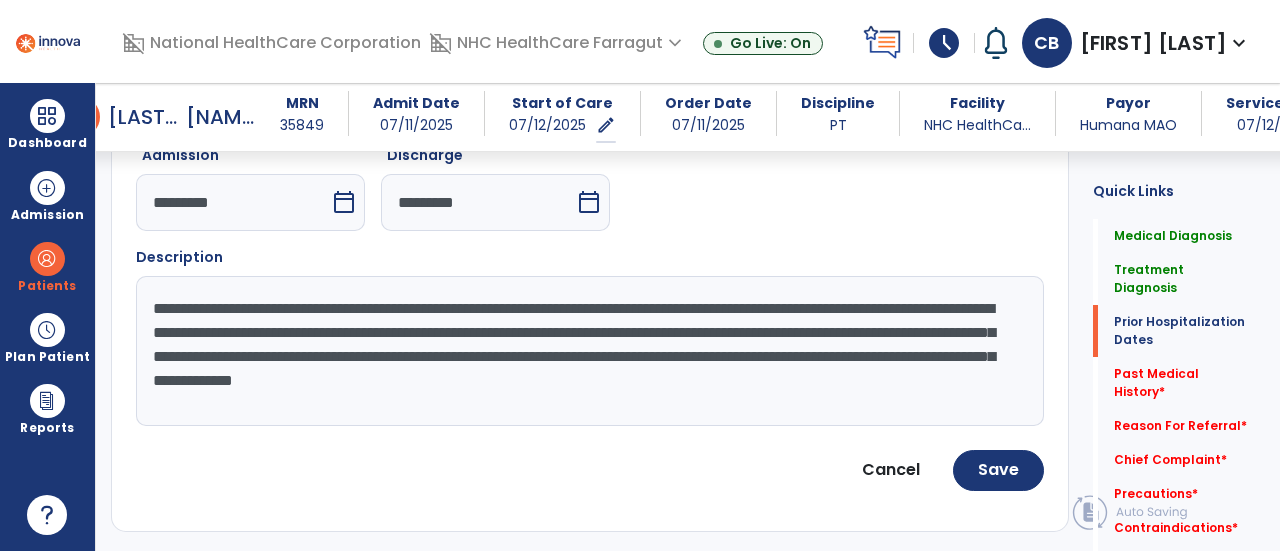 scroll, scrollTop: 1100, scrollLeft: 0, axis: vertical 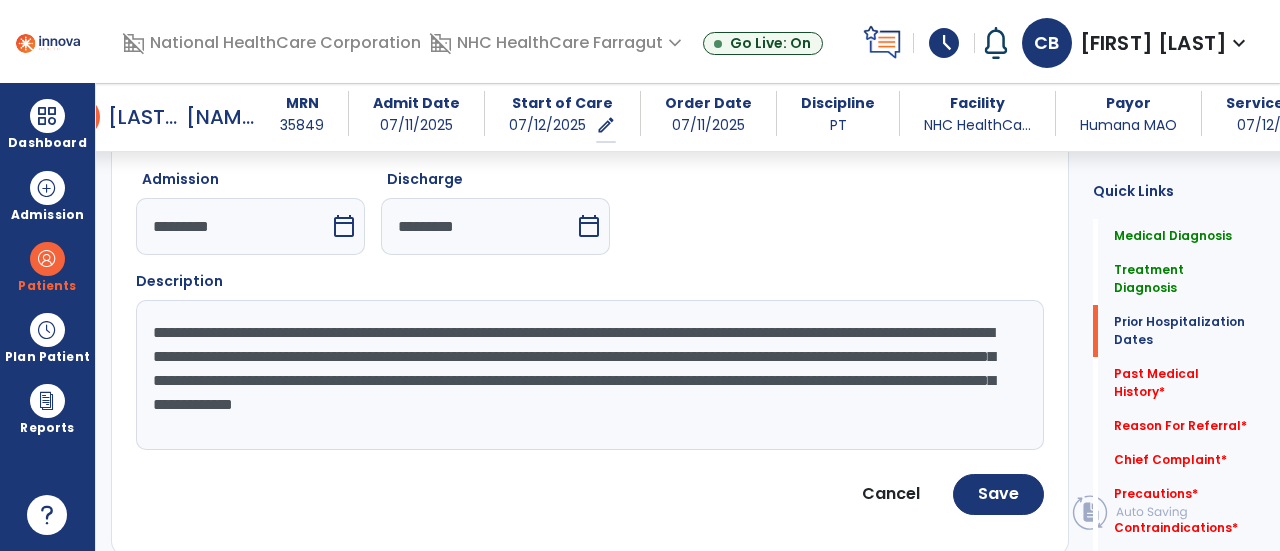 drag, startPoint x: 151, startPoint y: 310, endPoint x: 204, endPoint y: 405, distance: 108.78419 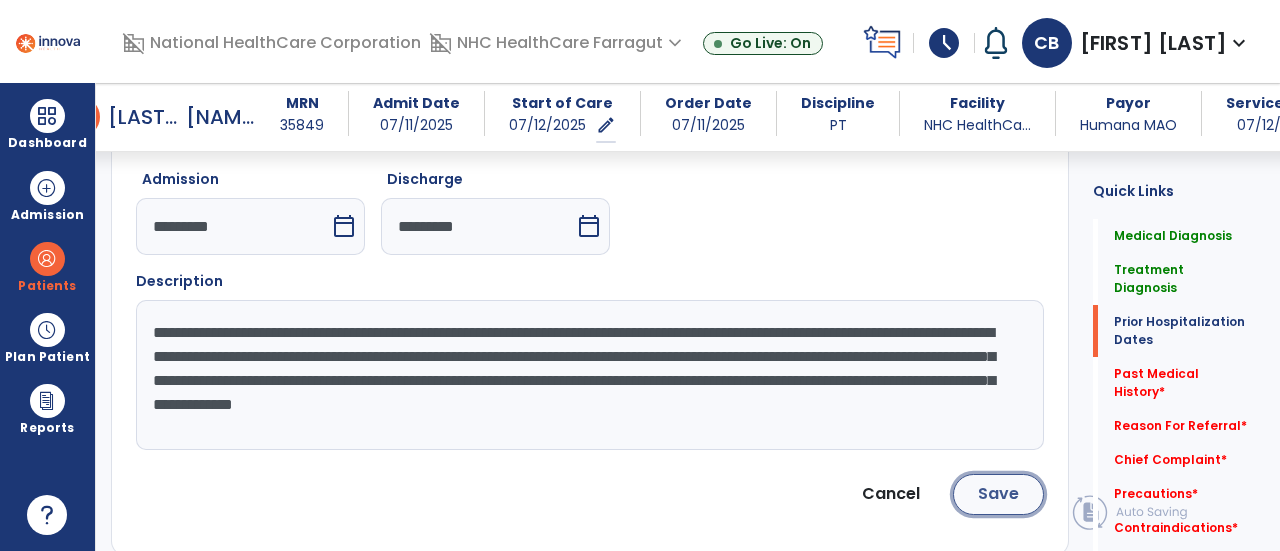 click on "Save" 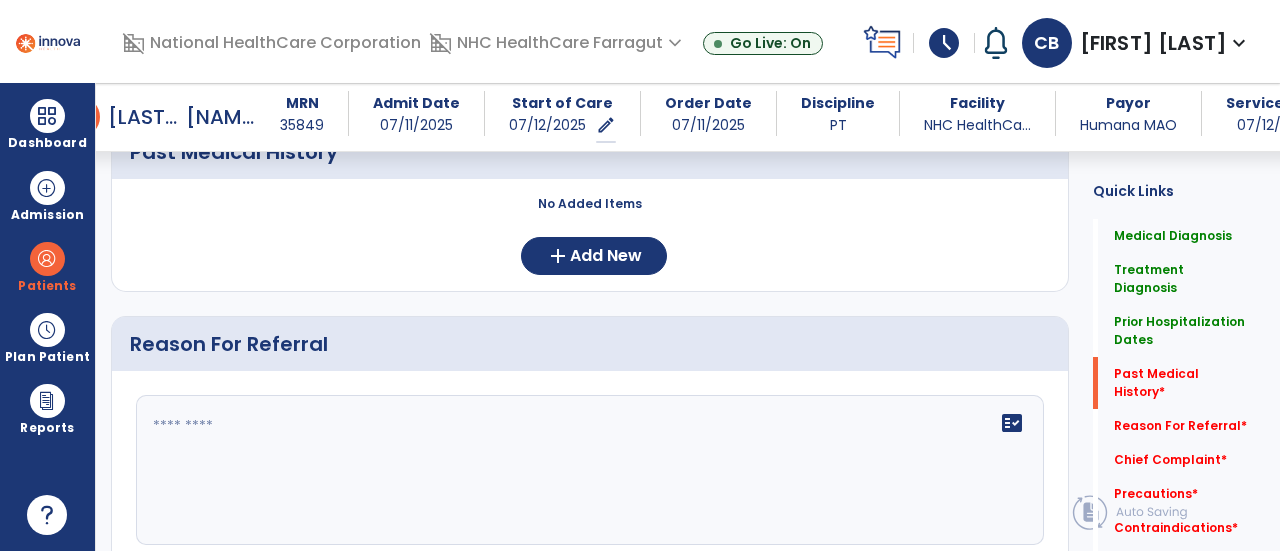 scroll, scrollTop: 1400, scrollLeft: 0, axis: vertical 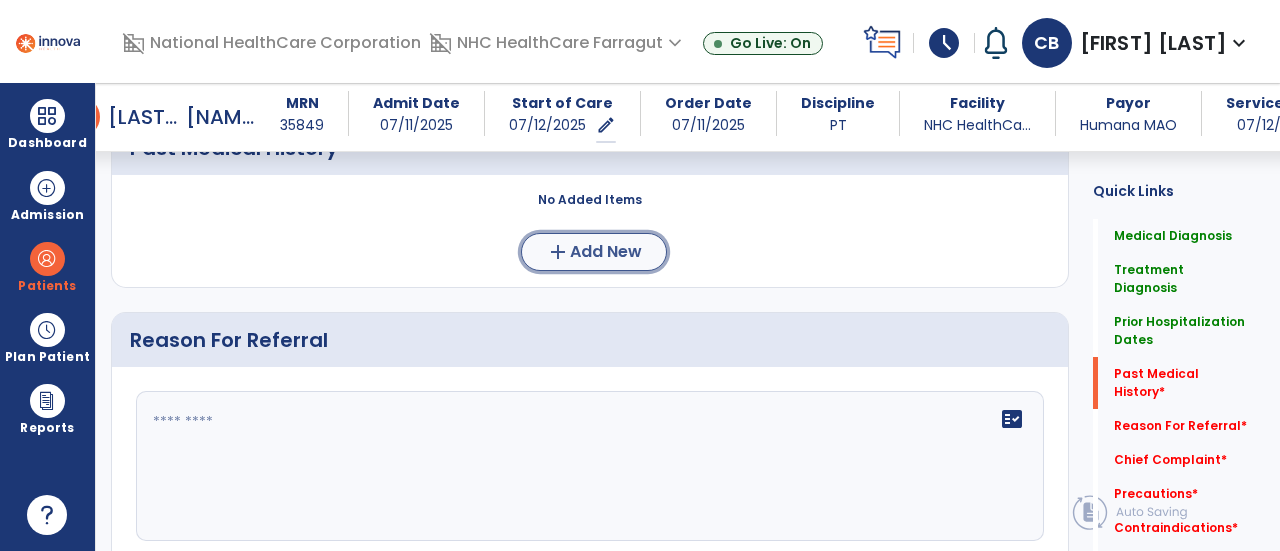 click on "add" 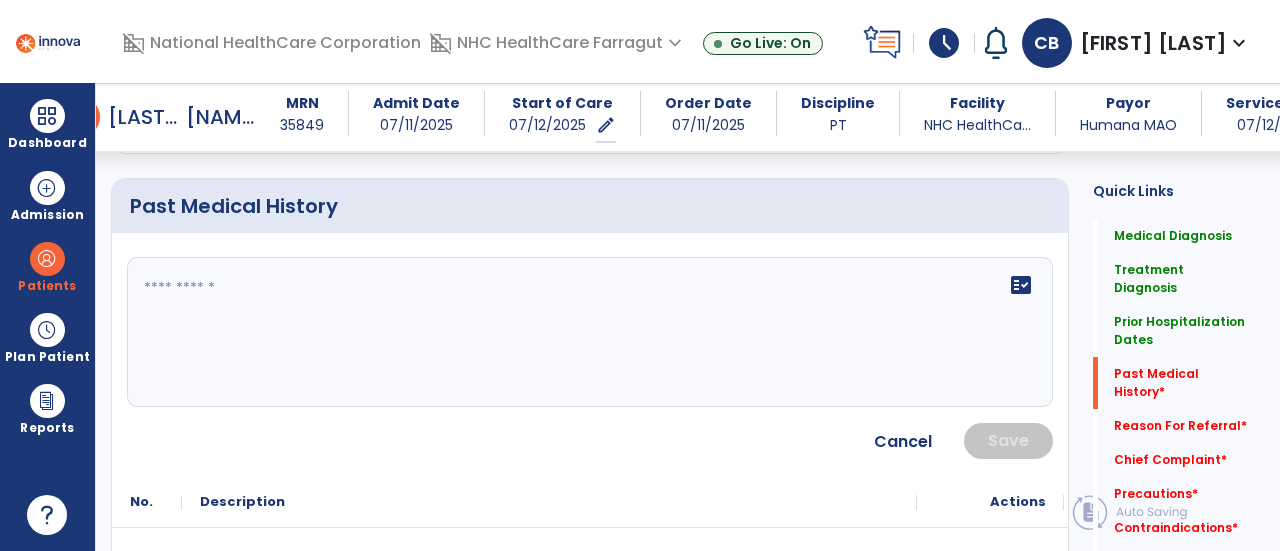 scroll, scrollTop: 1300, scrollLeft: 0, axis: vertical 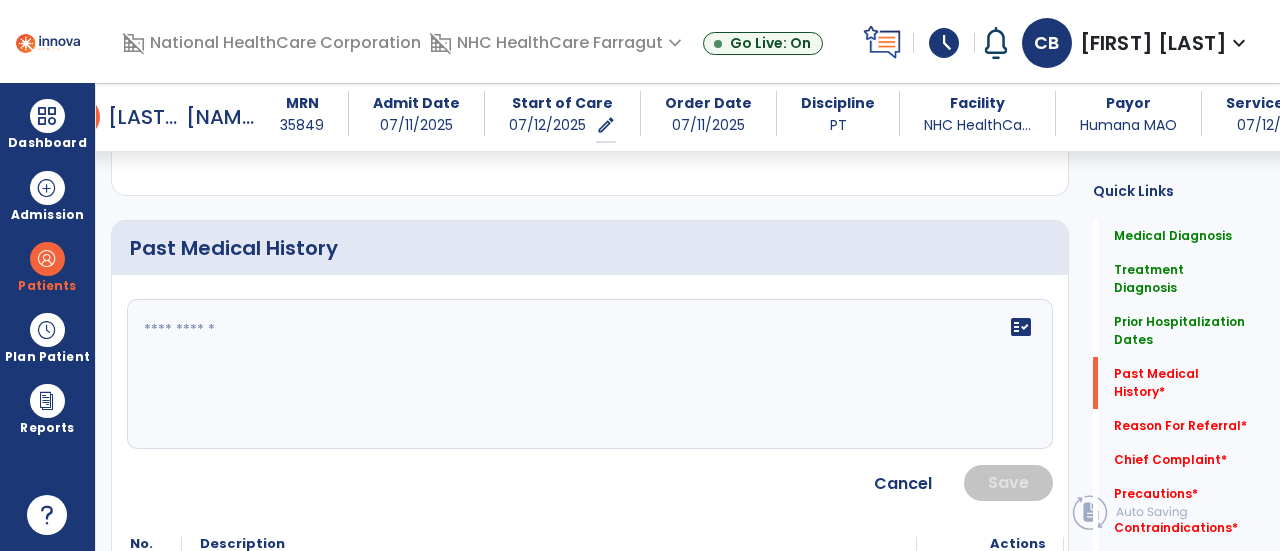 click on "fact_check" 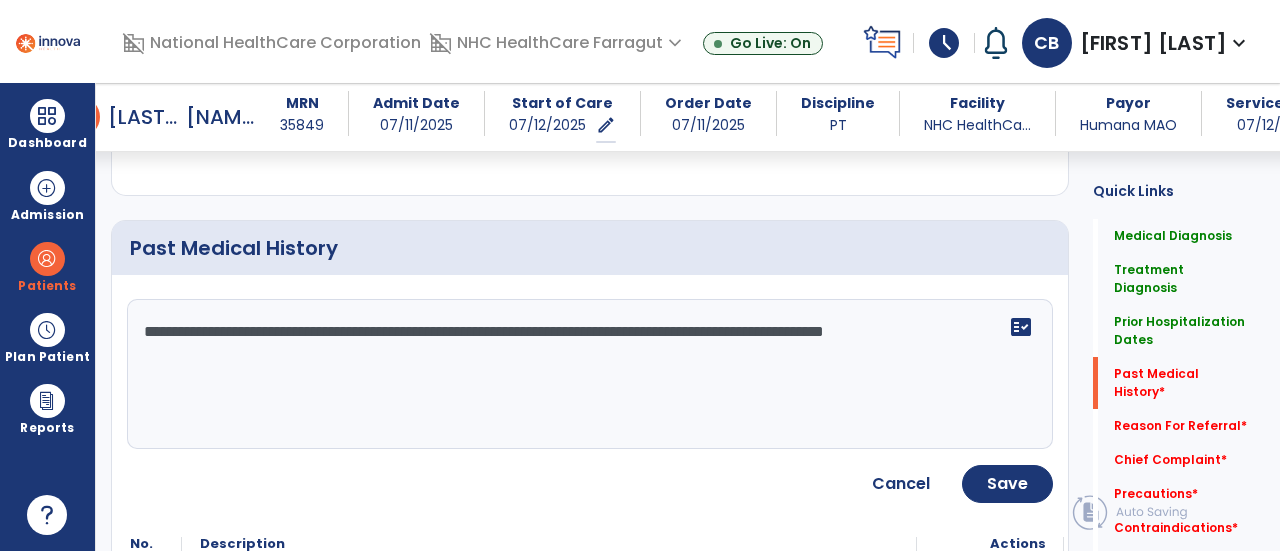 click on "**********" 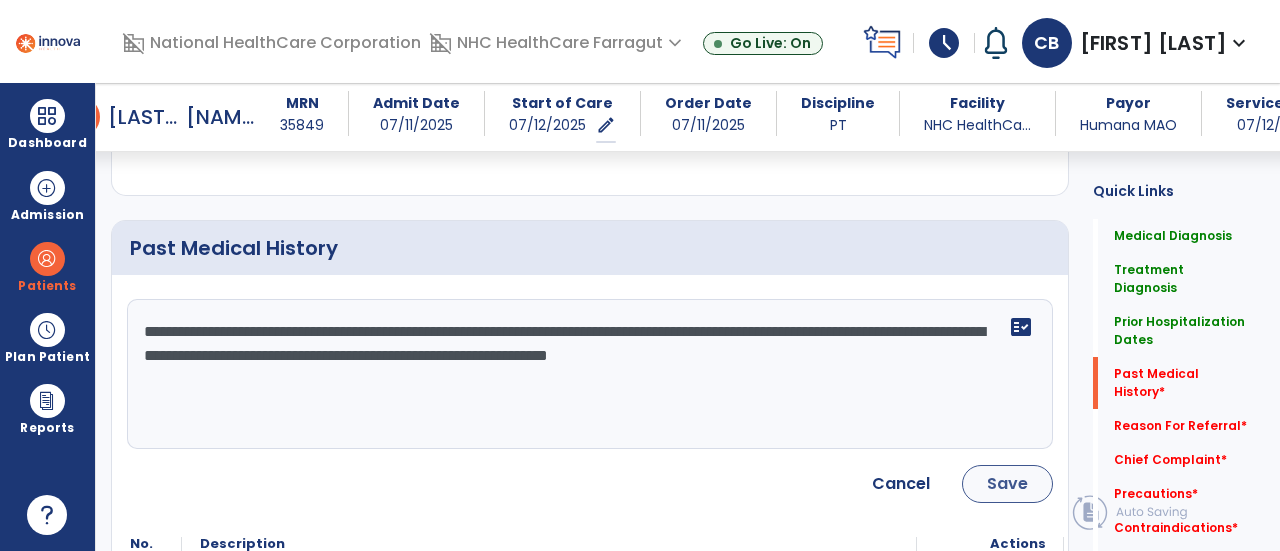 type on "**********" 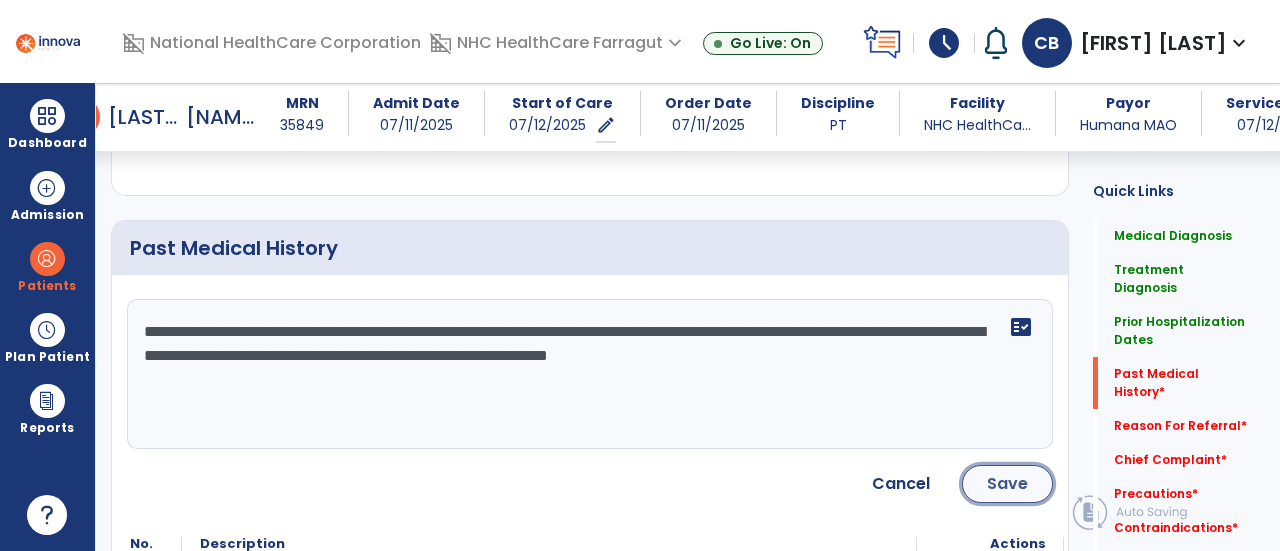 click on "Save" 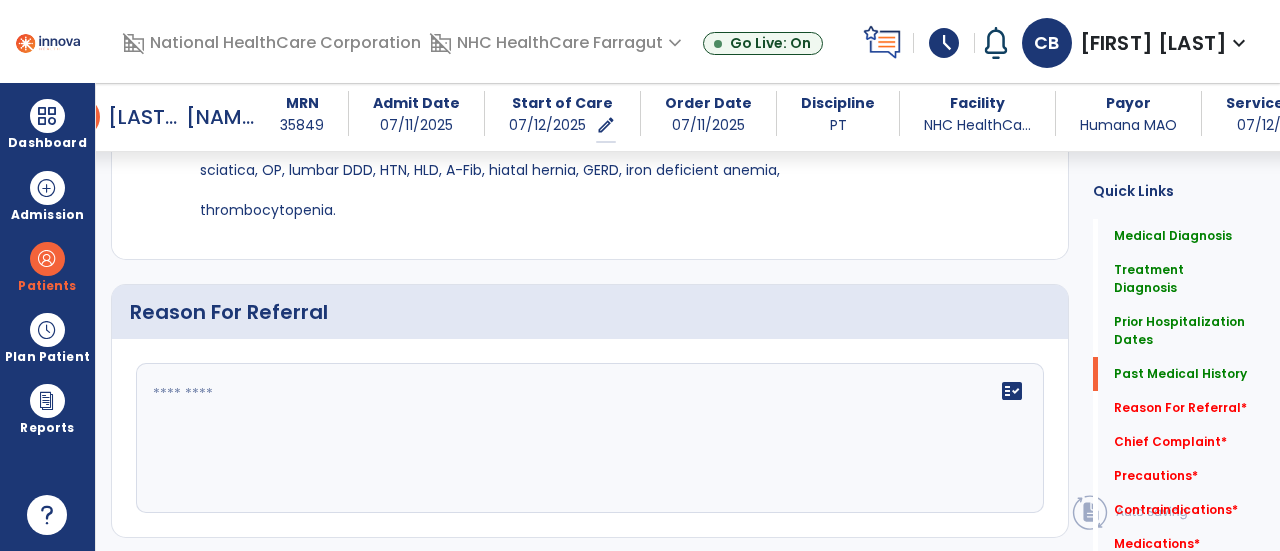 scroll, scrollTop: 1600, scrollLeft: 0, axis: vertical 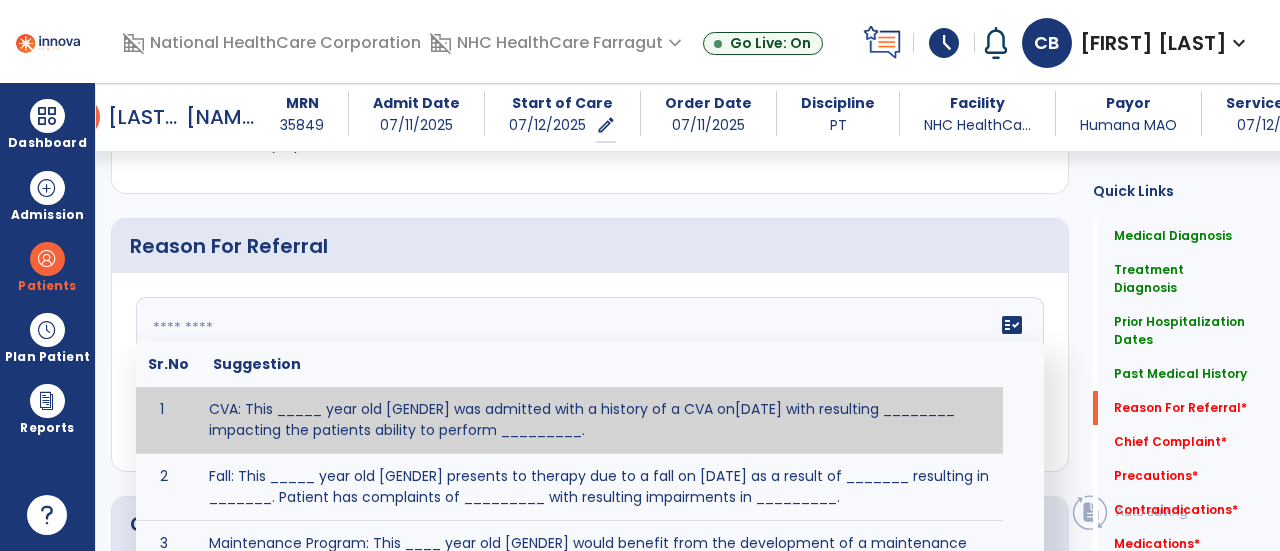 click on "fact_check  Sr.No Suggestion 1 CVA: This _____ year old [GENDER] was admitted with a history of a CVA on[DATE] with resulting ________ impacting the patients ability to perform _________. 2 Fall: This _____ year old [GENDER] presents to therapy due to a fall on [DATE] as a result of _______ resulting in _______.  Patient has complaints of _________ with resulting impairments in _________. 3 Maintenance Program: This ____ year old [GENDER] would benefit from the development of a maintenance program.  This program is needed to maintain the patient's ability to ________ in order to decrease risk of ____________.  The specialized skill, knowledge, and judgment of a Physical  4 Fall at Home: This _____ year old [GENDER] fell at home, resulting  in ________.  This has impacted this patient's _______.  As a result of these noted limitations in functional activities, this patient is unable to safely return to home.  This patient requires skilled therapy in order to improve safety and function. 5 6 7 8 9 10" 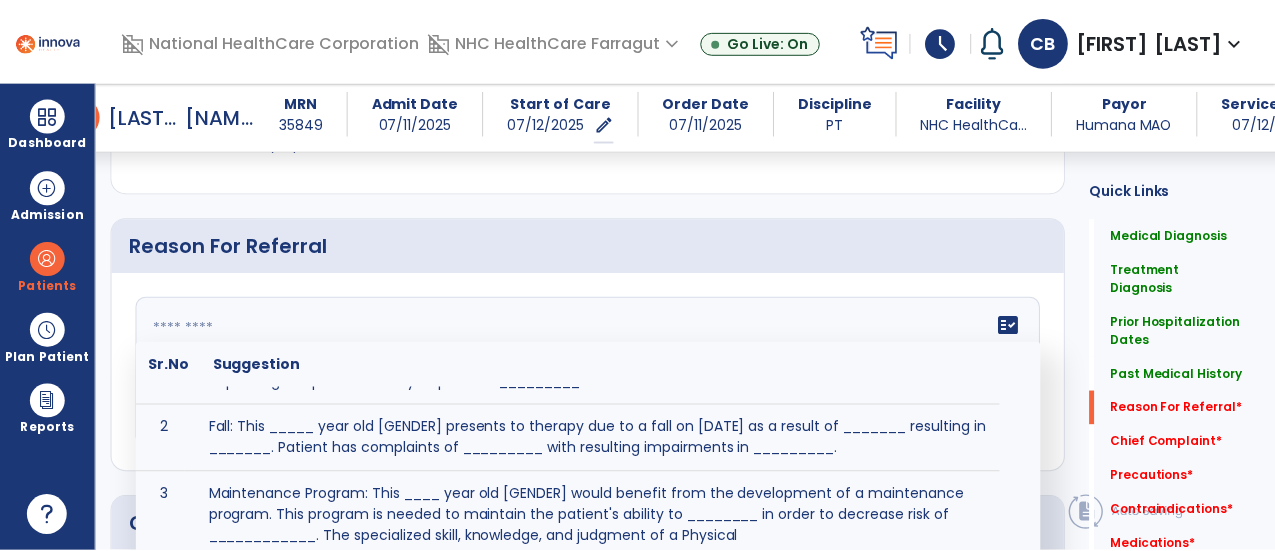 scroll, scrollTop: 0, scrollLeft: 0, axis: both 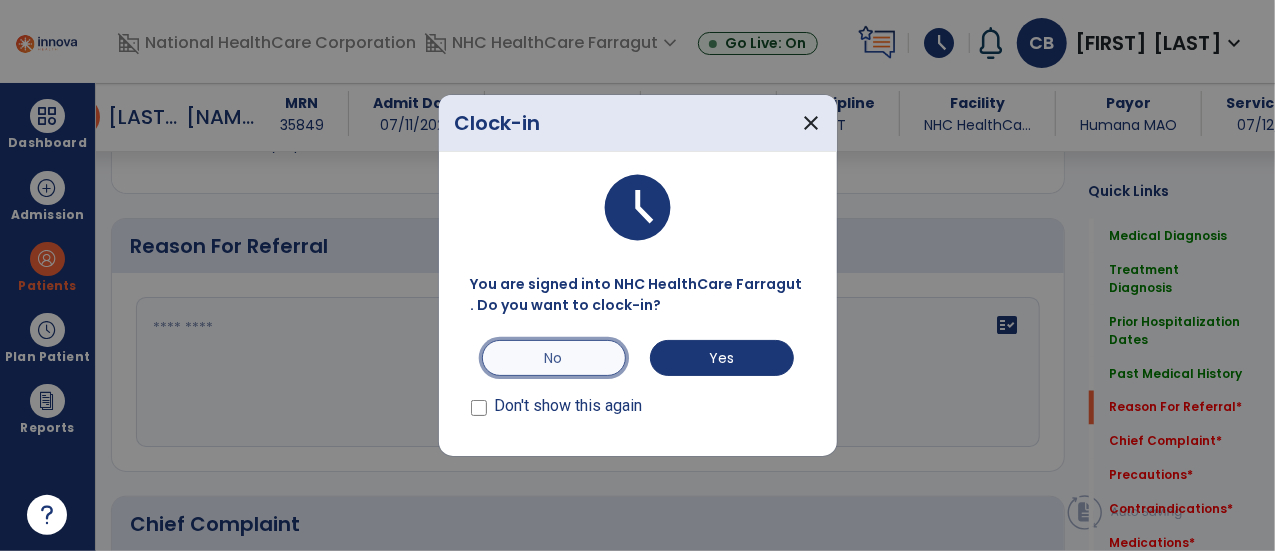 click on "No" at bounding box center (554, 358) 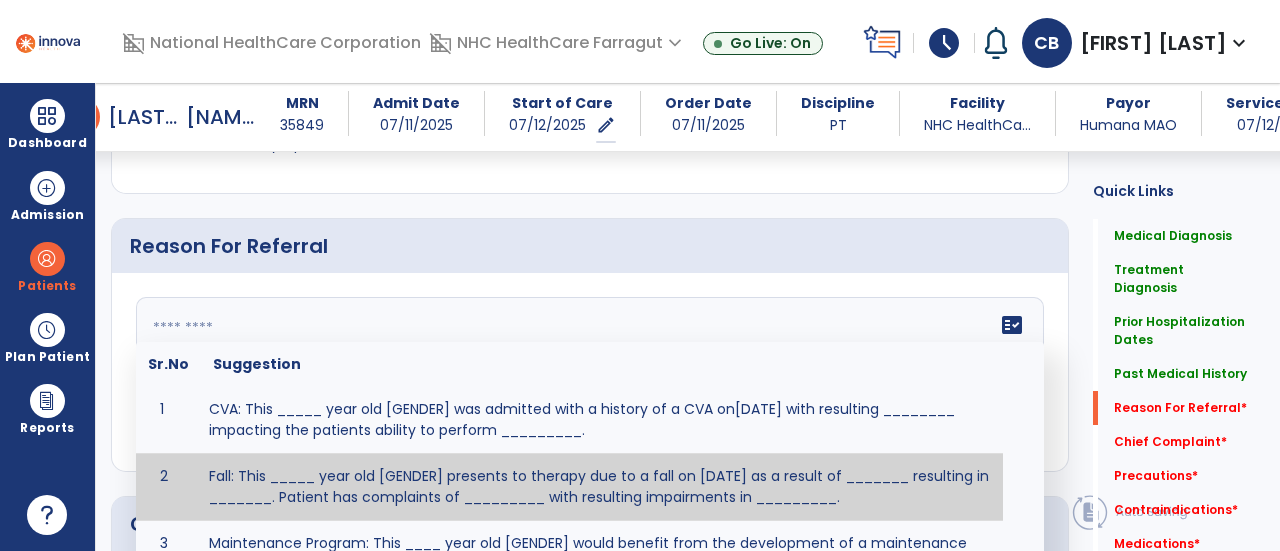 click on "fact_check  Sr.No Suggestion 1 CVA: This _____ year old [GENDER] was admitted with a history of a CVA on[DATE] with resulting ________ impacting the patients ability to perform _________. 2 Fall: This _____ year old [GENDER] presents to therapy due to a fall on [DATE] as a result of _______ resulting in _______.  Patient has complaints of _________ with resulting impairments in _________. 3 Maintenance Program: This ____ year old [GENDER] would benefit from the development of a maintenance program.  This program is needed to maintain the patient's ability to ________ in order to decrease risk of ____________.  The specialized skill, knowledge, and judgment of a Physical  4 Fall at Home: This _____ year old [GENDER] fell at home, resulting  in ________.  This has impacted this patient's _______.  As a result of these noted limitations in functional activities, this patient is unable to safely return to home.  This patient requires skilled therapy in order to improve safety and function. 5 6 7 8 9 10" 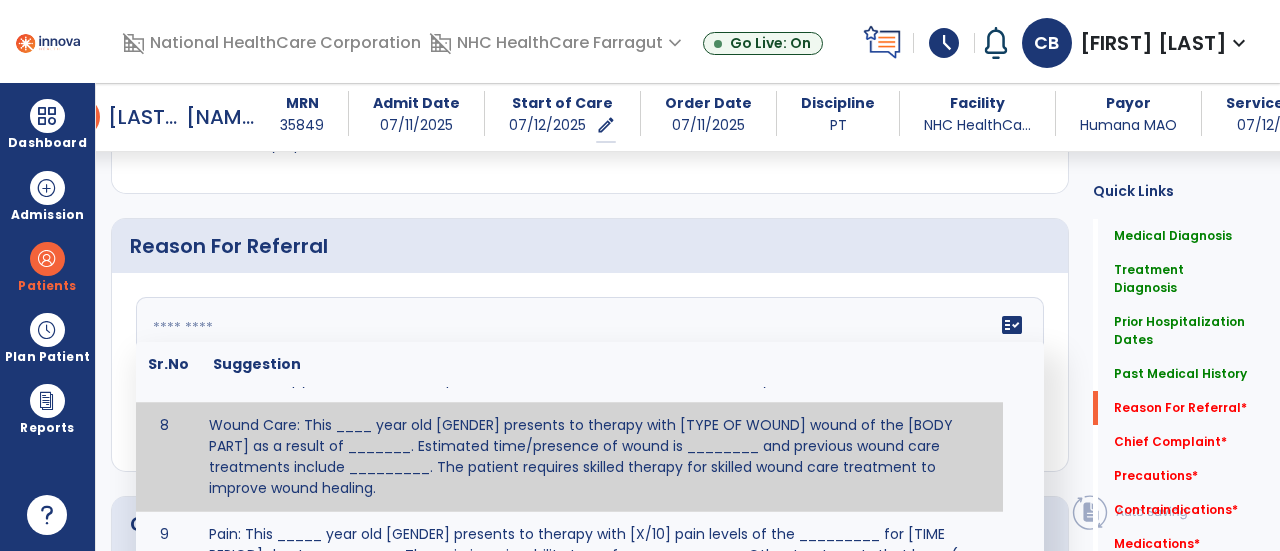 scroll, scrollTop: 626, scrollLeft: 0, axis: vertical 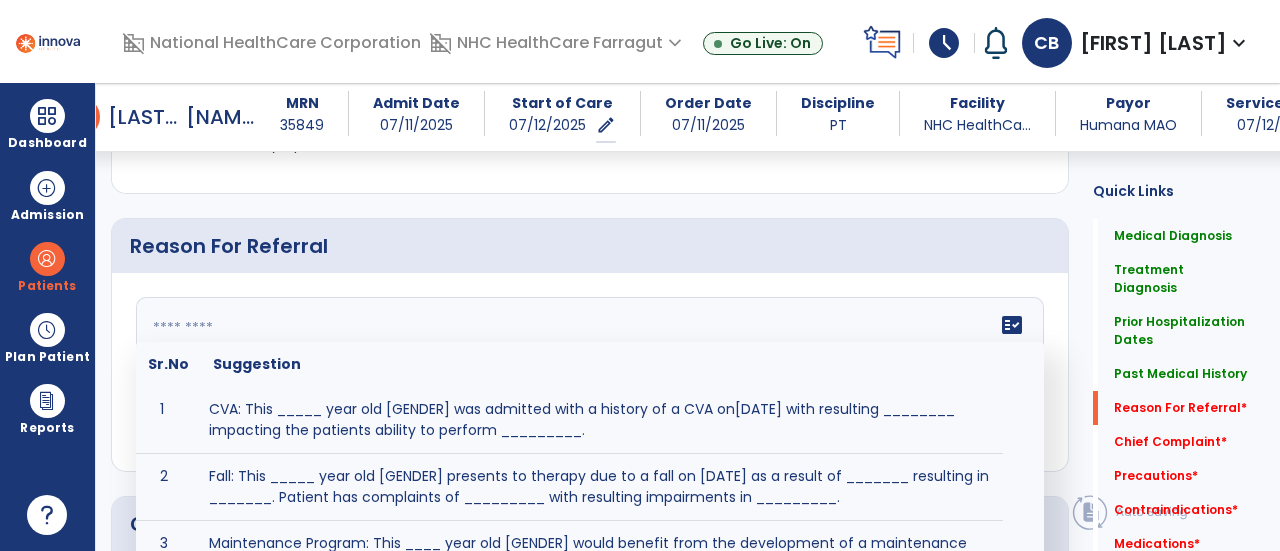 click on "fact_check  Sr.No Suggestion 1 CVA: This _____ year old [GENDER] was admitted with a history of a CVA on[DATE] with resulting ________ impacting the patients ability to perform _________. 2 Fall: This _____ year old [GENDER] presents to therapy due to a fall on [DATE] as a result of _______ resulting in _______.  Patient has complaints of _________ with resulting impairments in _________. 3 Maintenance Program: This ____ year old [GENDER] would benefit from the development of a maintenance program.  This program is needed to maintain the patient's ability to ________ in order to decrease risk of ____________.  The specialized skill, knowledge, and judgment of a Physical  4 Fall at Home: This _____ year old [GENDER] fell at home, resulting  in ________.  This has impacted this patient's _______.  As a result of these noted limitations in functional activities, this patient is unable to safely return to home.  This patient requires skilled therapy in order to improve safety and function. 5 6 7 8 9 10" 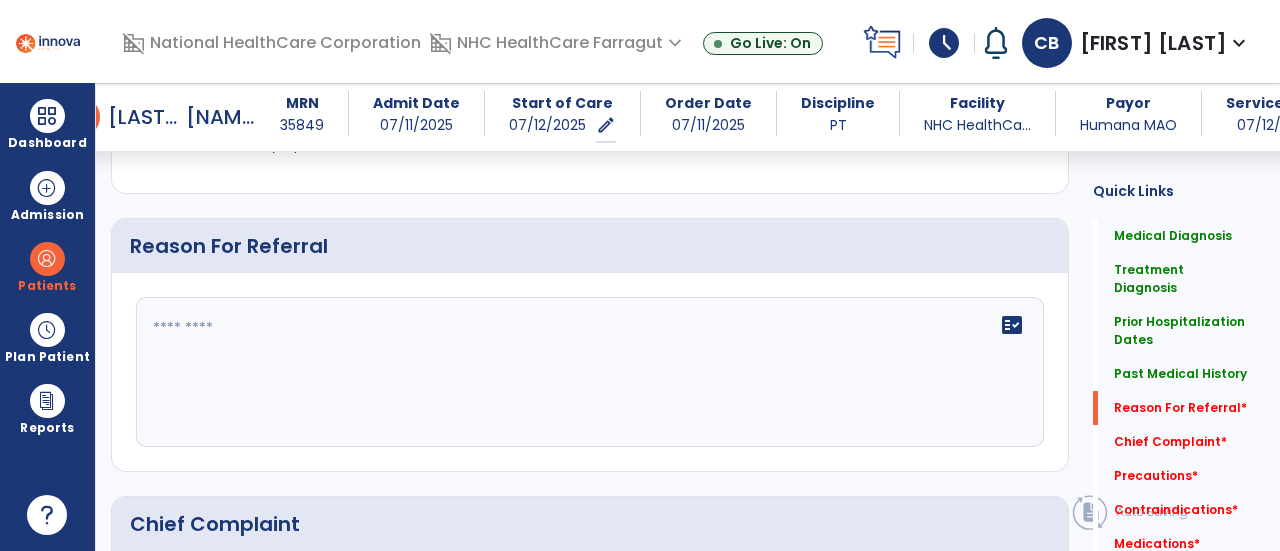 click on "fact_check" 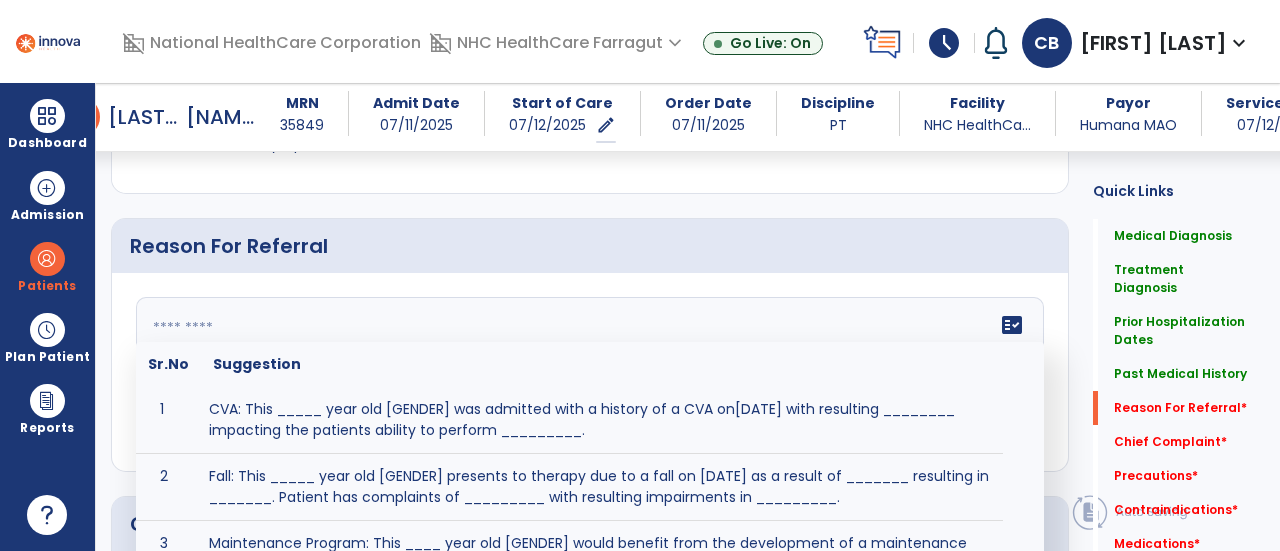 scroll, scrollTop: 1653, scrollLeft: 0, axis: vertical 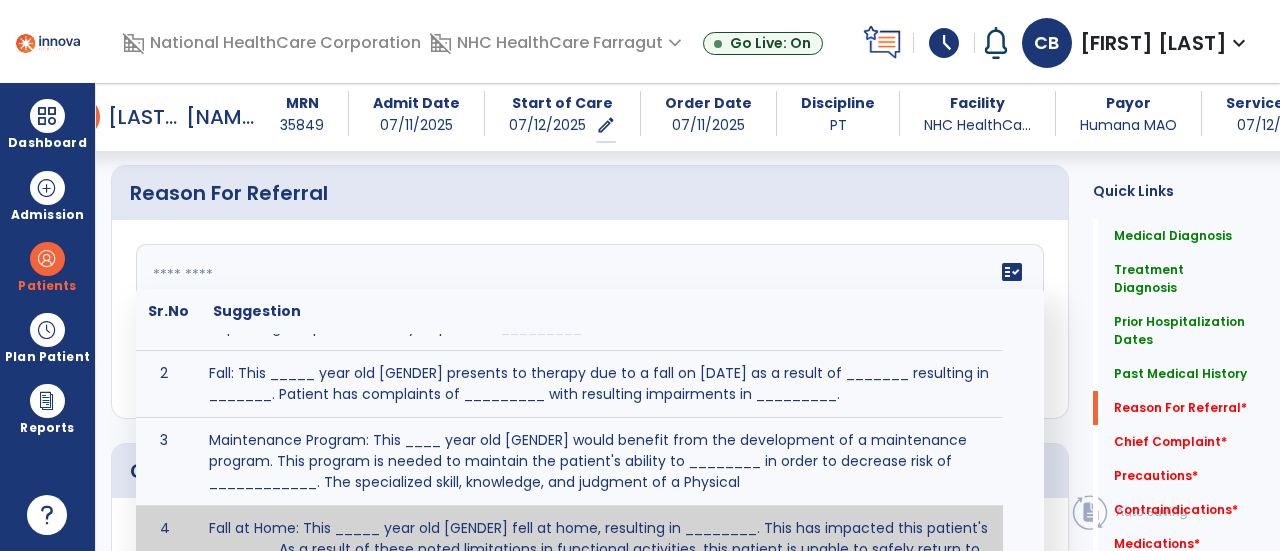 paste on "**********" 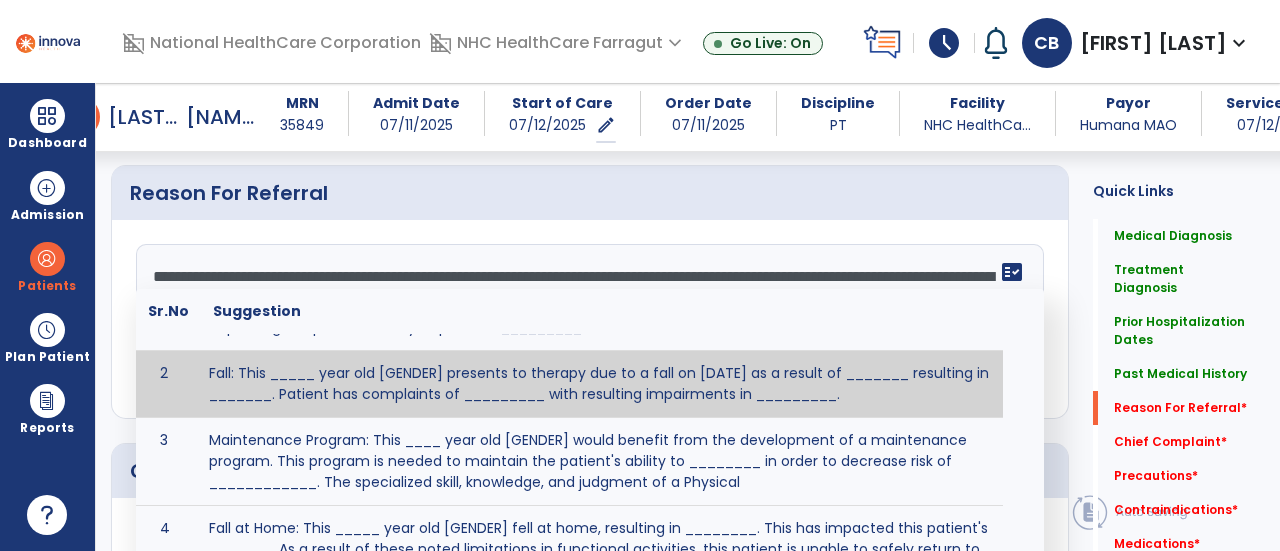 scroll, scrollTop: 1666, scrollLeft: 0, axis: vertical 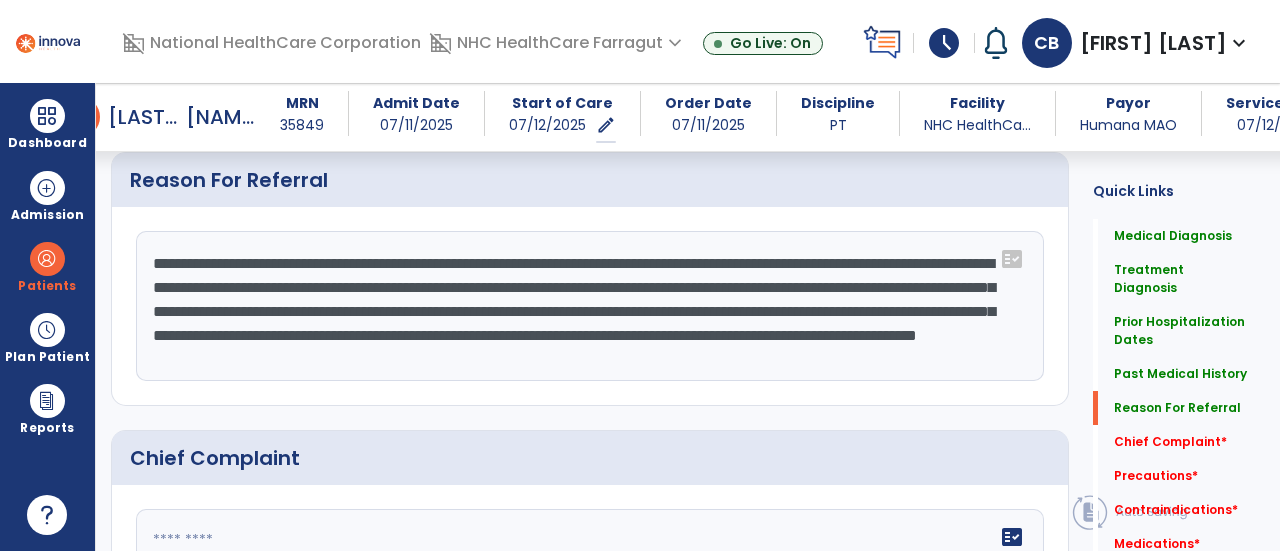 click on "**********" 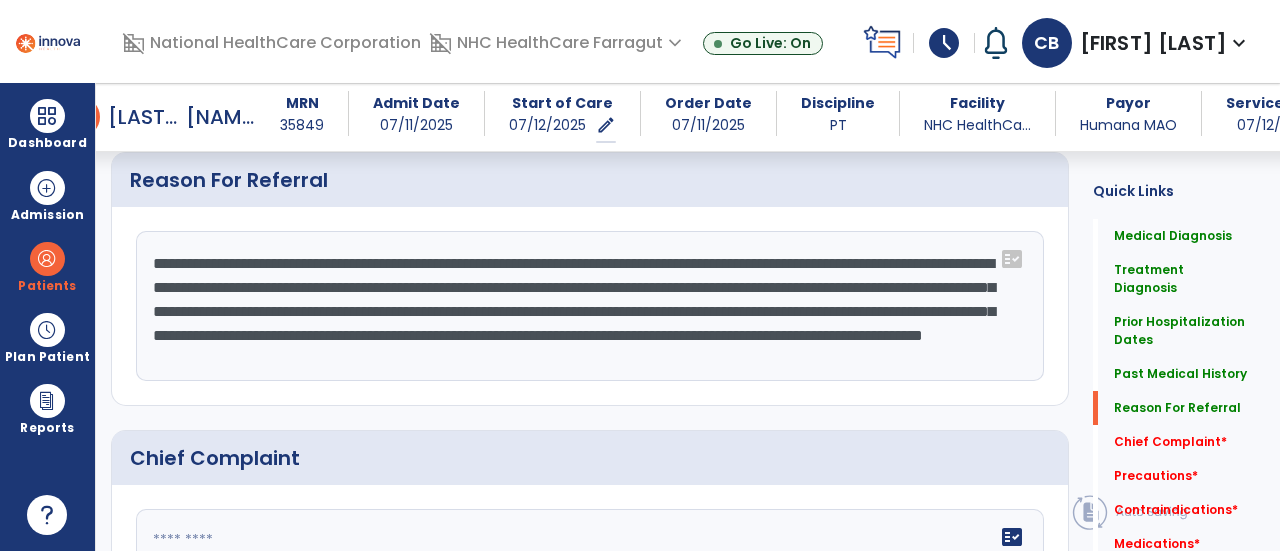 click on "**********" 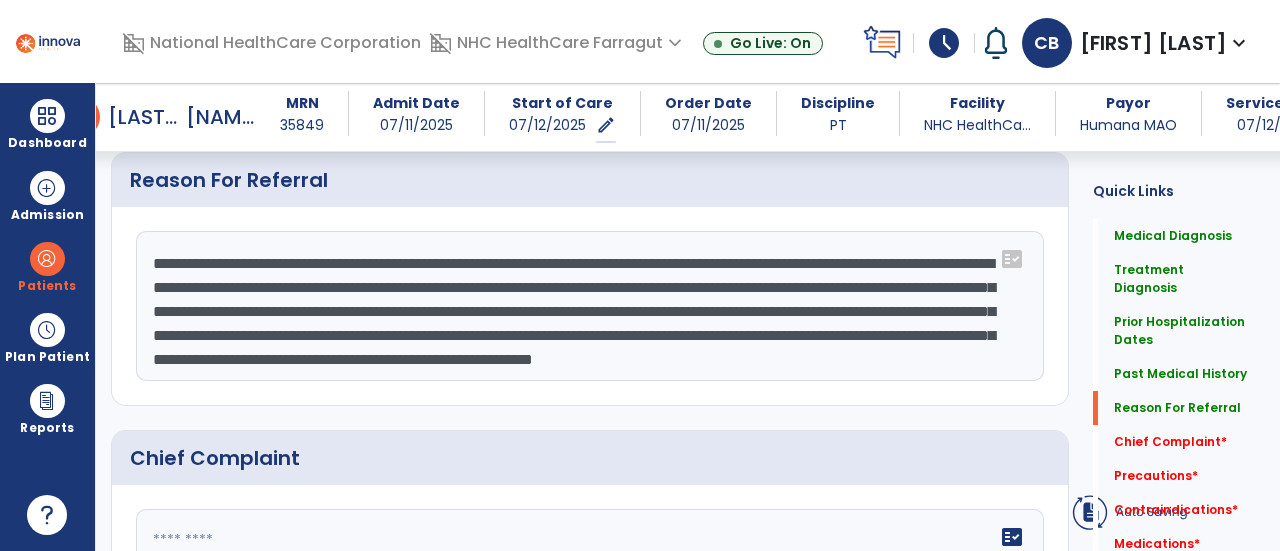 click on "**********" 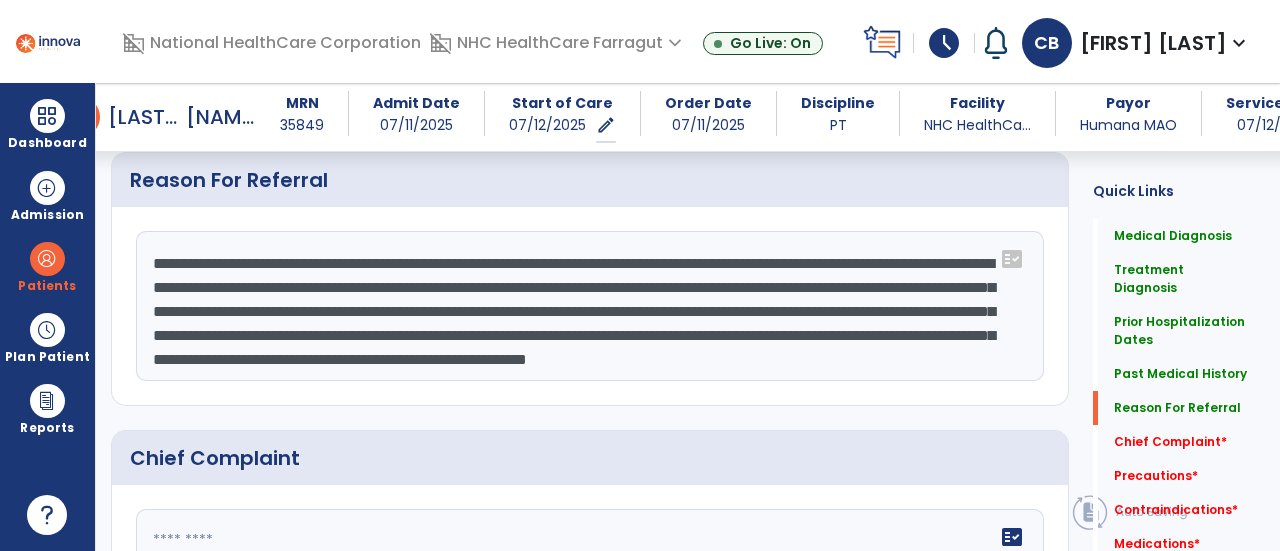 click on "**********" 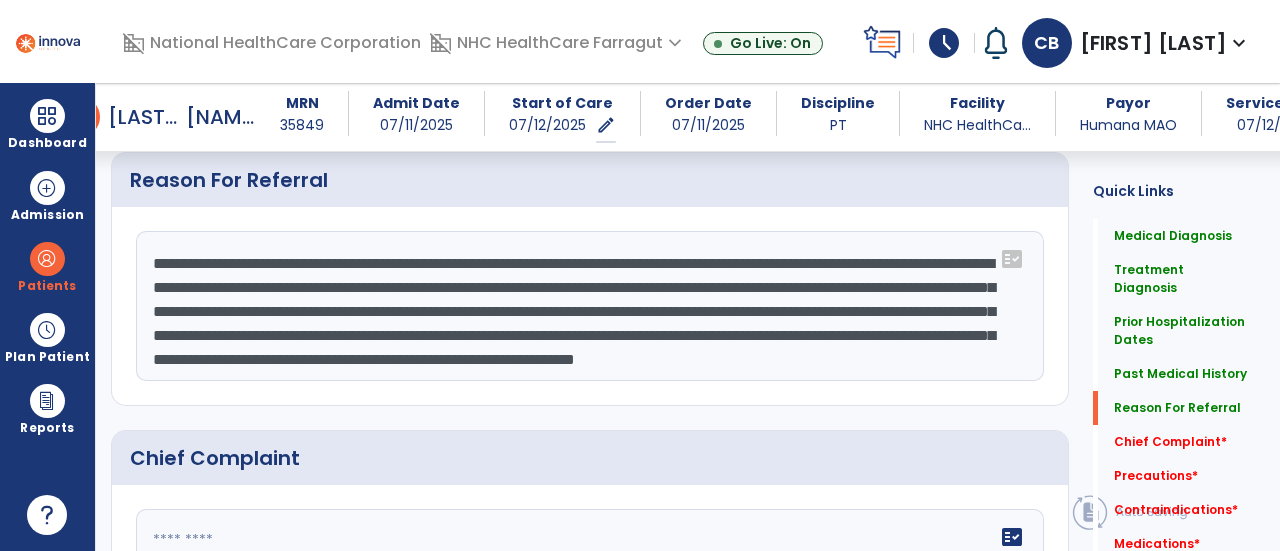 scroll, scrollTop: 38, scrollLeft: 0, axis: vertical 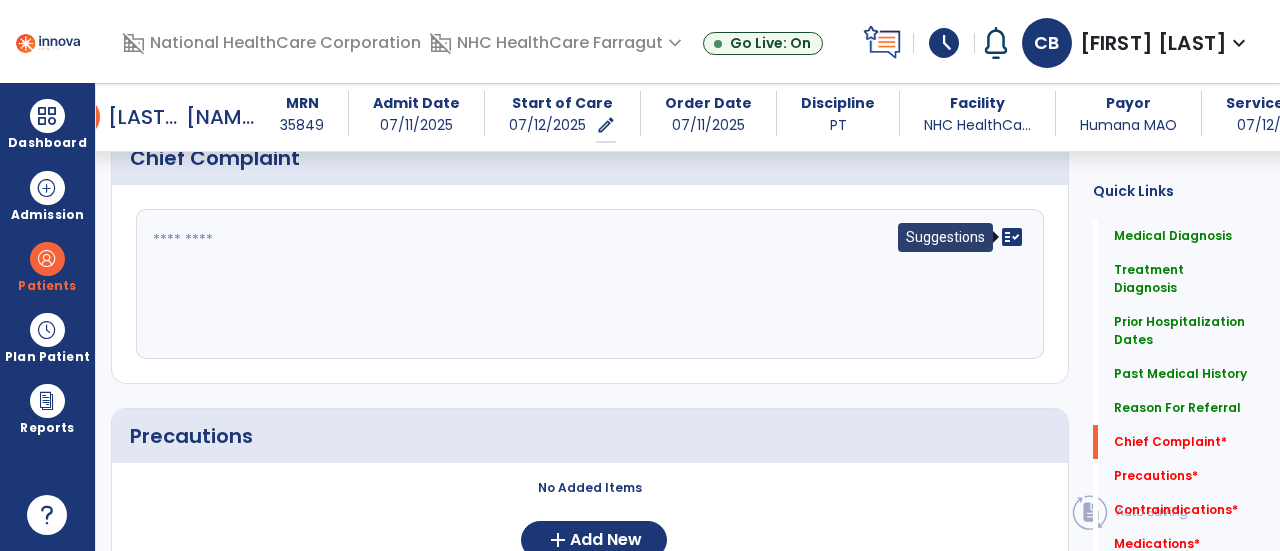 type on "**********" 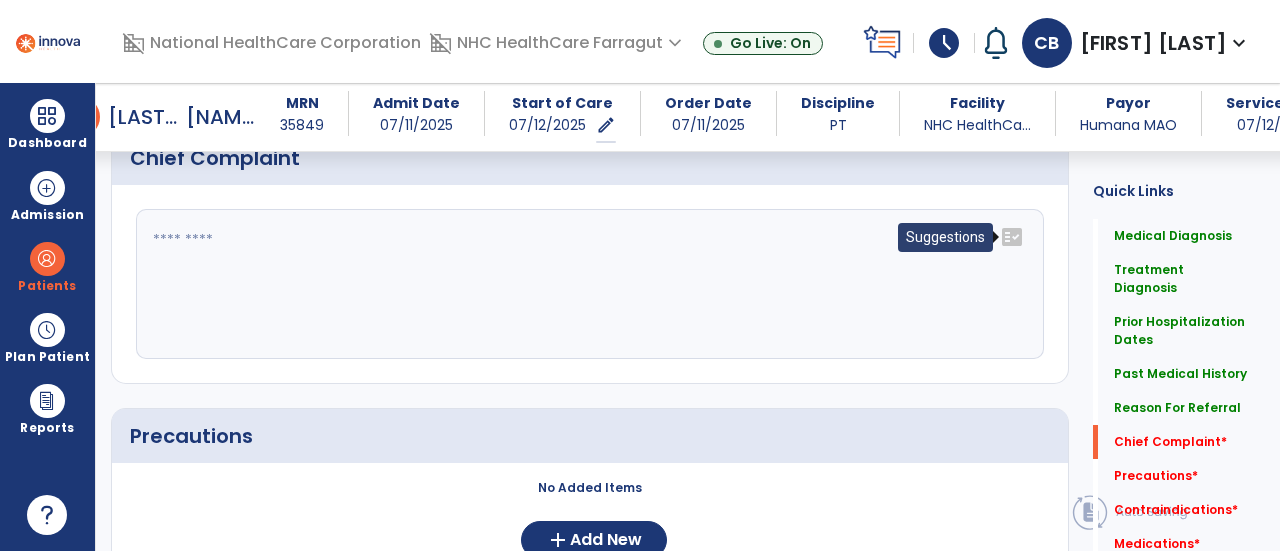 click on "fact_check" 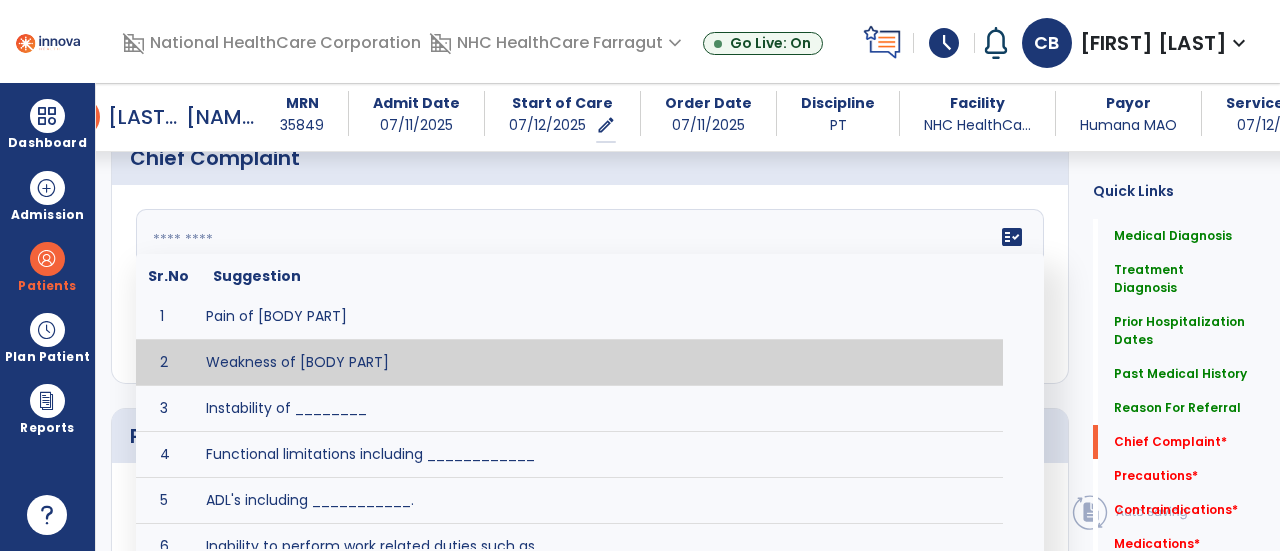 scroll, scrollTop: 0, scrollLeft: 0, axis: both 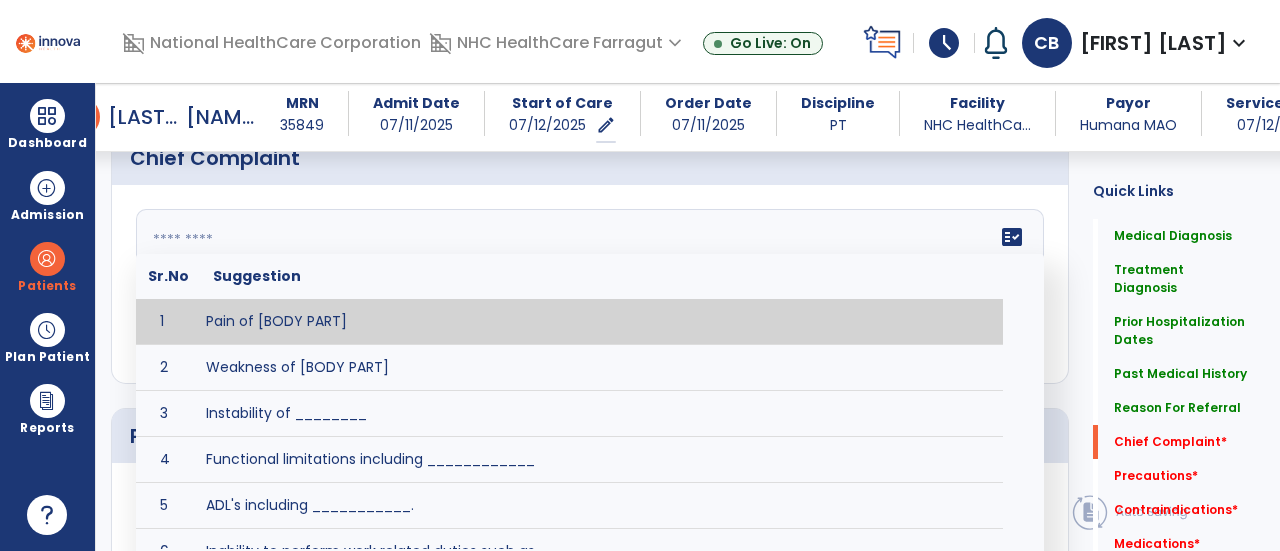 click 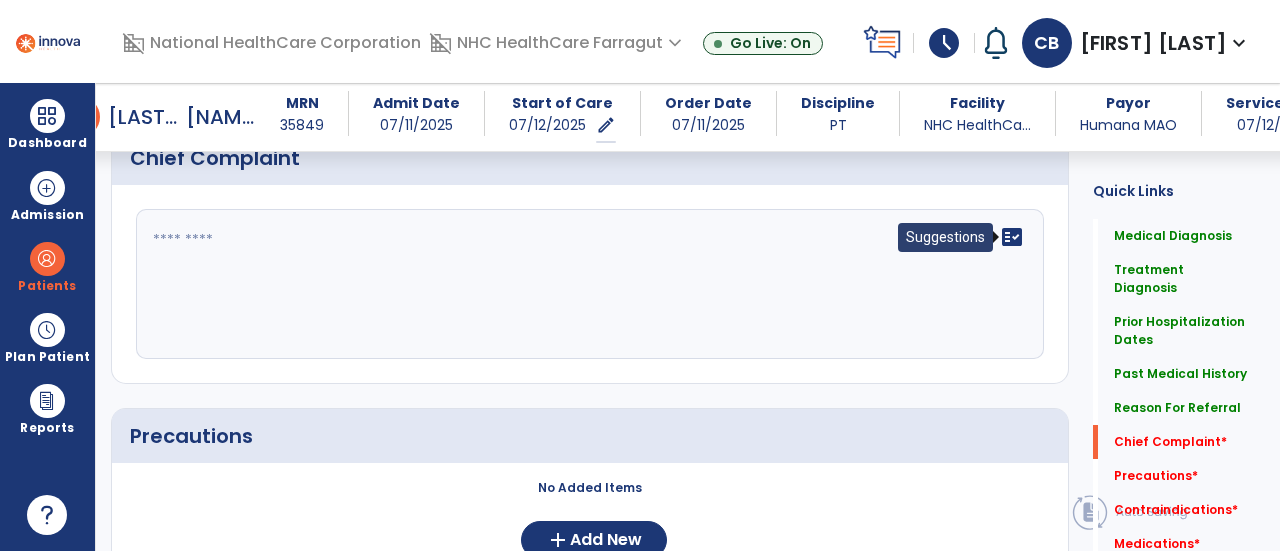 click on "fact_check" 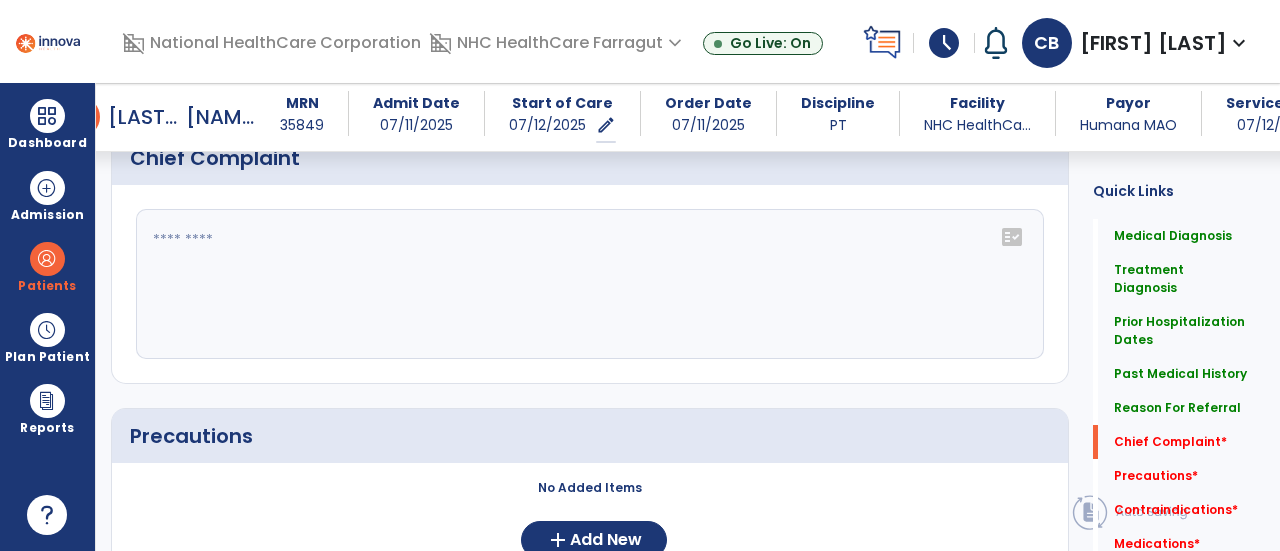 click 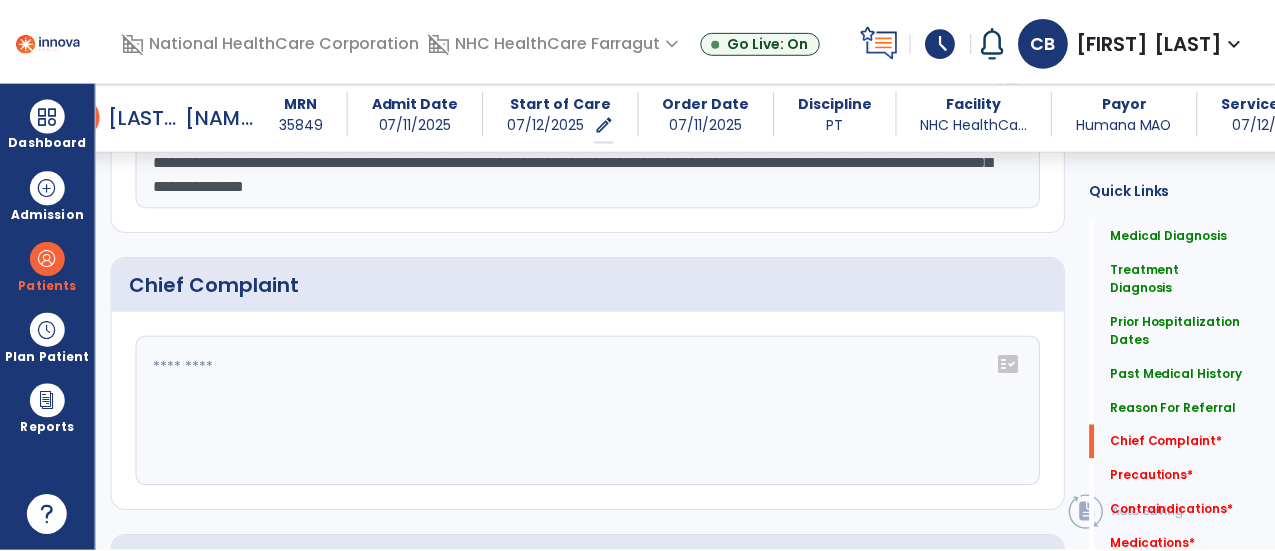 scroll, scrollTop: 1766, scrollLeft: 0, axis: vertical 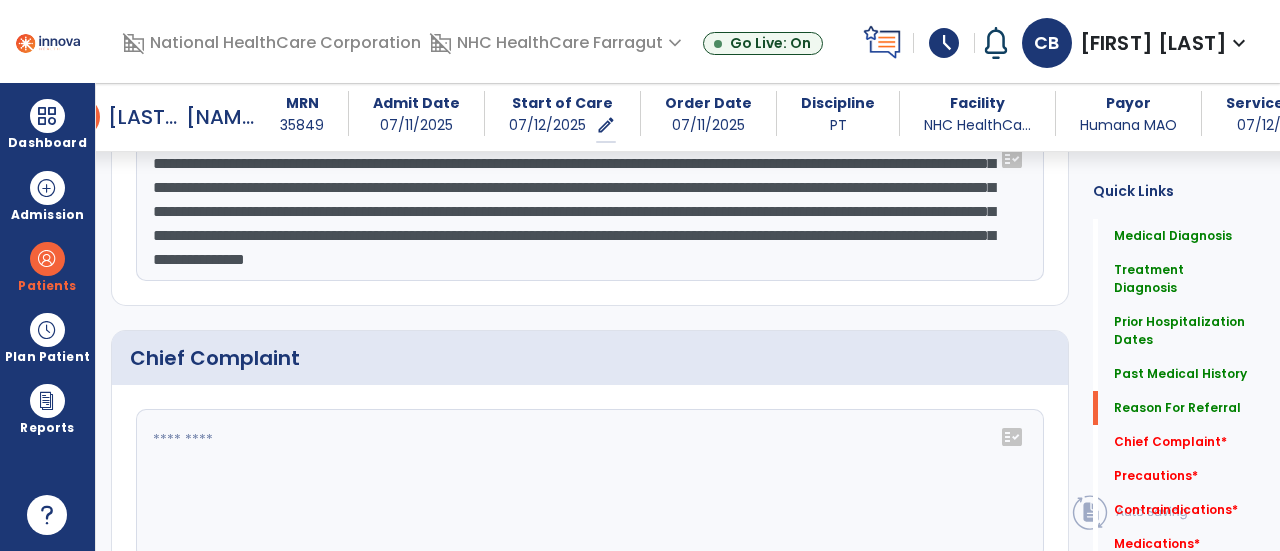 click 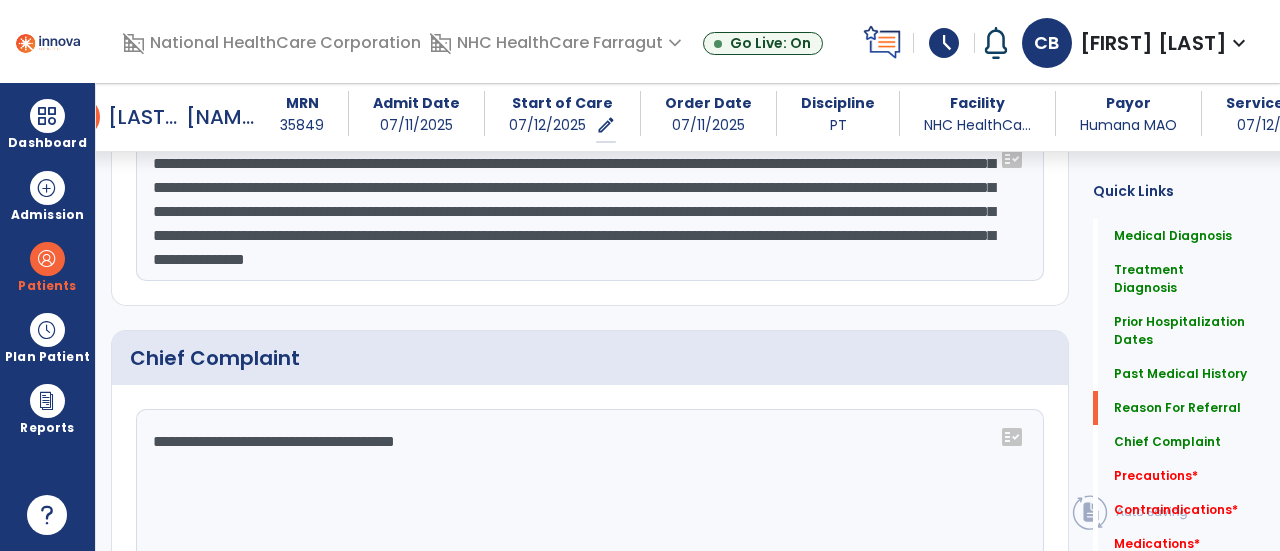 click on "**********" 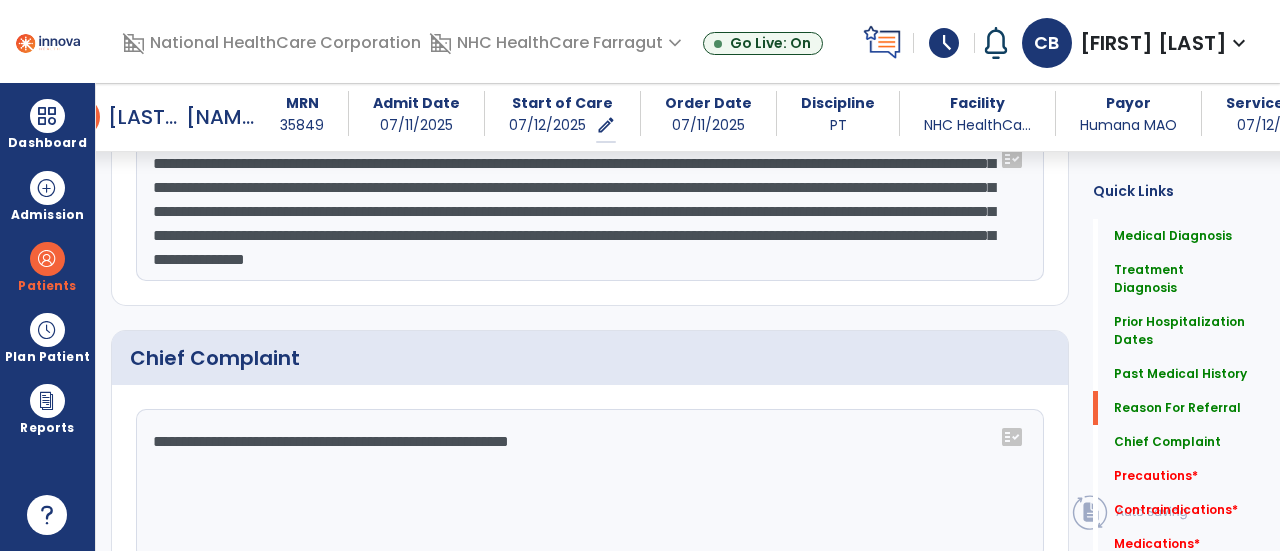click on "**********" 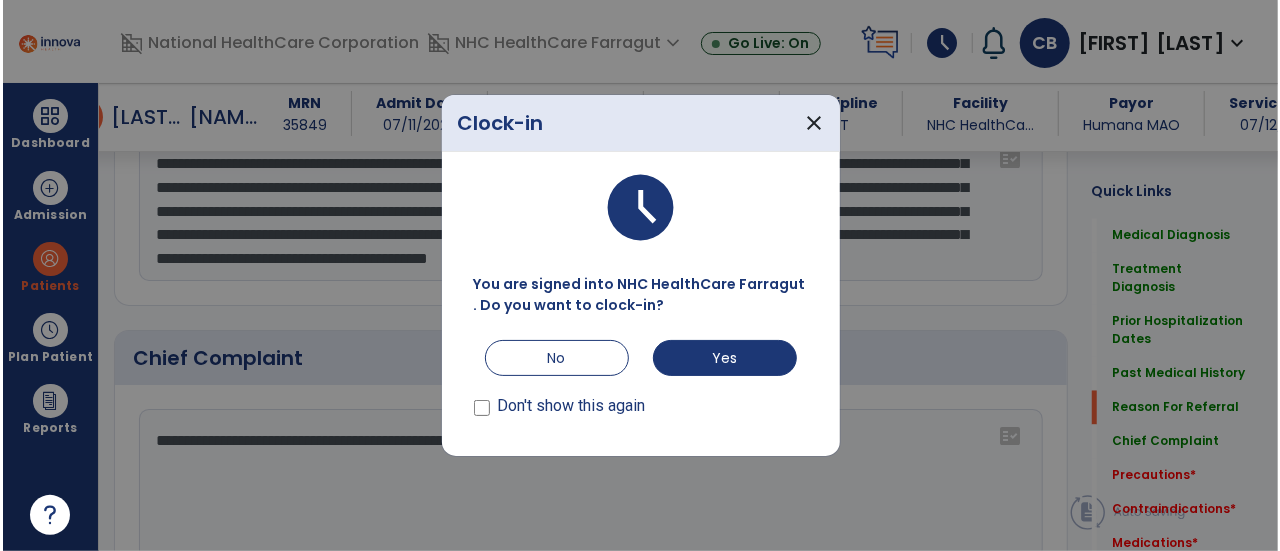 scroll, scrollTop: 1766, scrollLeft: 0, axis: vertical 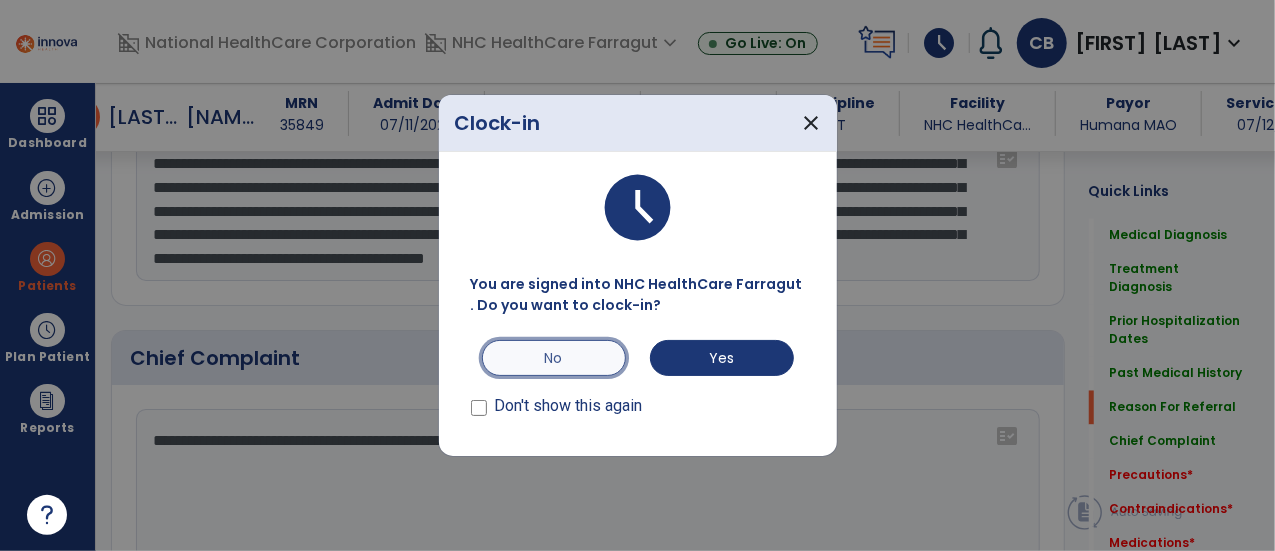 click on "No" at bounding box center (554, 358) 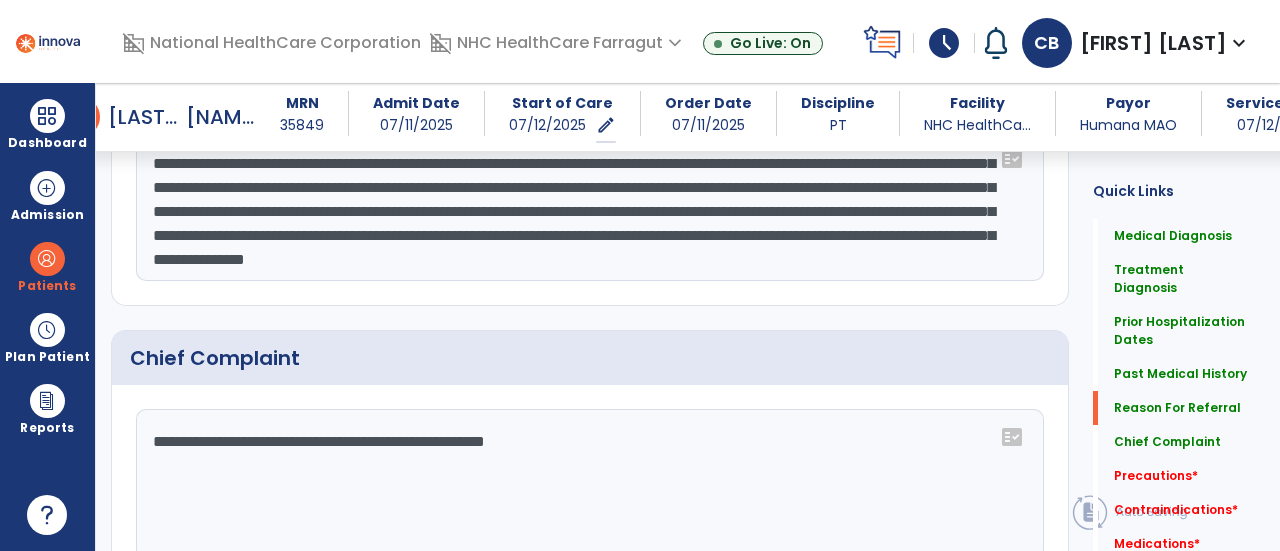 click on "**********" 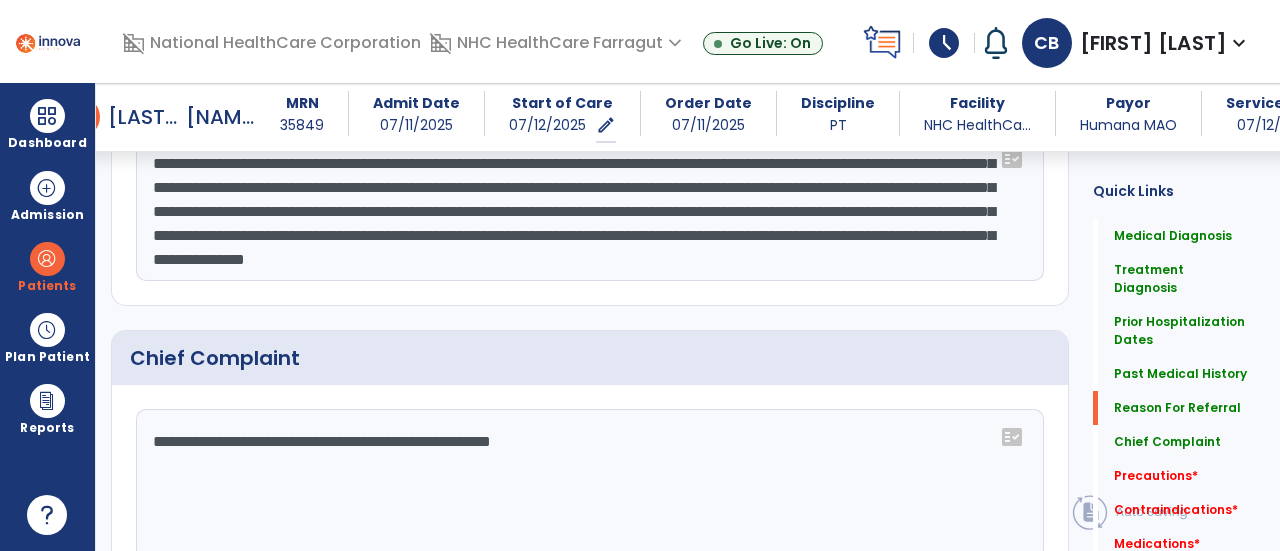 click on "**********" 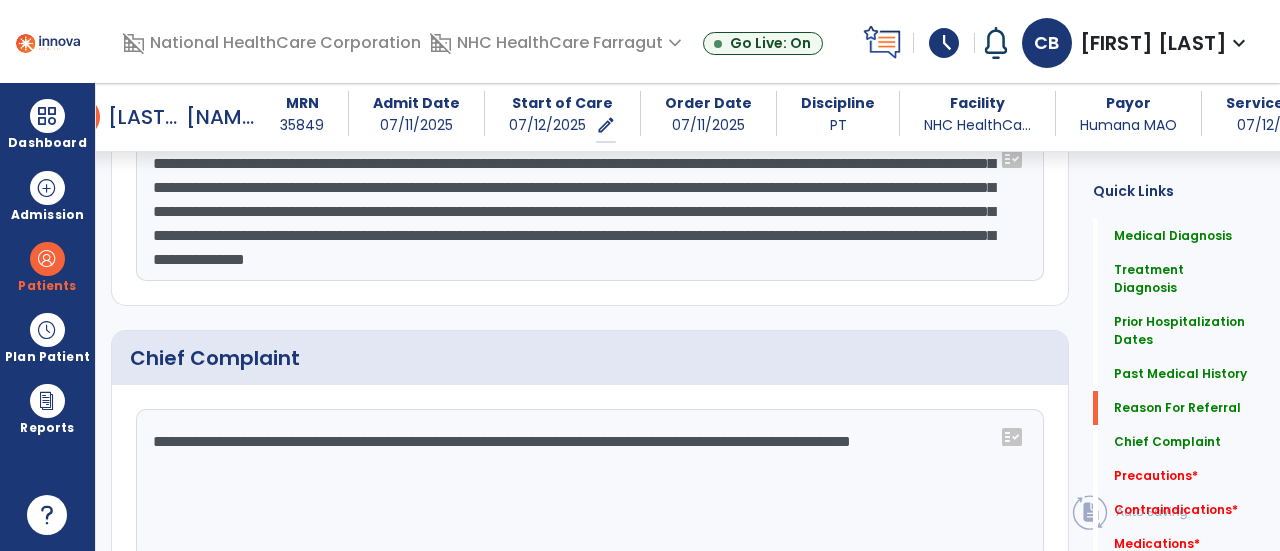 click on "**********" 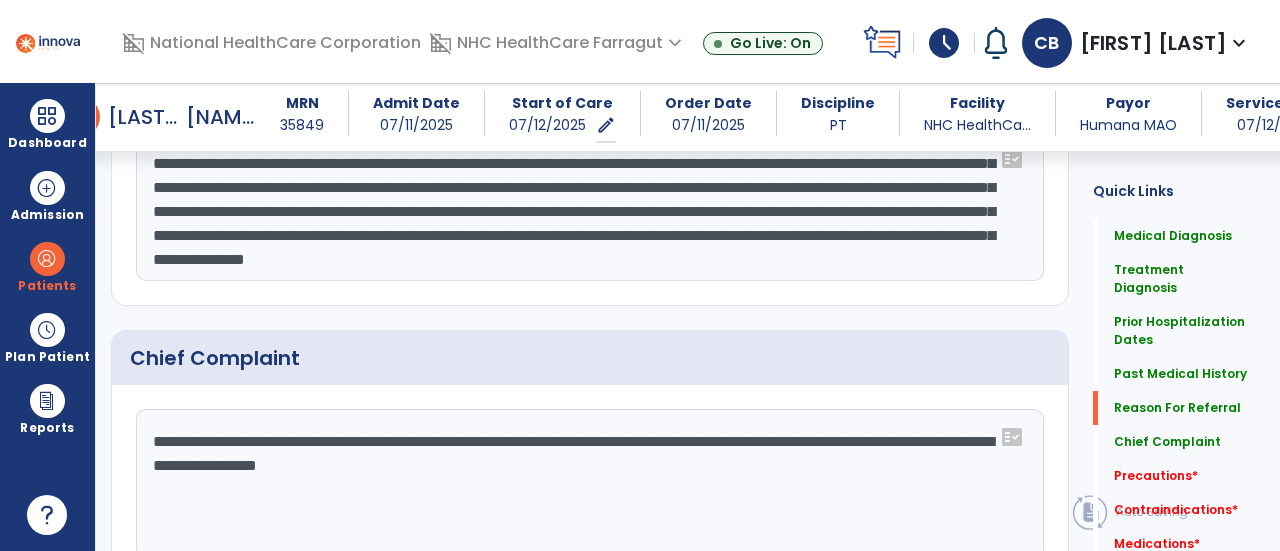 click on "**********" 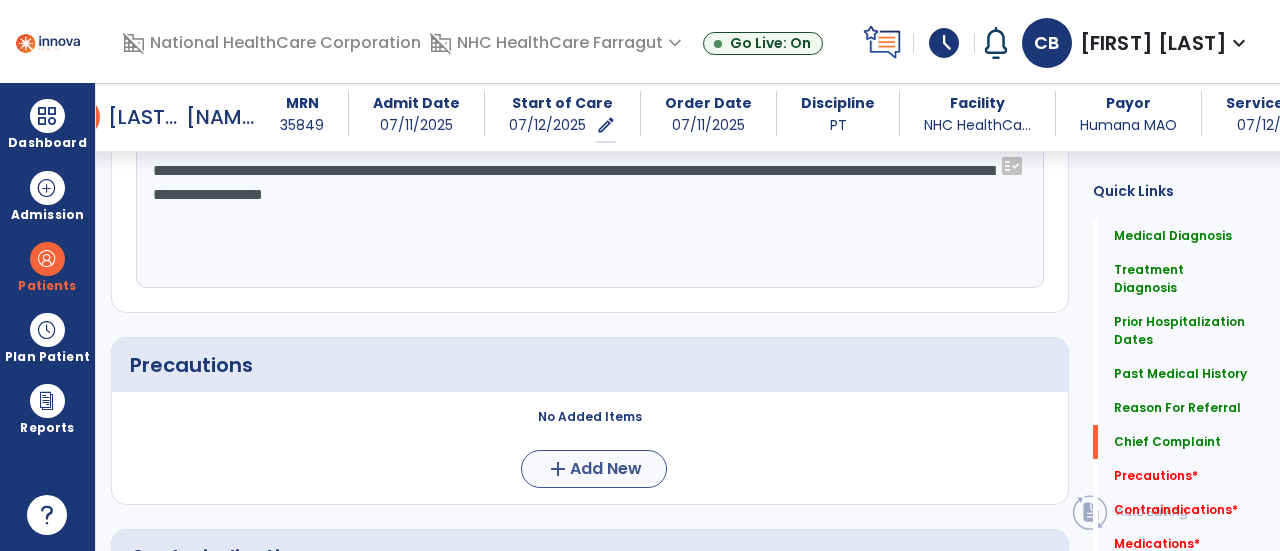 scroll, scrollTop: 2066, scrollLeft: 0, axis: vertical 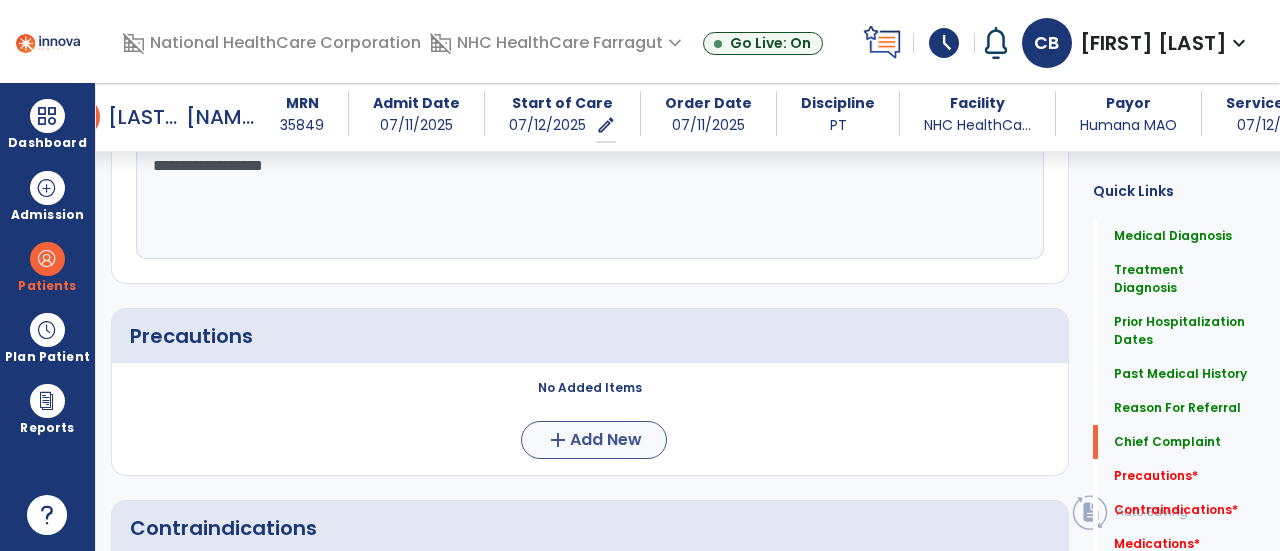 type on "**********" 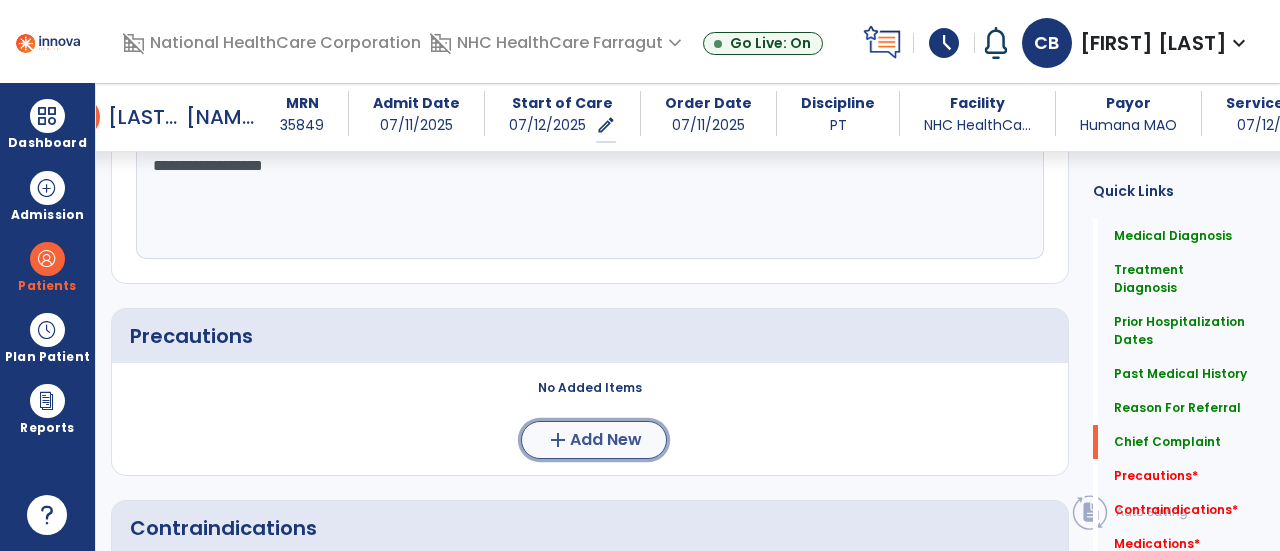 click on "add" 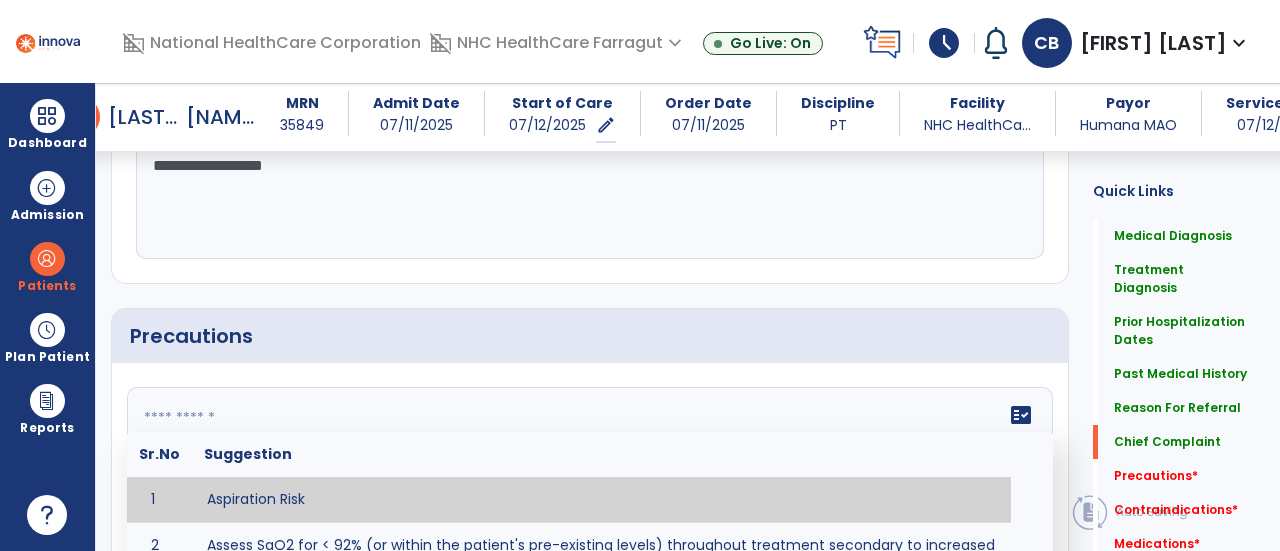 click 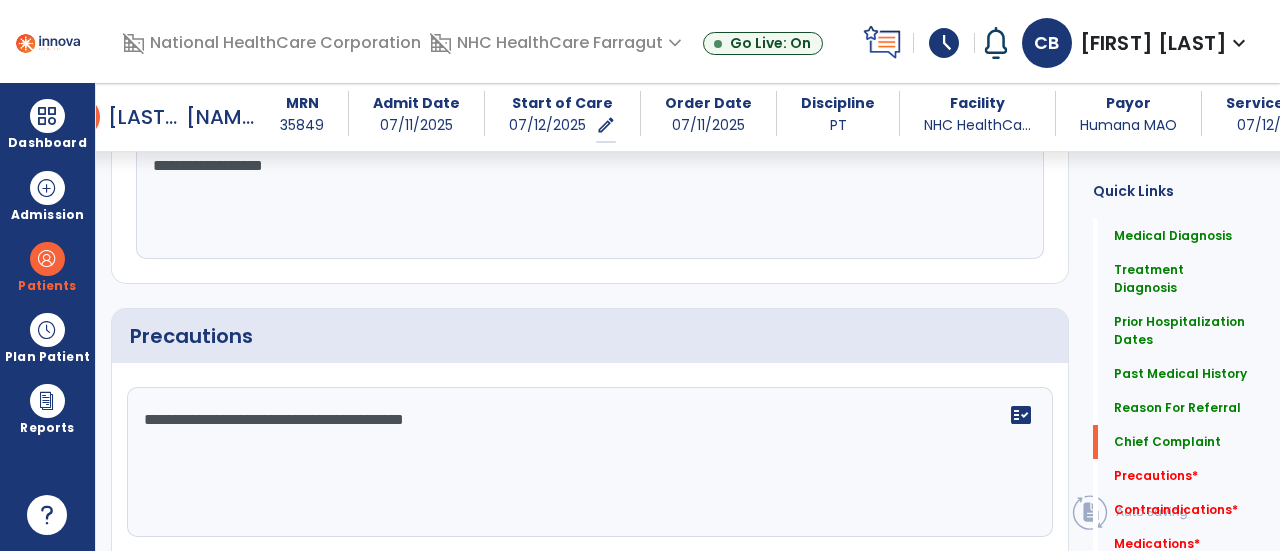 click on "**********" 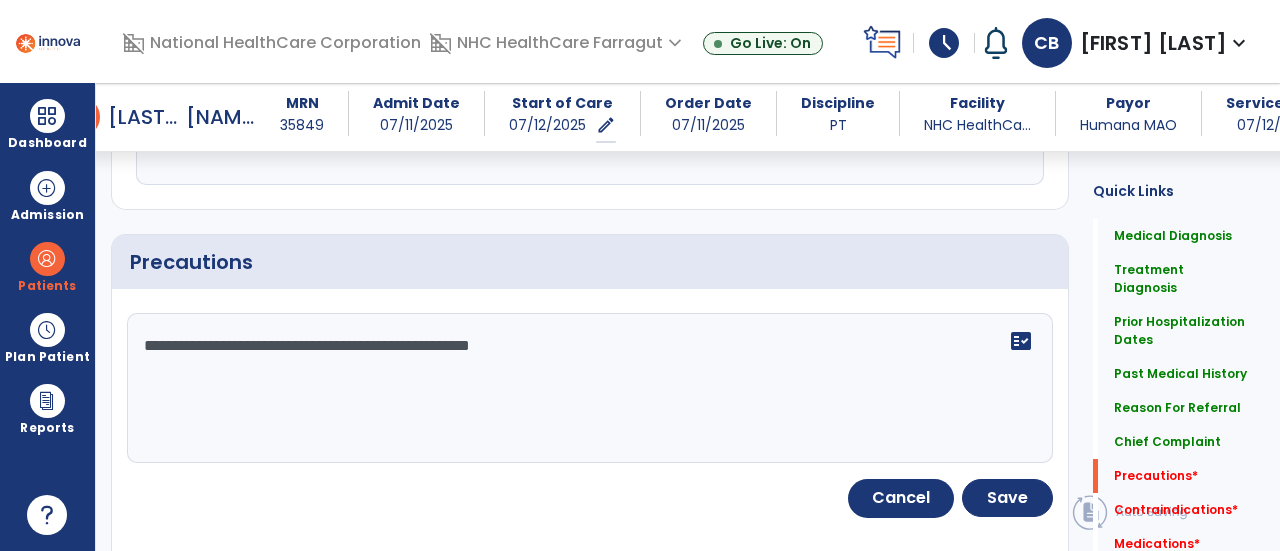 scroll, scrollTop: 2166, scrollLeft: 0, axis: vertical 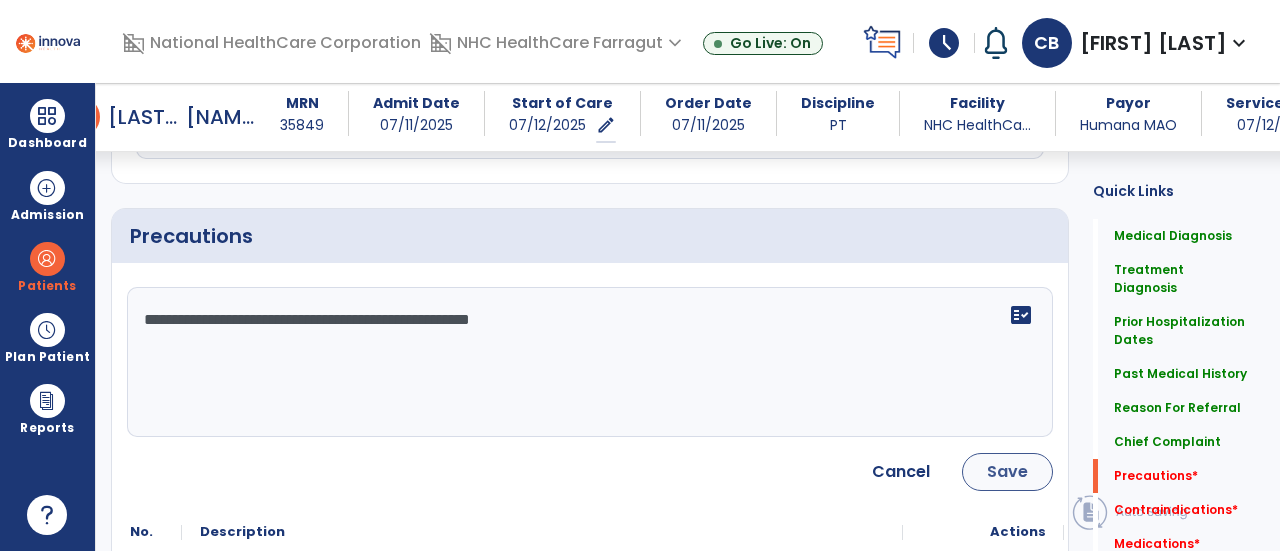 type on "**********" 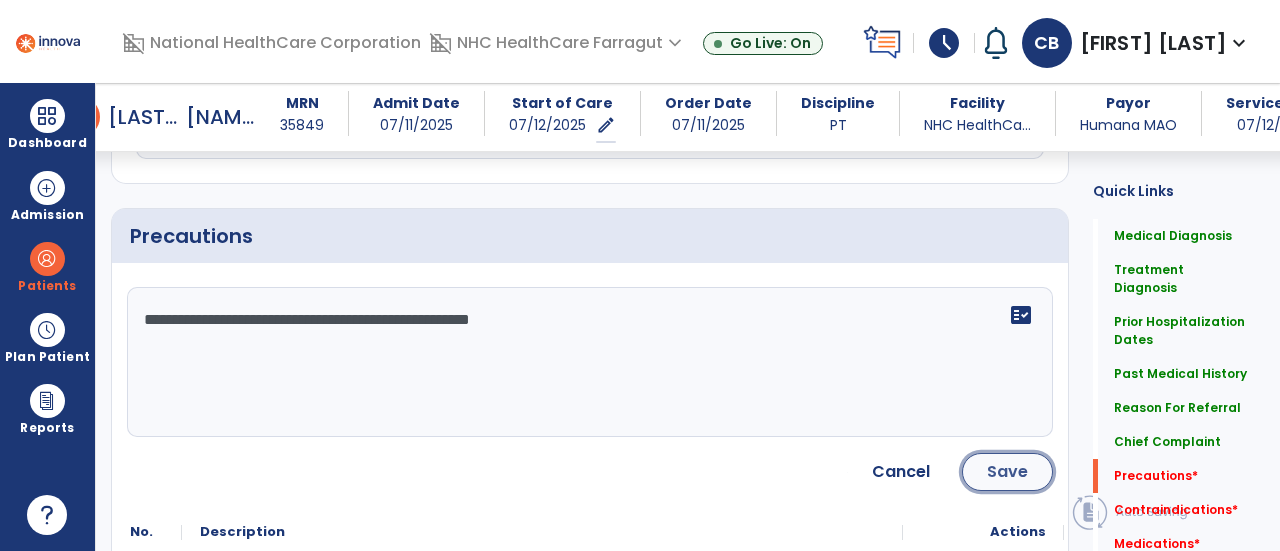 click on "Save" 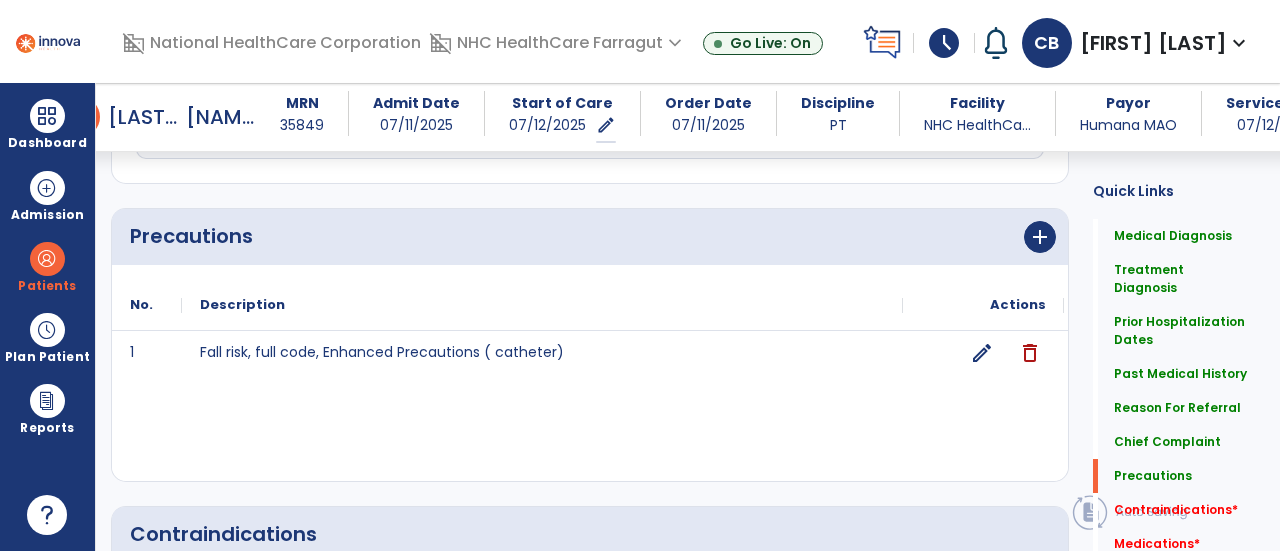 scroll, scrollTop: 2366, scrollLeft: 0, axis: vertical 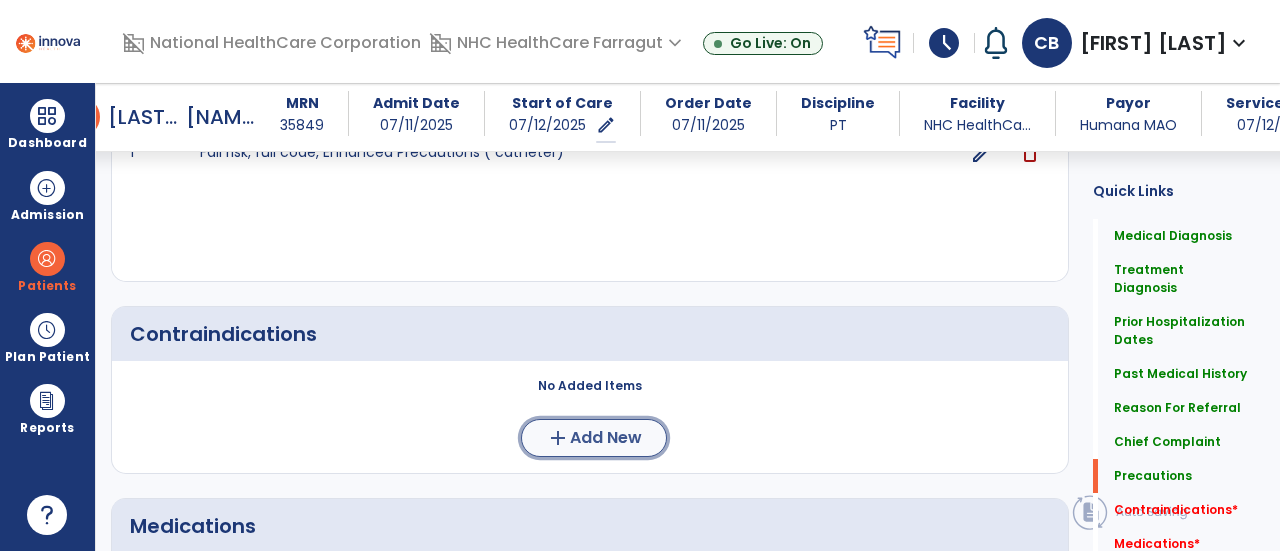 click on "add" 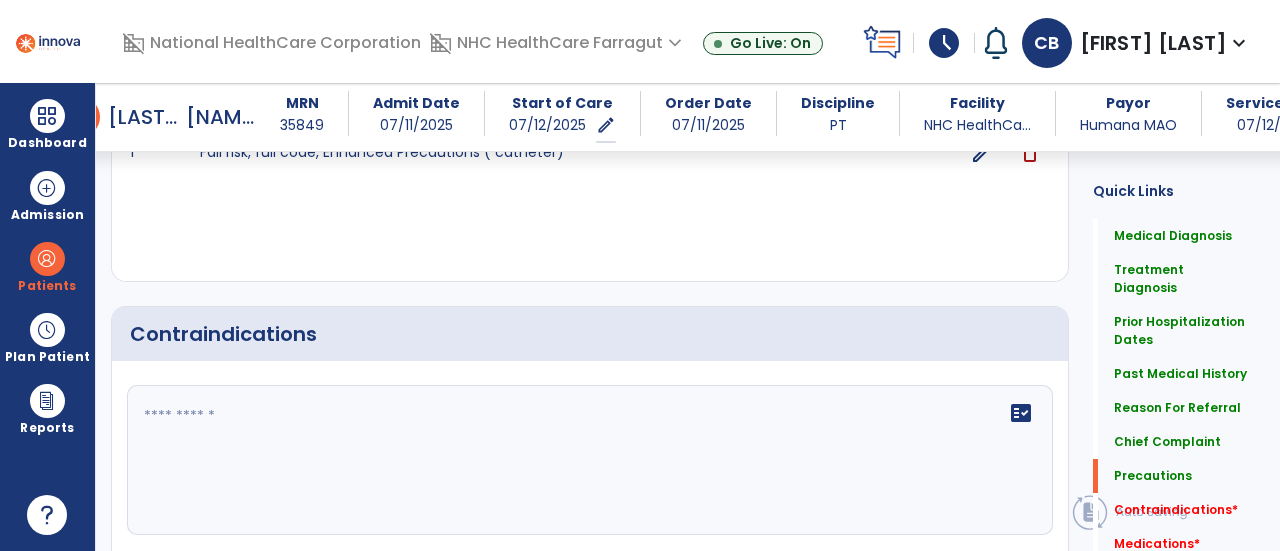 click on "fact_check" 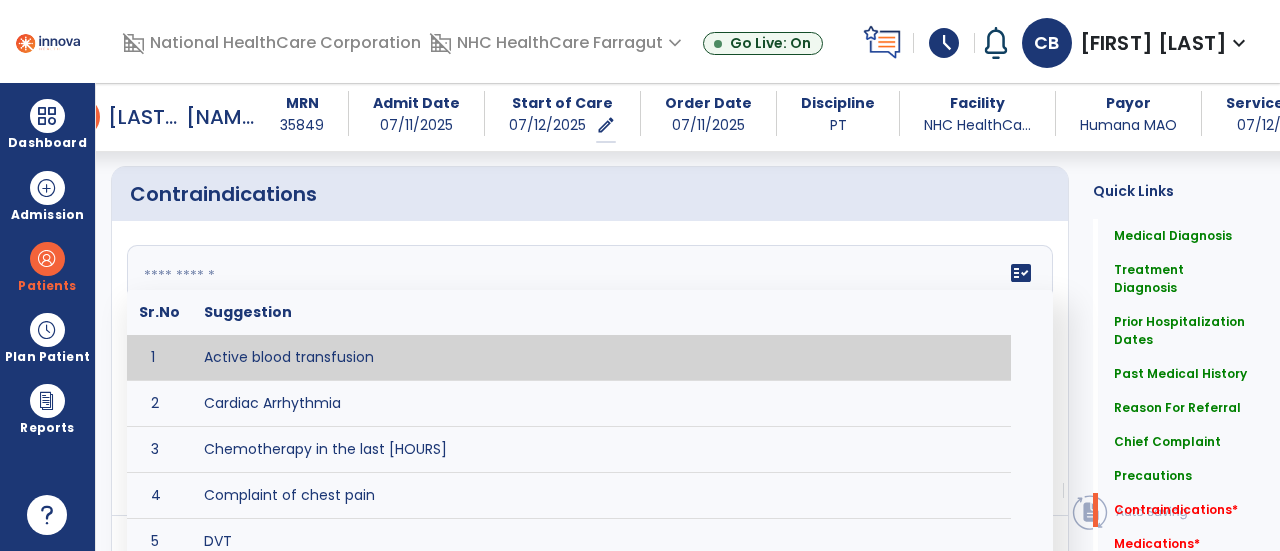 scroll, scrollTop: 2566, scrollLeft: 0, axis: vertical 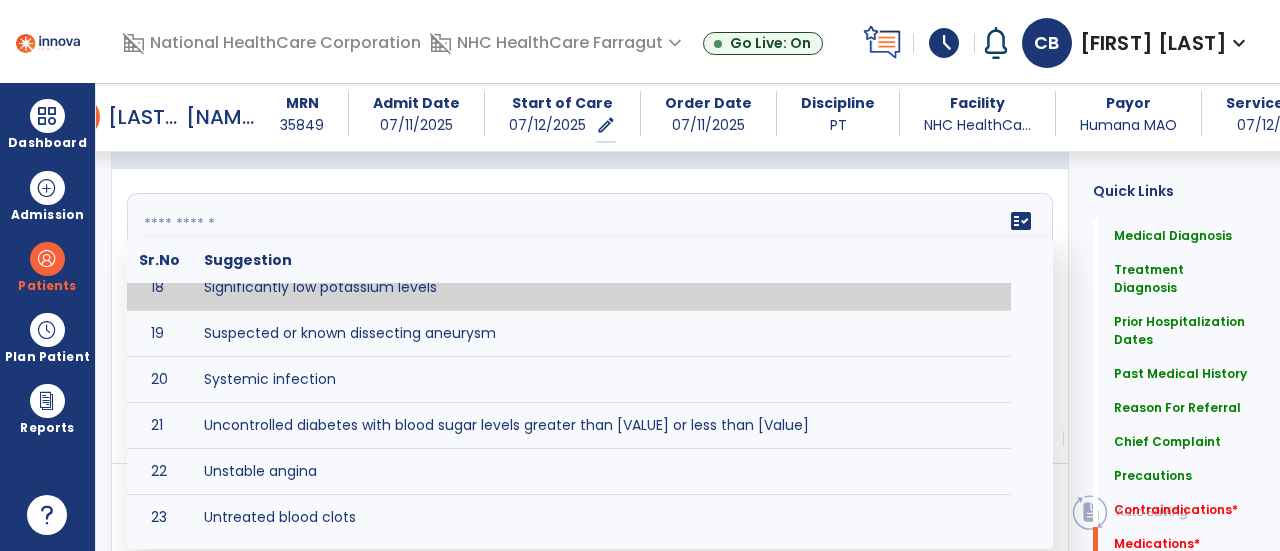 click 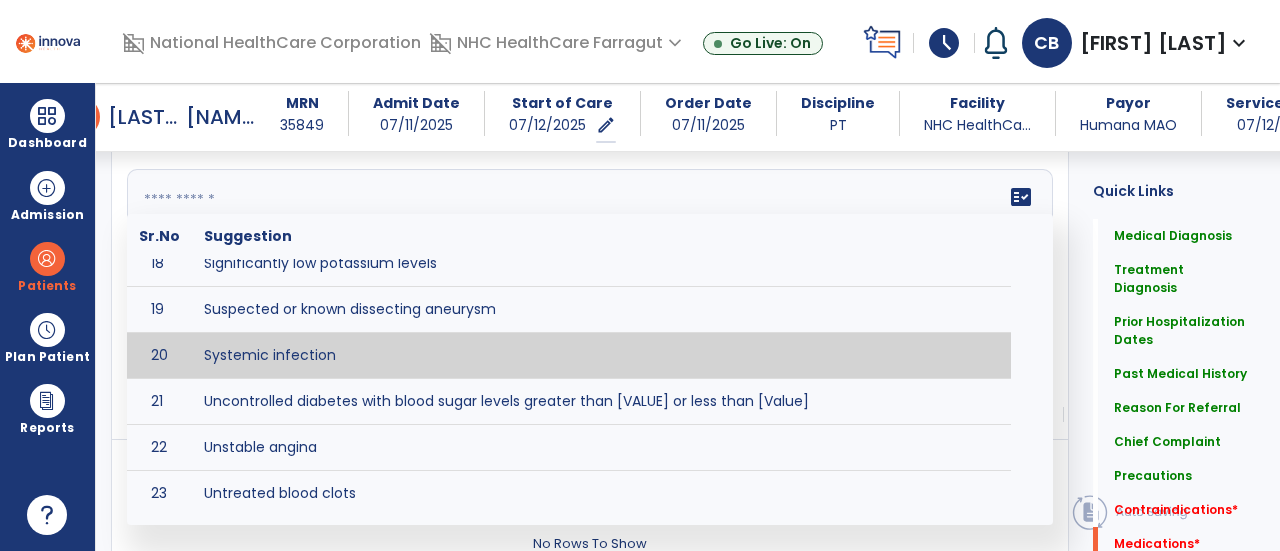 scroll, scrollTop: 2558, scrollLeft: 0, axis: vertical 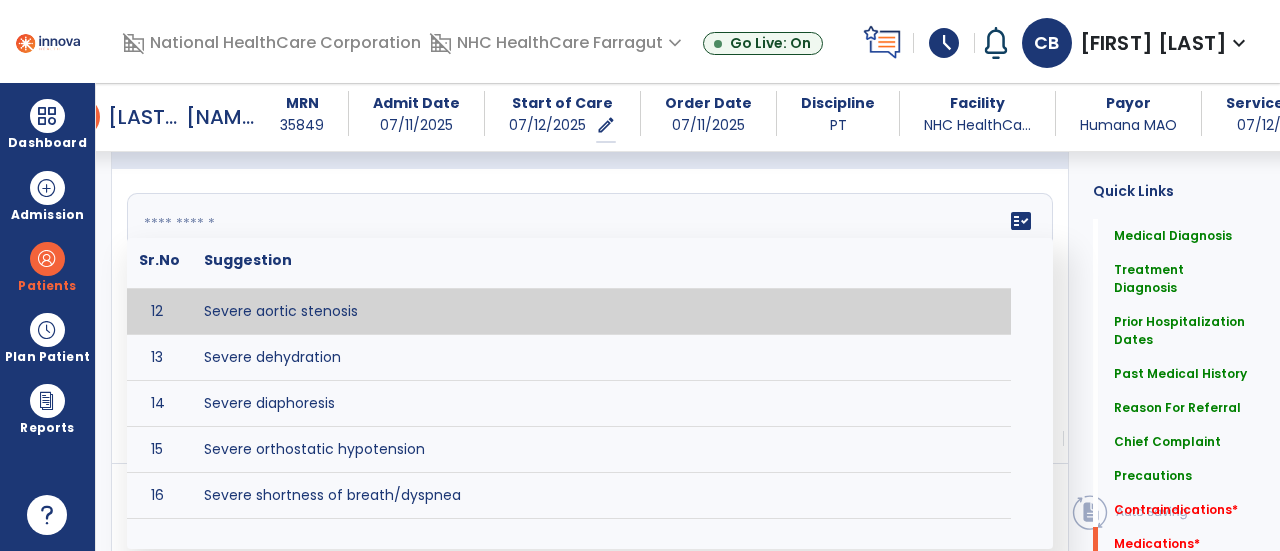 click 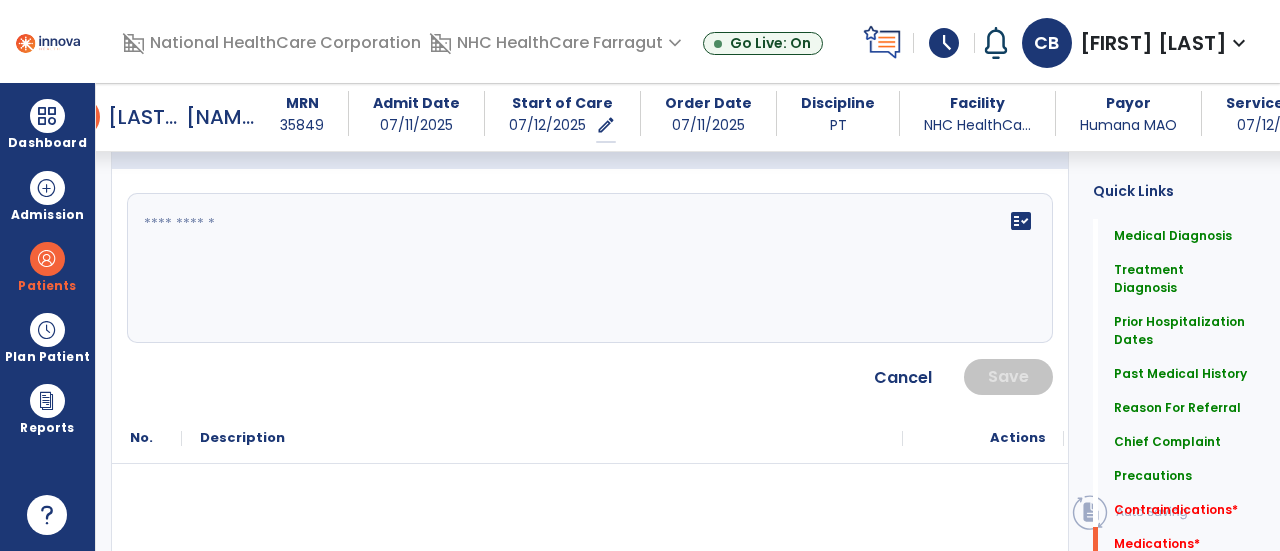type on "**********" 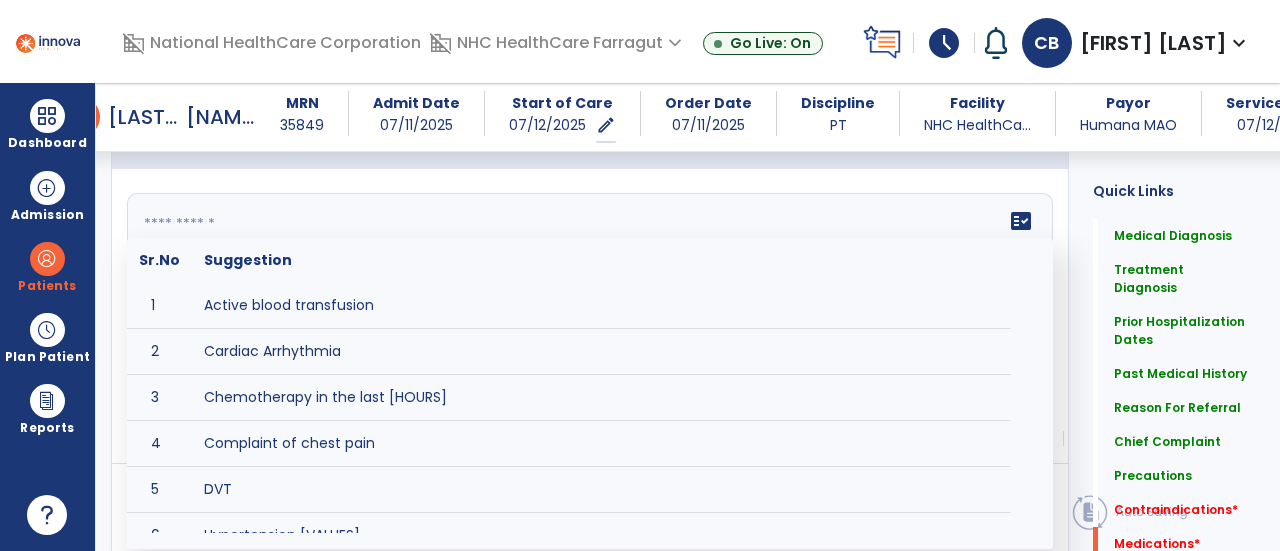 click on "fact_check  Sr.No Suggestion 1 Active blood transfusion 2 Cardiac Arrhythmia 3 Chemotherapy in the last [HOURS] 4 Complaint of chest pain 5 DVT 6 Hypertension [VALUES] 7 Inflammation or infection in the heart. 8 Oxygen saturation lower than [VALUE] 9 Pacemaker 10 Pulmonary infarction 11 Recent changes in EKG 12 Severe aortic stenosis 13 Severe dehydration 14 Severe diaphoresis 15 Severe orthostatic hypotension 16 Severe shortness of breath/dyspnea 17 Significantly elevated potassium levels 18 Significantly low potassium levels 19 Suspected or known dissecting aneurysm 20 Systemic infection 21 Uncontrolled diabetes with blood sugar levels greater than [VALUE] or less than [Value]  22 Unstable angina 23 Untreated blood clots" 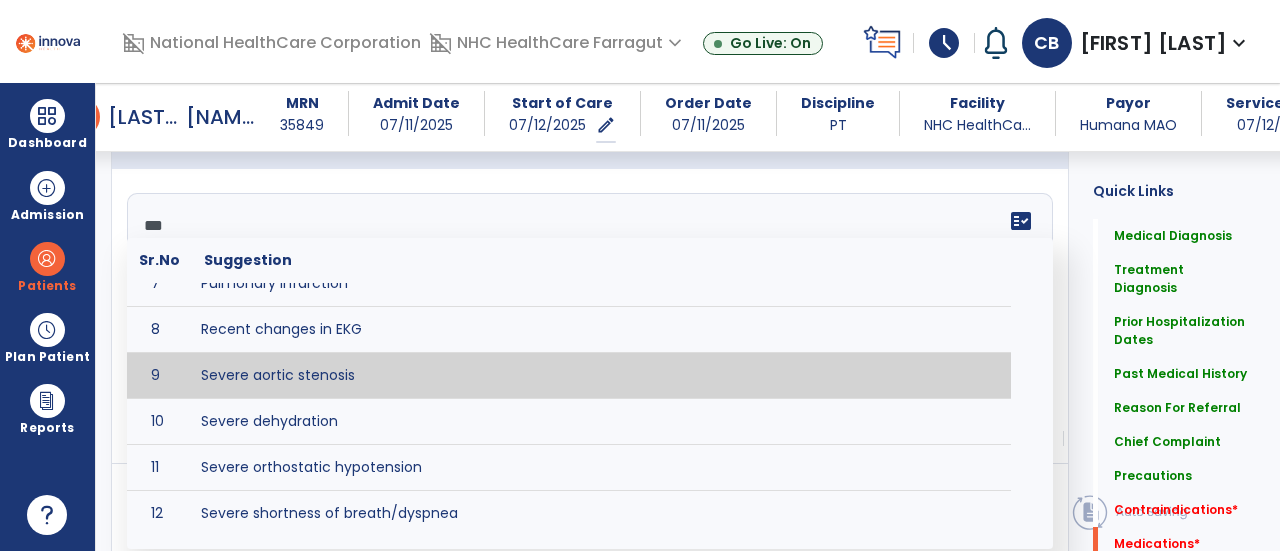 scroll, scrollTop: 0, scrollLeft: 0, axis: both 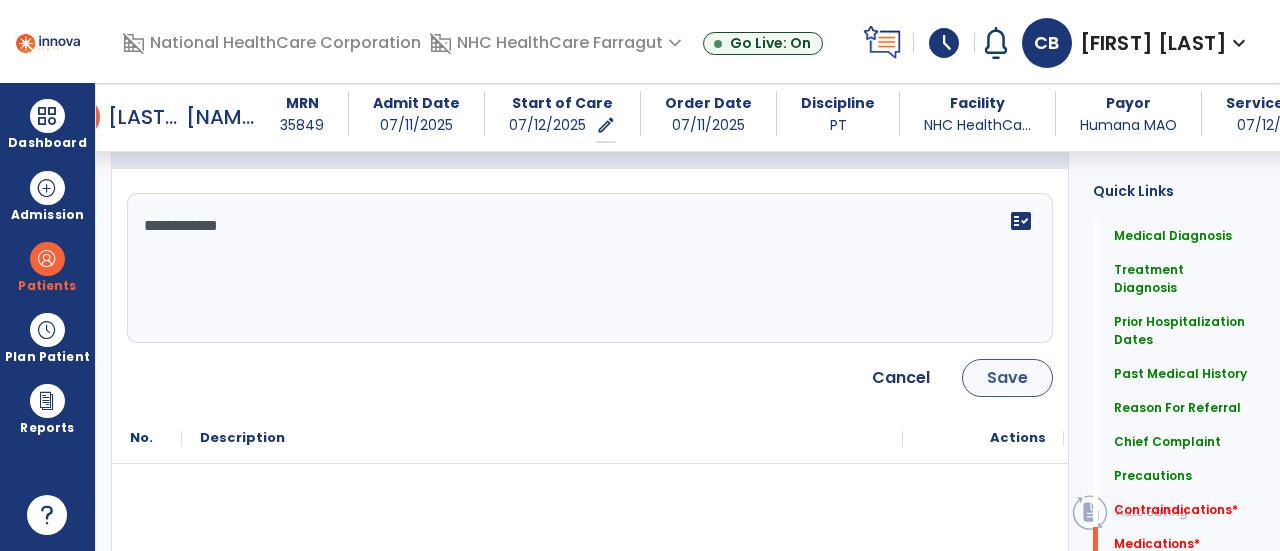 type on "**********" 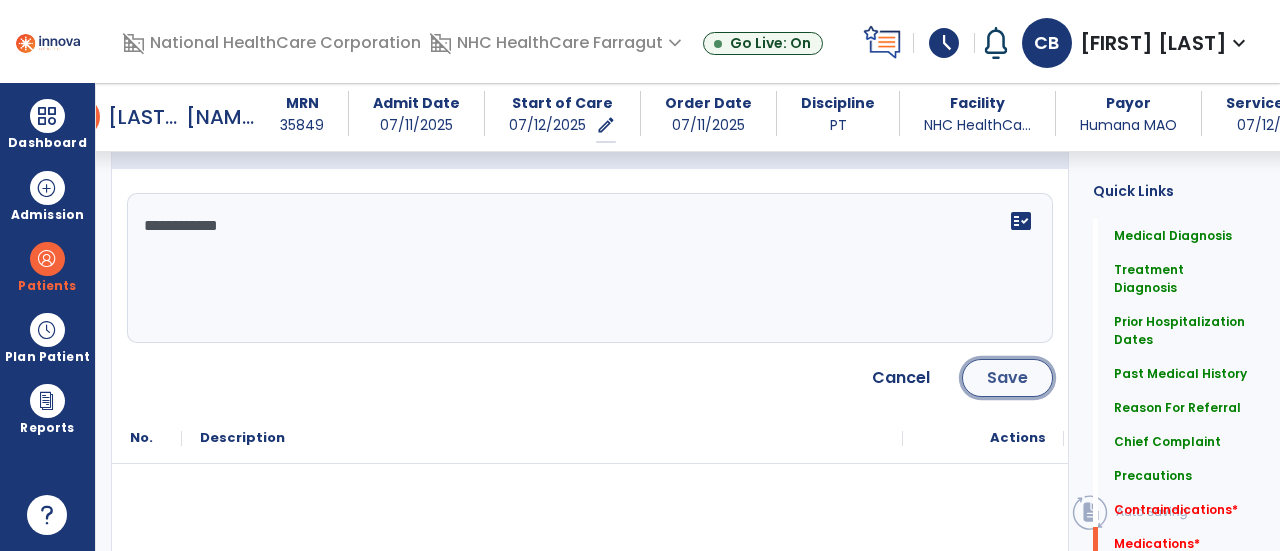 click on "Save" 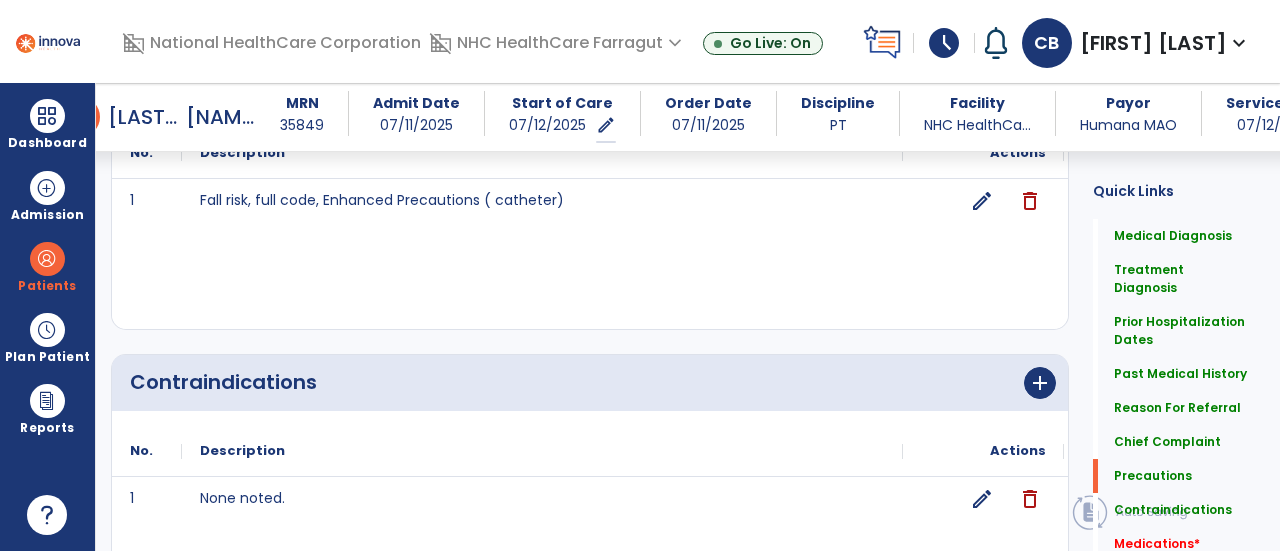 scroll, scrollTop: 2258, scrollLeft: 0, axis: vertical 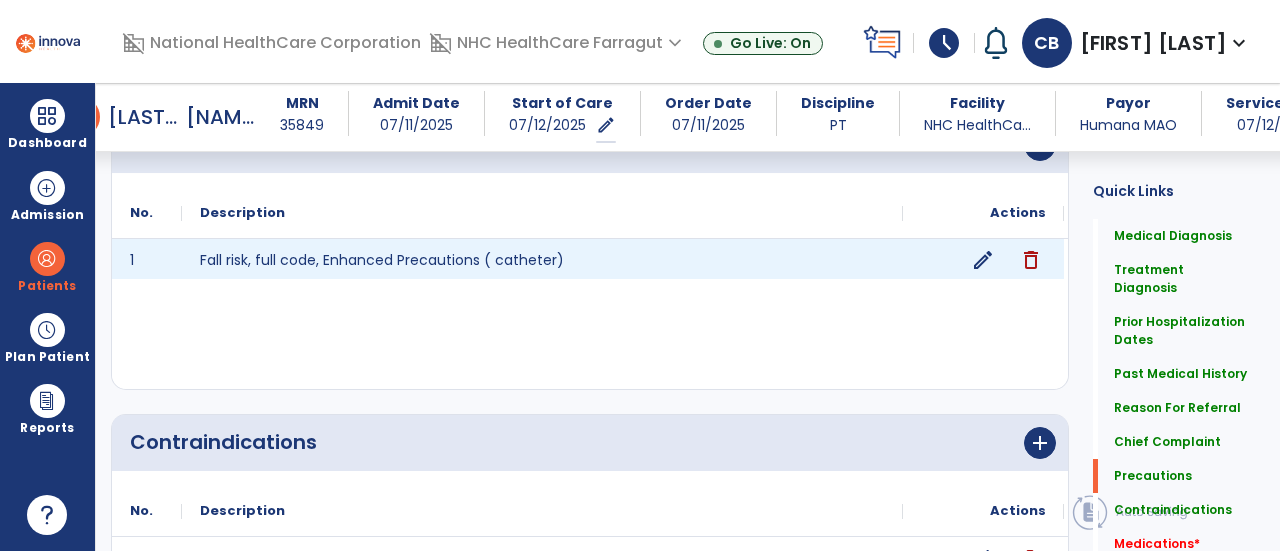 click on "edit" 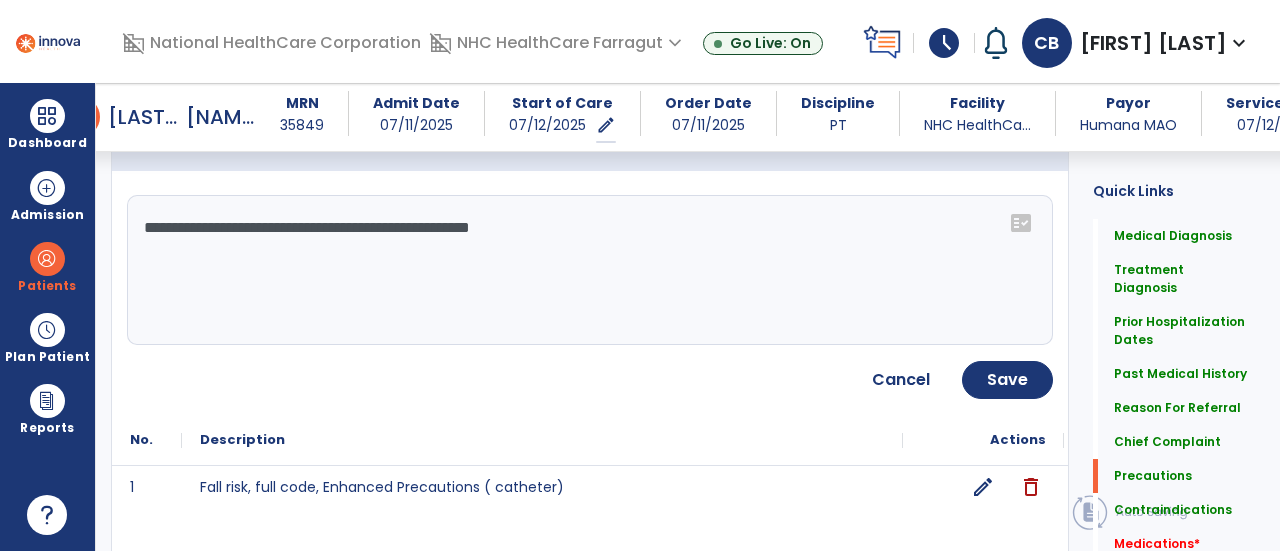 click on "**********" 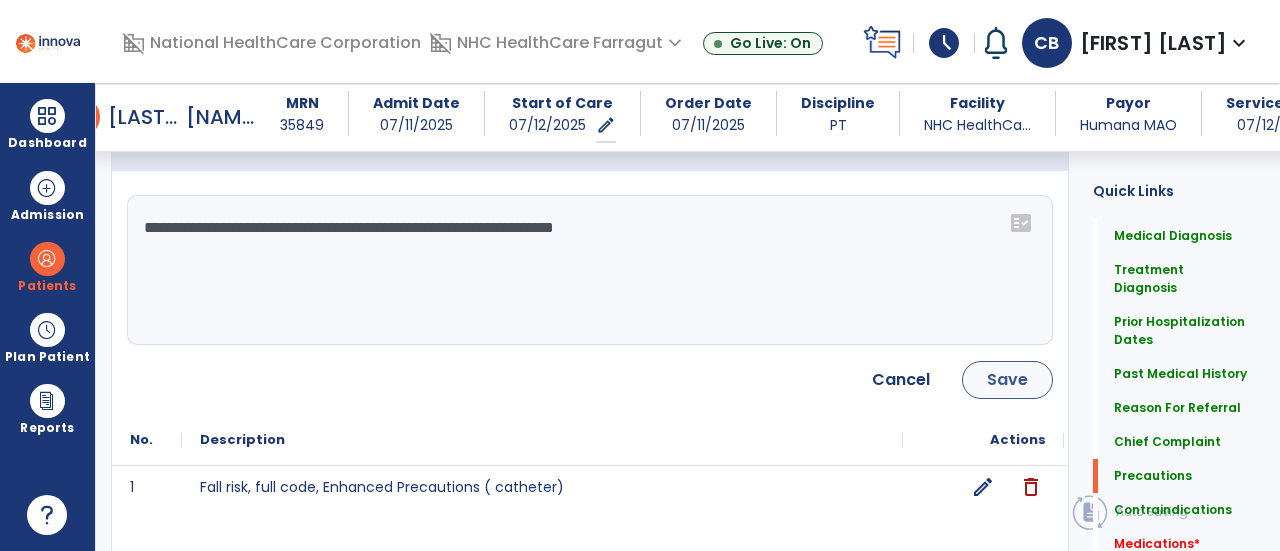type on "**********" 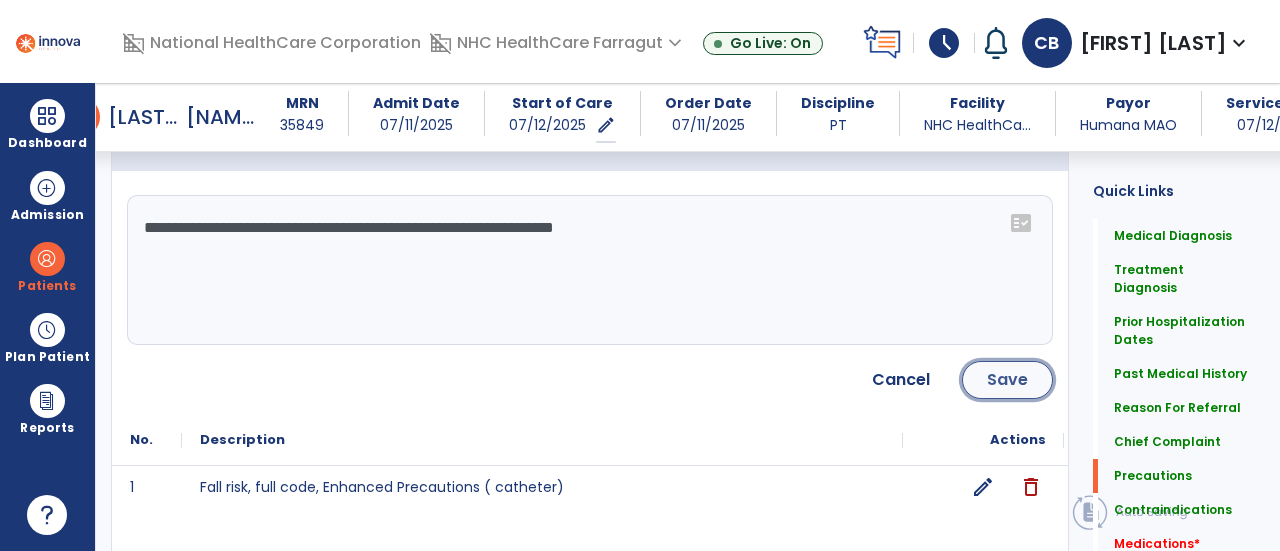 click on "Save" 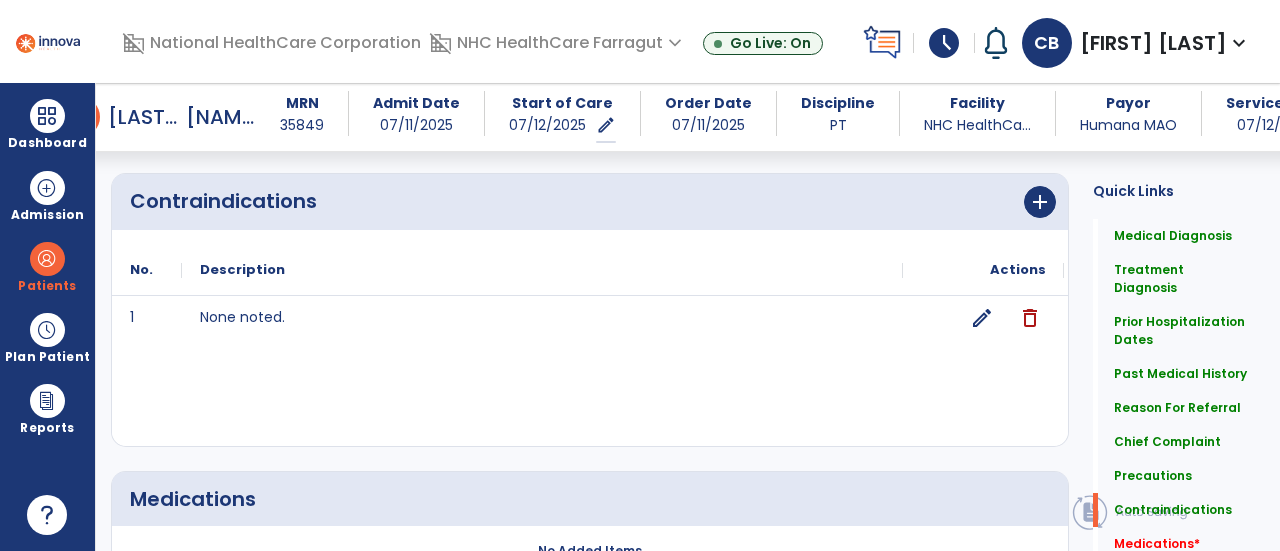 scroll, scrollTop: 2632, scrollLeft: 0, axis: vertical 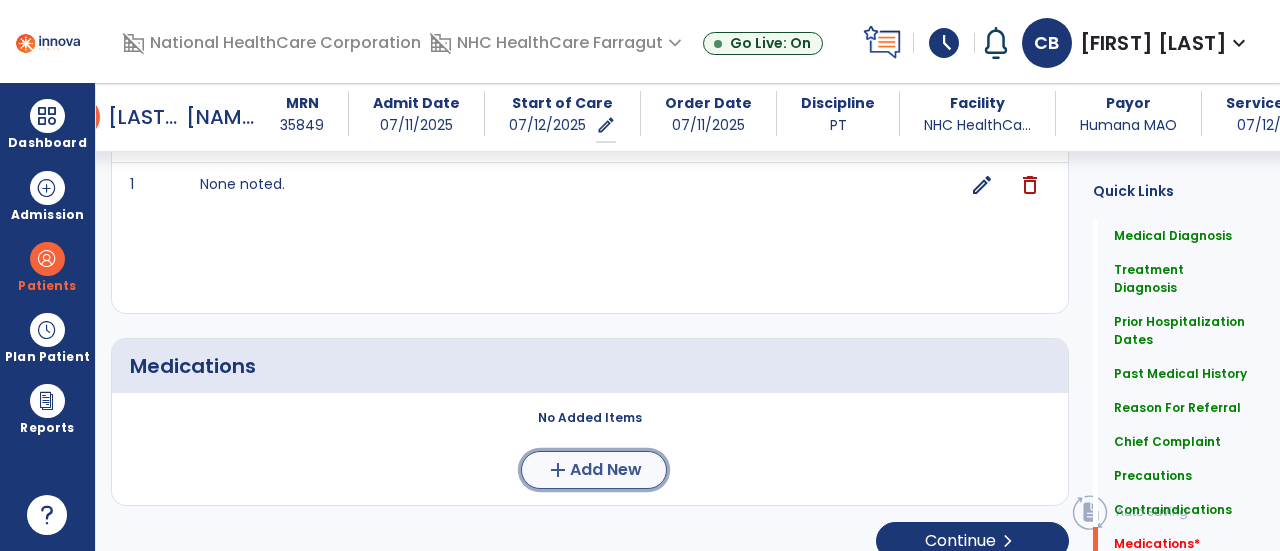 click on "add  Add New" 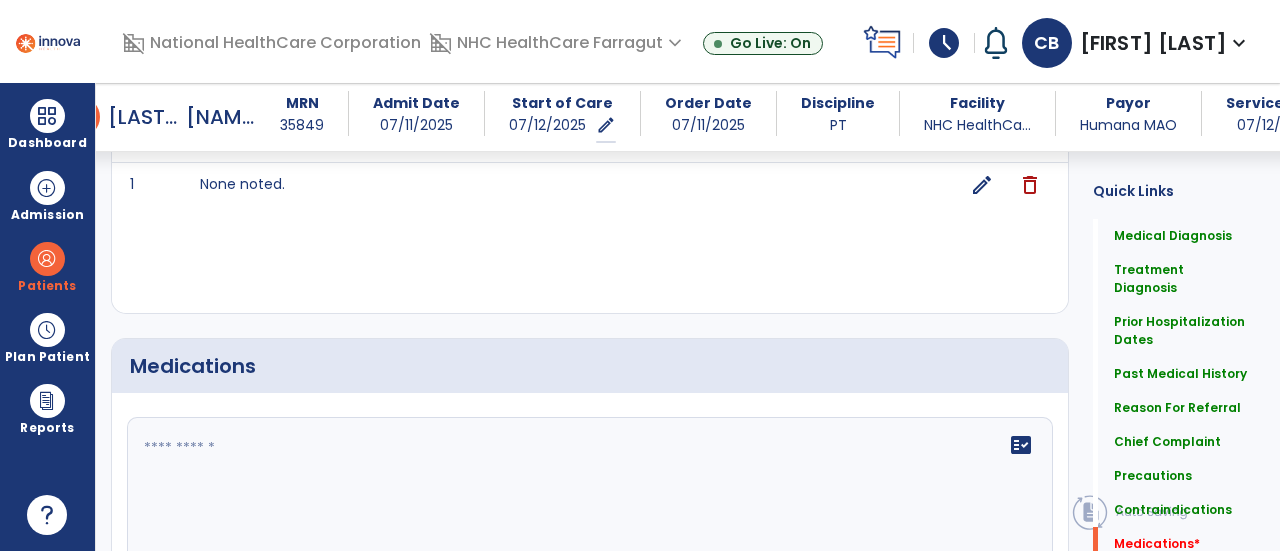 click 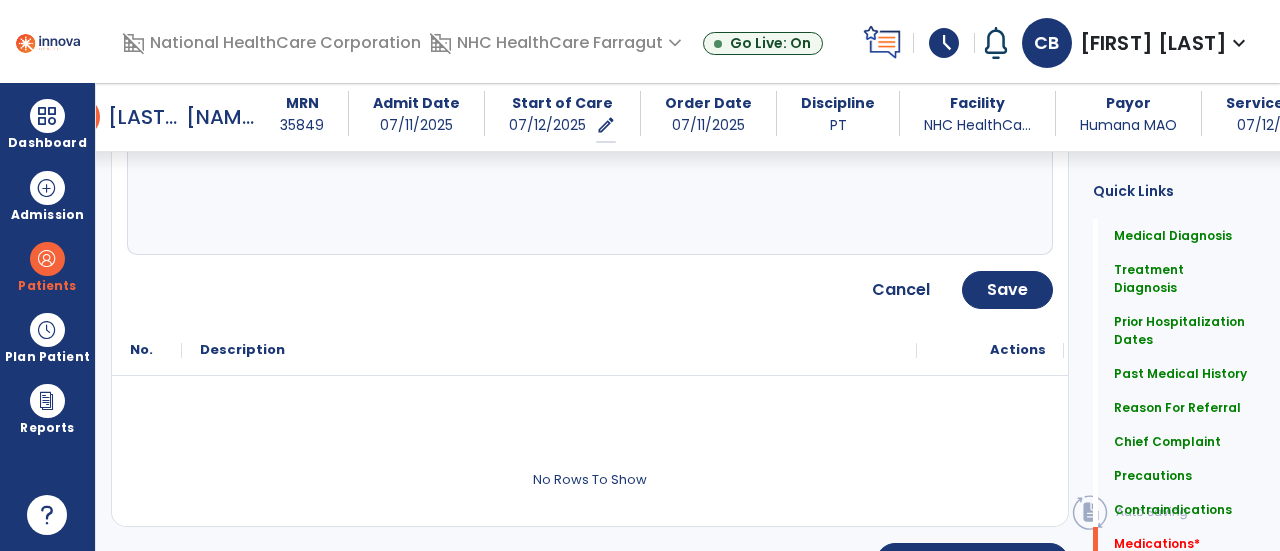scroll, scrollTop: 2965, scrollLeft: 0, axis: vertical 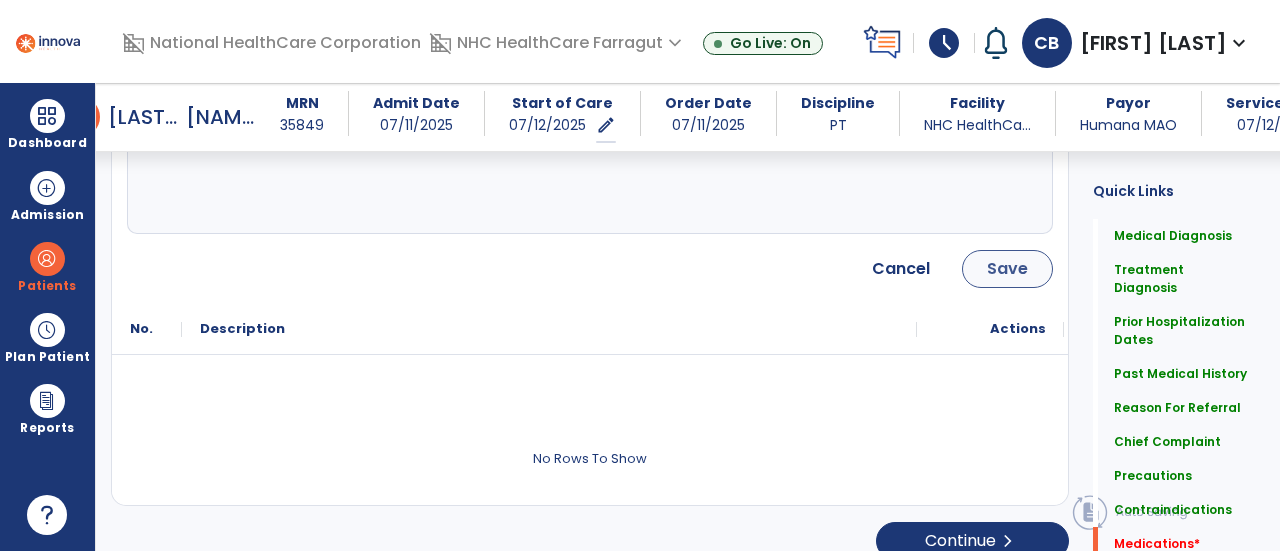 type on "**********" 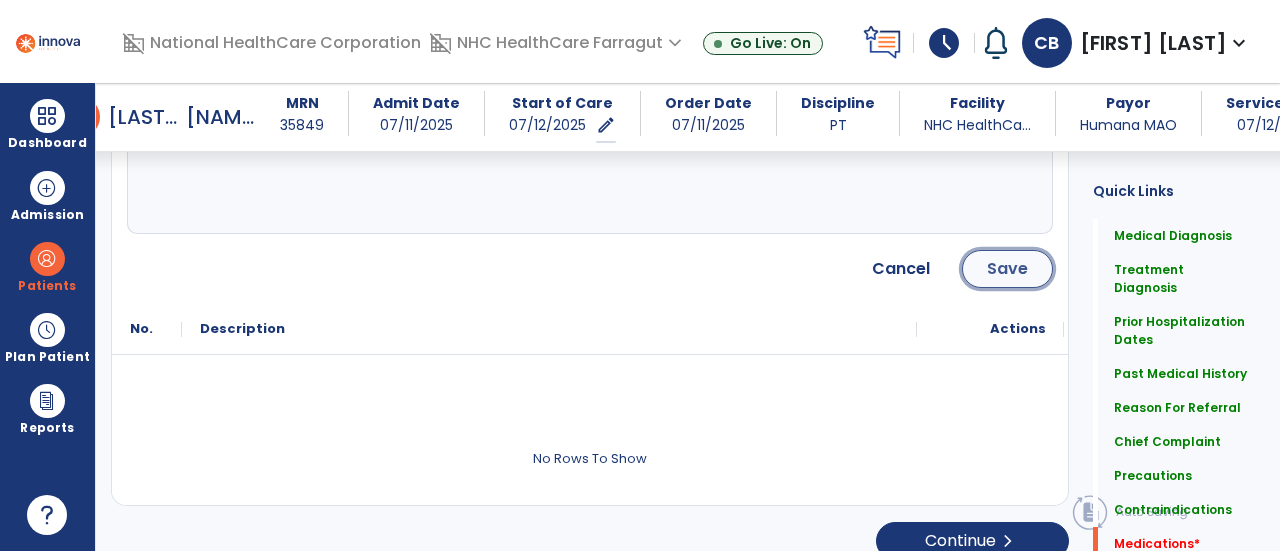 click on "Save" 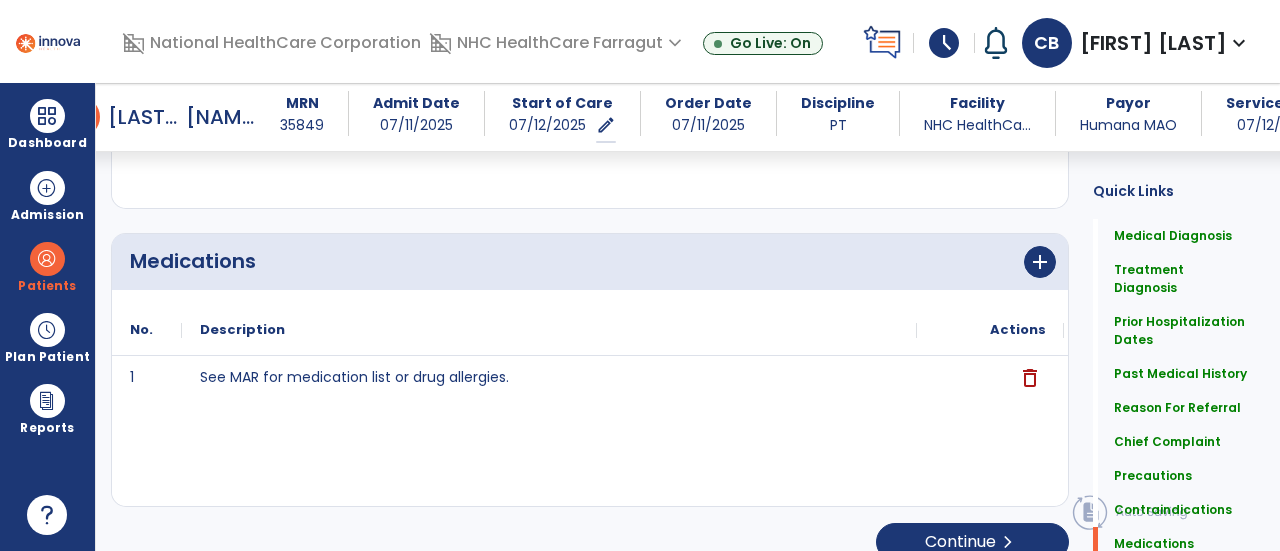 scroll, scrollTop: 2738, scrollLeft: 0, axis: vertical 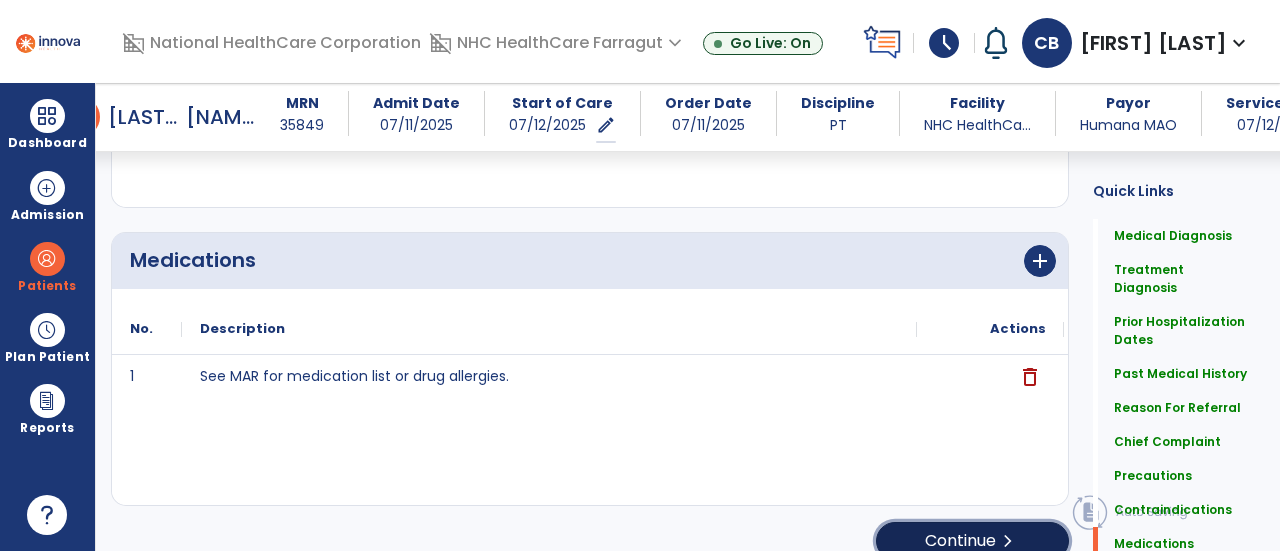 click on "Continue  chevron_right" 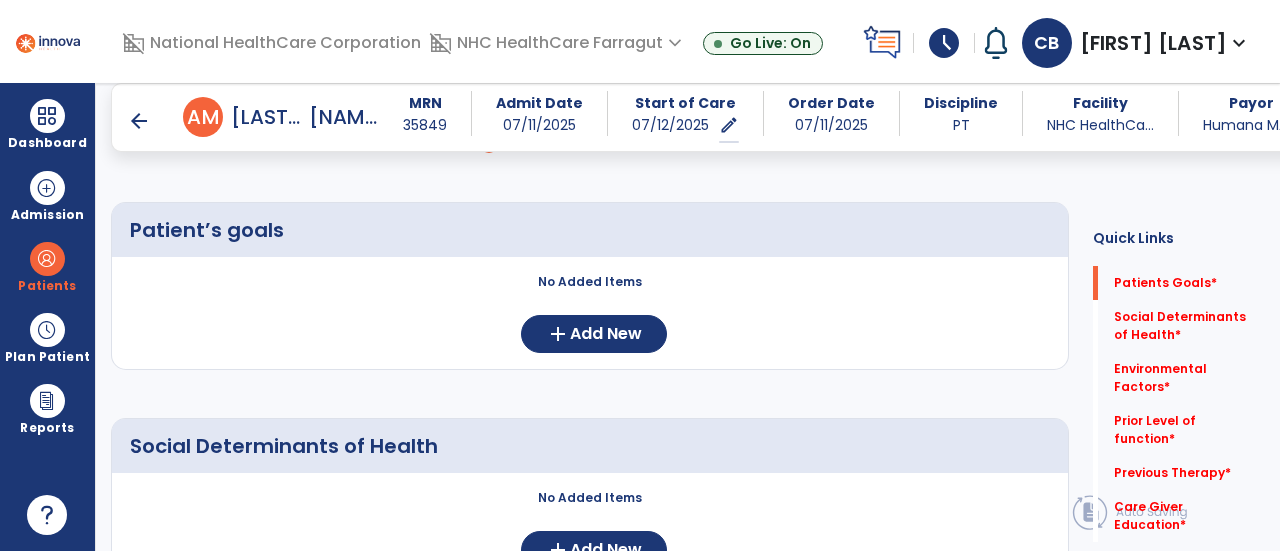 scroll, scrollTop: 200, scrollLeft: 0, axis: vertical 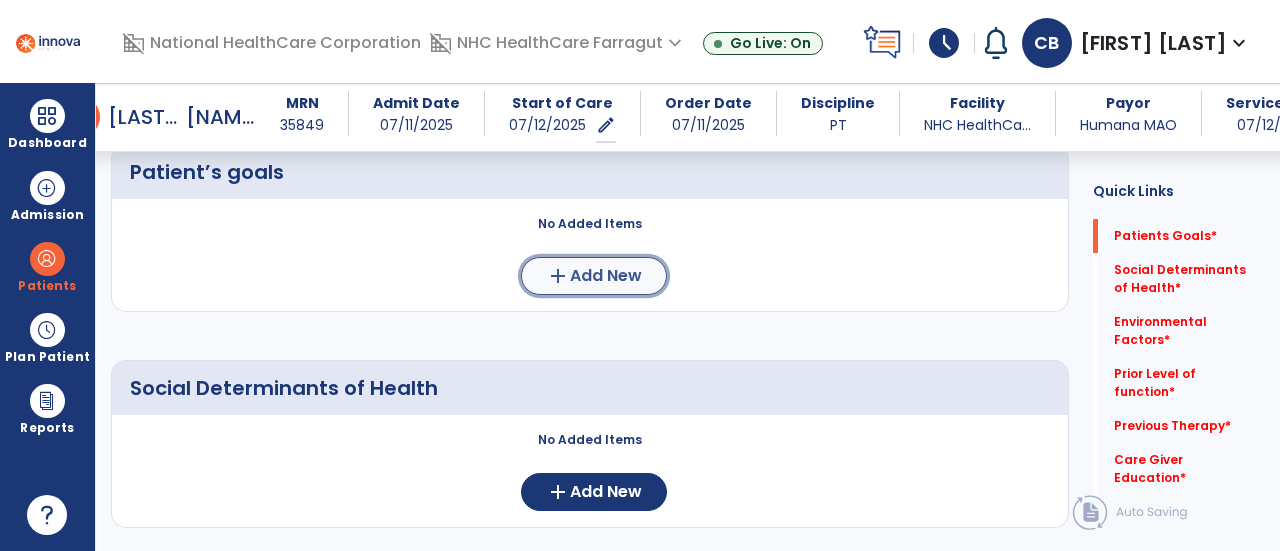 click on "add" 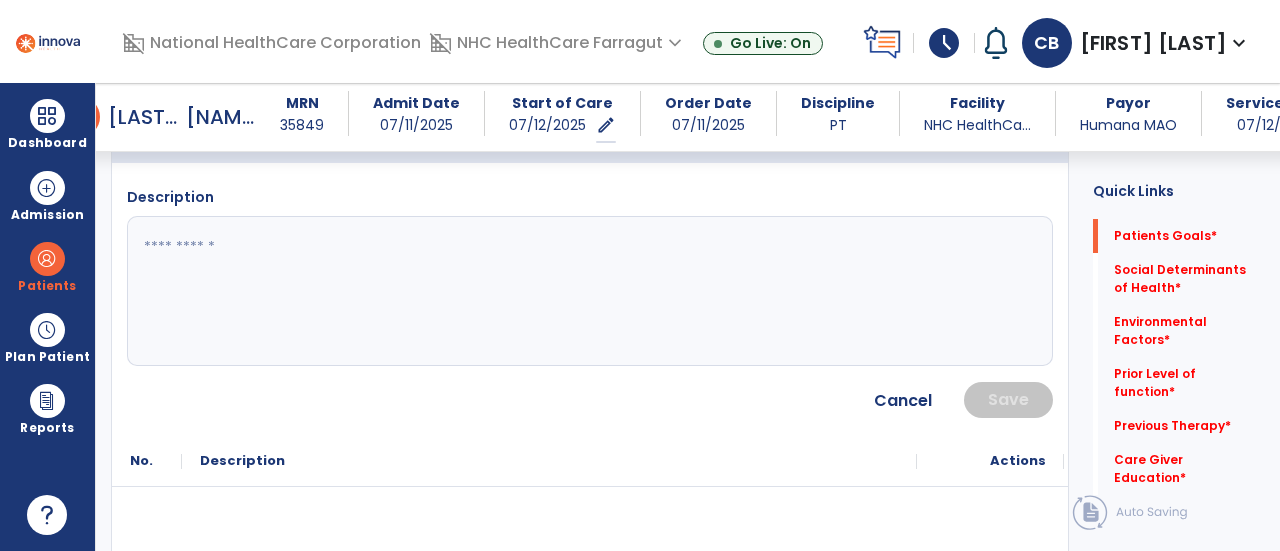scroll, scrollTop: 200, scrollLeft: 0, axis: vertical 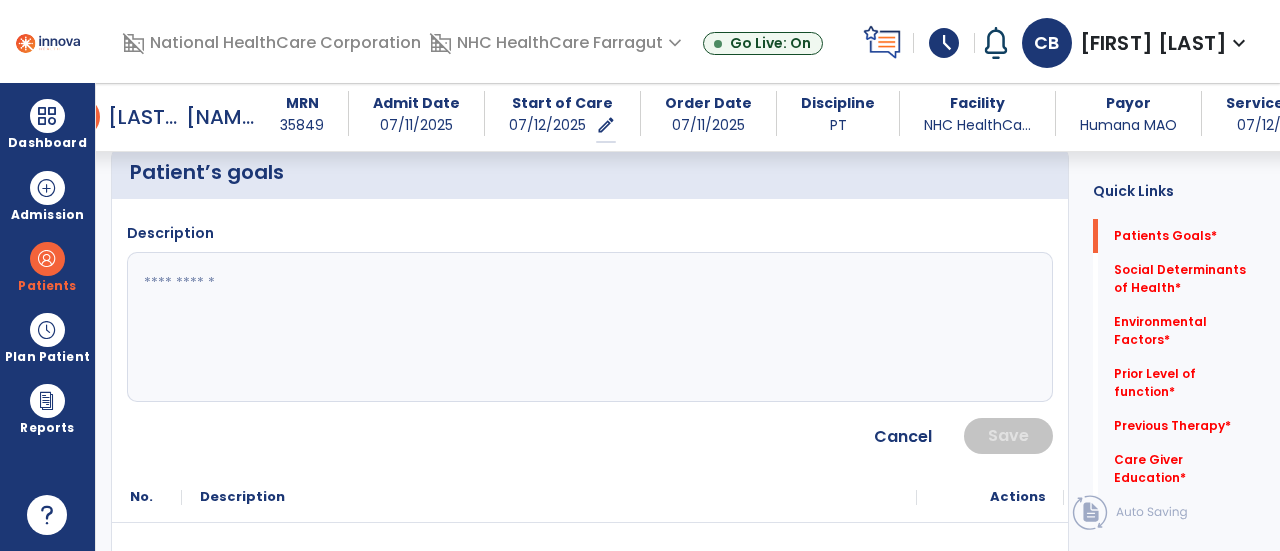 click 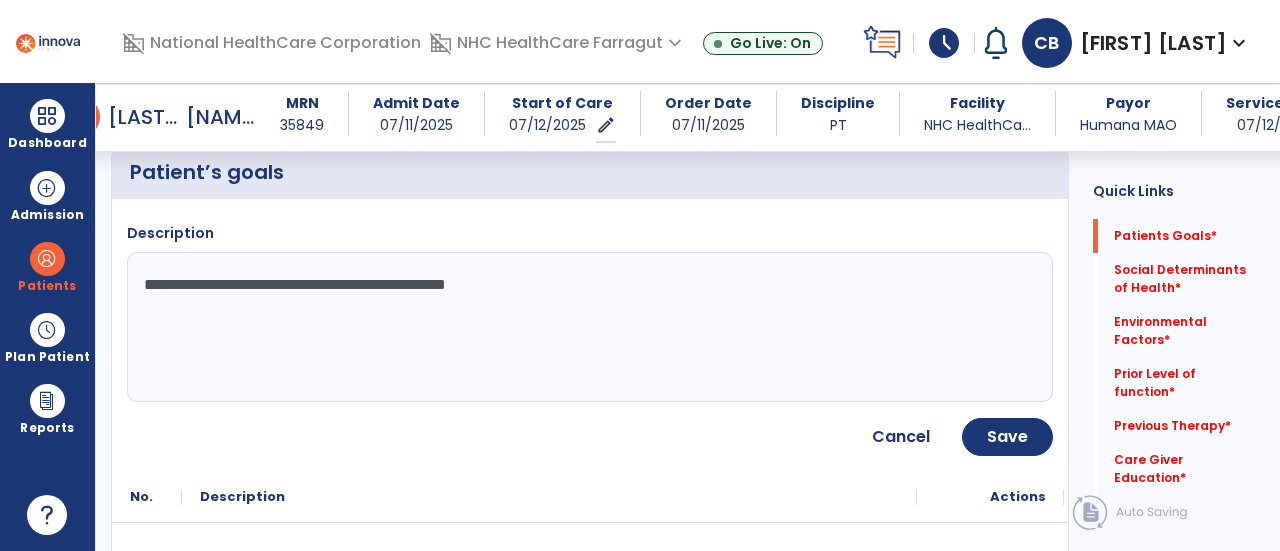 click on "**********" 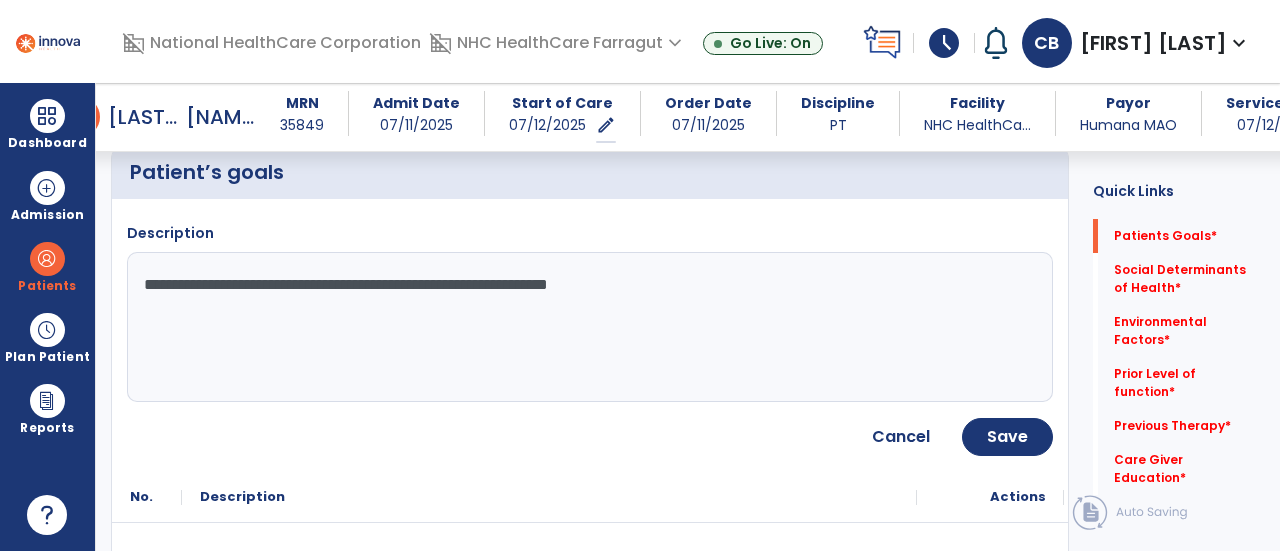 type on "**********" 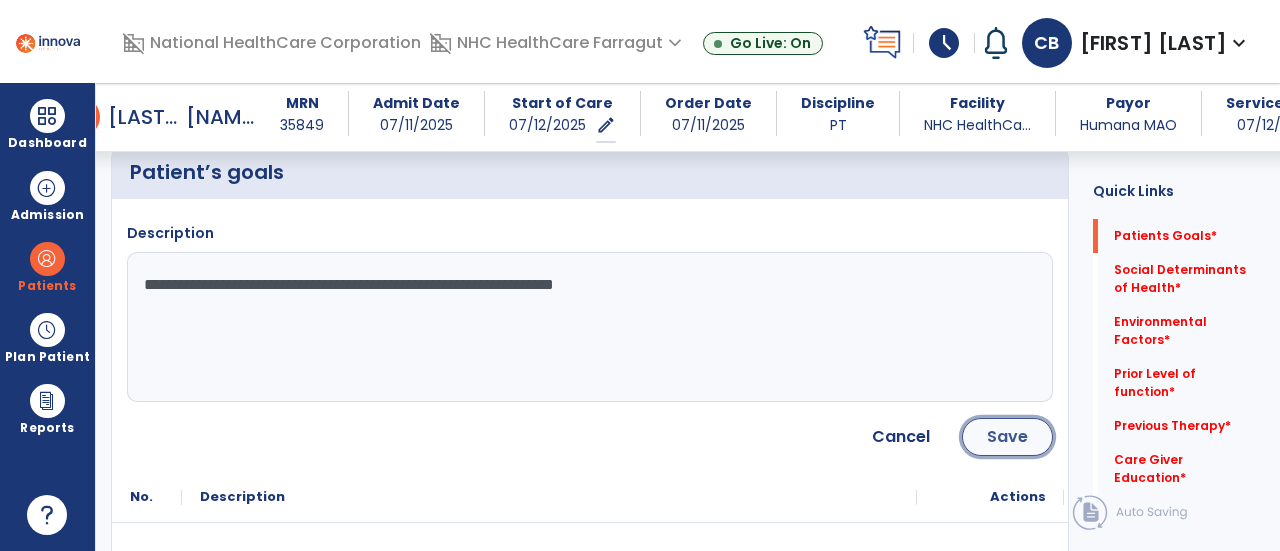 click on "Save" 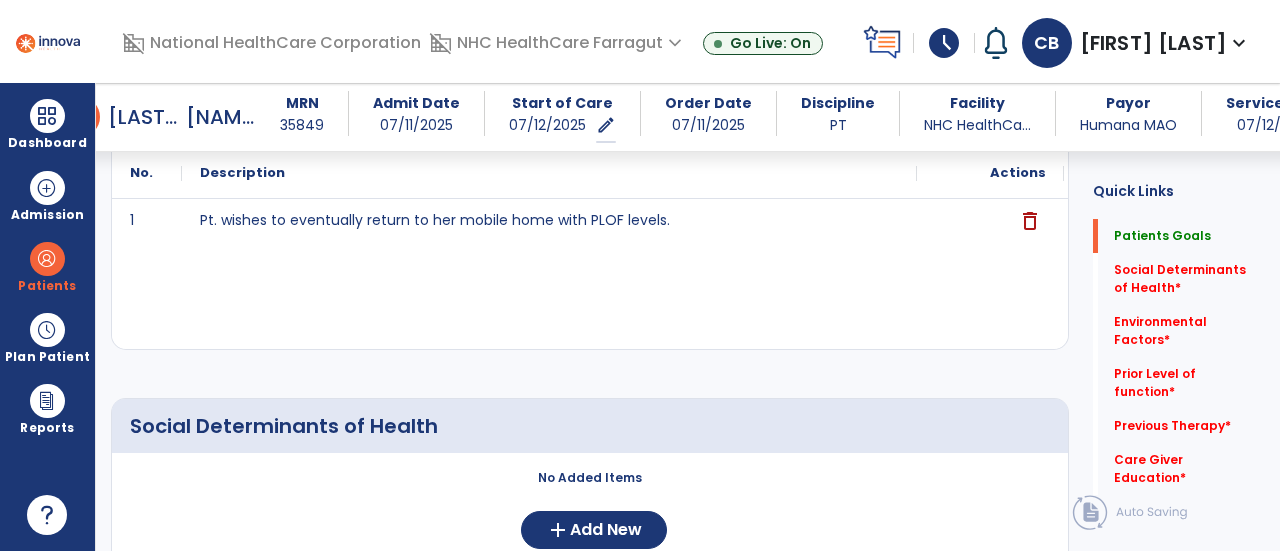 scroll, scrollTop: 300, scrollLeft: 0, axis: vertical 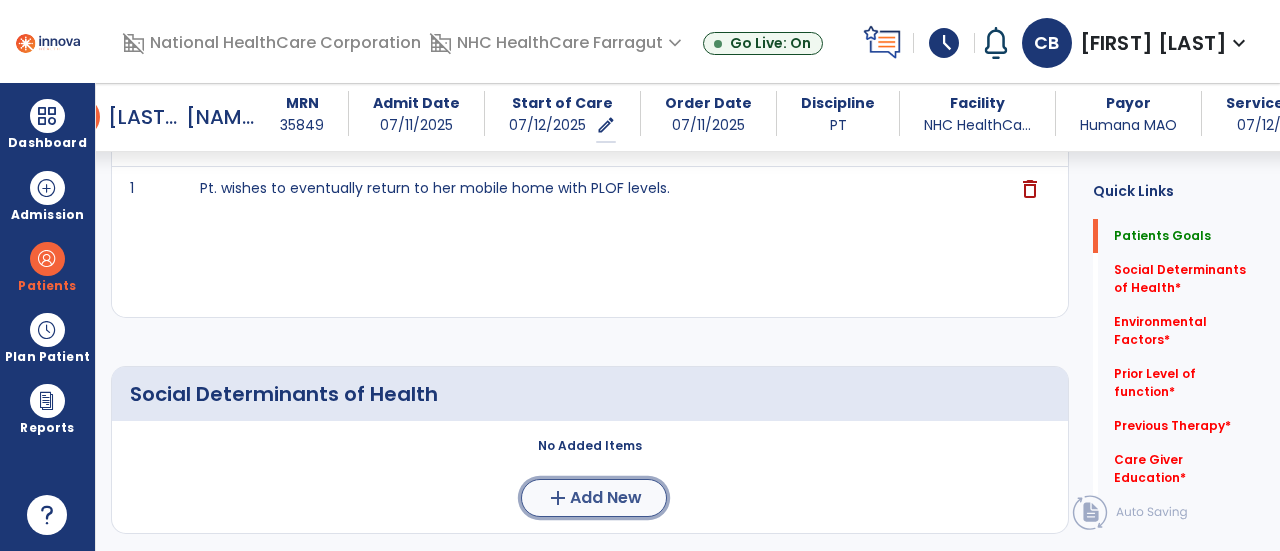 click on "add" 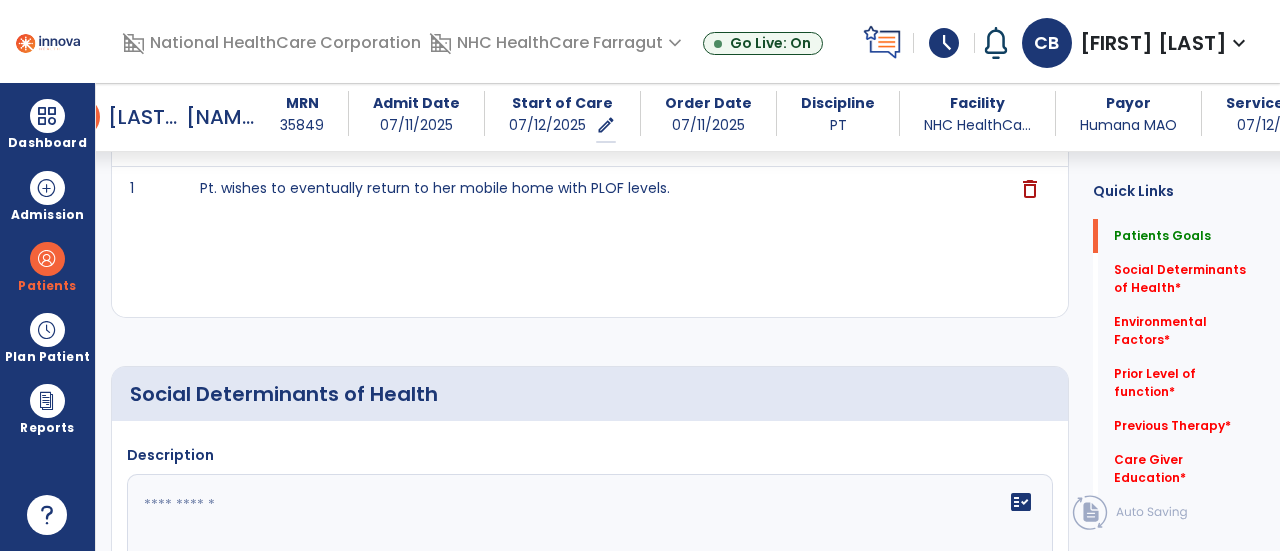 scroll, scrollTop: 500, scrollLeft: 0, axis: vertical 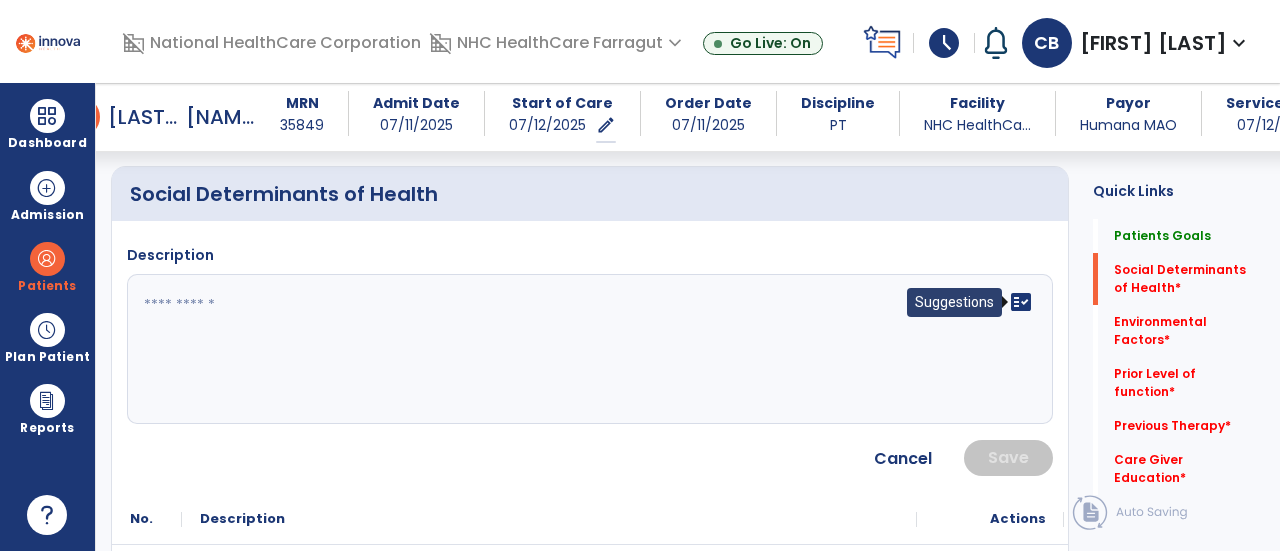 click on "fact_check" 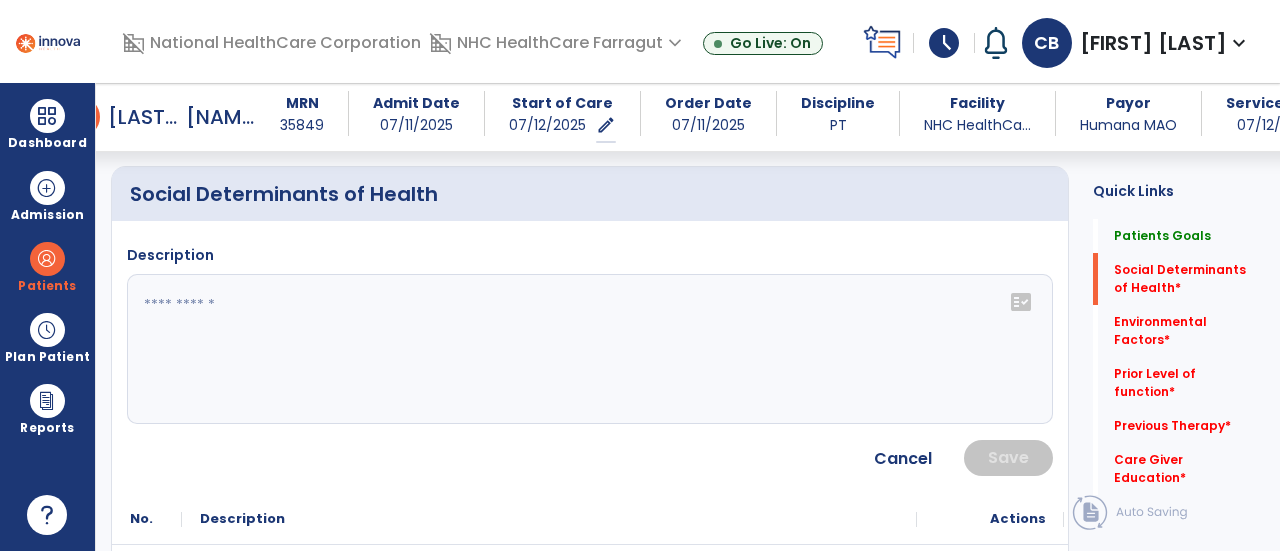 click on "fact_check" 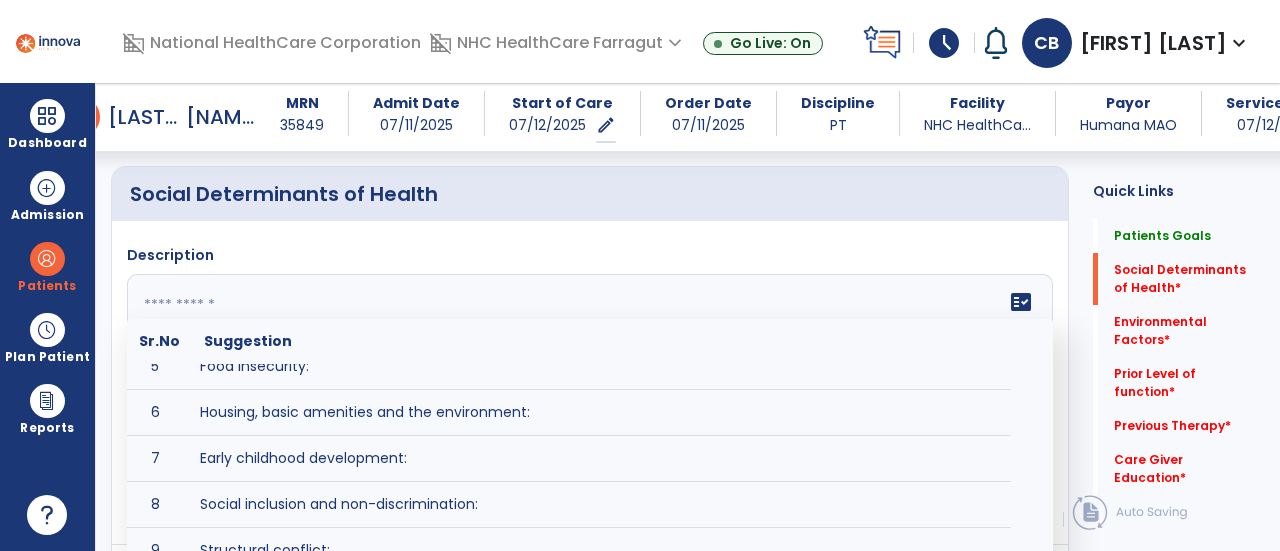 scroll, scrollTop: 206, scrollLeft: 0, axis: vertical 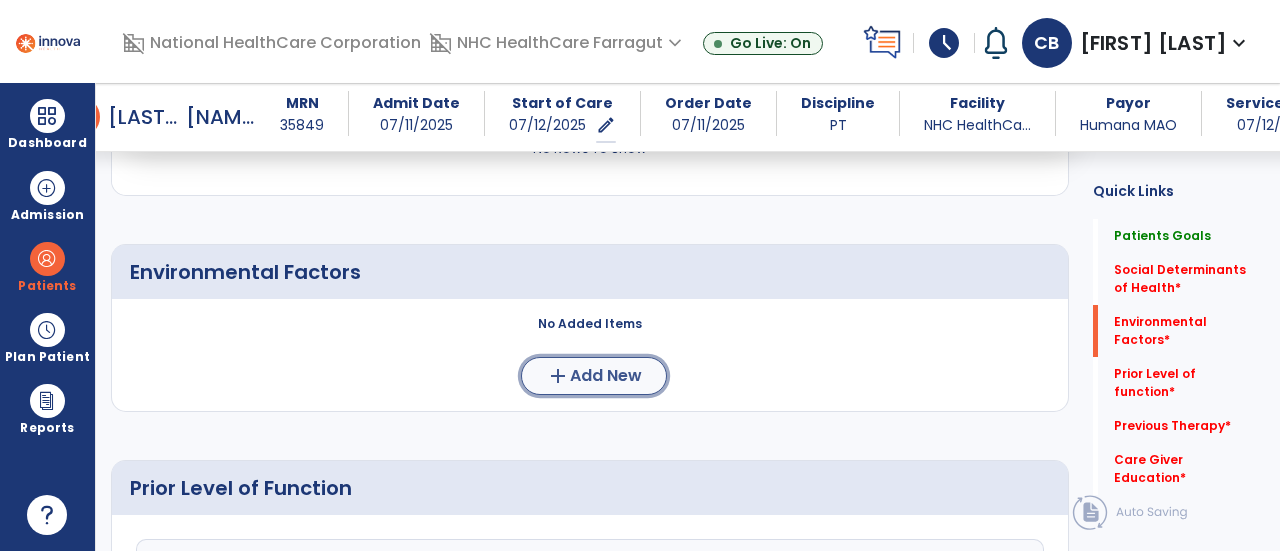 click on "add" 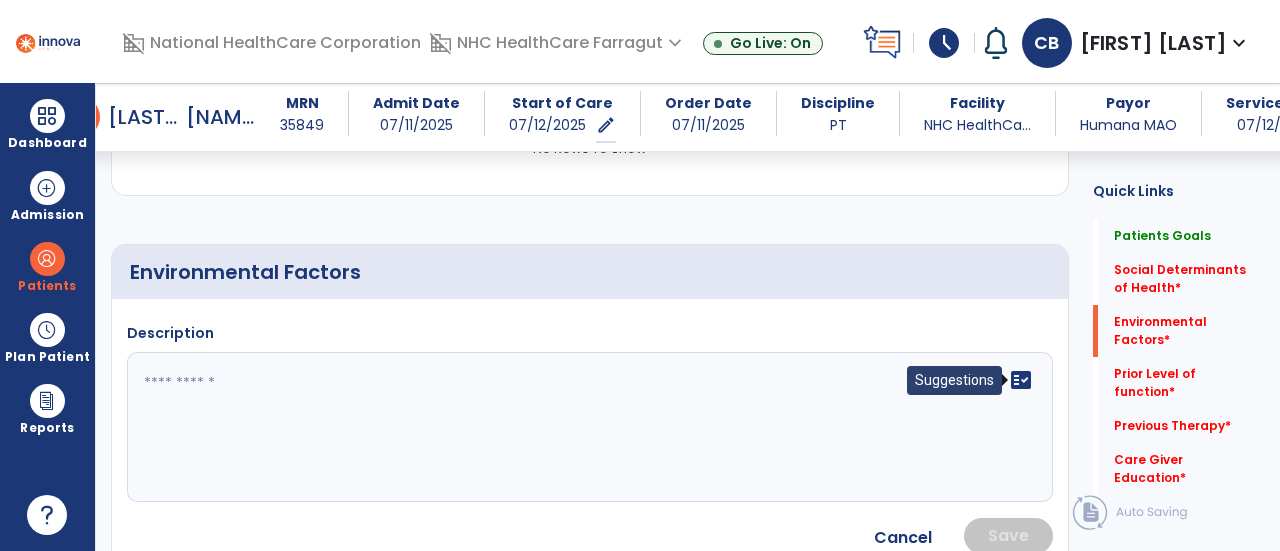 click on "fact_check" 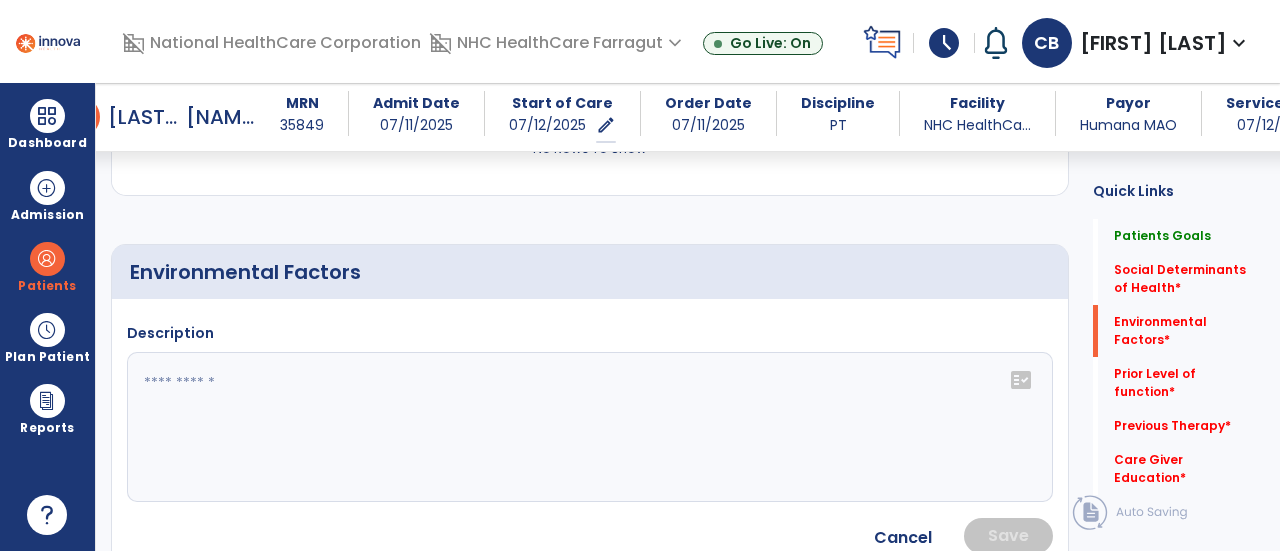 click on "fact_check" 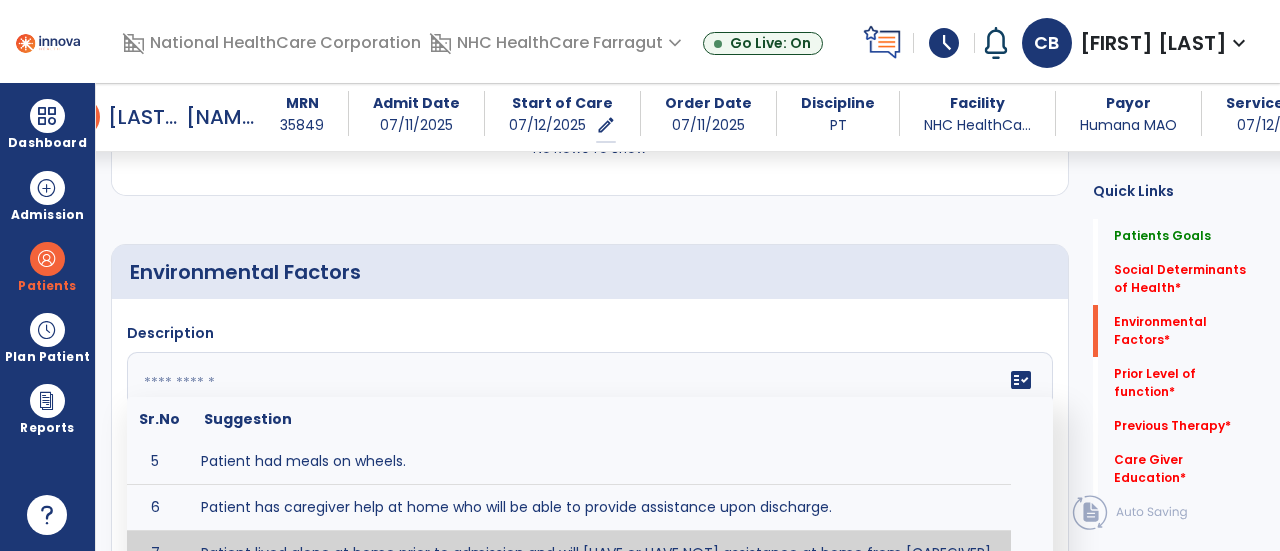 scroll, scrollTop: 0, scrollLeft: 0, axis: both 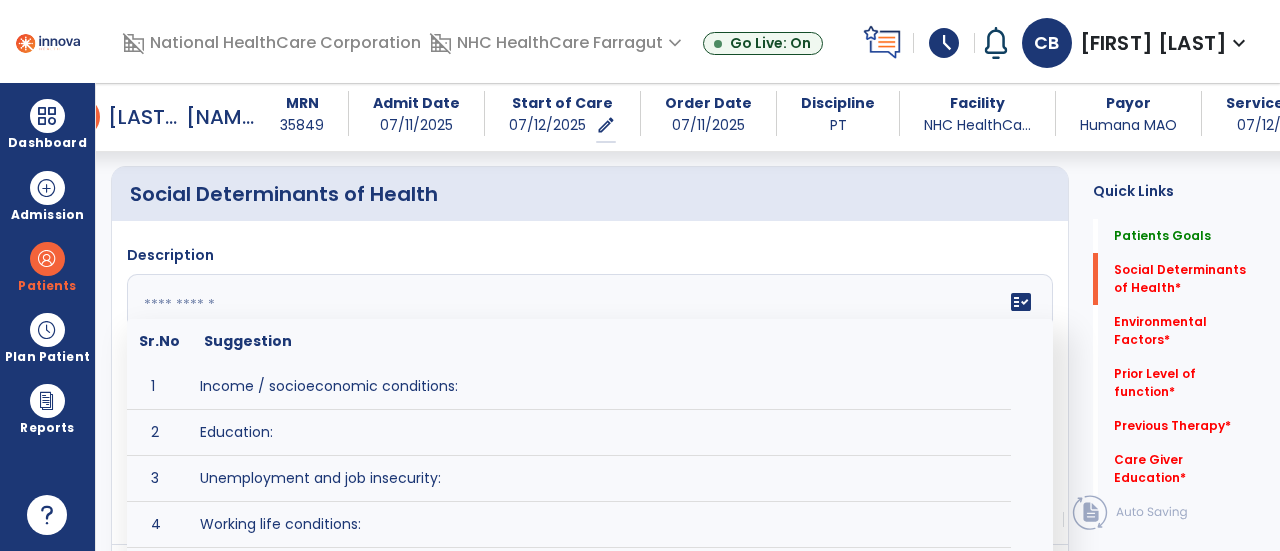 click 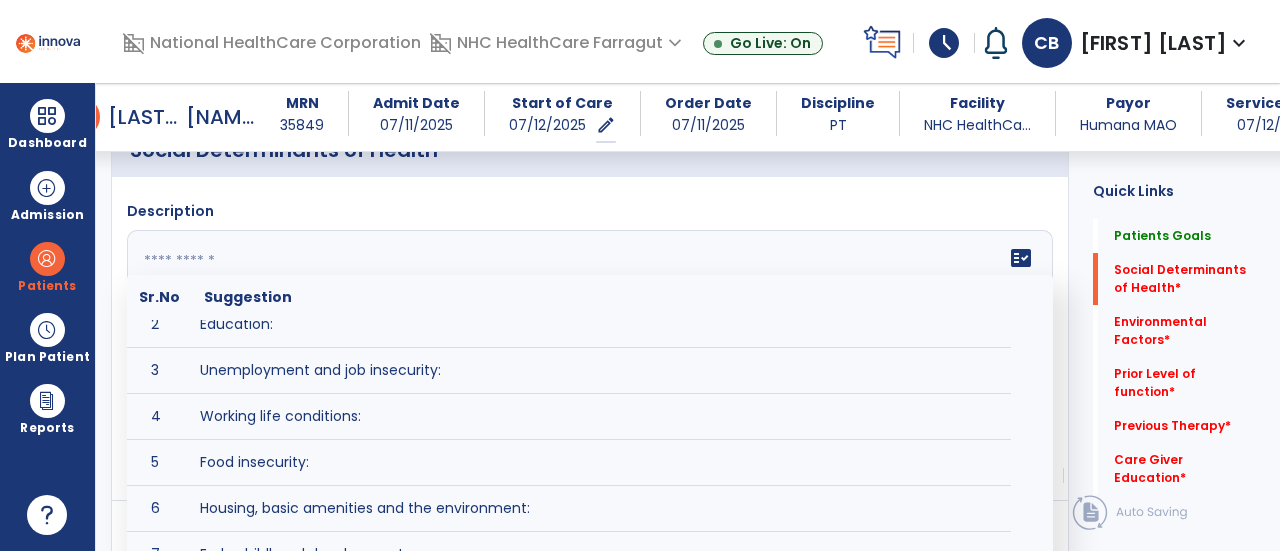 scroll, scrollTop: 546, scrollLeft: 0, axis: vertical 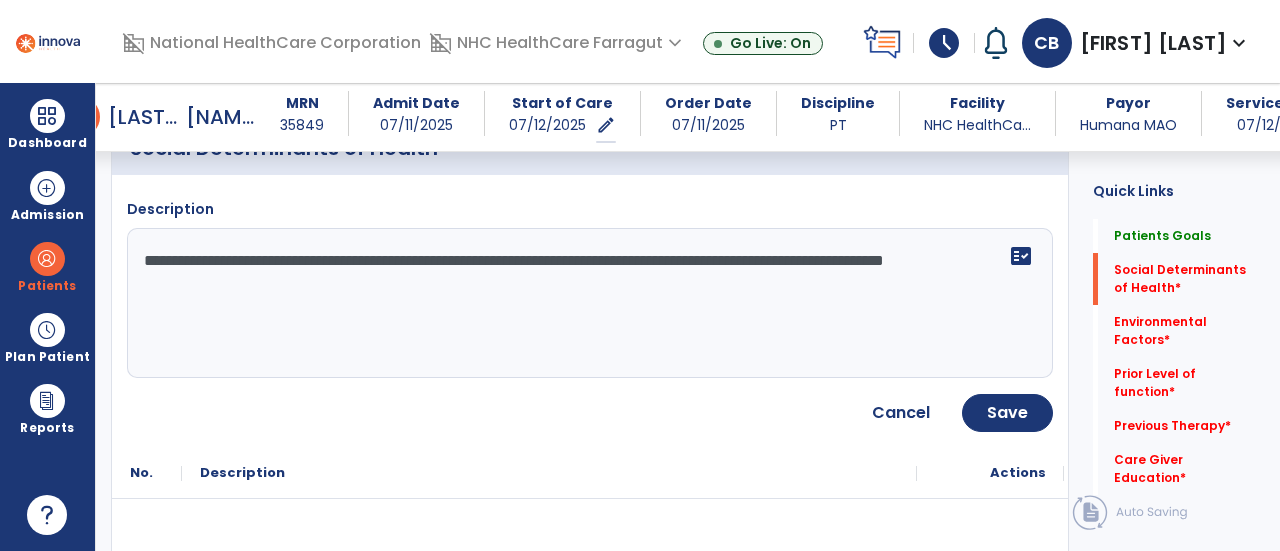 click on "**********" 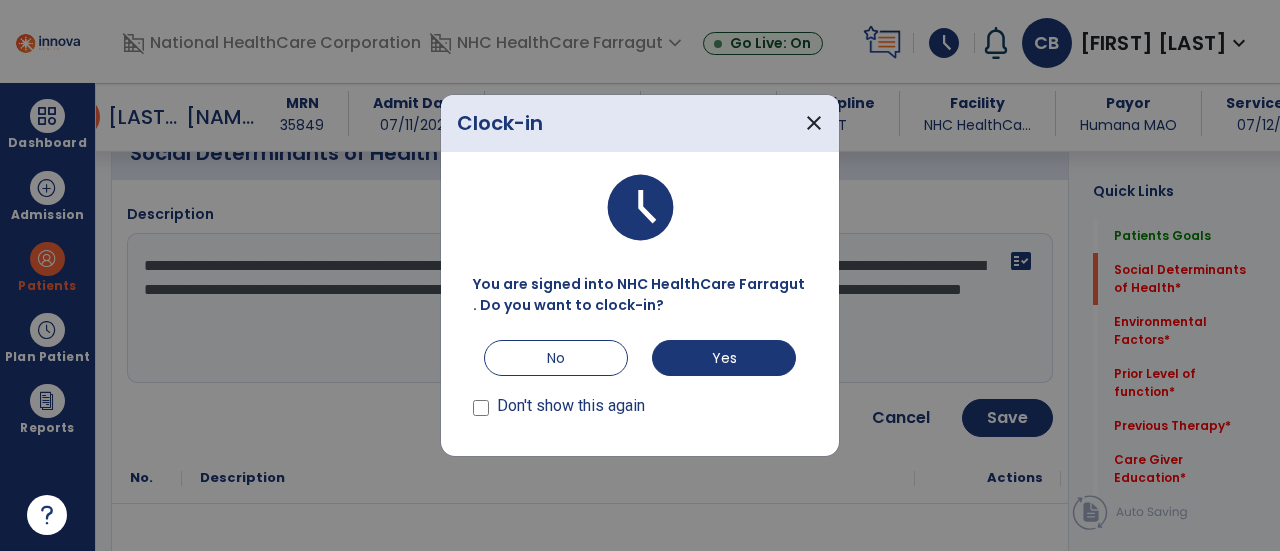 scroll, scrollTop: 546, scrollLeft: 0, axis: vertical 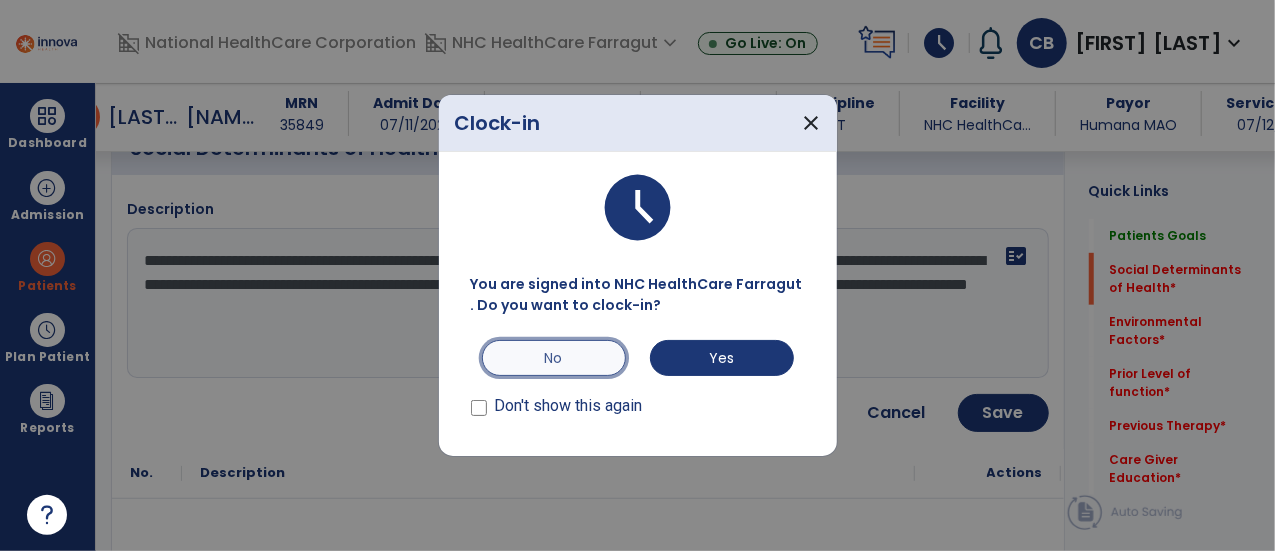 click on "No" at bounding box center [554, 358] 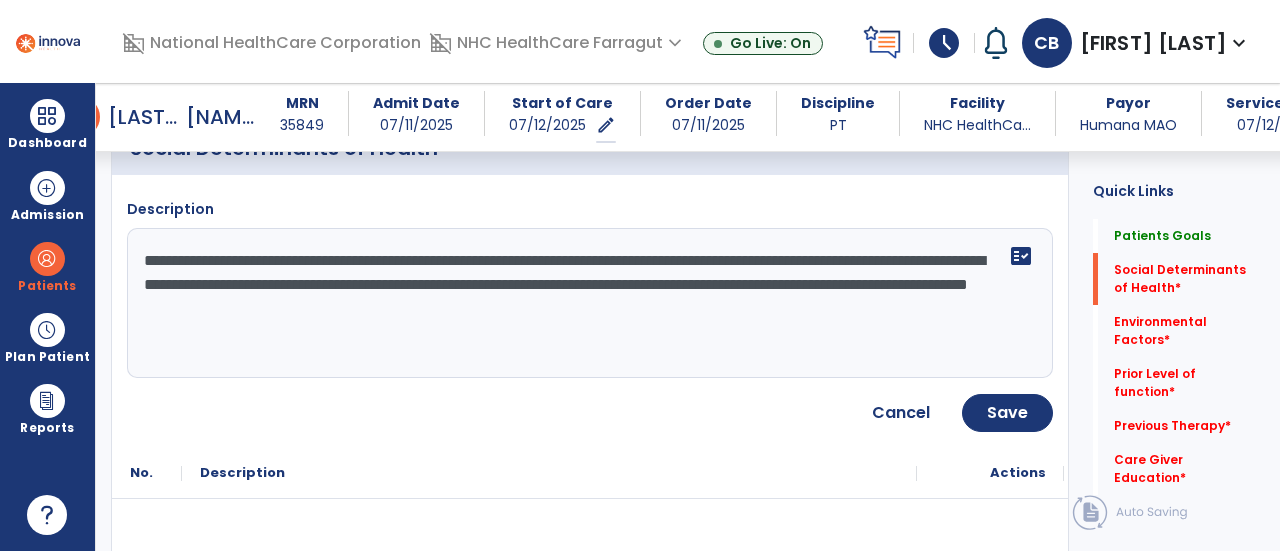 click on "**********" 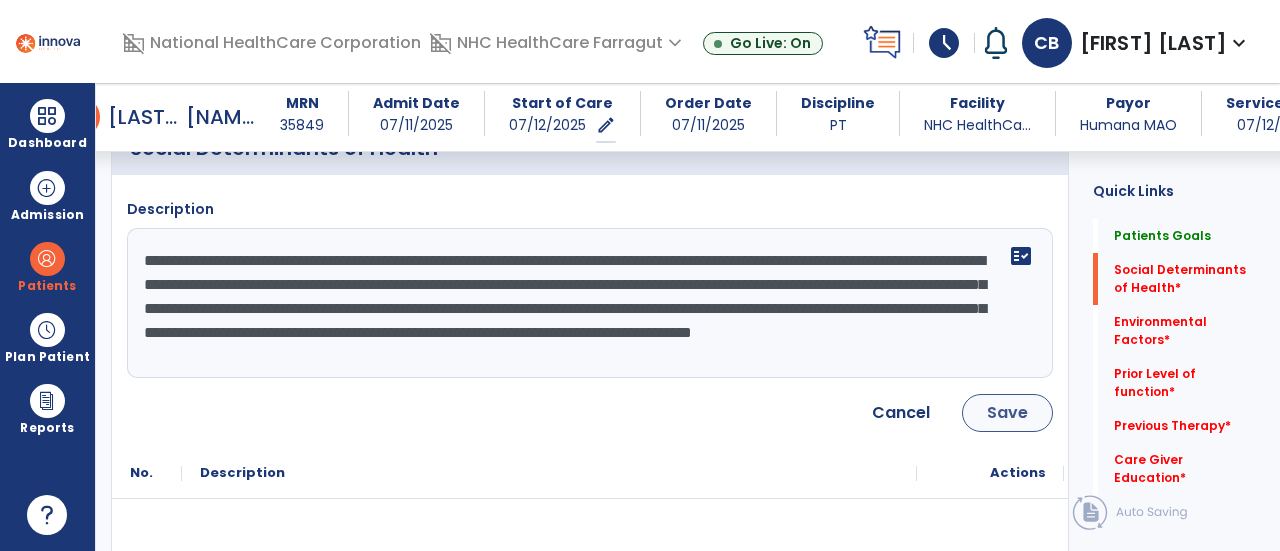 type on "**********" 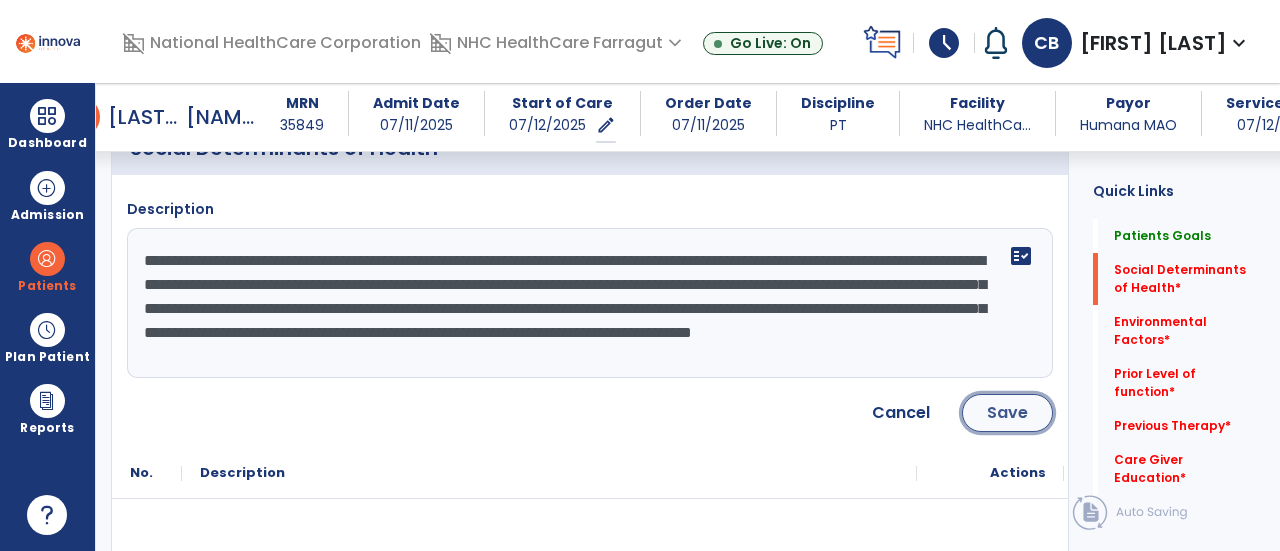 click on "Save" 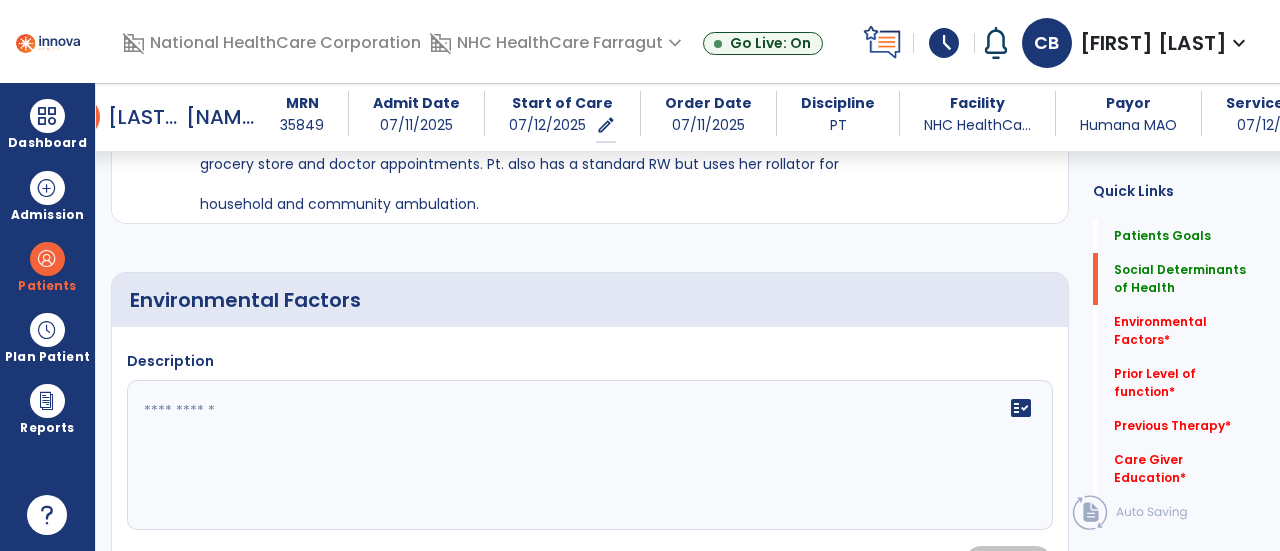 scroll, scrollTop: 846, scrollLeft: 0, axis: vertical 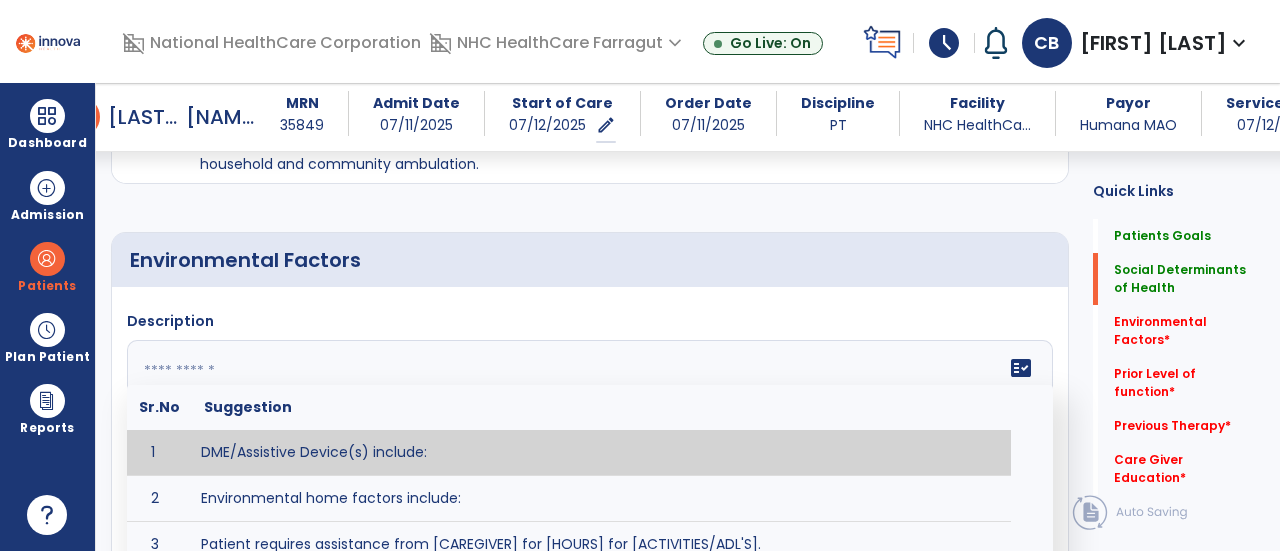click 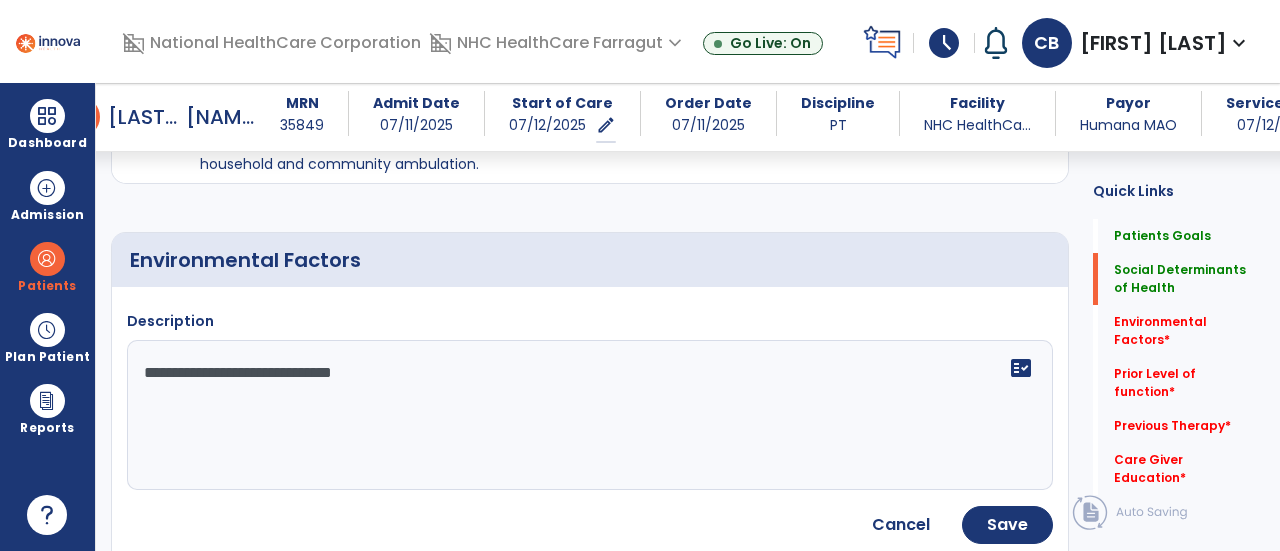click on "**********" 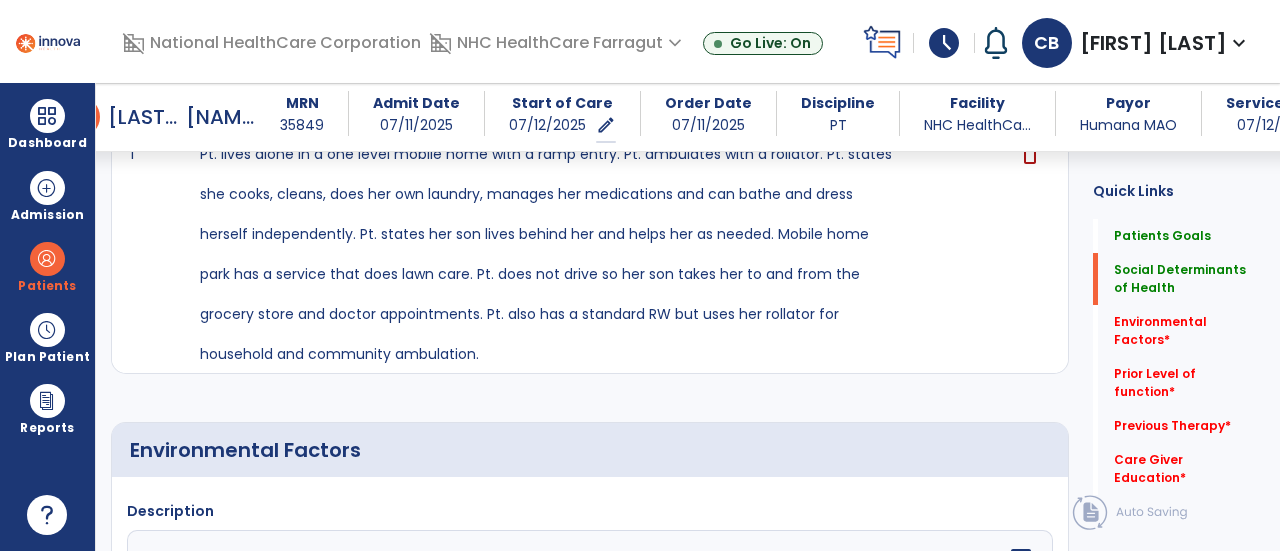 scroll, scrollTop: 746, scrollLeft: 0, axis: vertical 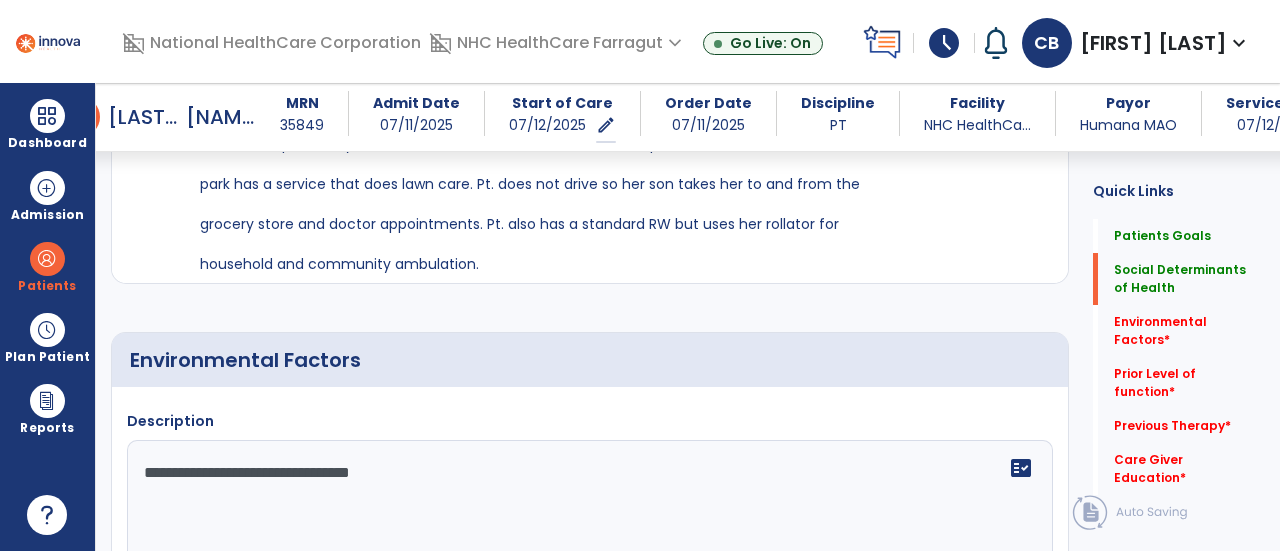 click on "**********" 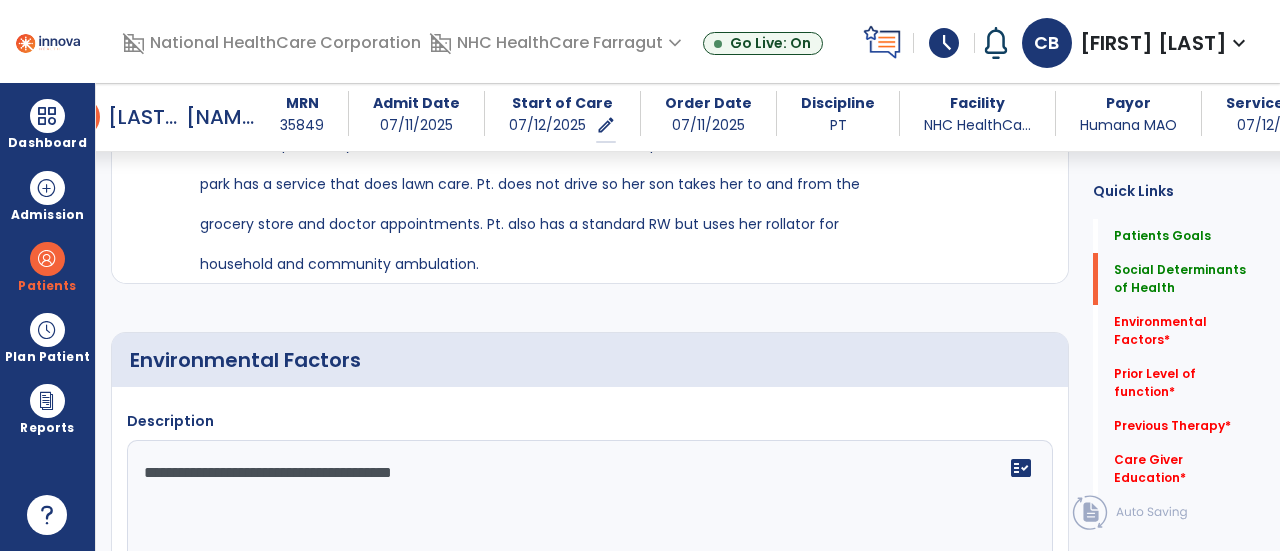 click on "**********" 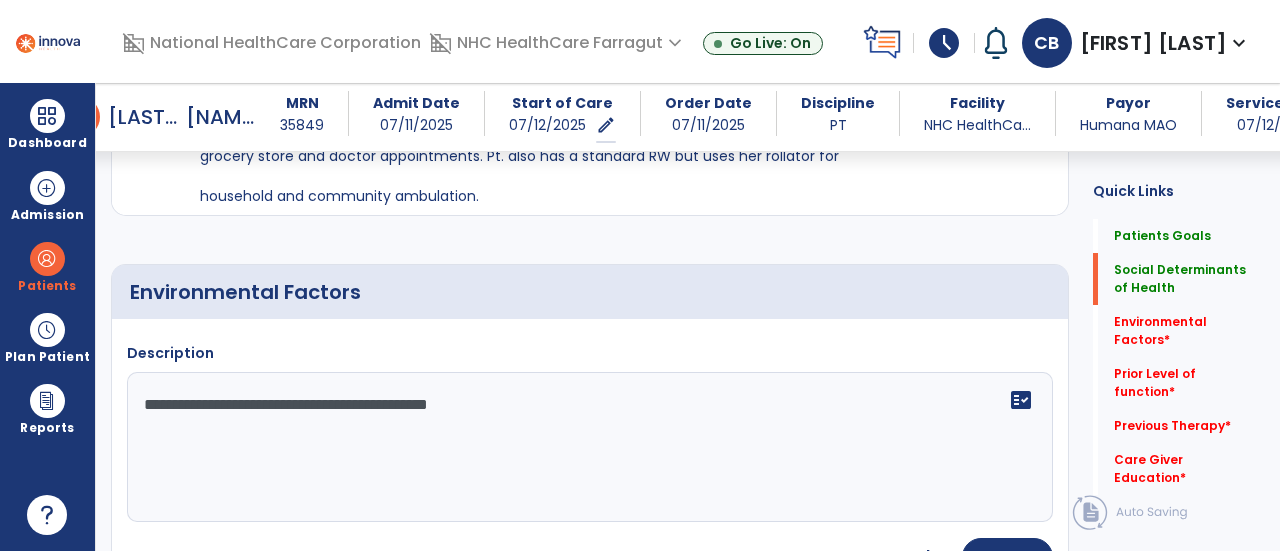 scroll, scrollTop: 846, scrollLeft: 0, axis: vertical 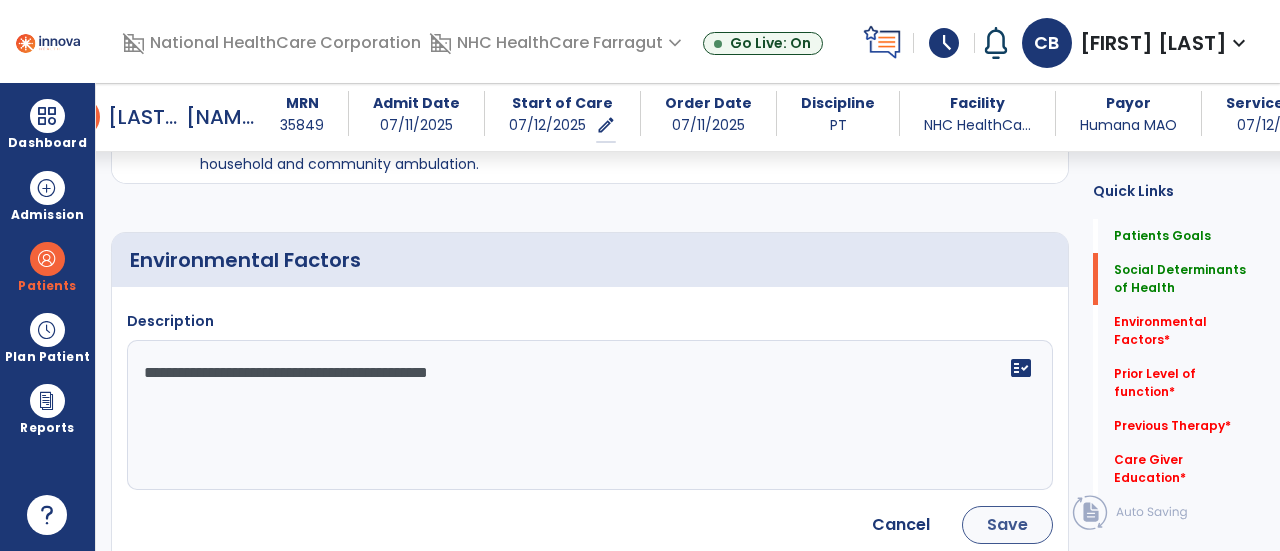 type on "**********" 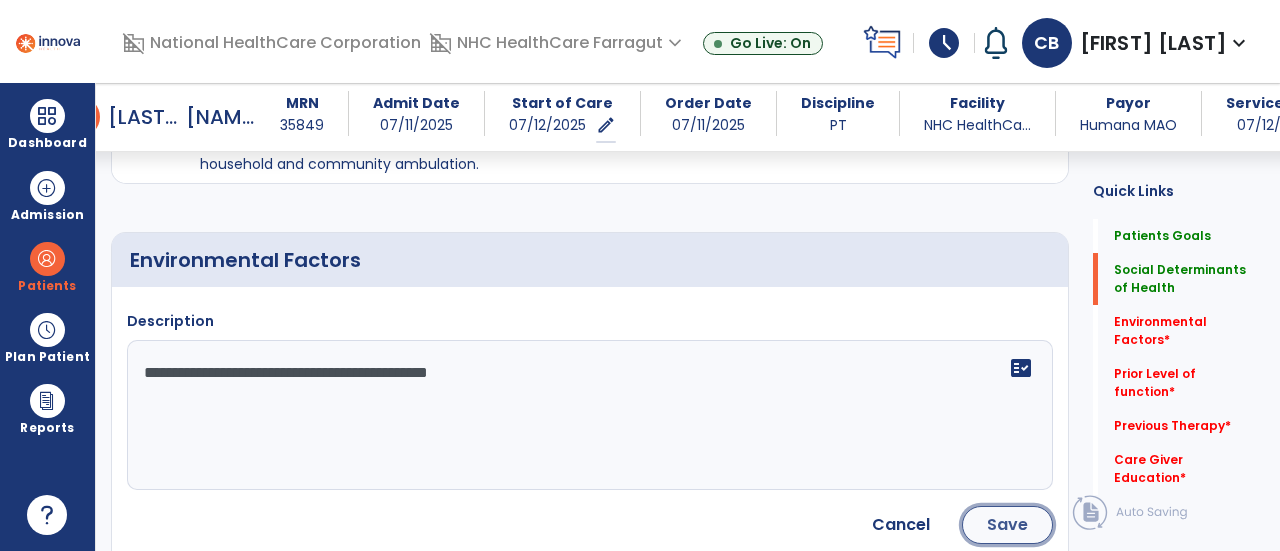 click on "Save" 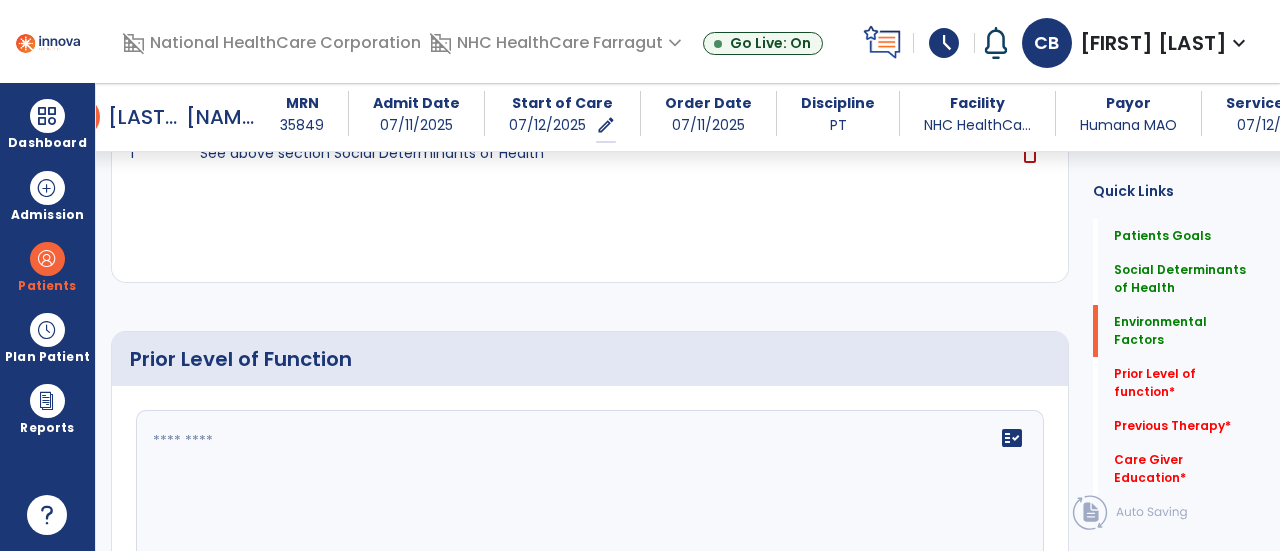 scroll, scrollTop: 1136, scrollLeft: 0, axis: vertical 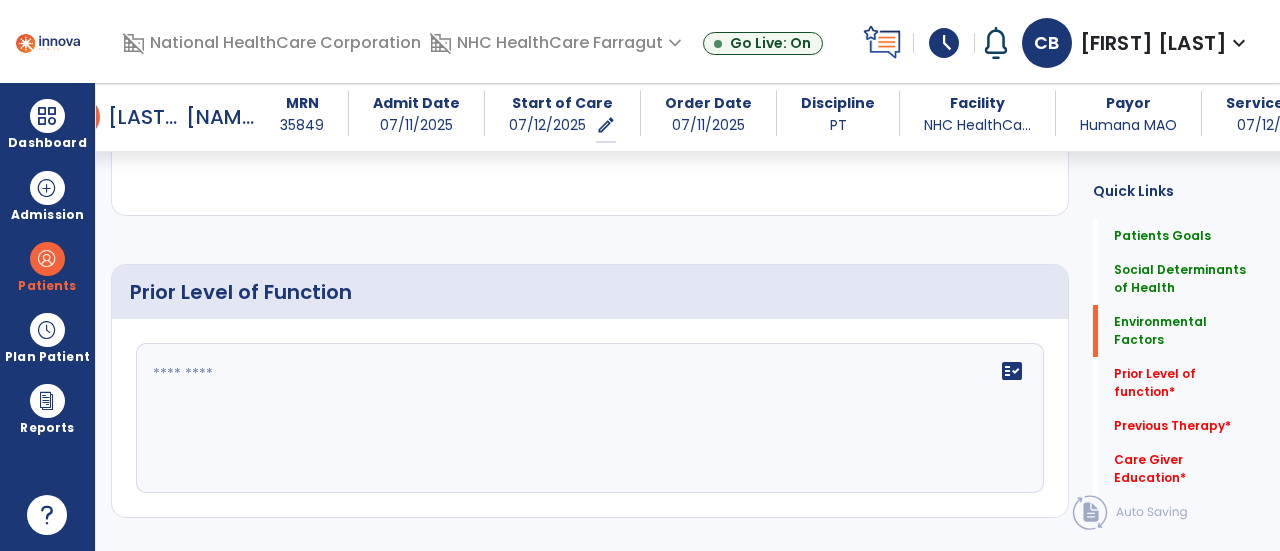 click on "fact_check" 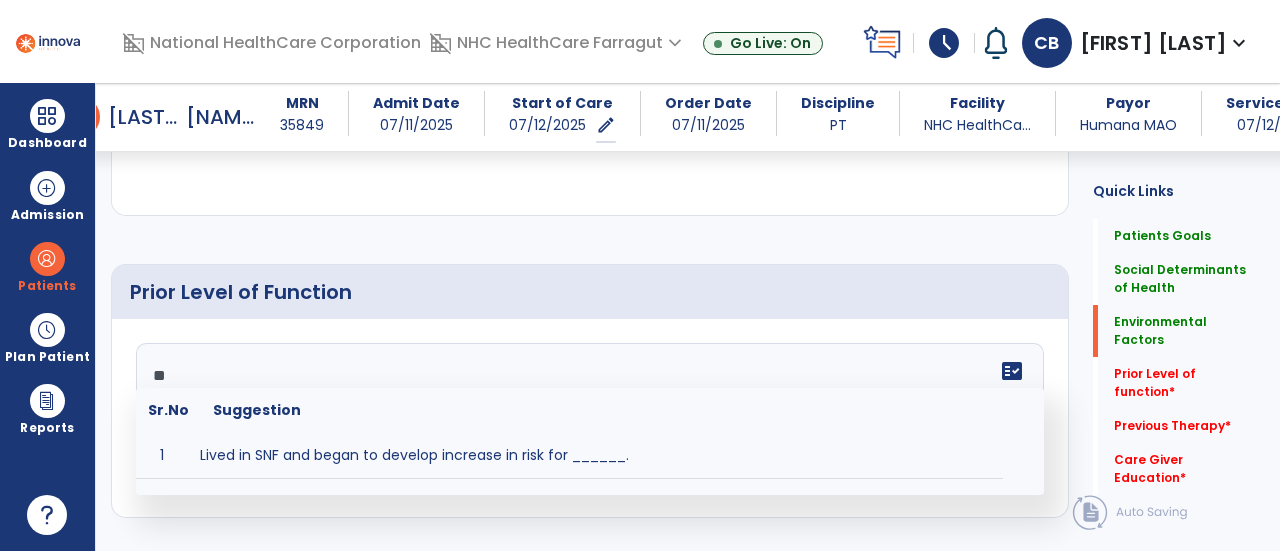 type on "*" 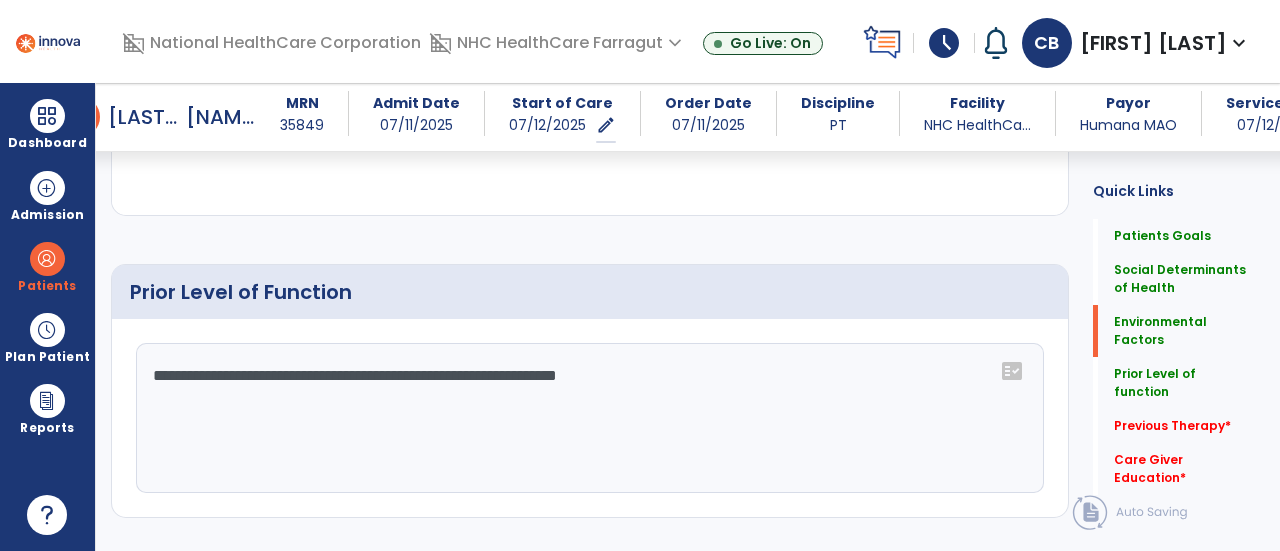scroll, scrollTop: 1136, scrollLeft: 0, axis: vertical 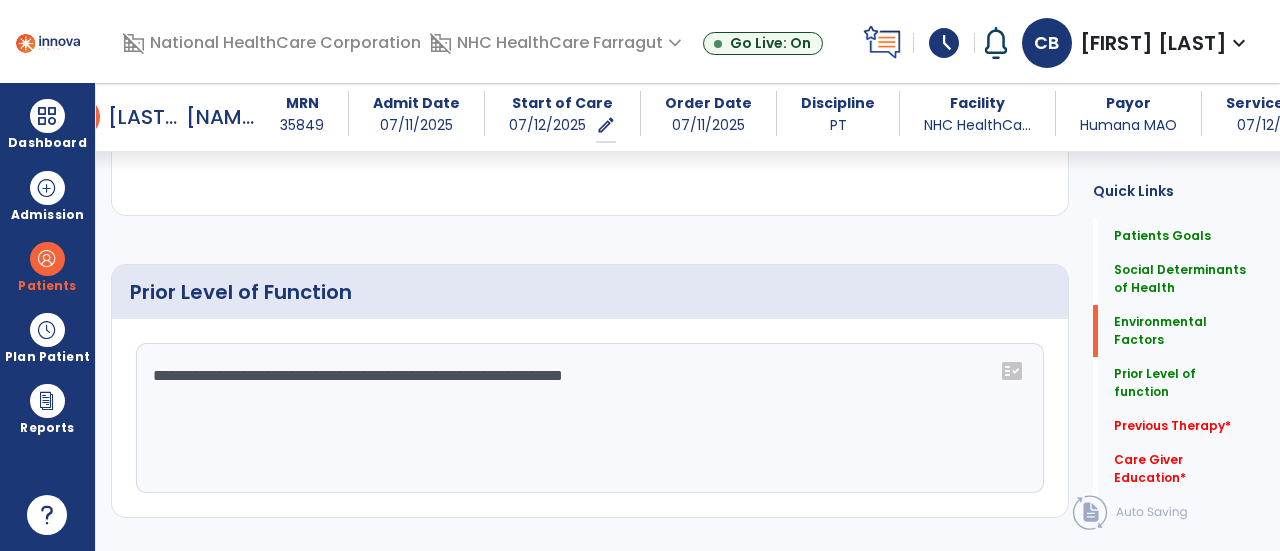 click on "**********" 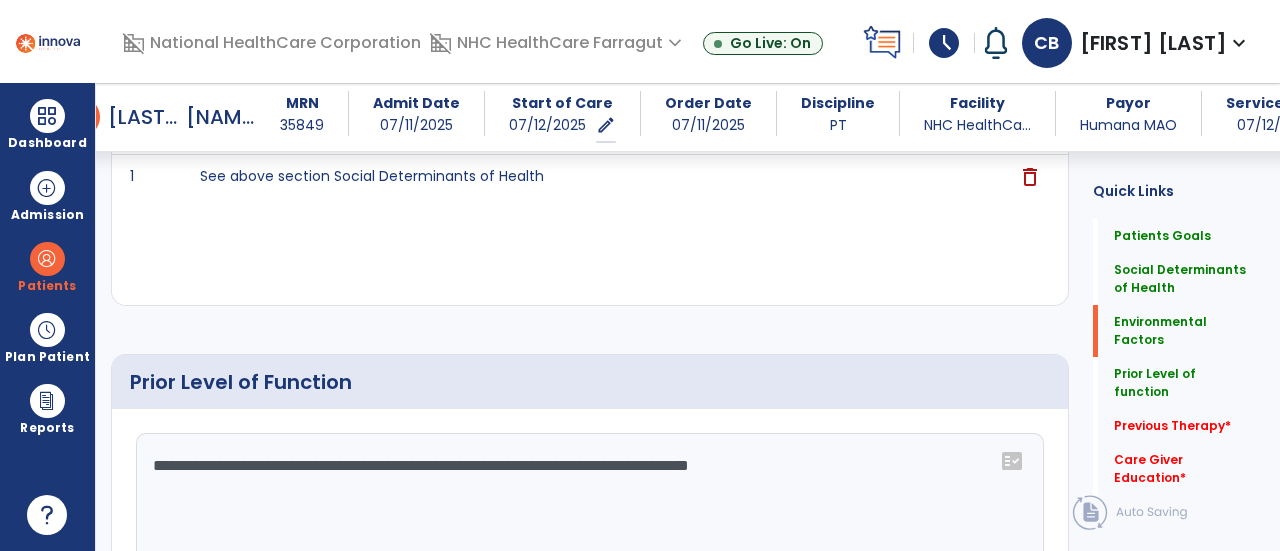scroll, scrollTop: 1136, scrollLeft: 0, axis: vertical 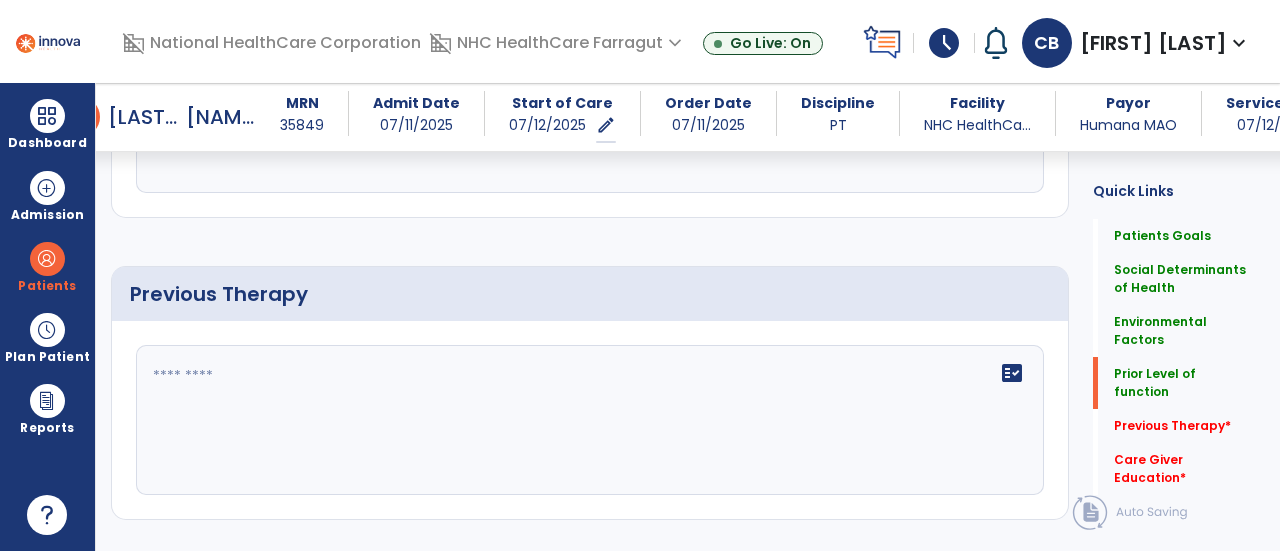 type on "**********" 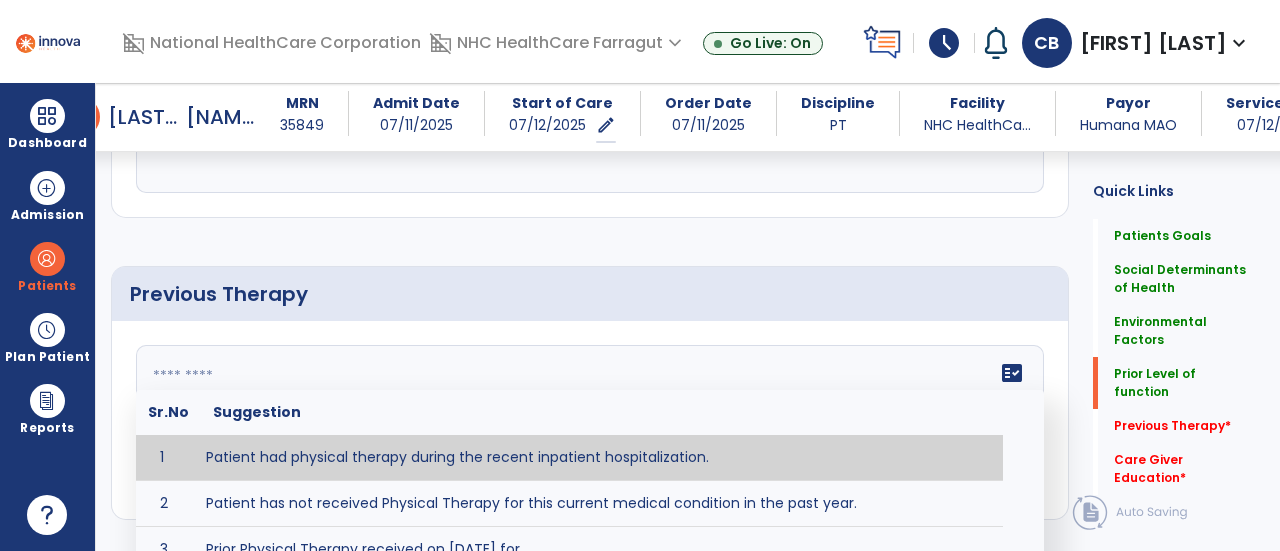 click on "fact_check  Sr.No Suggestion 1 Patient had physical therapy during the recent inpatient hospitalization. 2 Patient has not received Physical Therapy for this current medical condition in the past year. 3 Prior Physical Therapy received on [DATE] for ___________. 4 Prior Physical Therapy for [CONDITION] included [TYPE of THERAPY] in [MONTH/YEAR] with good results. 5 Patient has not received Physical Therapy for this current medical condition in the past year and had yet to achieve LTGs prior to being hospitalized. 6 Prior to this recent hospitalization, the patient had been on therapy case load for [TIME]and was still working to achieve LTGs before being hospitalized." 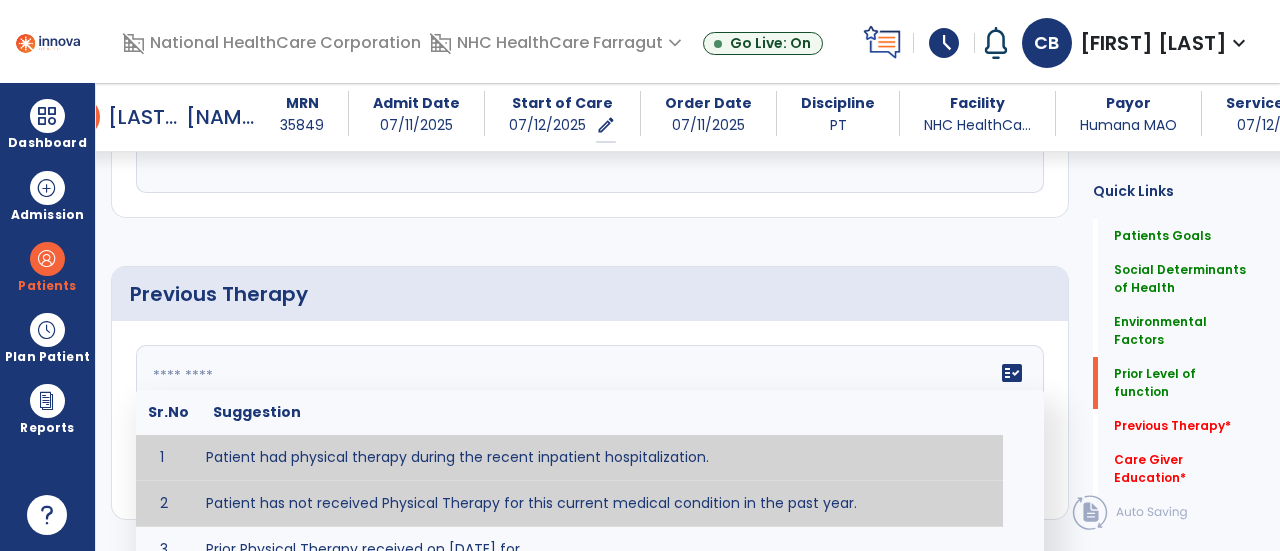 type on "**********" 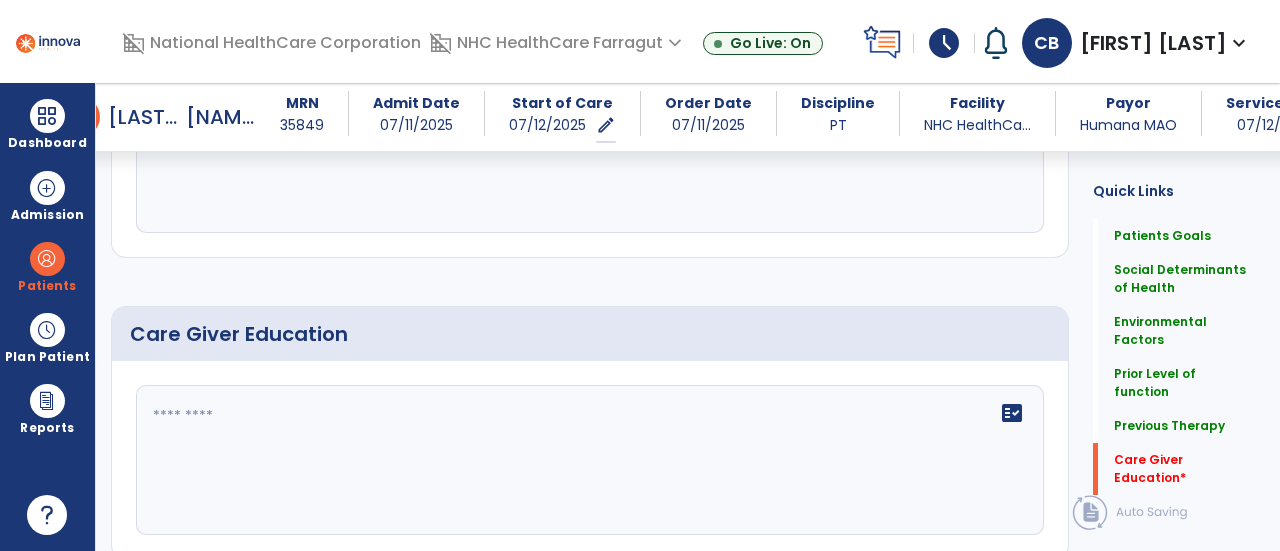 scroll, scrollTop: 1754, scrollLeft: 0, axis: vertical 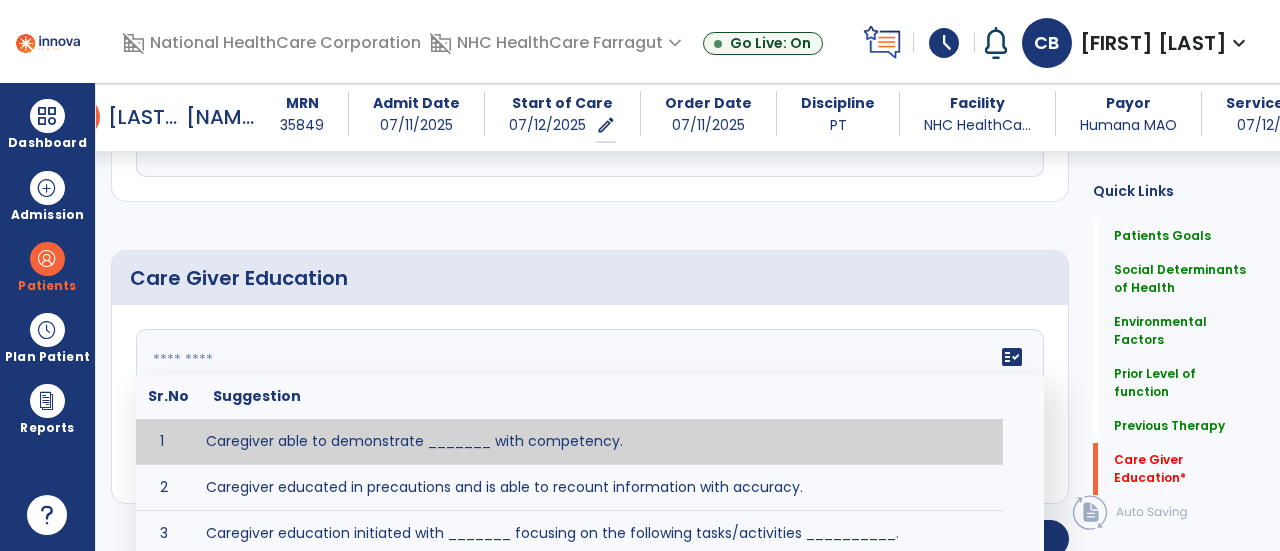 click on "fact_check  Sr.No Suggestion 1 Caregiver able to demonstrate _______ with competency. 2 Caregiver educated in precautions and is able to recount information with accuracy. 3 Caregiver education initiated with _______ focusing on the following tasks/activities __________. 4 Home exercise program initiated with caregiver focusing on __________. 5 Patient educated in precautions and is able to recount information with [VALUE]% accuracy." 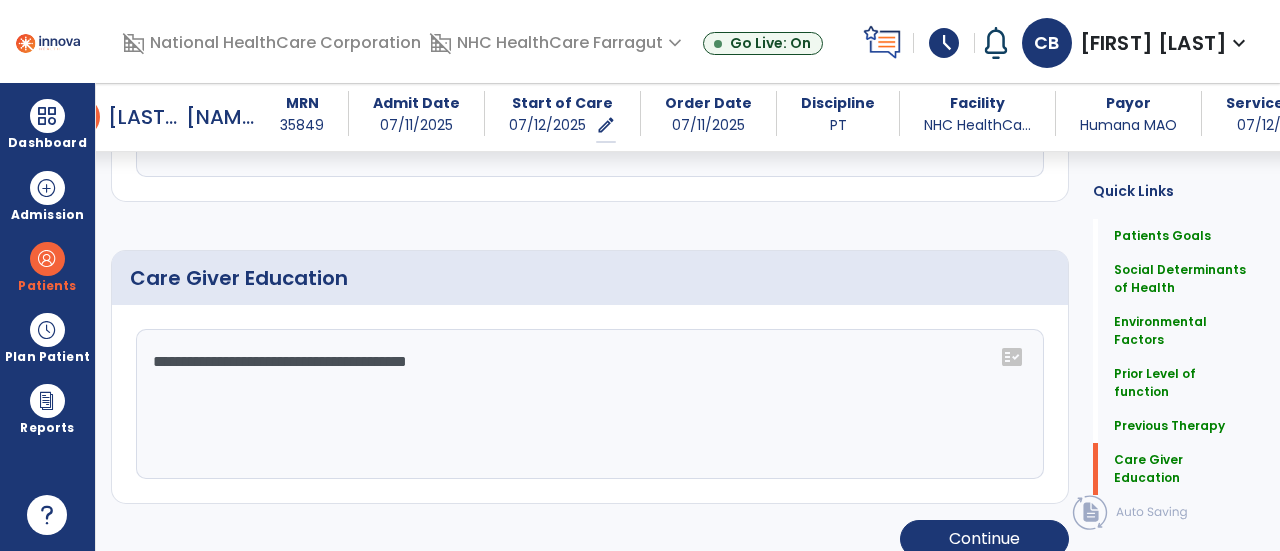 scroll, scrollTop: 1754, scrollLeft: 0, axis: vertical 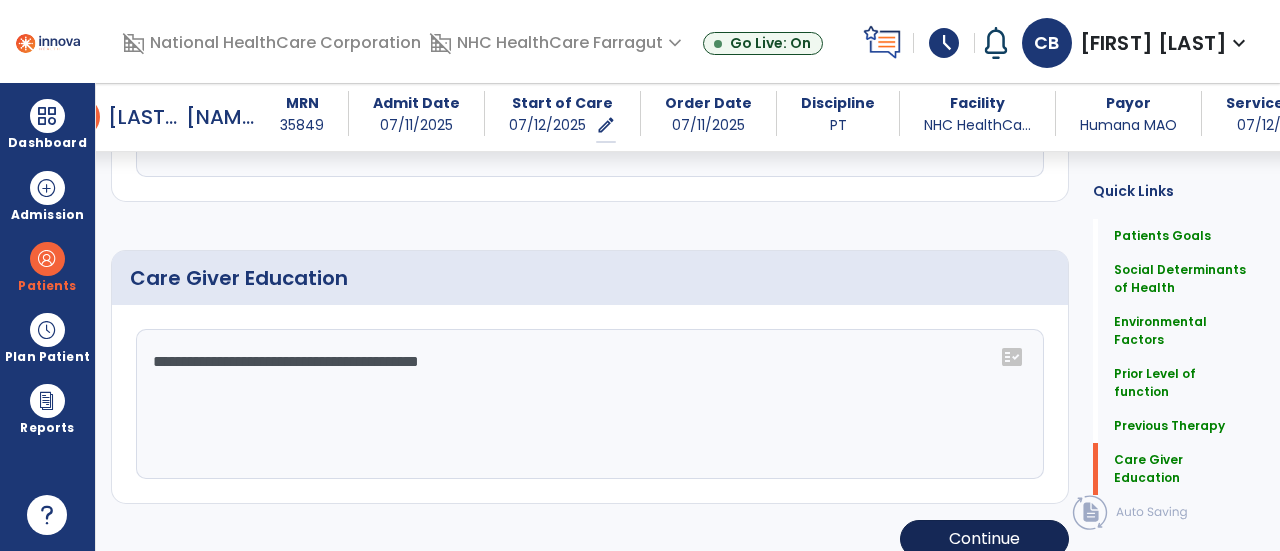 type on "**********" 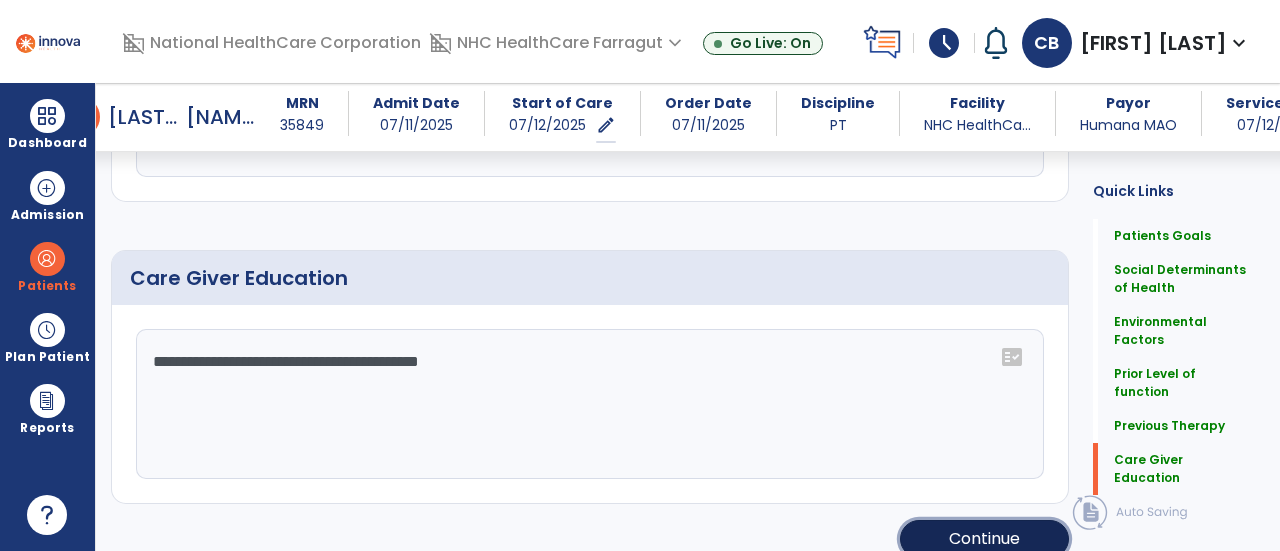 click on "Continue" 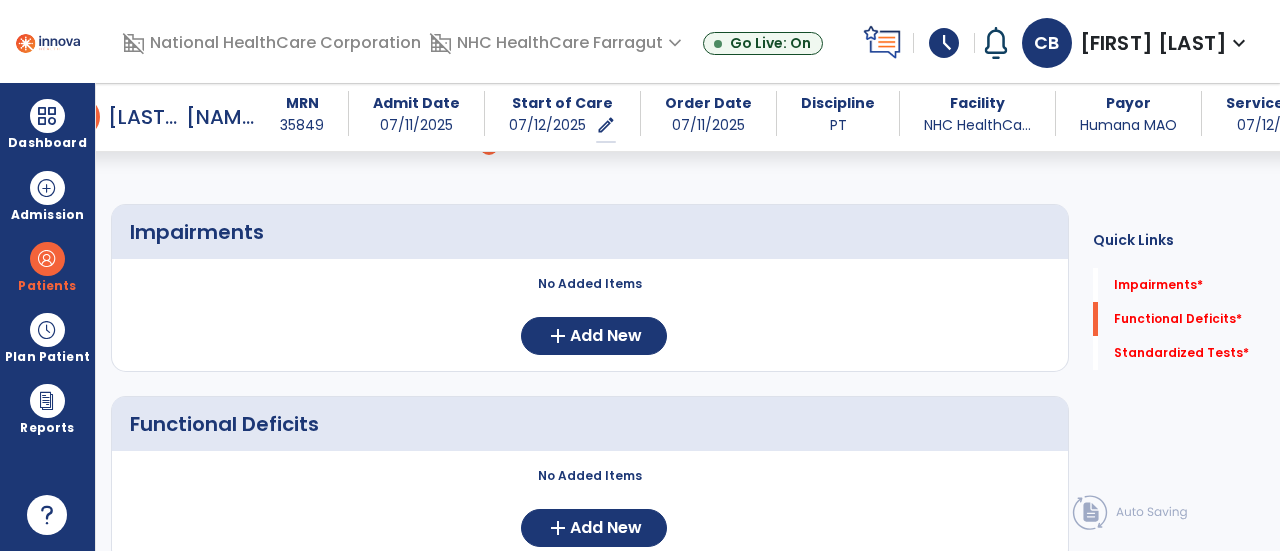 scroll, scrollTop: 200, scrollLeft: 0, axis: vertical 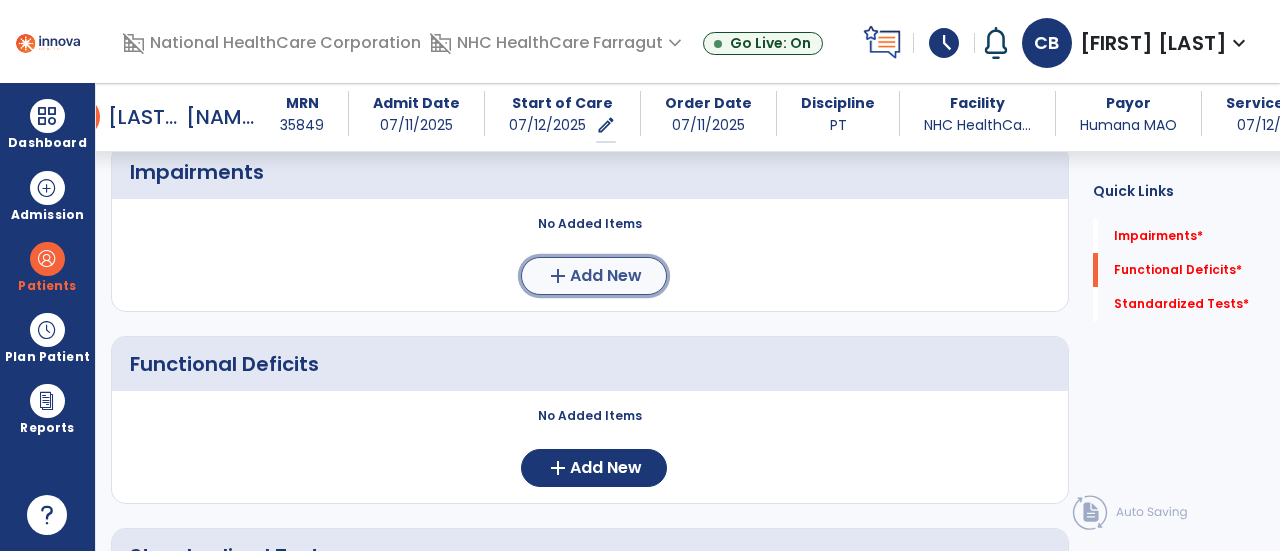 click on "Add New" 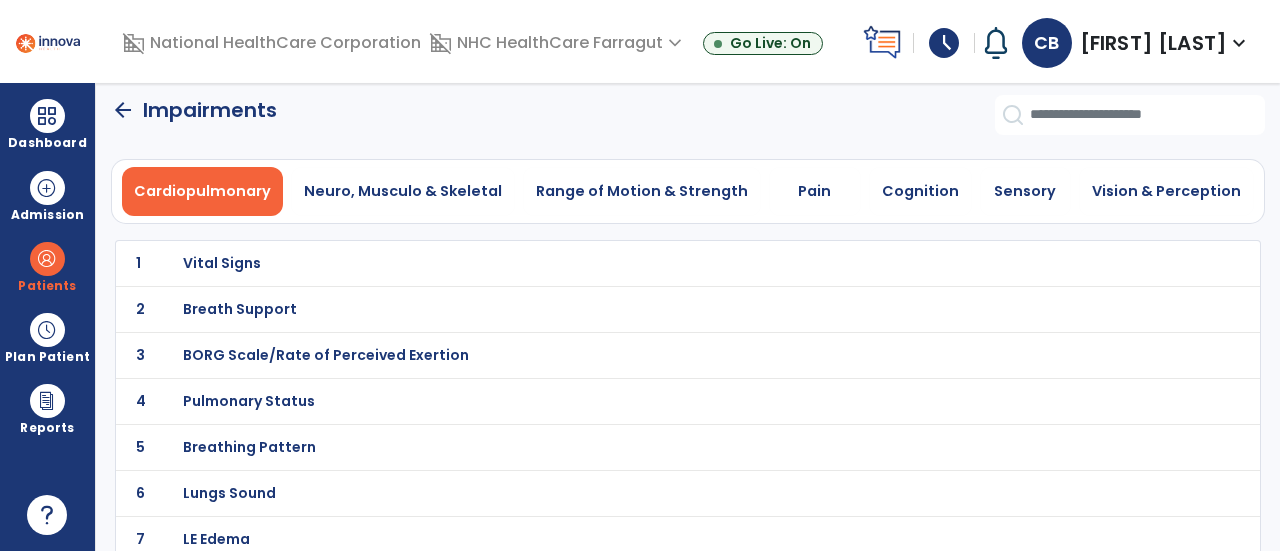 scroll, scrollTop: 0, scrollLeft: 0, axis: both 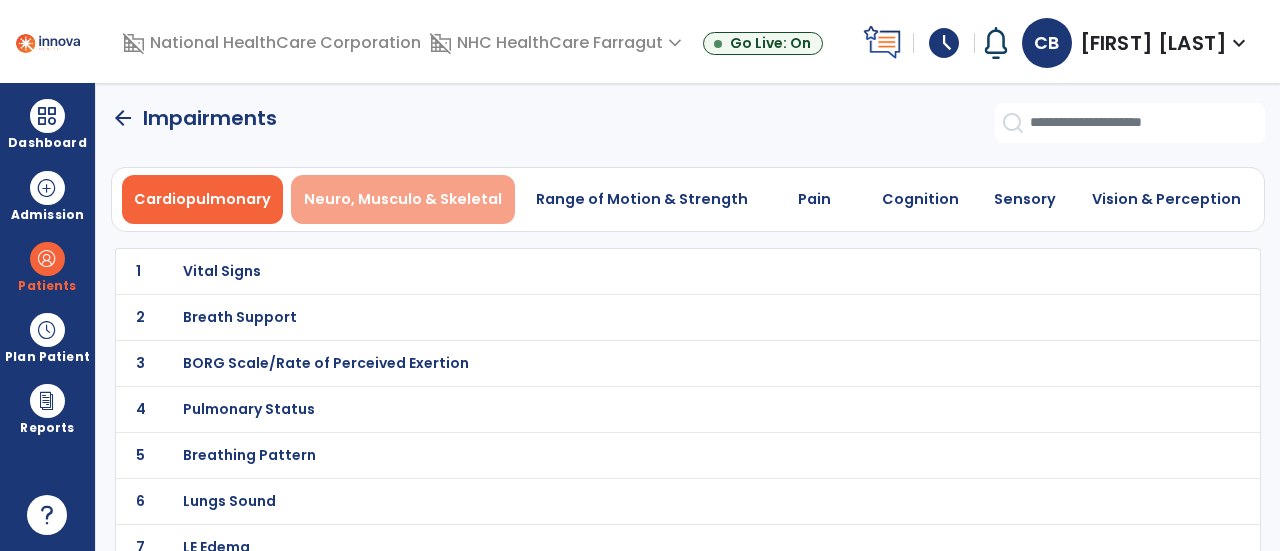 click on "Neuro, Musculo & Skeletal" at bounding box center (403, 199) 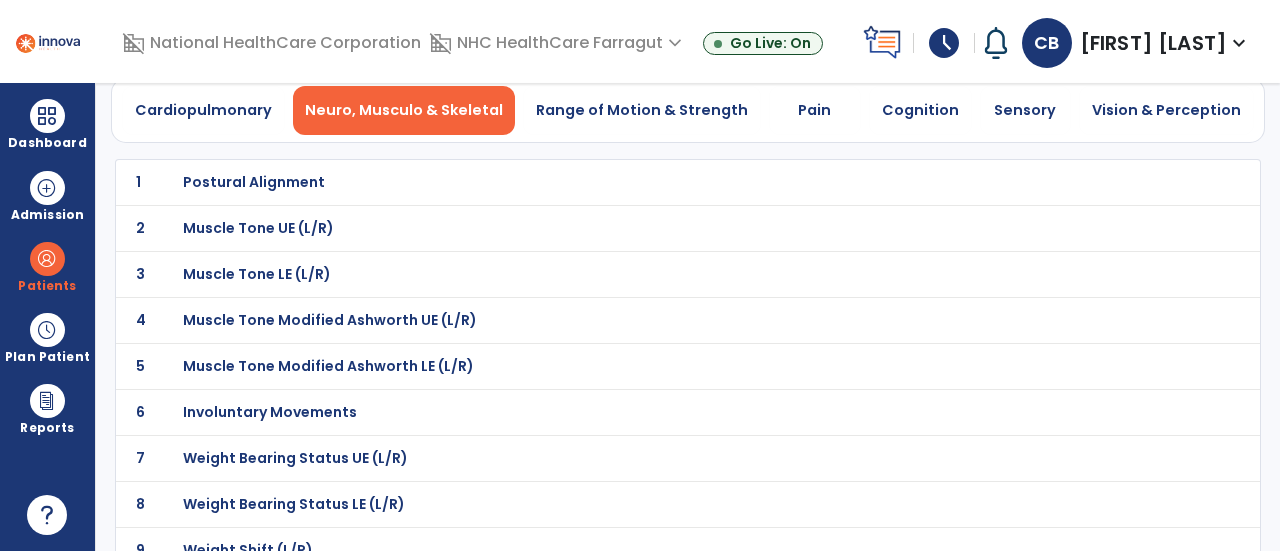 scroll, scrollTop: 200, scrollLeft: 0, axis: vertical 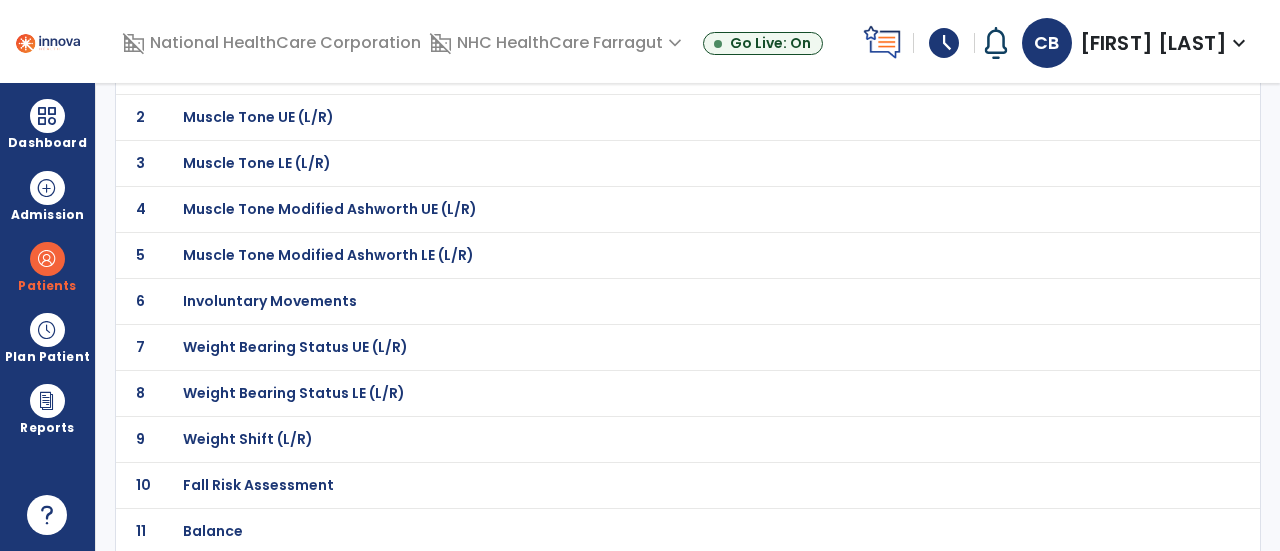 click on "Weight Bearing Status LE (L/R)" at bounding box center [254, 71] 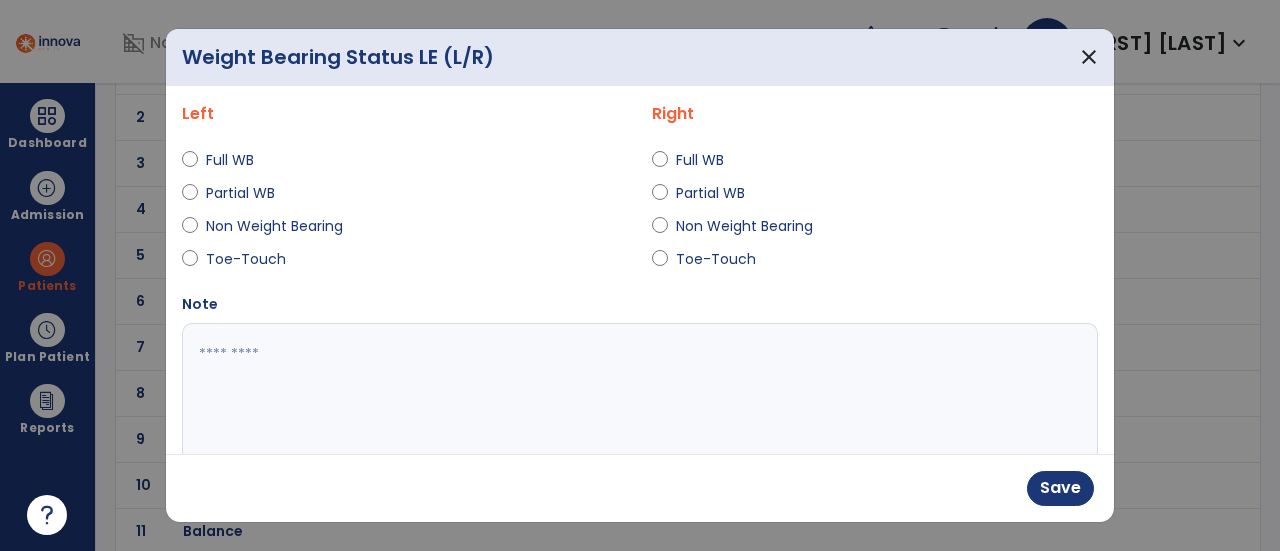 click at bounding box center (638, 398) 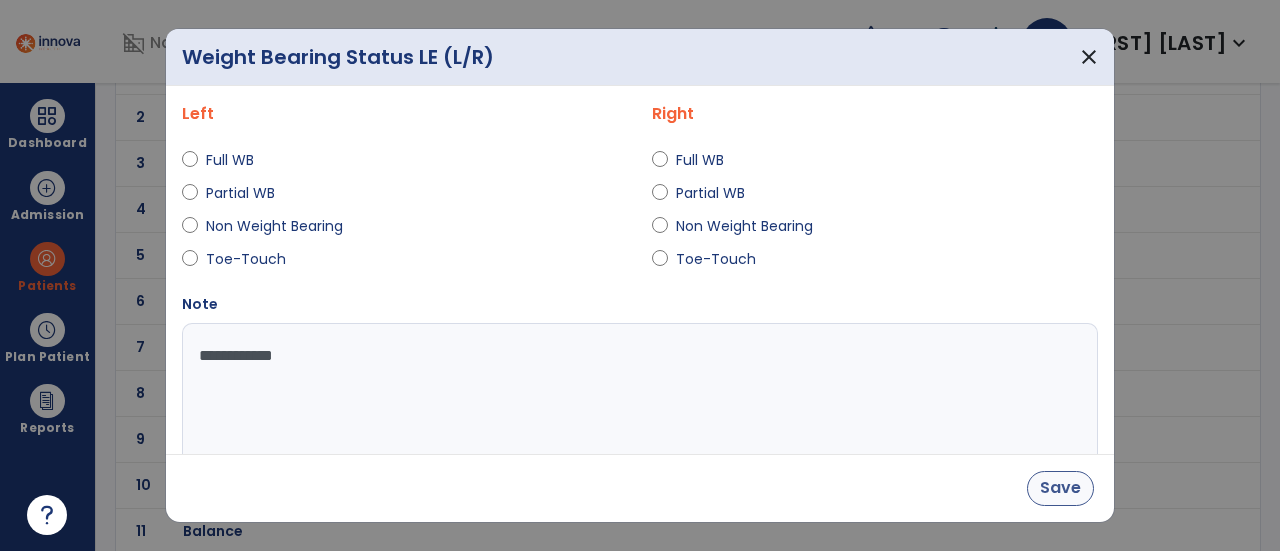 type on "**********" 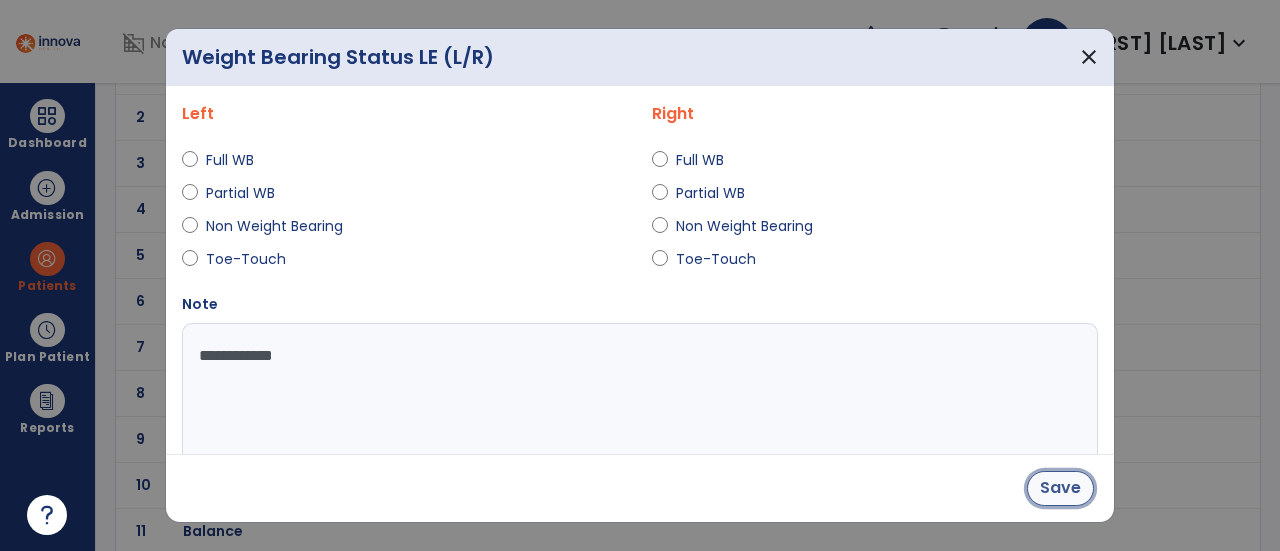 click on "Save" at bounding box center (1060, 488) 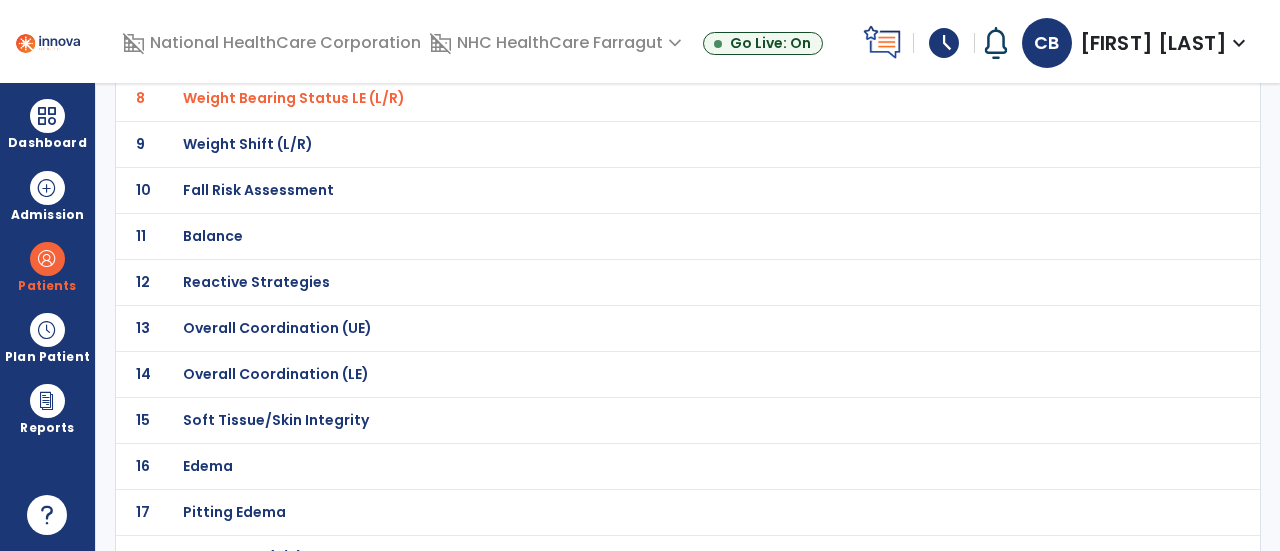 scroll, scrollTop: 500, scrollLeft: 0, axis: vertical 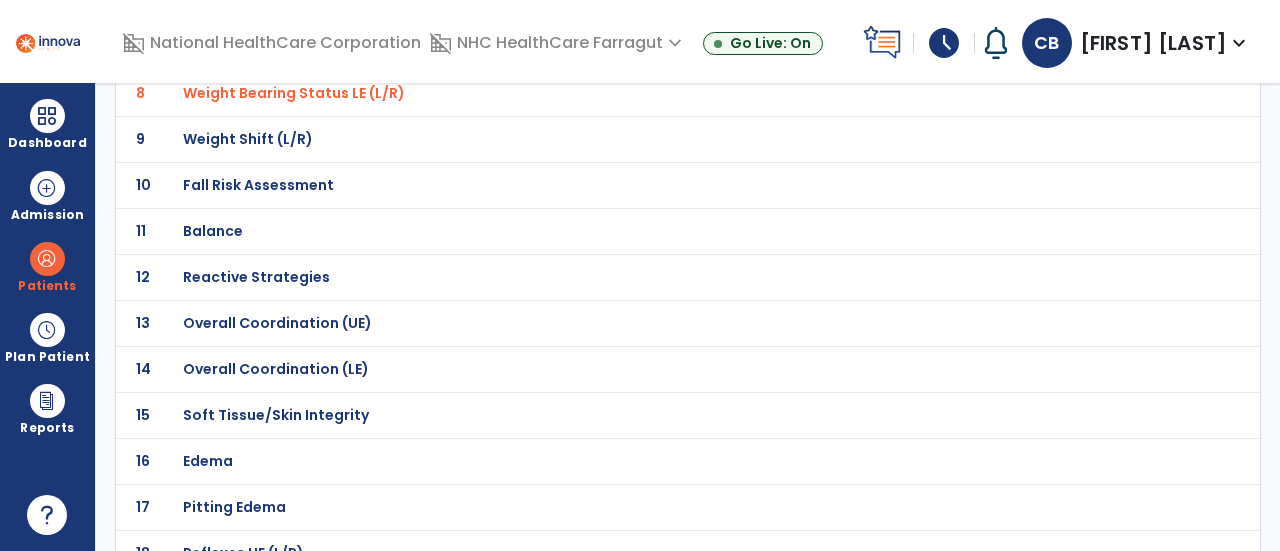 click on "Fall Risk Assessment" at bounding box center (254, -229) 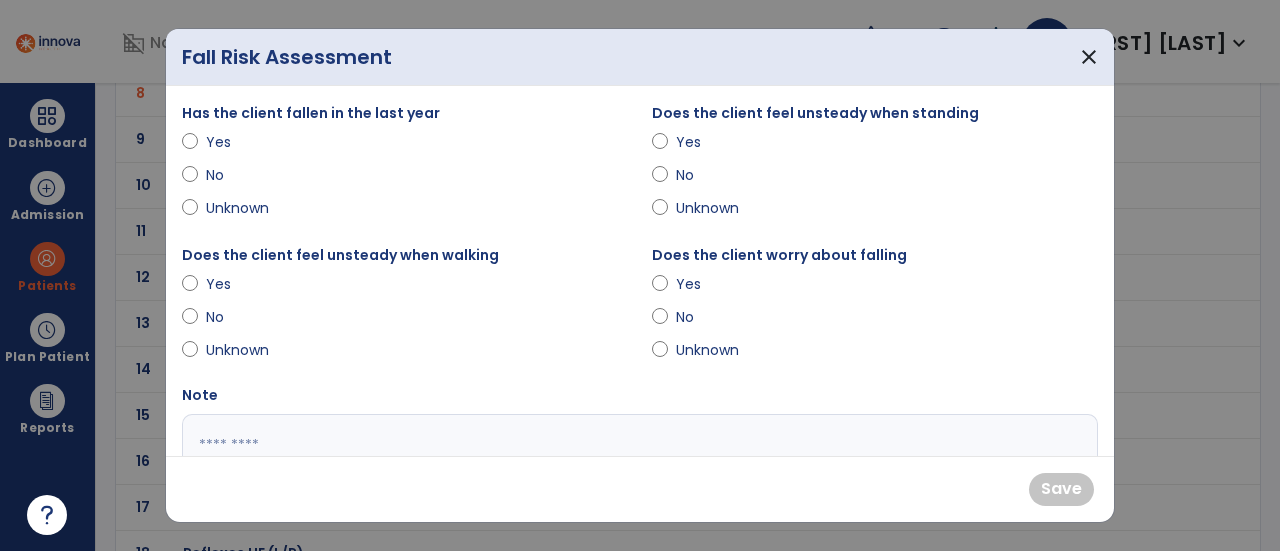 scroll, scrollTop: 0, scrollLeft: 0, axis: both 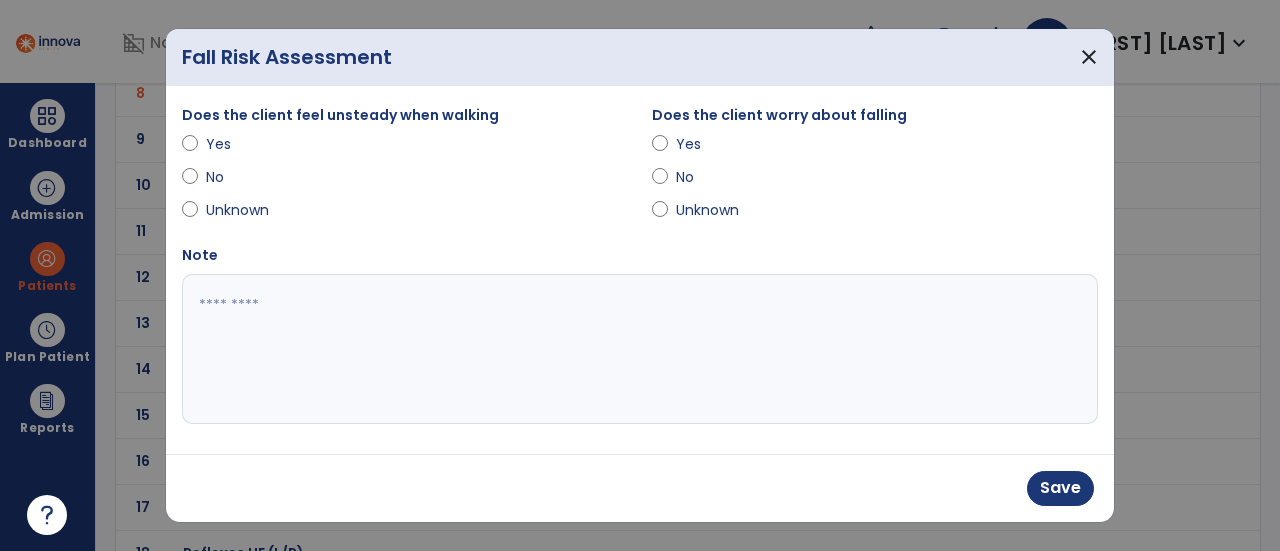 click at bounding box center (638, 349) 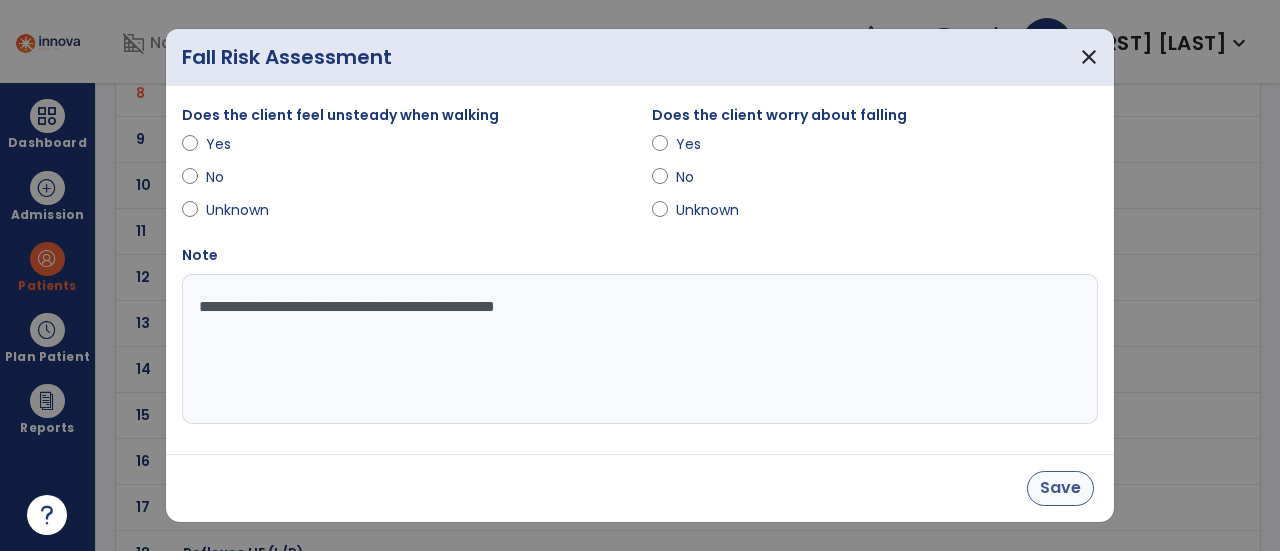type on "**********" 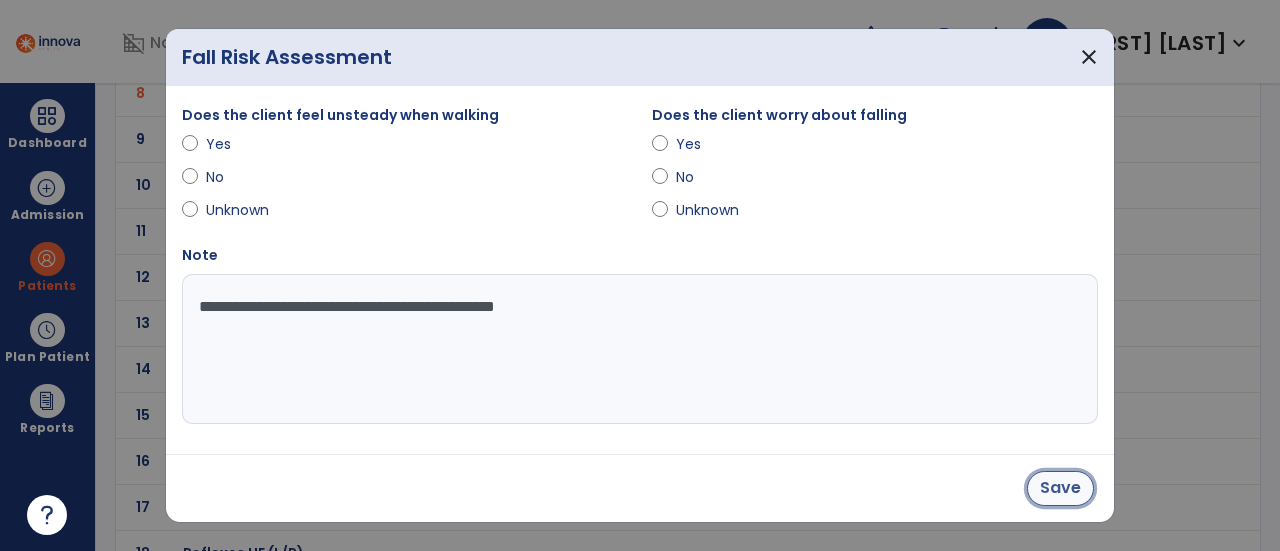 click on "Save" at bounding box center [1060, 488] 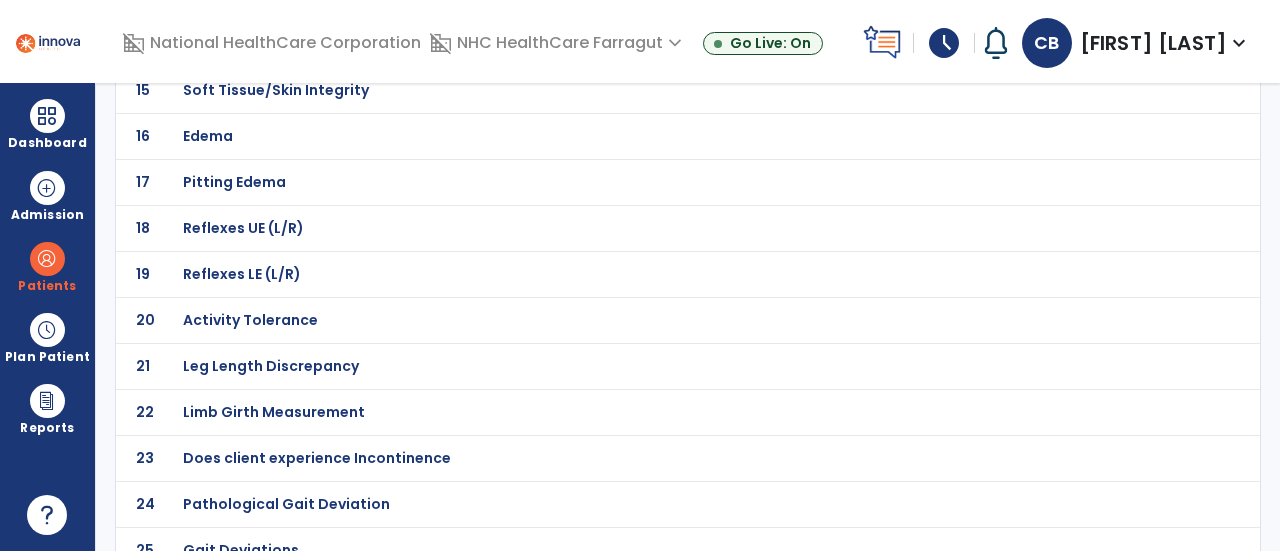 scroll, scrollTop: 838, scrollLeft: 0, axis: vertical 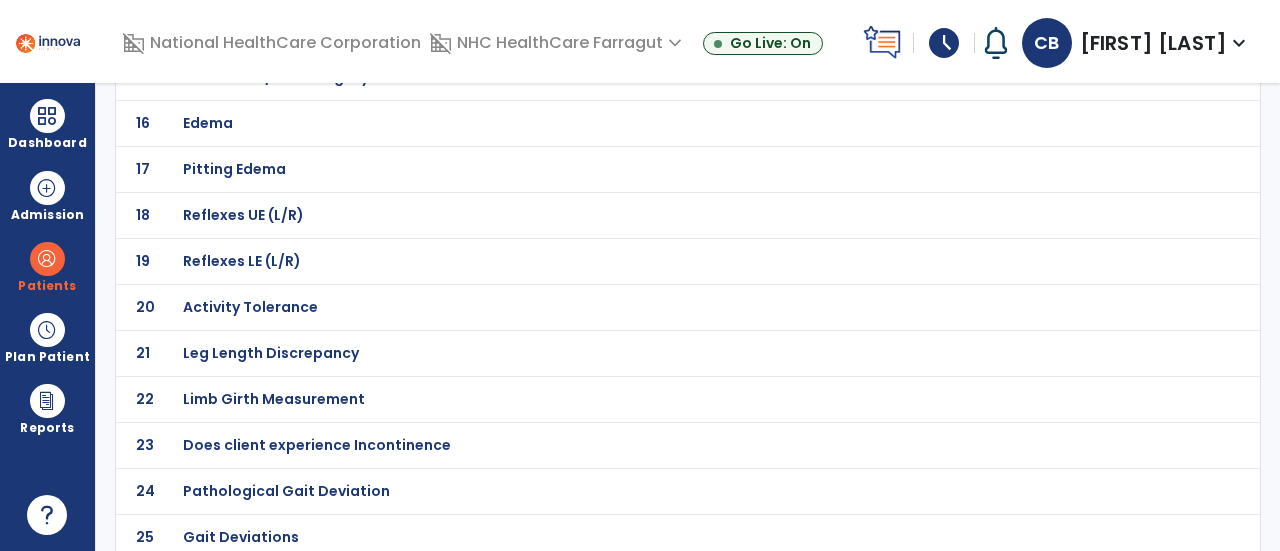 click on "Gait Deviations" at bounding box center (644, -567) 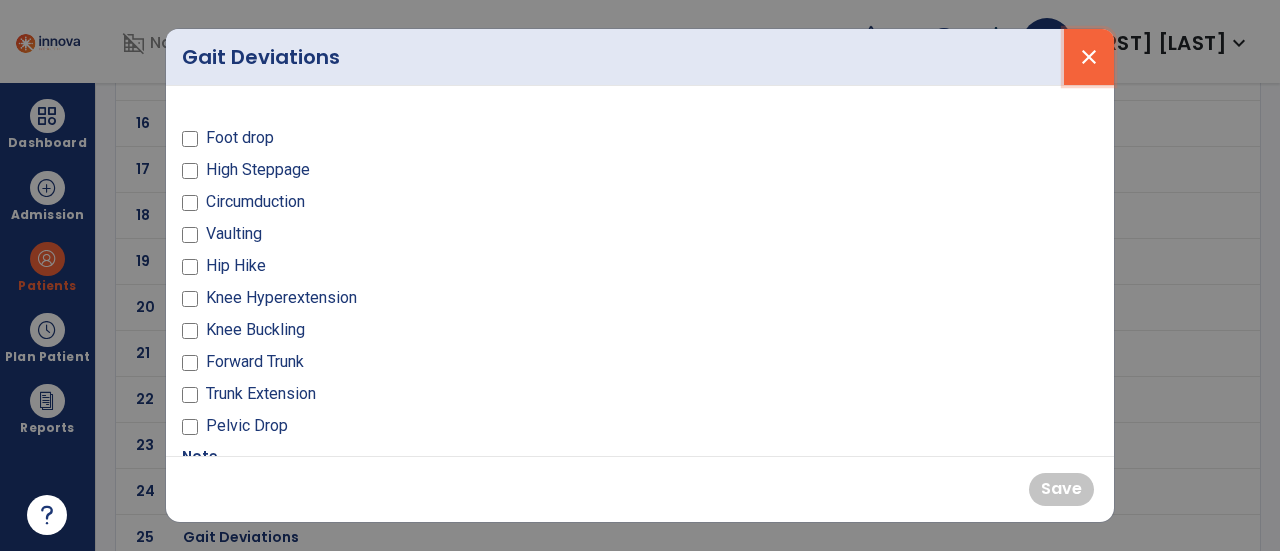 click on "close" at bounding box center [1089, 57] 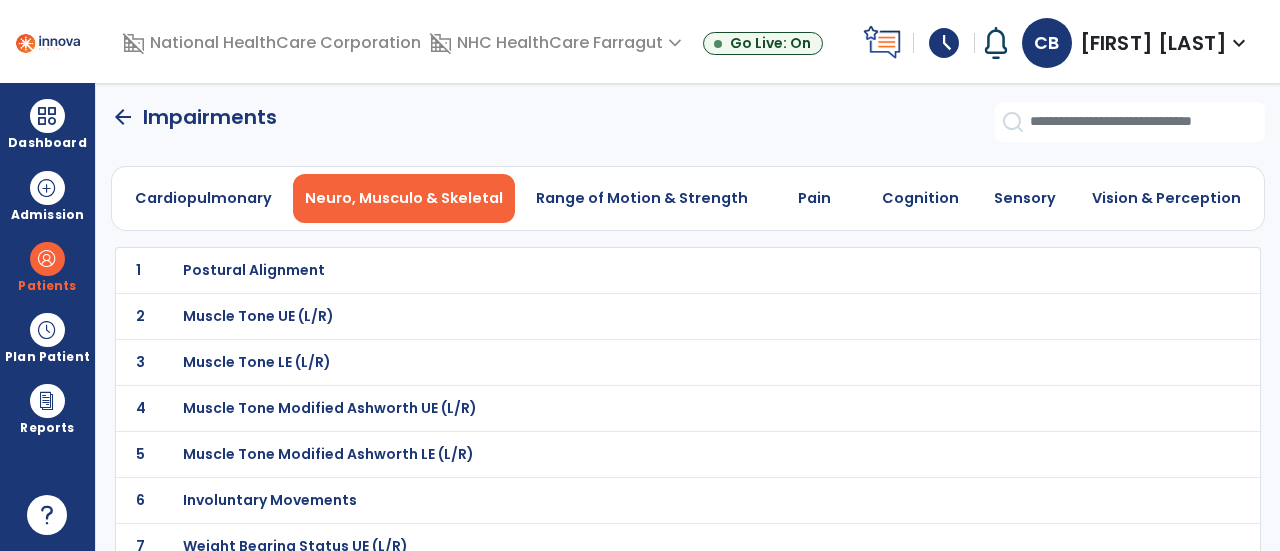 scroll, scrollTop: 0, scrollLeft: 0, axis: both 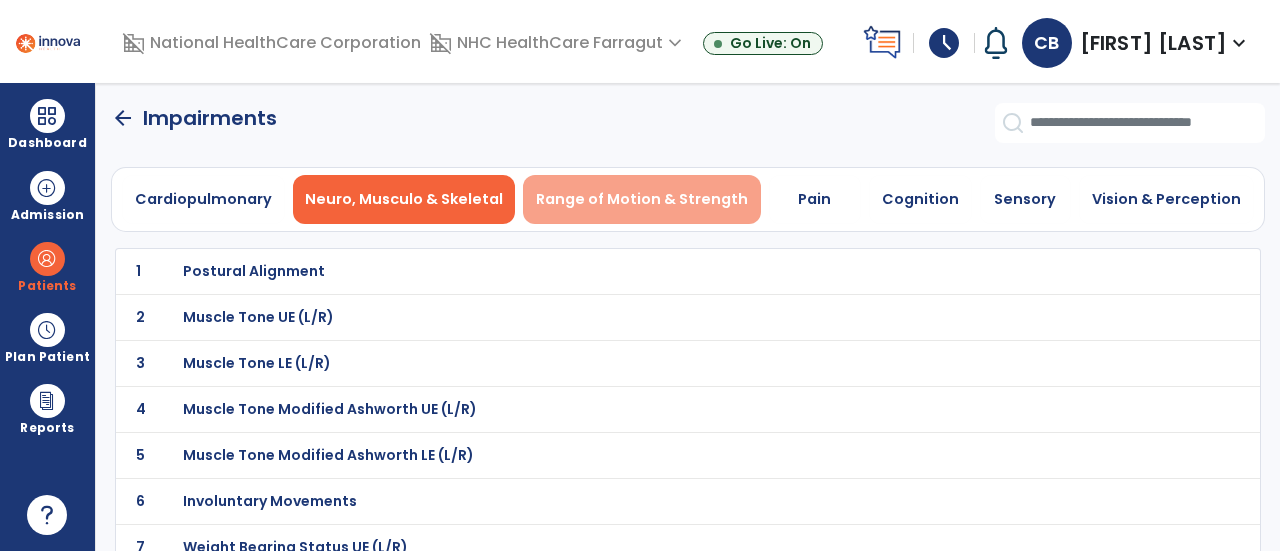 click on "Range of Motion & Strength" at bounding box center [642, 199] 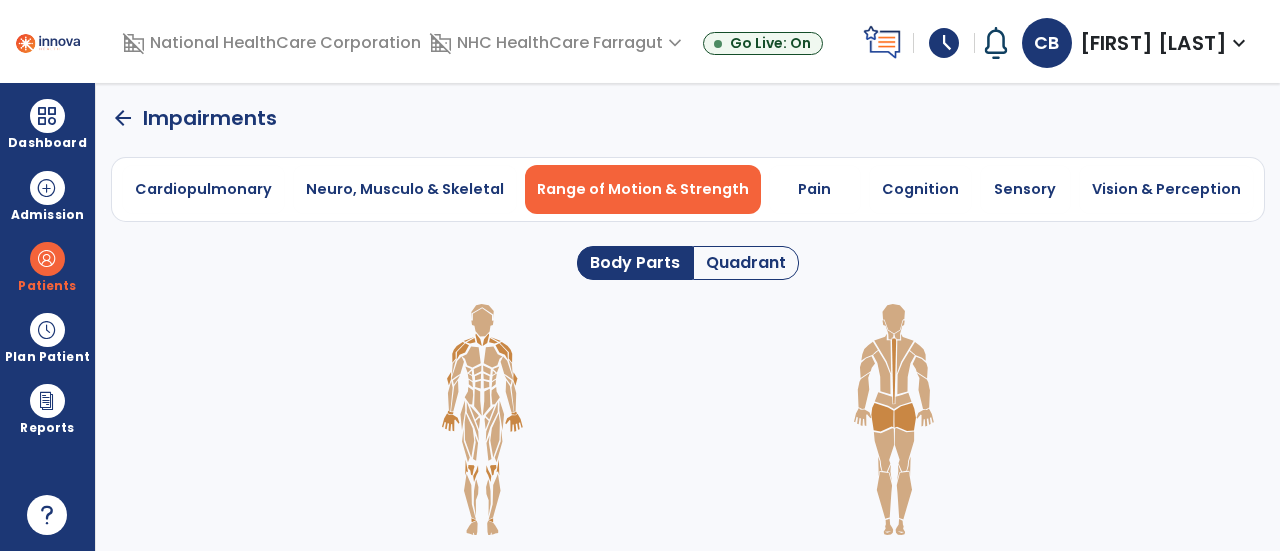 click on "Quadrant" 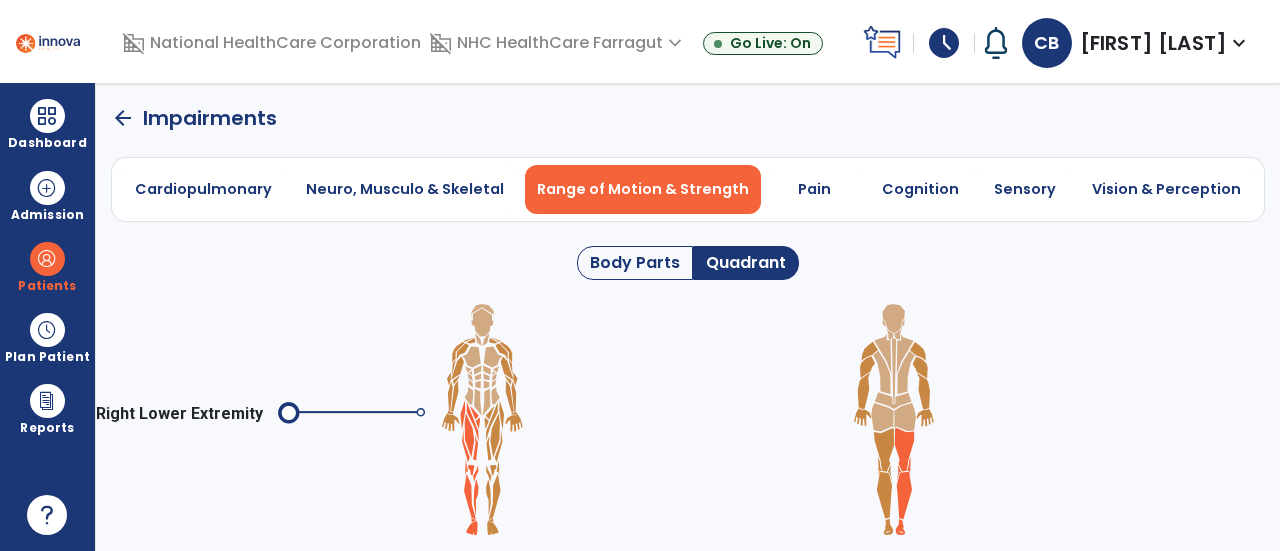 click 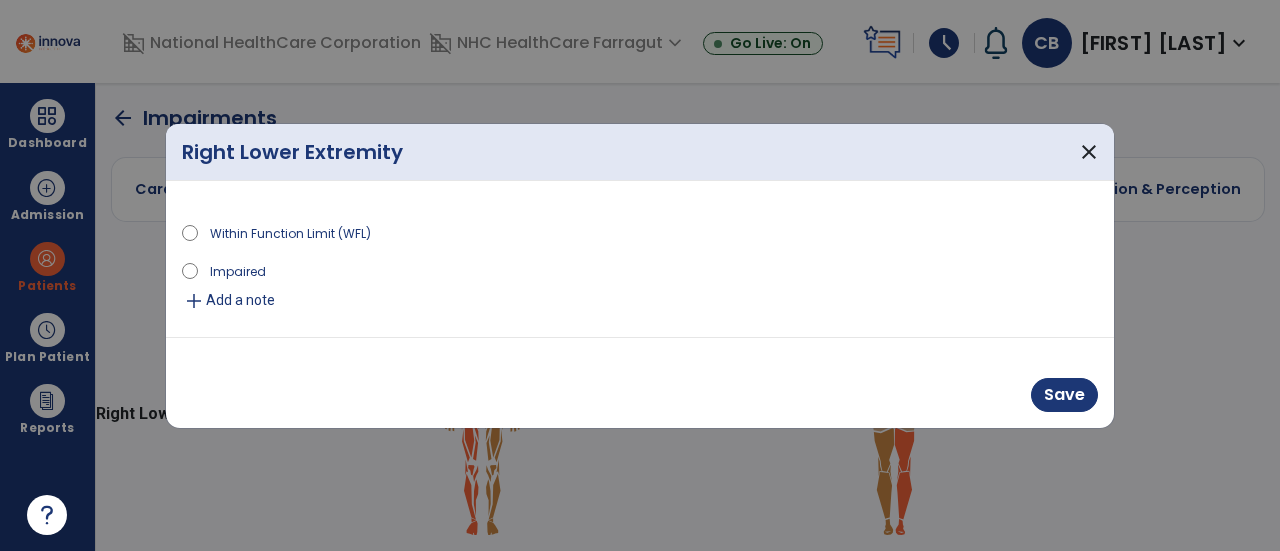 click on "add" at bounding box center (194, 301) 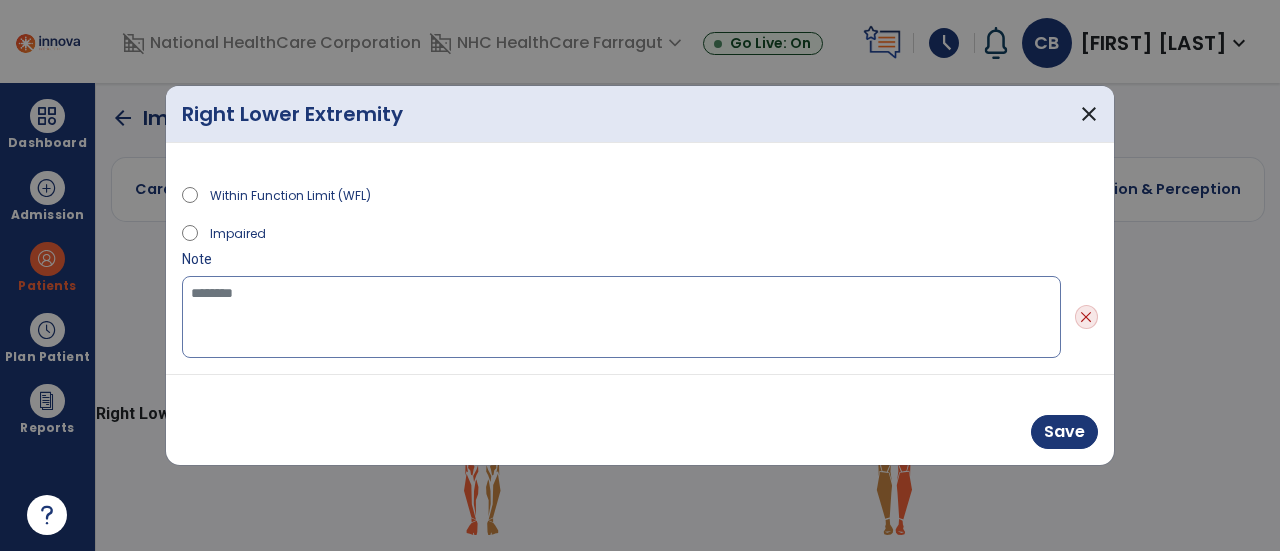 click at bounding box center [621, 317] 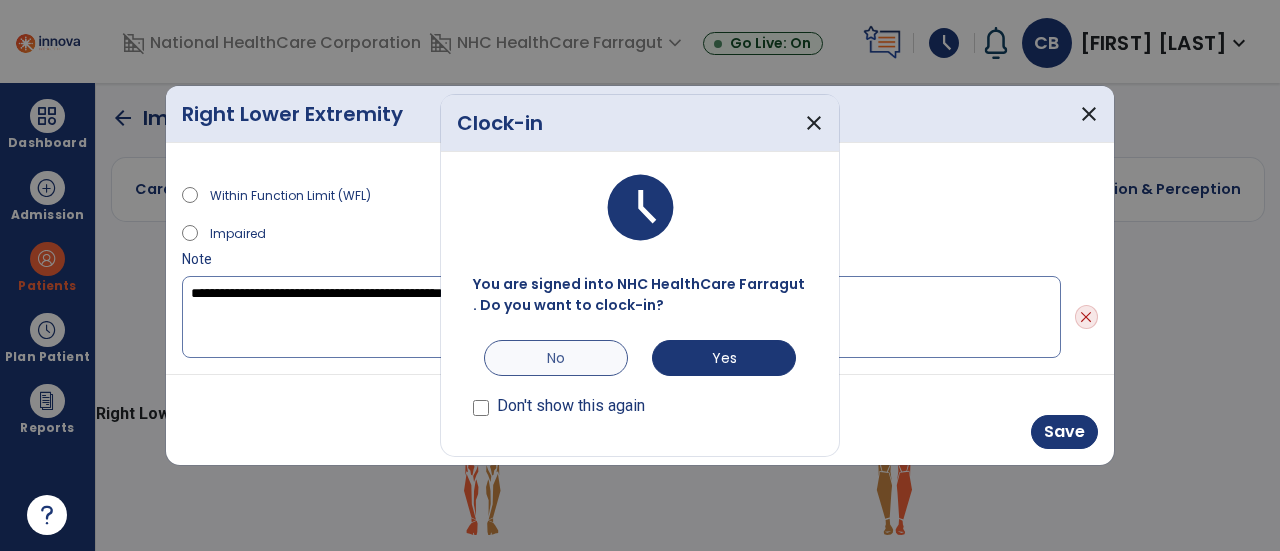 type on "**********" 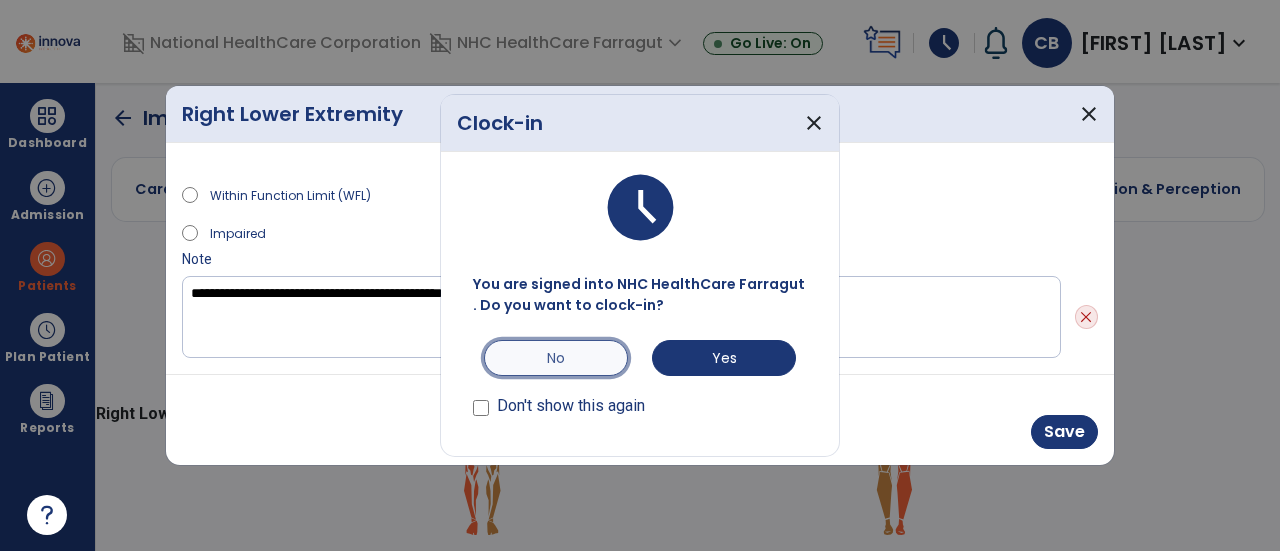 click on "No" at bounding box center (556, 358) 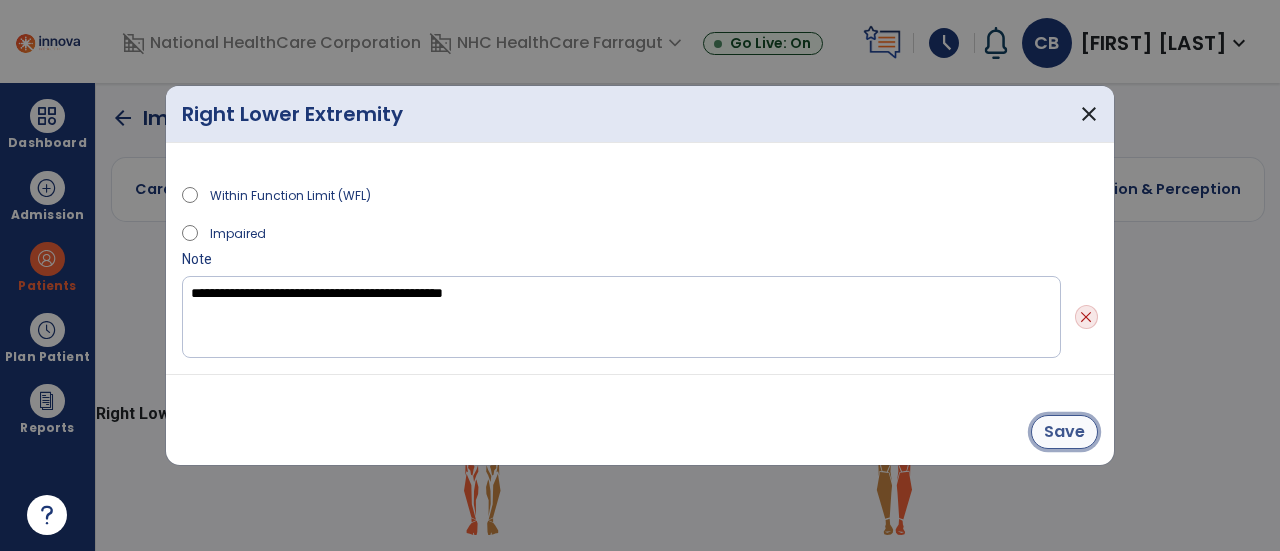 click on "Save" at bounding box center [1064, 432] 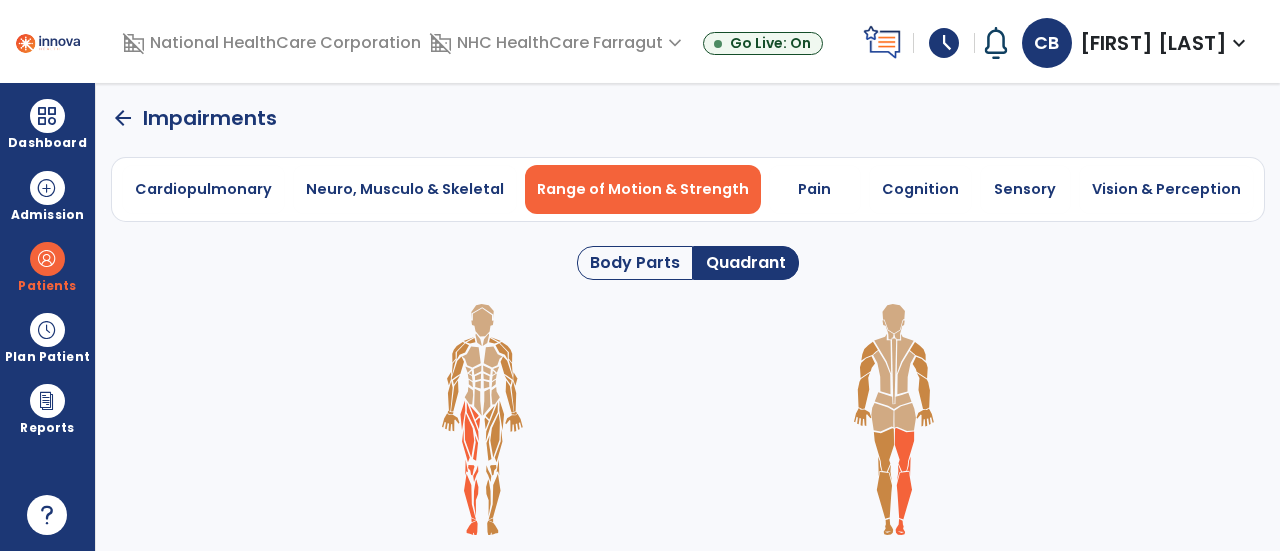 click 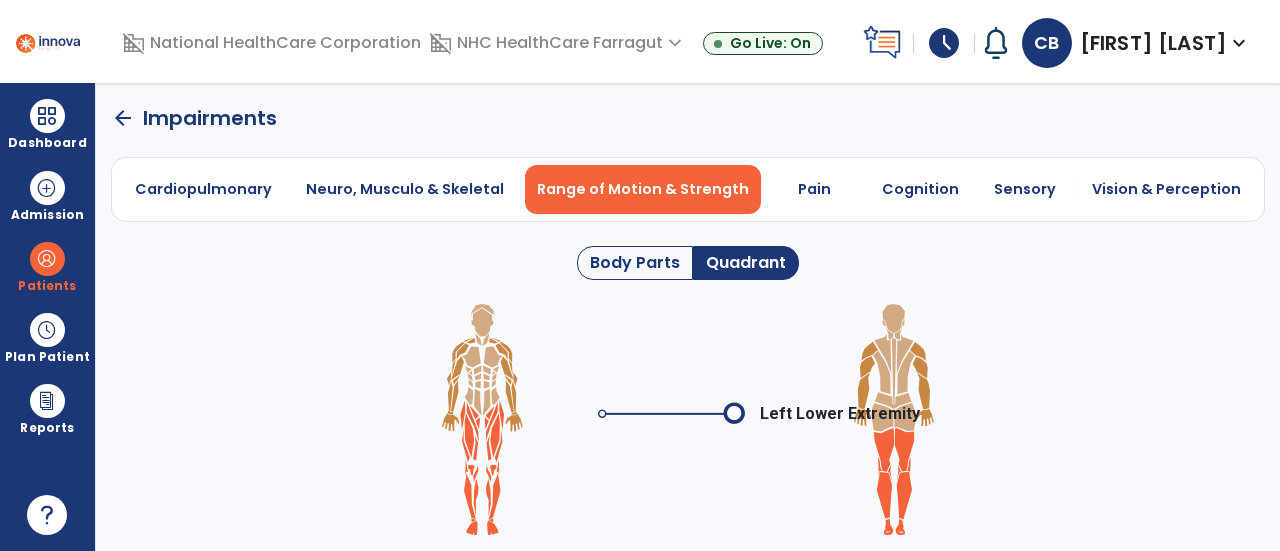 click 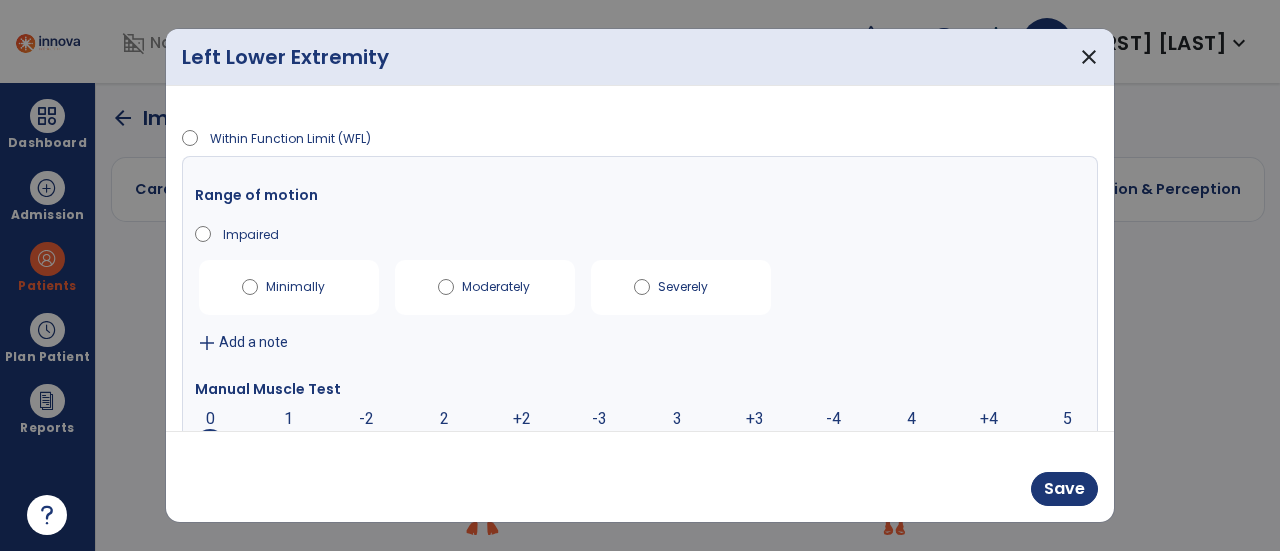 scroll, scrollTop: 88, scrollLeft: 0, axis: vertical 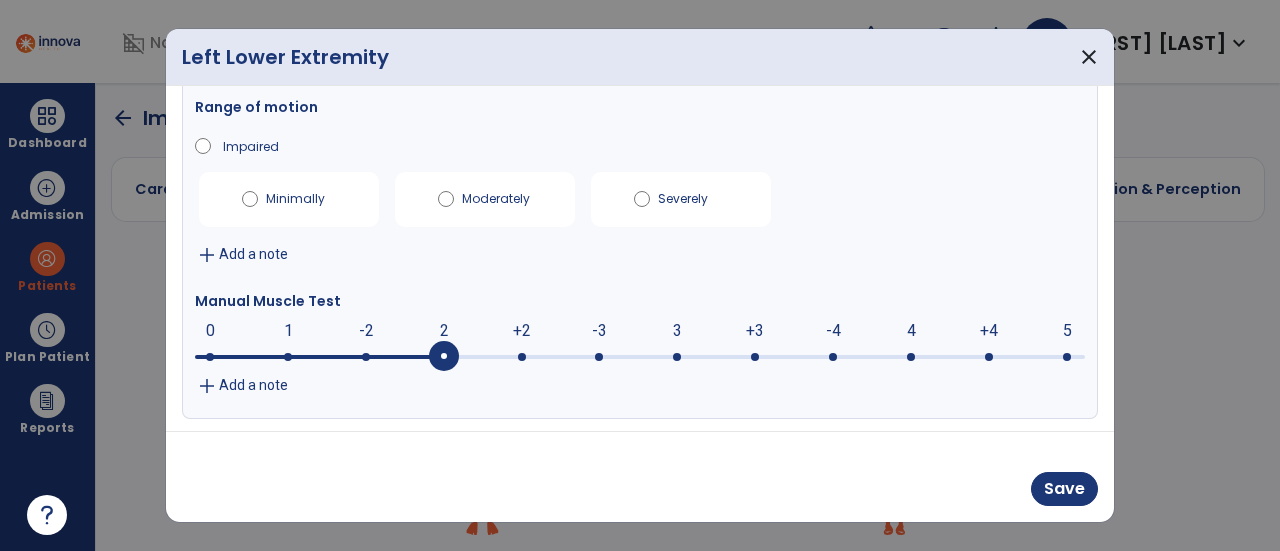 click at bounding box center (444, 357) 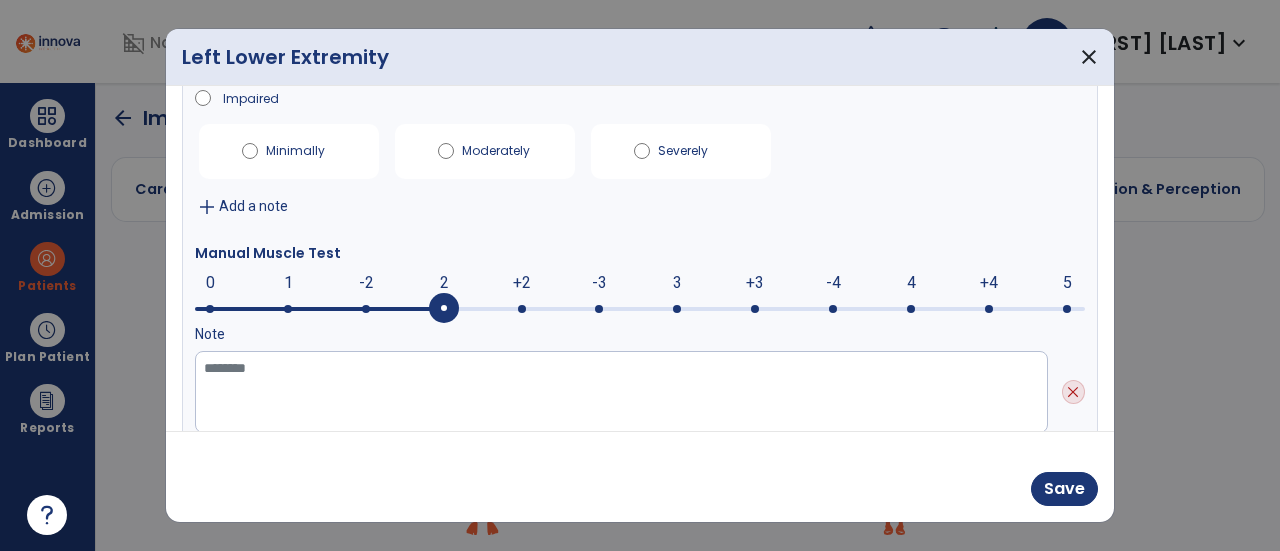 scroll, scrollTop: 162, scrollLeft: 0, axis: vertical 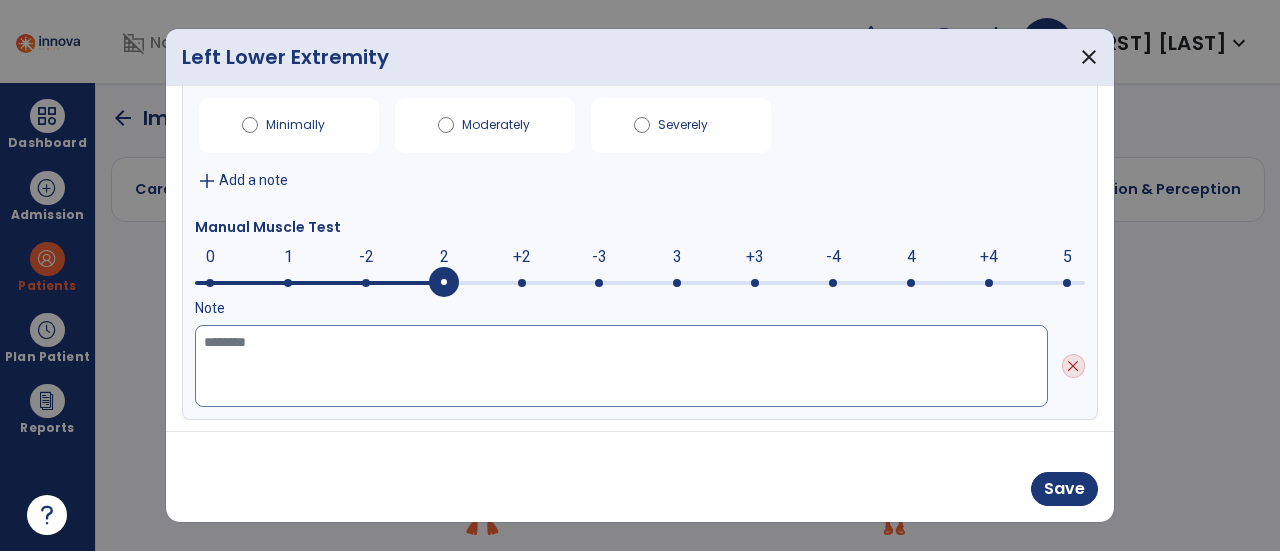 click at bounding box center [621, 366] 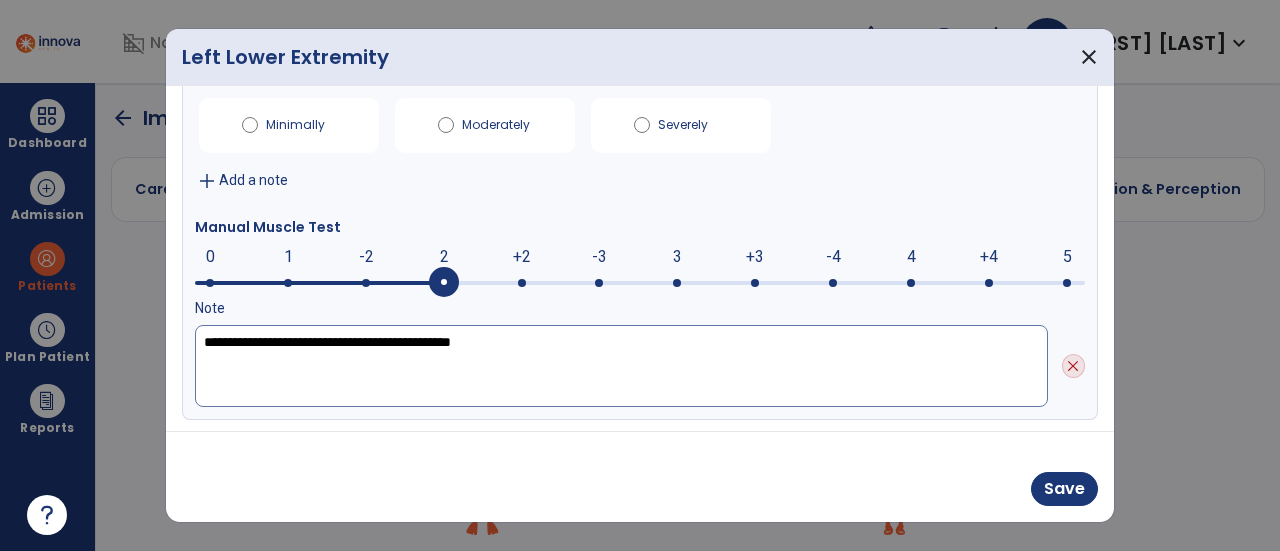 click on "**********" at bounding box center [621, 366] 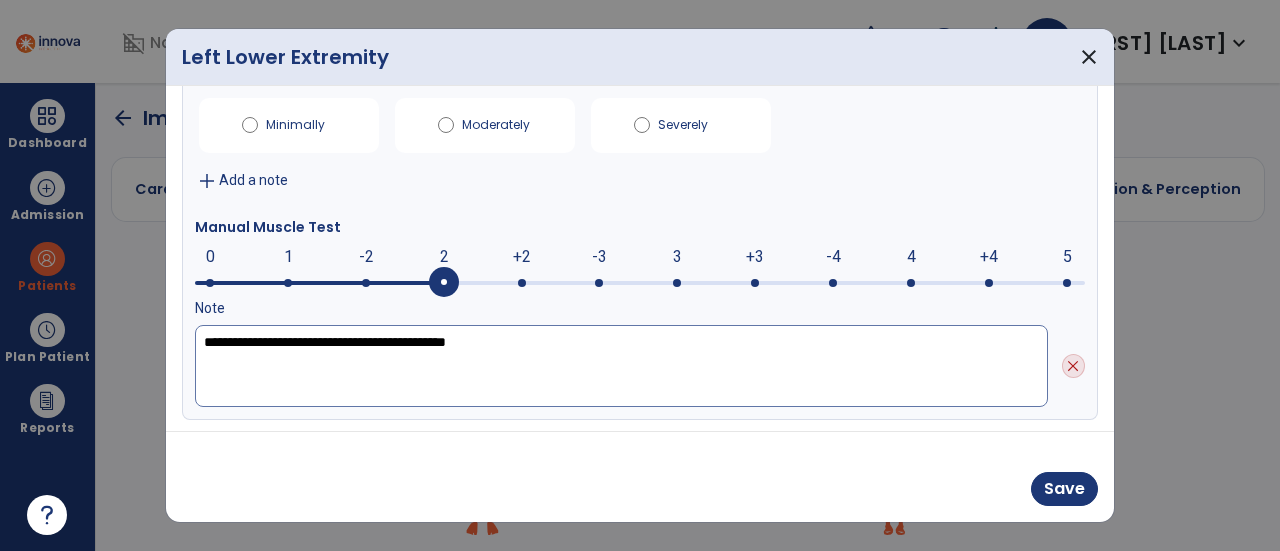 click on "**********" at bounding box center [621, 366] 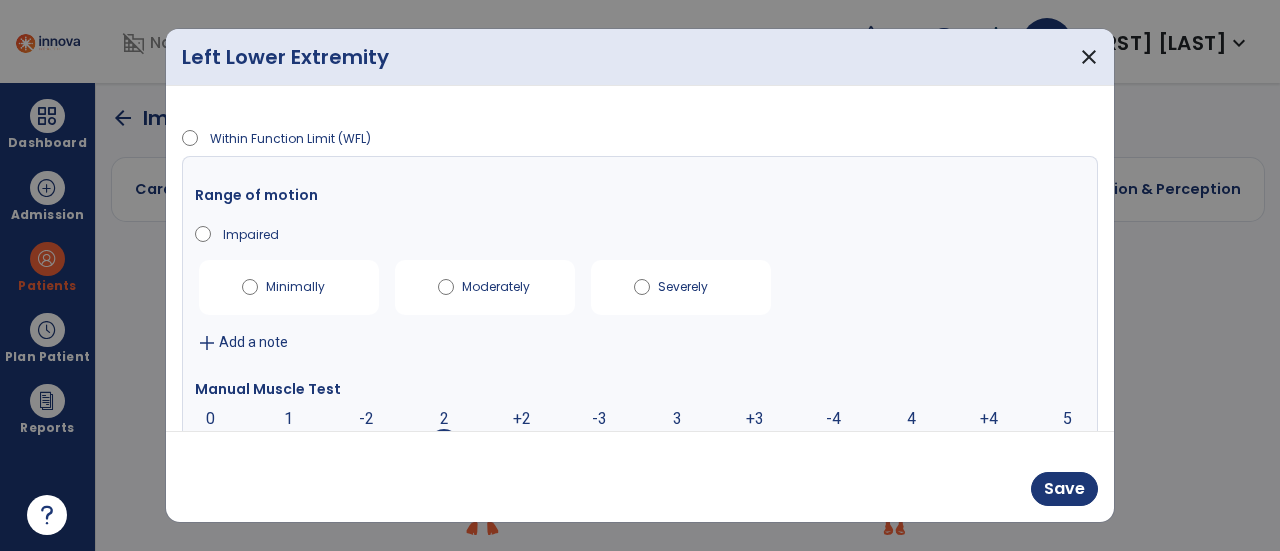 scroll, scrollTop: 162, scrollLeft: 0, axis: vertical 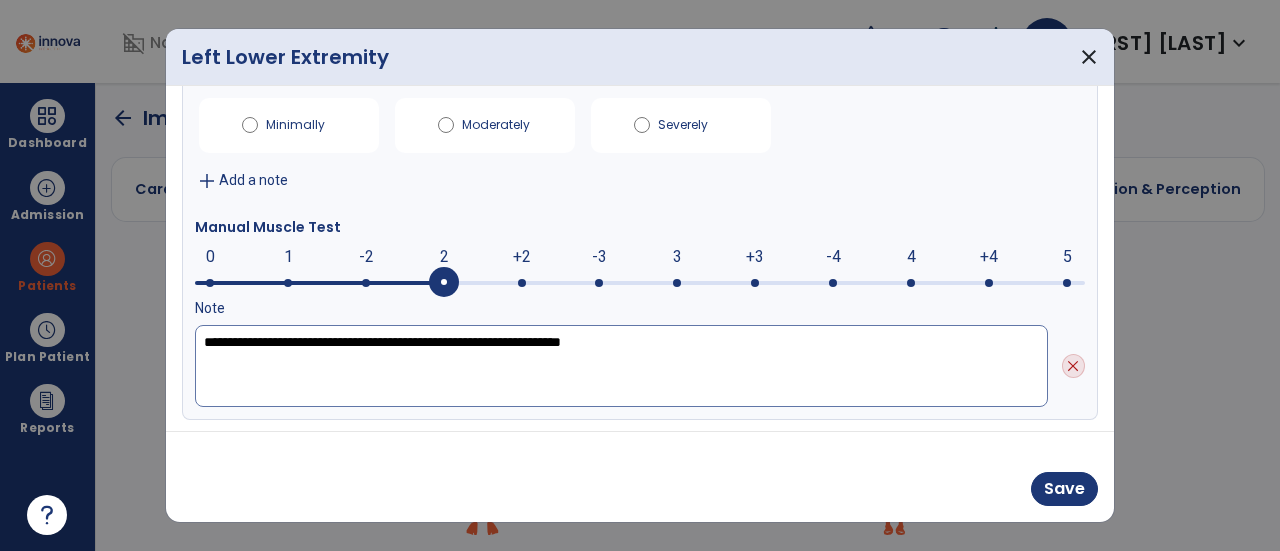 click on "**********" at bounding box center [621, 366] 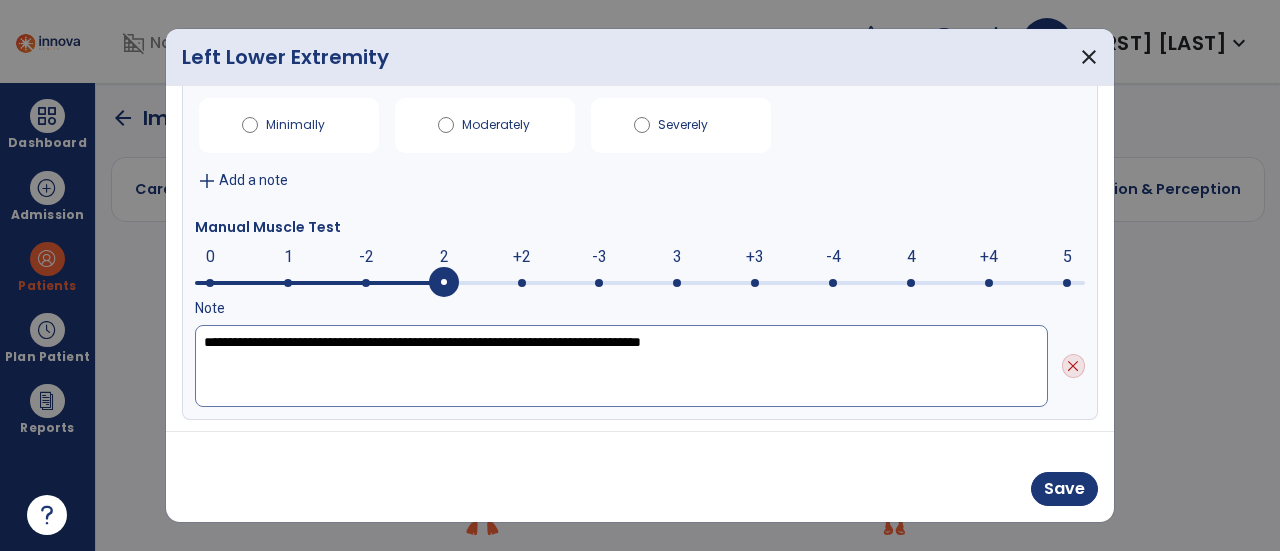 click on "**********" at bounding box center (621, 366) 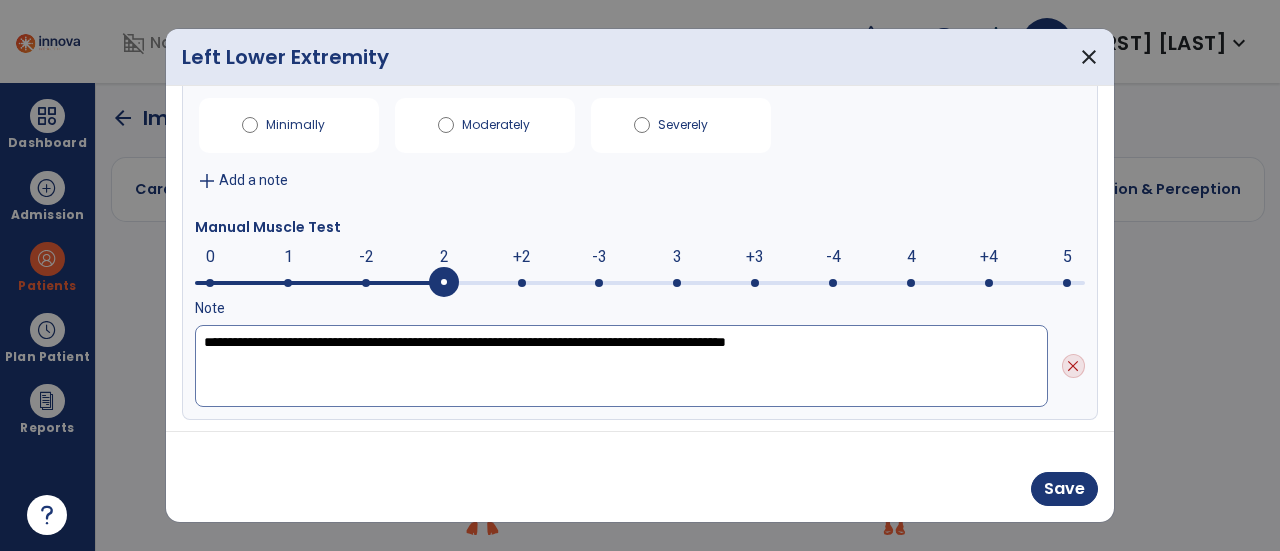 type on "**********" 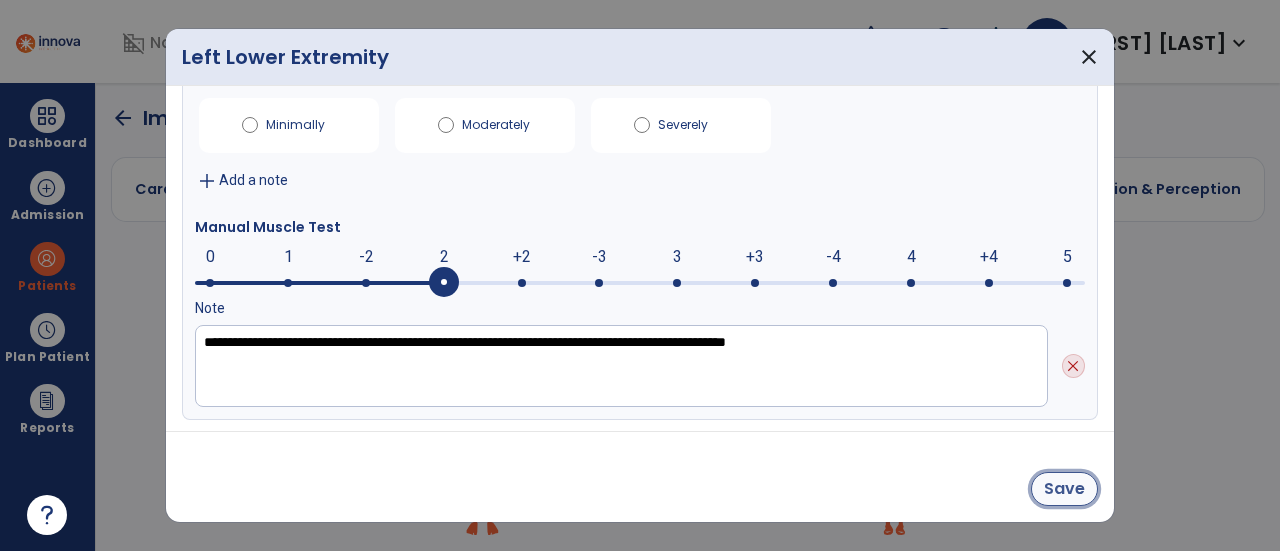 click on "Save" at bounding box center [1064, 489] 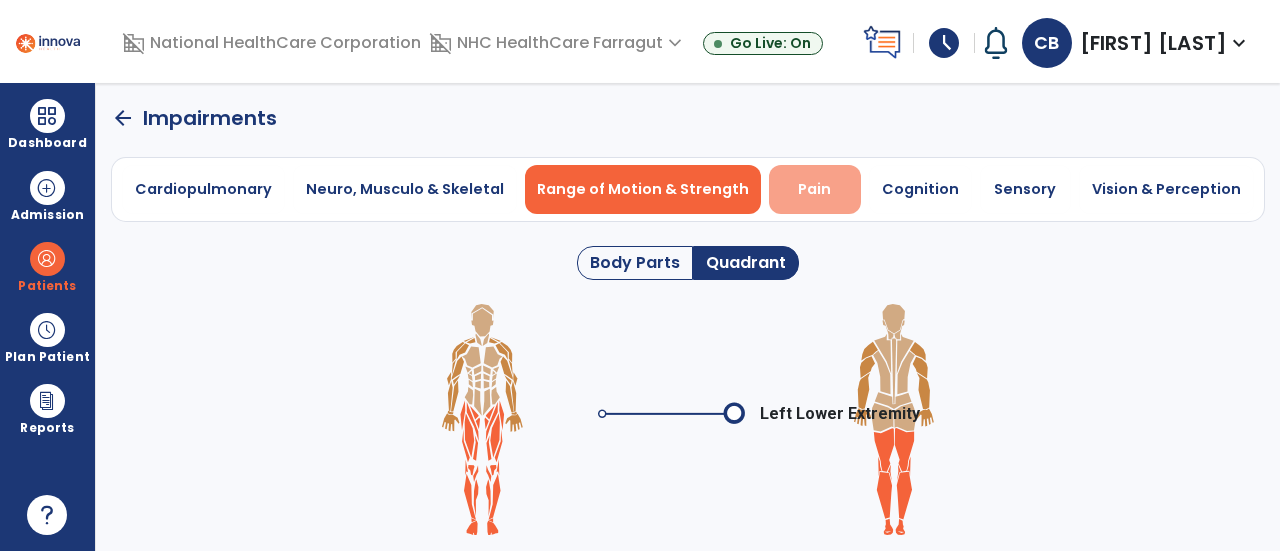 click on "Pain" at bounding box center [814, 189] 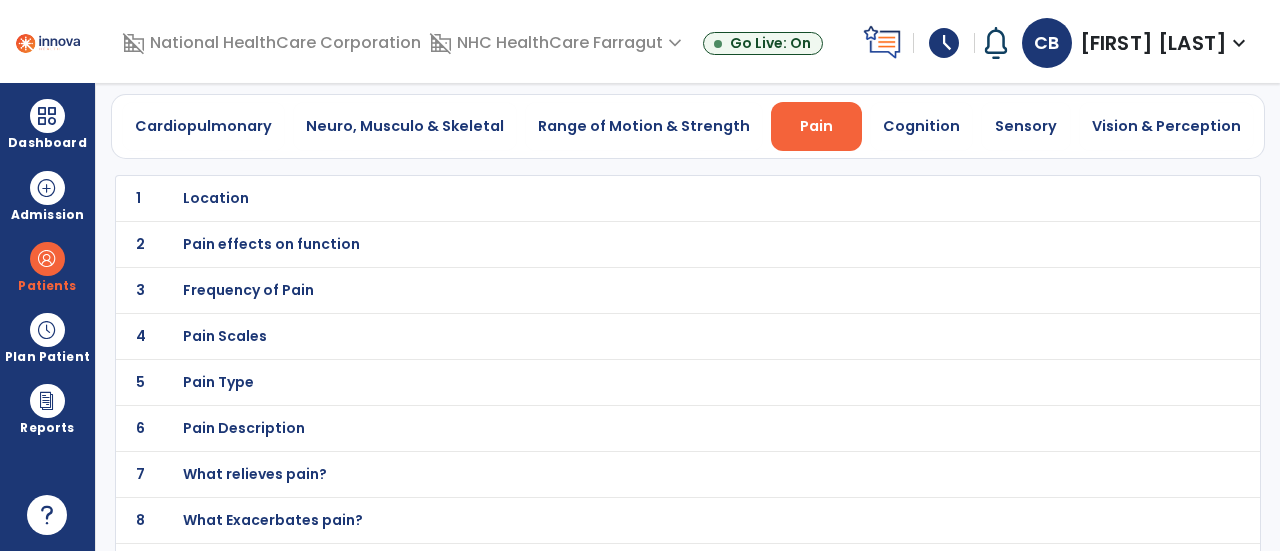 scroll, scrollTop: 154, scrollLeft: 0, axis: vertical 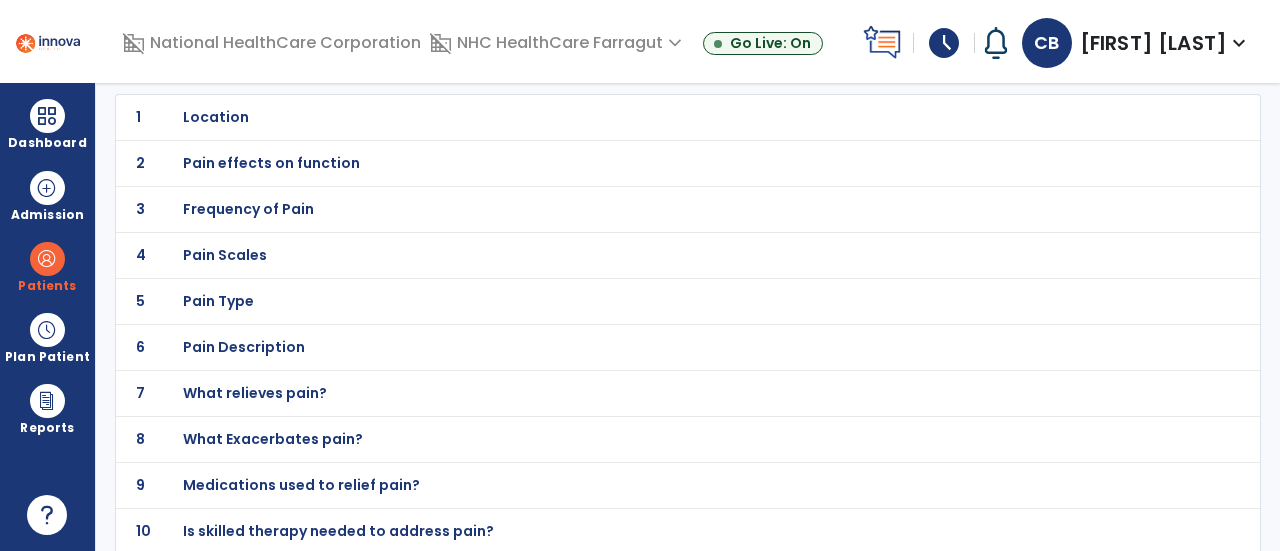 click on "Location" at bounding box center [216, 117] 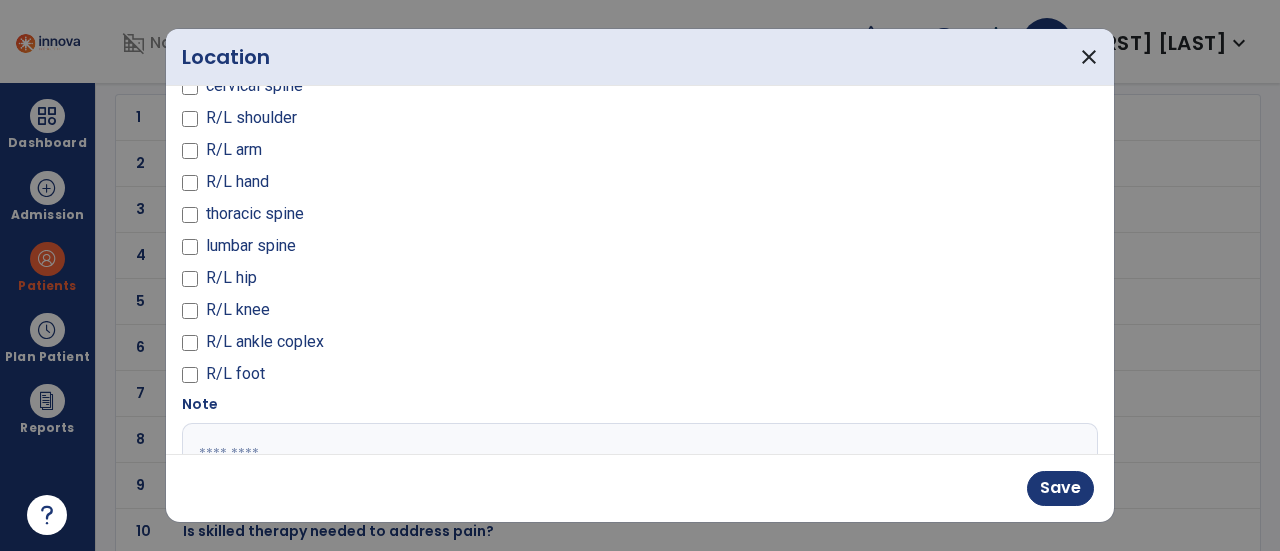 scroll, scrollTop: 200, scrollLeft: 0, axis: vertical 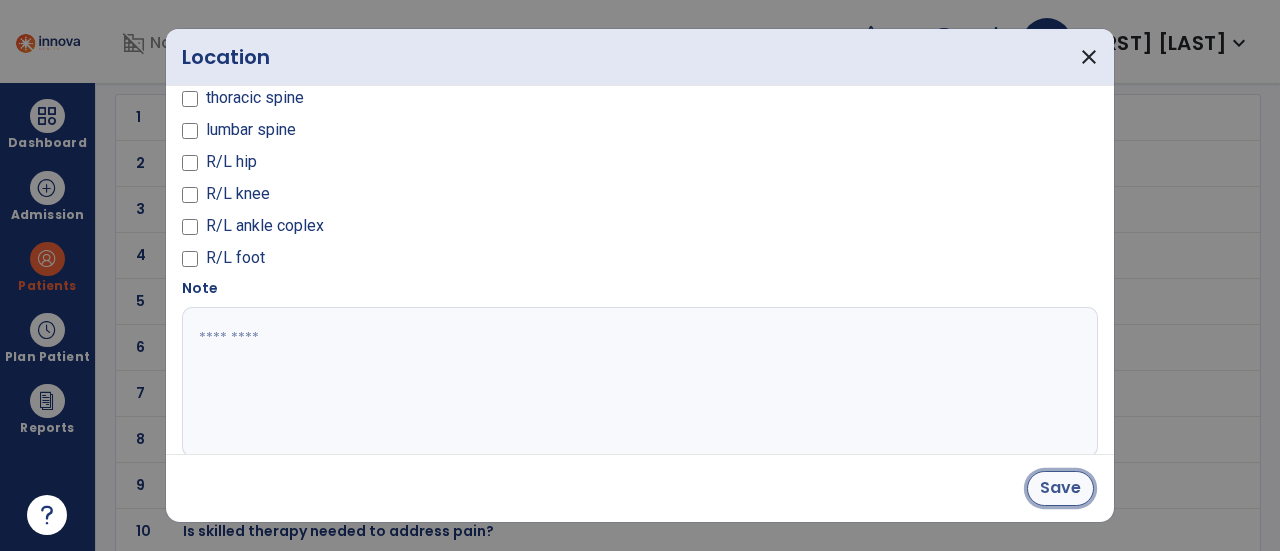 click on "Save" at bounding box center (1060, 488) 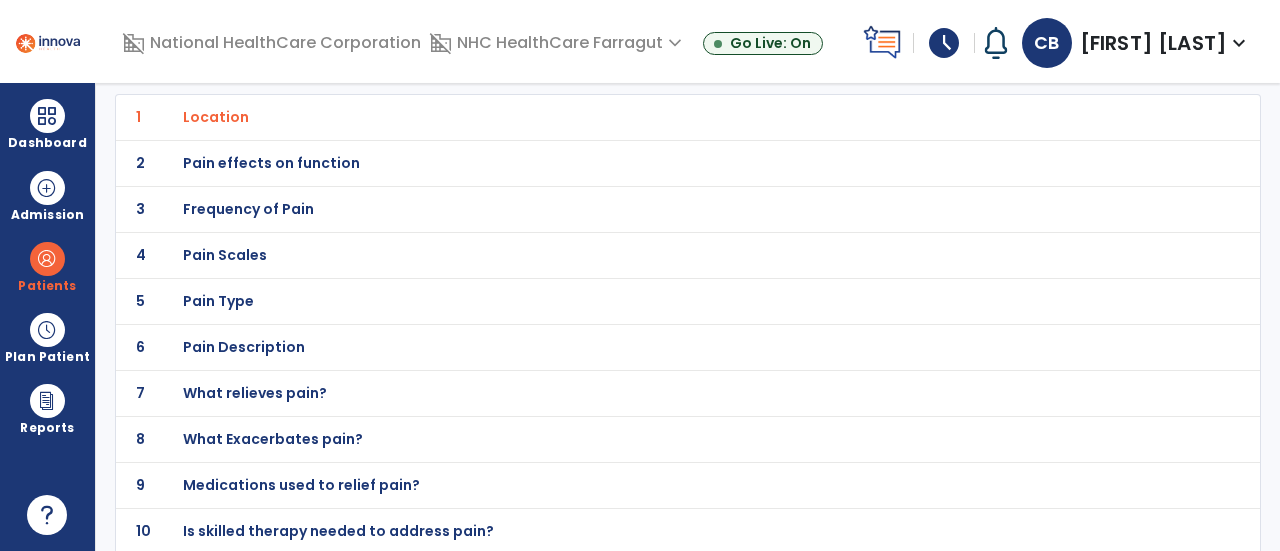 click on "Pain effects on function" at bounding box center [216, 117] 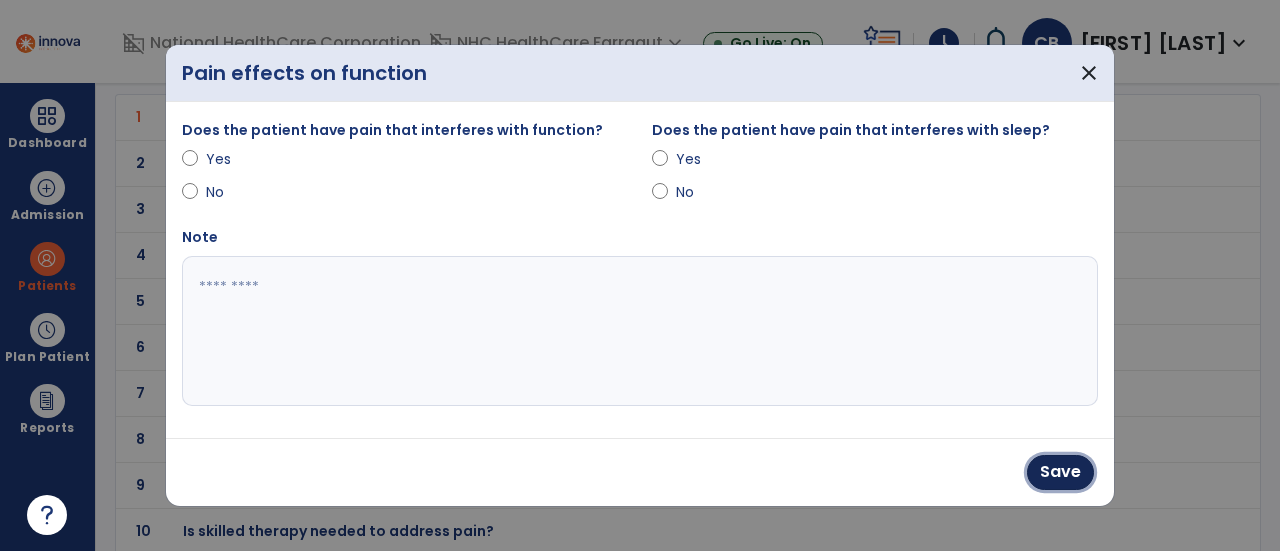 click on "Save" at bounding box center [1060, 472] 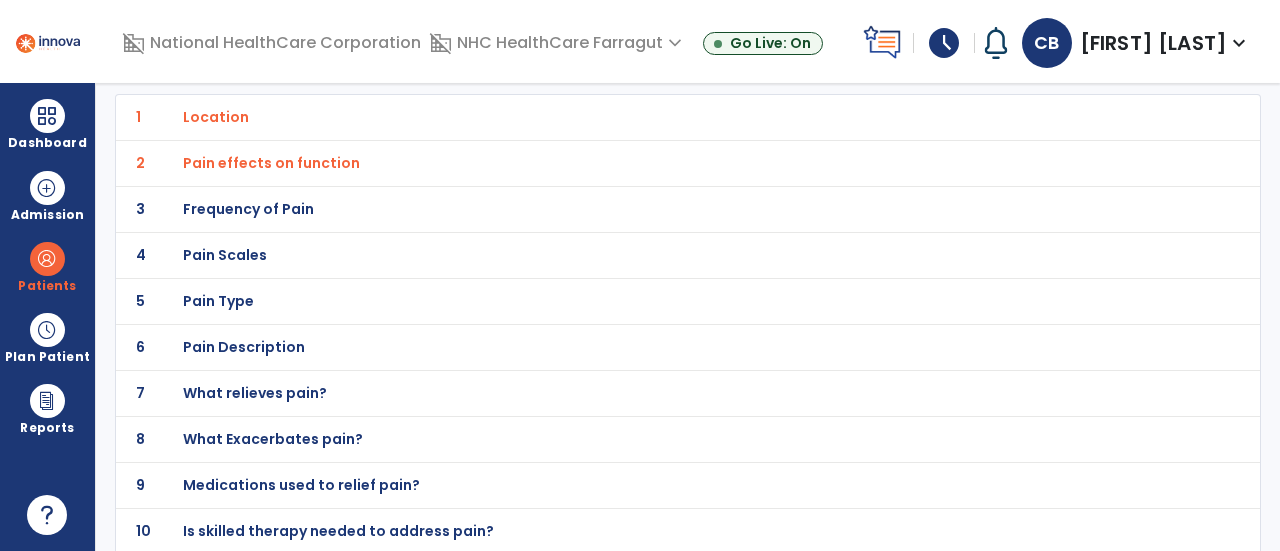 click on "Frequency of Pain" at bounding box center (216, 117) 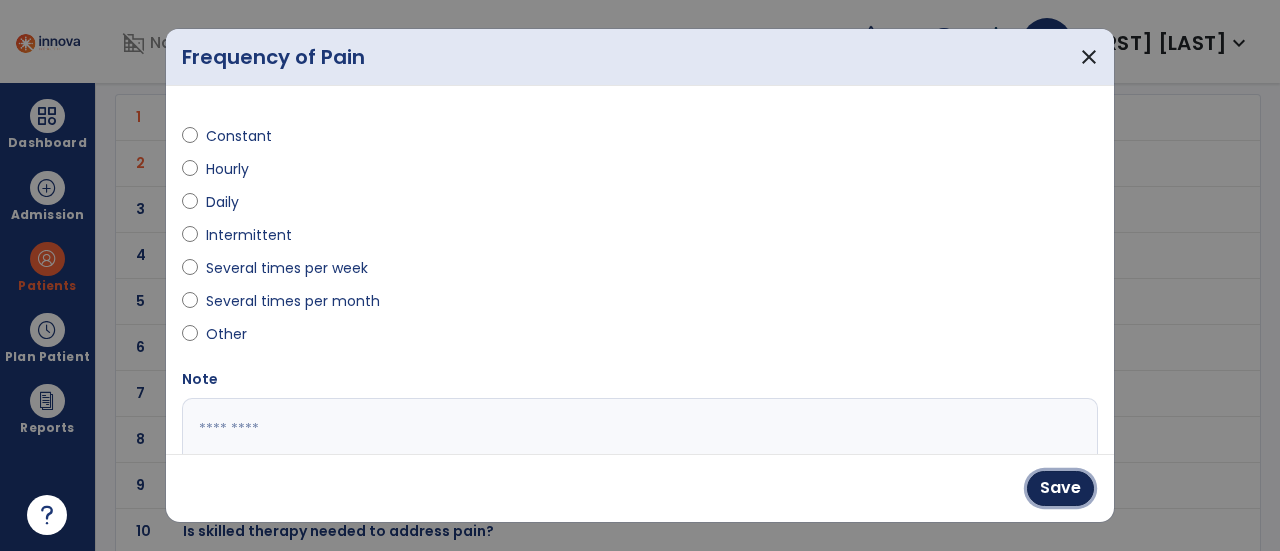 drag, startPoint x: 1054, startPoint y: 484, endPoint x: 981, endPoint y: 453, distance: 79.30952 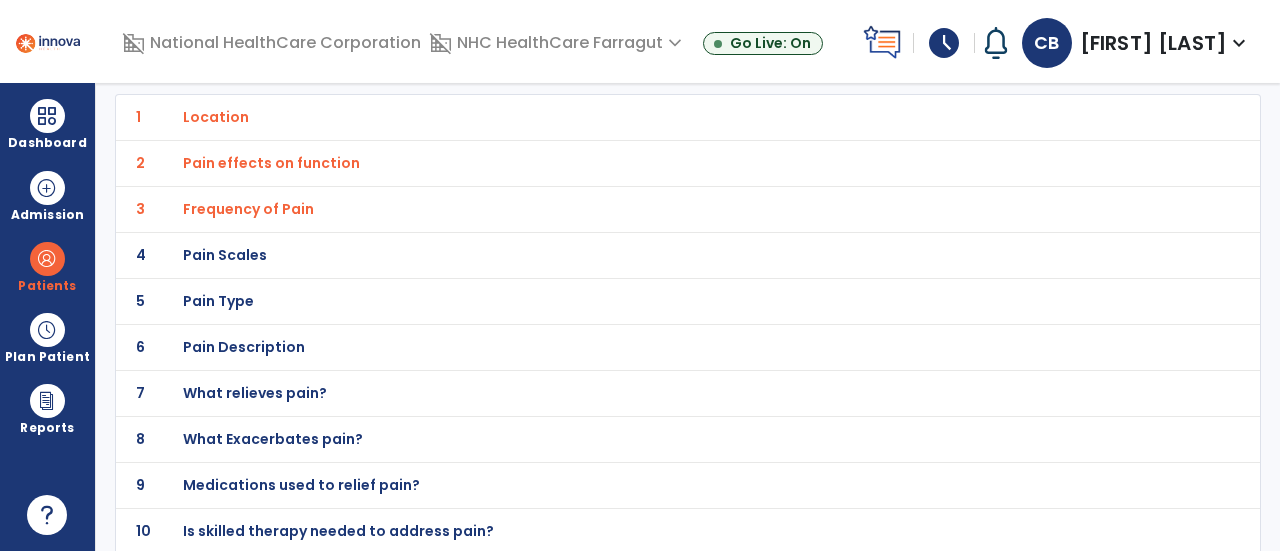 click on "Pain Scales" at bounding box center [216, 117] 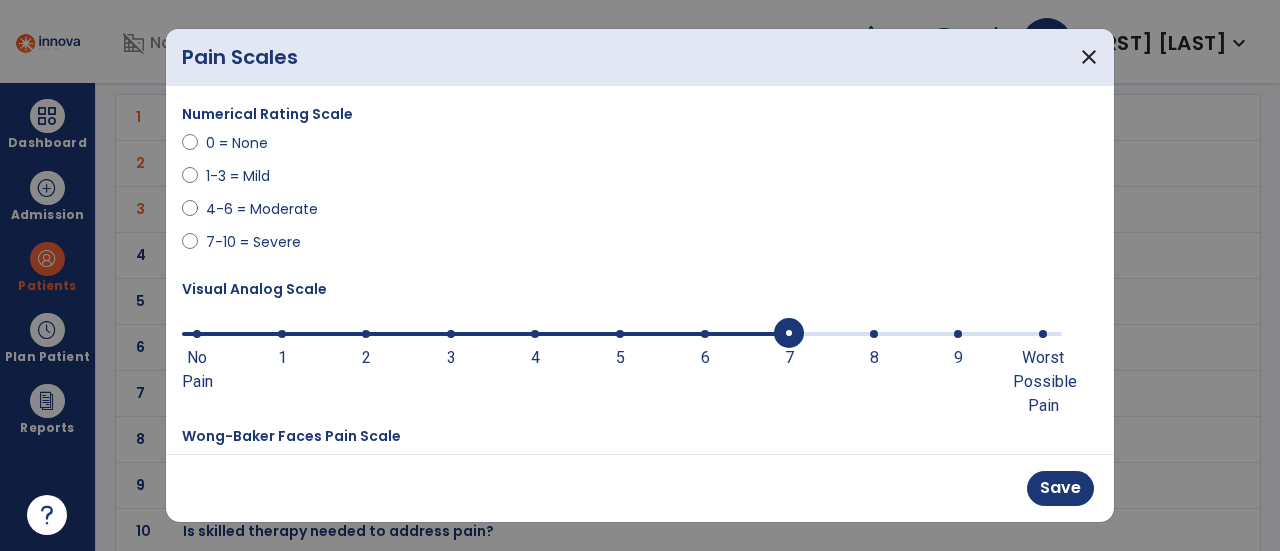click at bounding box center (622, 334) 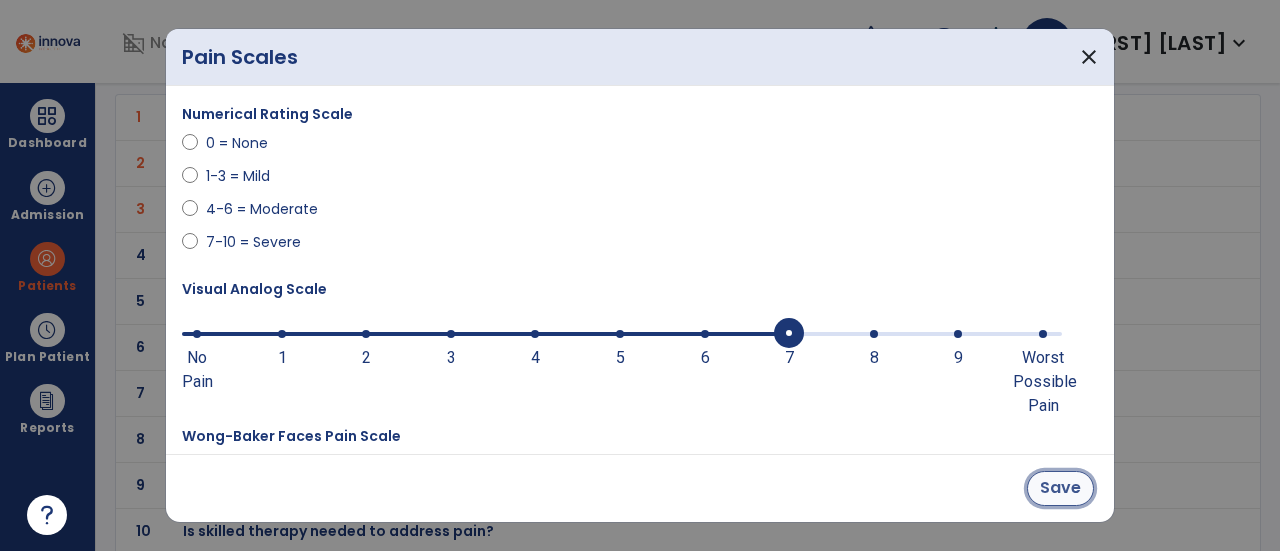 click on "Save" at bounding box center (1060, 488) 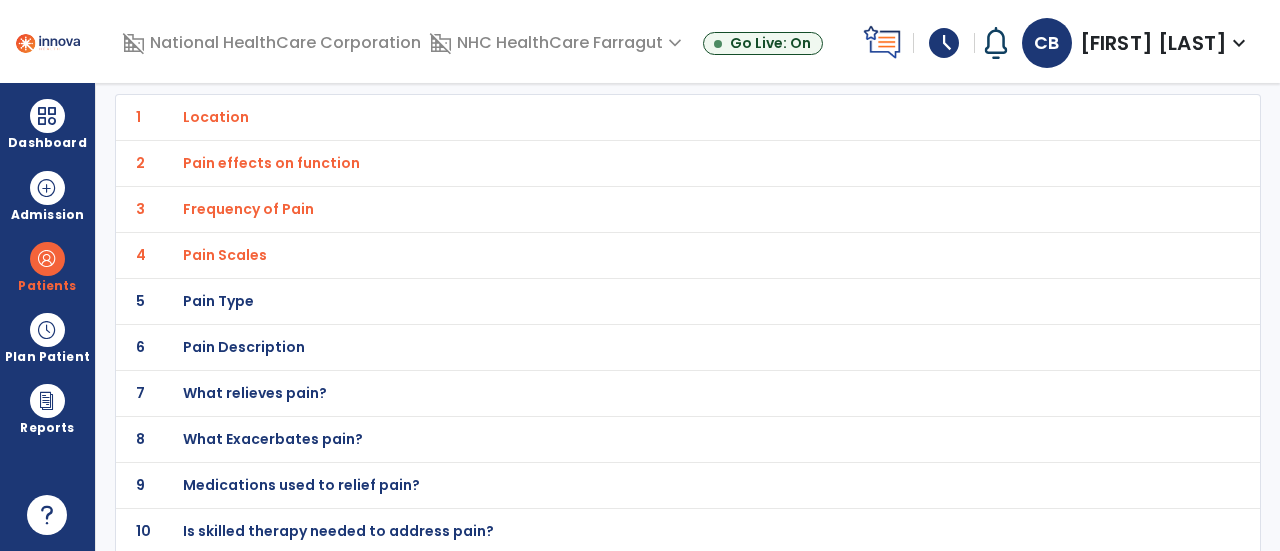 click on "What relieves pain?" at bounding box center (216, 117) 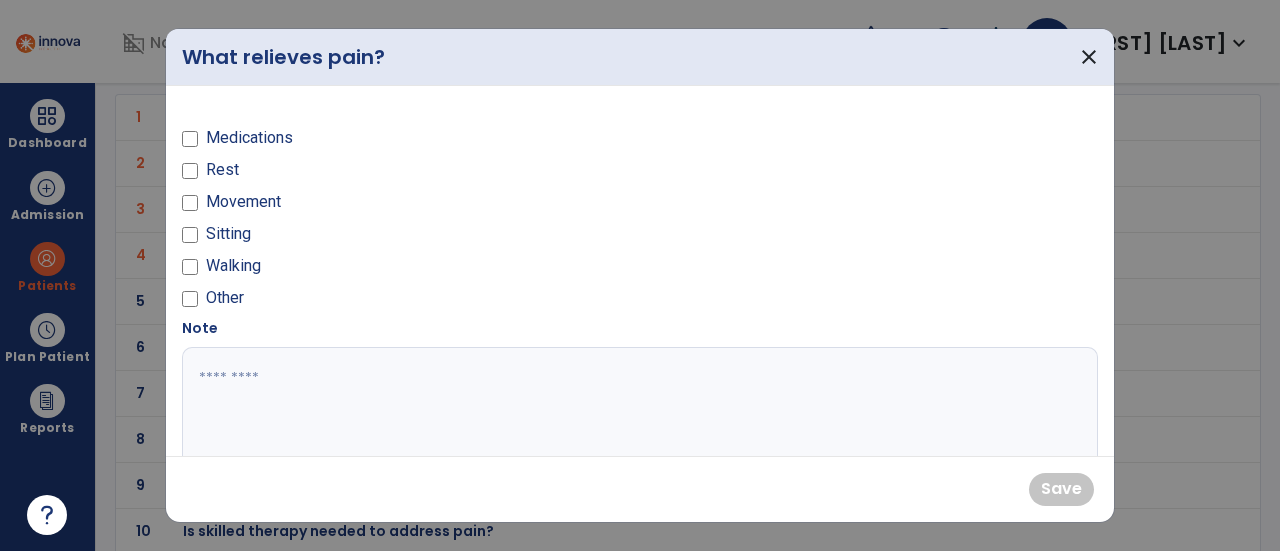 click at bounding box center (190, 142) 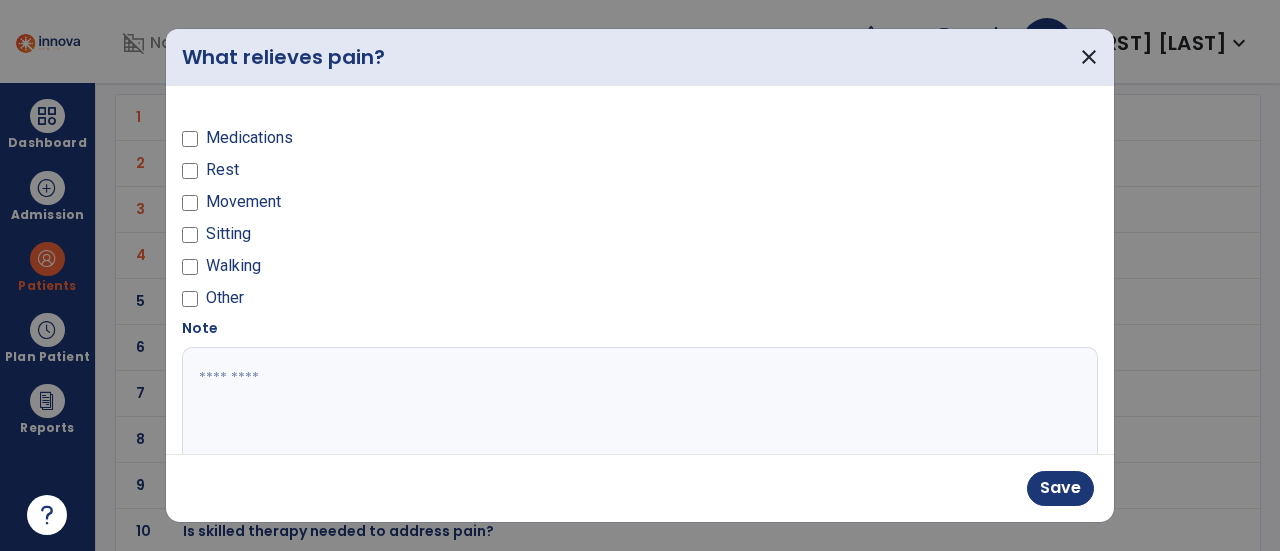 click at bounding box center (638, 422) 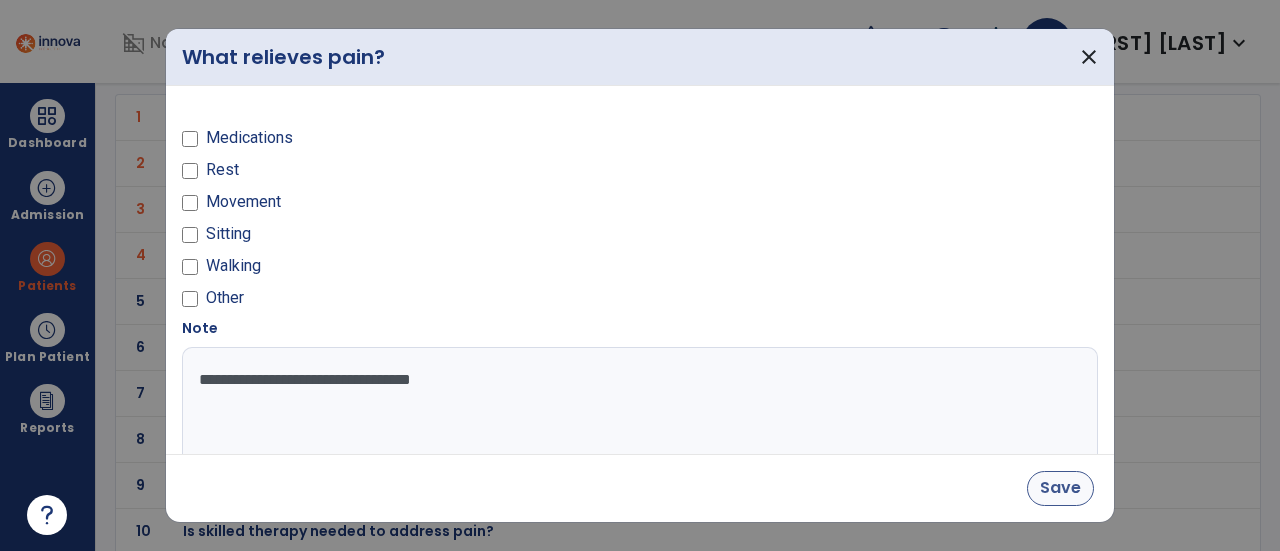 type on "**********" 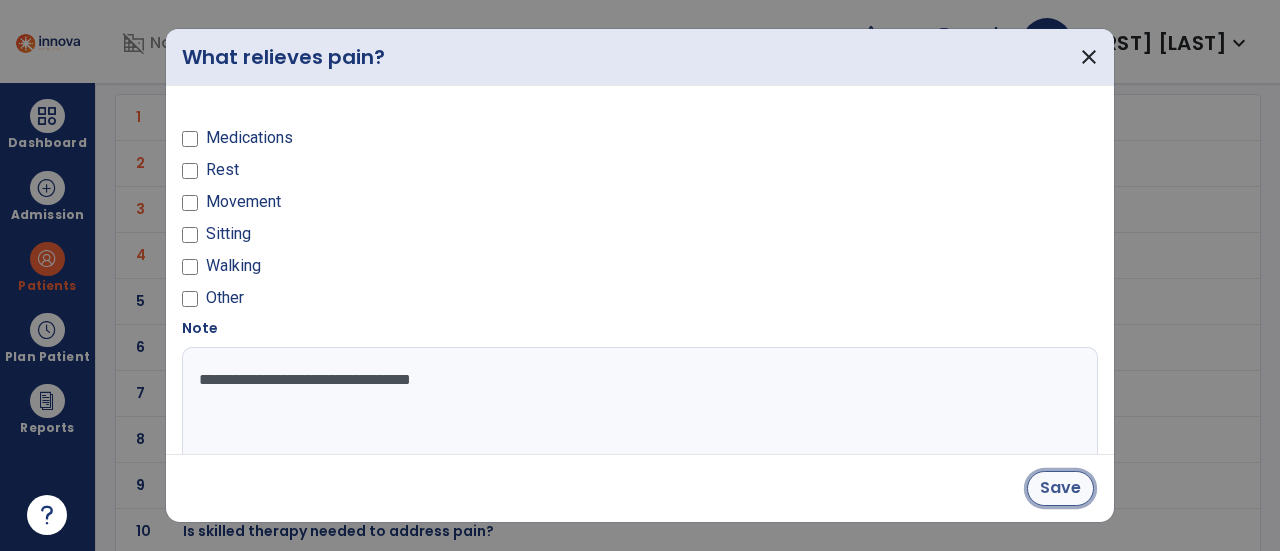 click on "Save" at bounding box center [1060, 488] 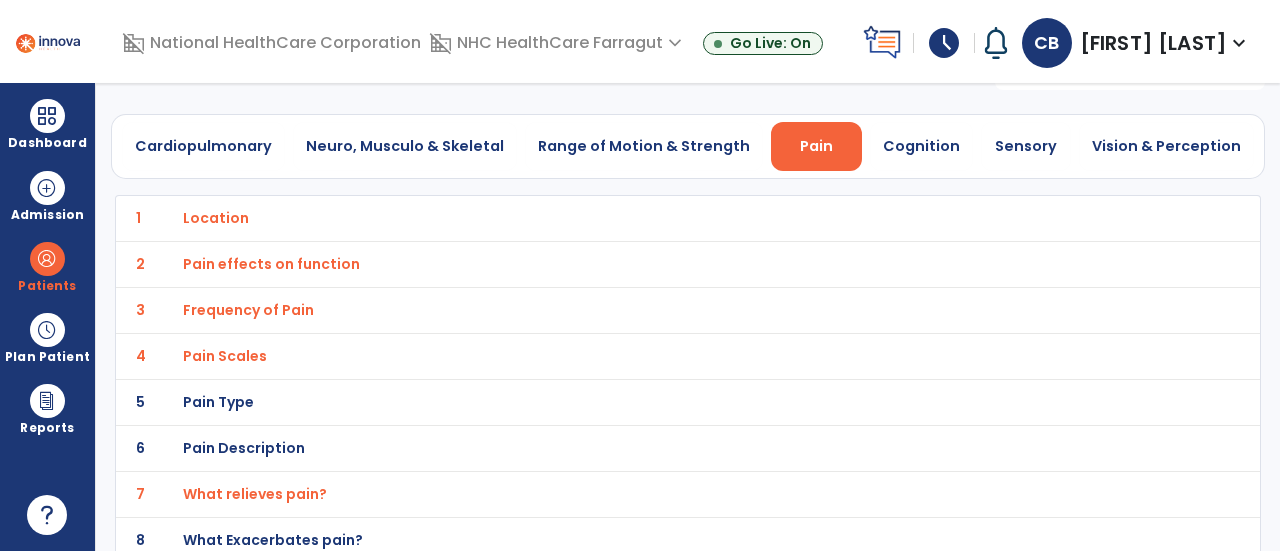 drag, startPoint x: 578, startPoint y: 447, endPoint x: 596, endPoint y: 363, distance: 85.90693 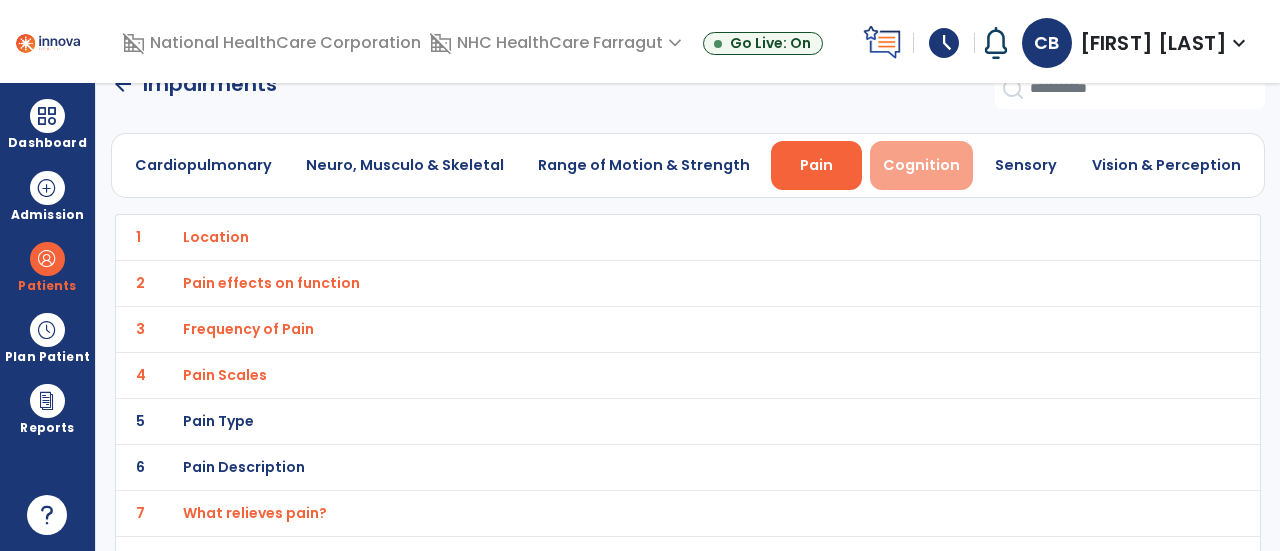 click on "Cognition" at bounding box center [921, 165] 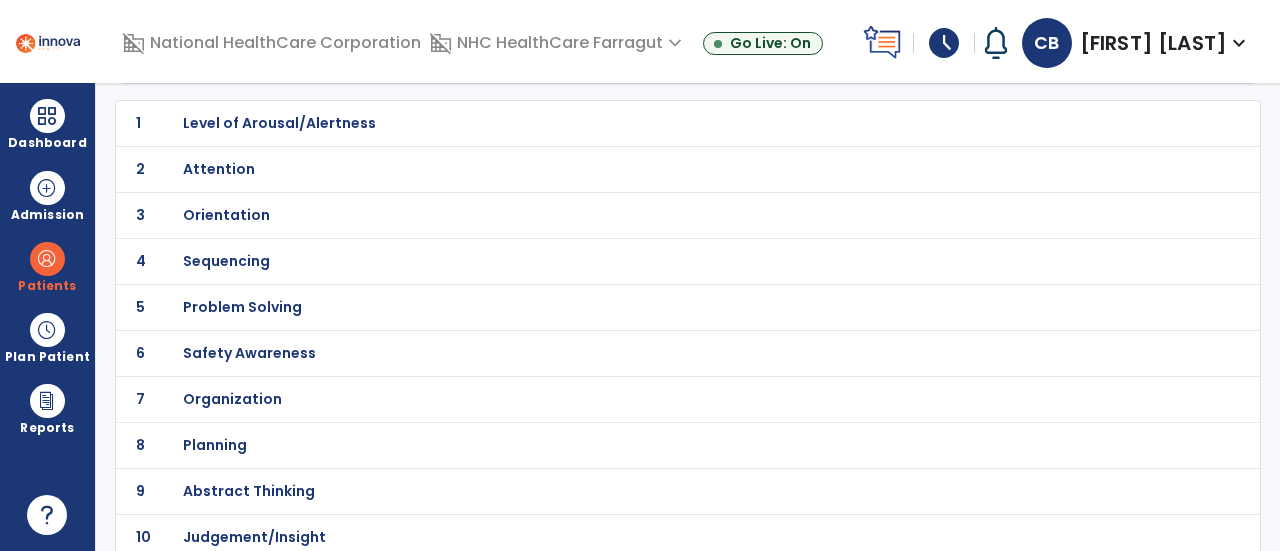 scroll, scrollTop: 134, scrollLeft: 0, axis: vertical 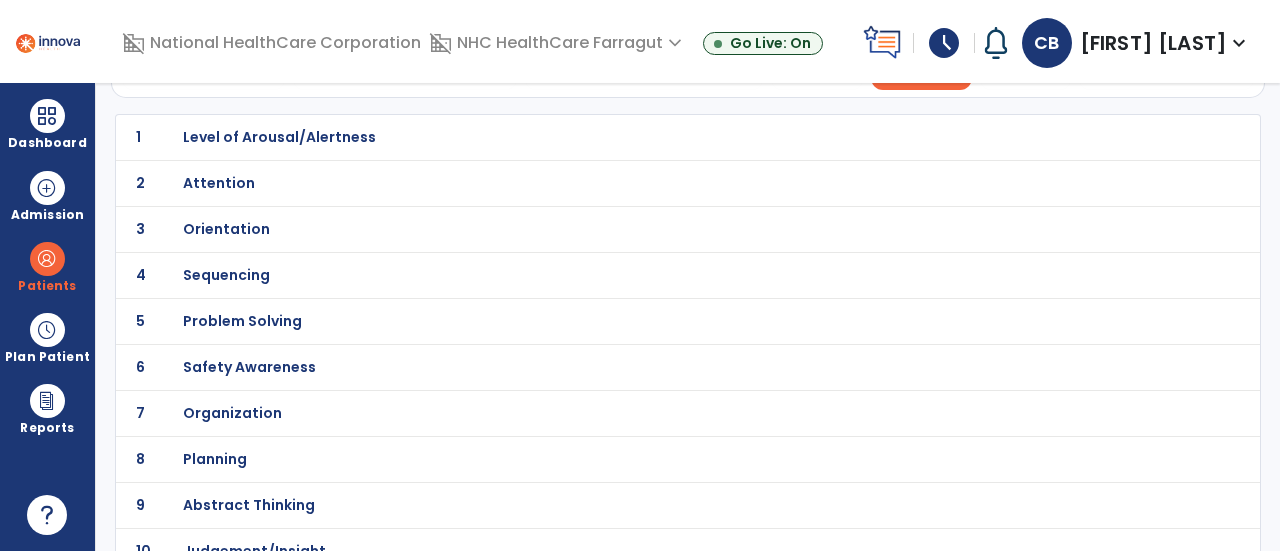 click on "Orientation" at bounding box center (279, 137) 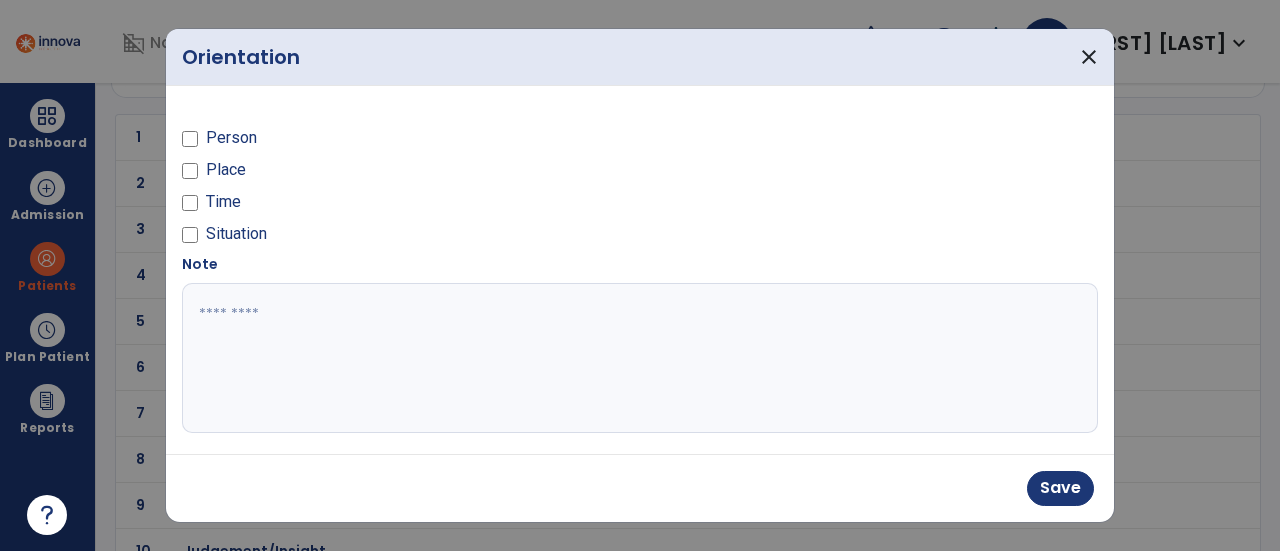 click at bounding box center (638, 358) 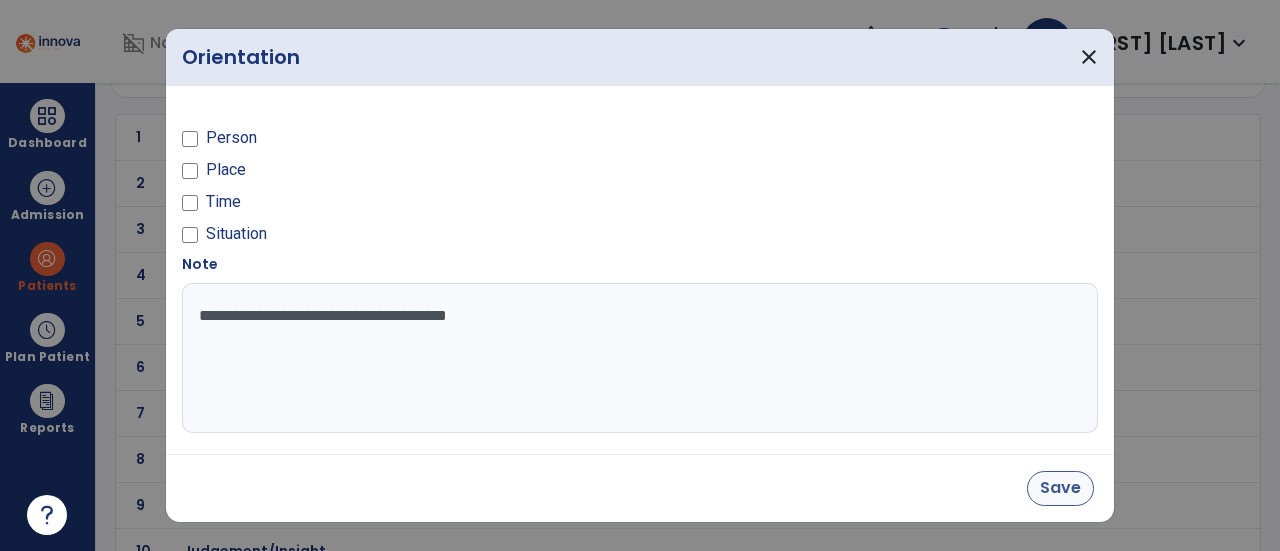 type on "**********" 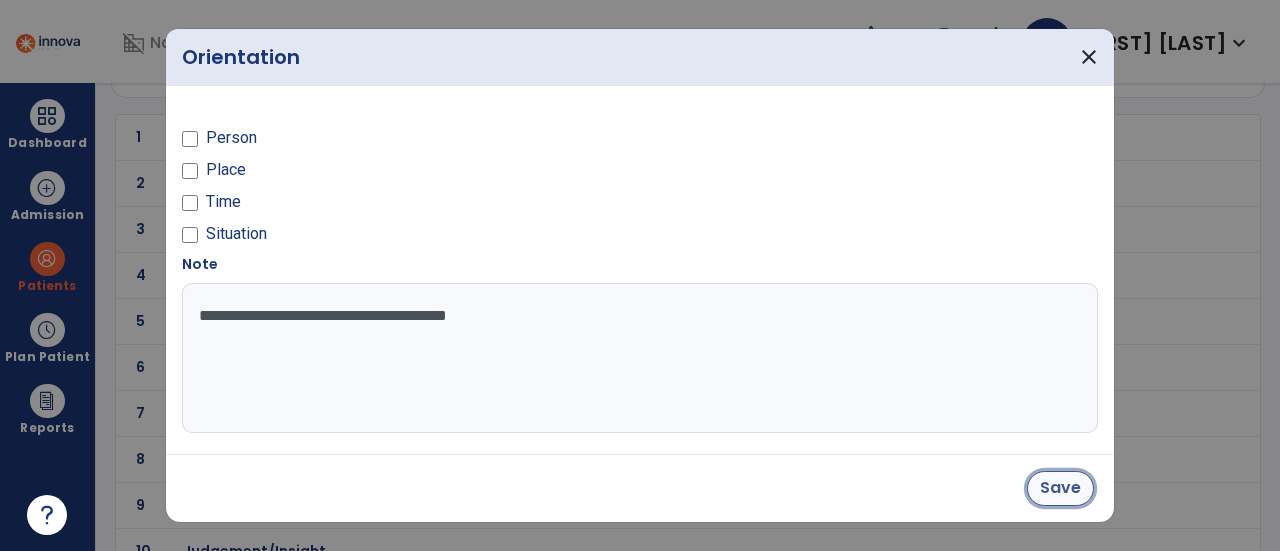 click on "Save" at bounding box center [1060, 488] 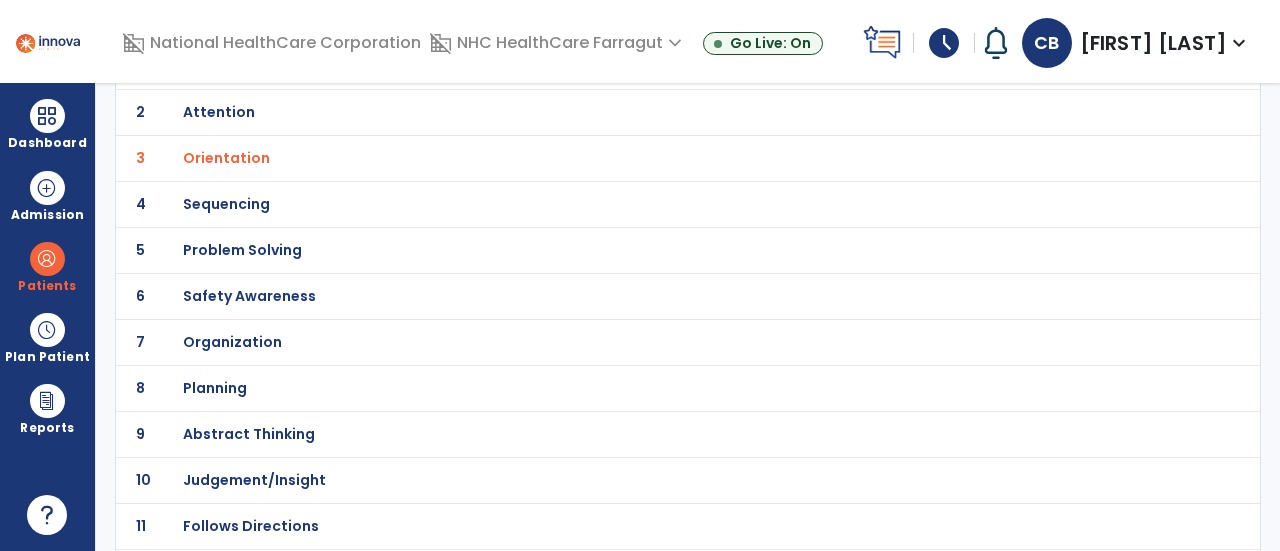 scroll, scrollTop: 290, scrollLeft: 0, axis: vertical 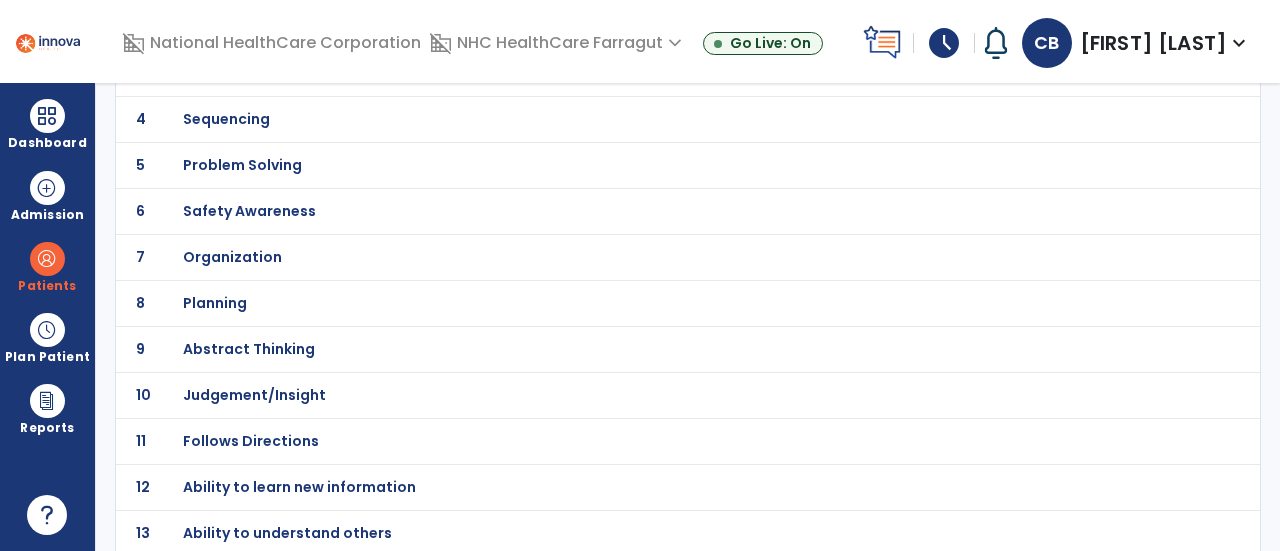 click on "Follows Directions" at bounding box center (279, -19) 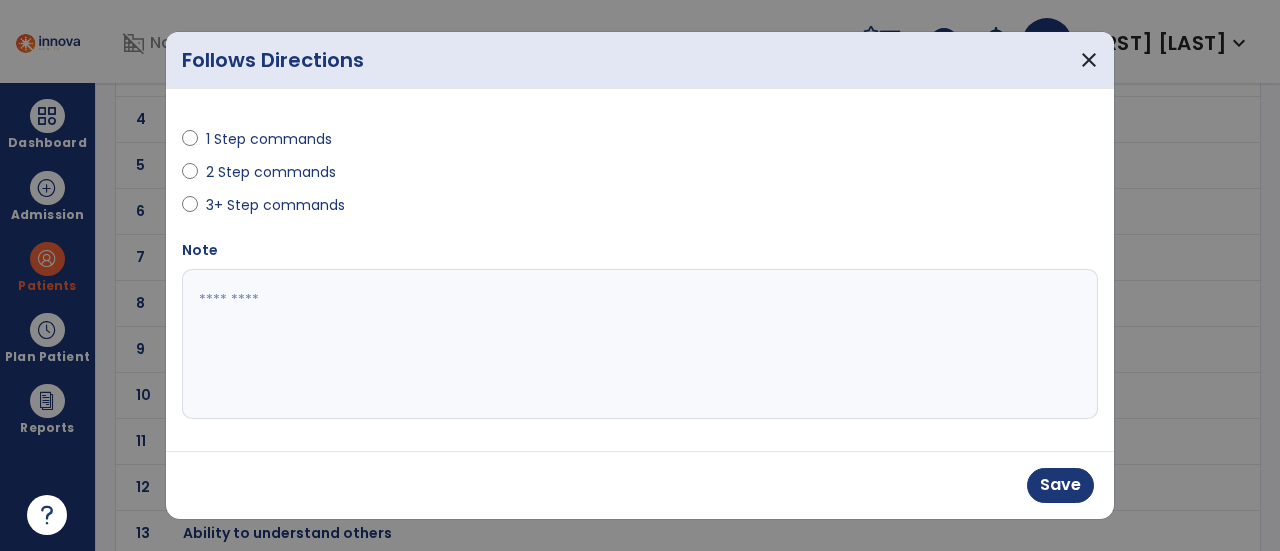 click at bounding box center [640, 344] 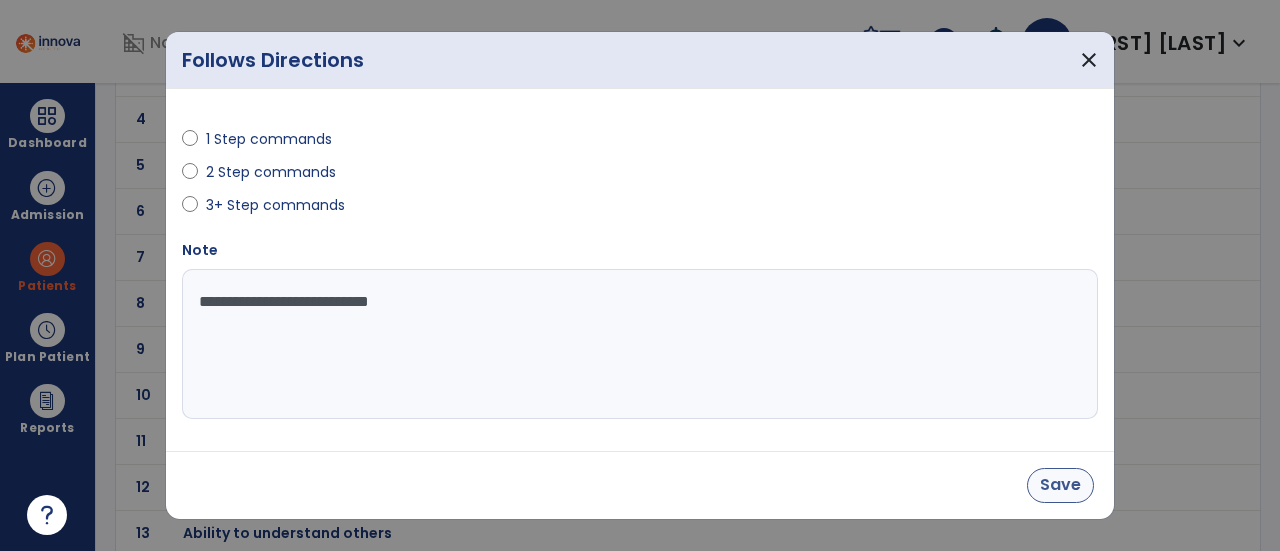 type on "**********" 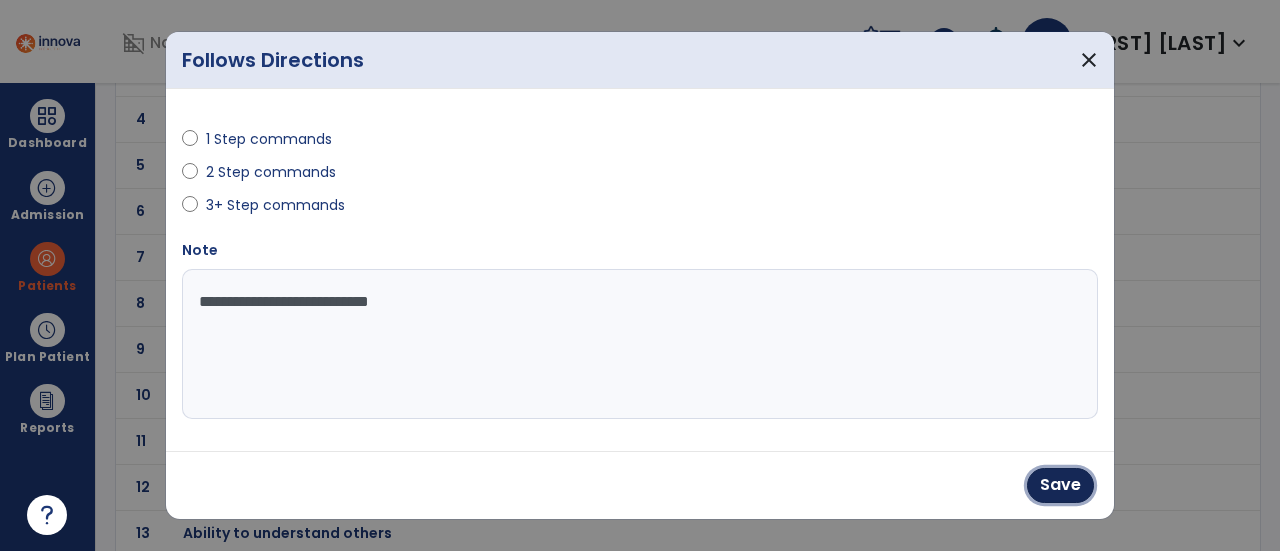 click on "Save" at bounding box center (1060, 485) 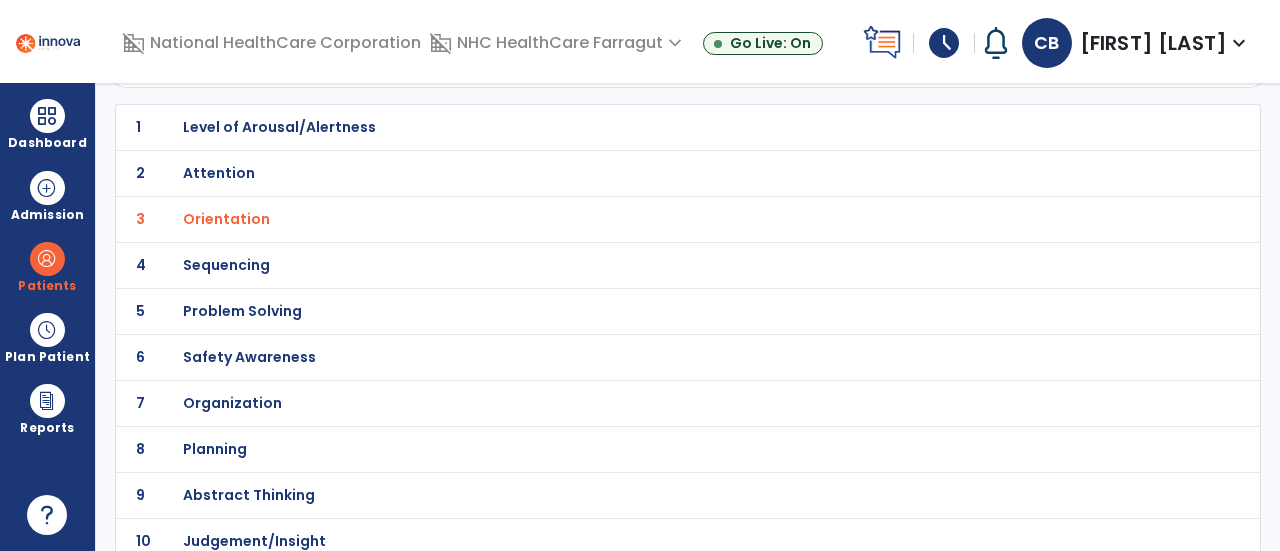 scroll, scrollTop: 0, scrollLeft: 0, axis: both 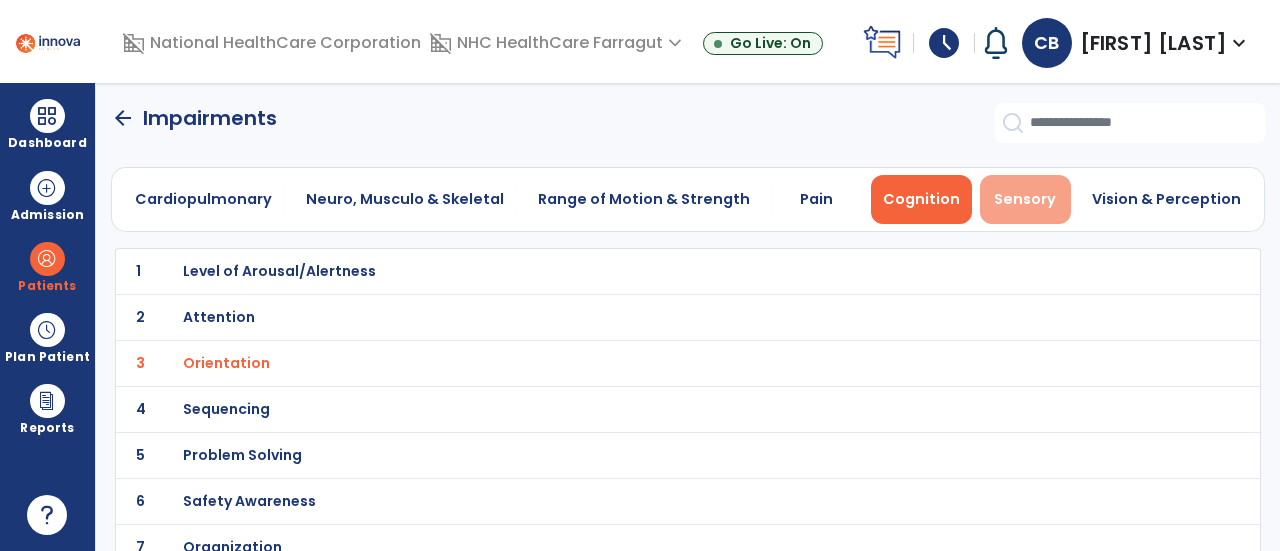click on "Sensory" at bounding box center (1025, 199) 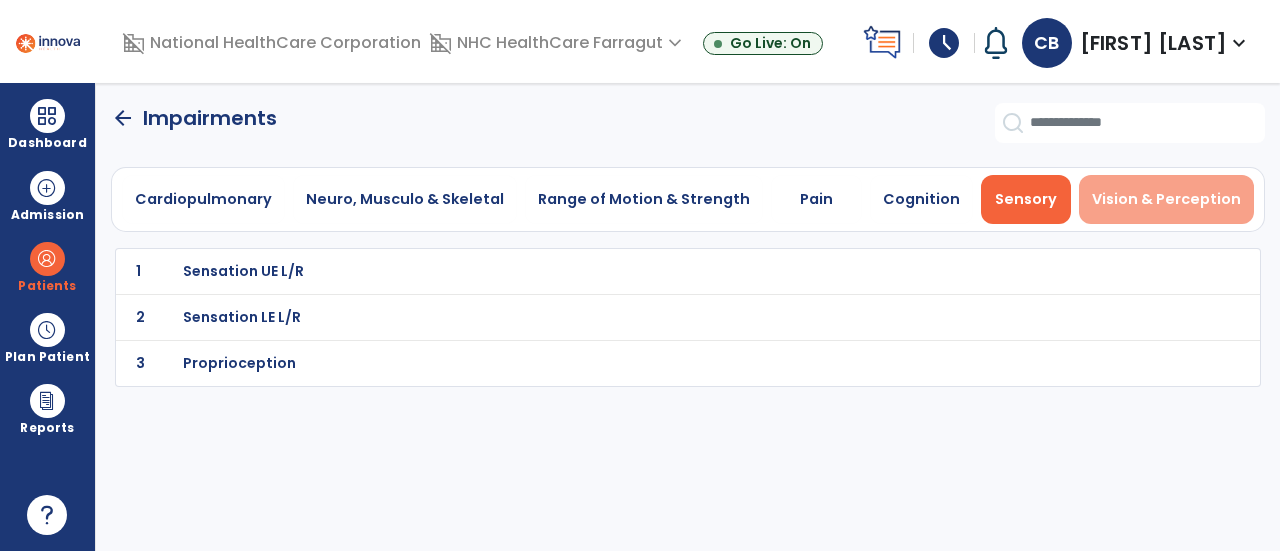 click on "Vision & Perception" at bounding box center (1166, 199) 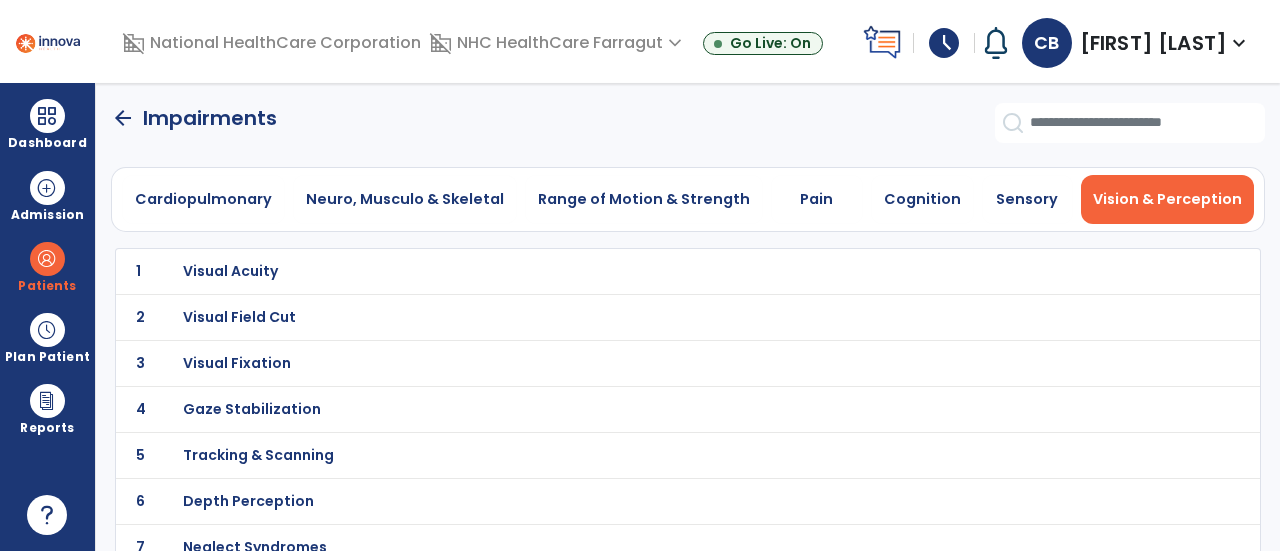click on "Vision & Perception" at bounding box center [1167, 199] 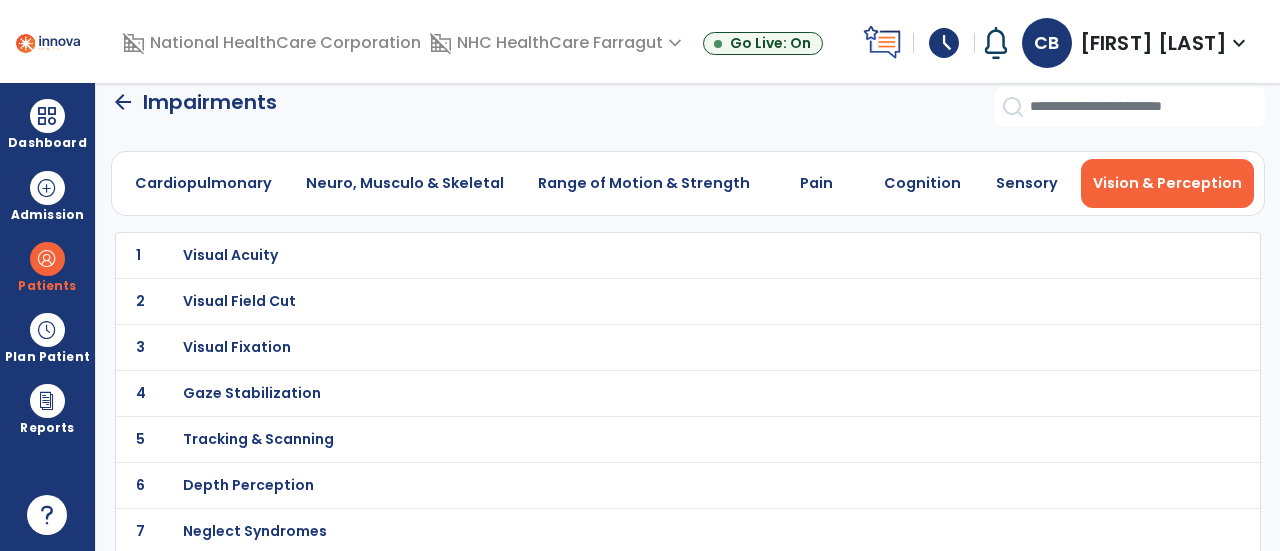 click on "Visual Acuity" at bounding box center (230, 255) 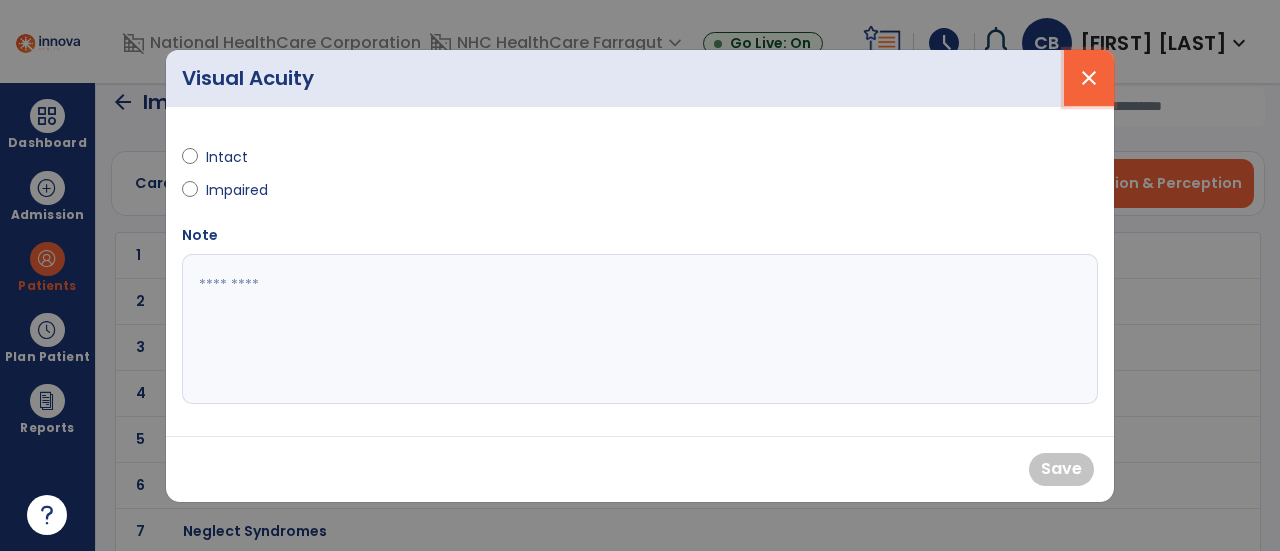 click on "close" at bounding box center (1089, 78) 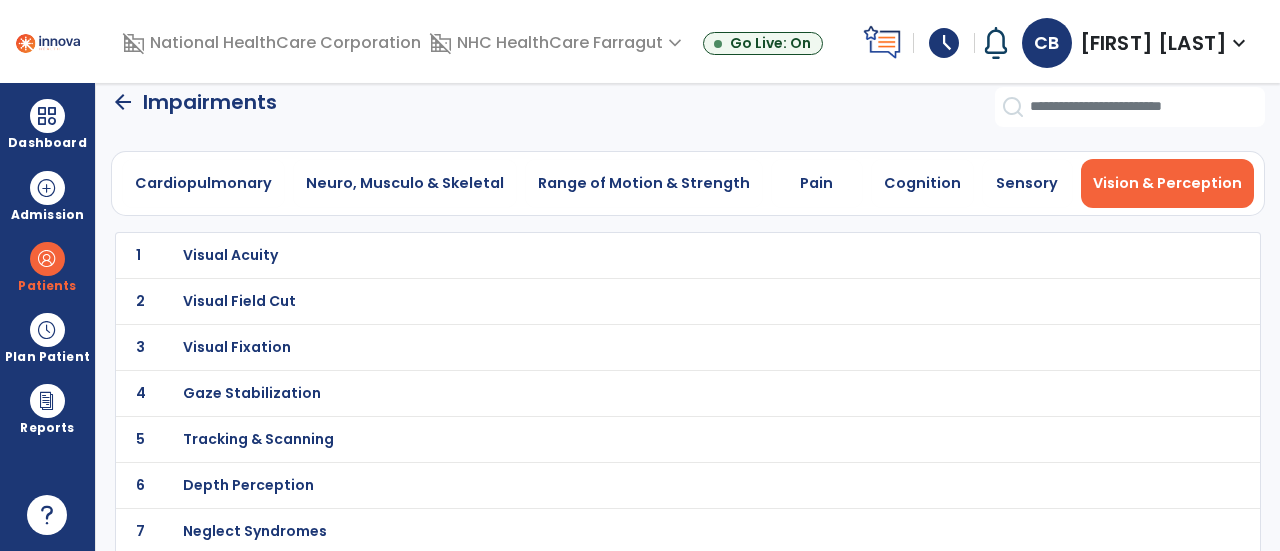 click on "2 Visual Field Cut" 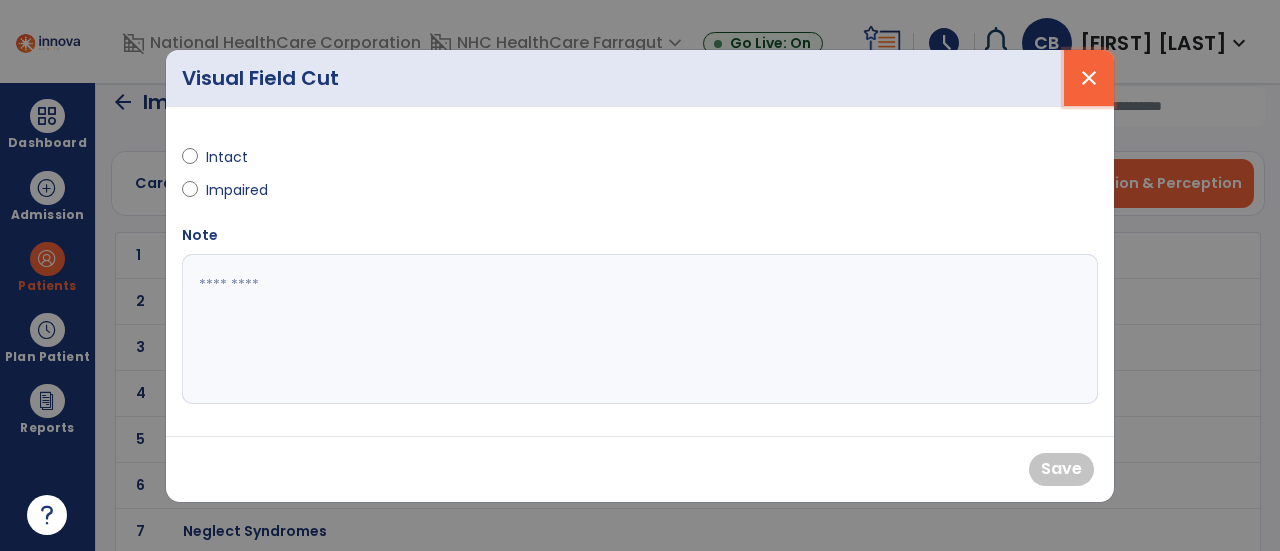 click on "close" at bounding box center [1089, 78] 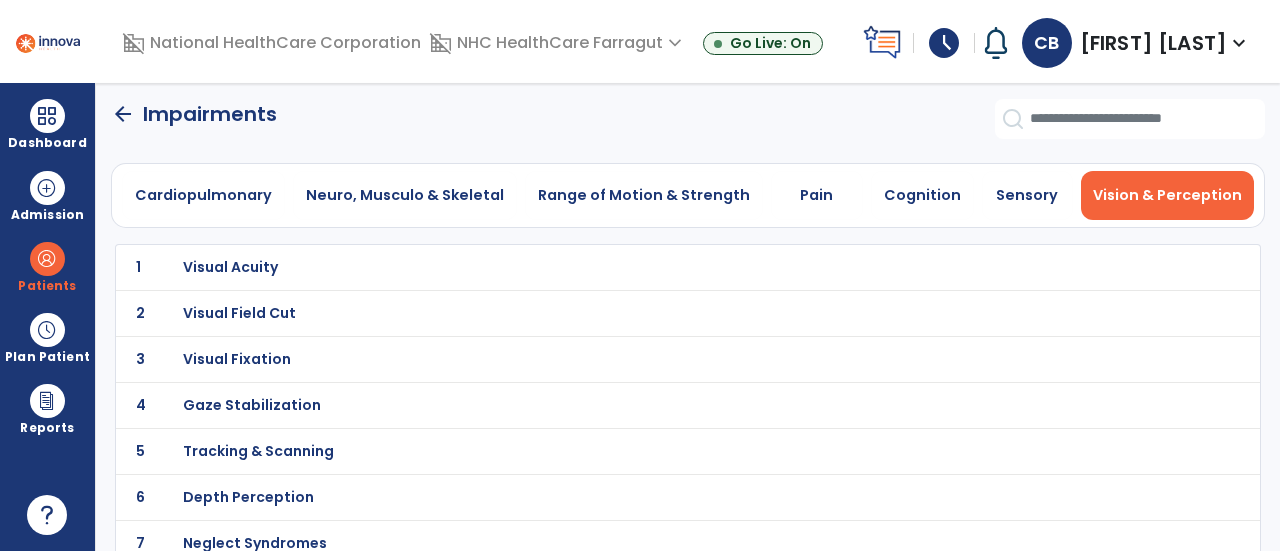 scroll, scrollTop: 0, scrollLeft: 0, axis: both 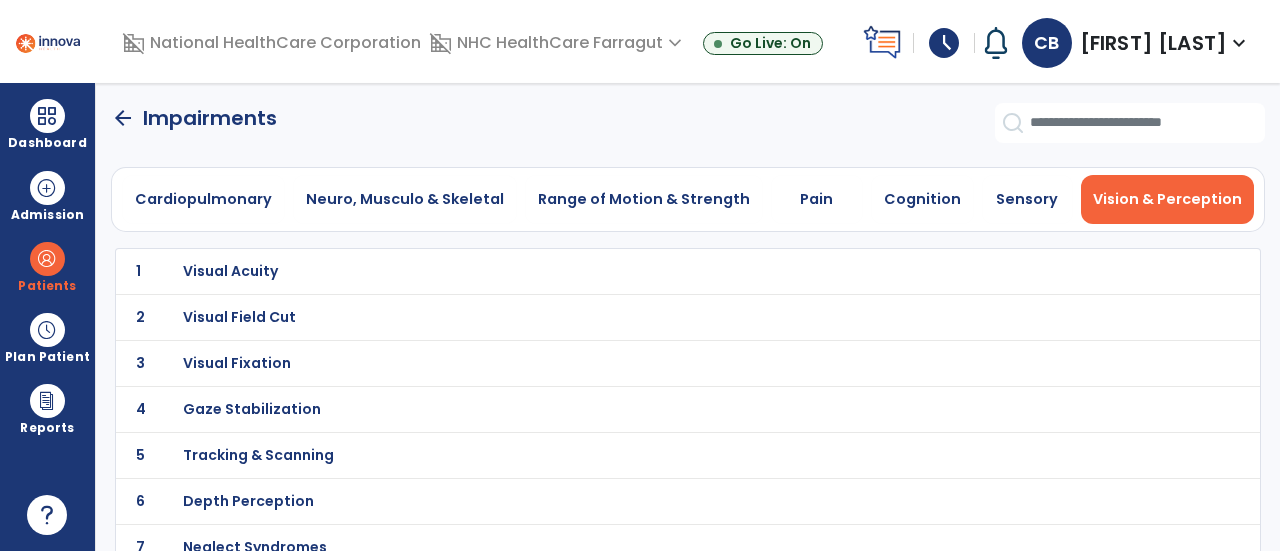 click on "arrow_back" 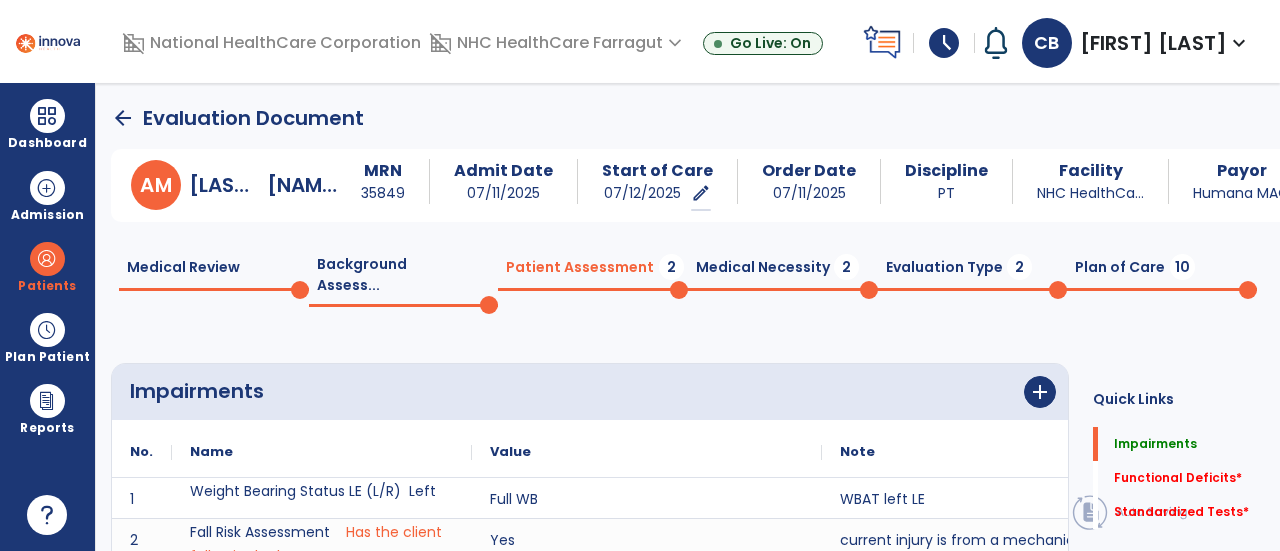 click on "arrow_back" 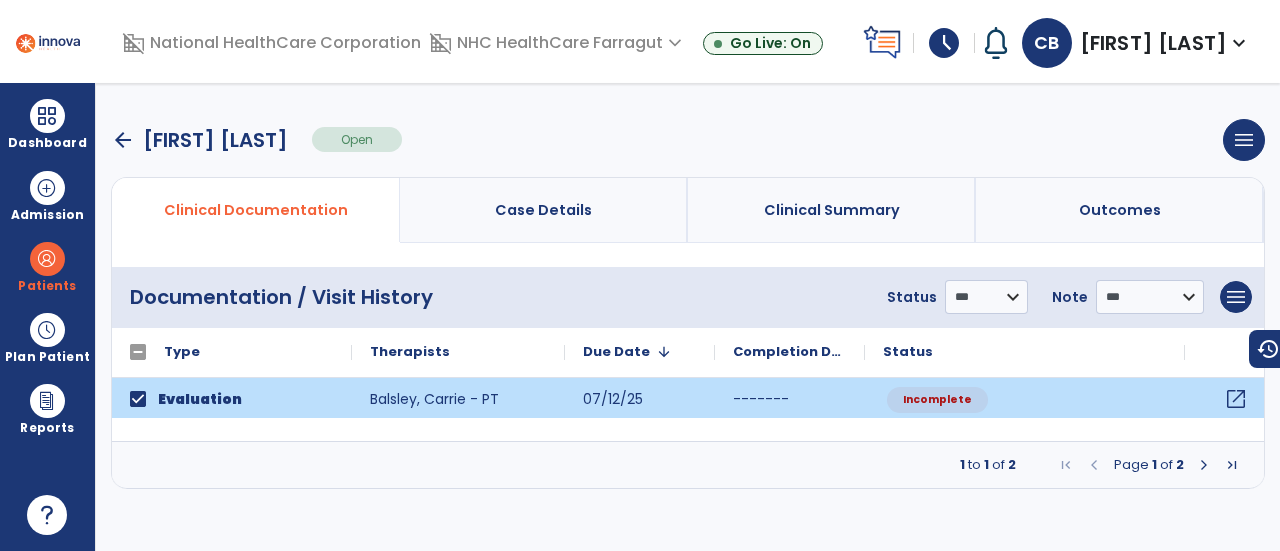 click on "open_in_new" 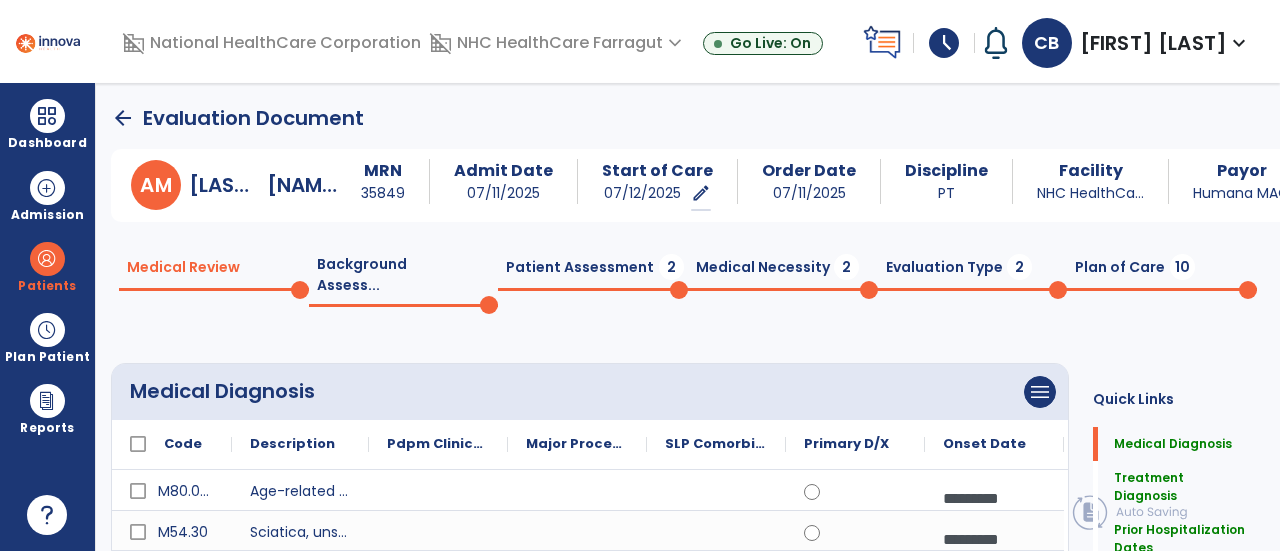 click on "Patient Assessment  2" 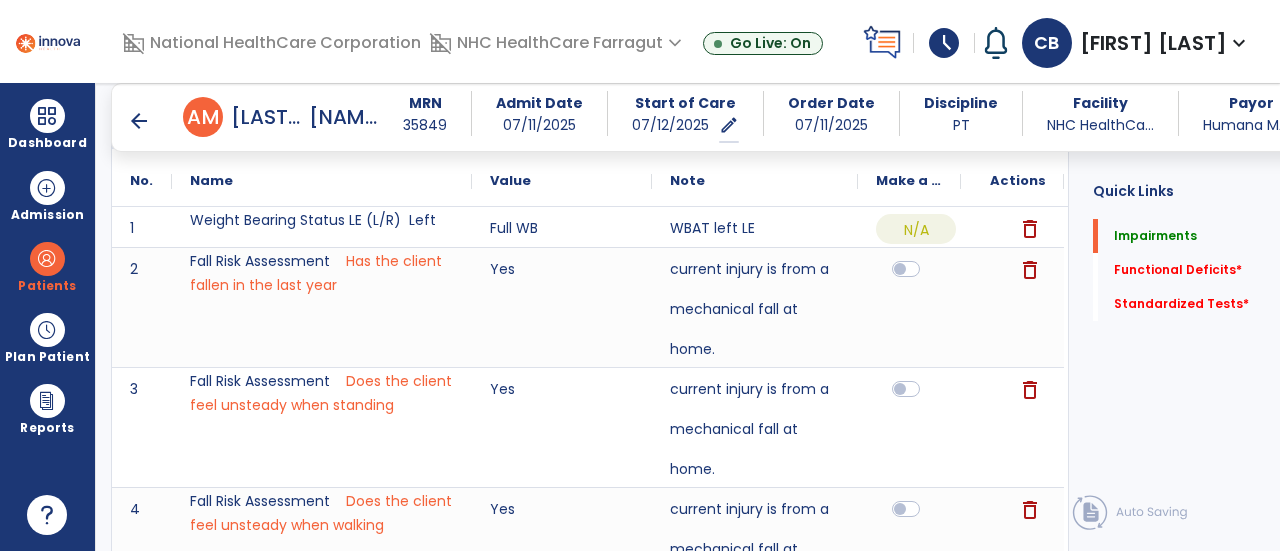scroll, scrollTop: 300, scrollLeft: 0, axis: vertical 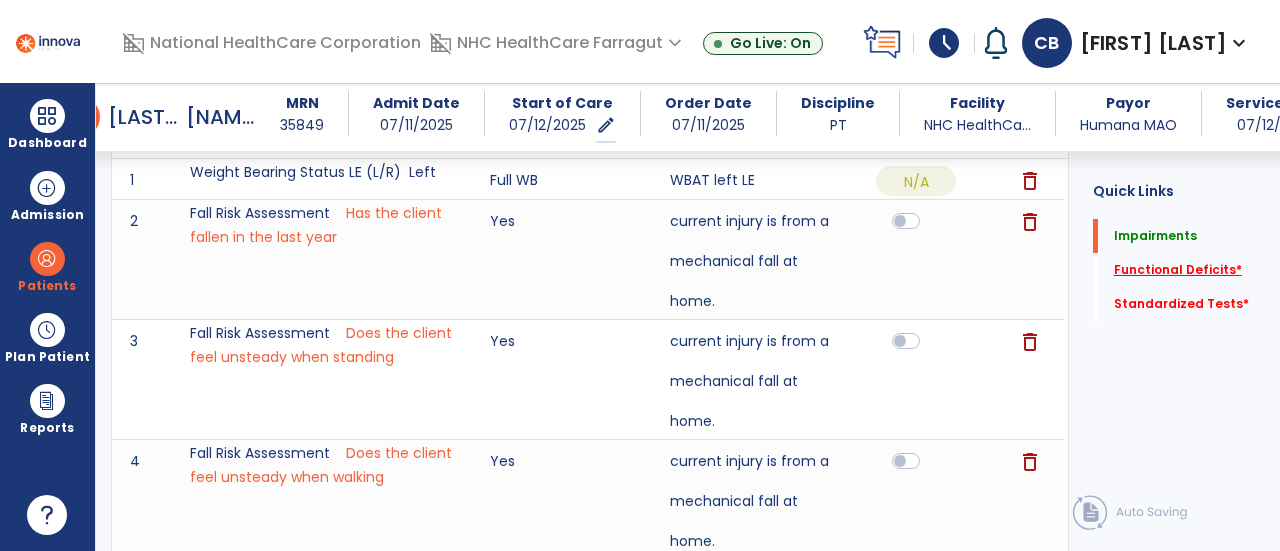 click on "Functional Deficits   *" 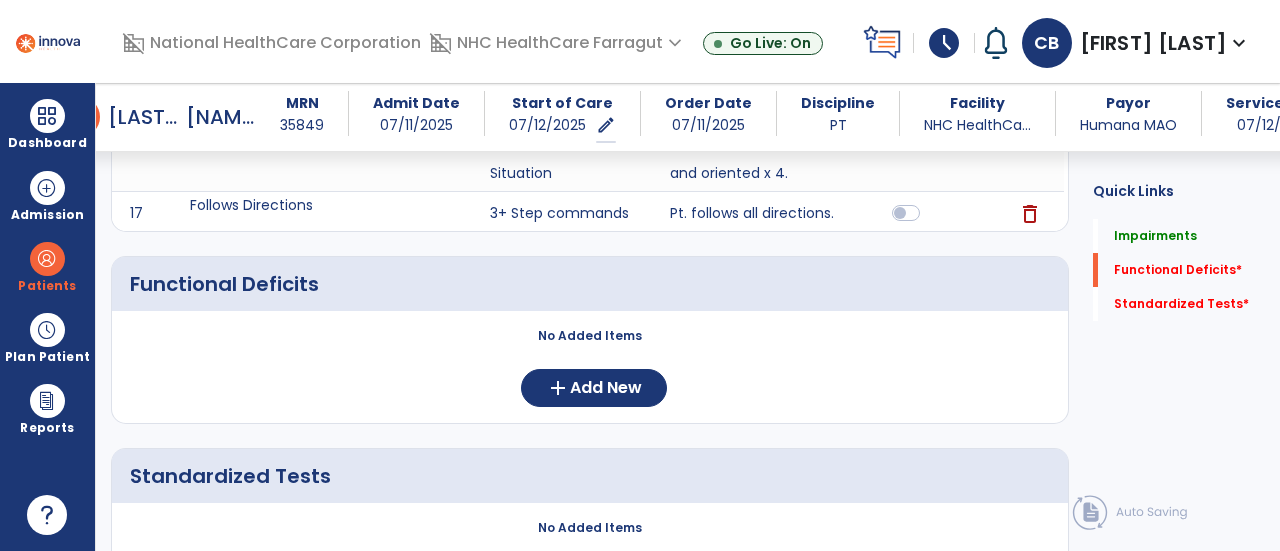 scroll, scrollTop: 1618, scrollLeft: 0, axis: vertical 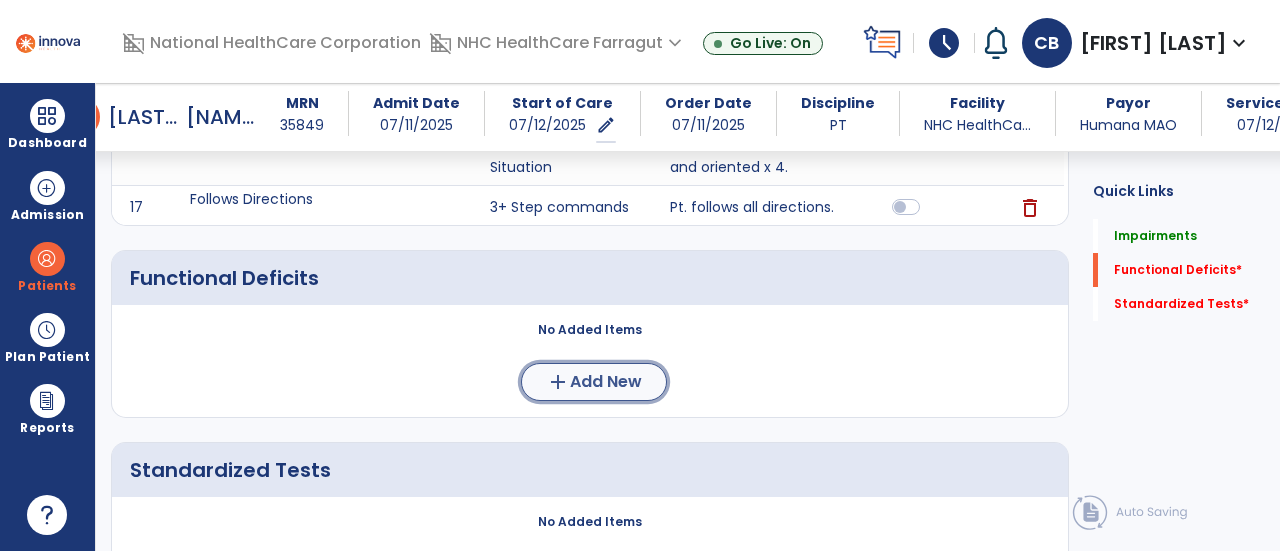 click on "add" 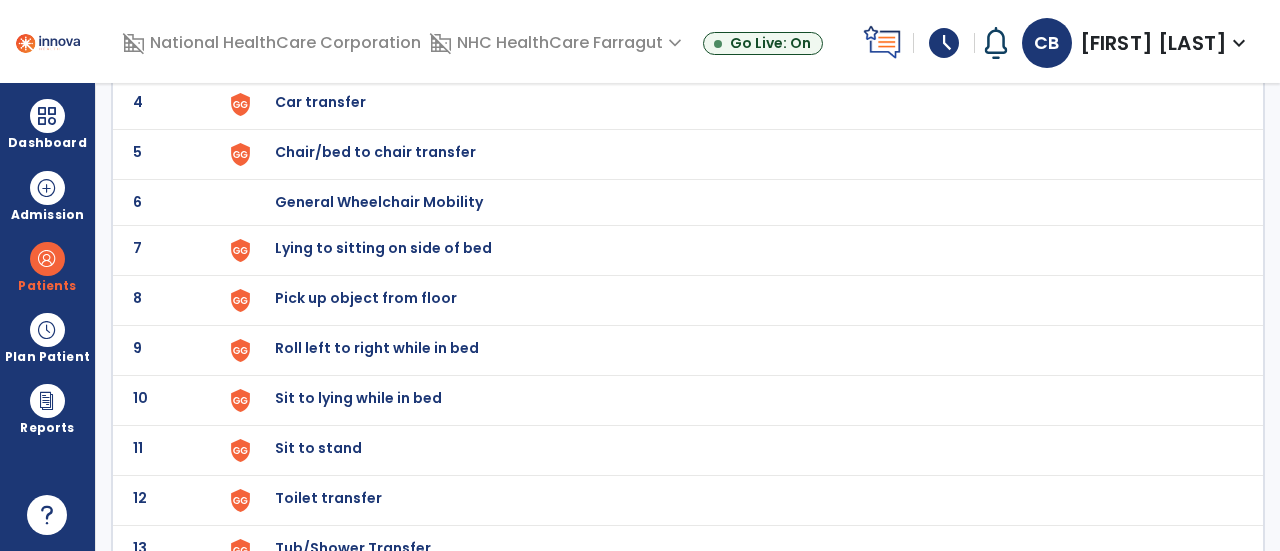 scroll, scrollTop: 300, scrollLeft: 0, axis: vertical 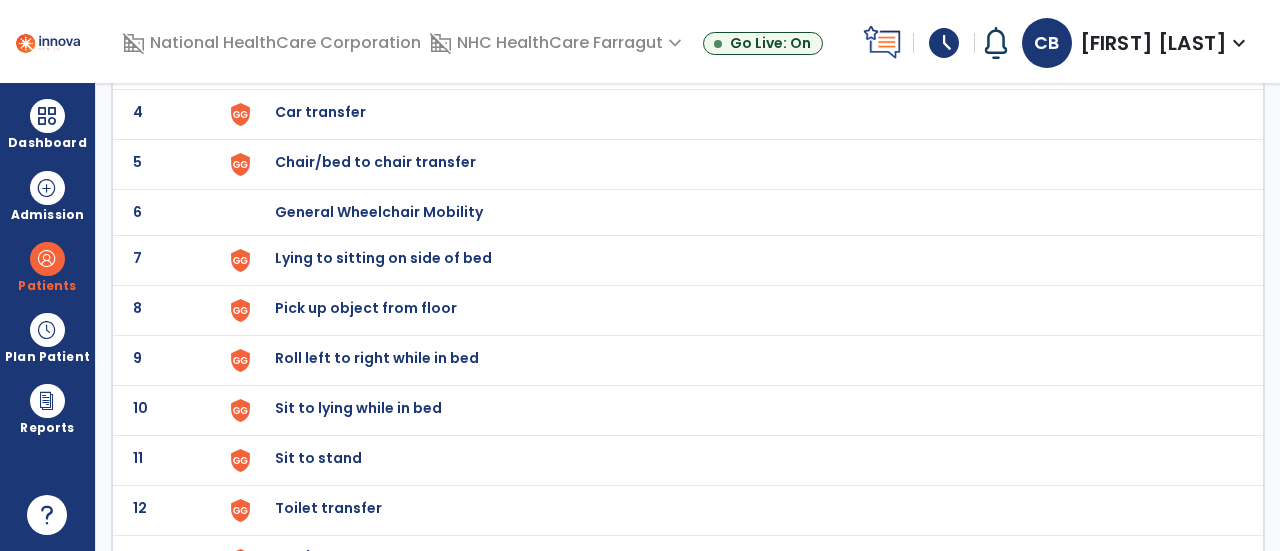 click on "Roll left to right while in bed" at bounding box center [321, -38] 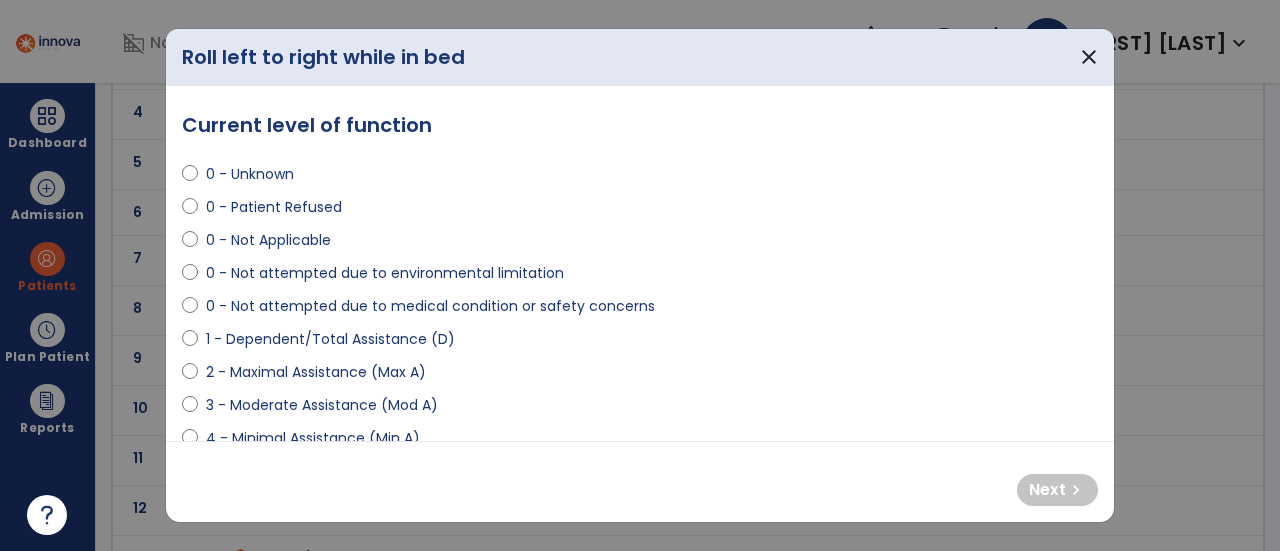 scroll, scrollTop: 100, scrollLeft: 0, axis: vertical 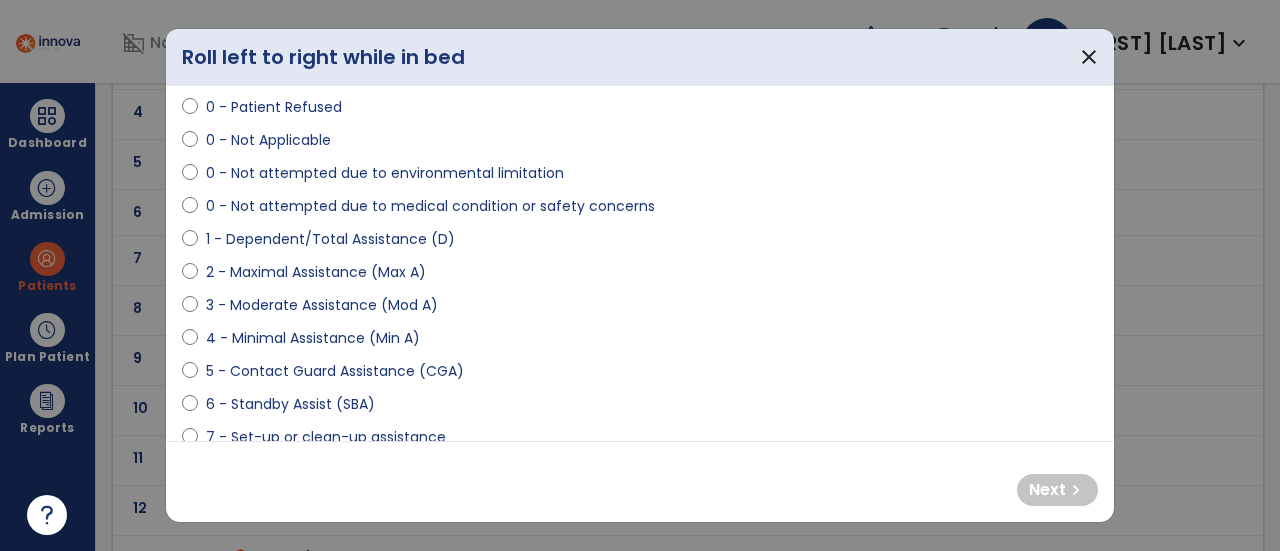 select on "**********" 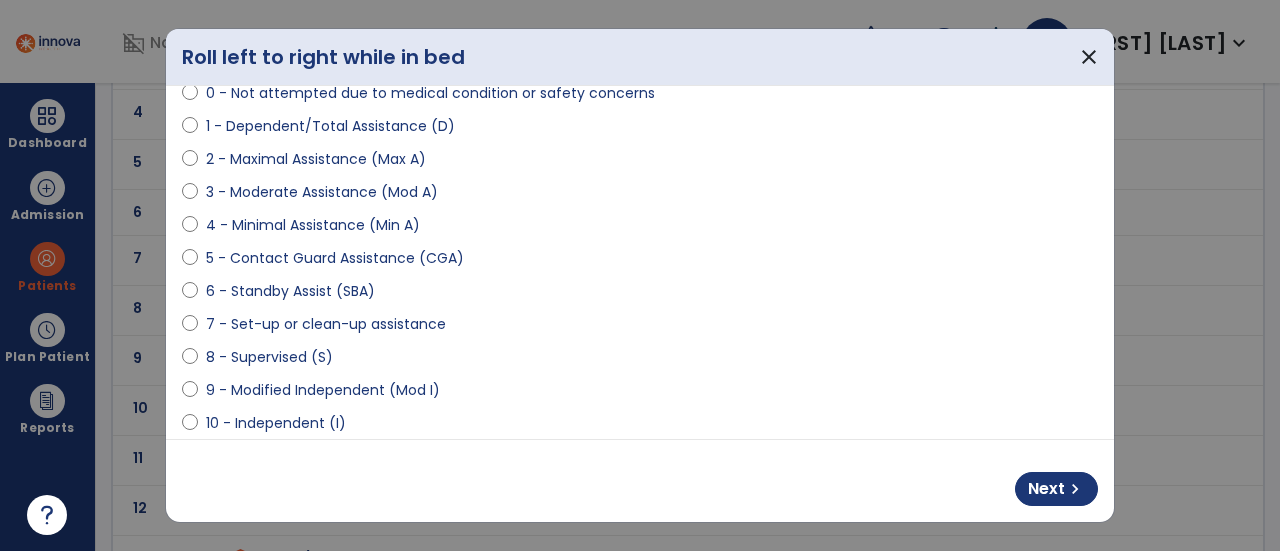scroll, scrollTop: 300, scrollLeft: 0, axis: vertical 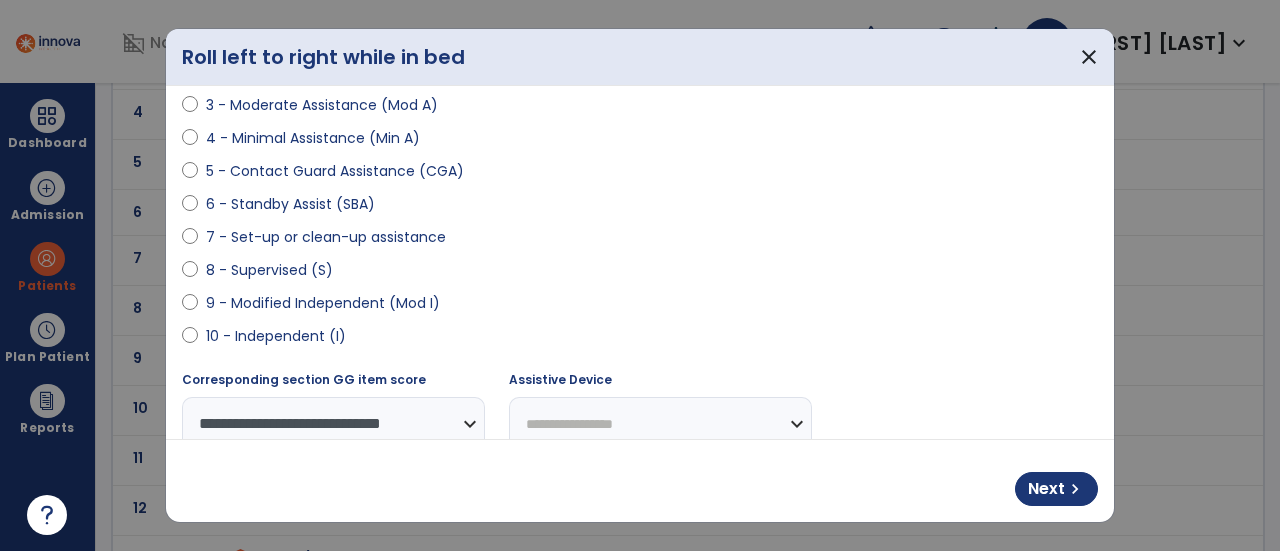 click on "**********" at bounding box center (660, 424) 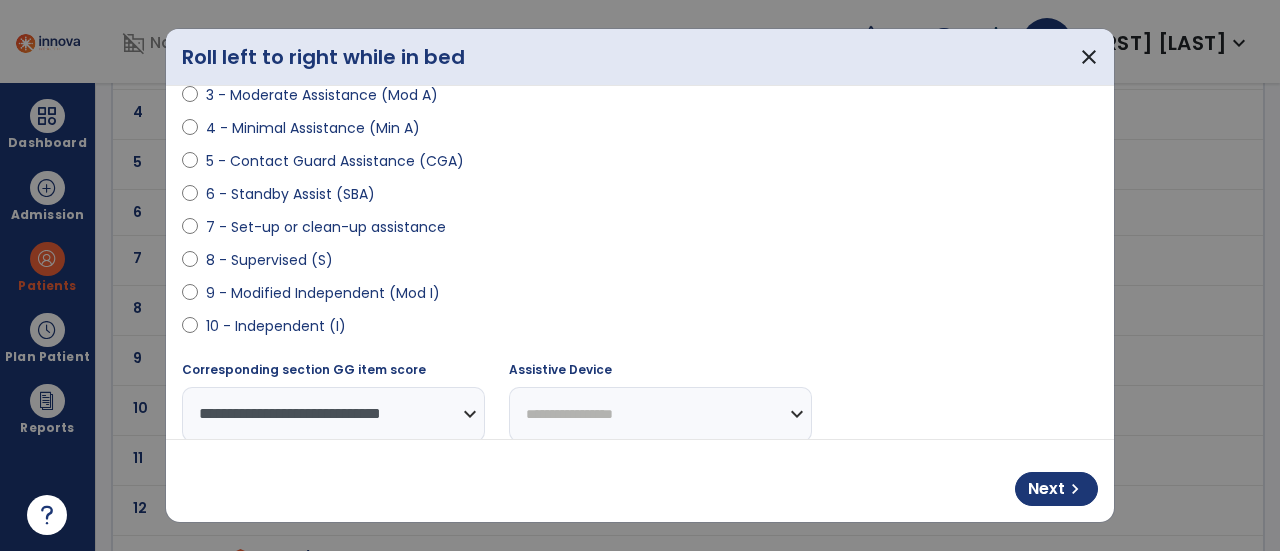 select on "*********" 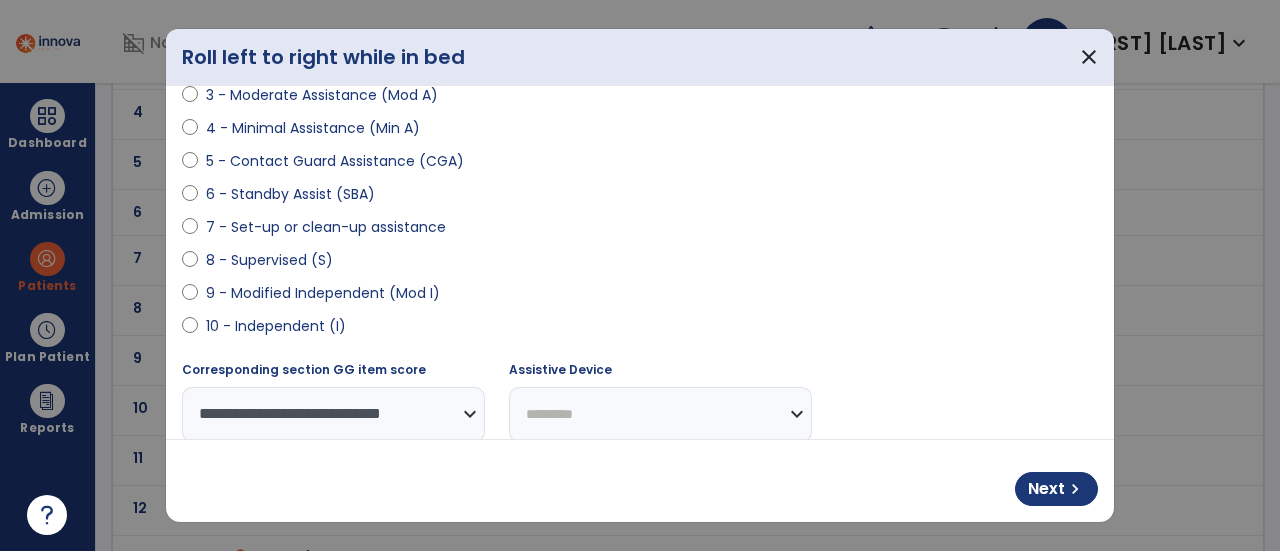 click on "**********" at bounding box center [660, 414] 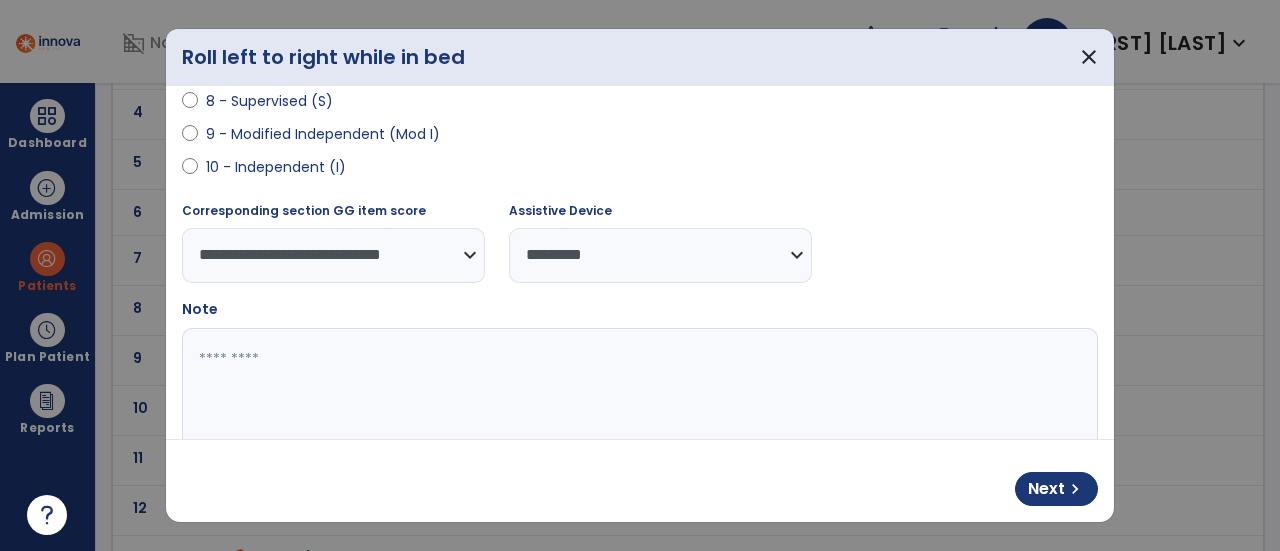 scroll, scrollTop: 510, scrollLeft: 0, axis: vertical 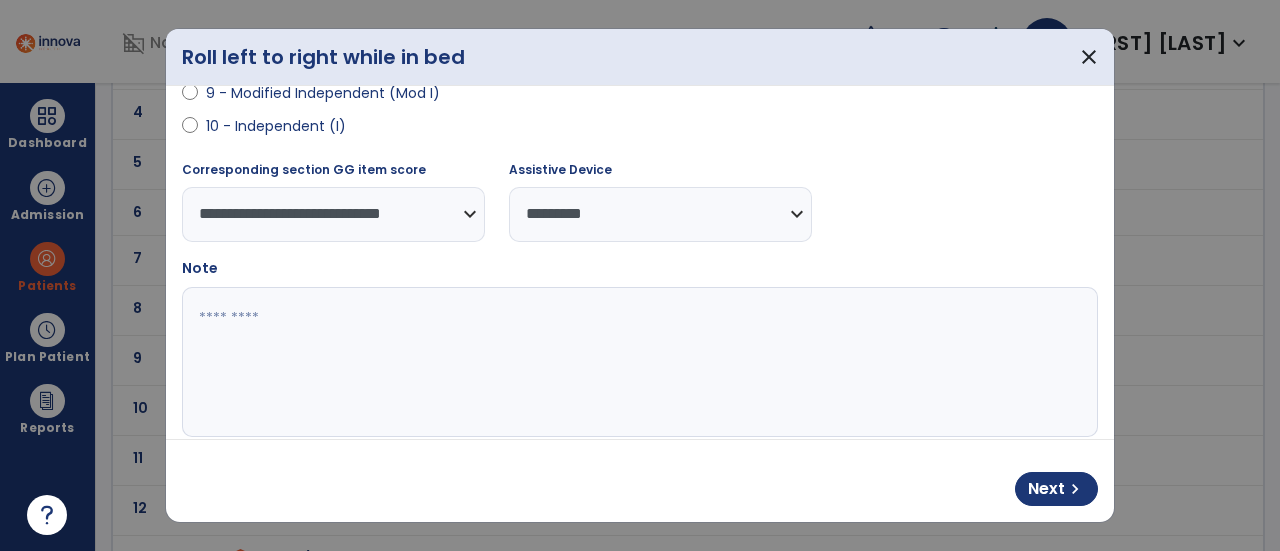 click at bounding box center (638, 362) 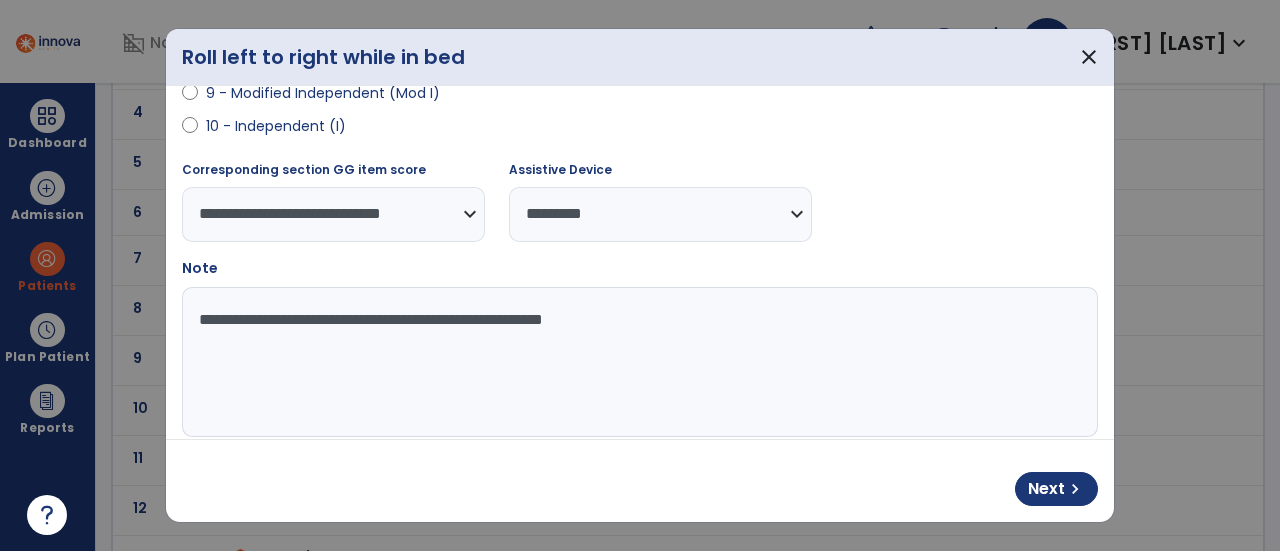 drag, startPoint x: 197, startPoint y: 312, endPoint x: 665, endPoint y: 341, distance: 468.89764 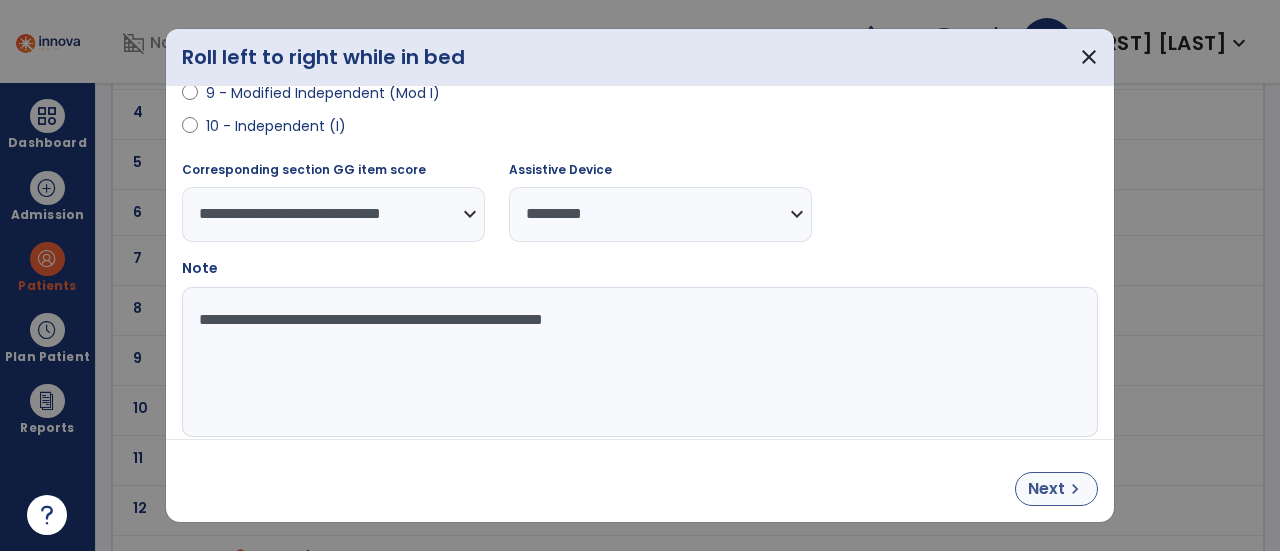 type on "**********" 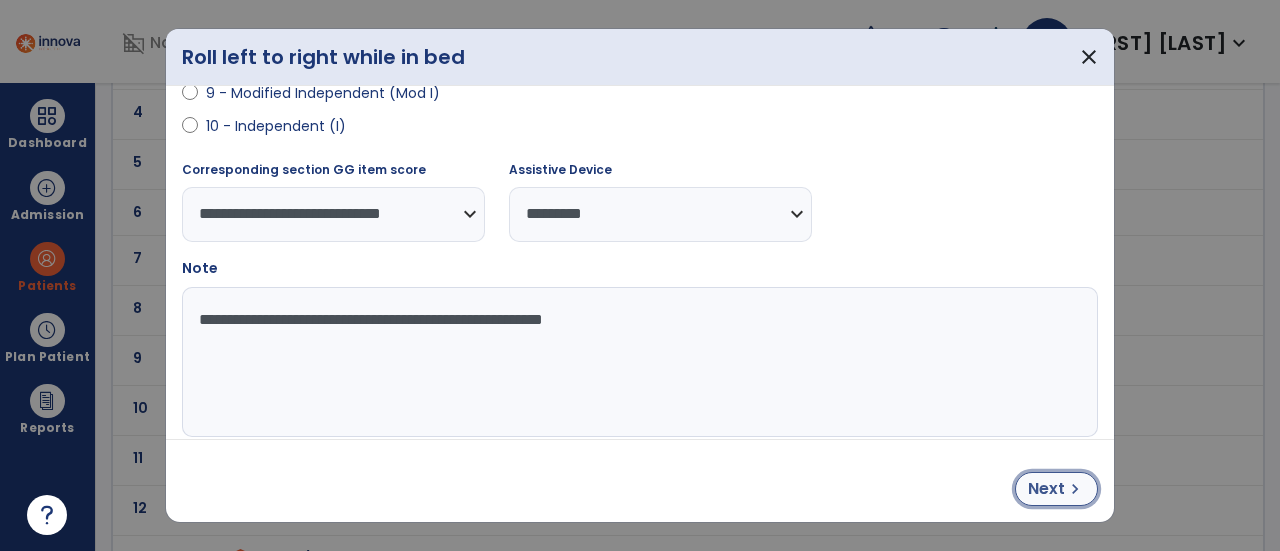 click on "Next" at bounding box center [1046, 489] 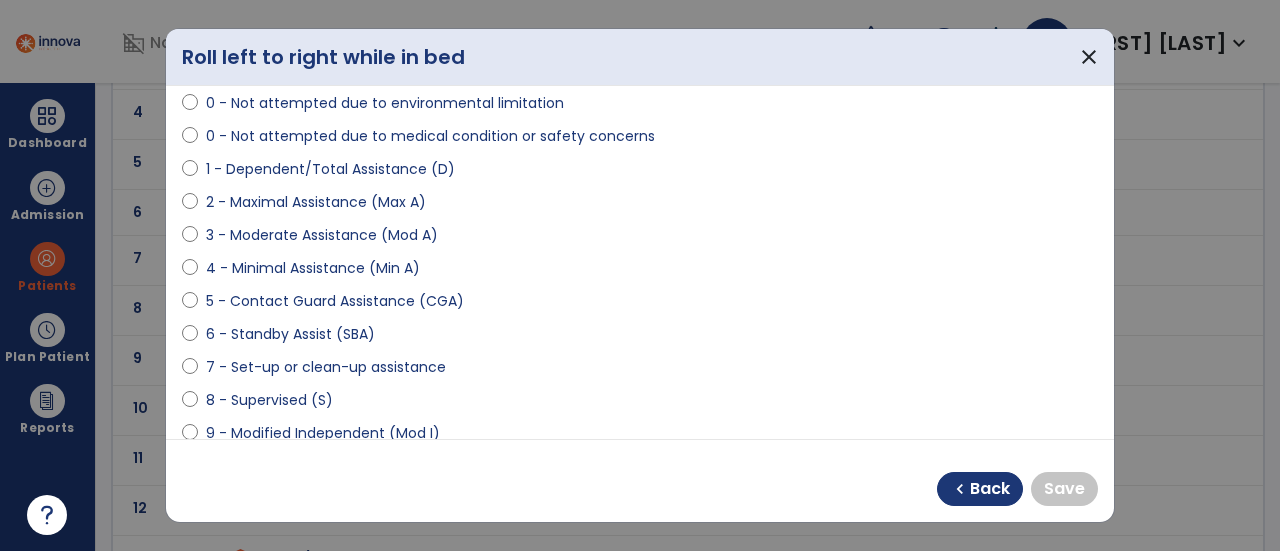 scroll, scrollTop: 300, scrollLeft: 0, axis: vertical 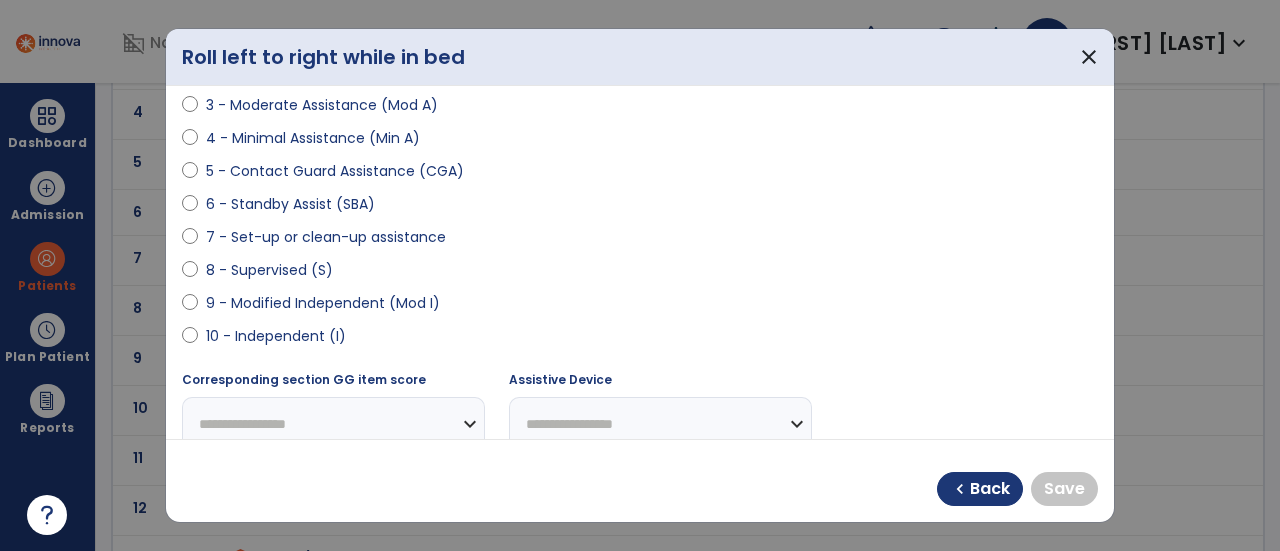 select on "**********" 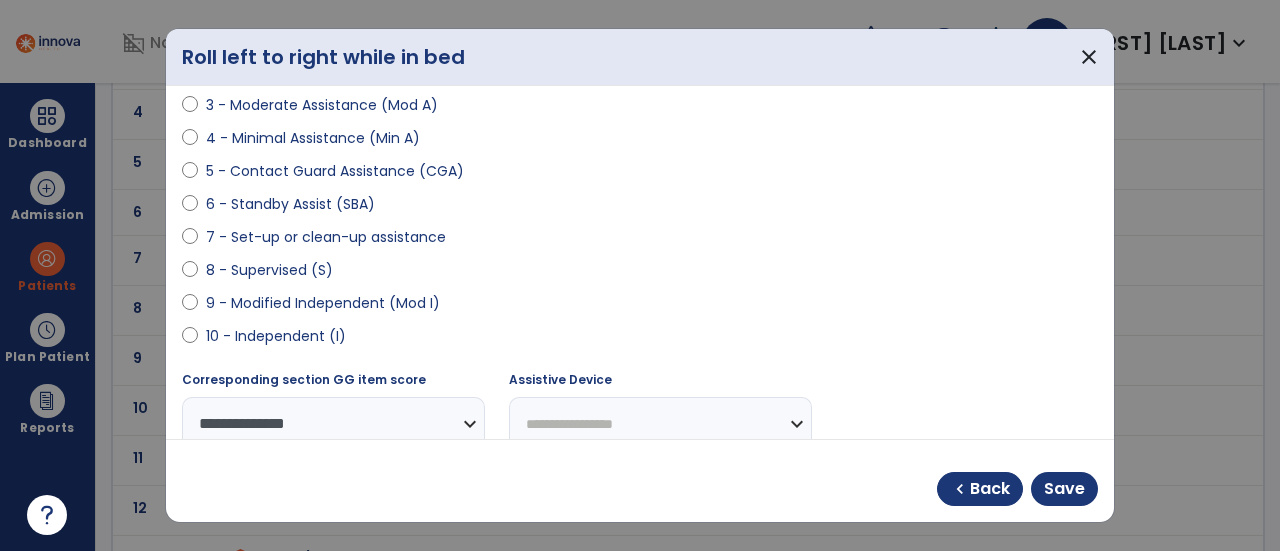 click on "**********" at bounding box center [660, 424] 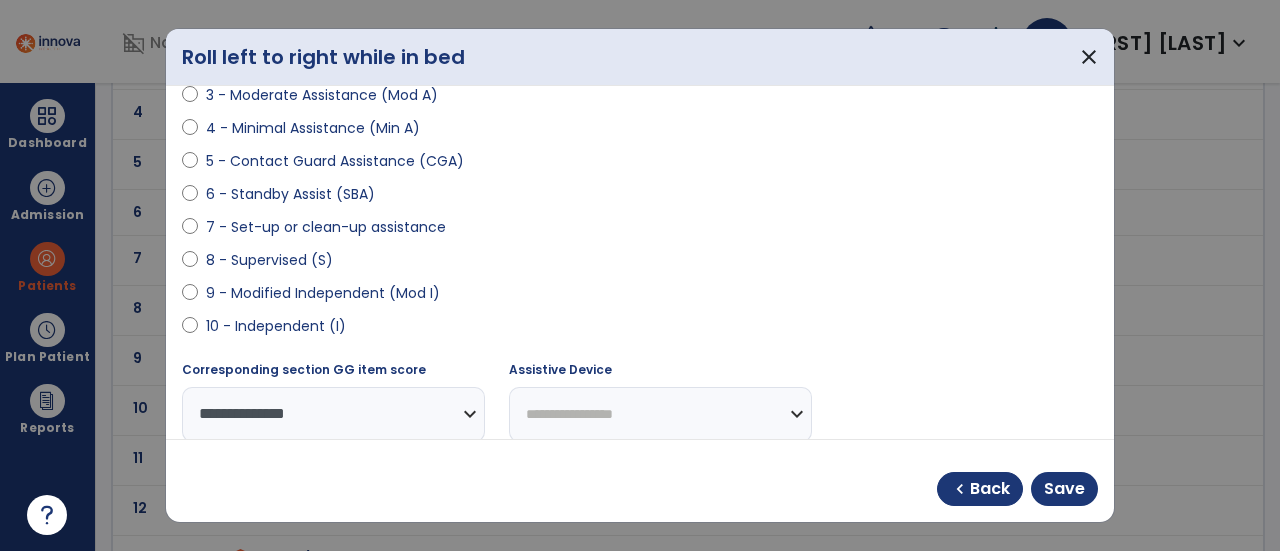 select on "****" 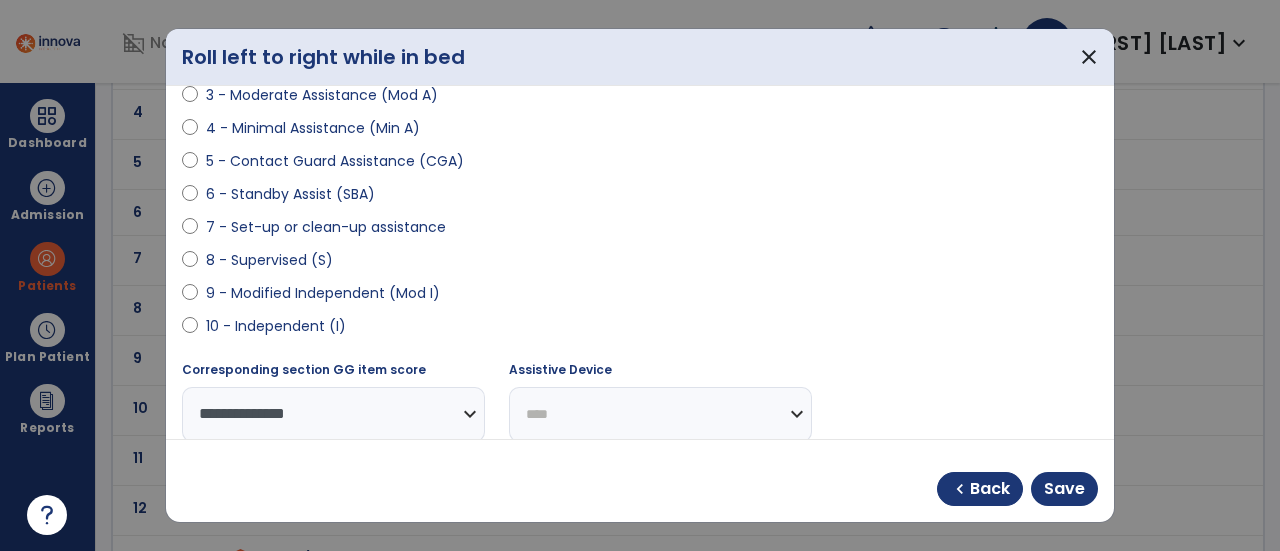 click on "**********" at bounding box center [660, 414] 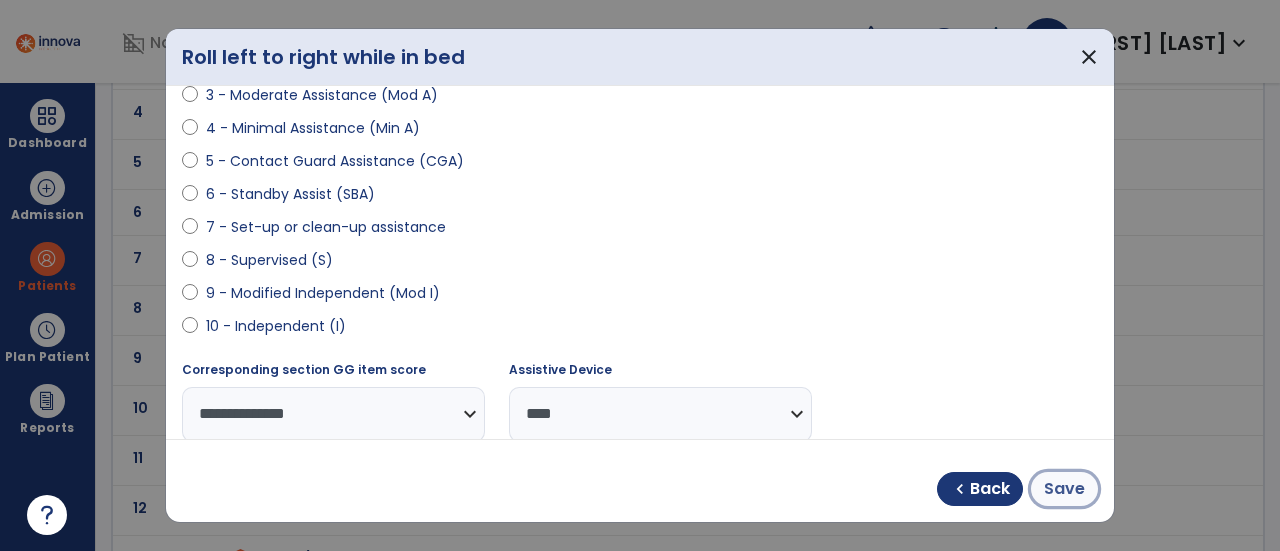 click on "Save" at bounding box center (1064, 489) 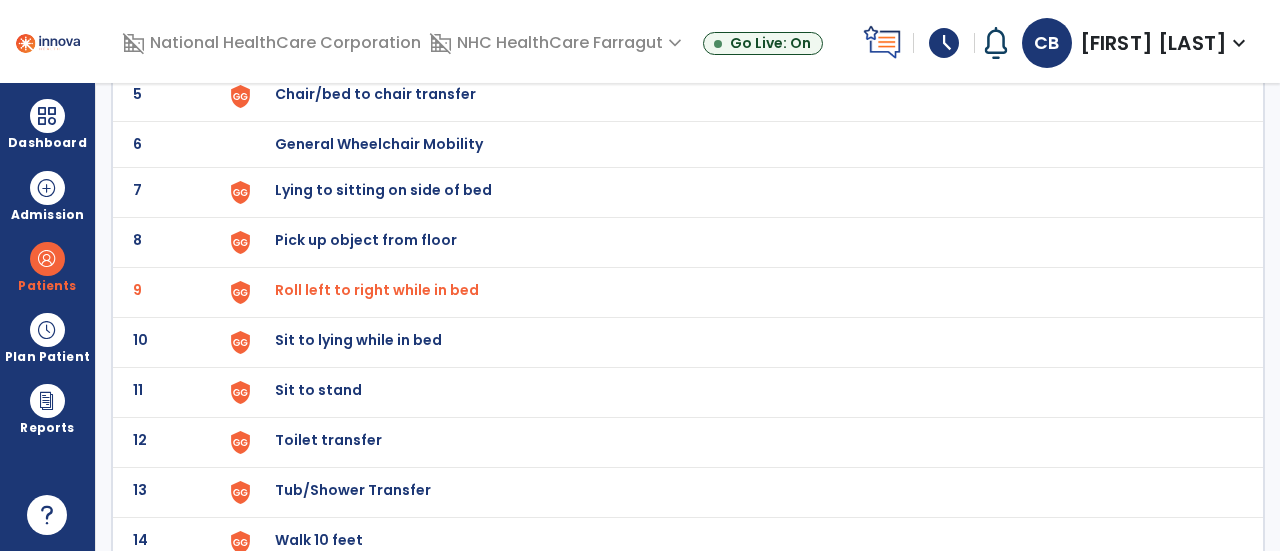 scroll, scrollTop: 400, scrollLeft: 0, axis: vertical 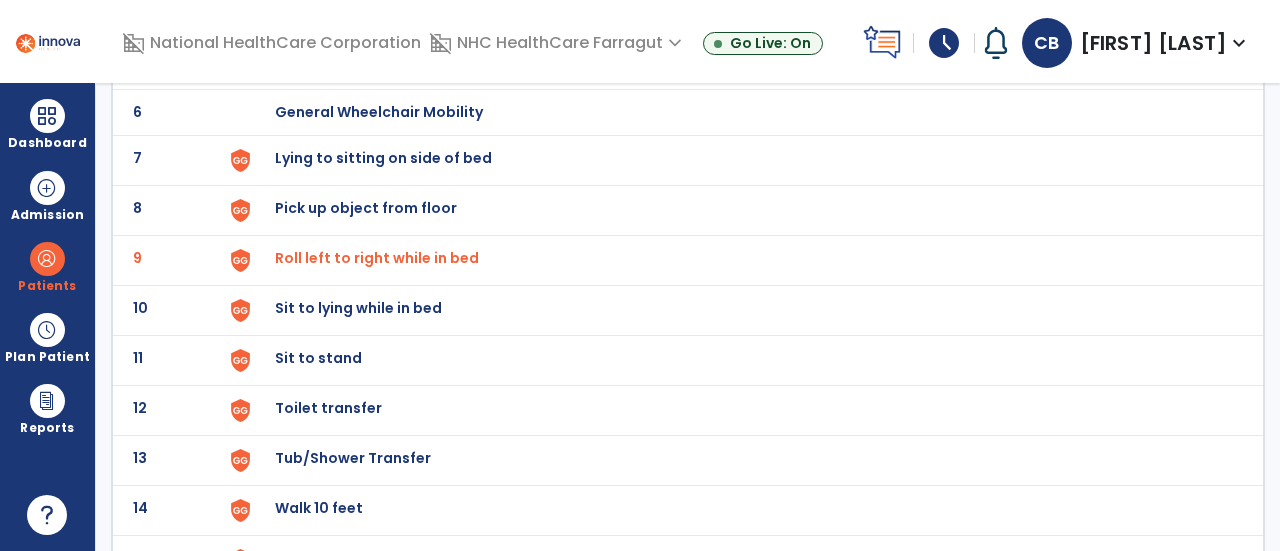 click on "Lying to sitting on side of bed" at bounding box center (321, -138) 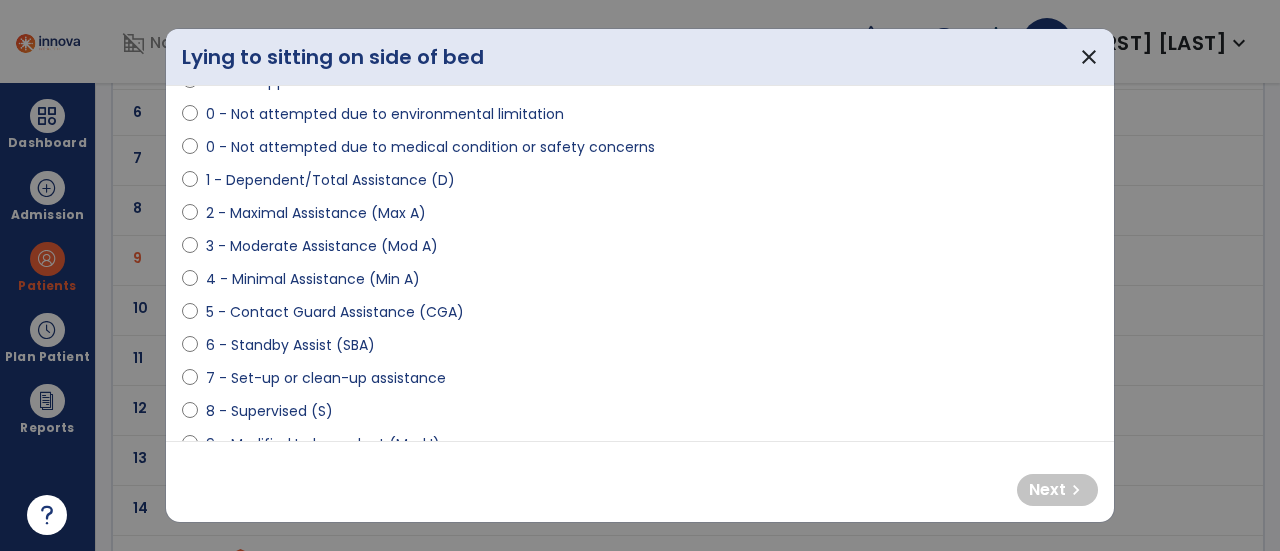scroll, scrollTop: 200, scrollLeft: 0, axis: vertical 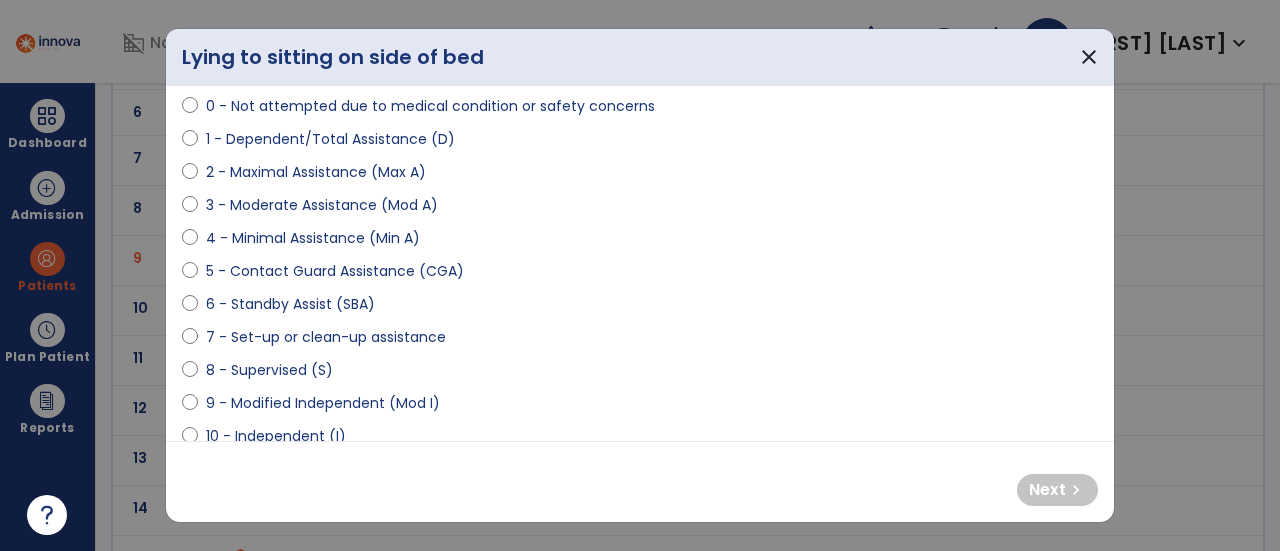 select on "**********" 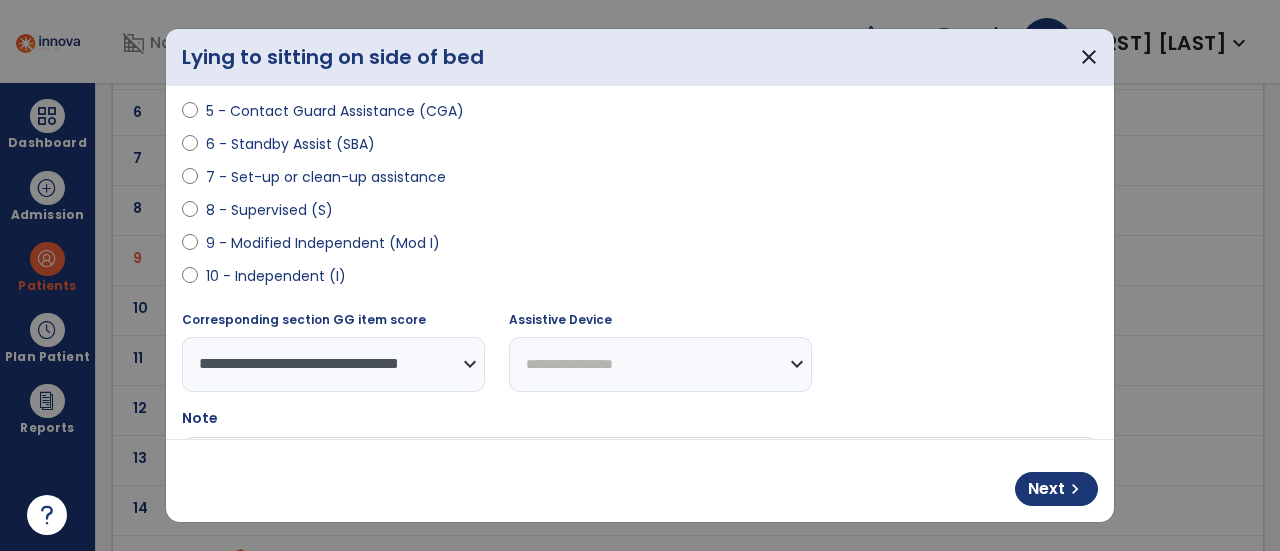 scroll, scrollTop: 400, scrollLeft: 0, axis: vertical 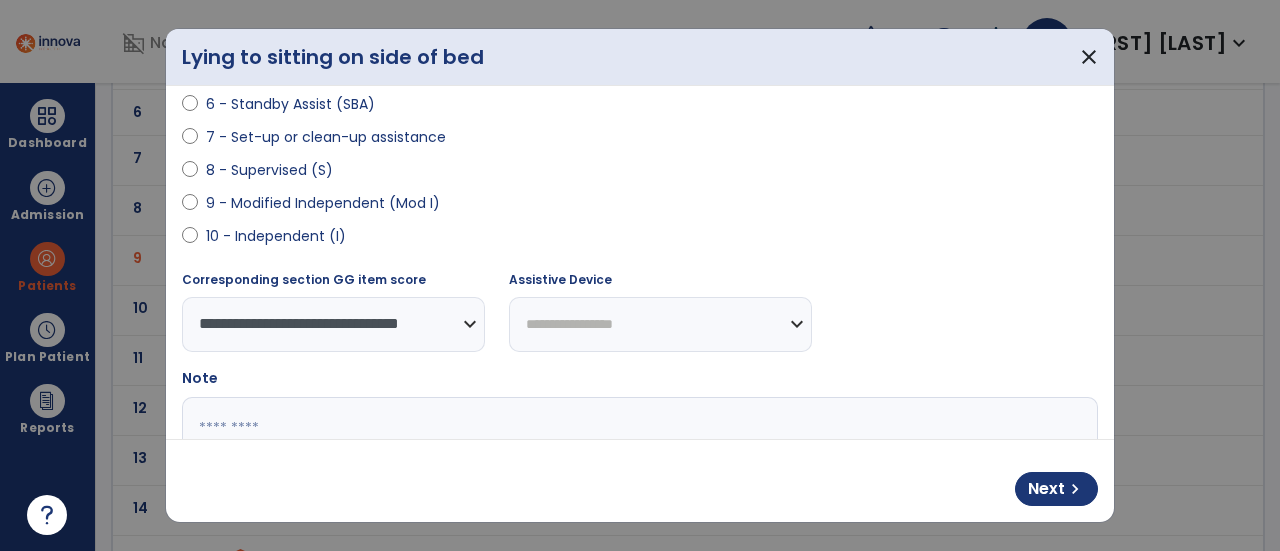 click on "**********" at bounding box center [660, 324] 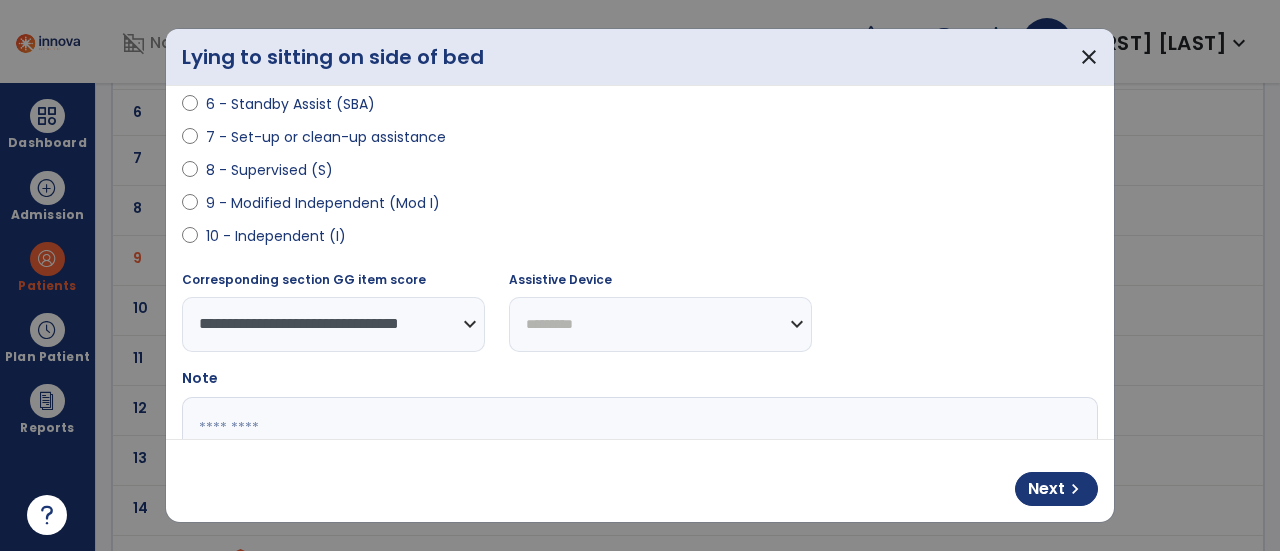click on "**********" at bounding box center [660, 324] 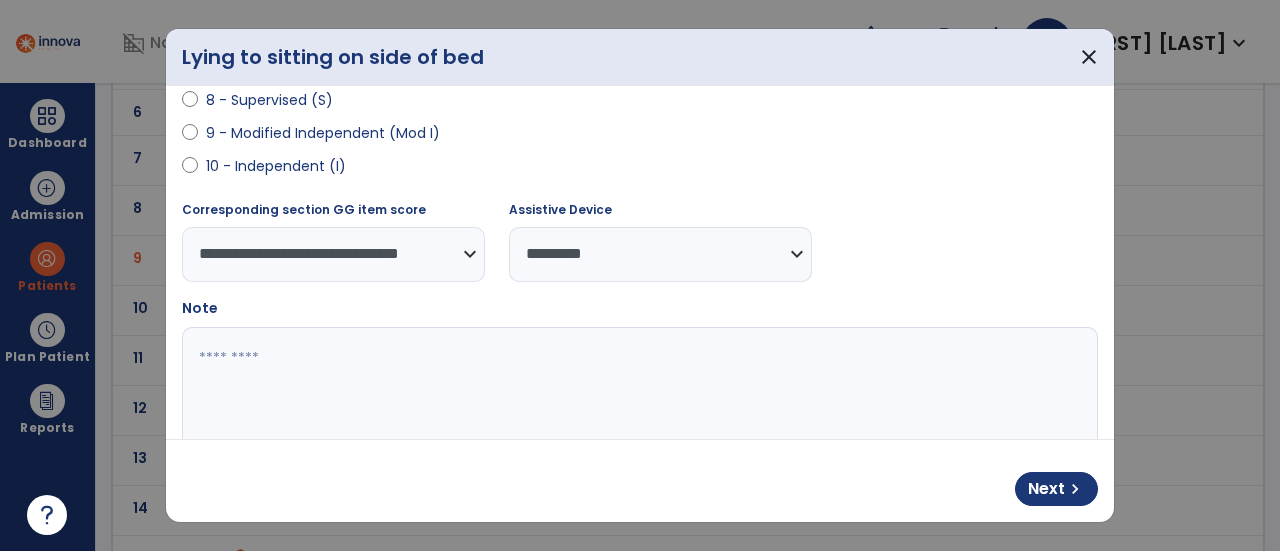 scroll, scrollTop: 537, scrollLeft: 0, axis: vertical 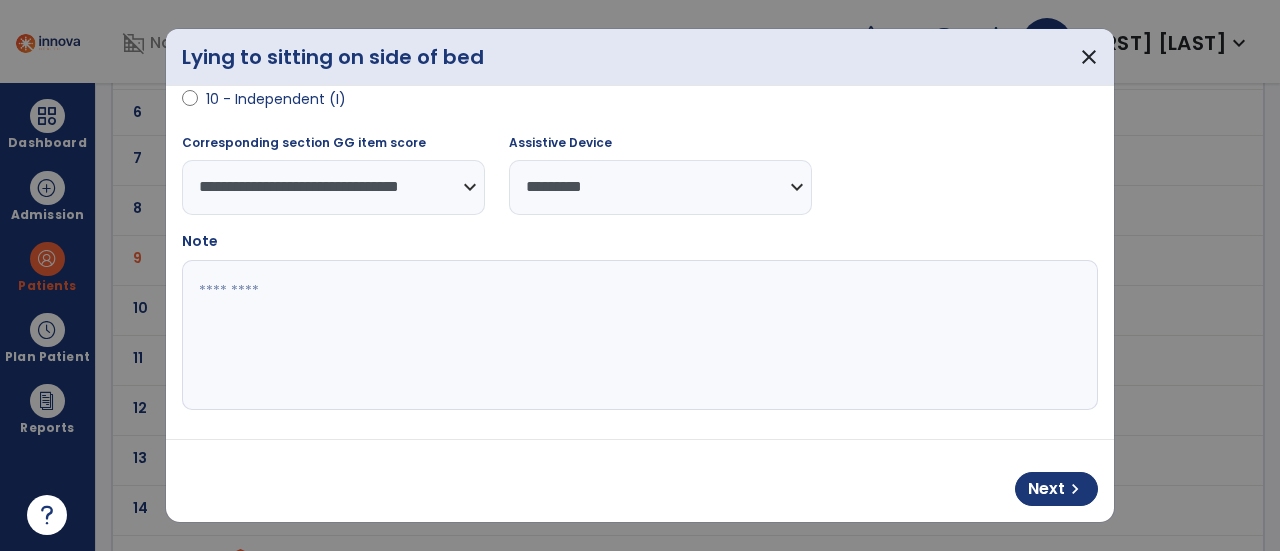 click at bounding box center (638, 335) 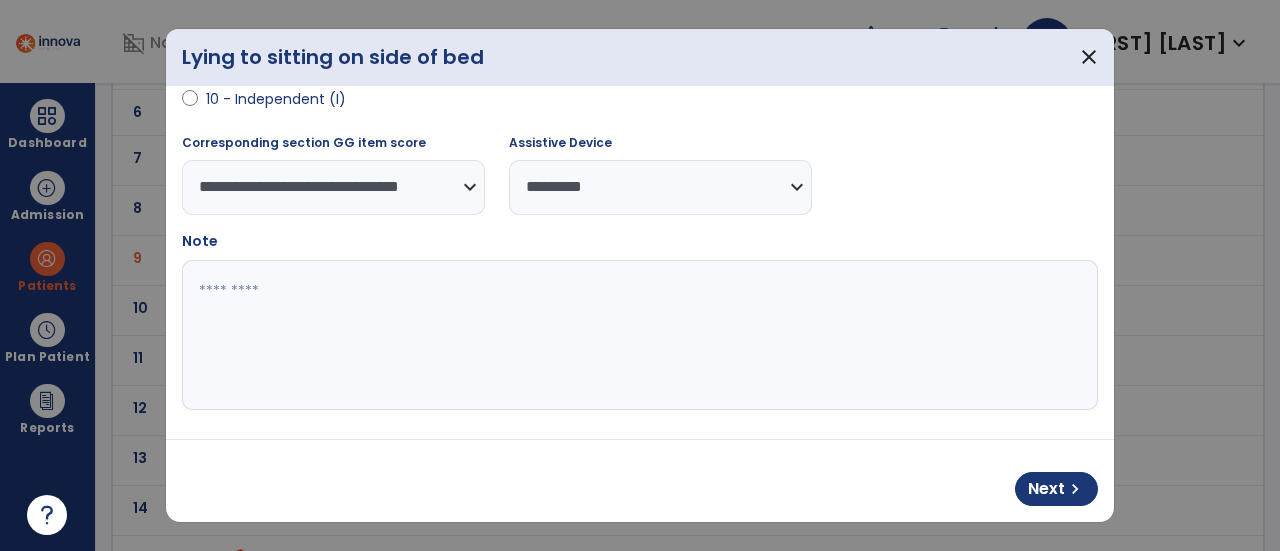 paste on "**********" 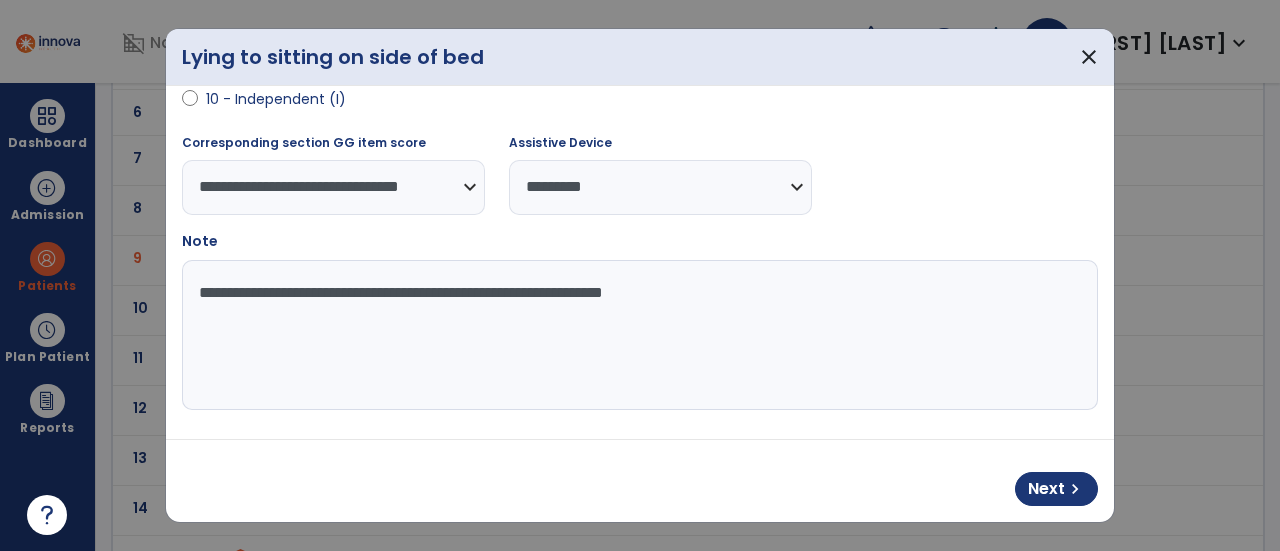 drag, startPoint x: 195, startPoint y: 291, endPoint x: 719, endPoint y: 297, distance: 524.03436 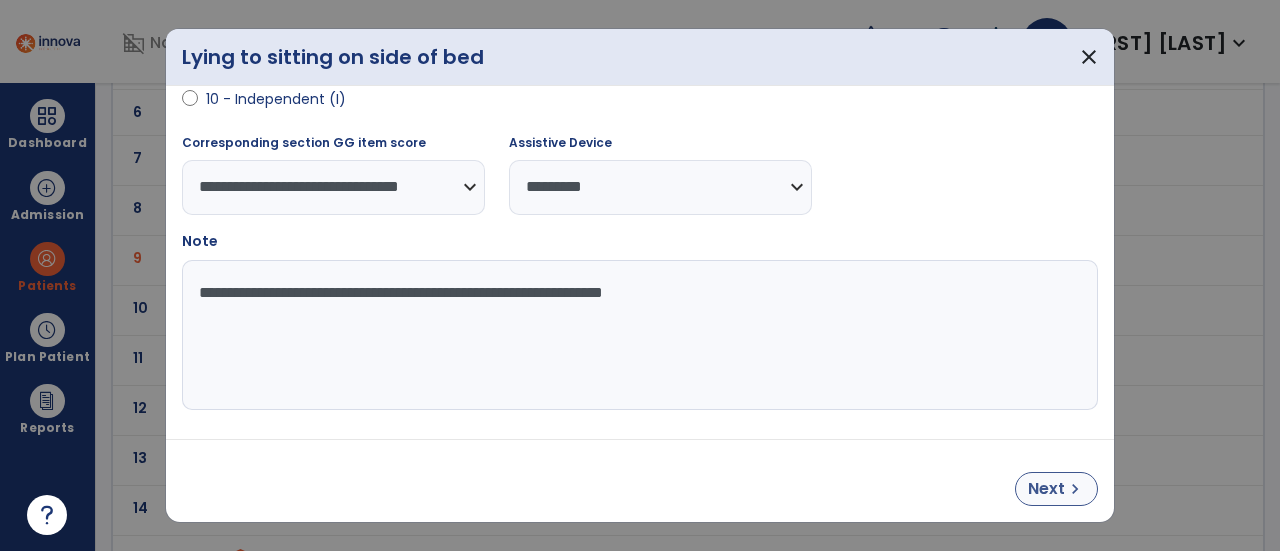 type on "**********" 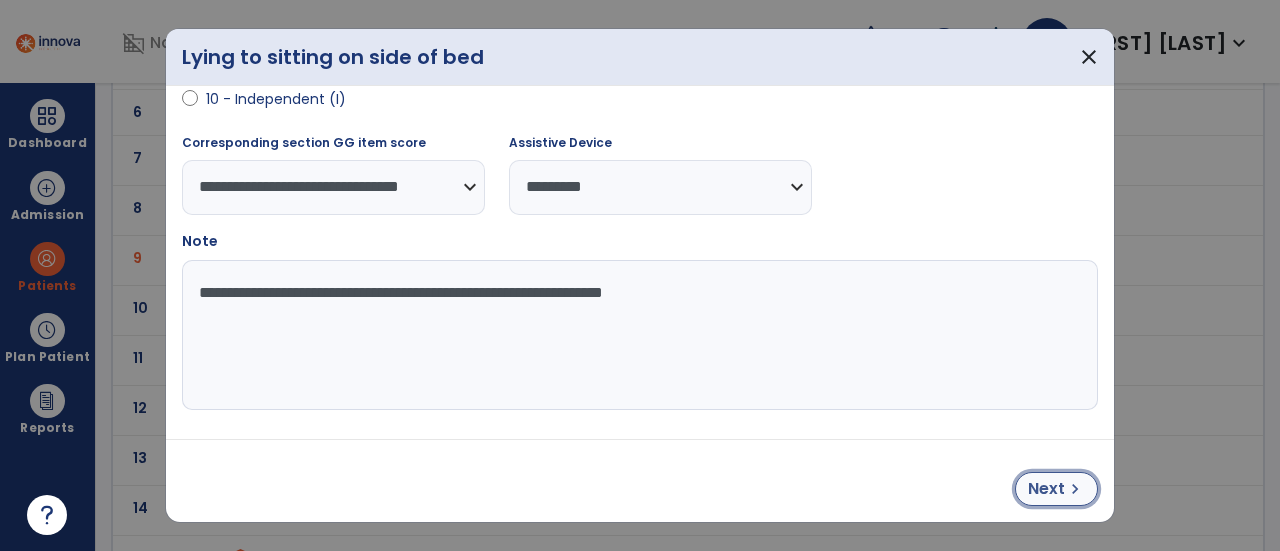 click on "chevron_right" at bounding box center (1075, 489) 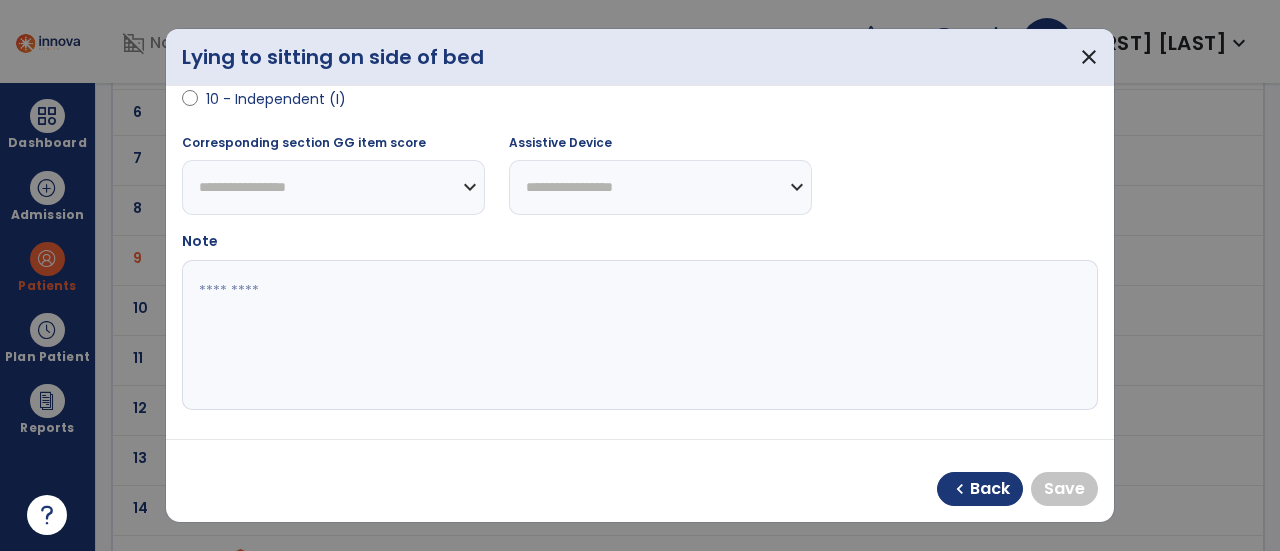 select on "**********" 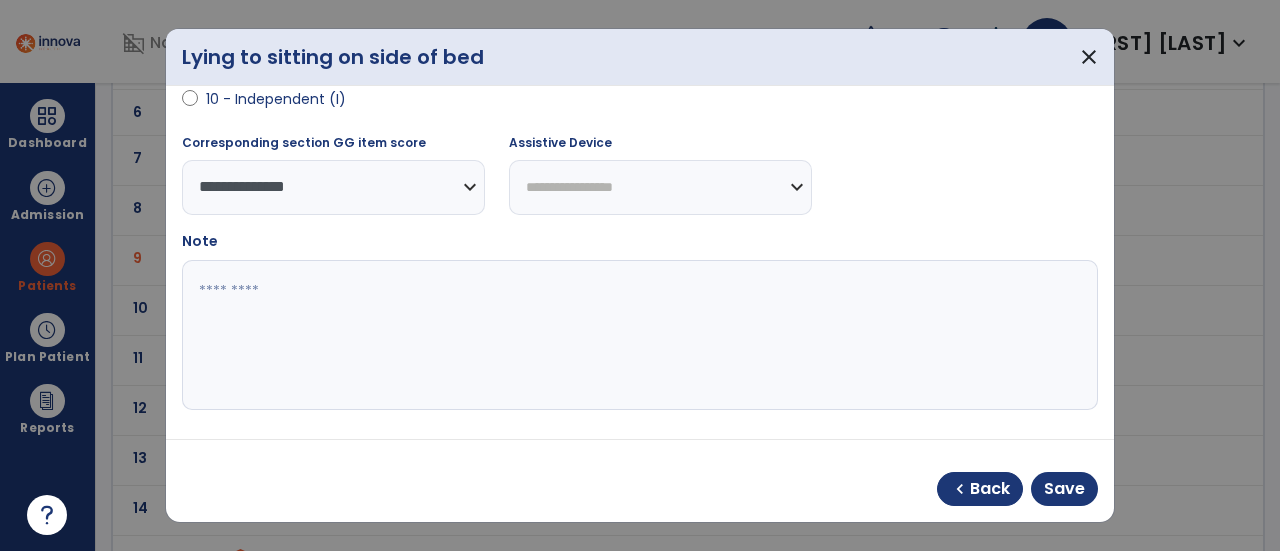 click on "**********" at bounding box center [660, 187] 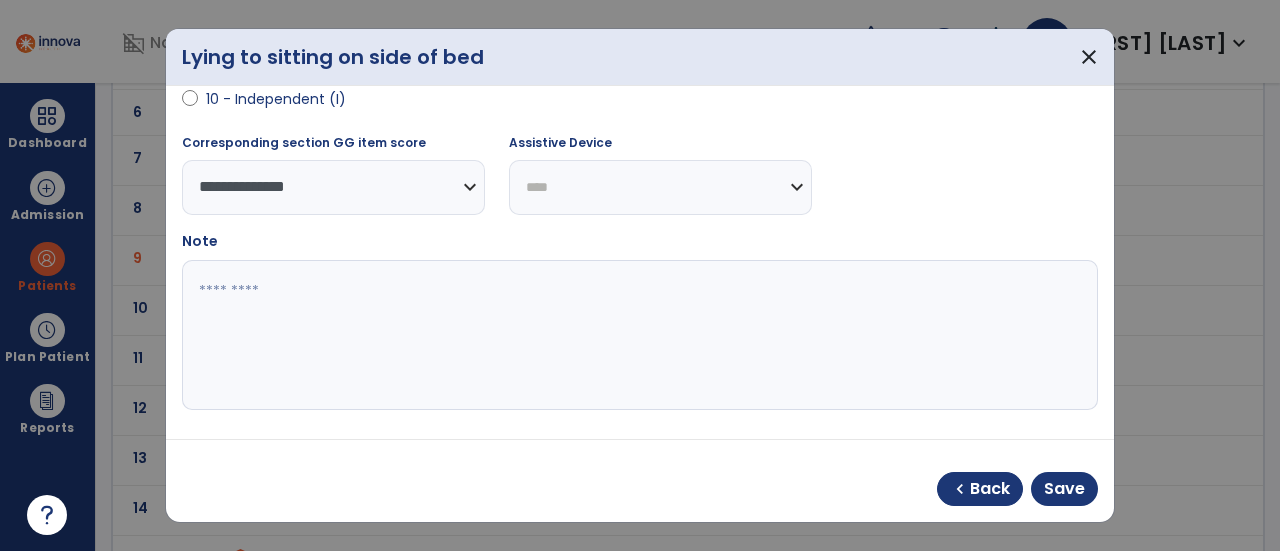 click on "**********" at bounding box center (660, 187) 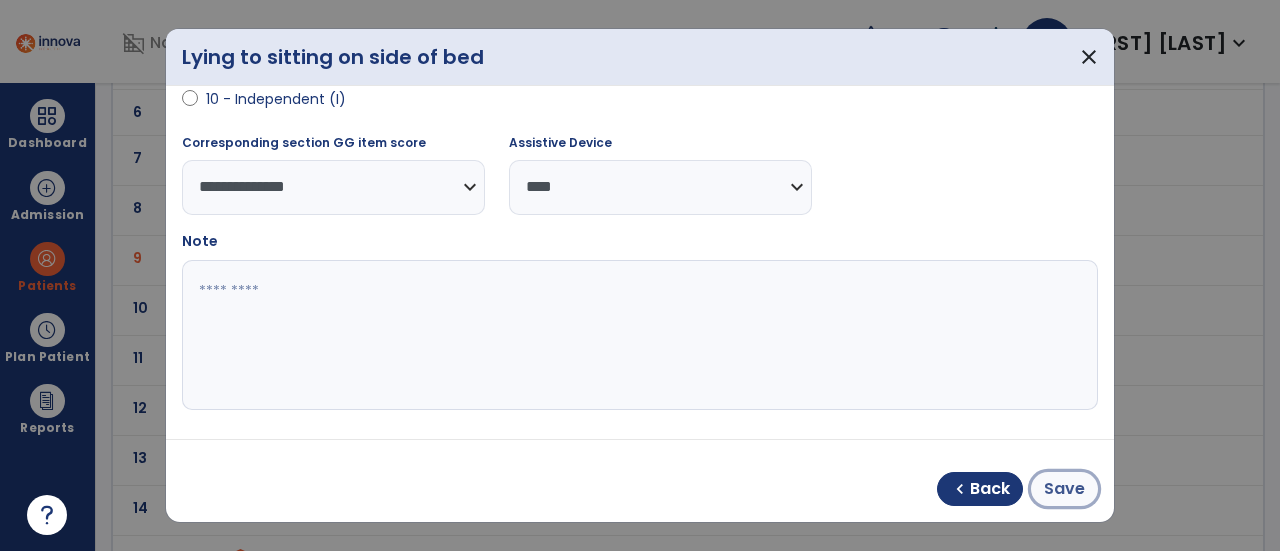 click on "Save" at bounding box center [1064, 489] 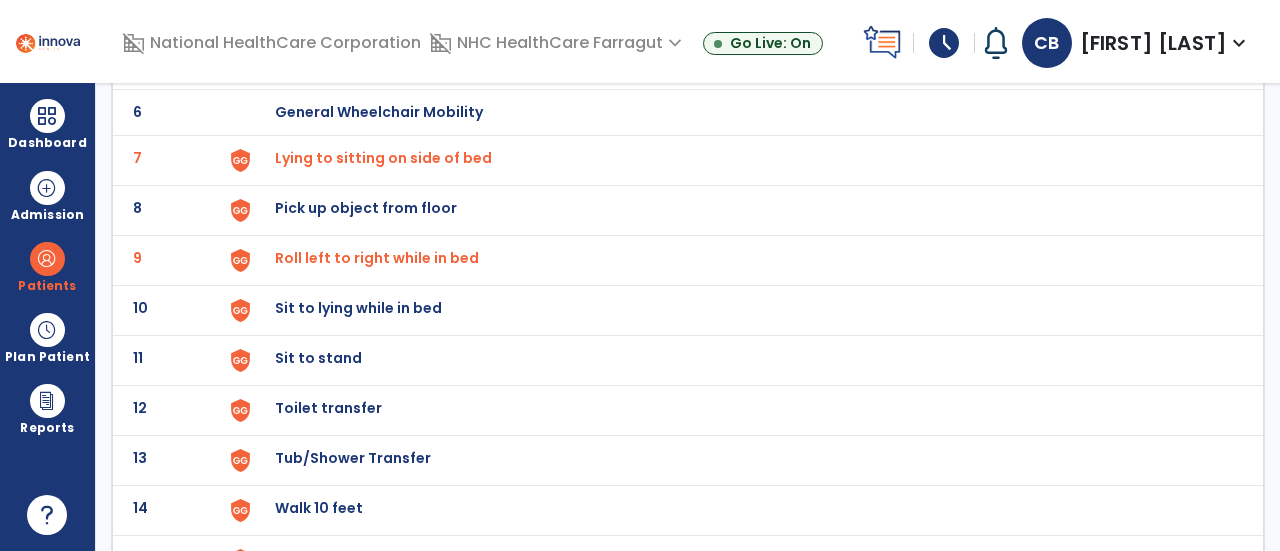 click on "Sit to lying while in bed" at bounding box center [321, -138] 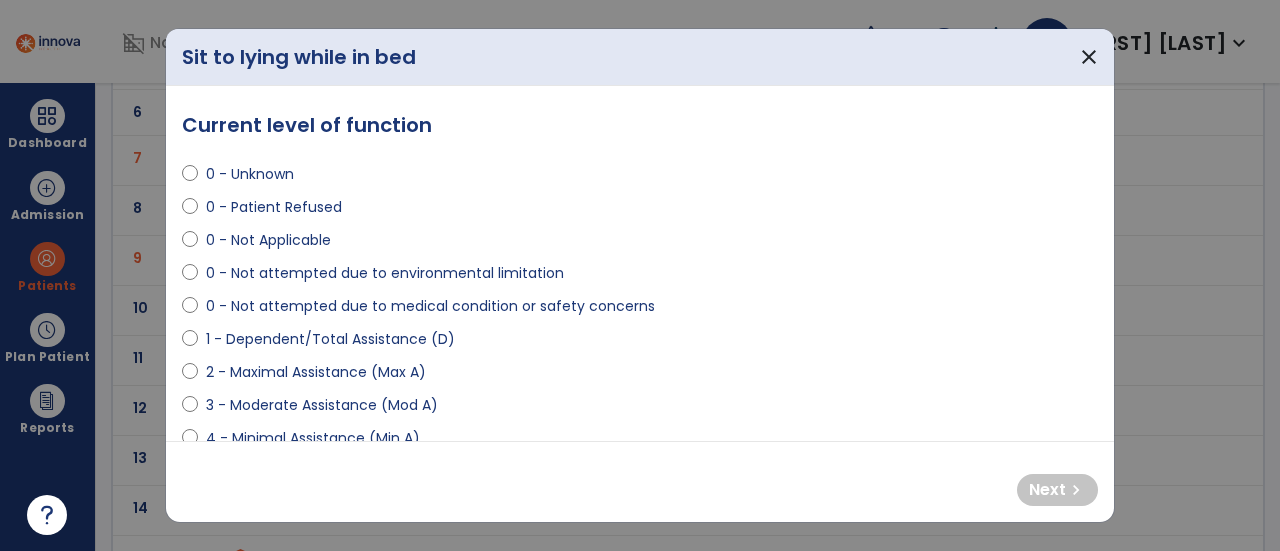 select on "**********" 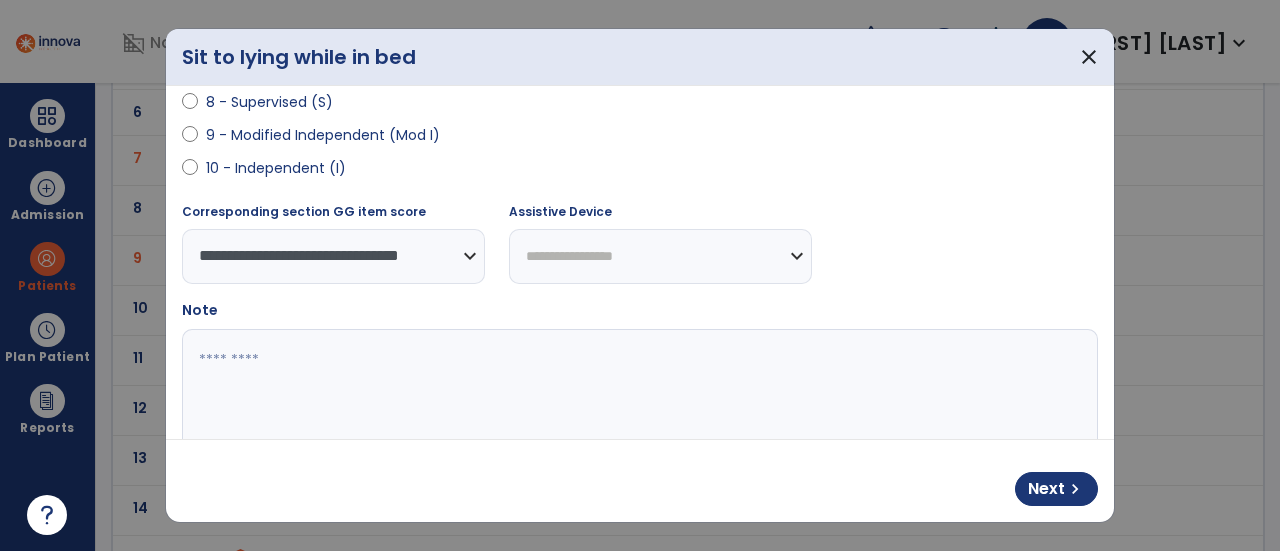 scroll, scrollTop: 500, scrollLeft: 0, axis: vertical 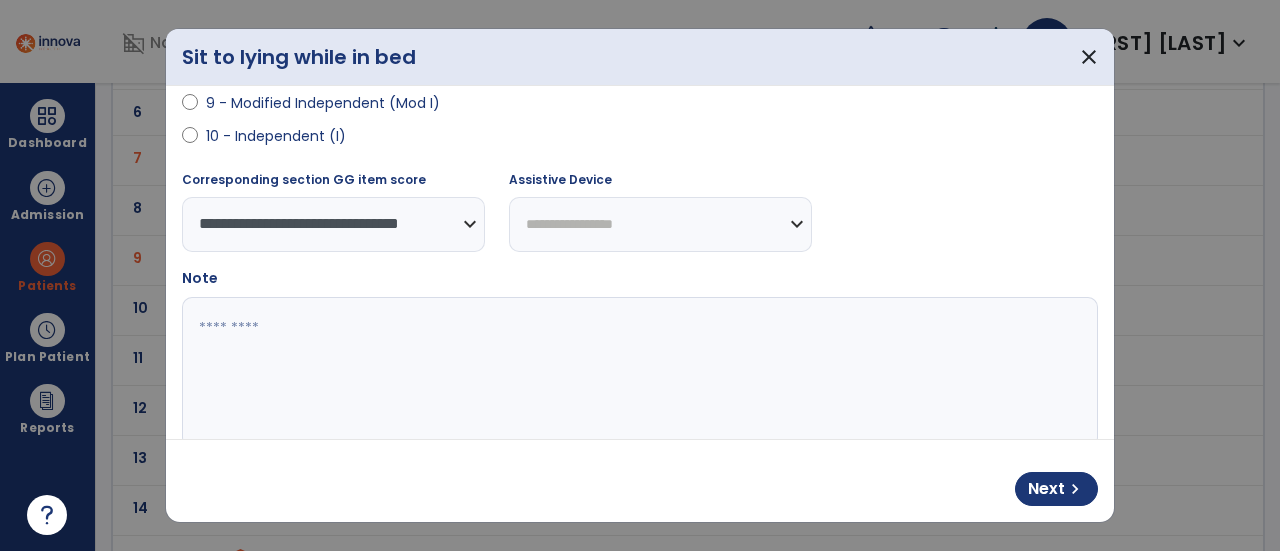 drag, startPoint x: 596, startPoint y: 223, endPoint x: 604, endPoint y: 247, distance: 25.298222 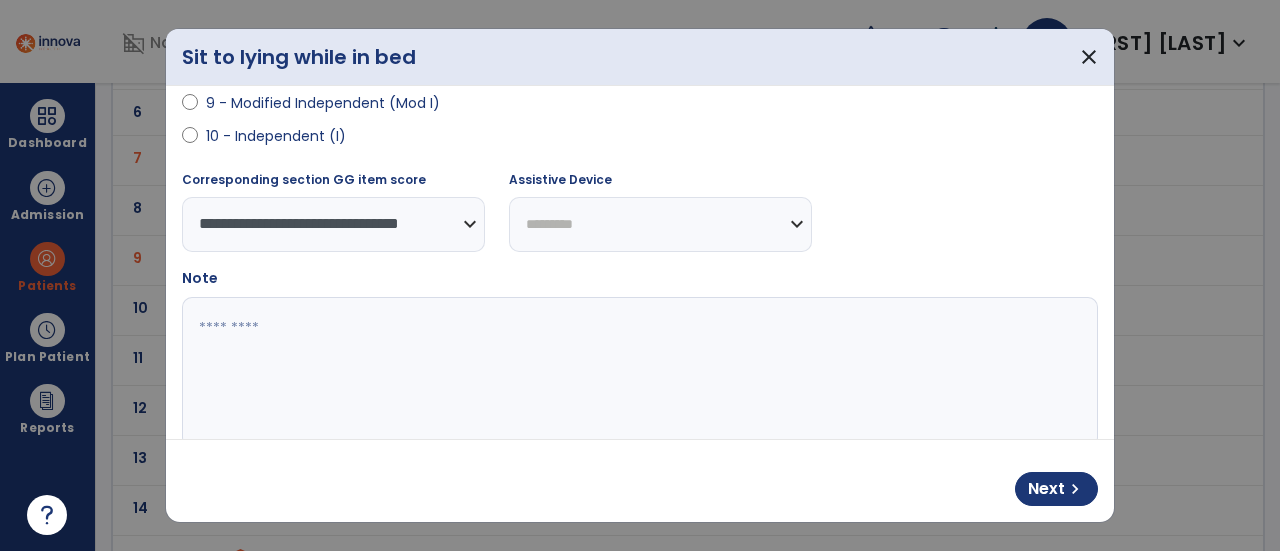 click on "**********" at bounding box center [660, 224] 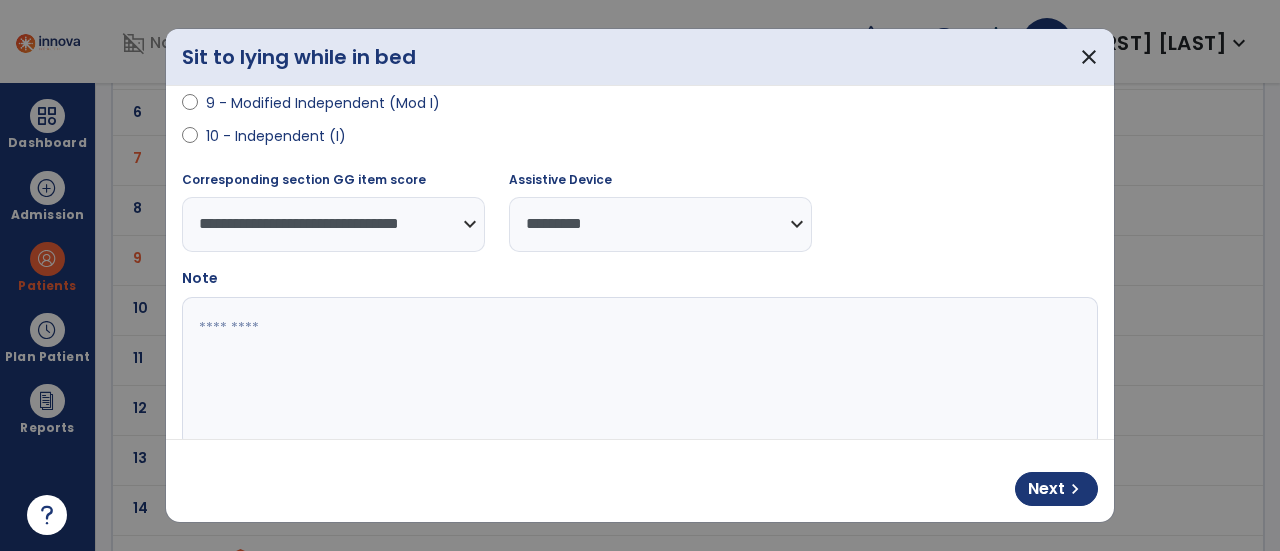 click at bounding box center [638, 372] 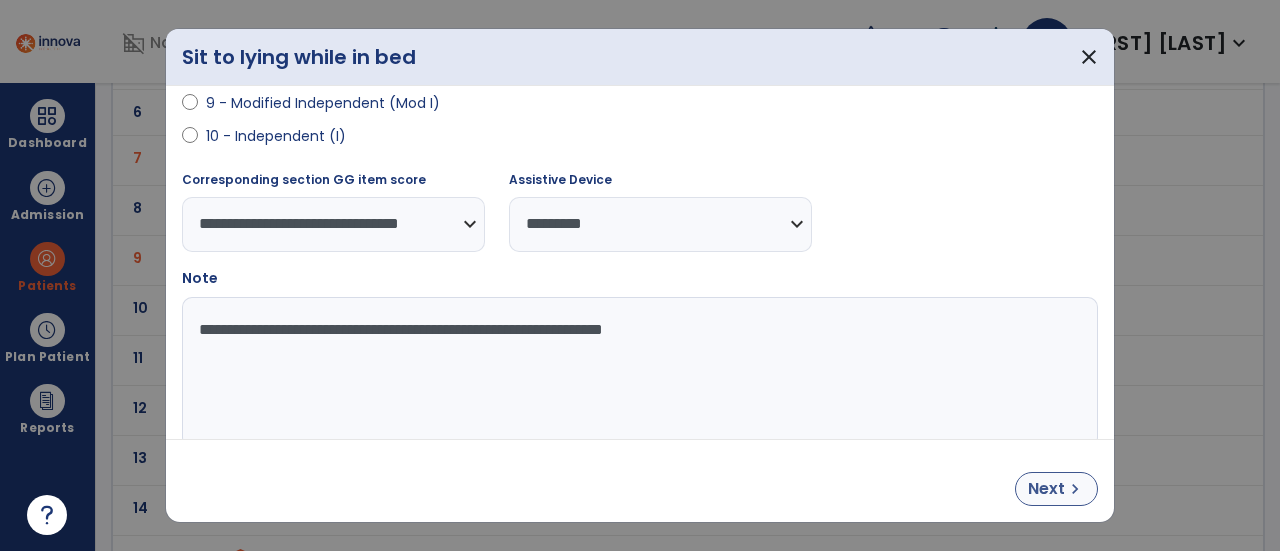 type on "**********" 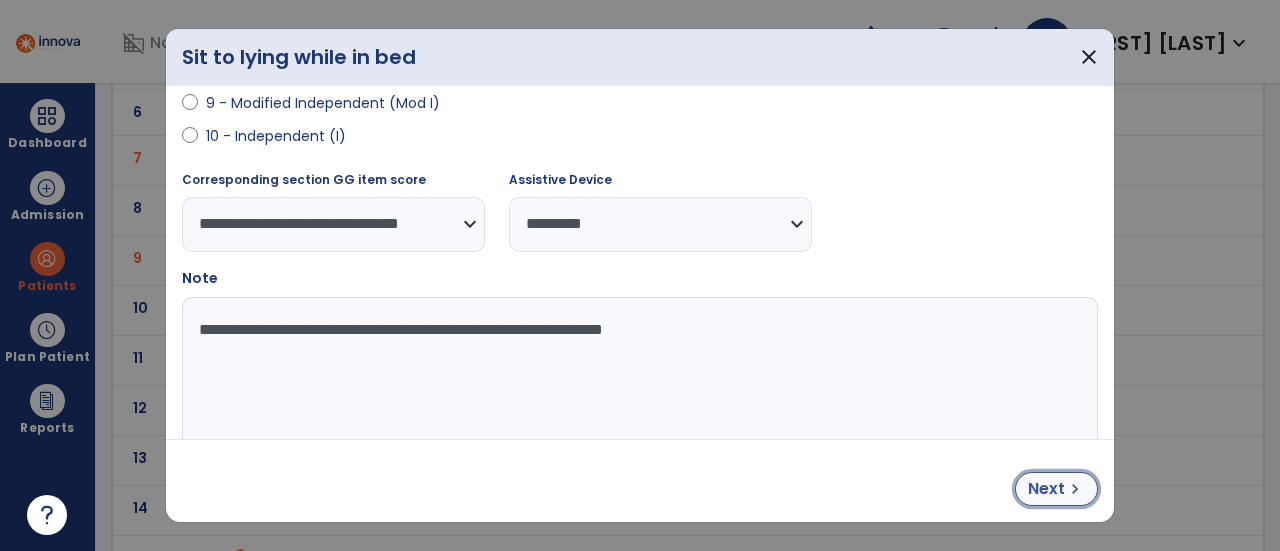 click on "Next" at bounding box center [1046, 489] 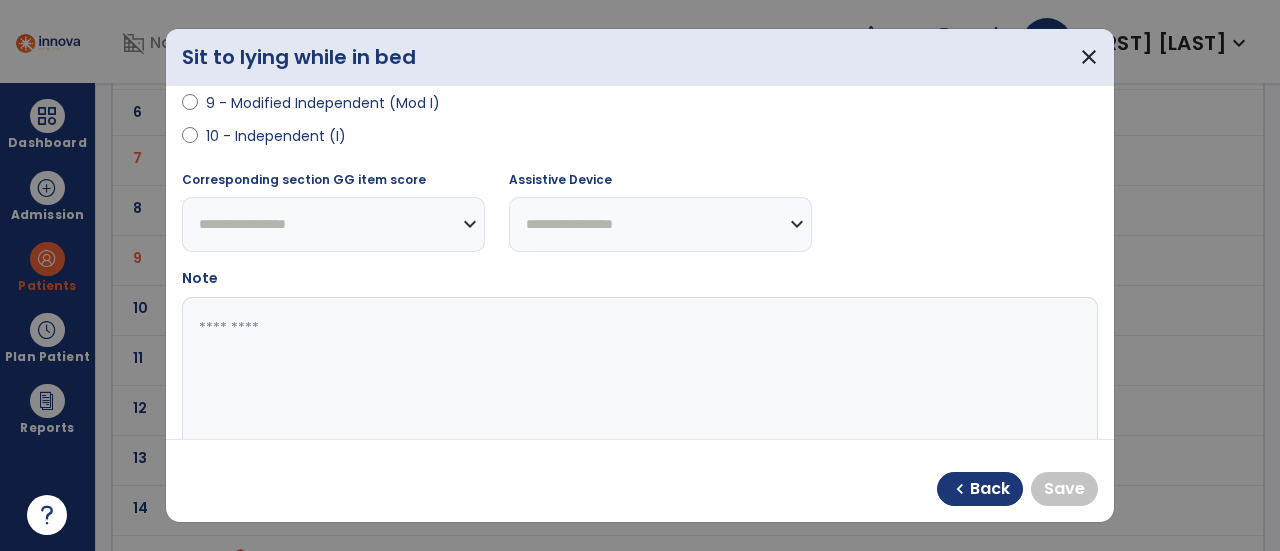 select on "**********" 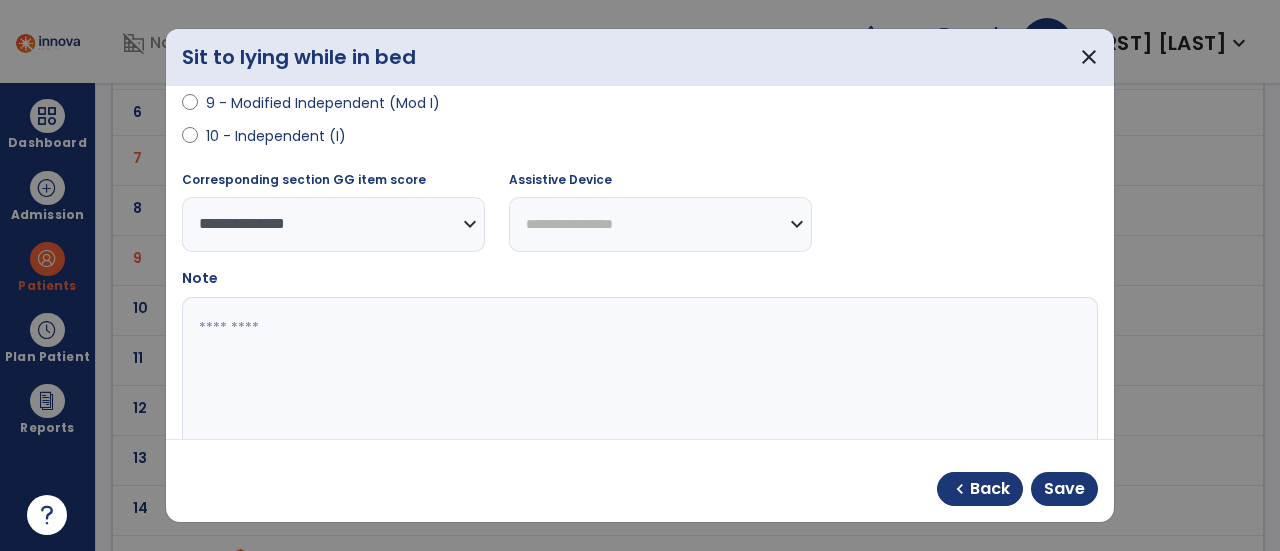 drag, startPoint x: 722, startPoint y: 203, endPoint x: 722, endPoint y: 243, distance: 40 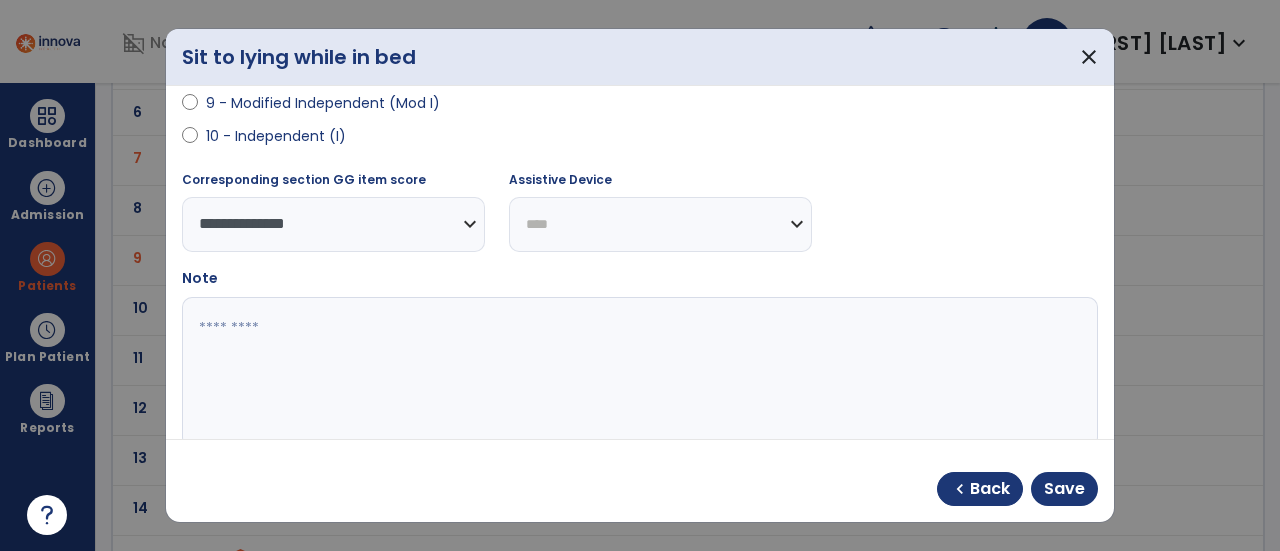 click on "**********" at bounding box center (660, 224) 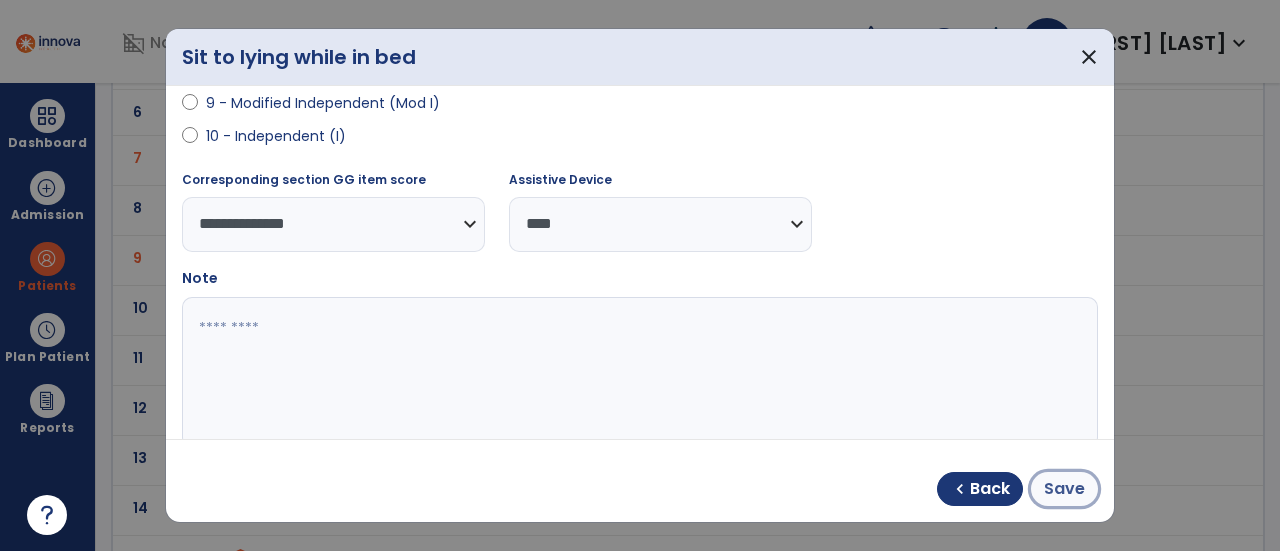 click on "Save" at bounding box center [1064, 489] 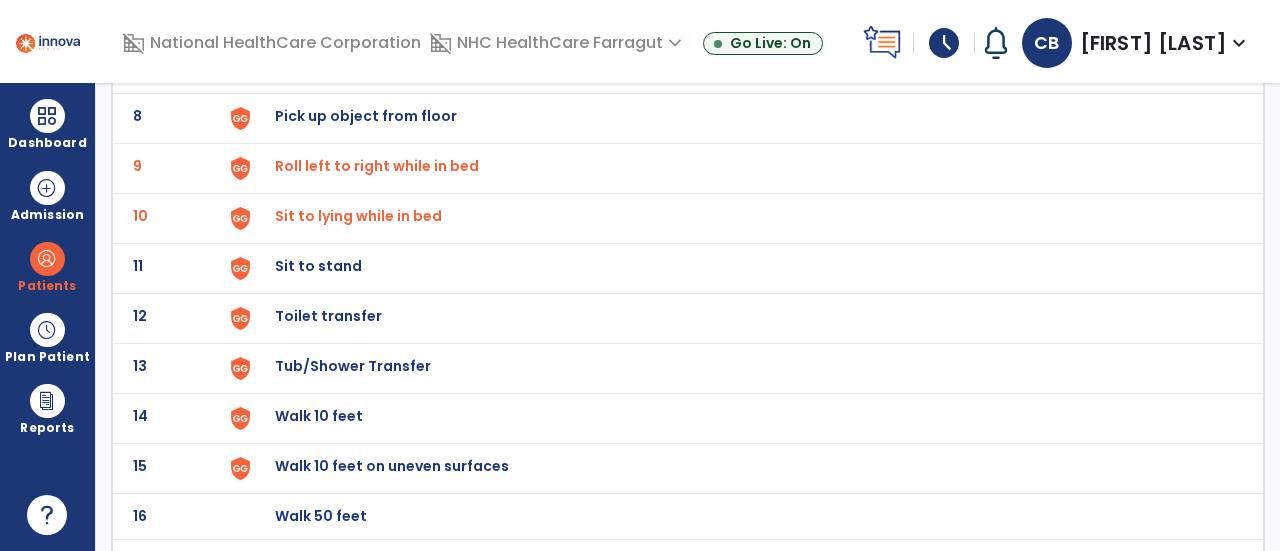 scroll, scrollTop: 500, scrollLeft: 0, axis: vertical 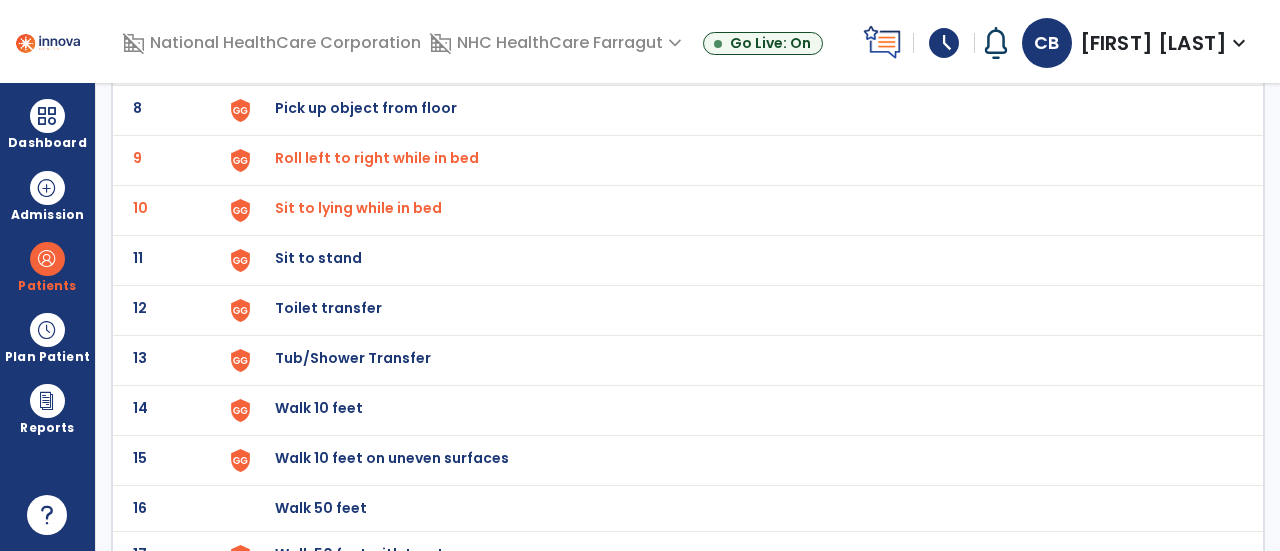 click on "Sit to stand" at bounding box center (321, -238) 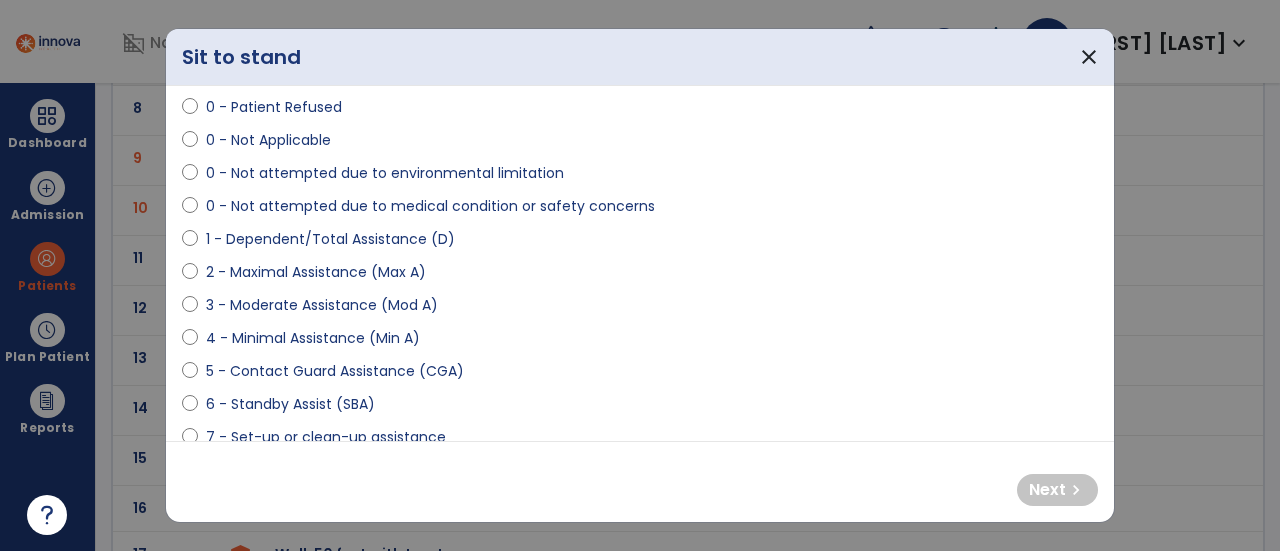 scroll, scrollTop: 200, scrollLeft: 0, axis: vertical 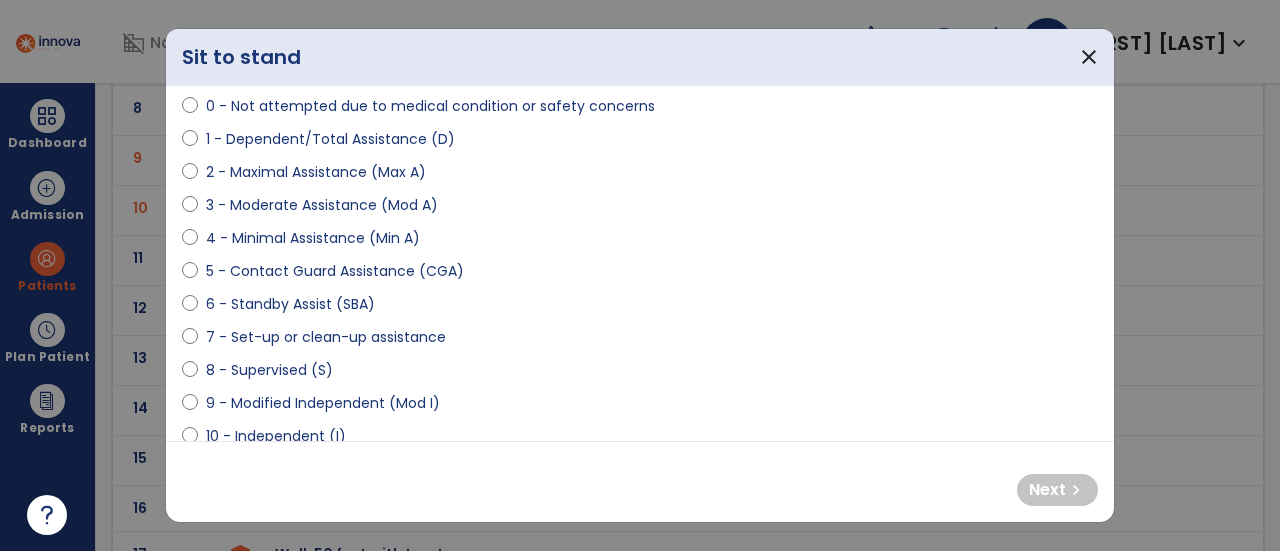 select on "**********" 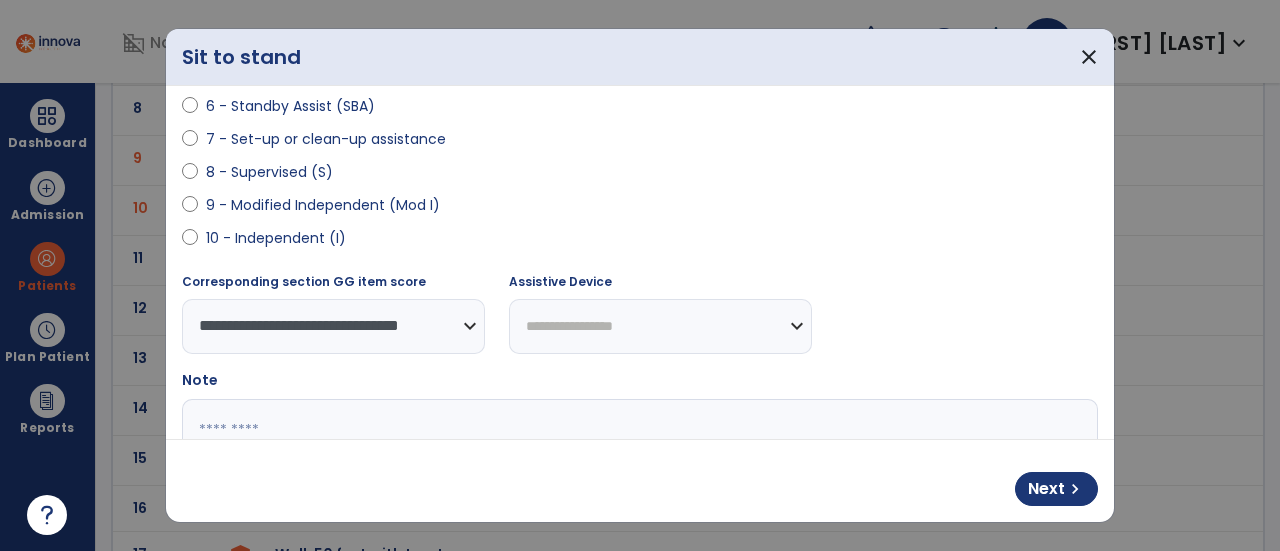 scroll, scrollTop: 400, scrollLeft: 0, axis: vertical 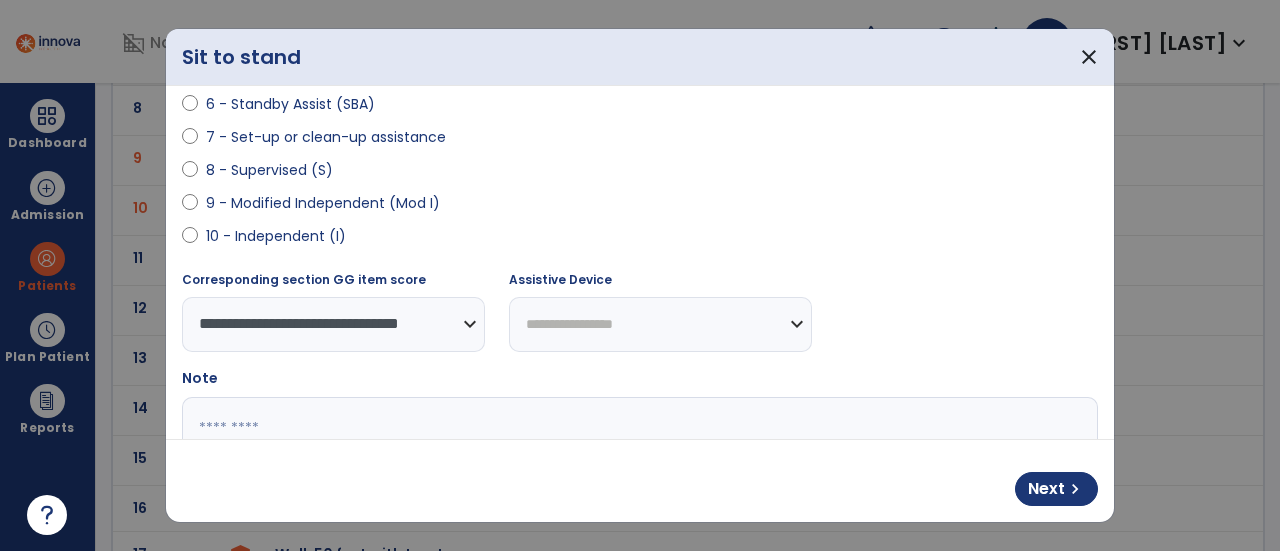 click on "**********" at bounding box center [660, 324] 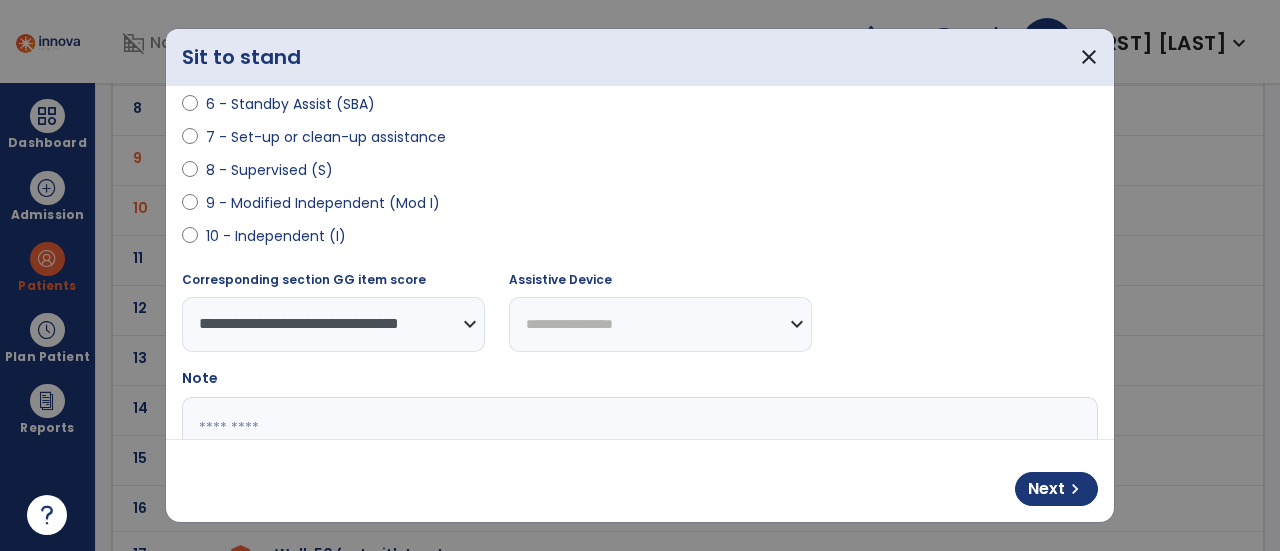 select on "**********" 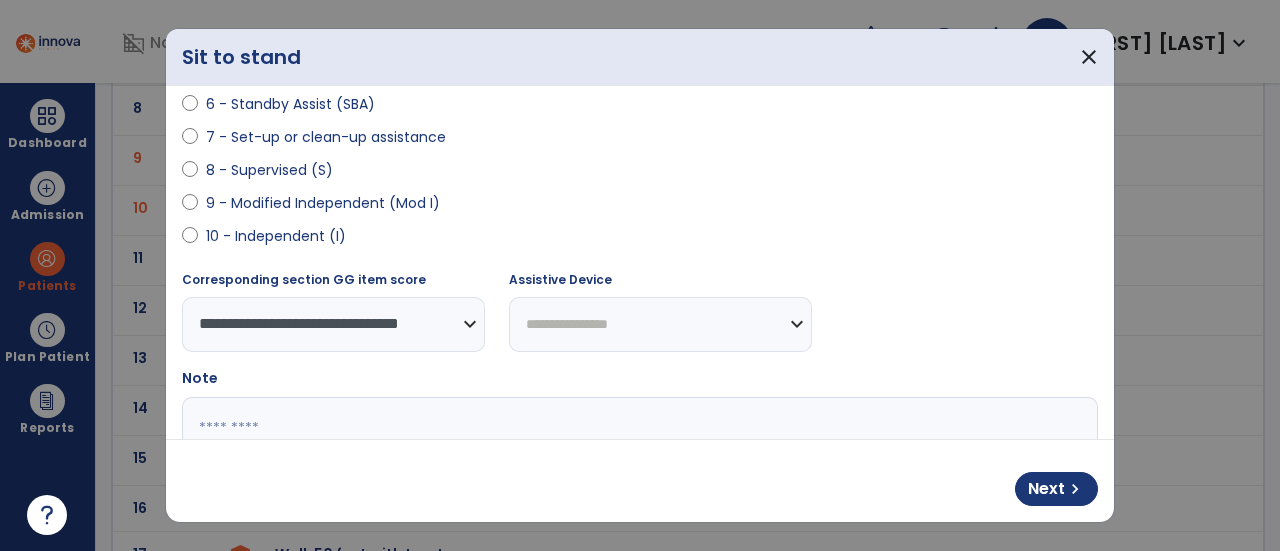 click on "**********" at bounding box center (660, 324) 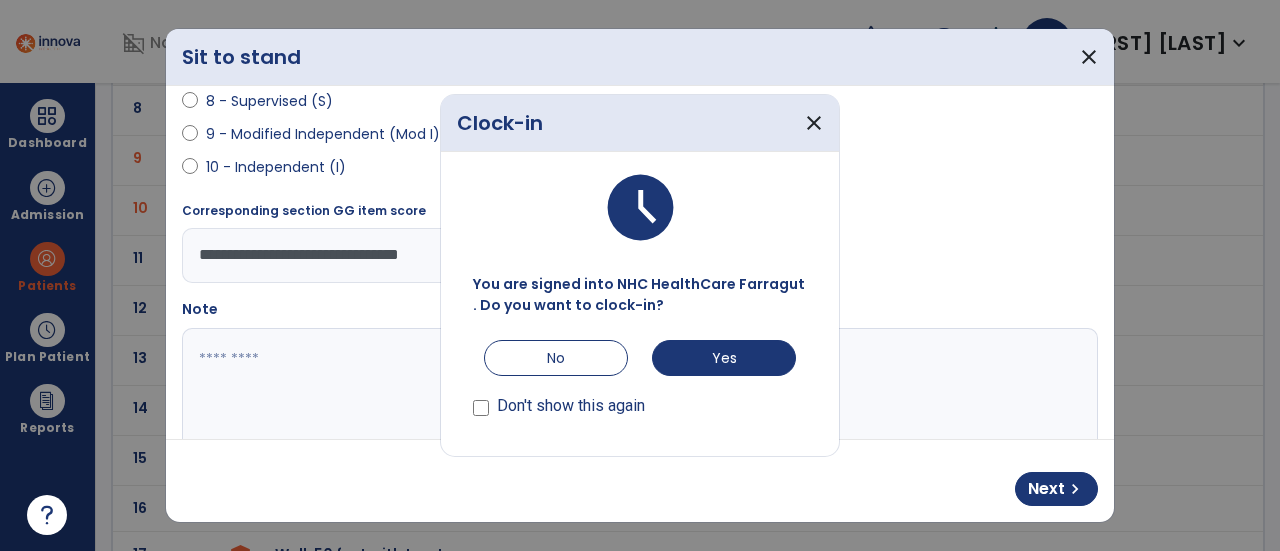 scroll, scrollTop: 537, scrollLeft: 0, axis: vertical 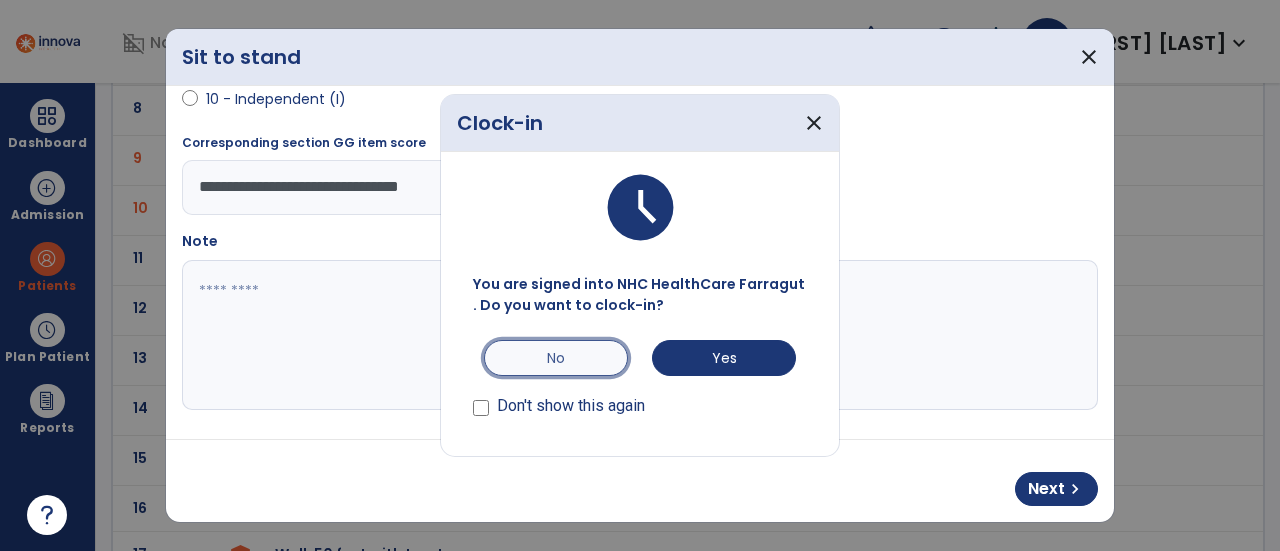 click on "No" at bounding box center [556, 358] 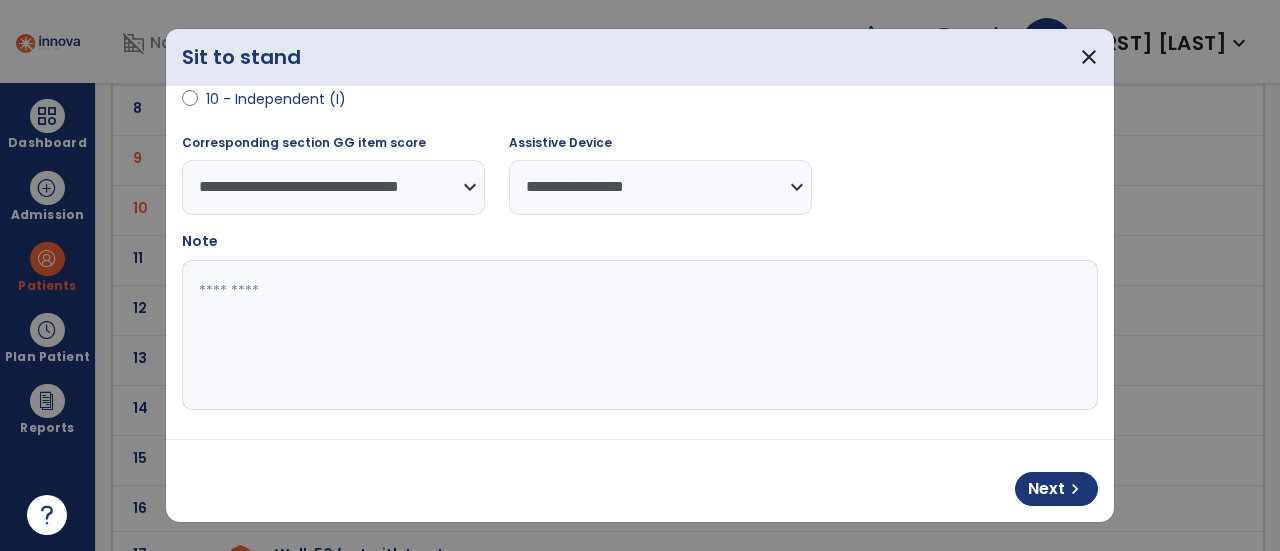 click at bounding box center (638, 335) 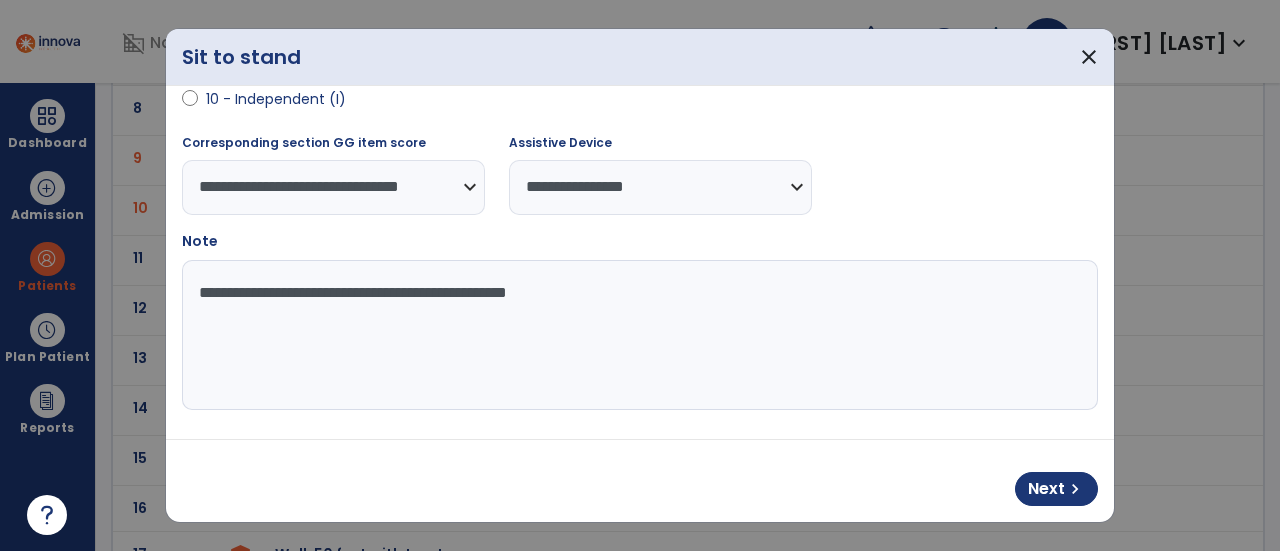 click on "**********" at bounding box center [638, 335] 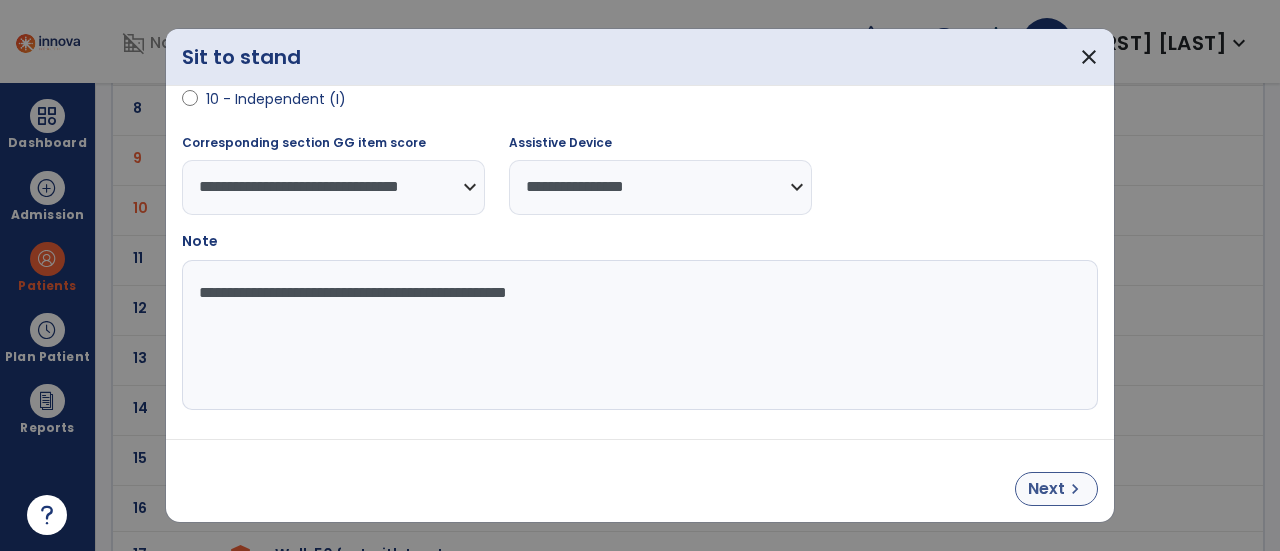 type on "**********" 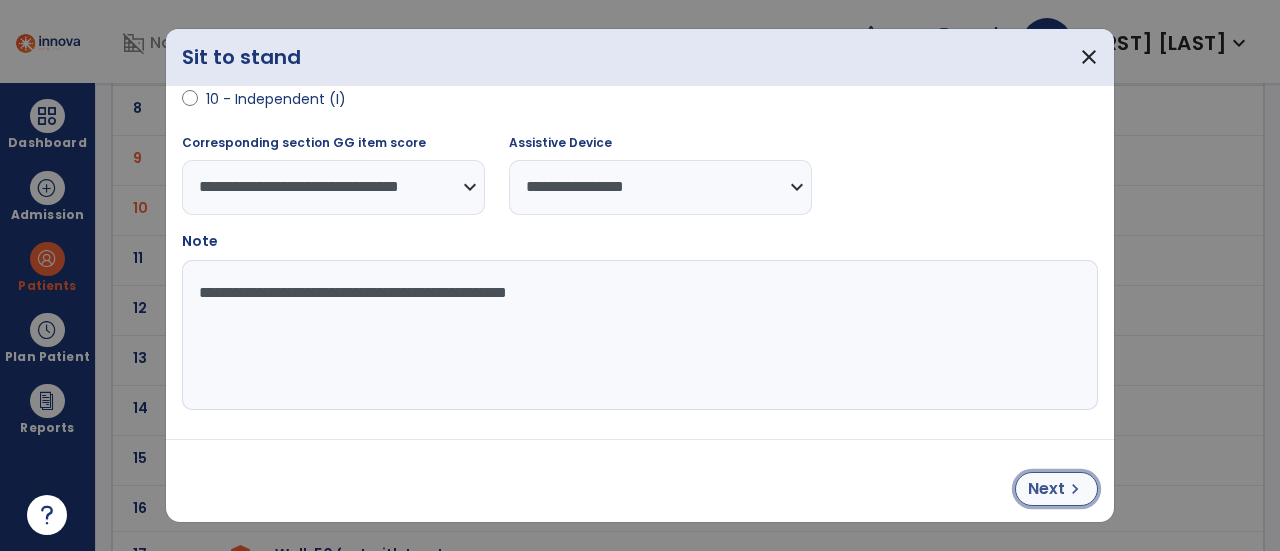 click on "Next" at bounding box center [1046, 489] 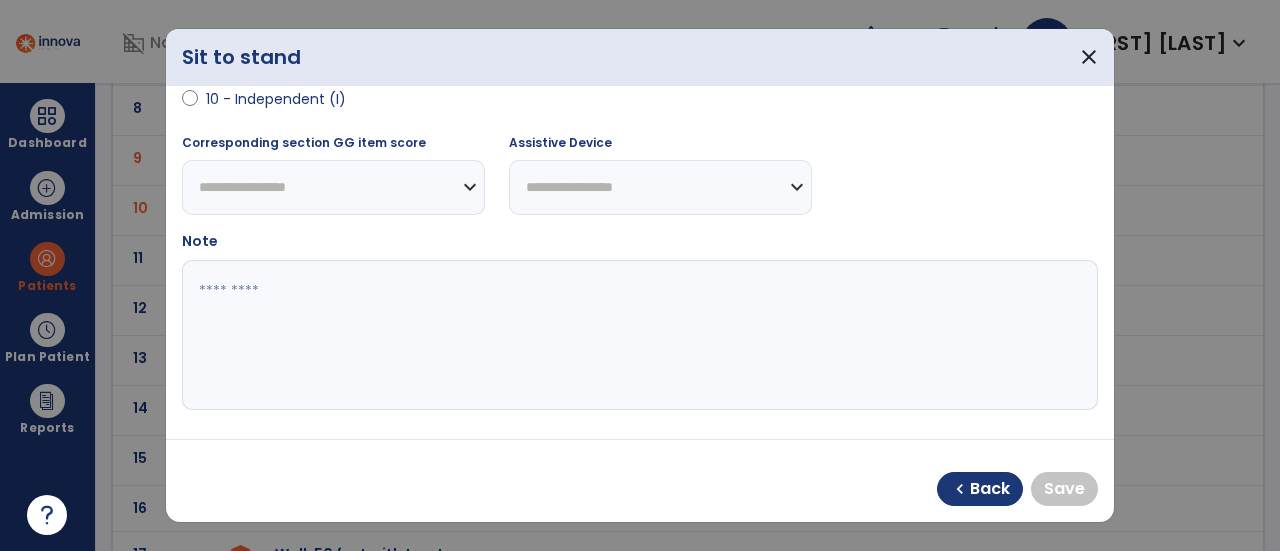 scroll, scrollTop: 437, scrollLeft: 0, axis: vertical 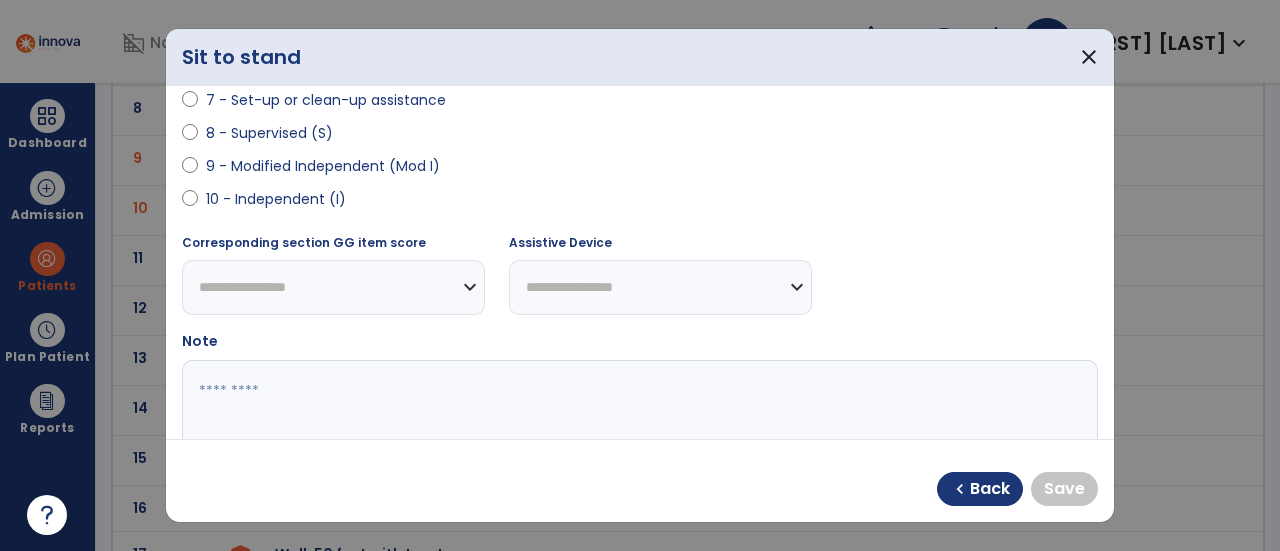 select on "**********" 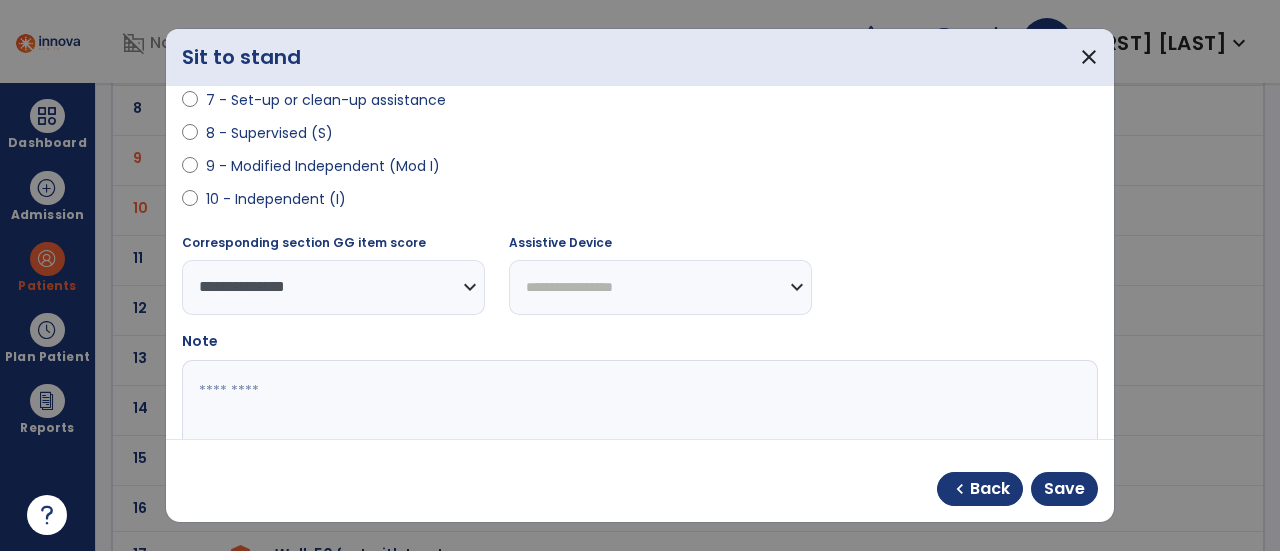 click on "**********" at bounding box center [660, 287] 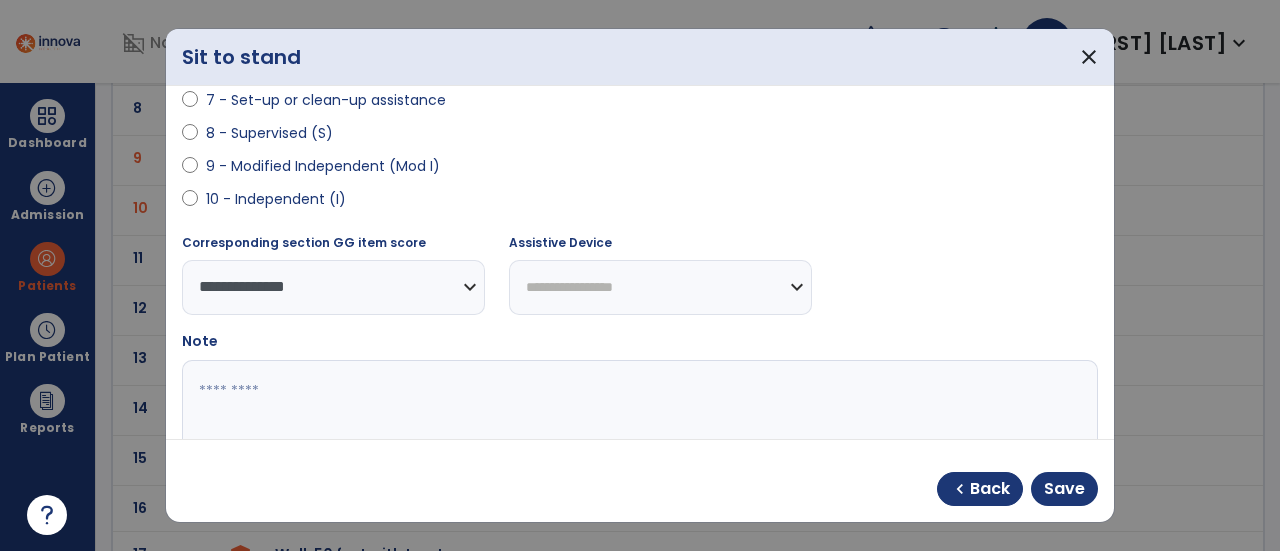 select on "**********" 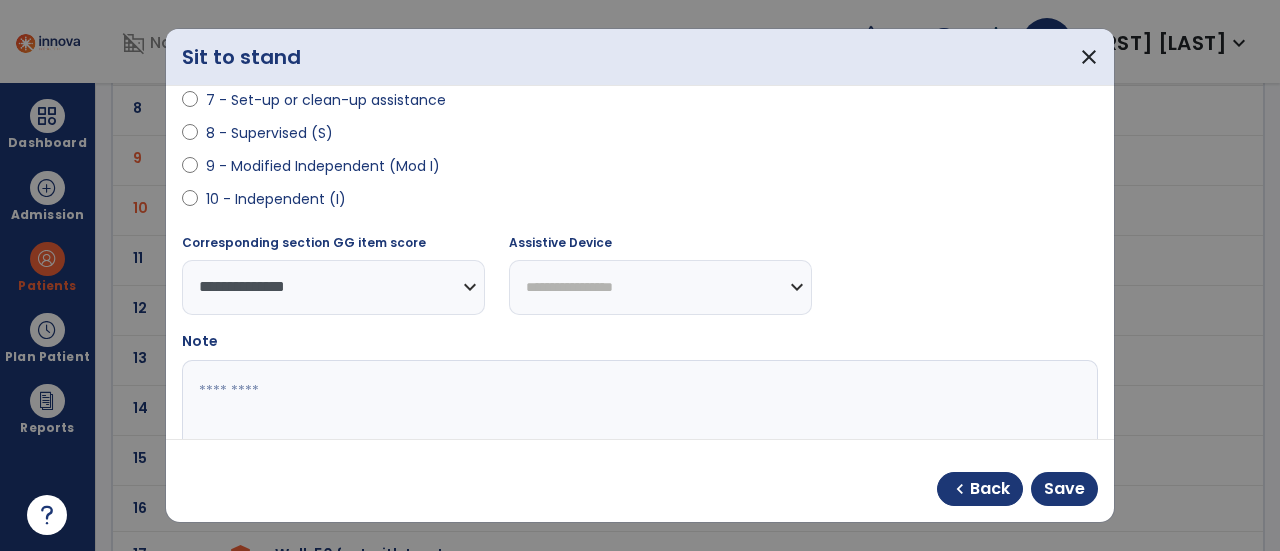 click on "**********" at bounding box center (660, 287) 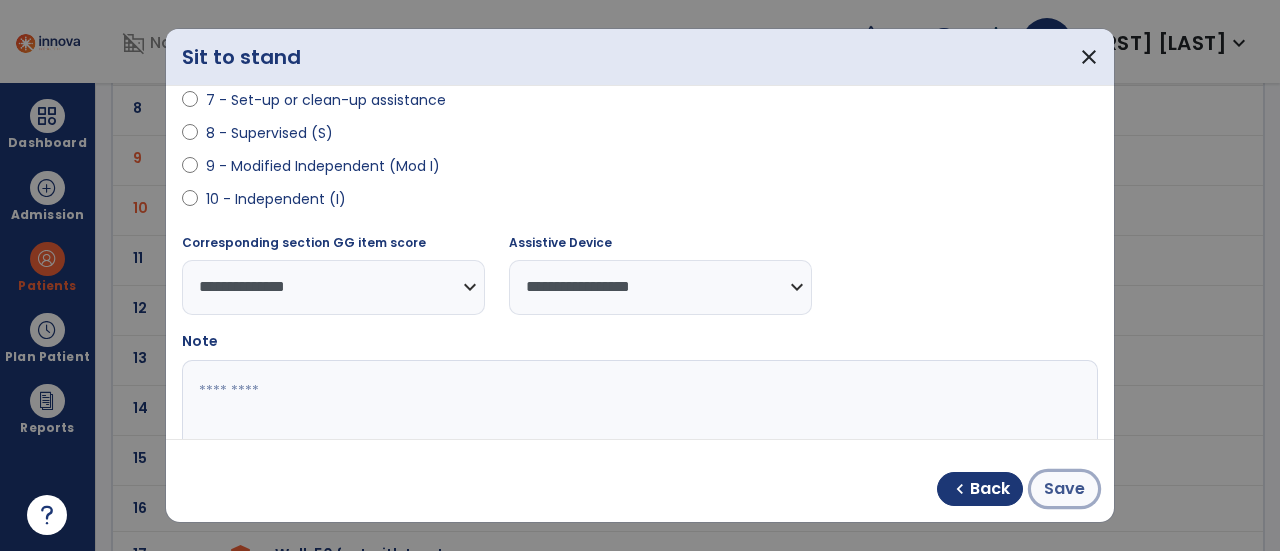 click on "Save" at bounding box center (1064, 489) 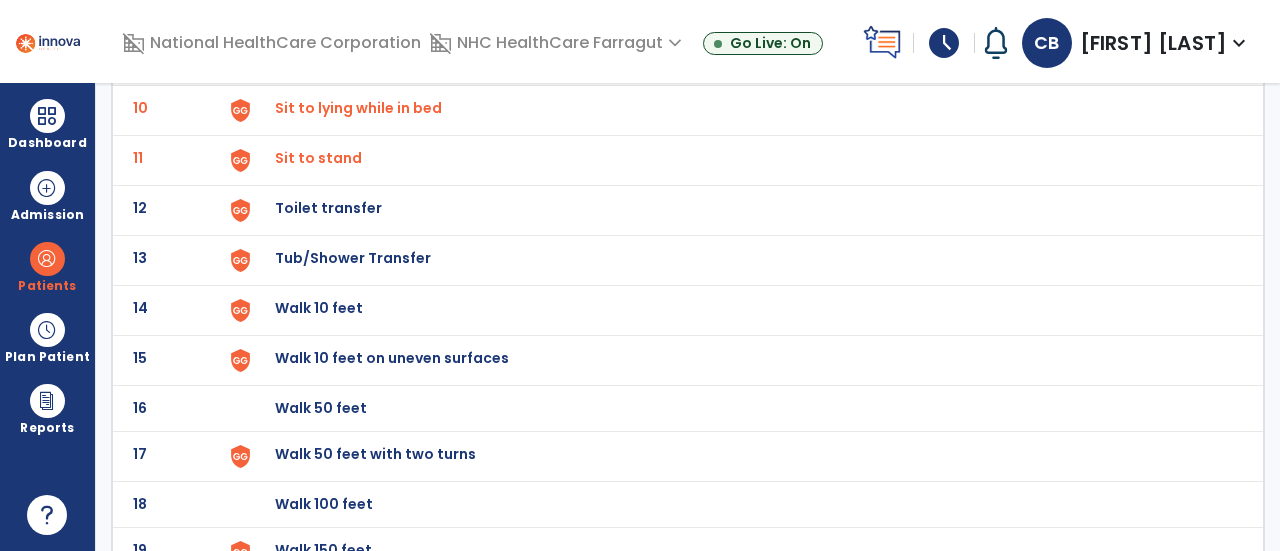 scroll, scrollTop: 700, scrollLeft: 0, axis: vertical 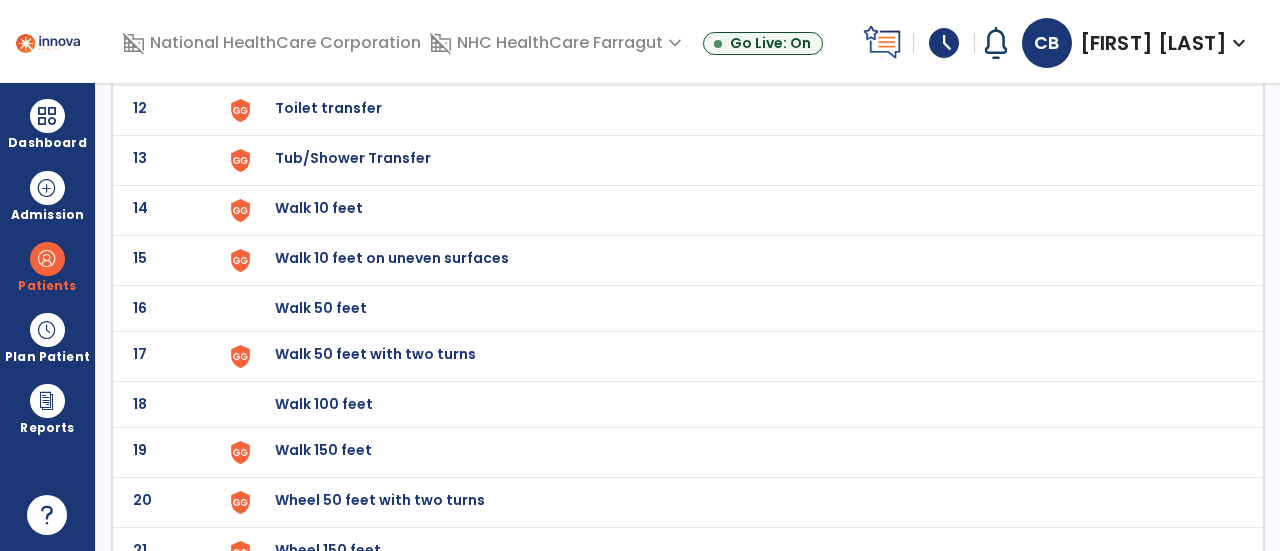 click on "Walk 10 feet" at bounding box center (321, -438) 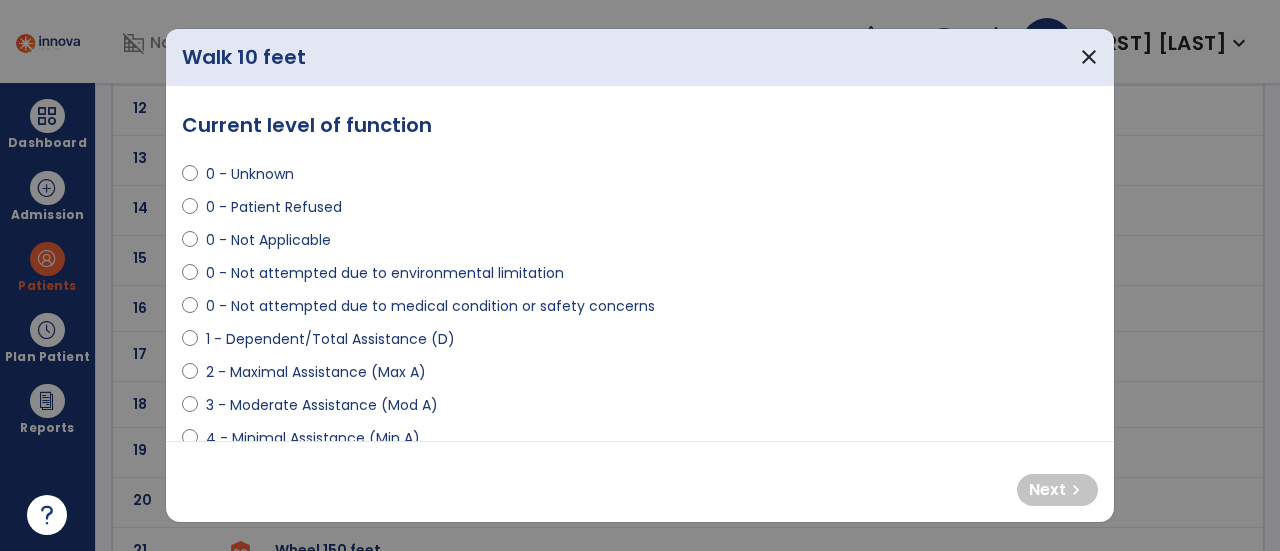 select on "**********" 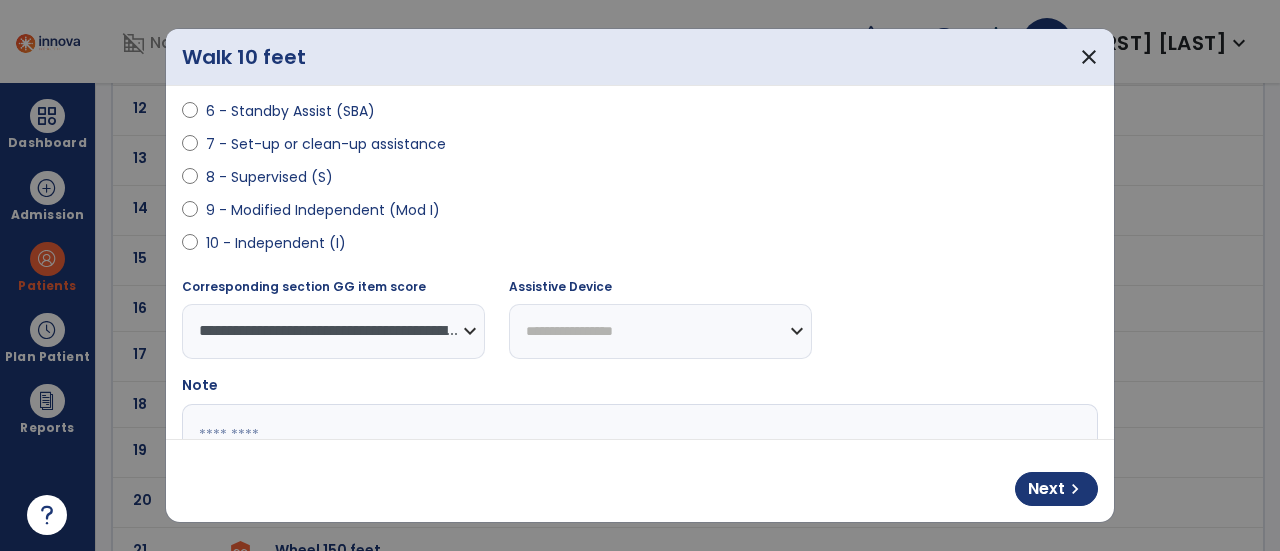 scroll, scrollTop: 500, scrollLeft: 0, axis: vertical 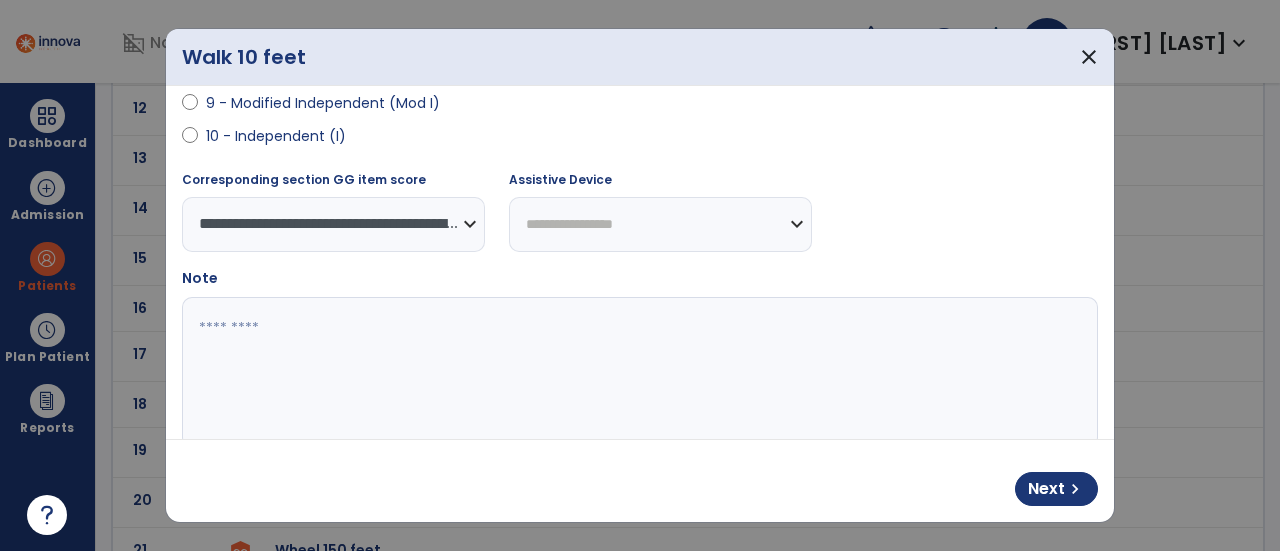 click at bounding box center (638, 372) 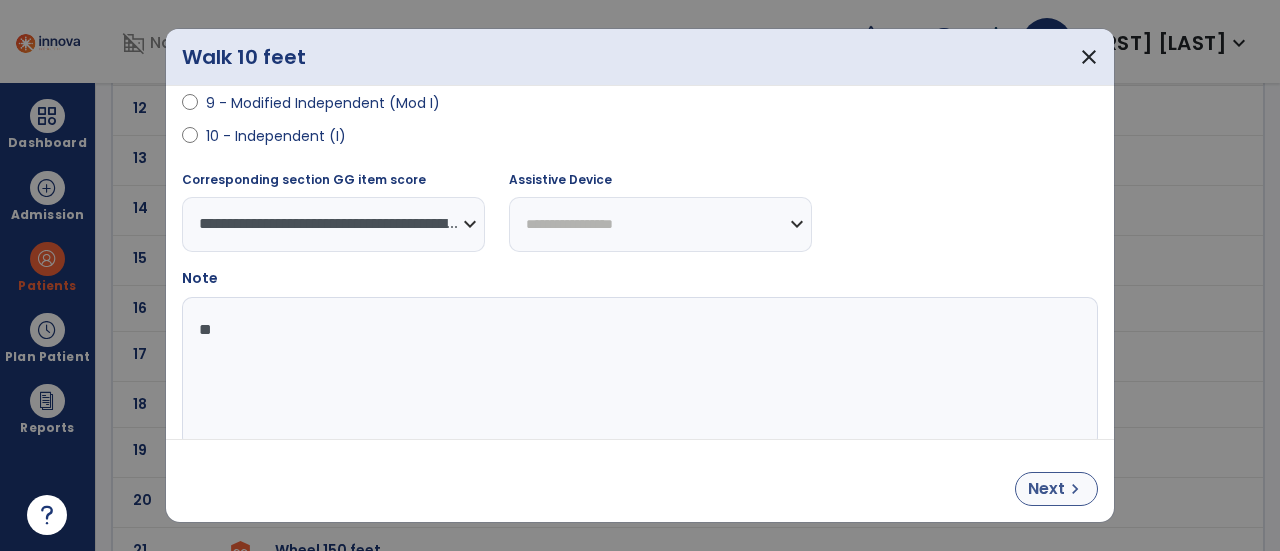 type on "**" 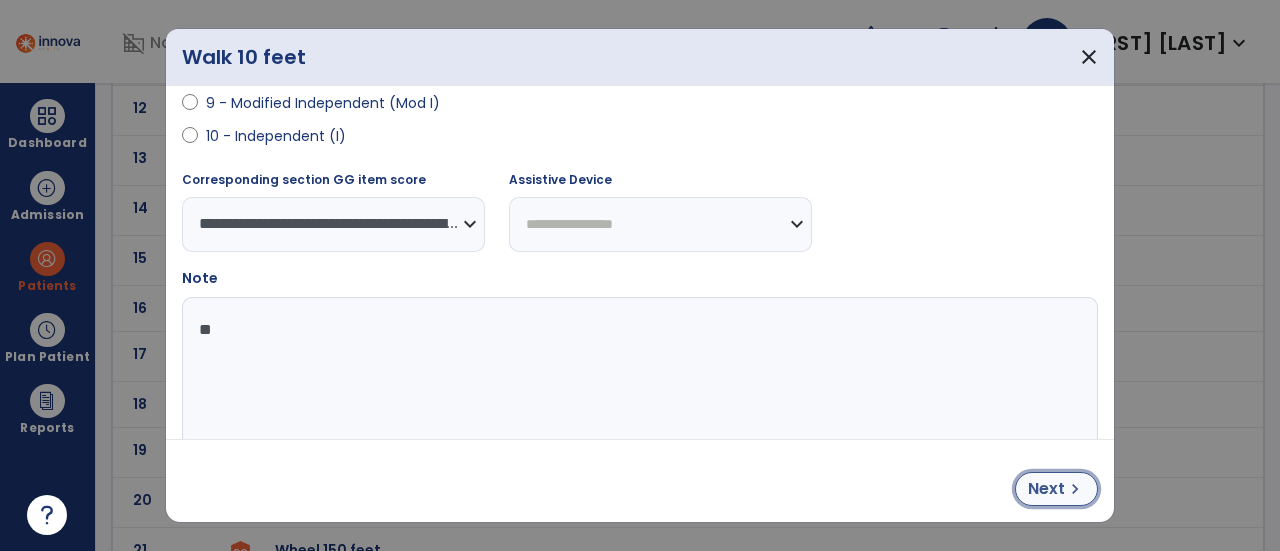 click on "Next" at bounding box center [1046, 489] 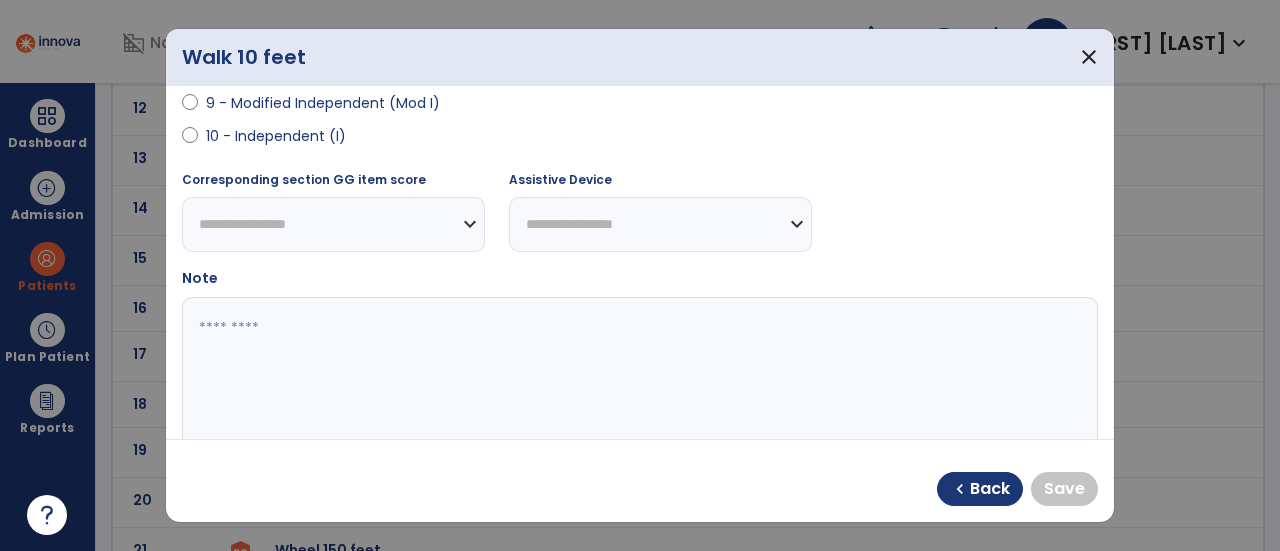 select on "**********" 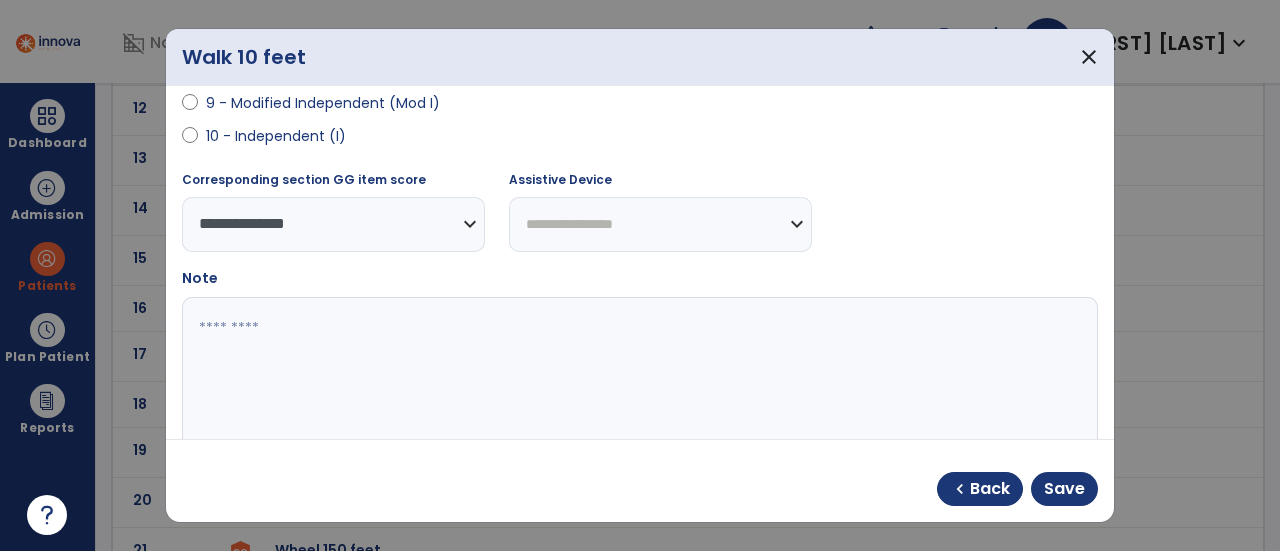 click on "**********" at bounding box center (660, 224) 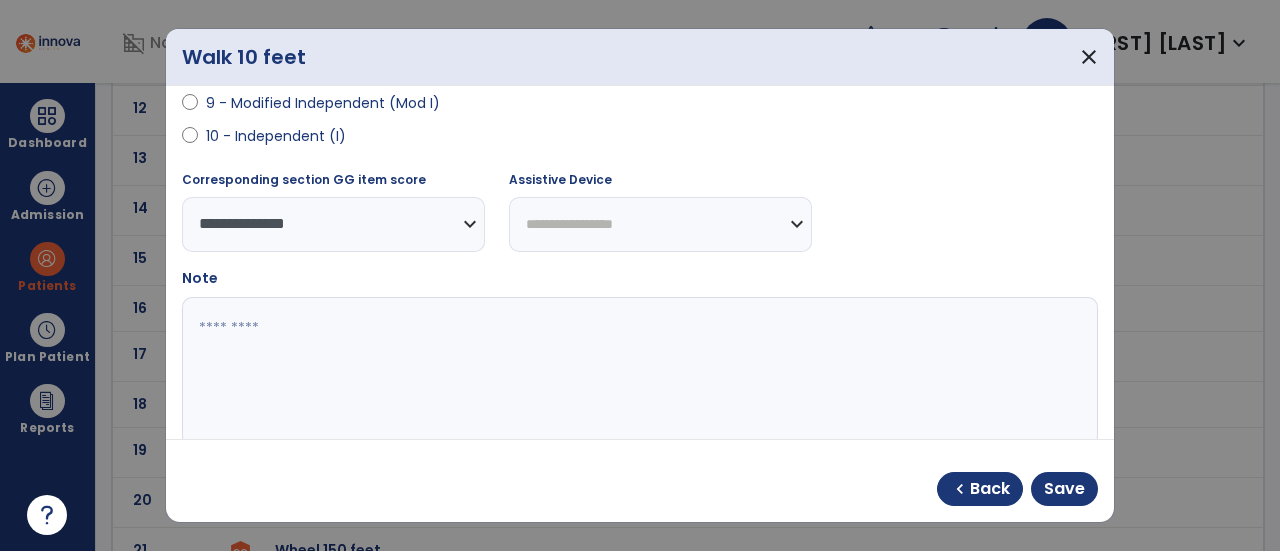 select on "**********" 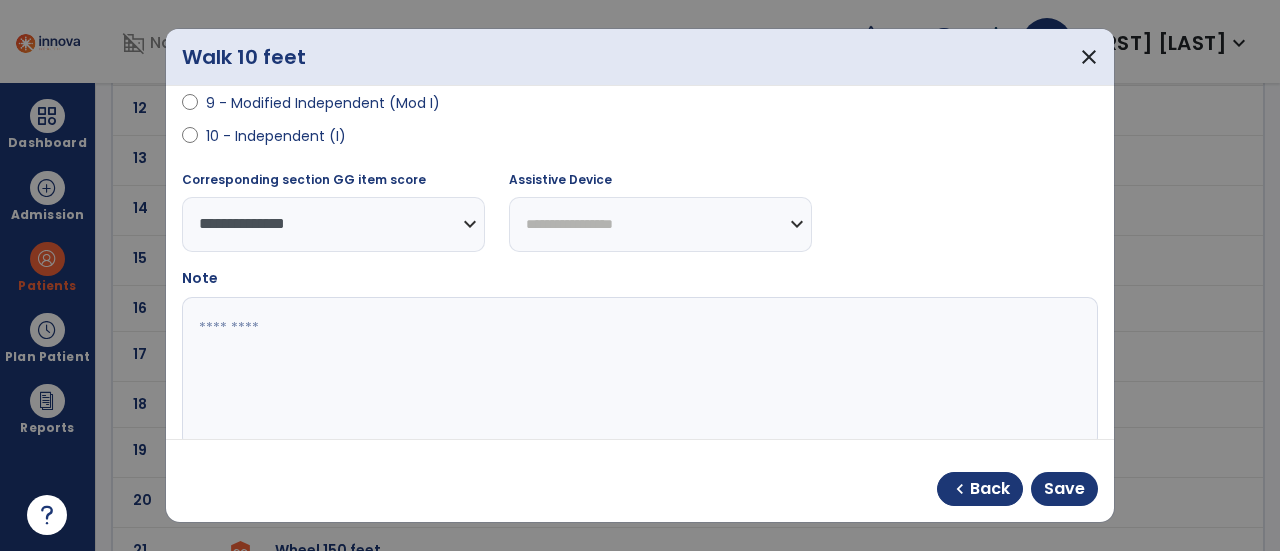 click on "**********" at bounding box center (660, 224) 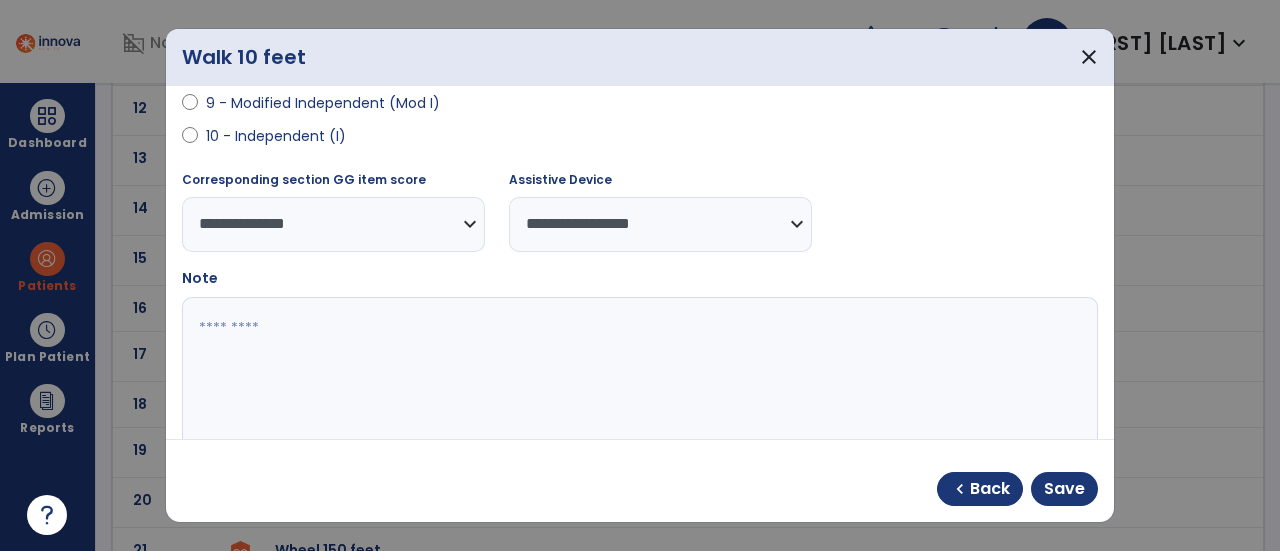 click at bounding box center (638, 372) 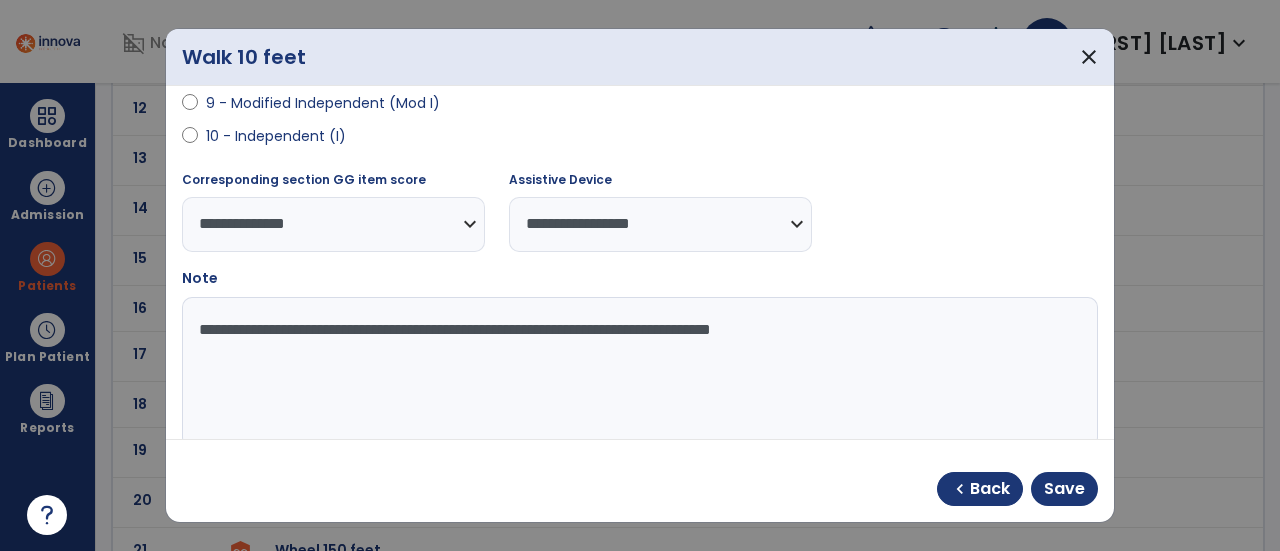 drag, startPoint x: 194, startPoint y: 328, endPoint x: 910, endPoint y: 341, distance: 716.118 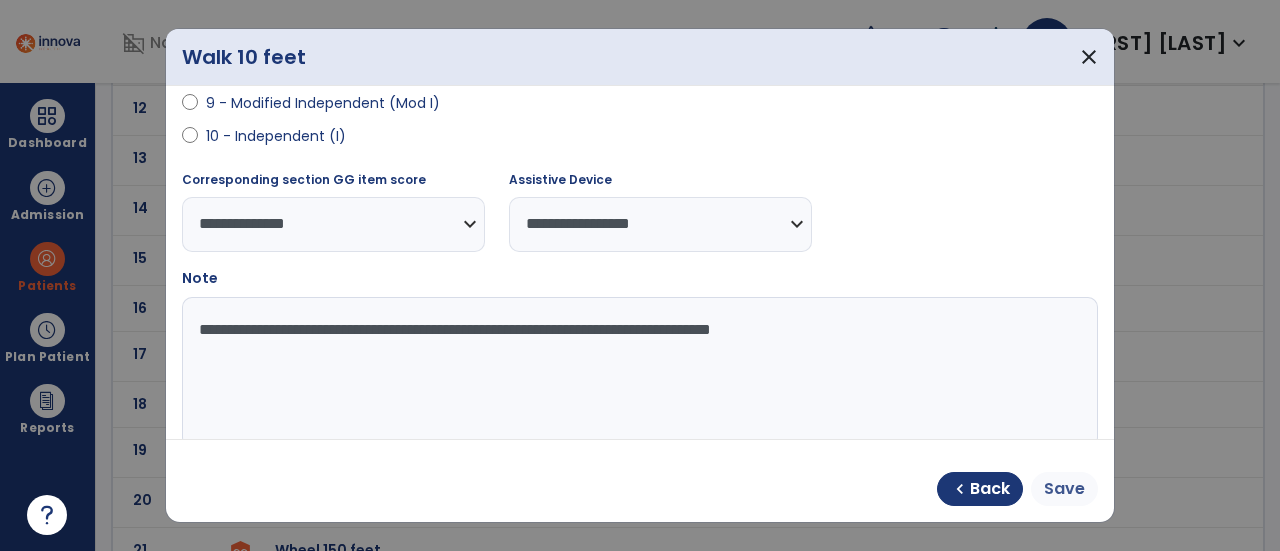 type on "**********" 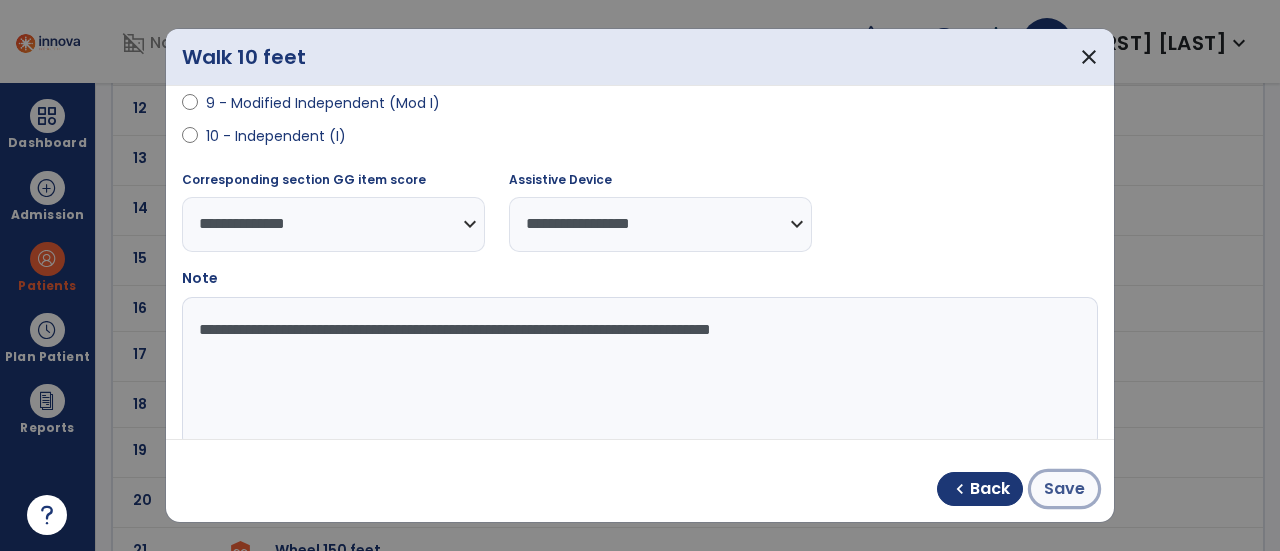 click on "Save" at bounding box center [1064, 489] 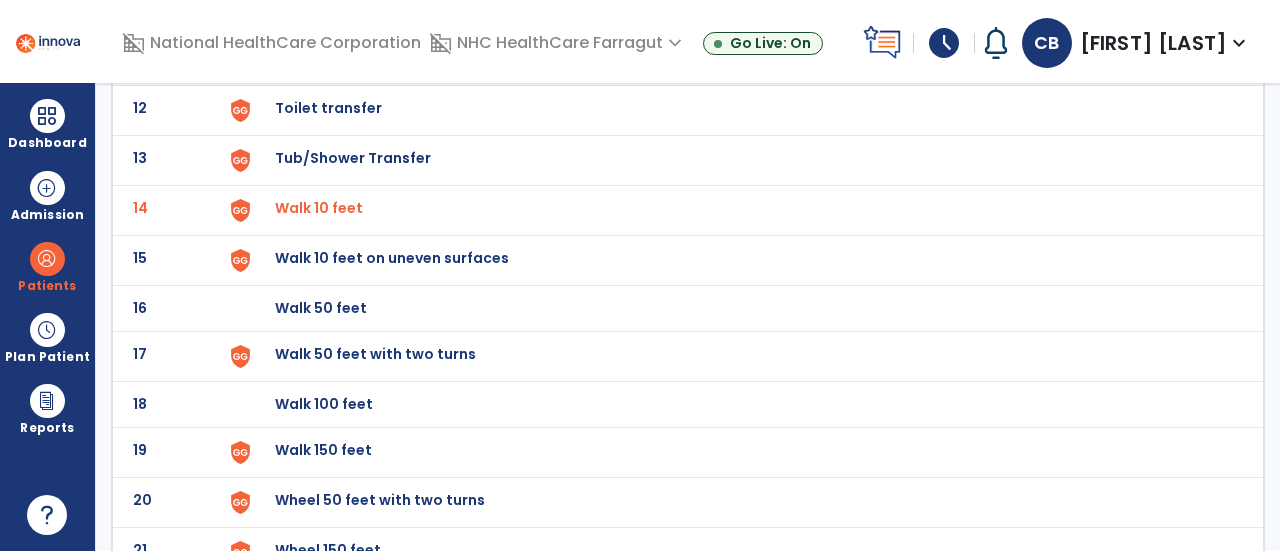 click on "Walk 50 feet with two turns" at bounding box center [321, -438] 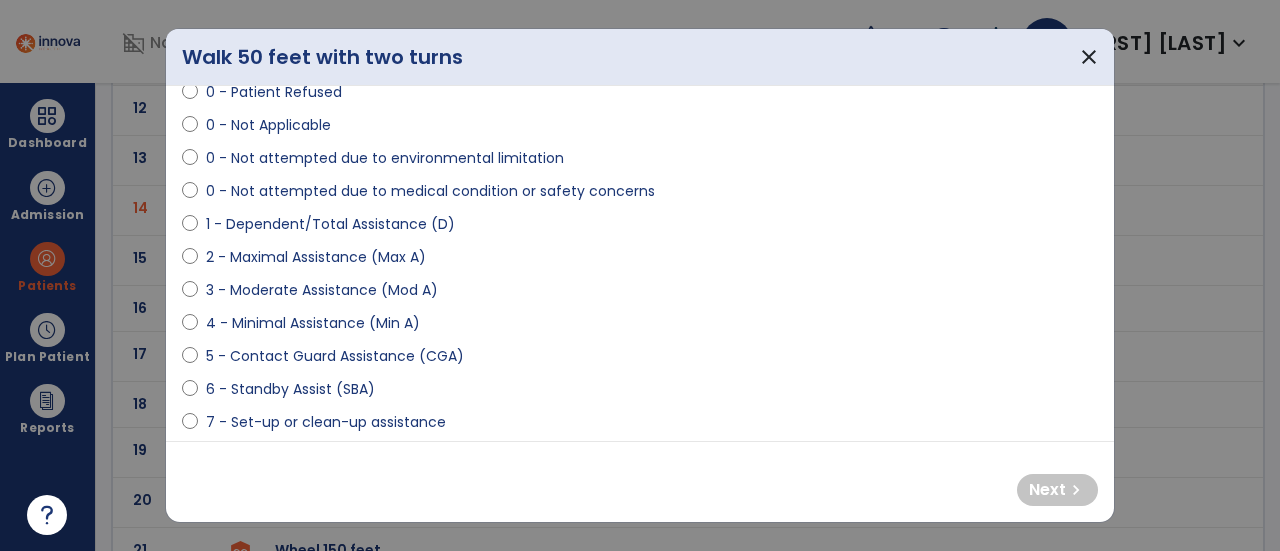 scroll, scrollTop: 0, scrollLeft: 0, axis: both 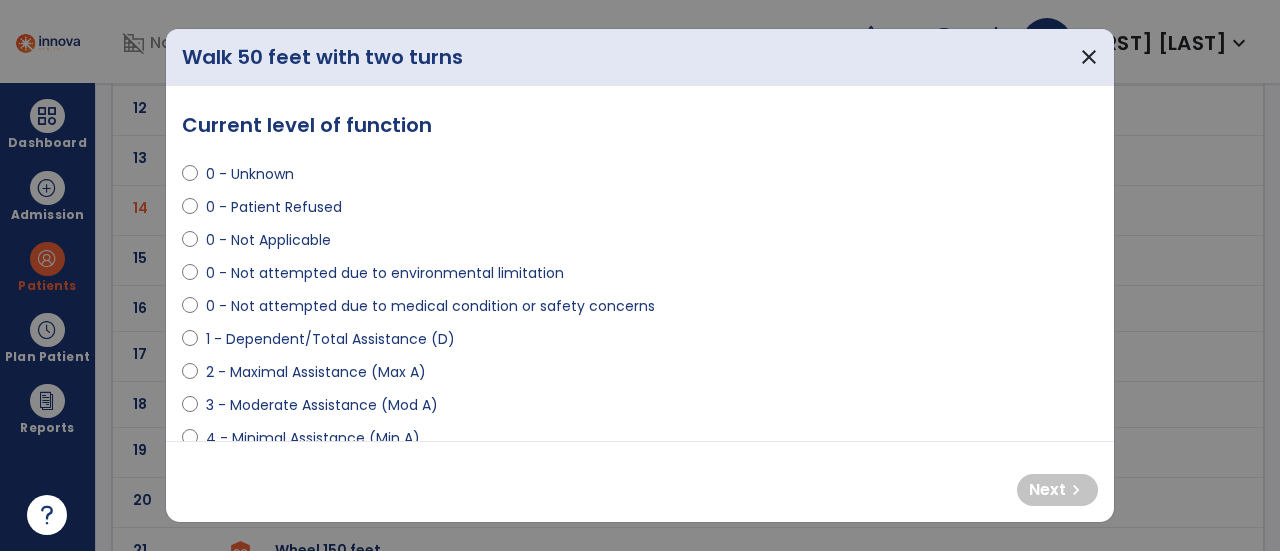 select on "**********" 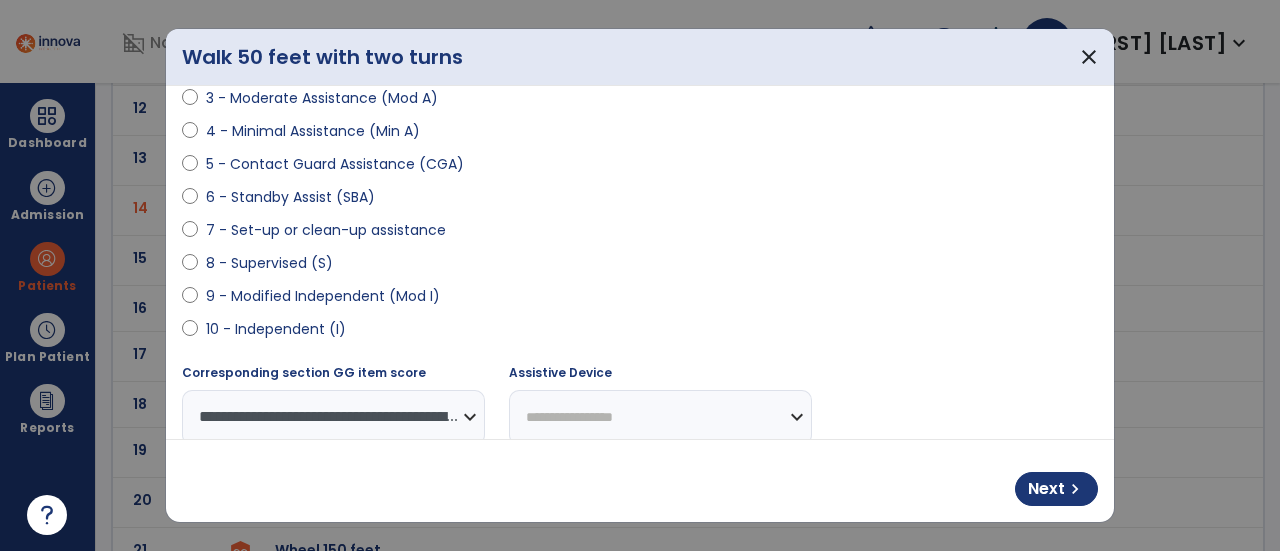 scroll, scrollTop: 400, scrollLeft: 0, axis: vertical 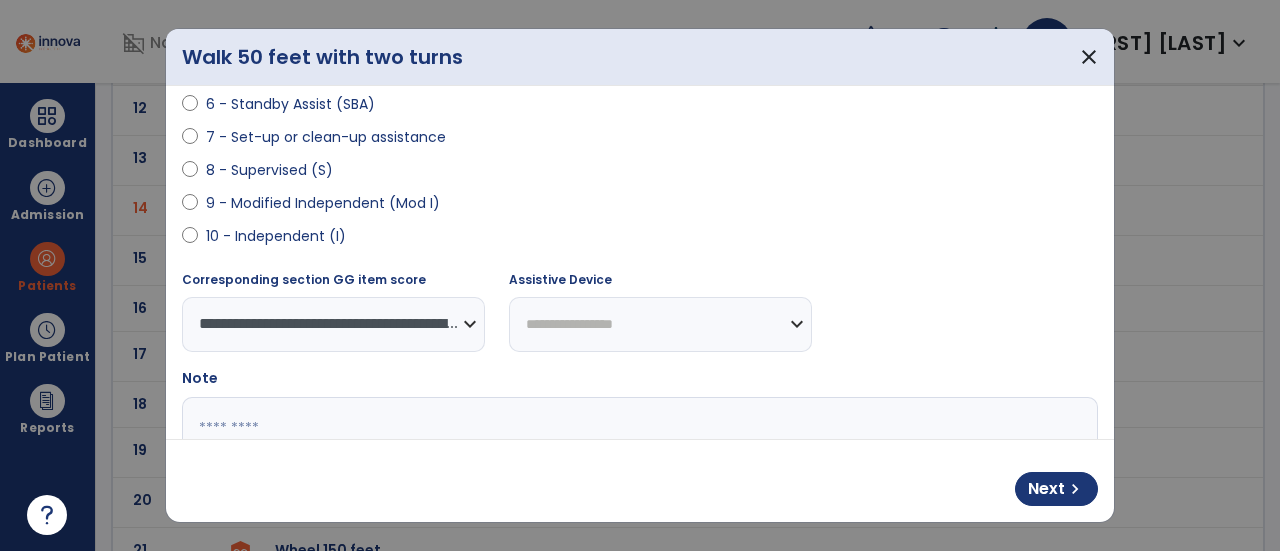click at bounding box center [638, 472] 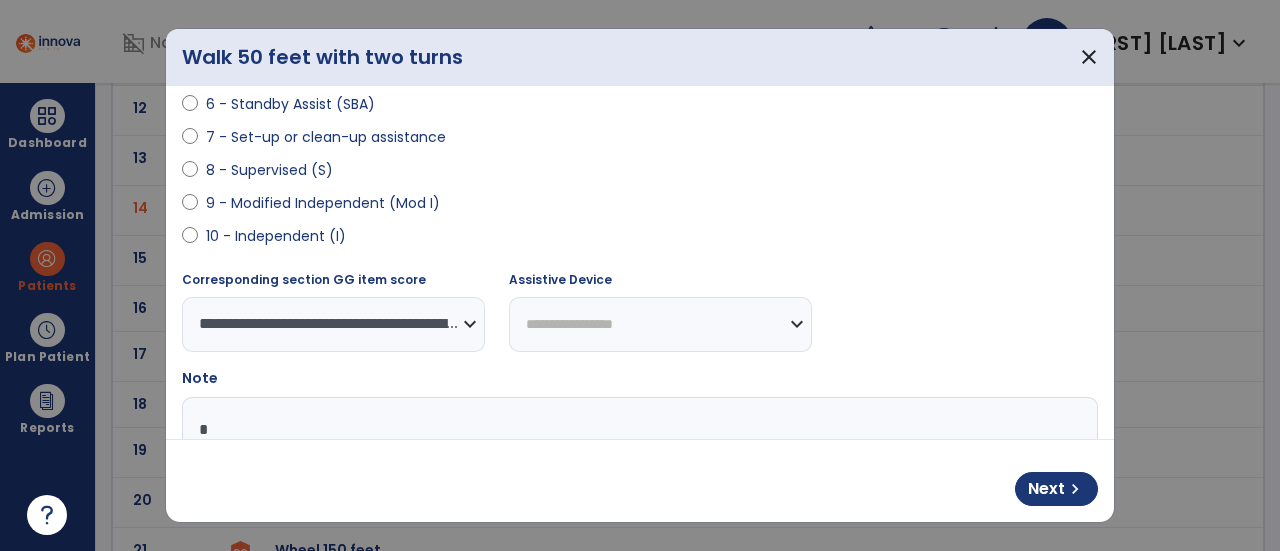 type on "**" 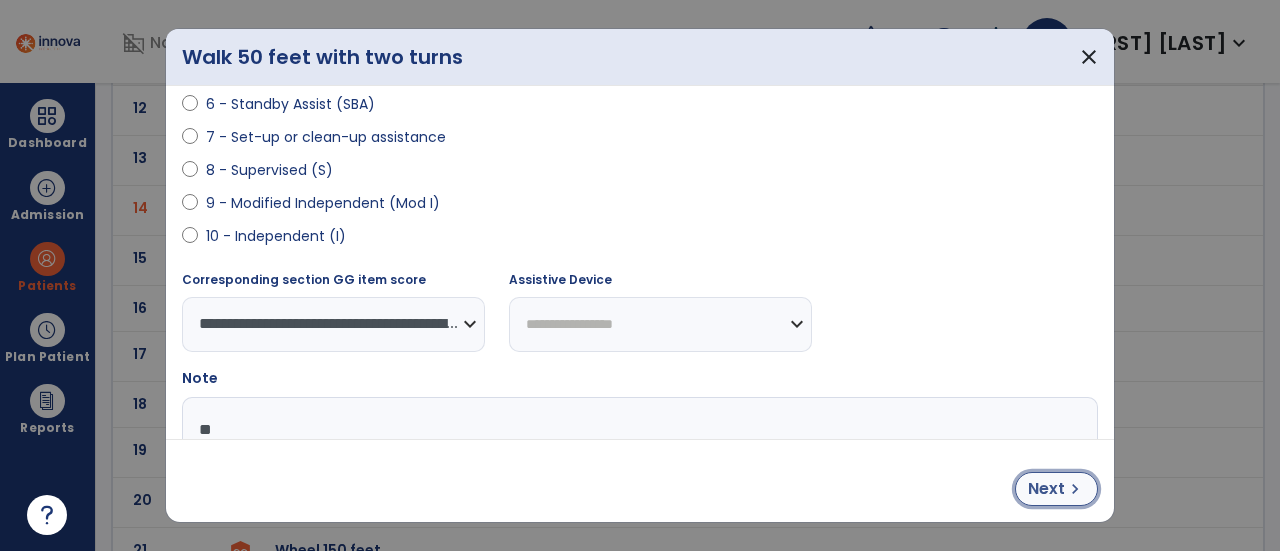 click on "Next" at bounding box center (1046, 489) 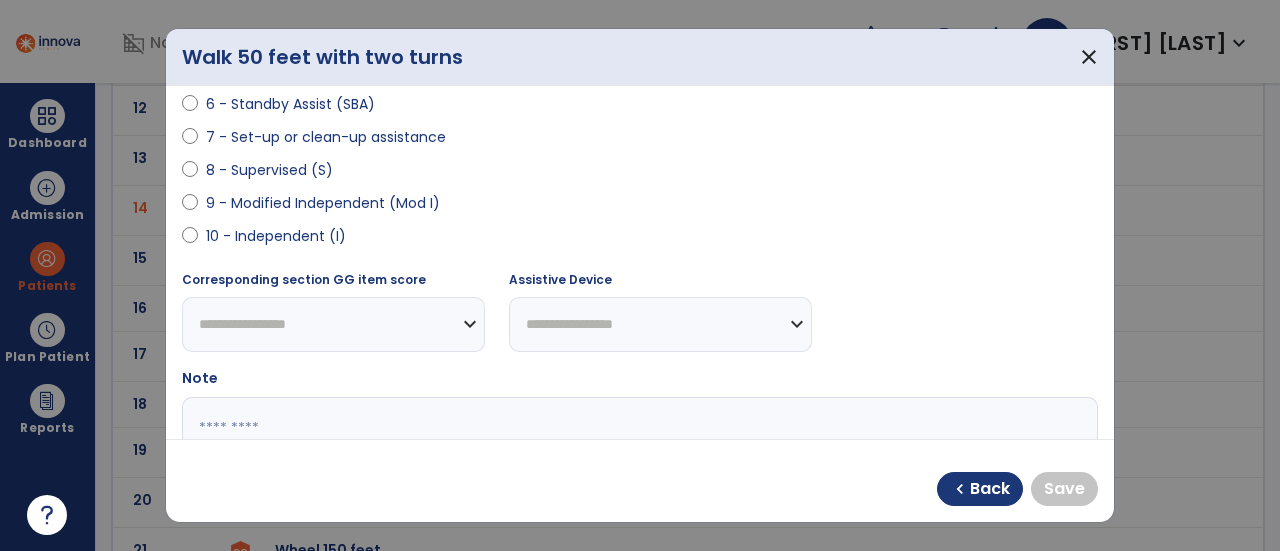 click on "**********" at bounding box center (640, 262) 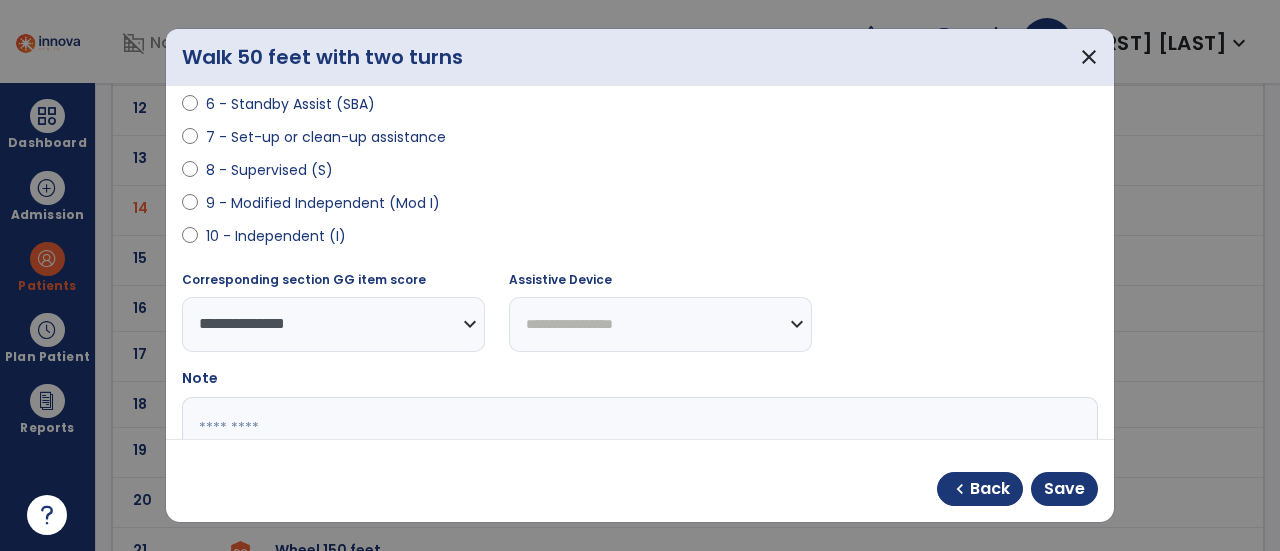 click on "**********" at bounding box center [660, 324] 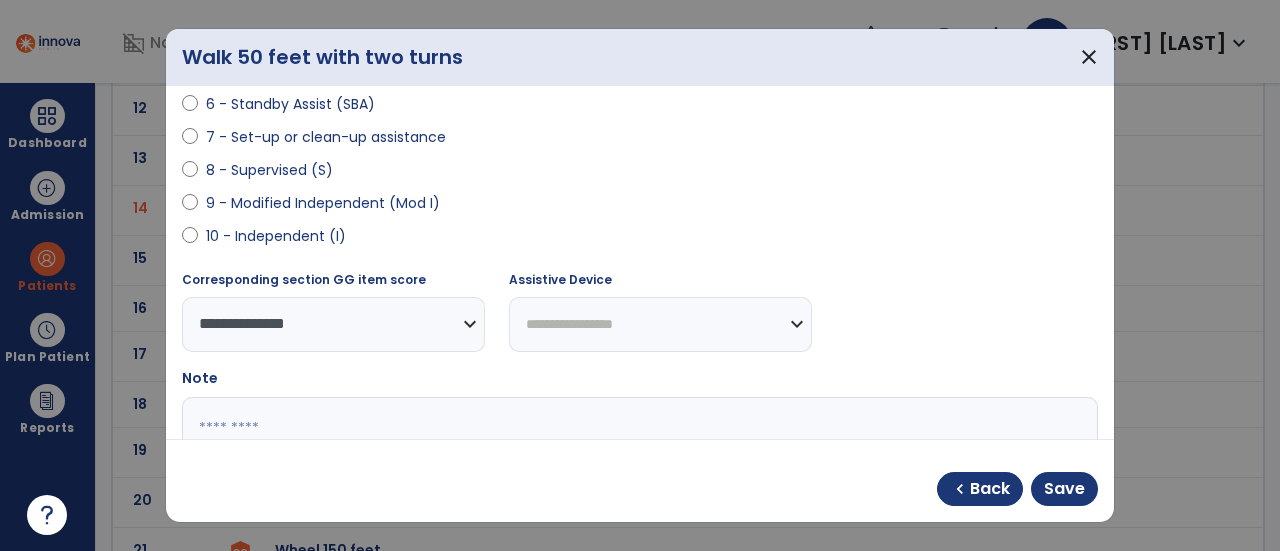 select on "**********" 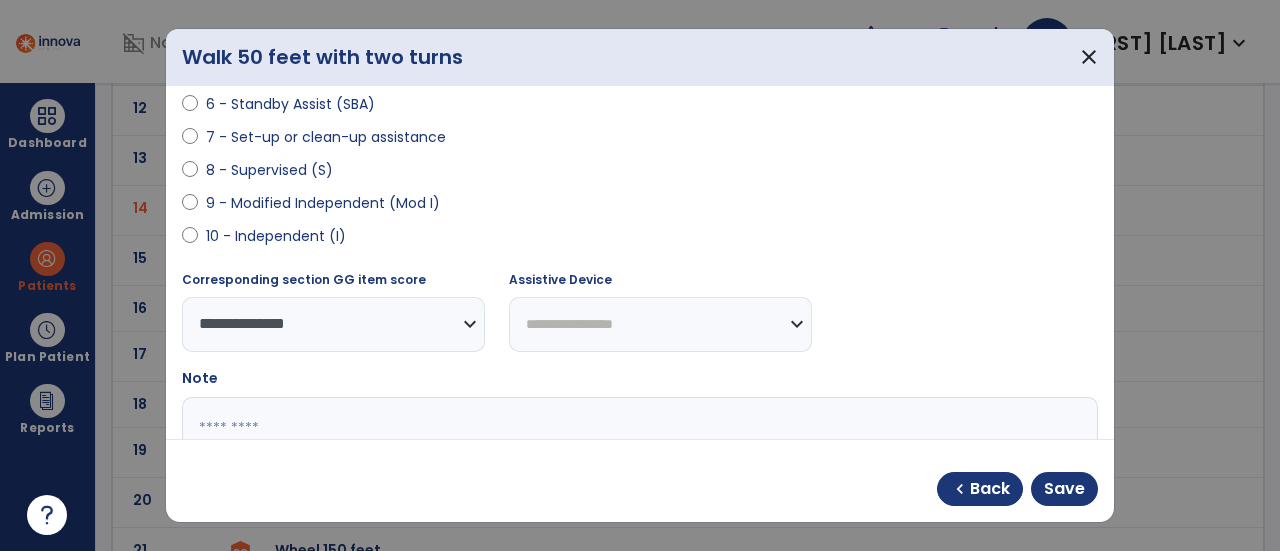 click on "**********" at bounding box center [660, 324] 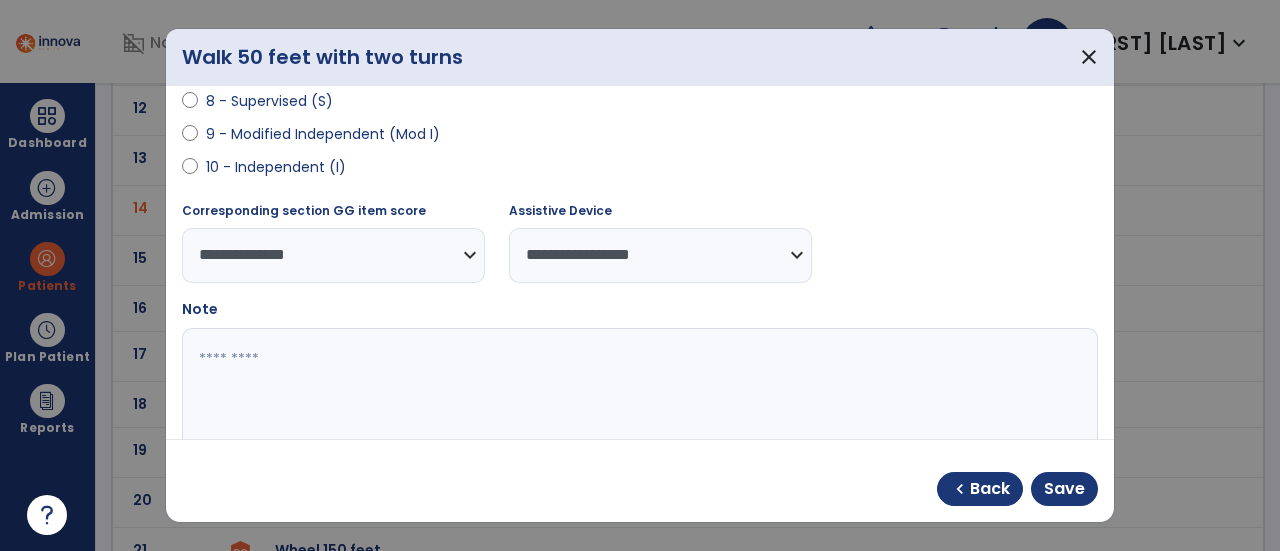 scroll, scrollTop: 500, scrollLeft: 0, axis: vertical 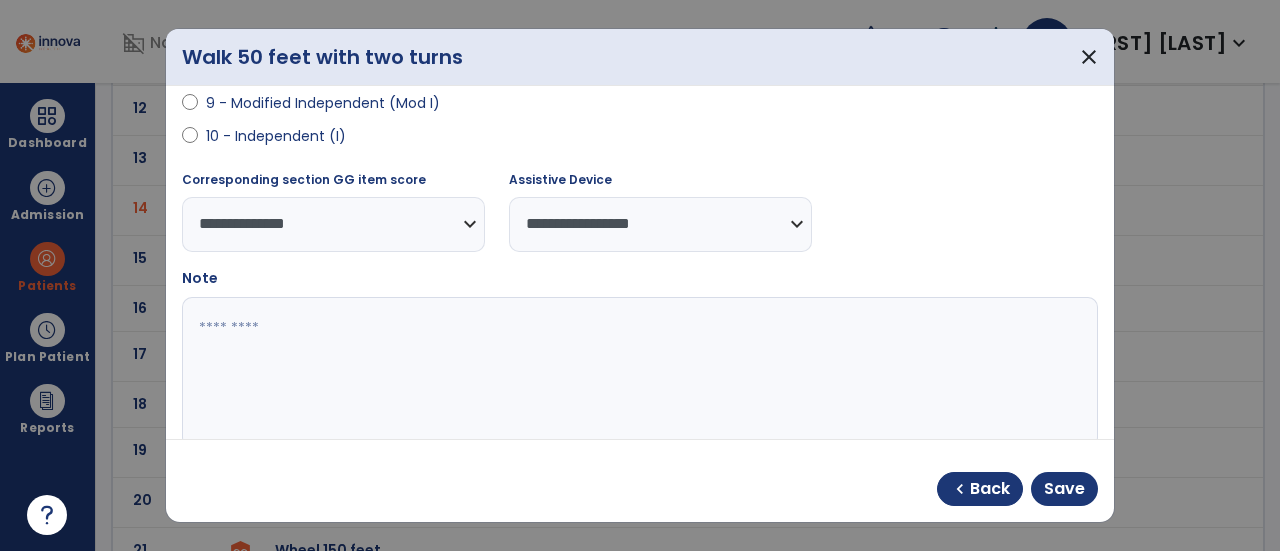 click at bounding box center (638, 372) 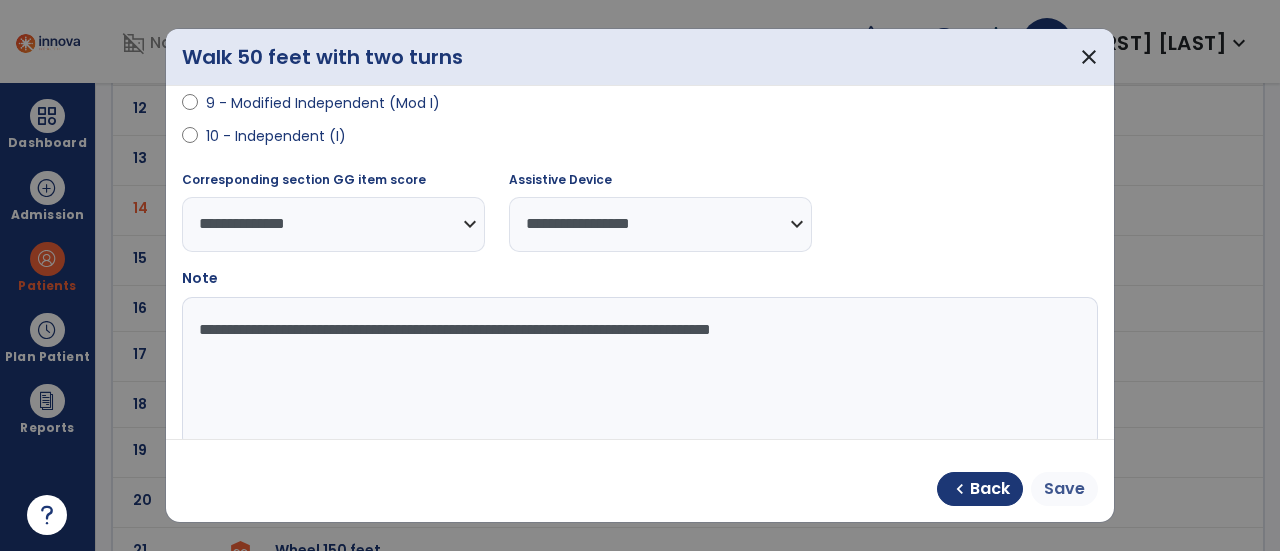 type on "**********" 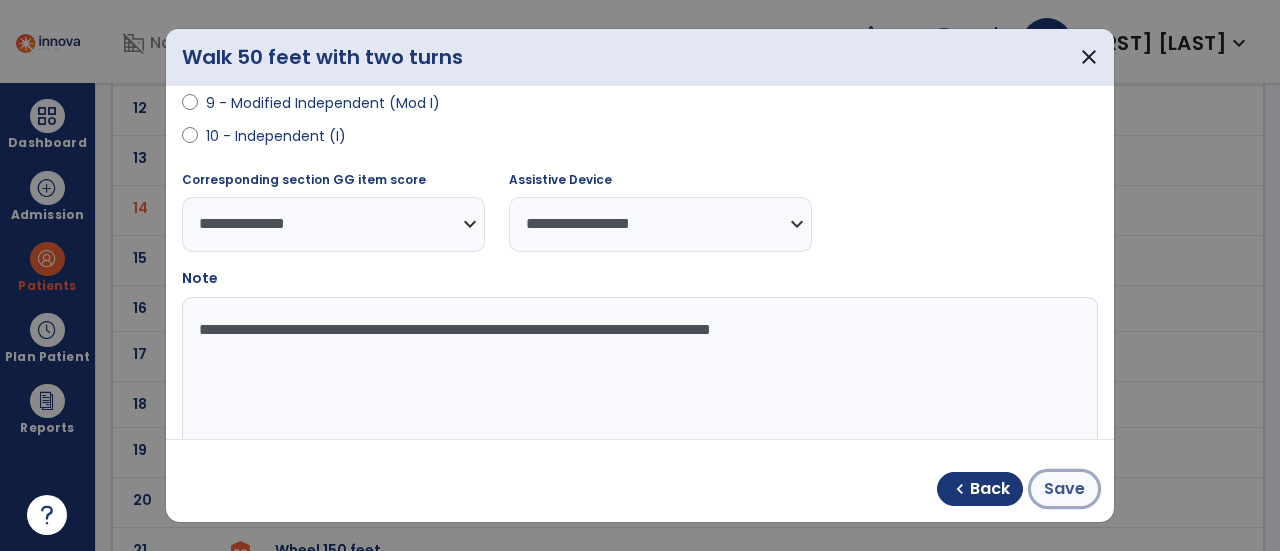 click on "Save" at bounding box center [1064, 489] 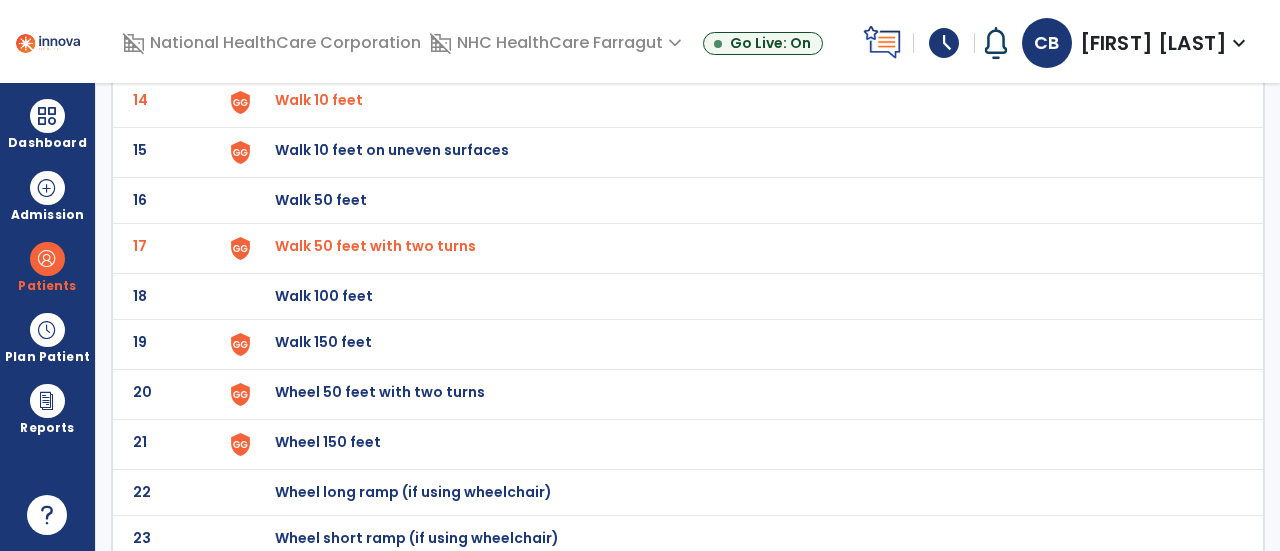 scroll, scrollTop: 810, scrollLeft: 0, axis: vertical 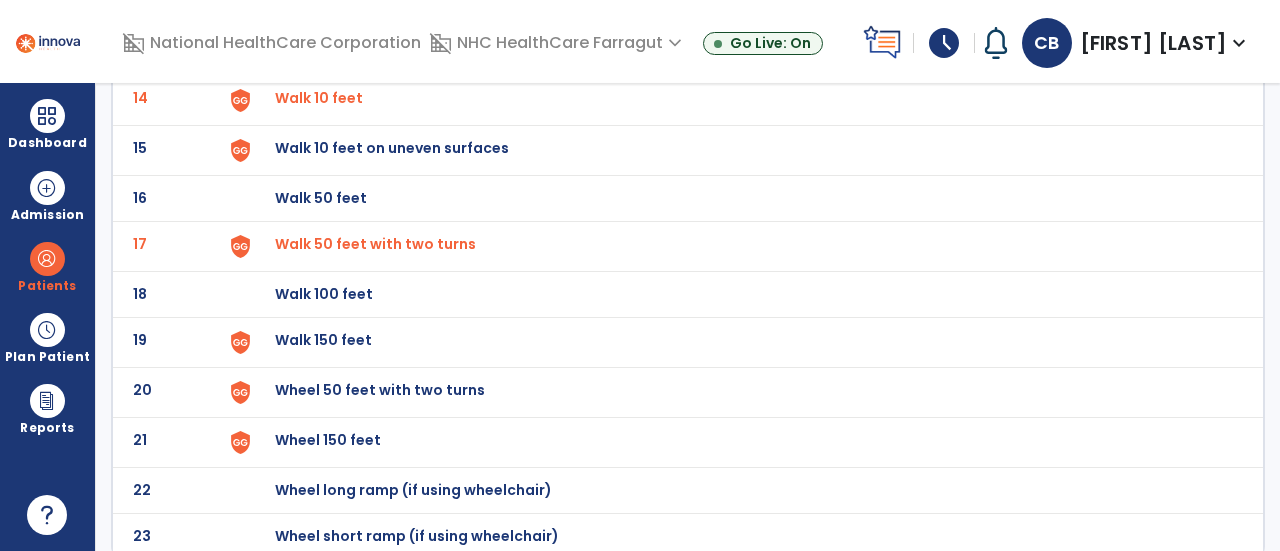 click on "Walk 150 feet" at bounding box center [321, -548] 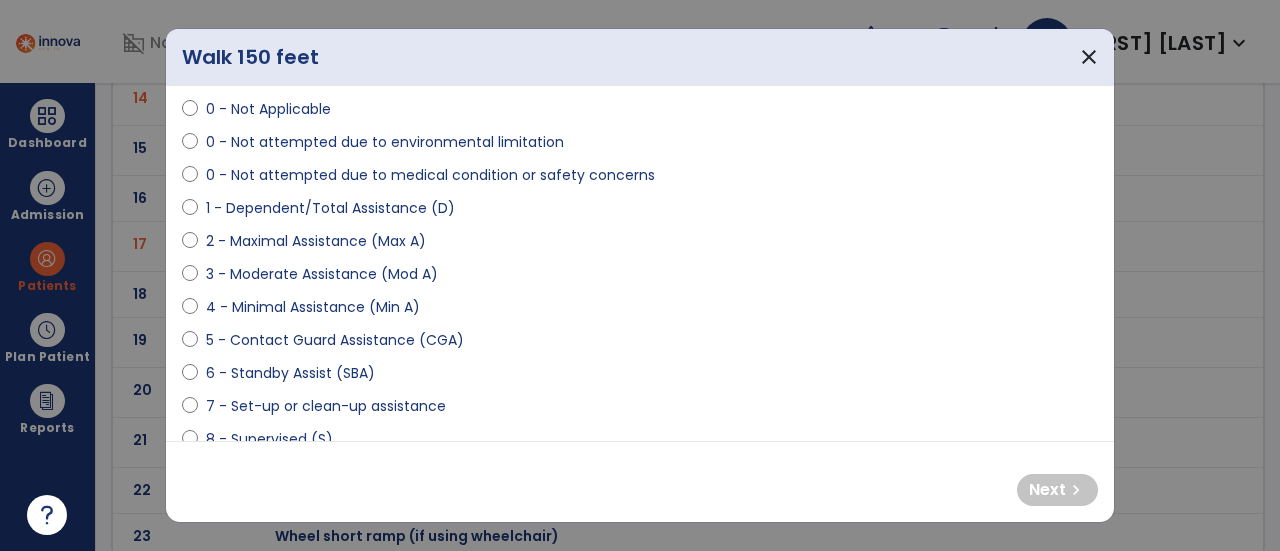 scroll, scrollTop: 100, scrollLeft: 0, axis: vertical 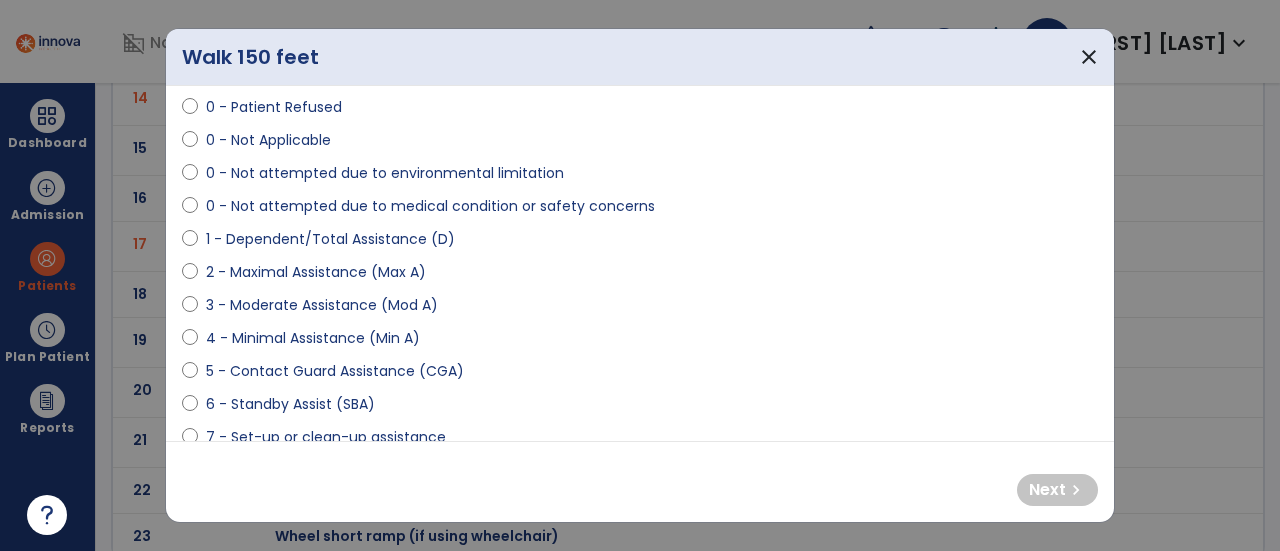 select on "**********" 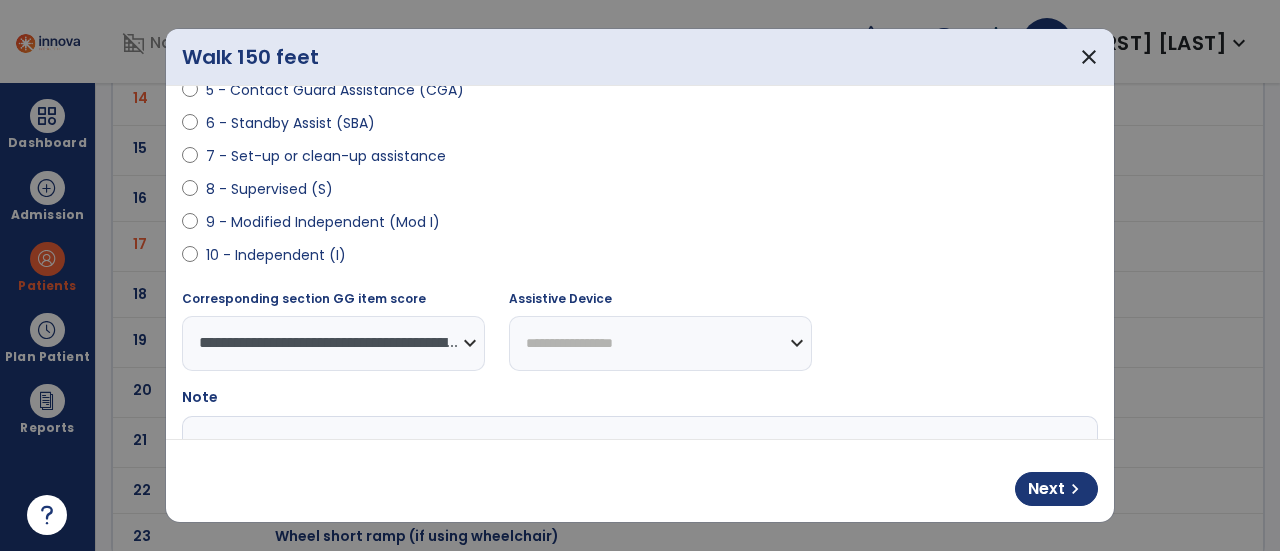scroll, scrollTop: 400, scrollLeft: 0, axis: vertical 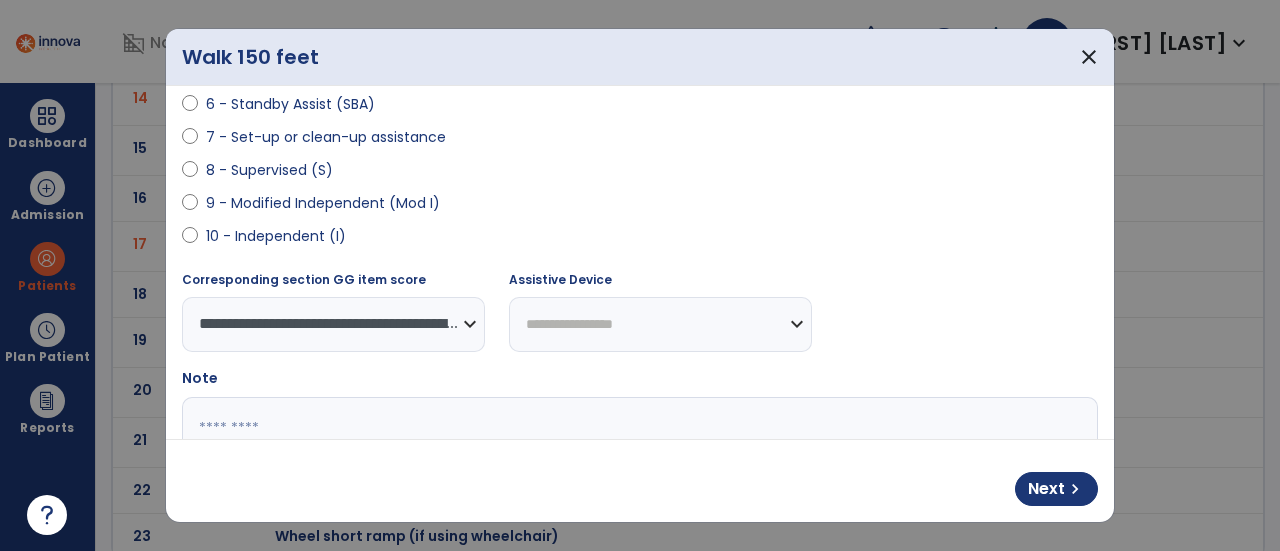 click at bounding box center [638, 472] 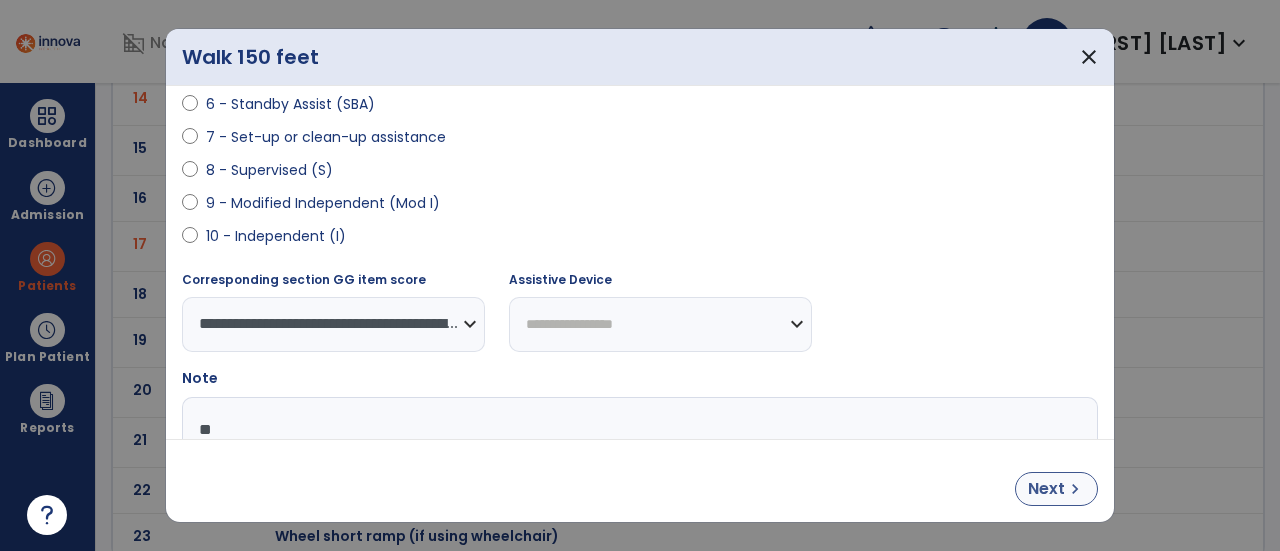 type on "**" 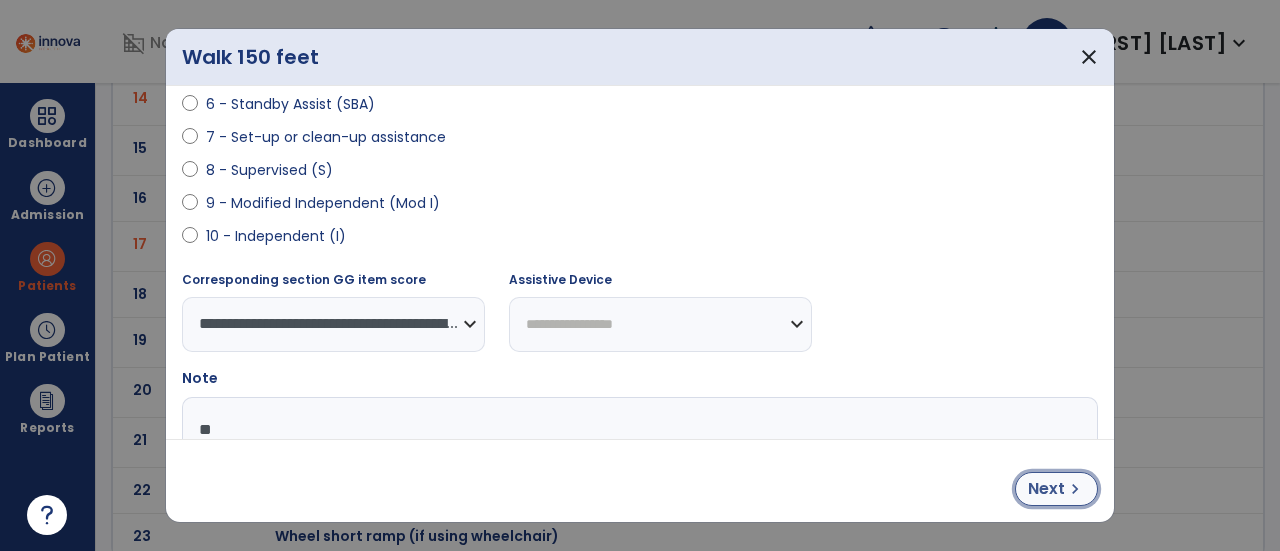 click on "chevron_right" at bounding box center (1075, 489) 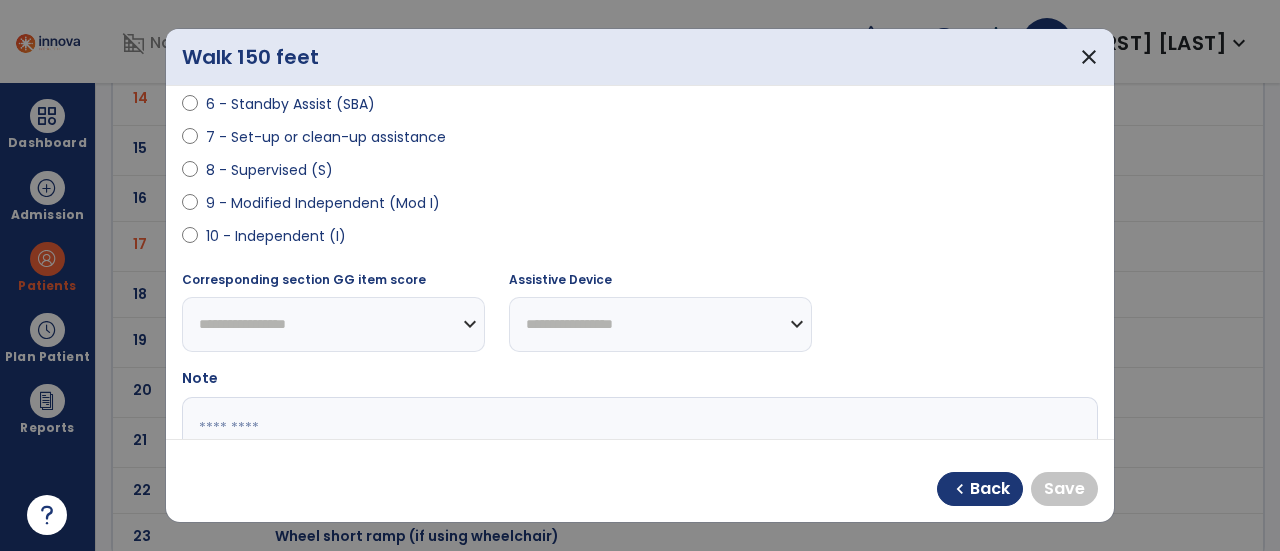 select on "**********" 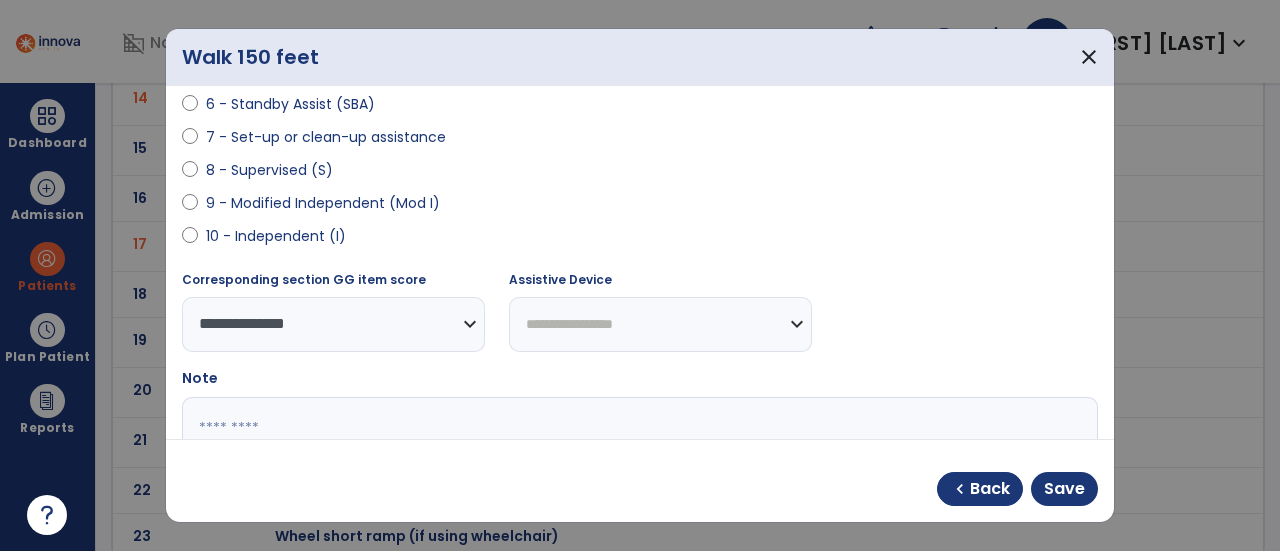 click on "**********" at bounding box center (660, 324) 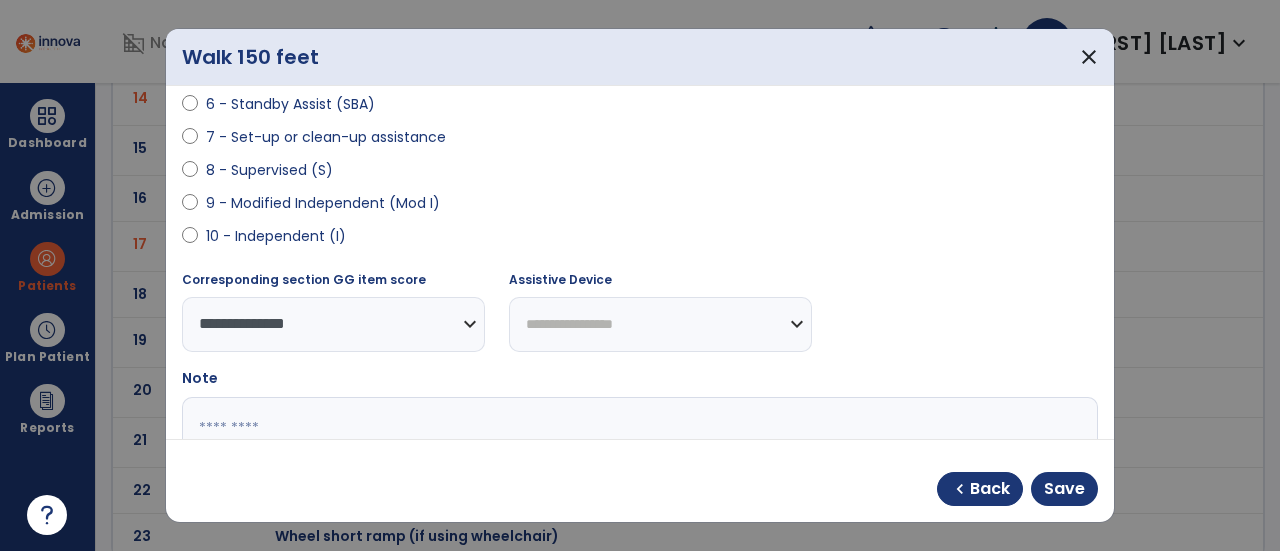 select on "**********" 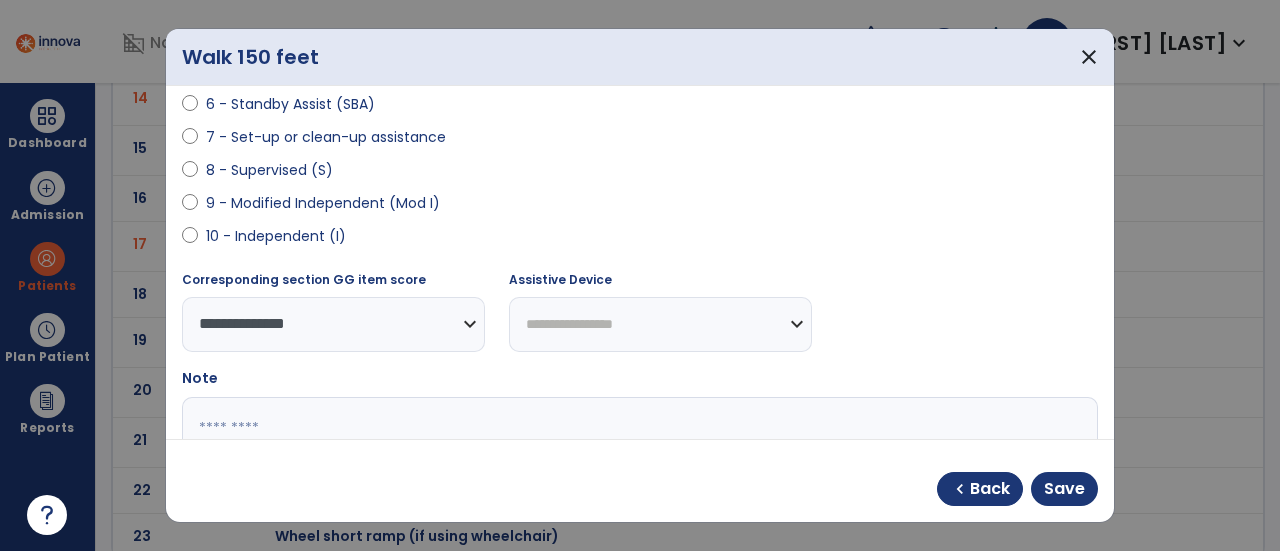 click on "**********" at bounding box center (660, 324) 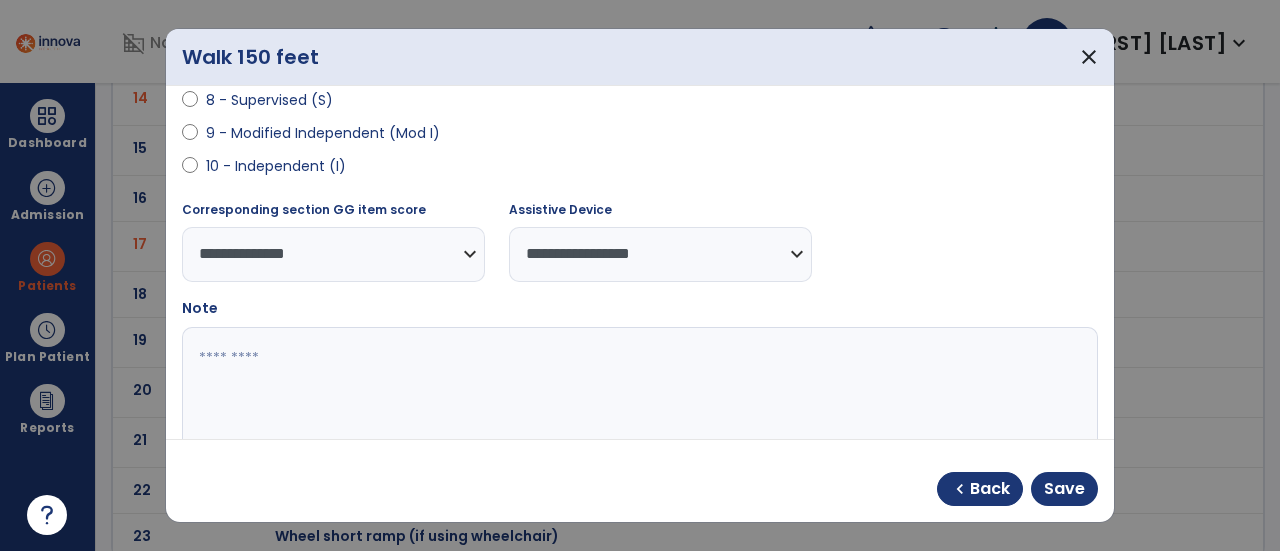 scroll, scrollTop: 537, scrollLeft: 0, axis: vertical 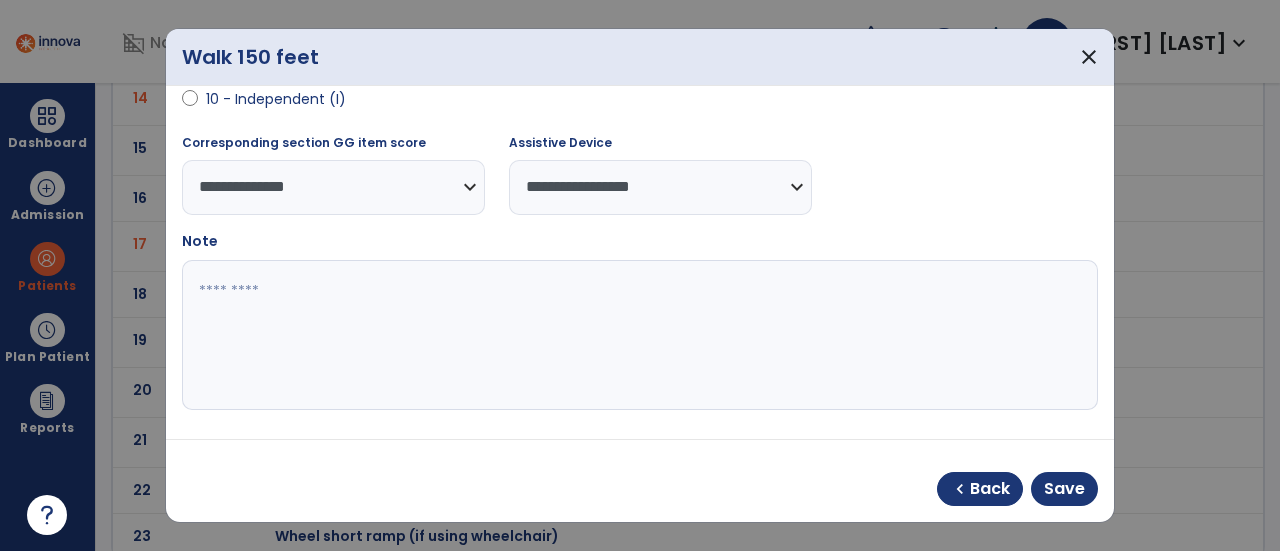 click at bounding box center (638, 335) 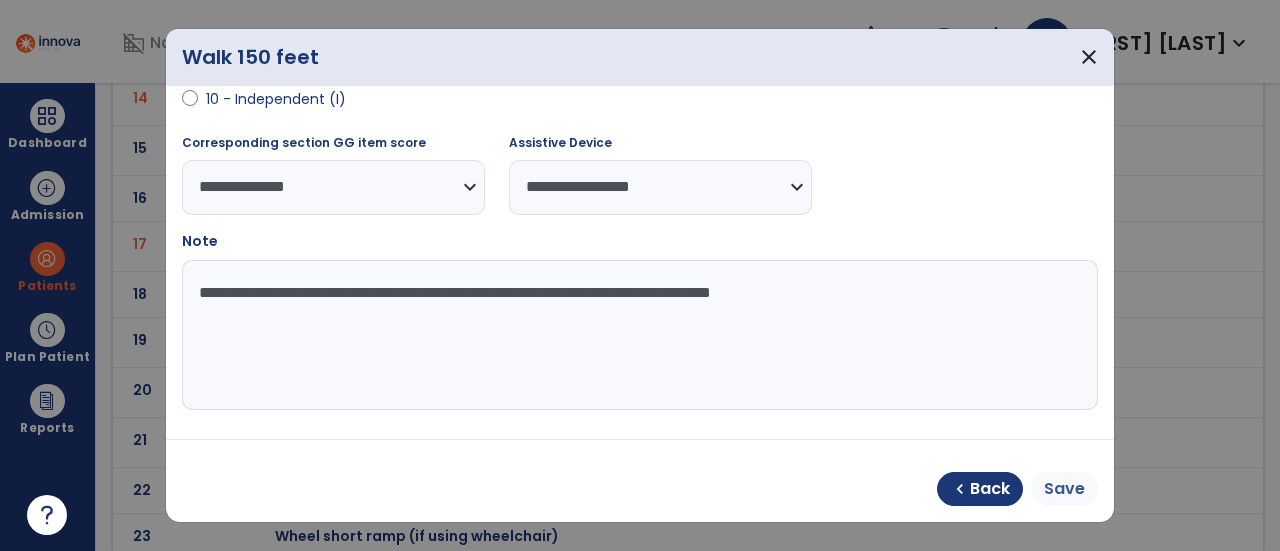 type on "**********" 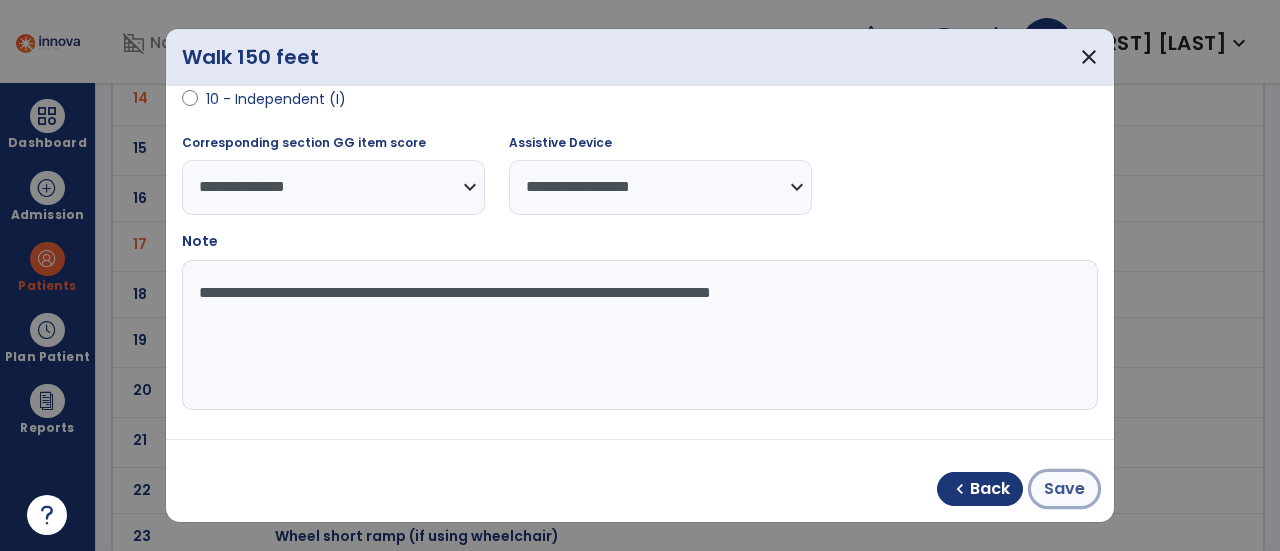 click on "Save" at bounding box center [1064, 489] 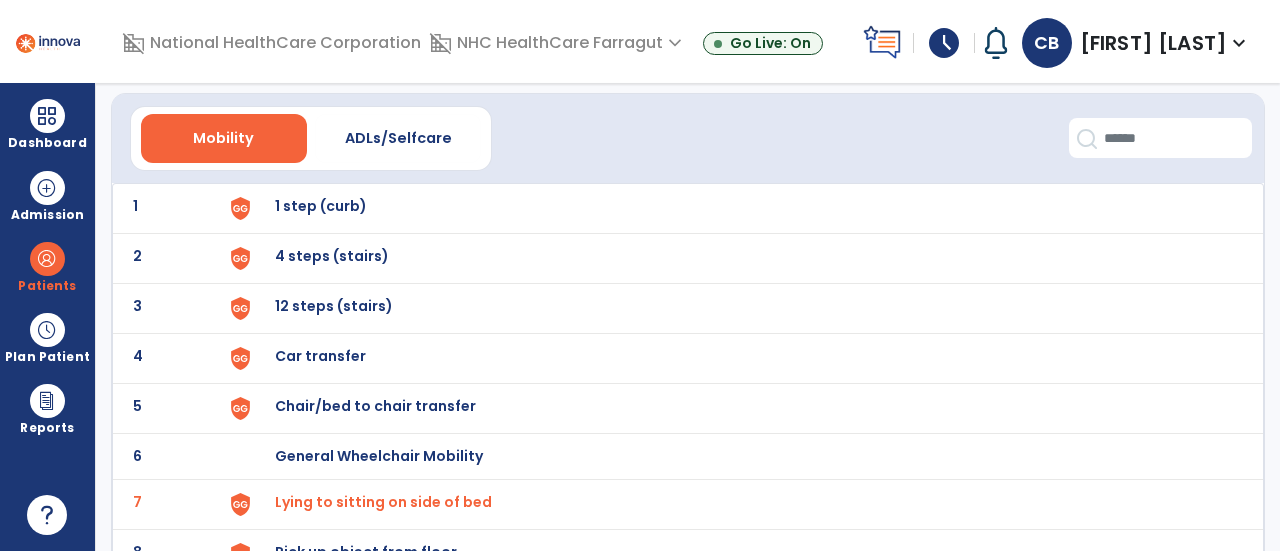 scroll, scrollTop: 0, scrollLeft: 0, axis: both 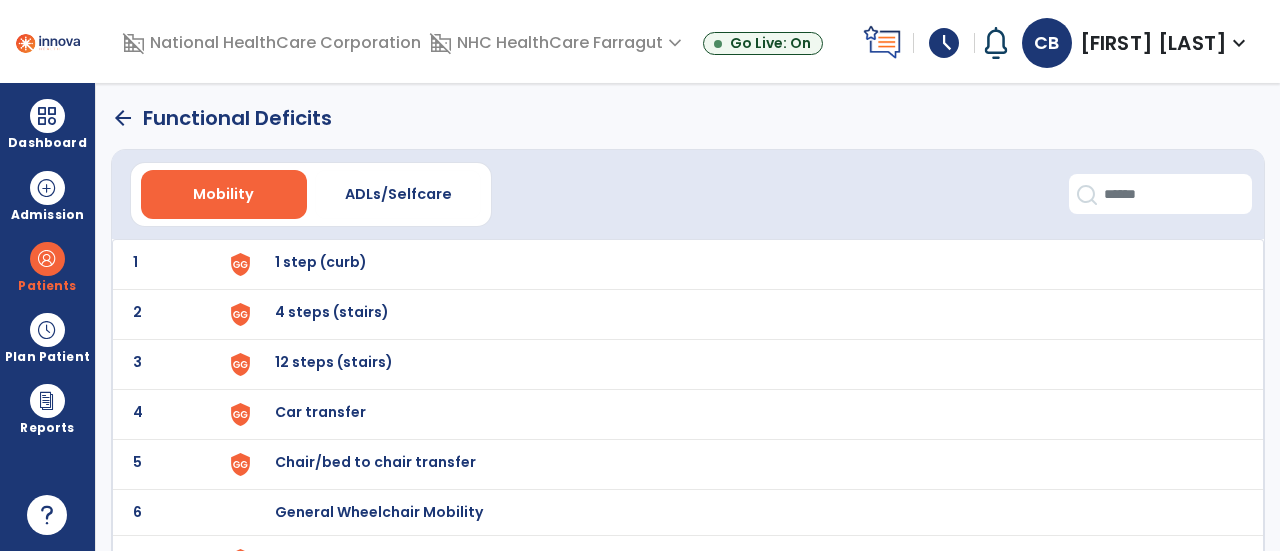 click on "arrow_back" 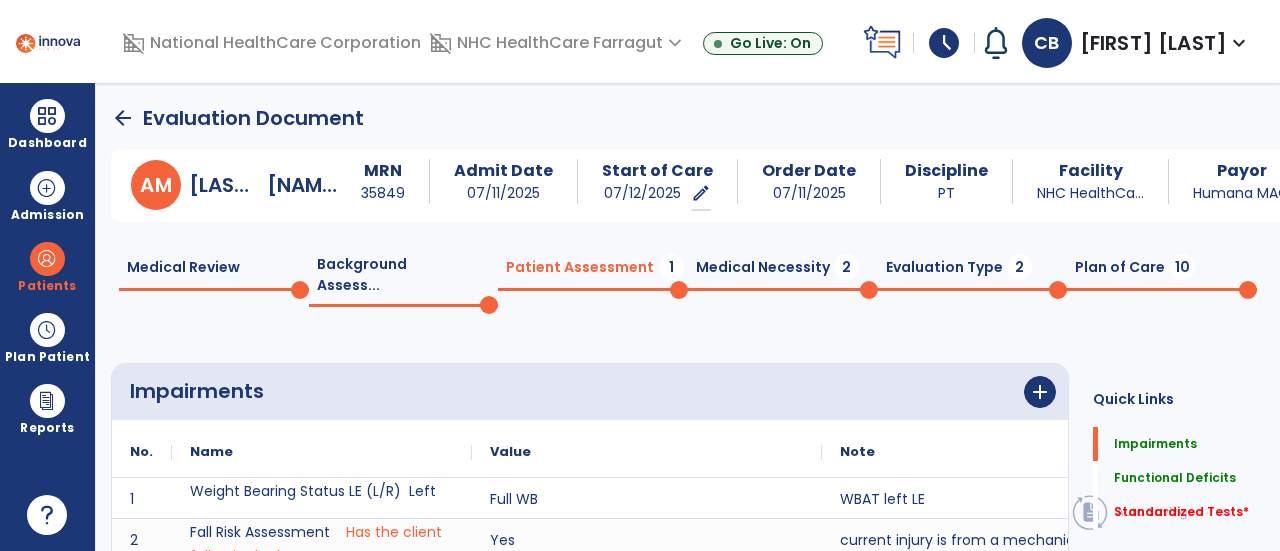 scroll, scrollTop: 20, scrollLeft: 0, axis: vertical 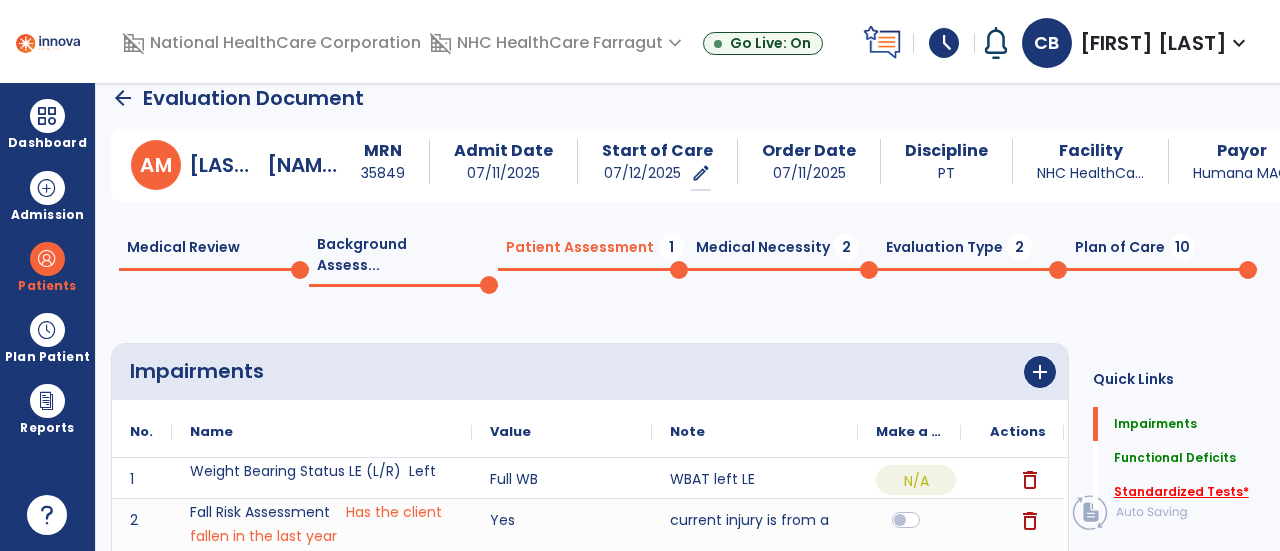 click on "Standardized Tests   *" 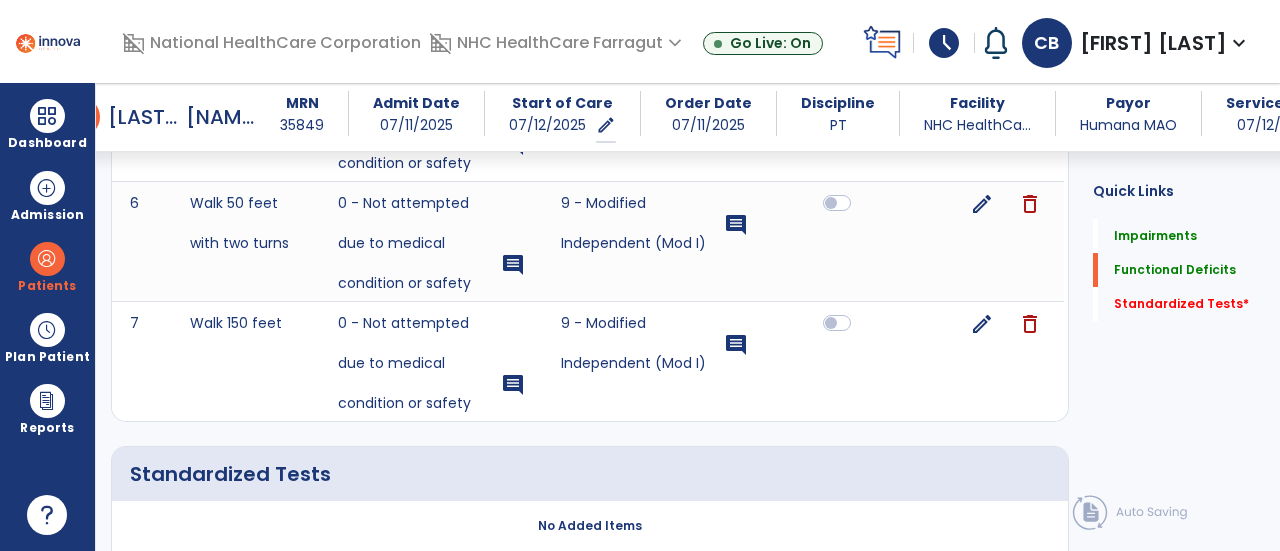 scroll, scrollTop: 2355, scrollLeft: 0, axis: vertical 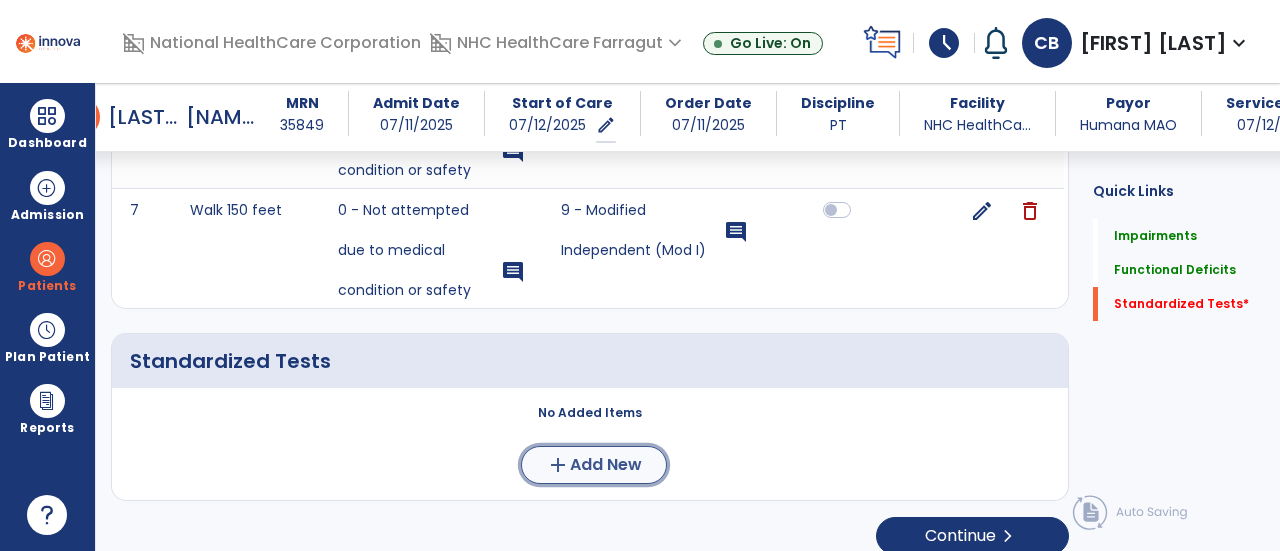 click on "add" 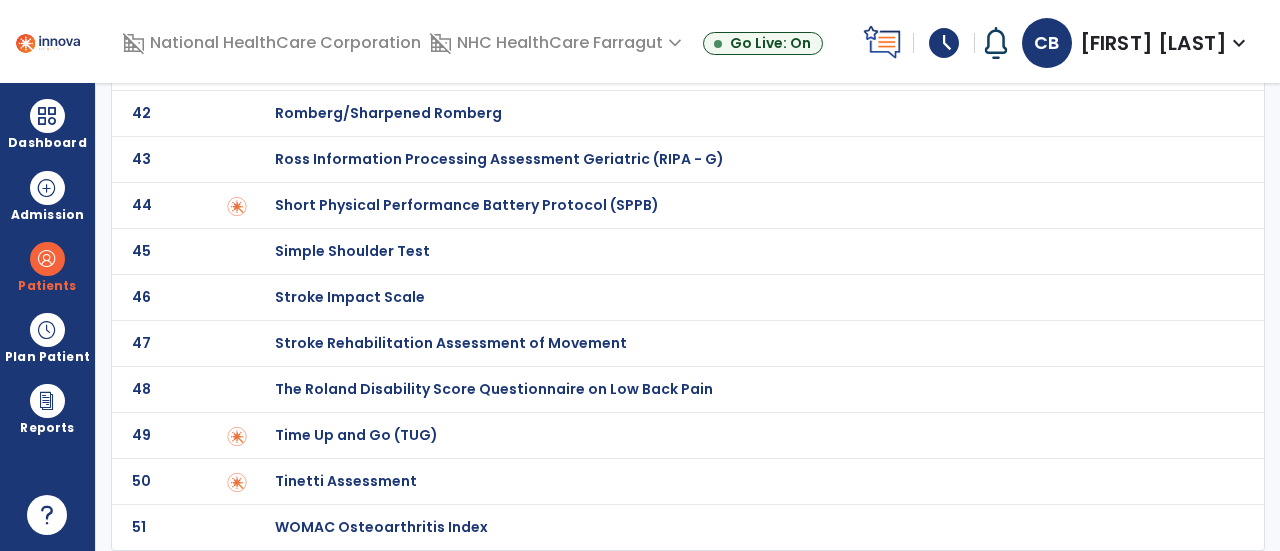 scroll, scrollTop: 0, scrollLeft: 0, axis: both 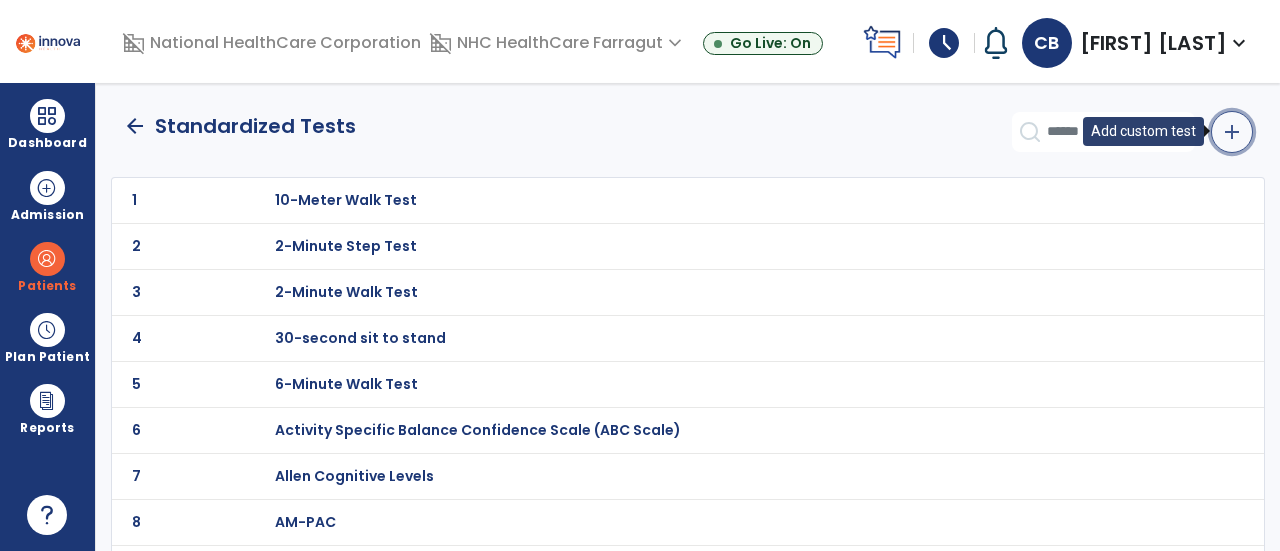 click on "add" 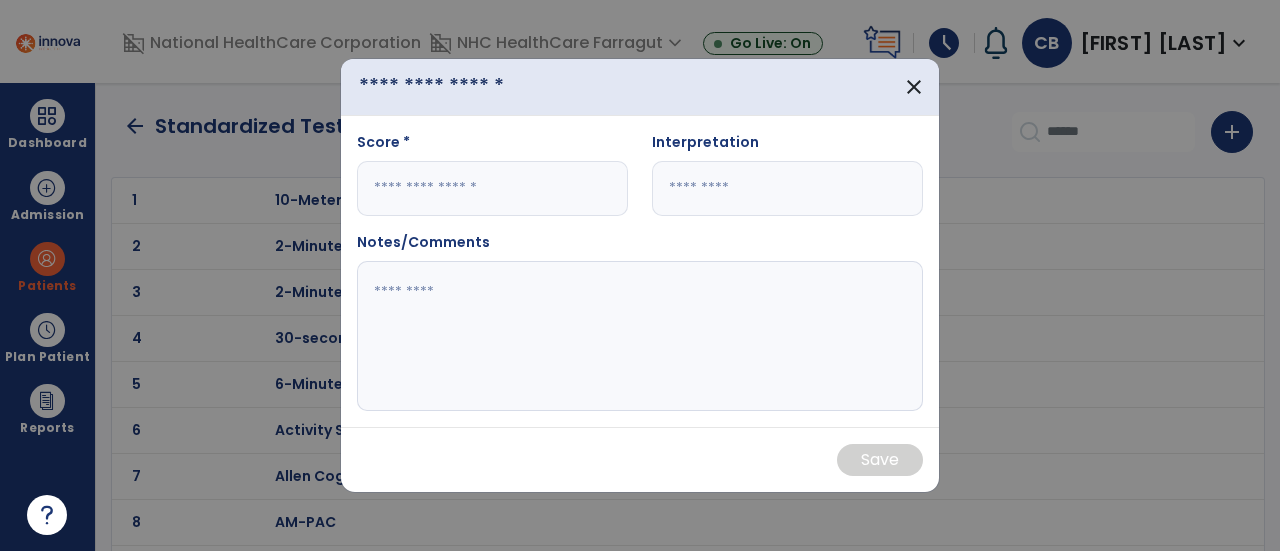 click at bounding box center (453, 87) 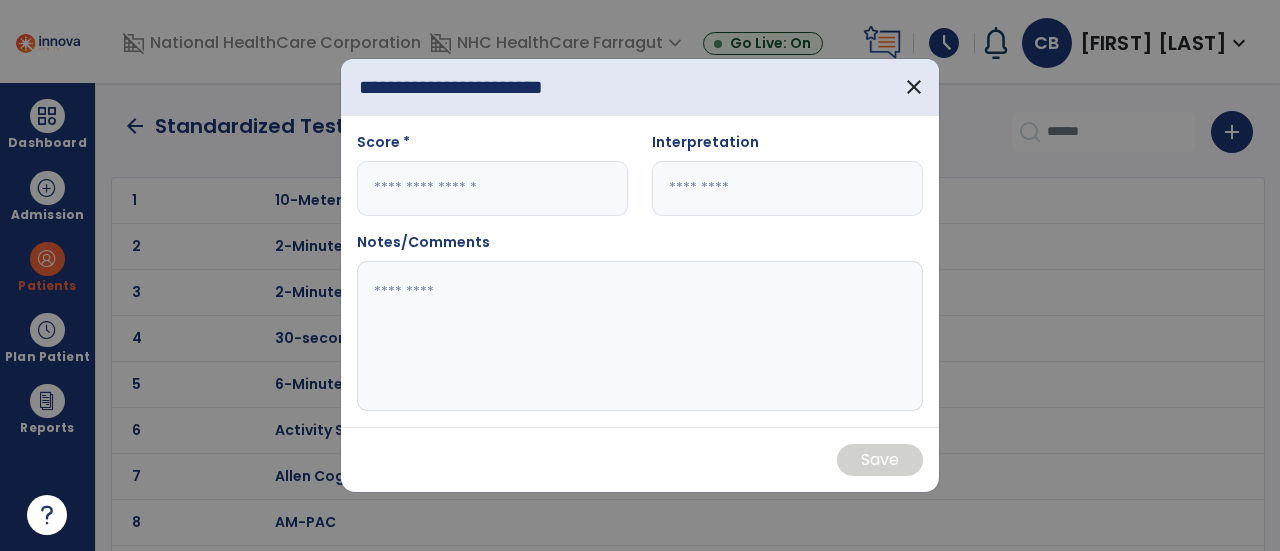 scroll, scrollTop: 0, scrollLeft: 17, axis: horizontal 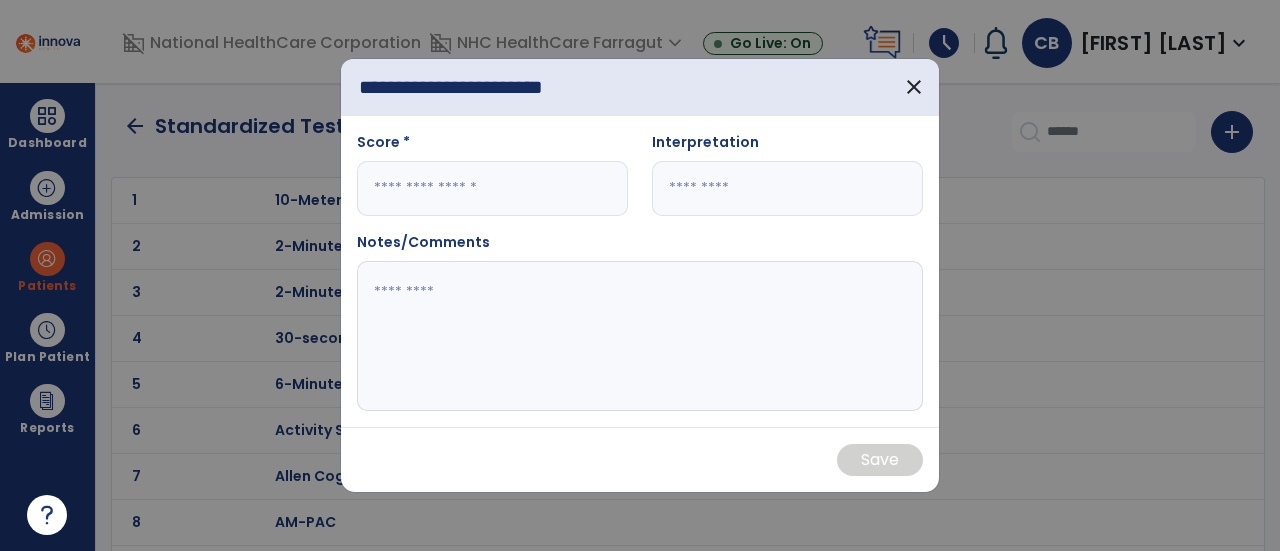 click at bounding box center (492, 188) 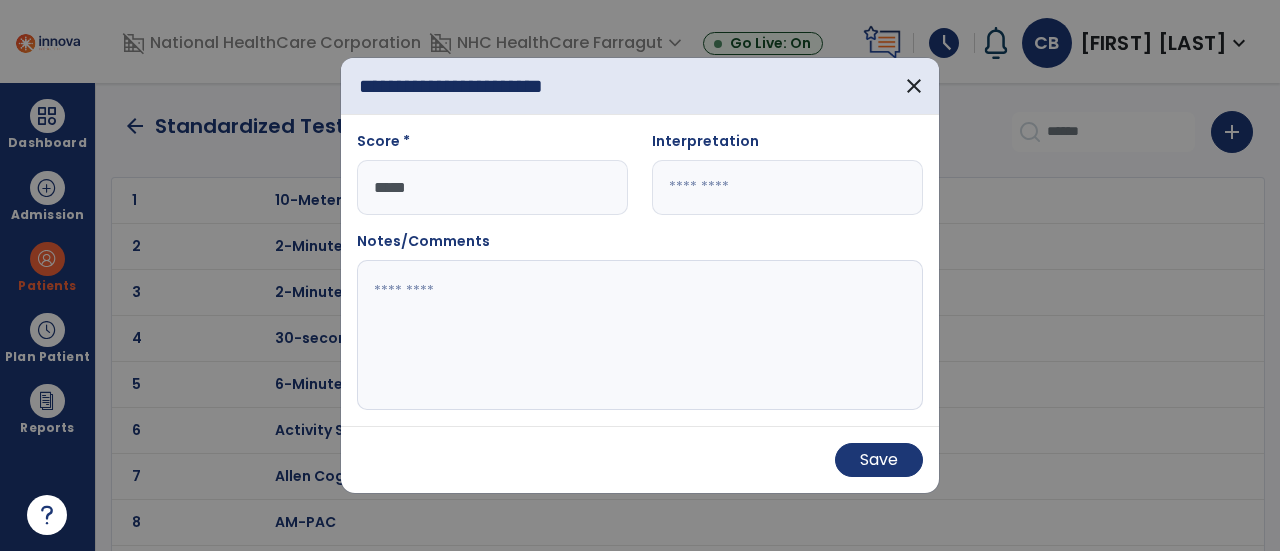 type on "*****" 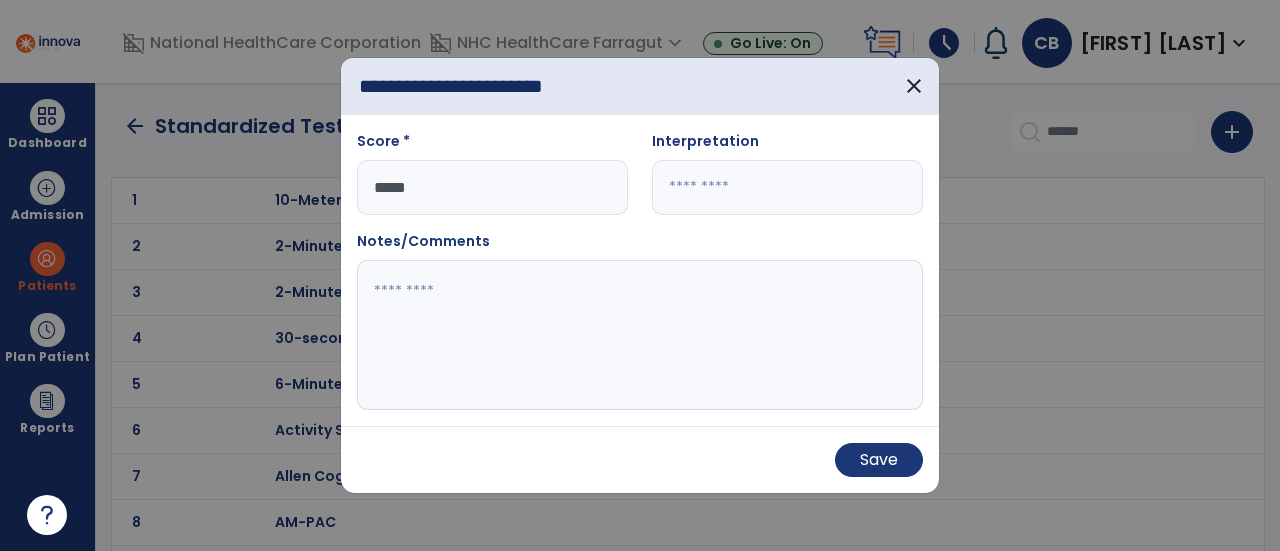 click at bounding box center (787, 187) 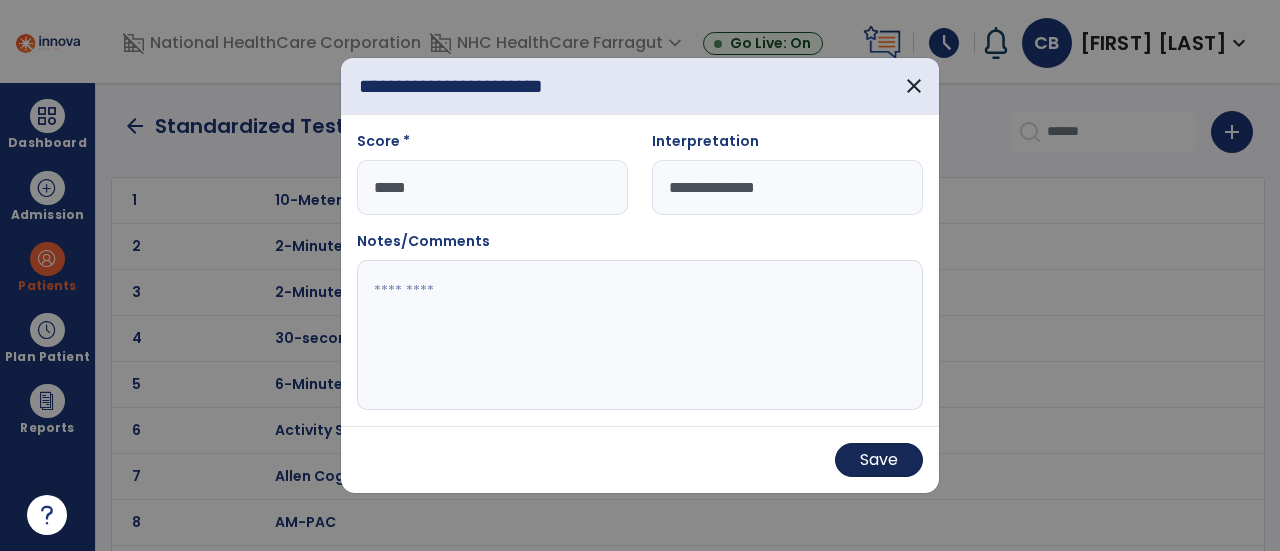 type on "**********" 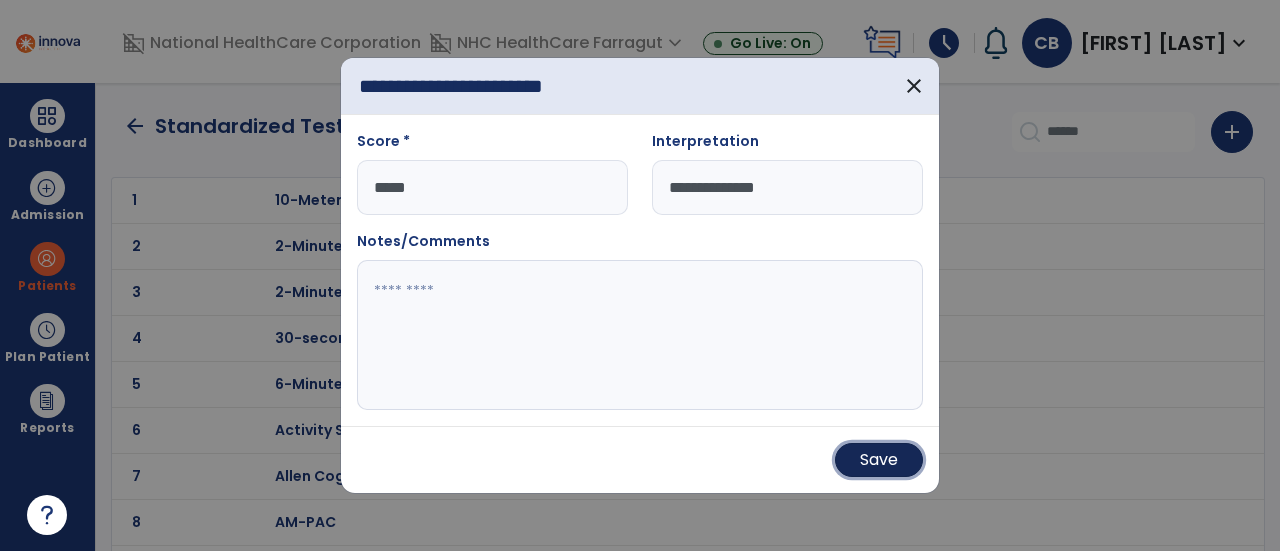 click on "Save" at bounding box center [879, 460] 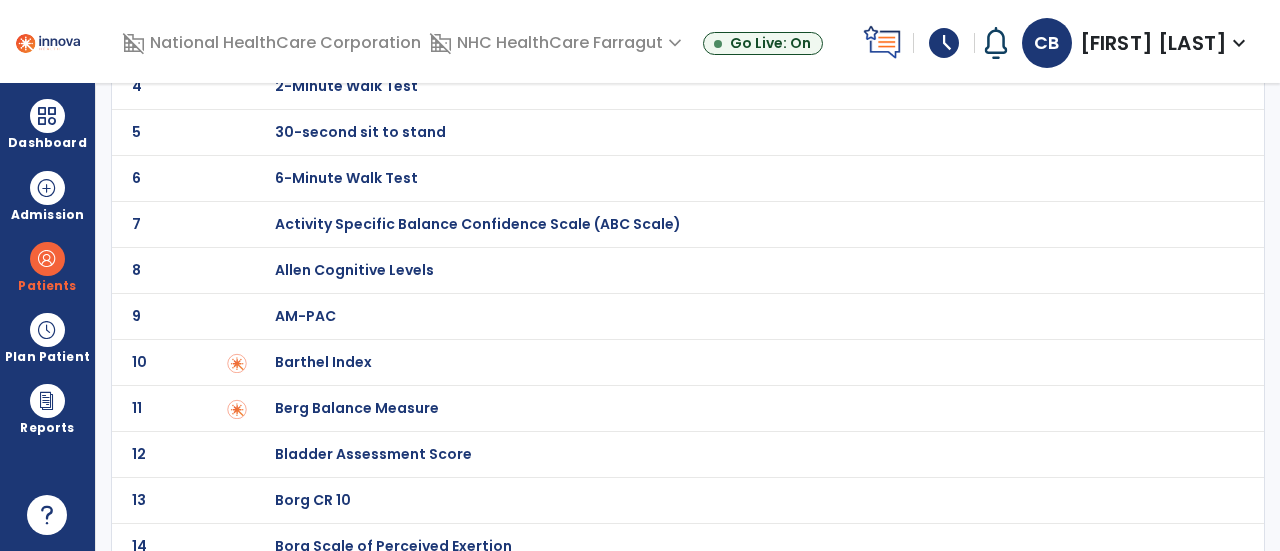 scroll, scrollTop: 0, scrollLeft: 0, axis: both 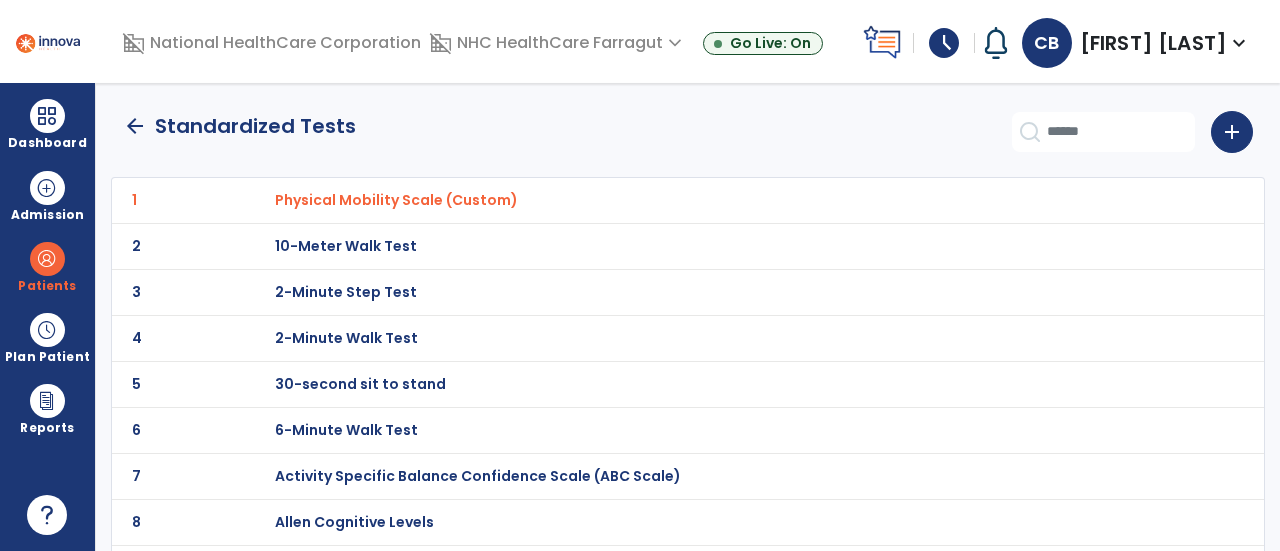 drag, startPoint x: 120, startPoint y: 119, endPoint x: 153, endPoint y: 130, distance: 34.785053 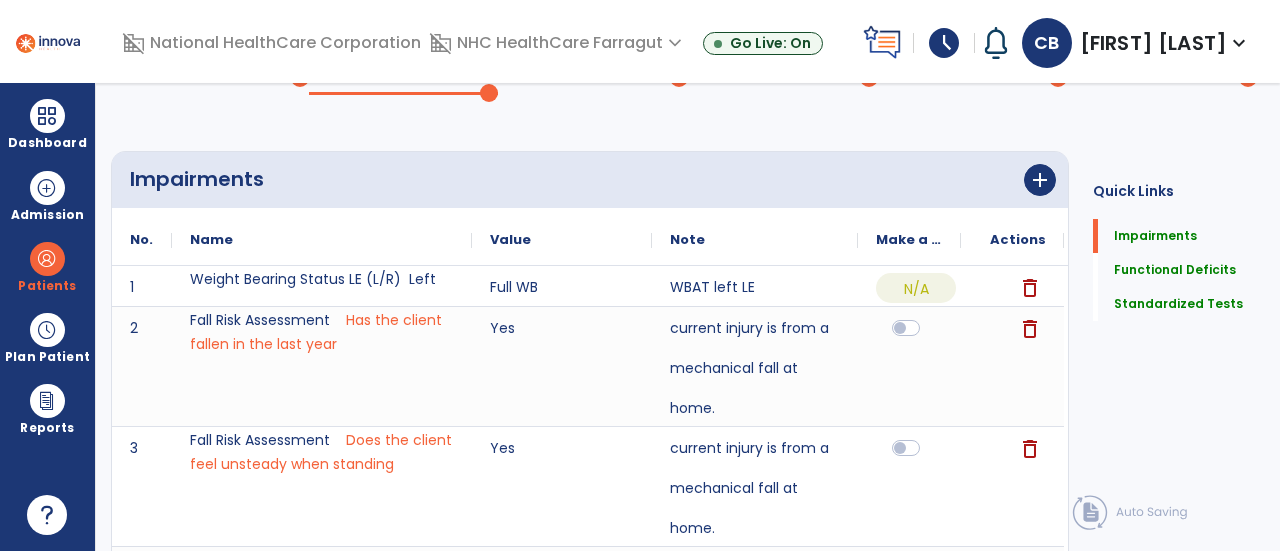 scroll, scrollTop: 0, scrollLeft: 0, axis: both 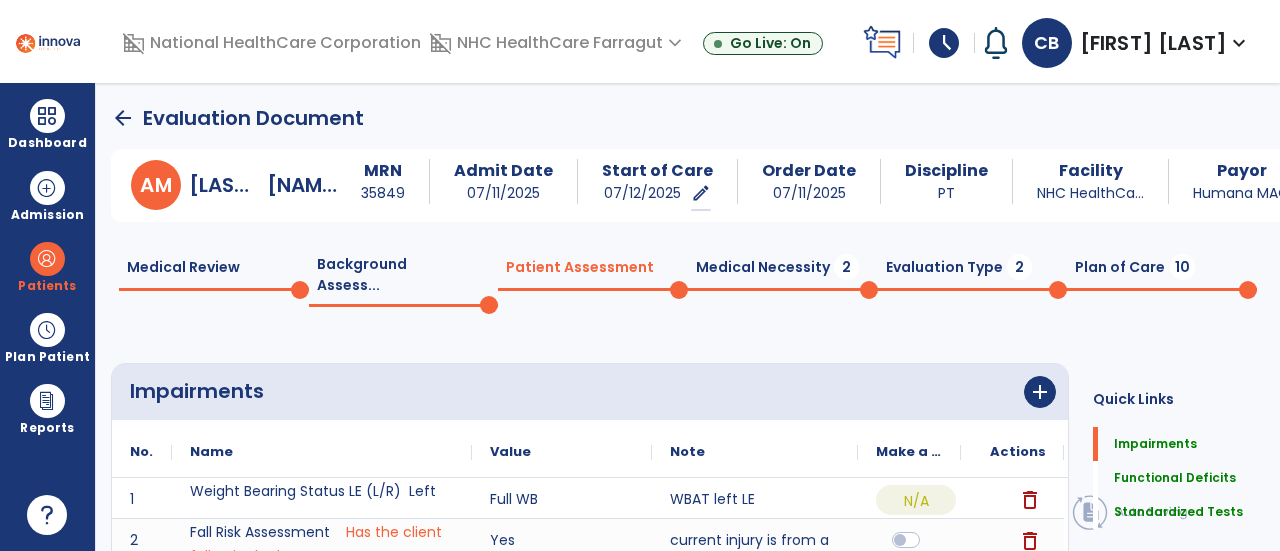 click on "Patient Assessment  0" 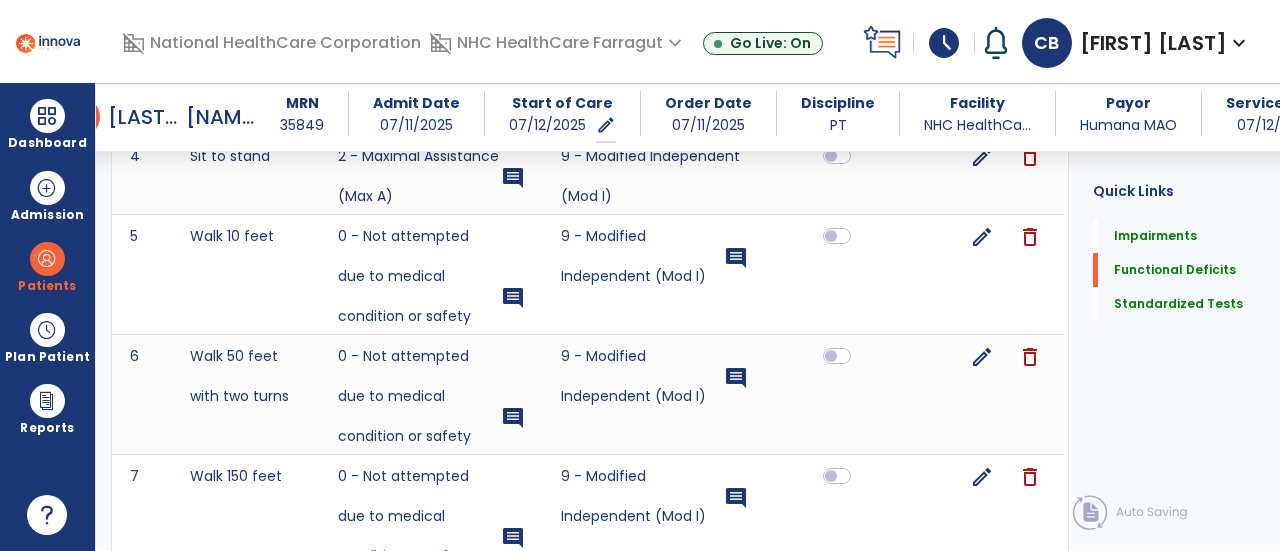 scroll, scrollTop: 2464, scrollLeft: 0, axis: vertical 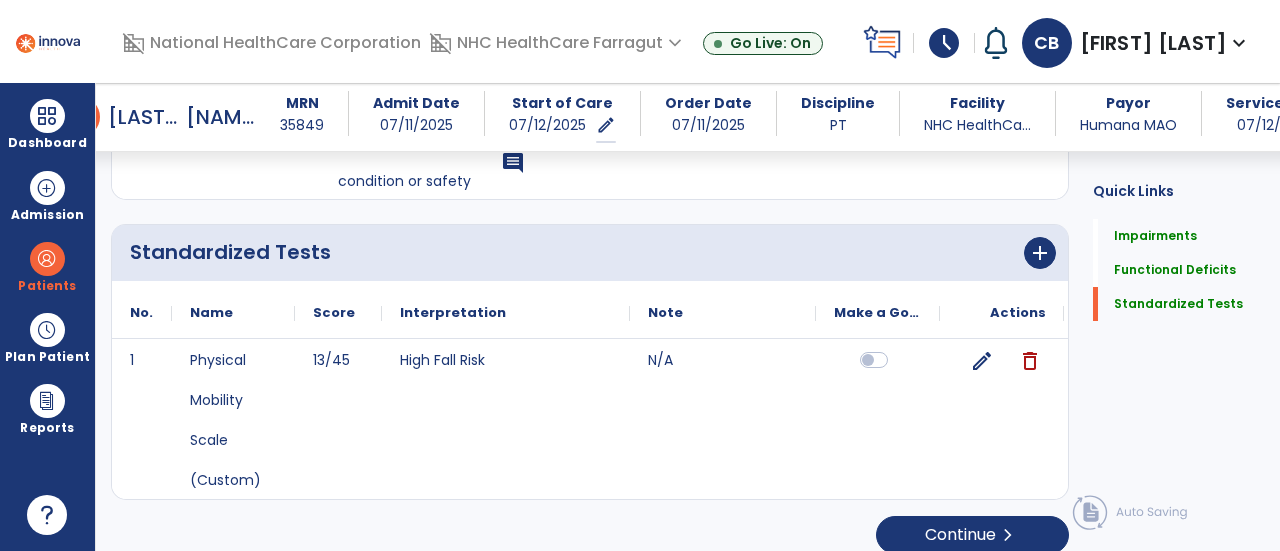 drag, startPoint x: 1255, startPoint y: 452, endPoint x: 1279, endPoint y: 492, distance: 46.647614 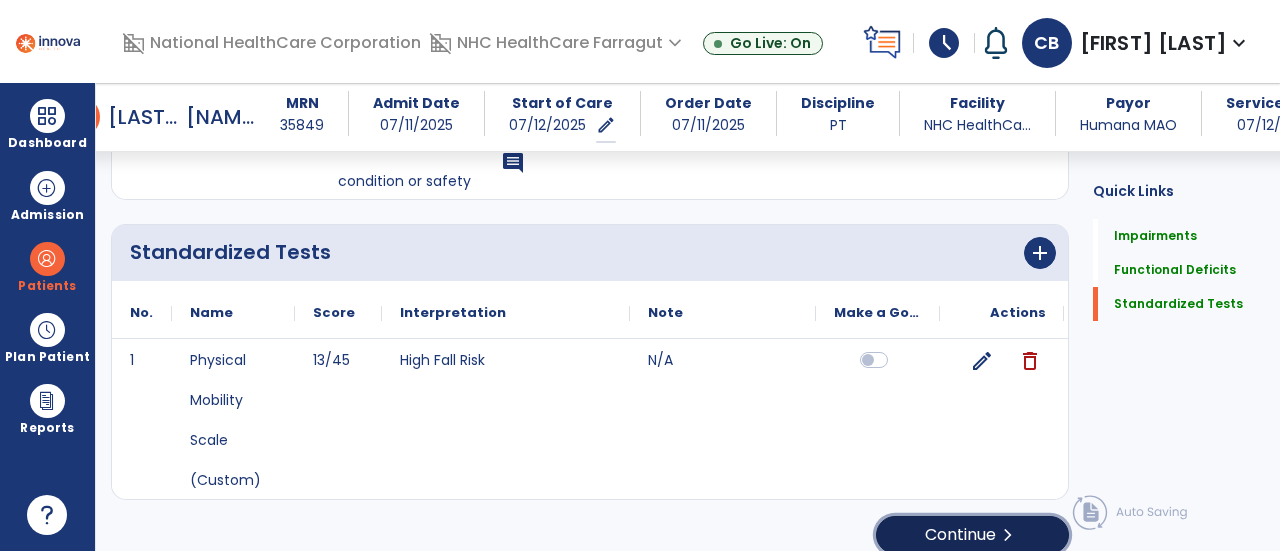 click on "Continue  chevron_right" 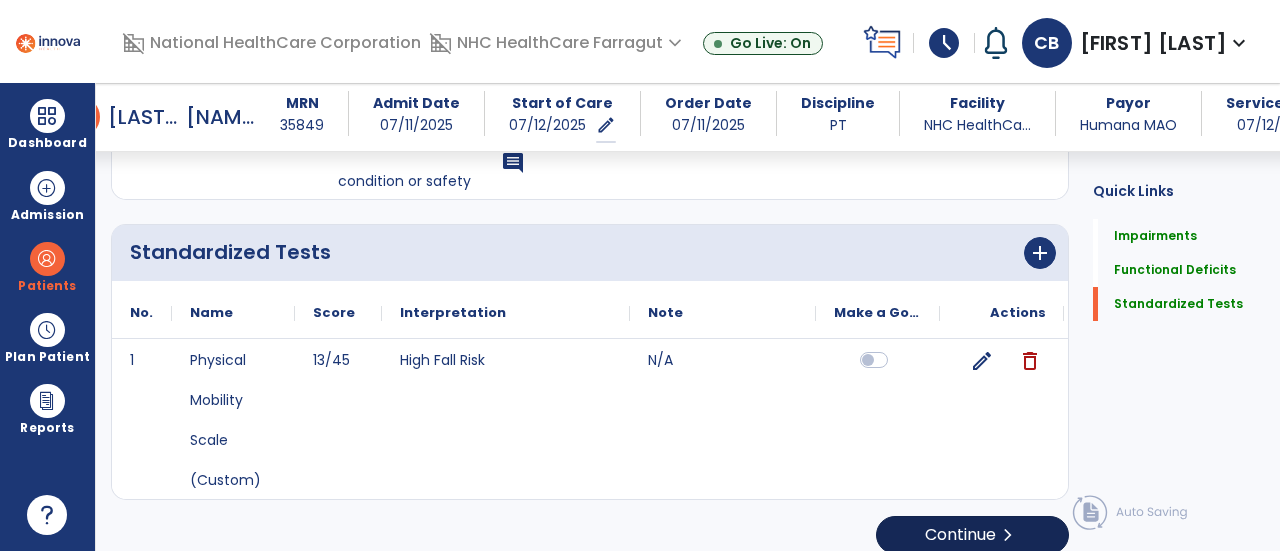 scroll, scrollTop: 74, scrollLeft: 0, axis: vertical 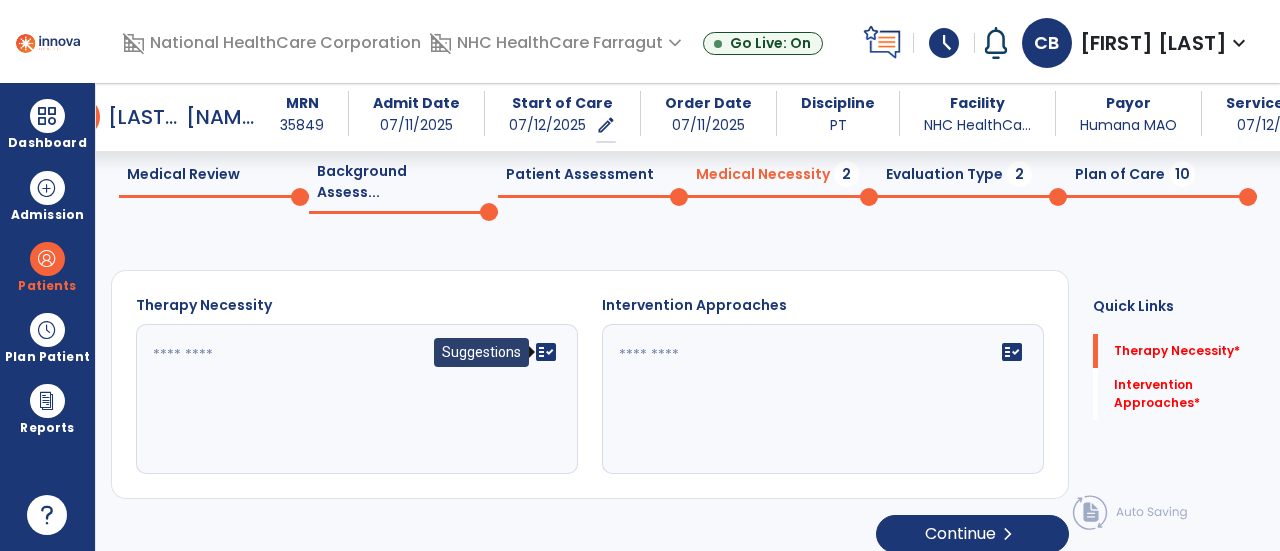 click on "fact_check" 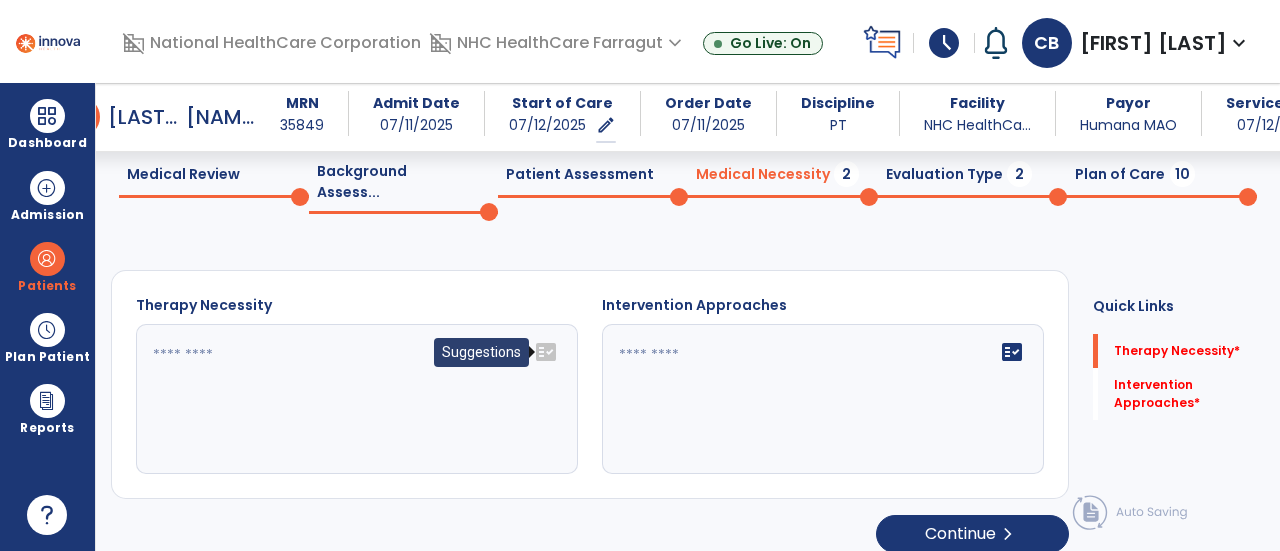 click on "fact_check" 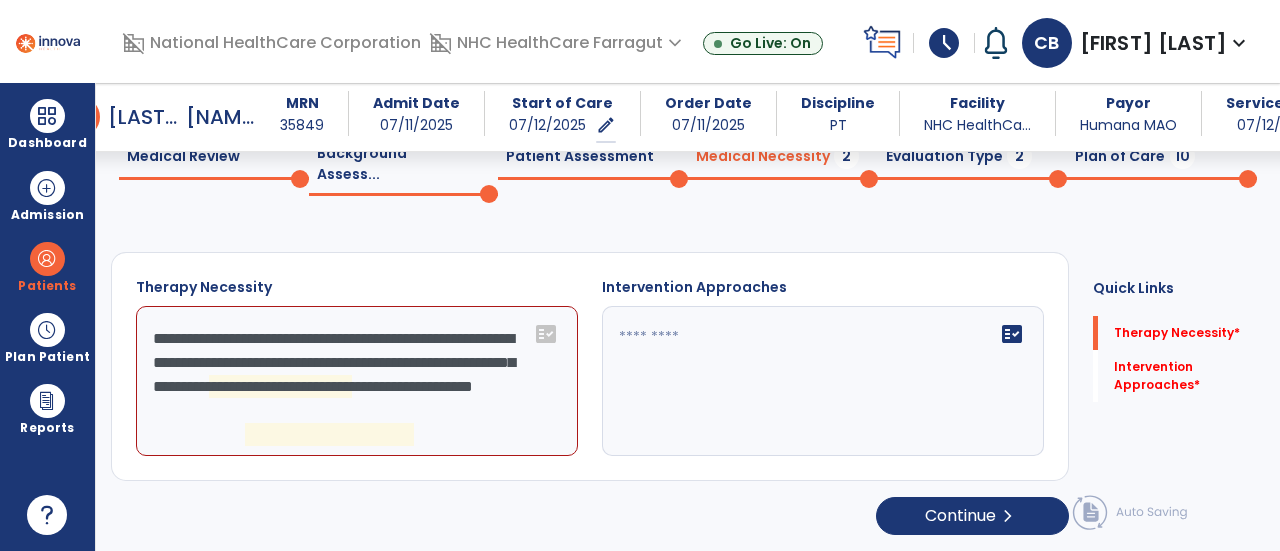 scroll, scrollTop: 74, scrollLeft: 0, axis: vertical 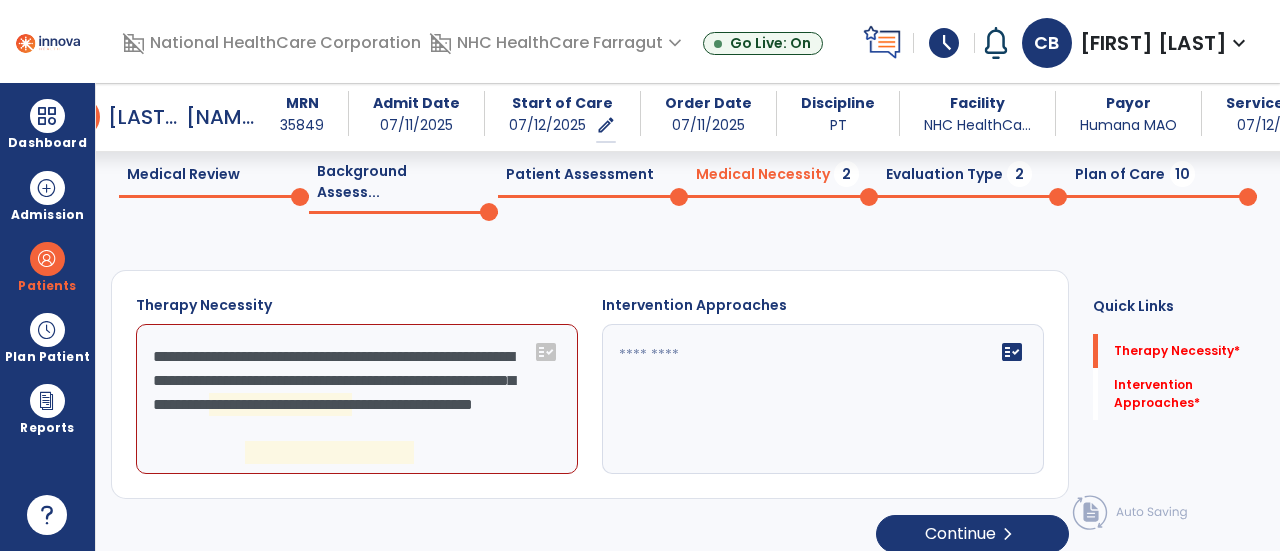 click on "**********" 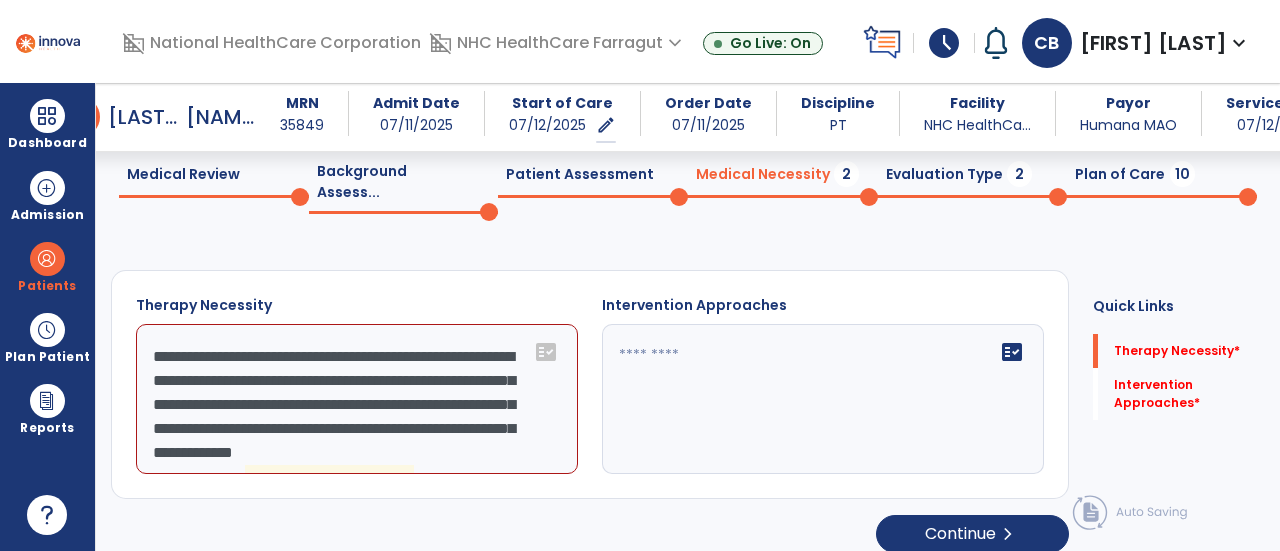 click on "**********" 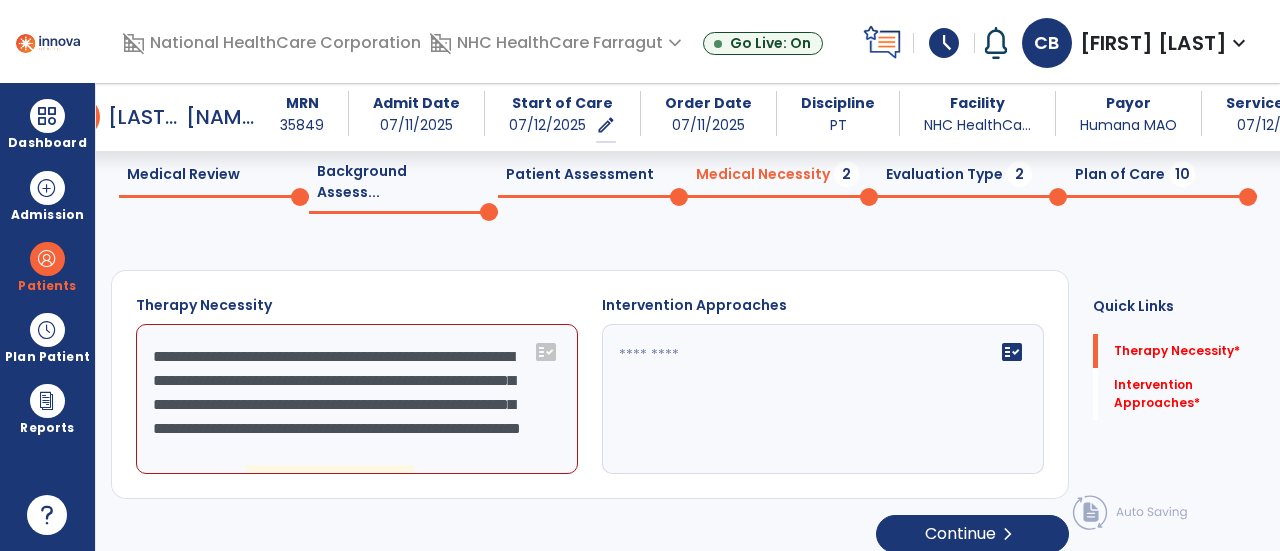 scroll, scrollTop: 15, scrollLeft: 0, axis: vertical 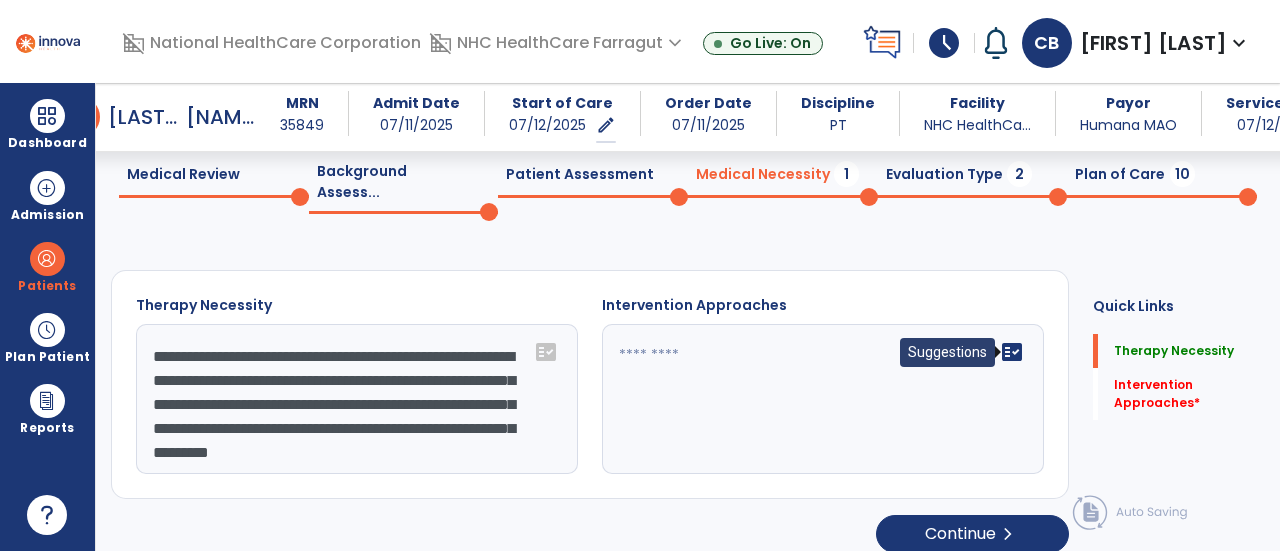 type on "**********" 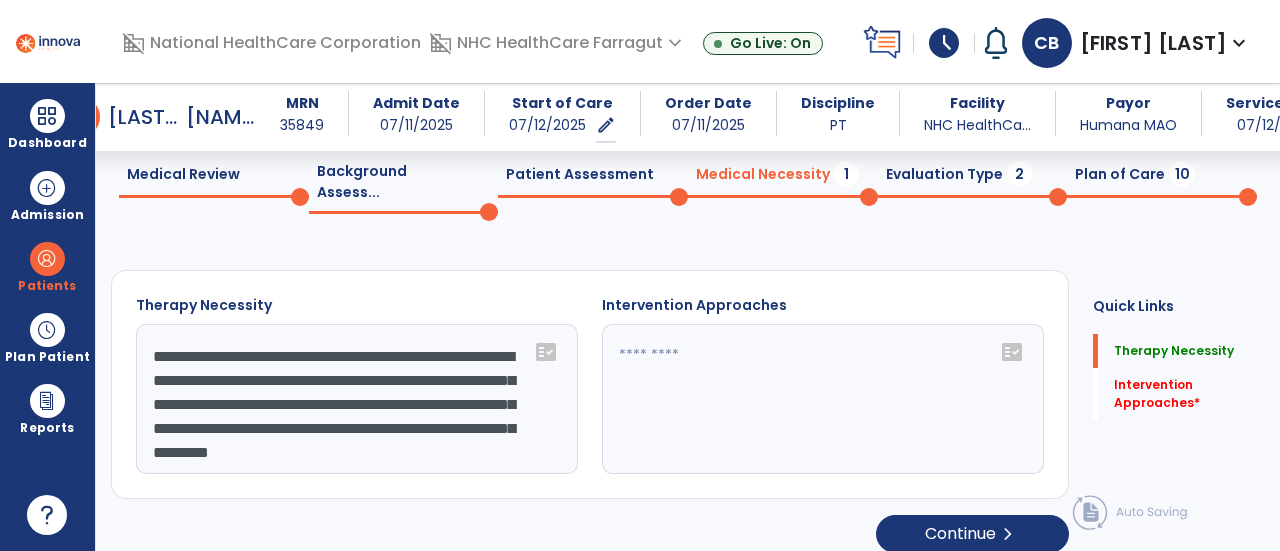 click on "fact_check" 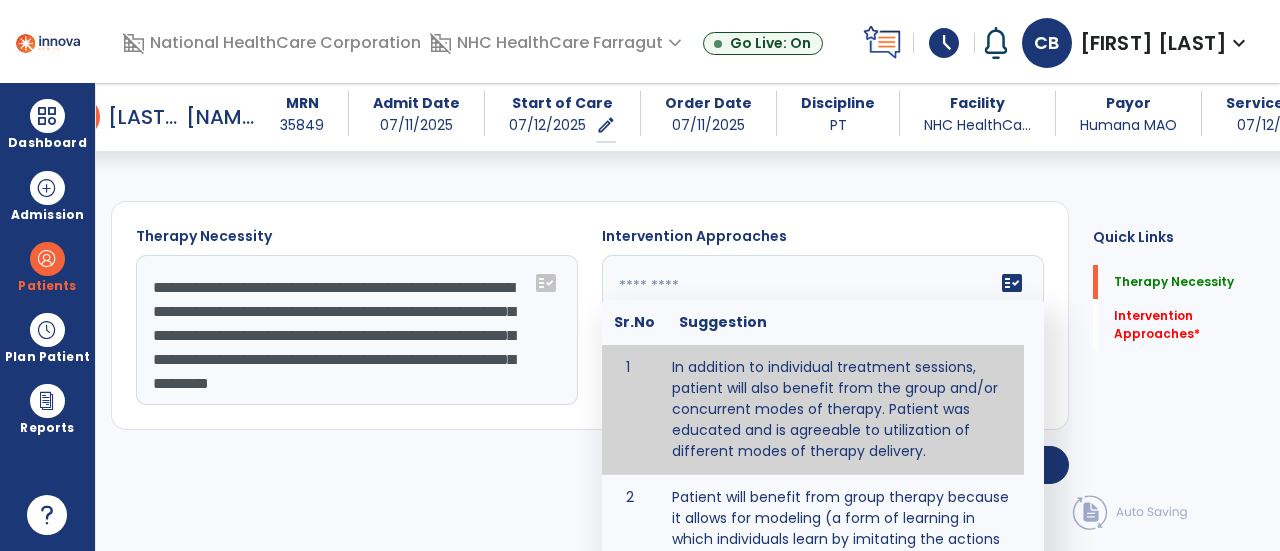 scroll, scrollTop: 174, scrollLeft: 0, axis: vertical 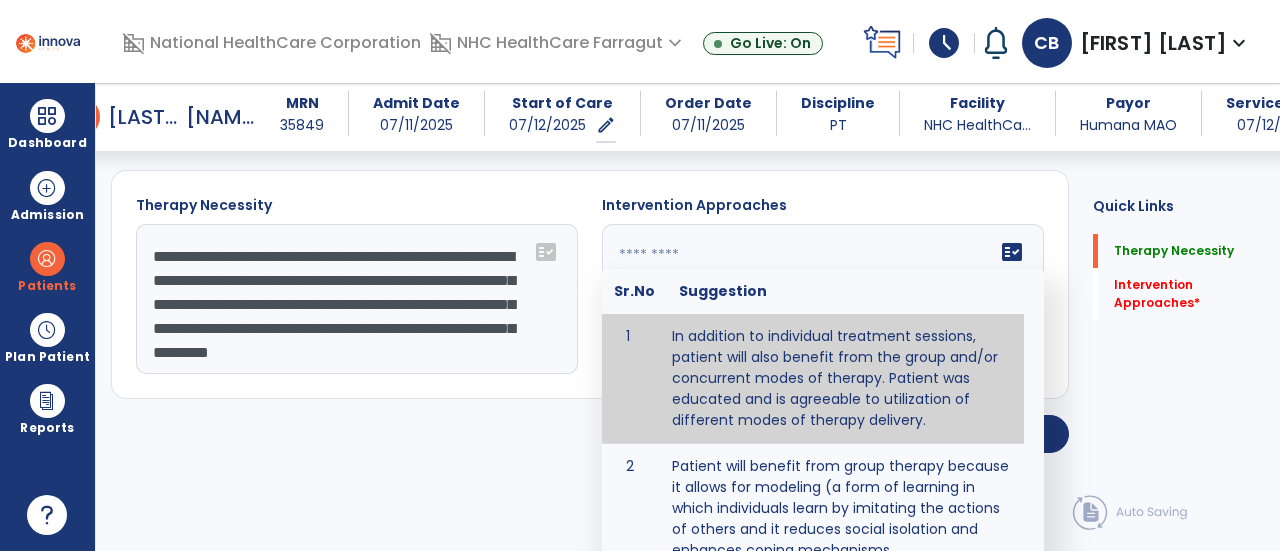 type on "**********" 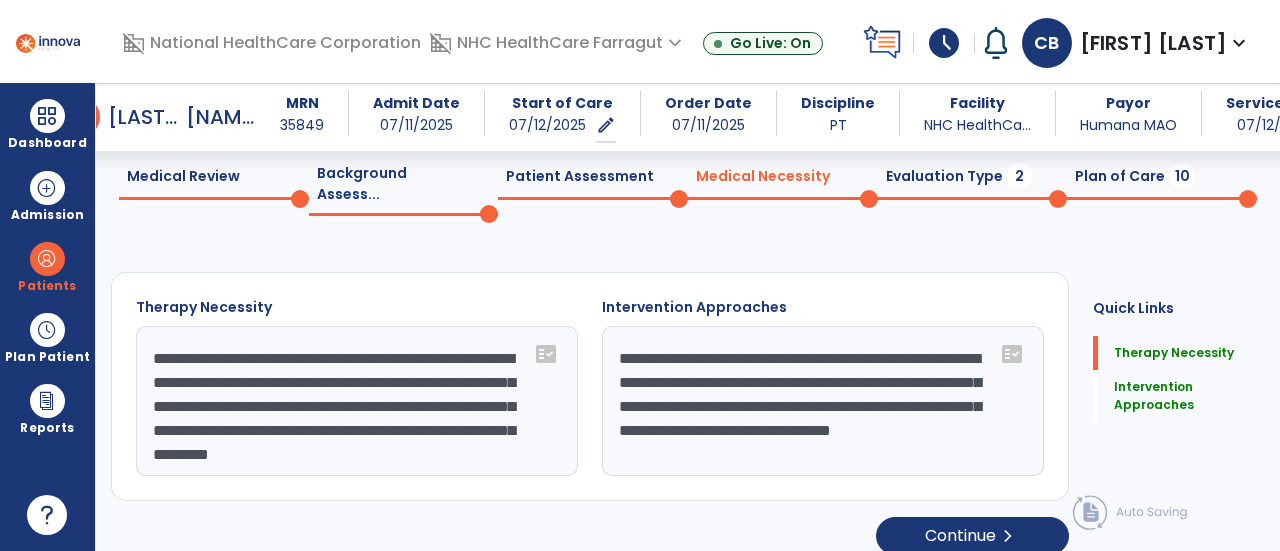scroll, scrollTop: 74, scrollLeft: 0, axis: vertical 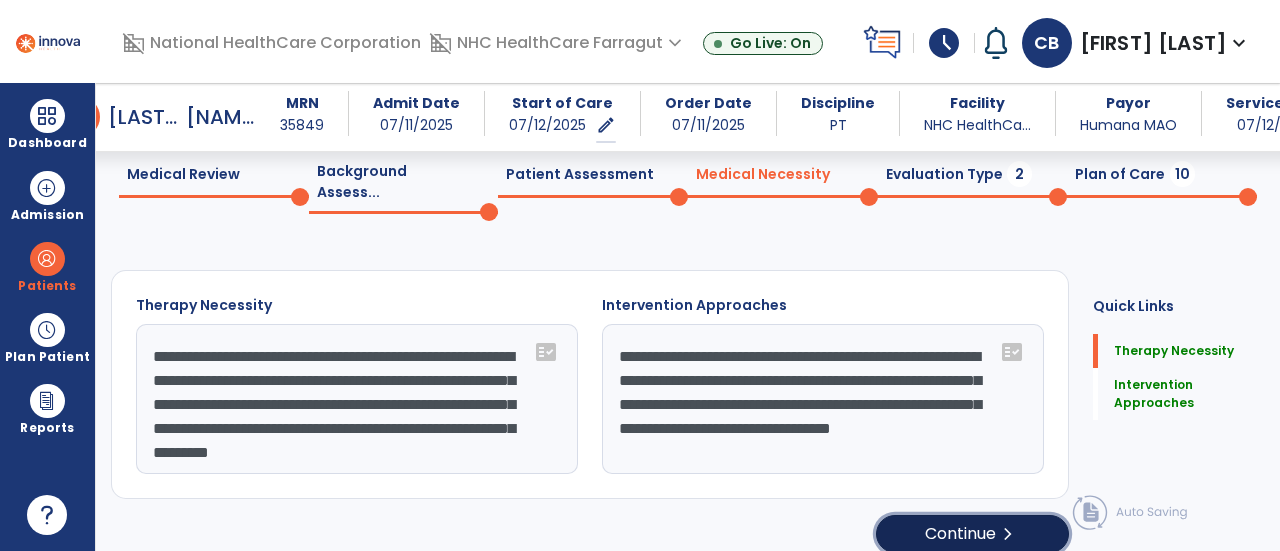 click on "Continue  chevron_right" 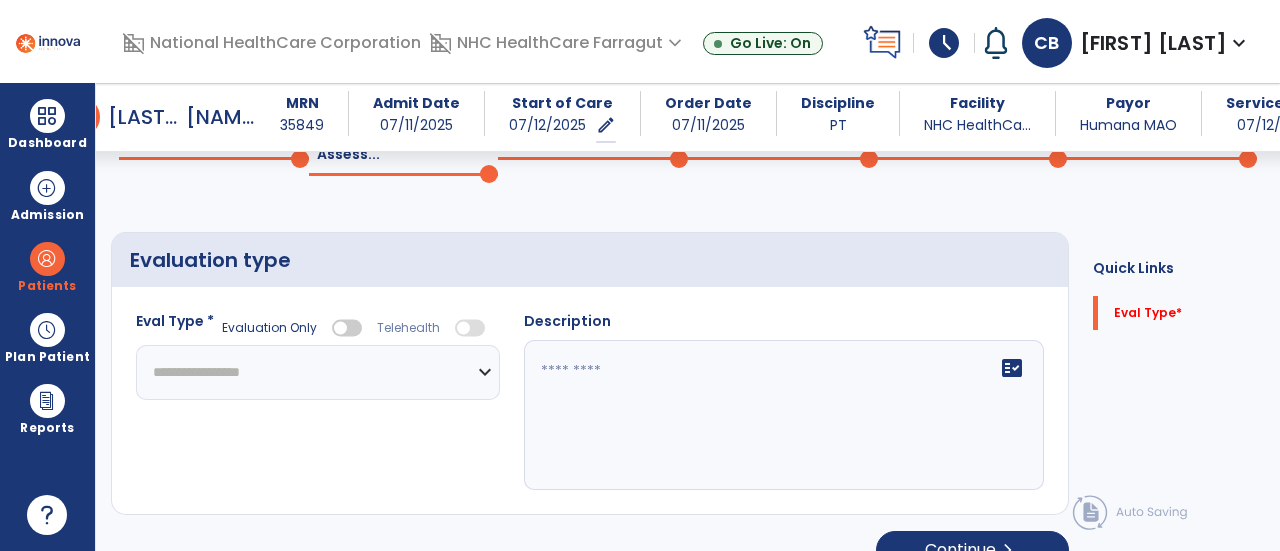 scroll, scrollTop: 128, scrollLeft: 0, axis: vertical 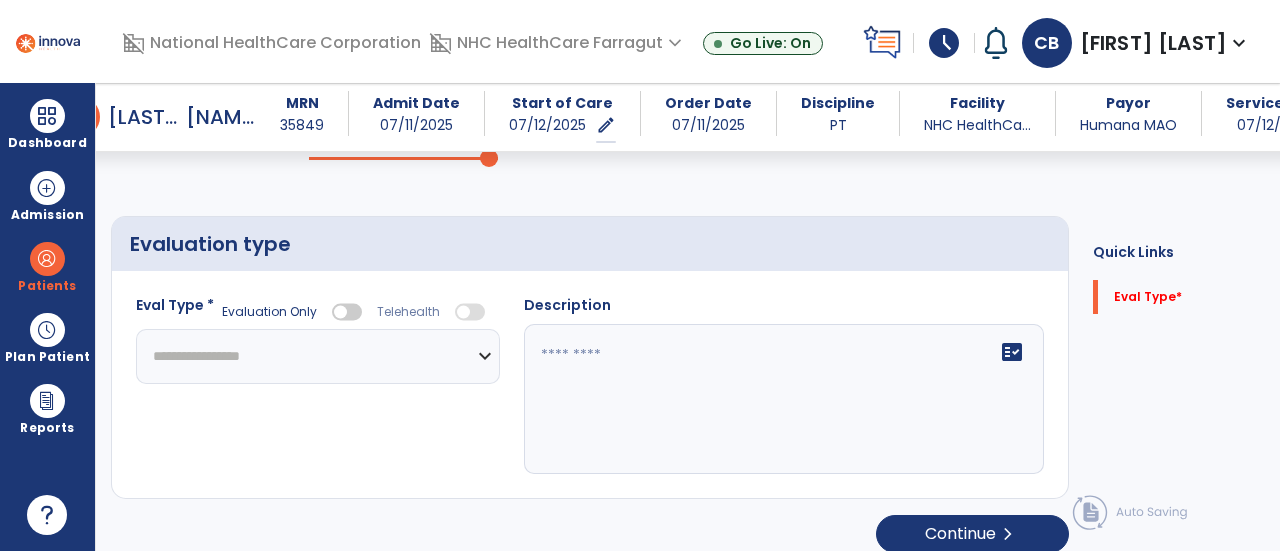 click on "**********" 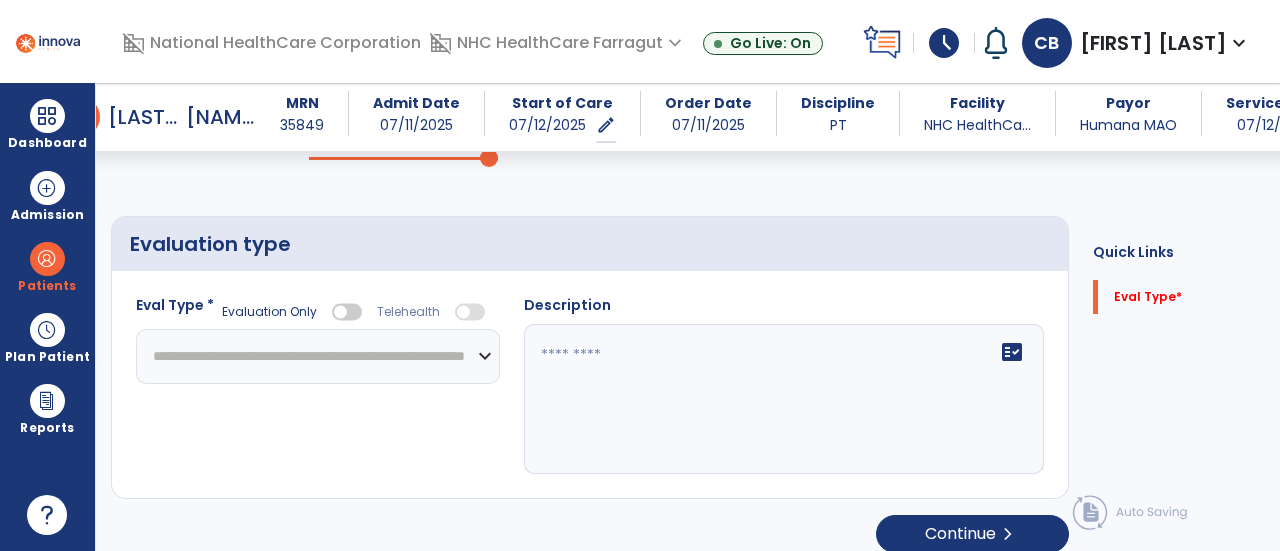 click on "**********" 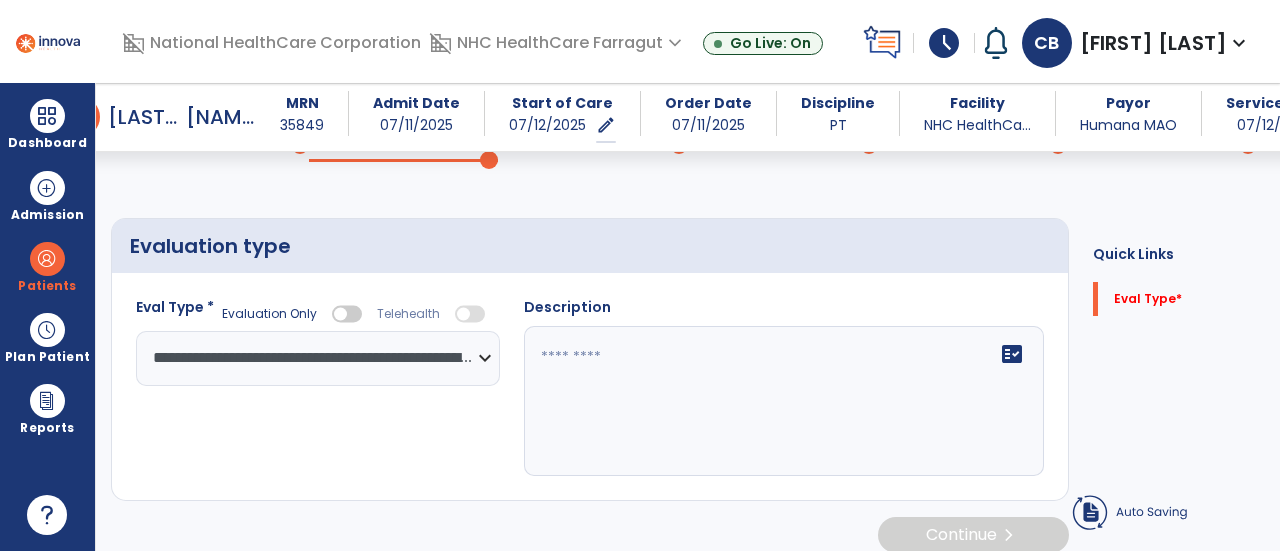 scroll, scrollTop: 128, scrollLeft: 0, axis: vertical 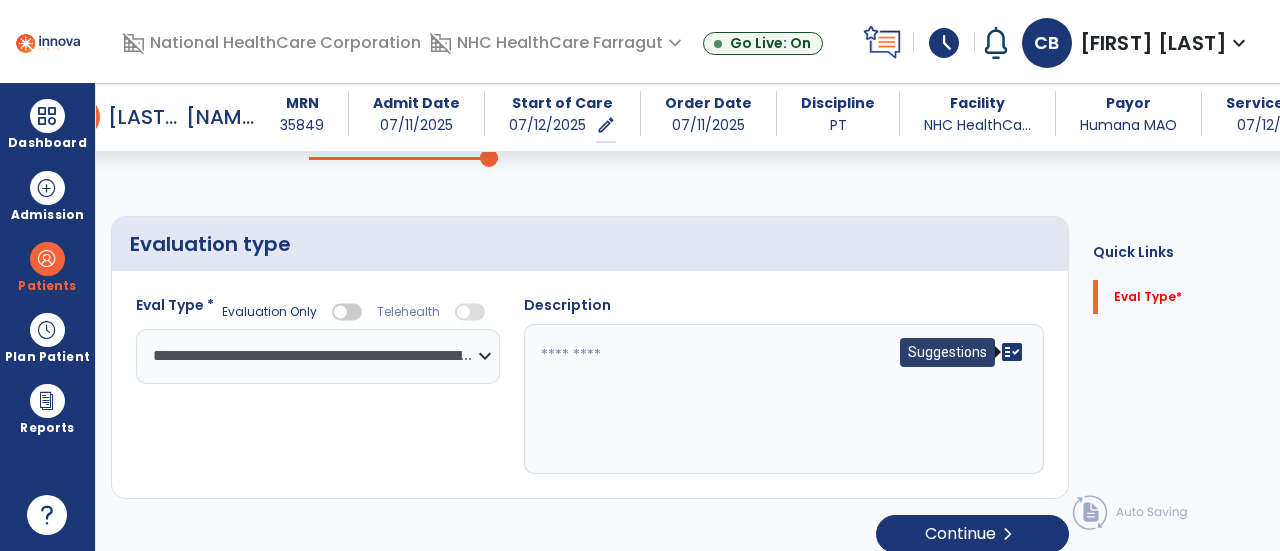 click on "fact_check" 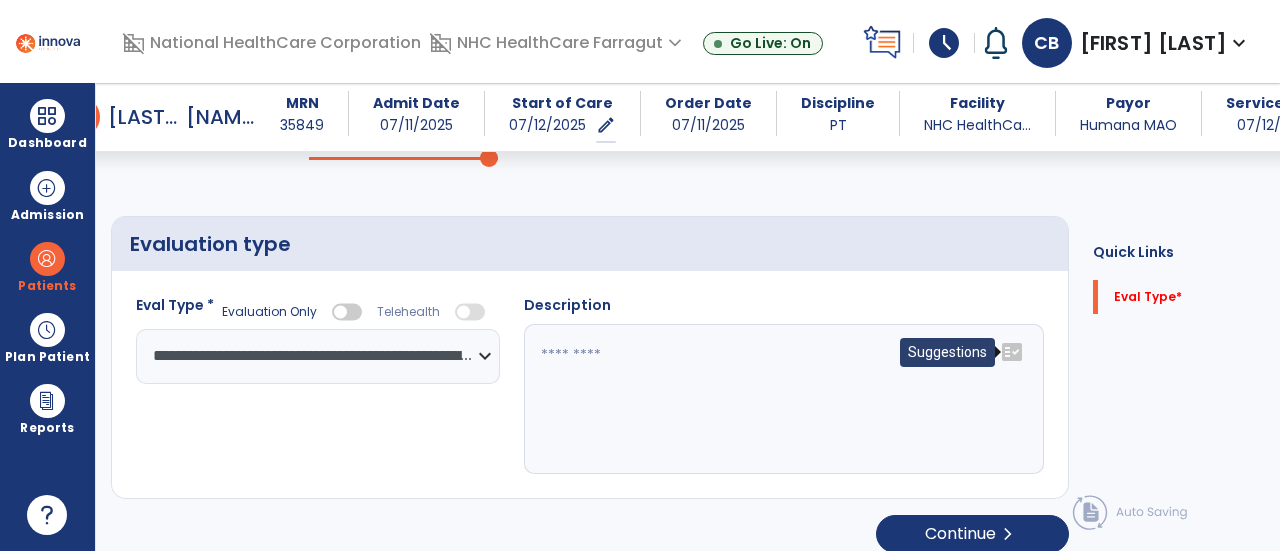 click on "fact_check" 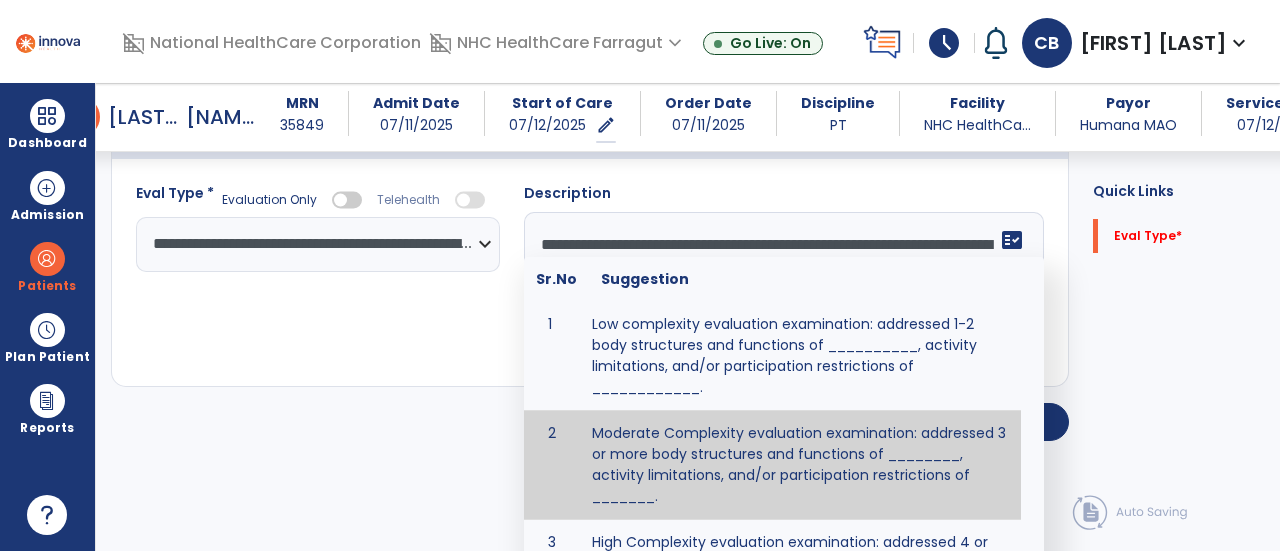 scroll, scrollTop: 128, scrollLeft: 0, axis: vertical 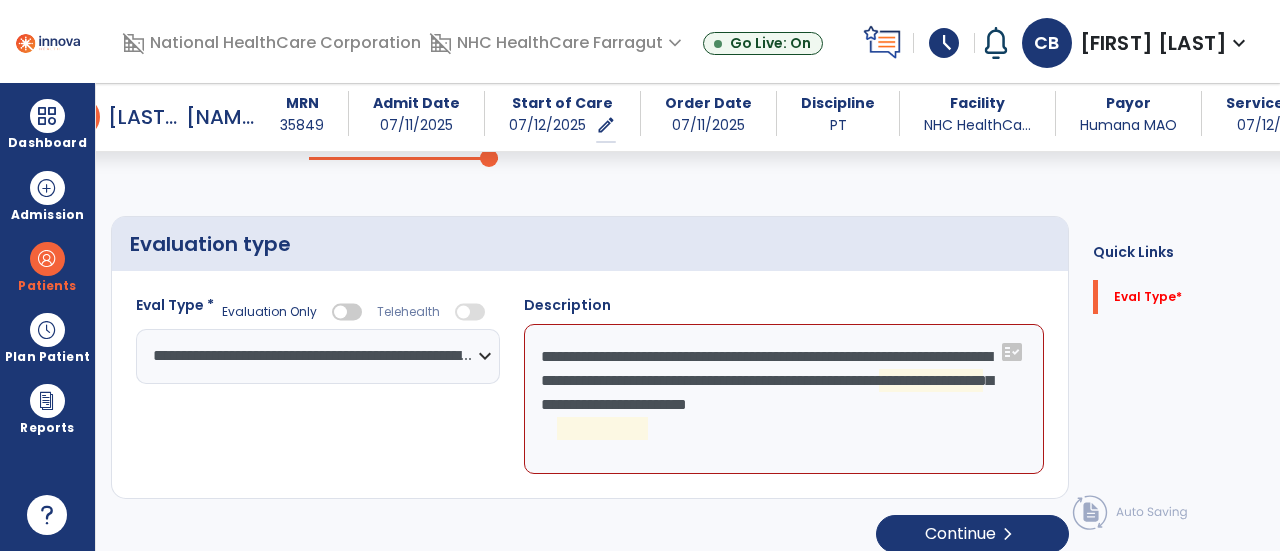 click on "**********" 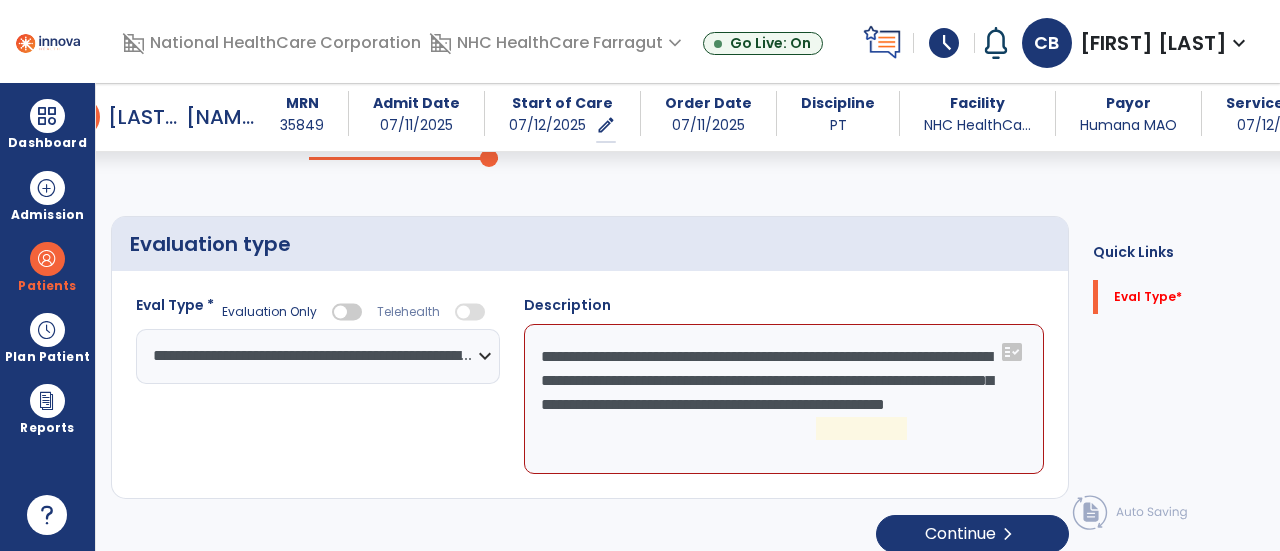 click on "**********" 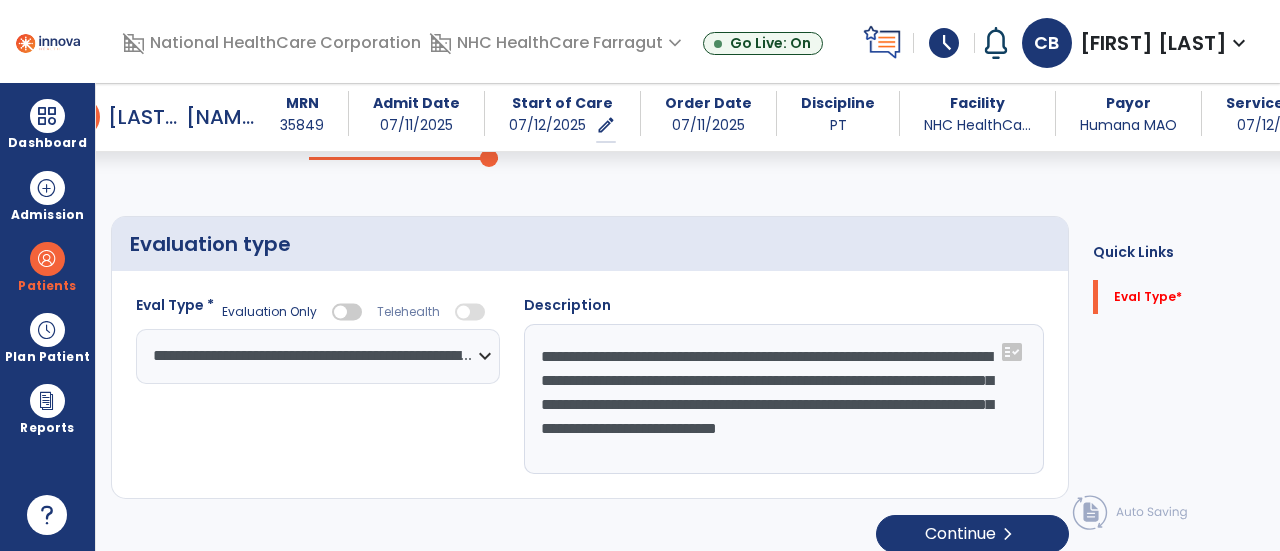 type on "**********" 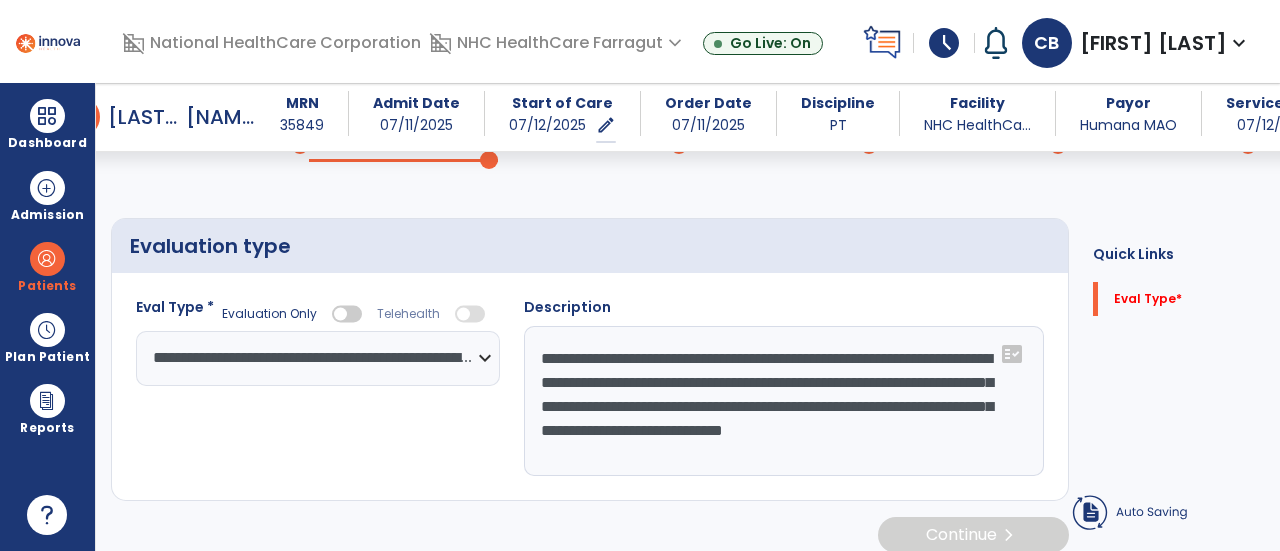 scroll, scrollTop: 128, scrollLeft: 0, axis: vertical 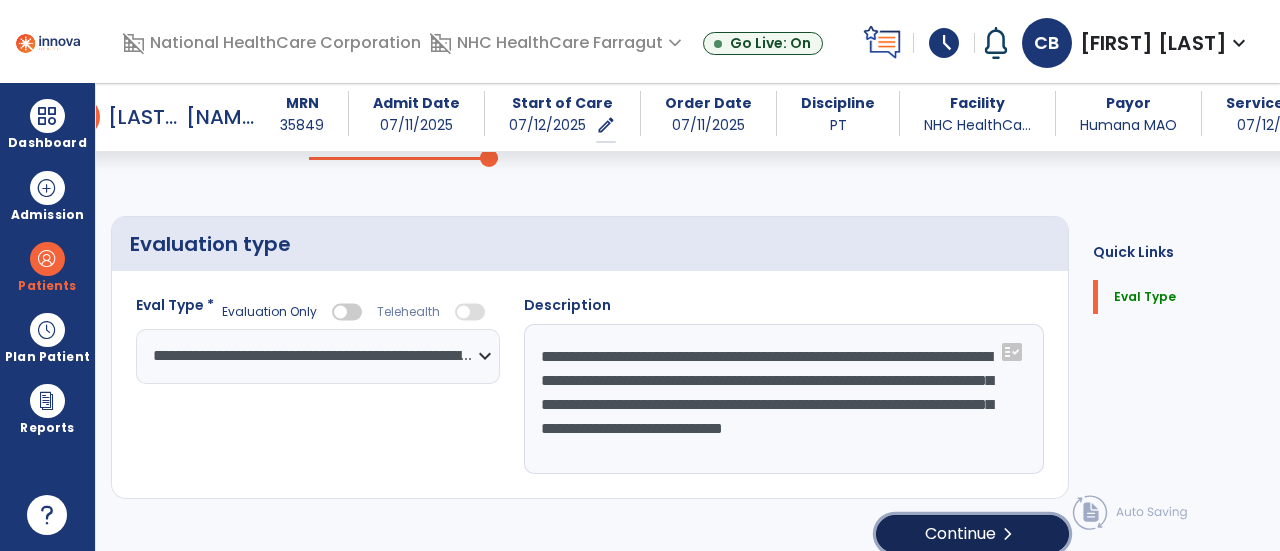 click on "Continue  chevron_right" 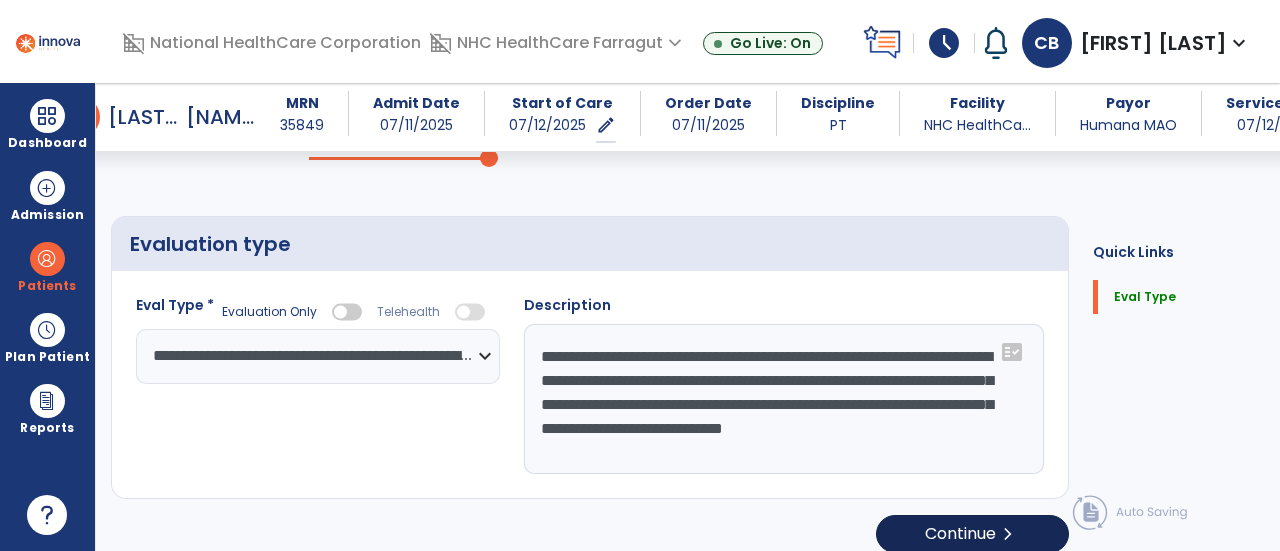 select on "*****" 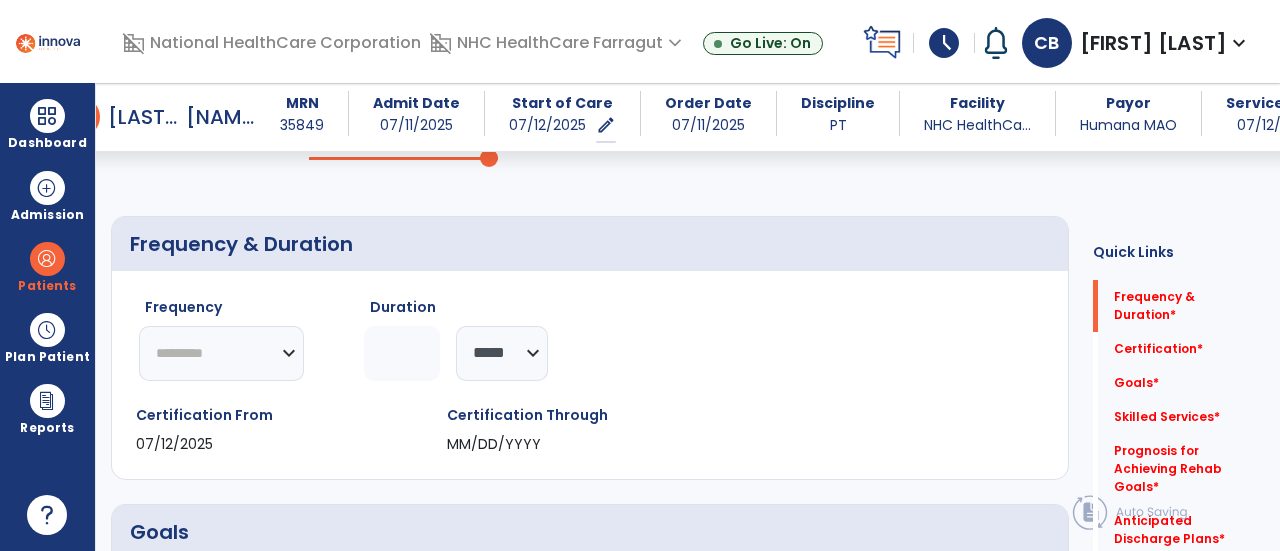 click on "********* ** ** ** ** ** ** **" 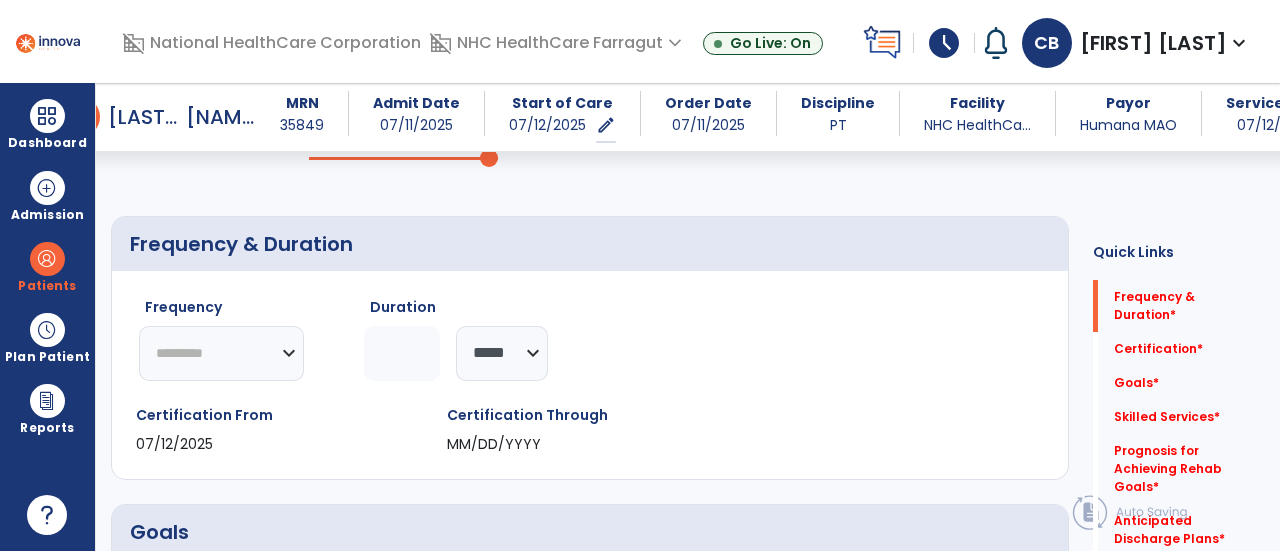 select on "**" 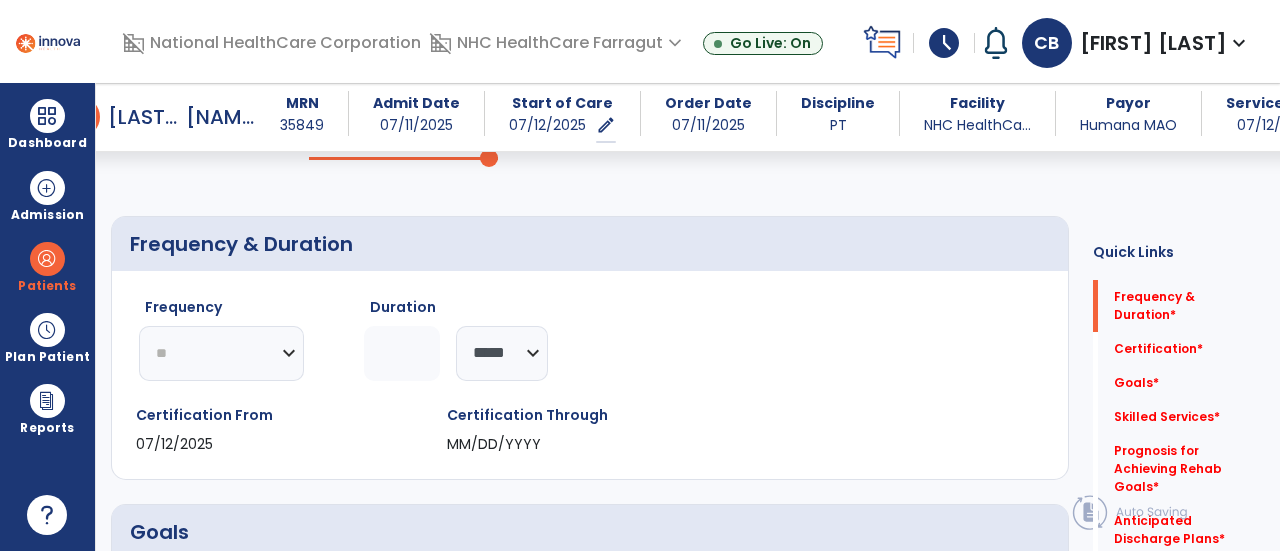 click on "********* ** ** ** ** ** ** **" 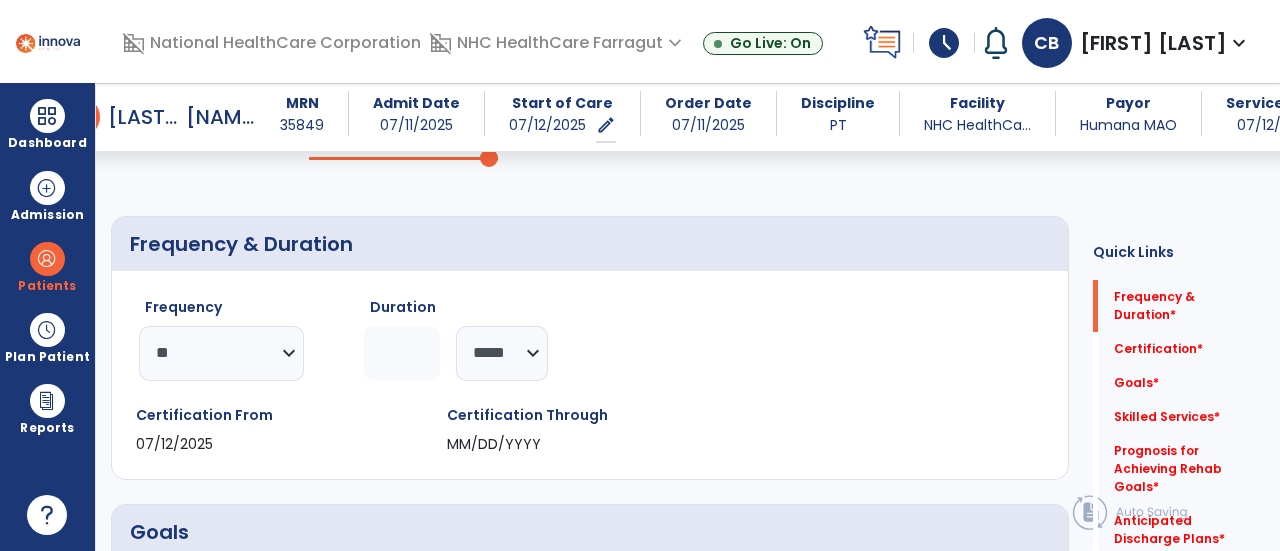 click 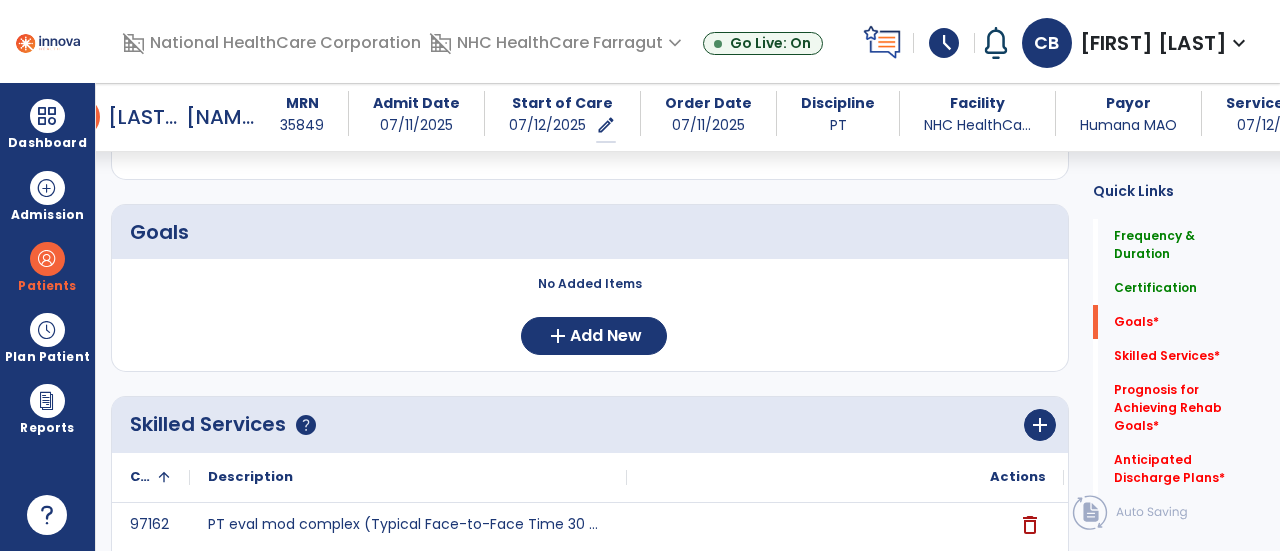 scroll, scrollTop: 628, scrollLeft: 0, axis: vertical 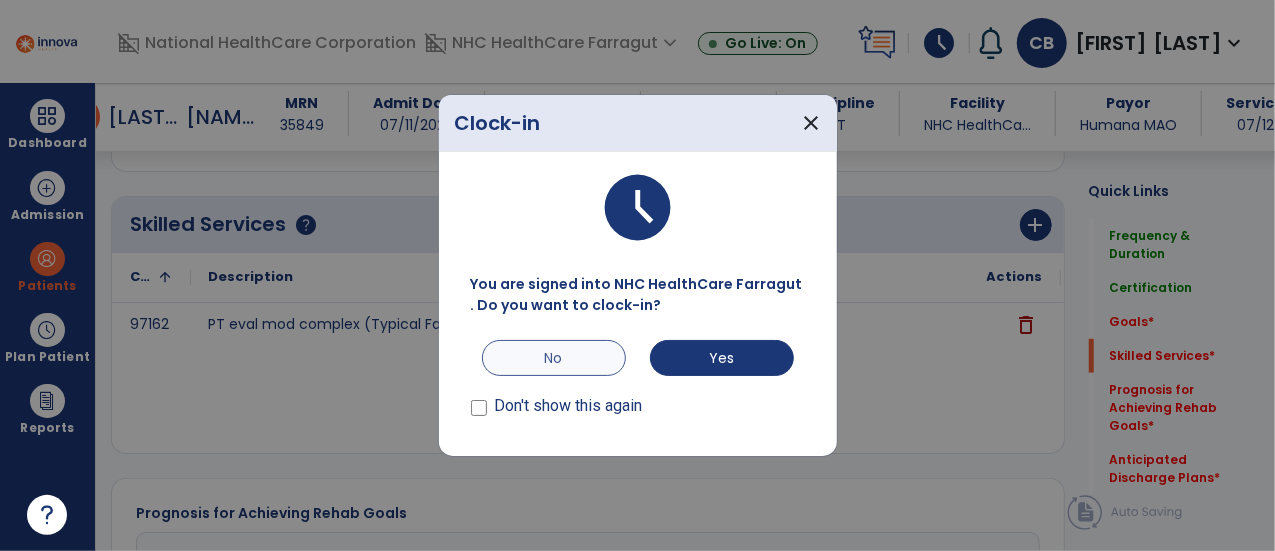 type on "*" 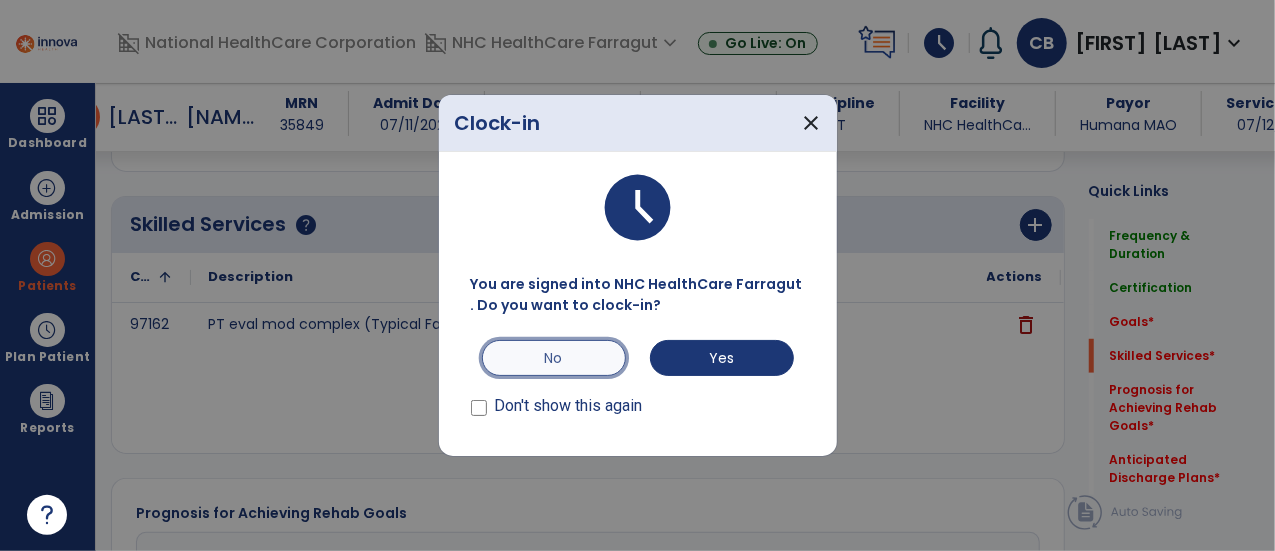 click on "No" at bounding box center [554, 358] 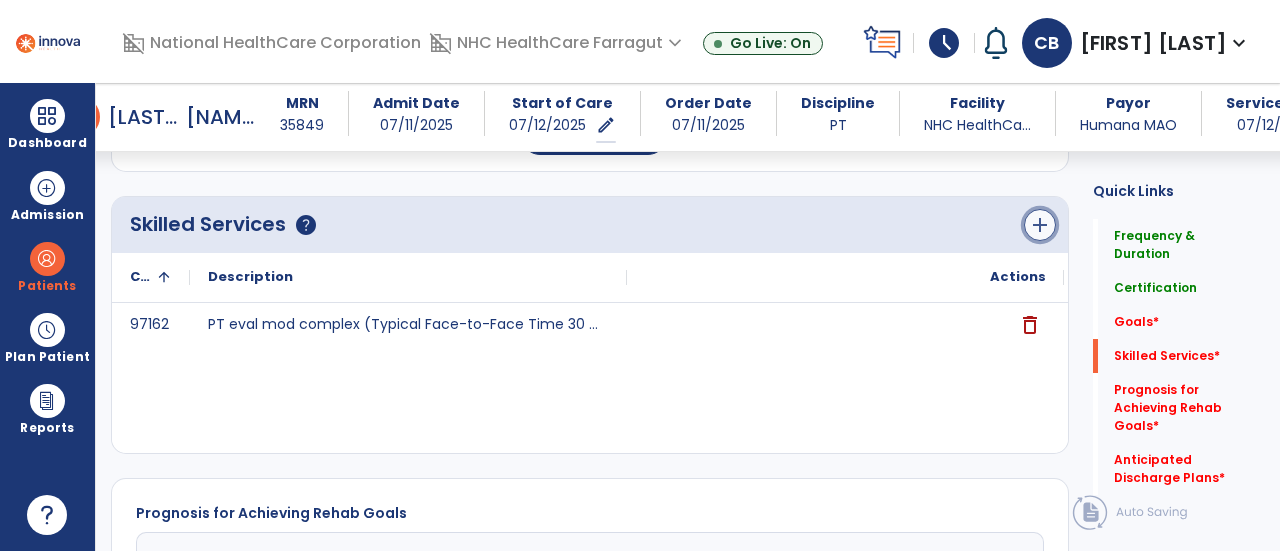 click on "add" 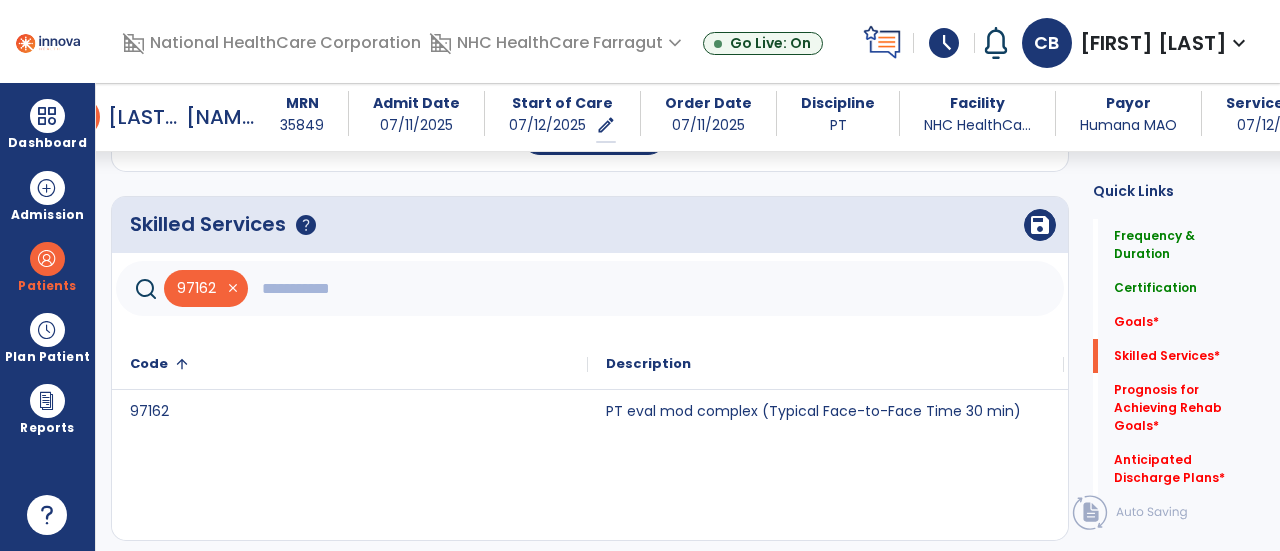 click 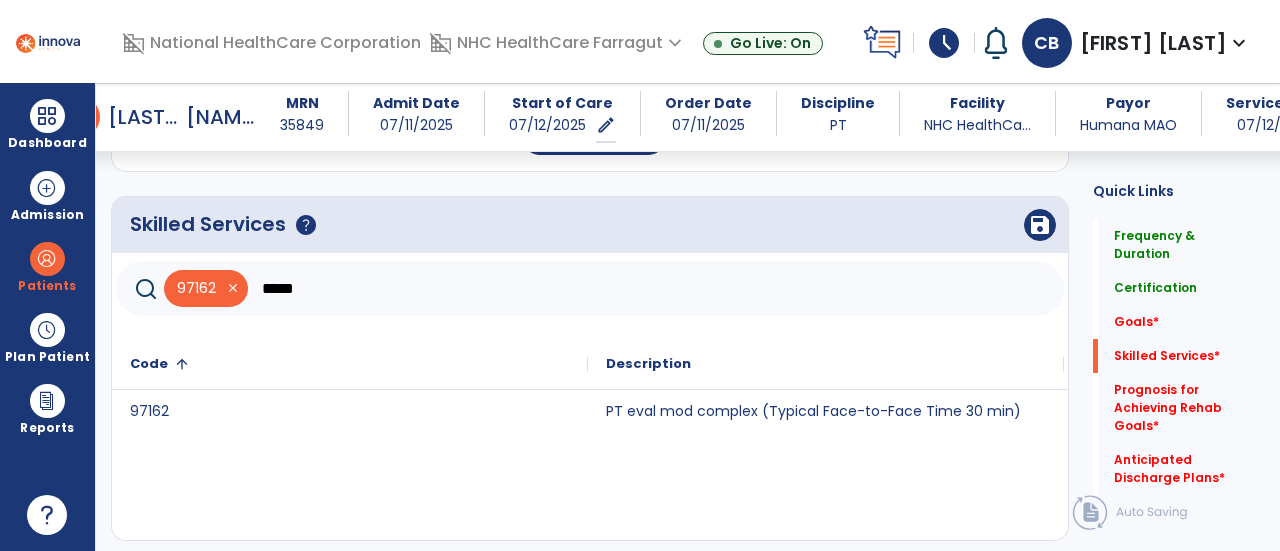 type on "*****" 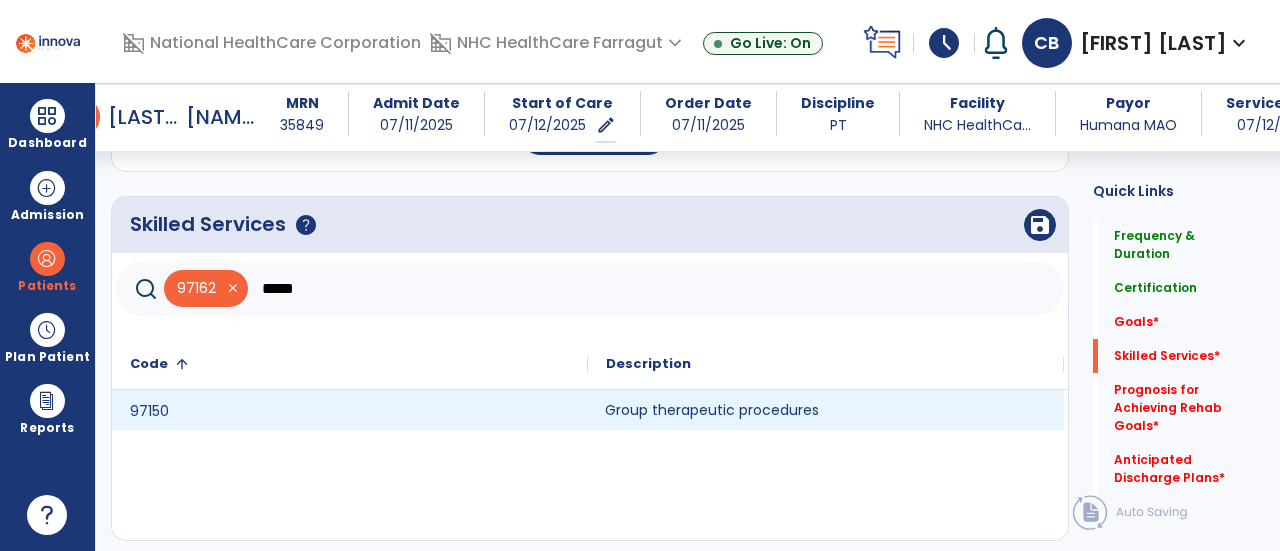click on "Group therapeutic procedures" 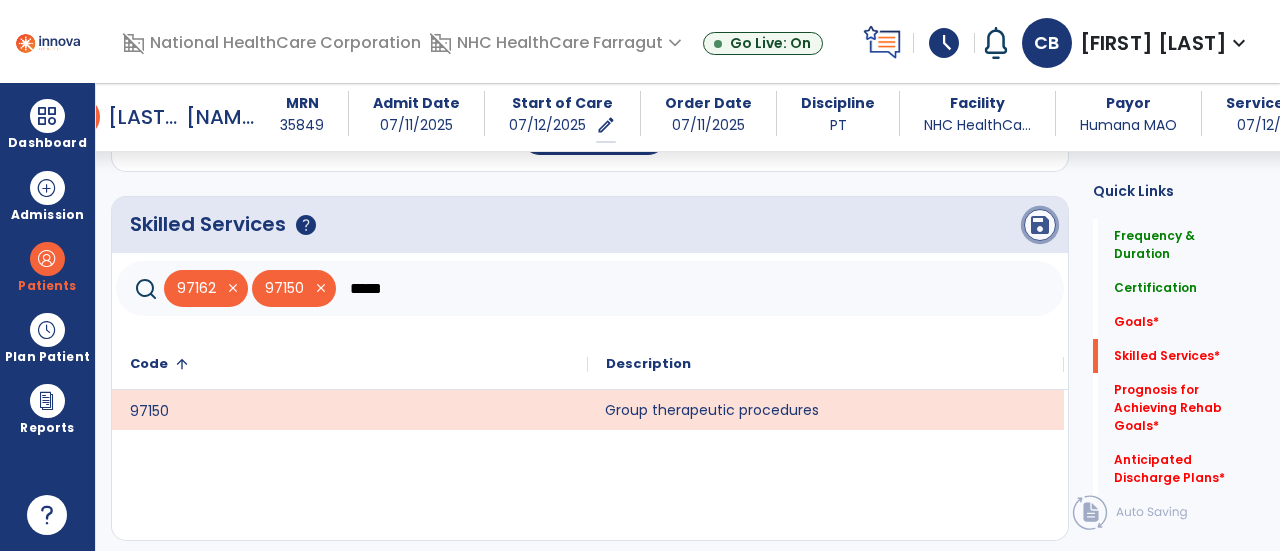 click on "save" 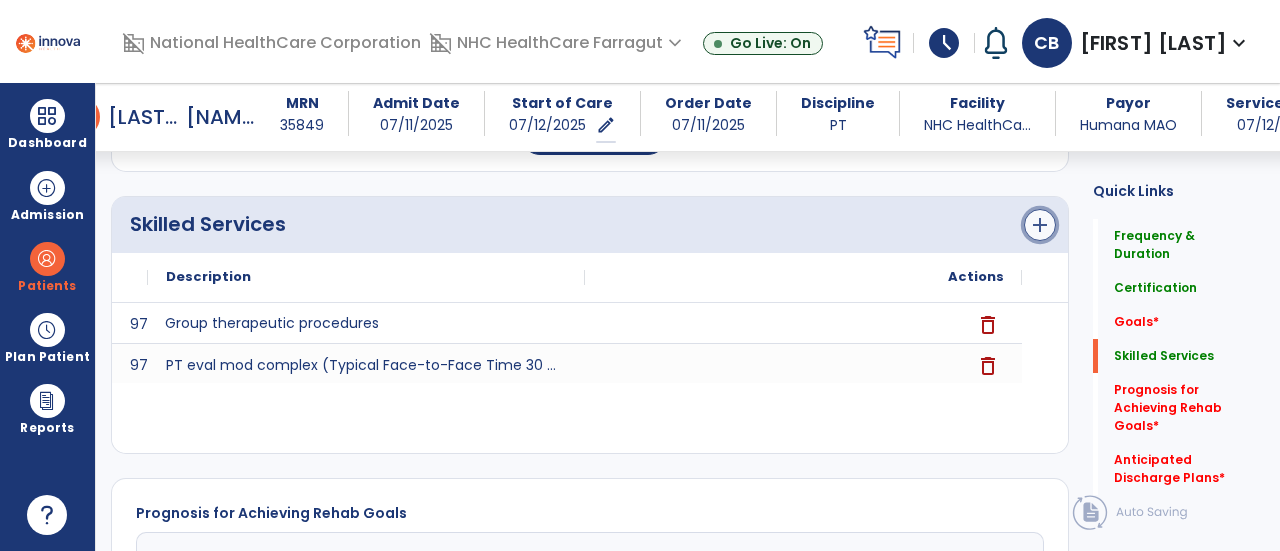 click on "add" 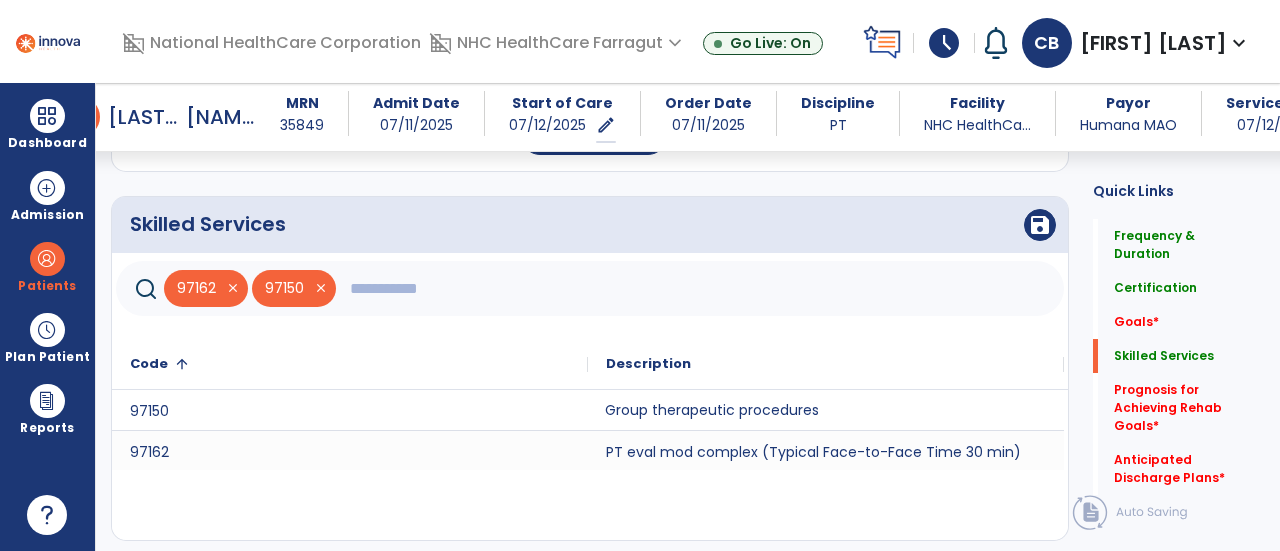 click 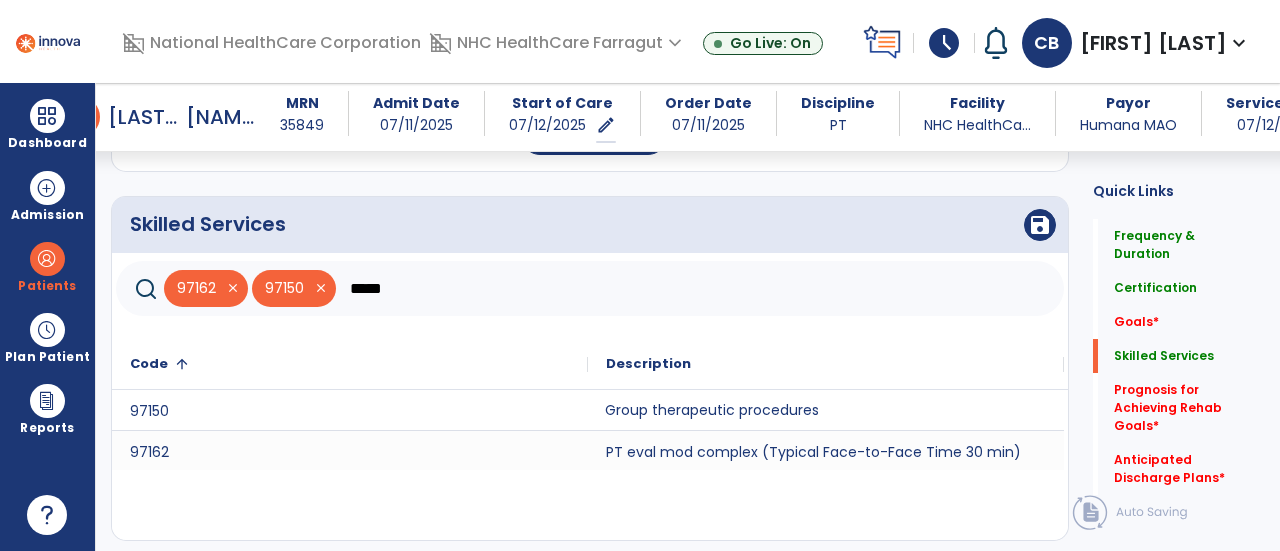 type on "*****" 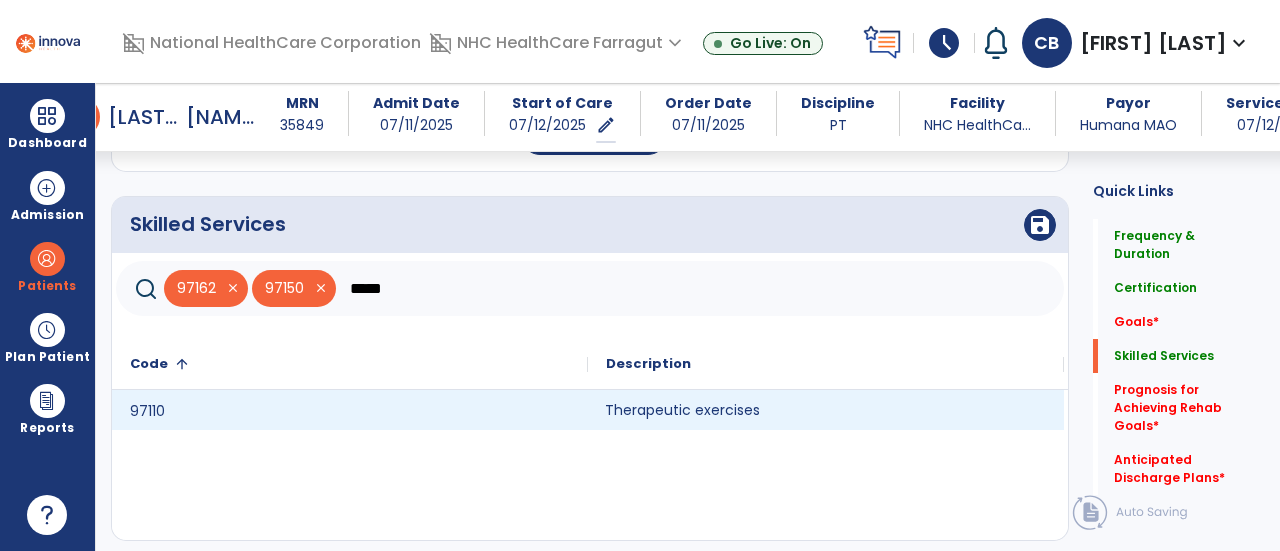 click on "Therapeutic exercises" 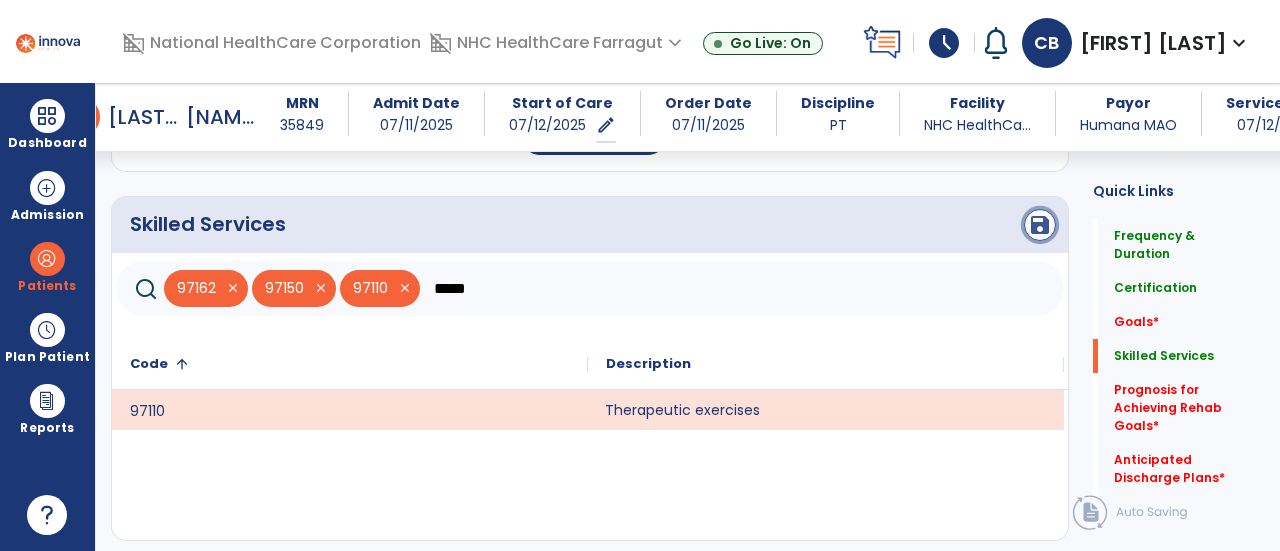click on "save" 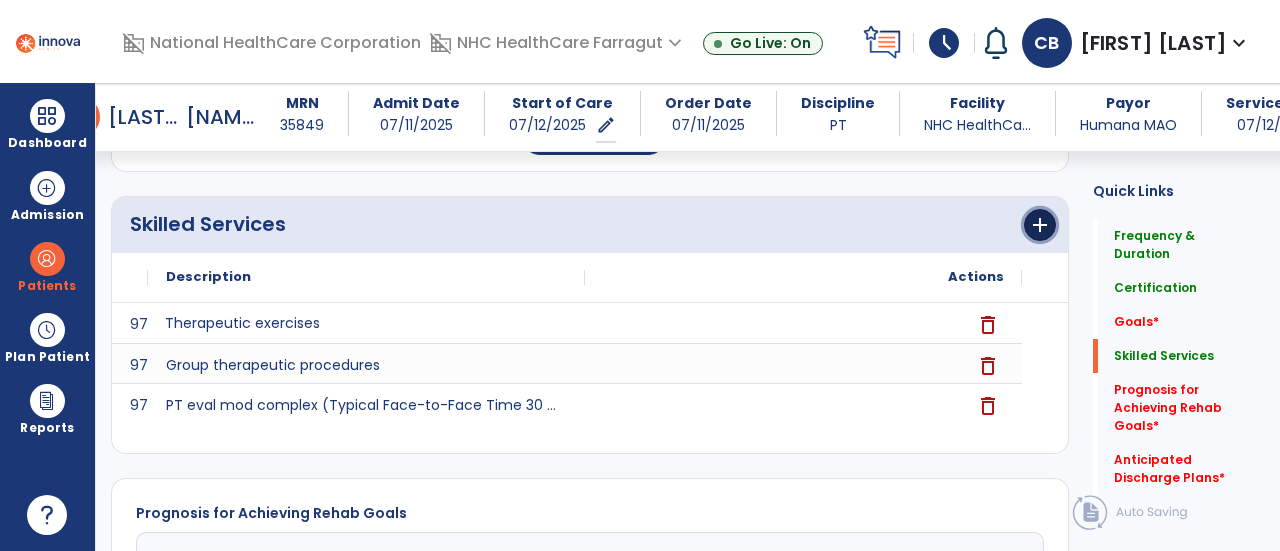click on "add" 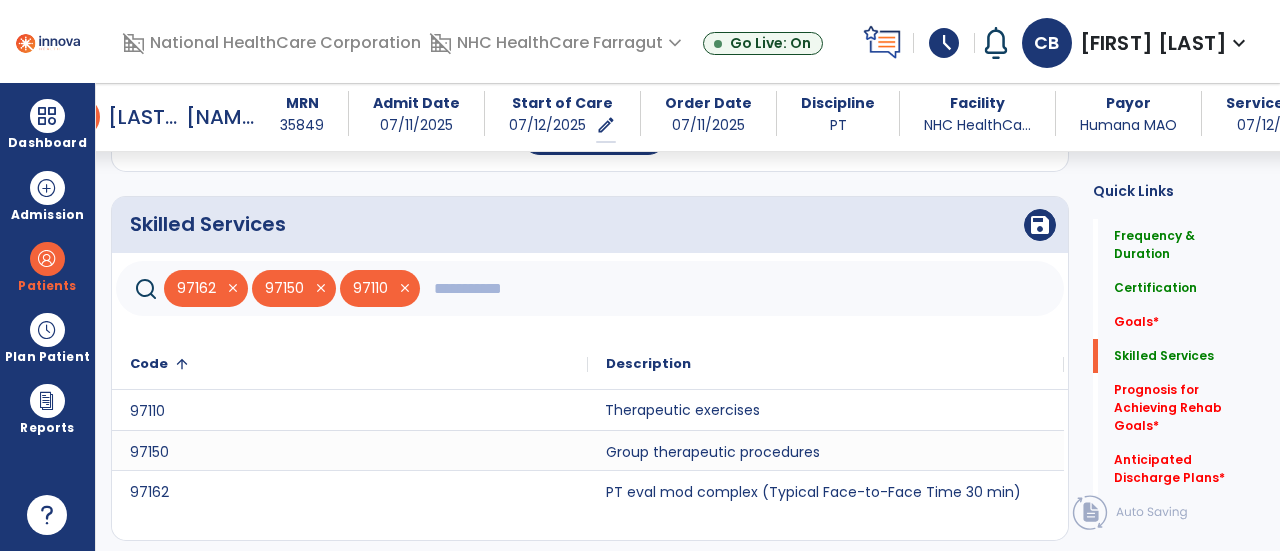 click 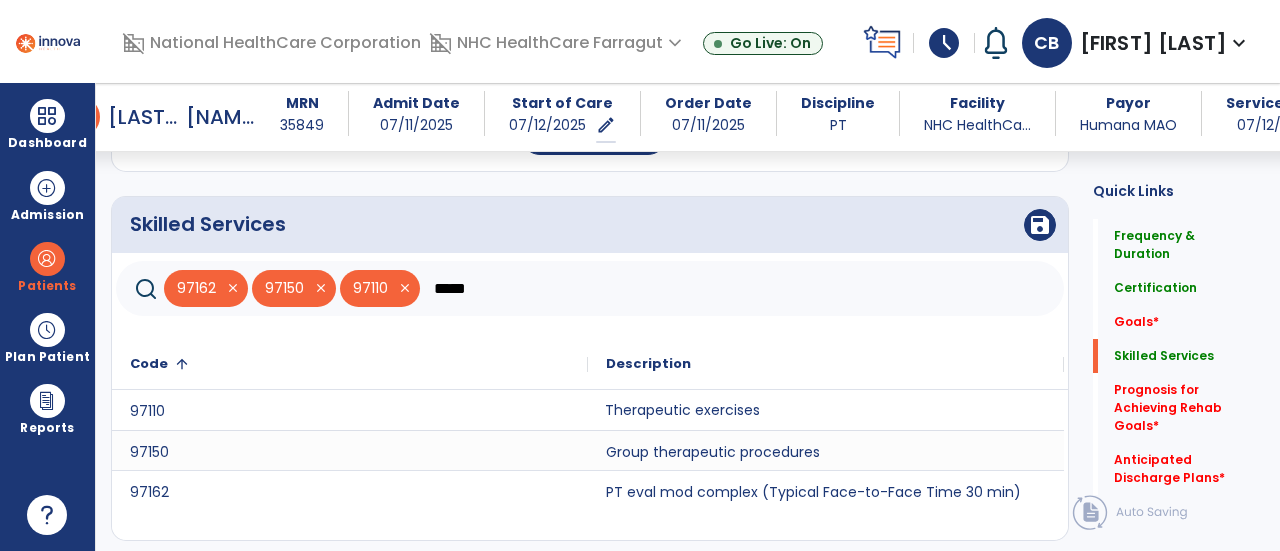 type on "*****" 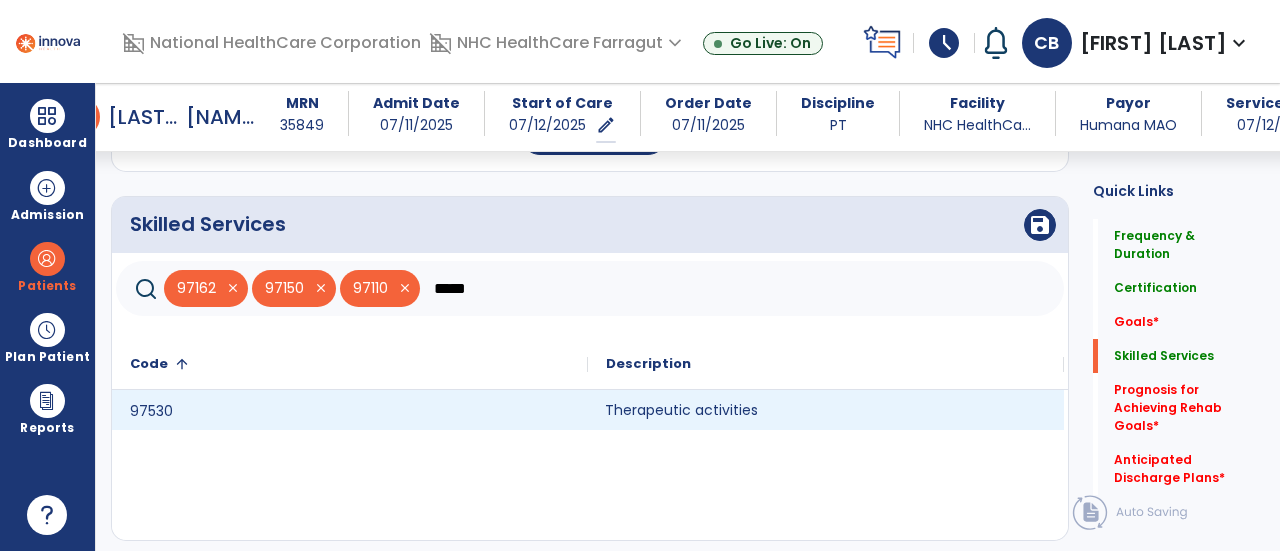 click on "Therapeutic activities" 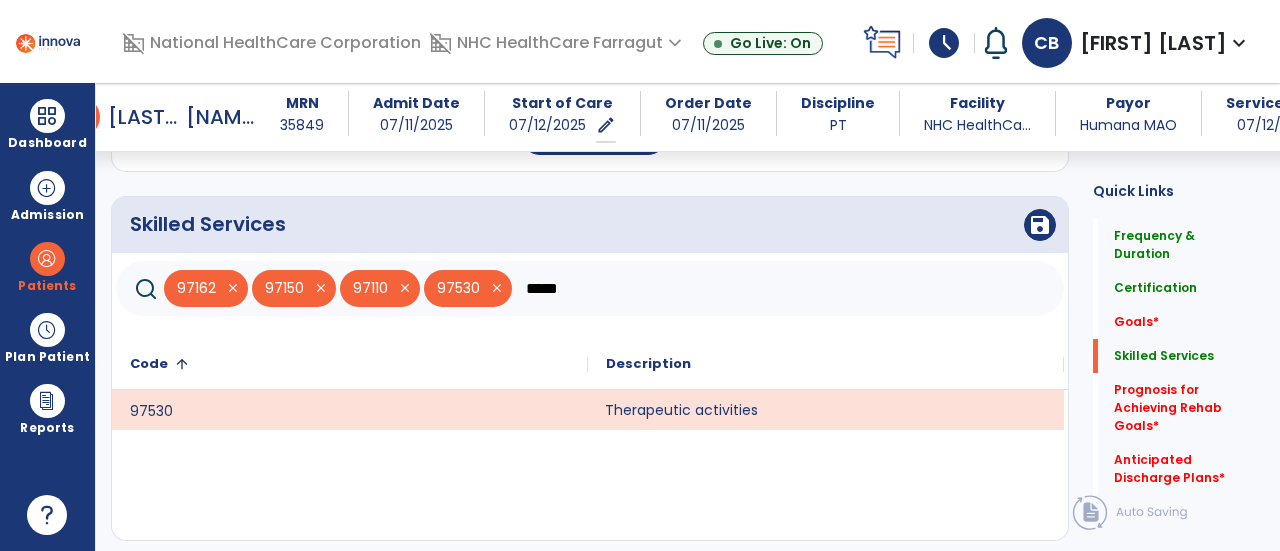 click on "save" 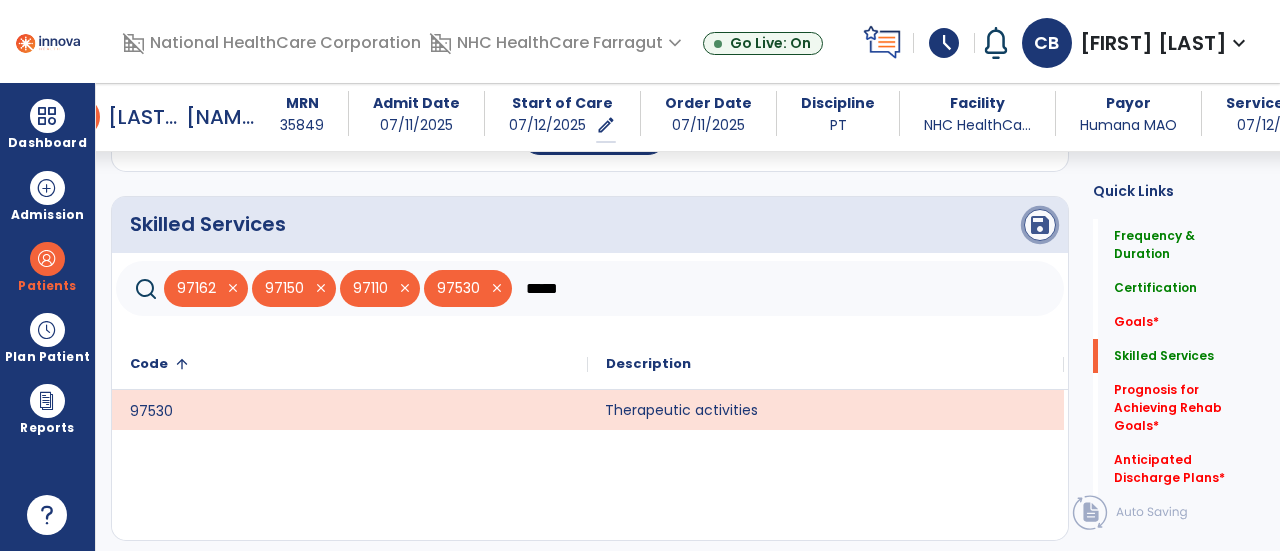 click on "save" 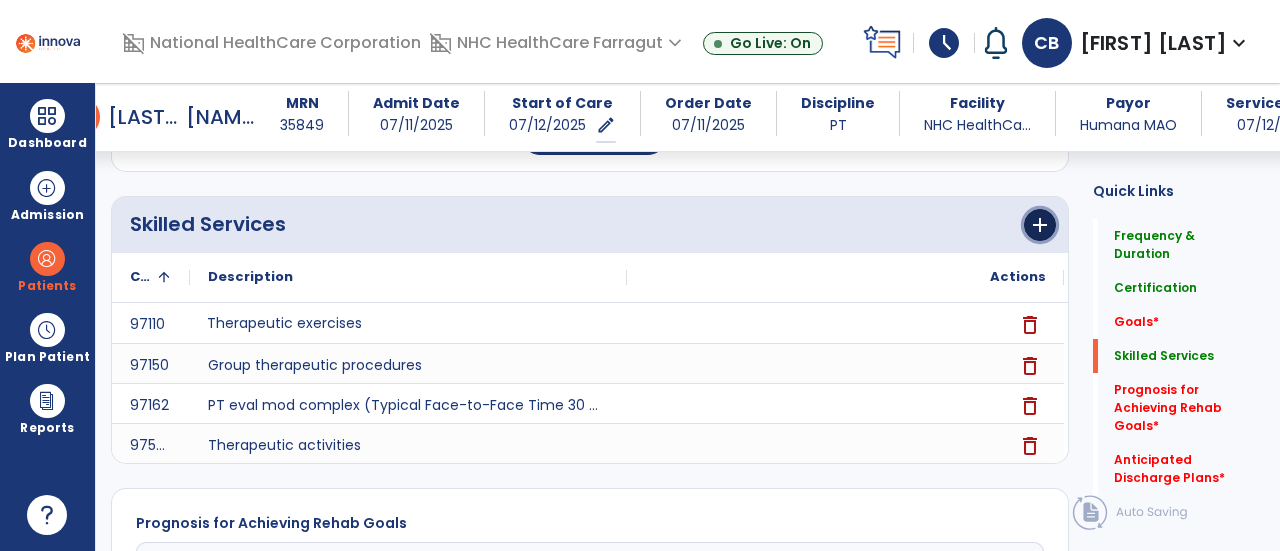 click on "add" 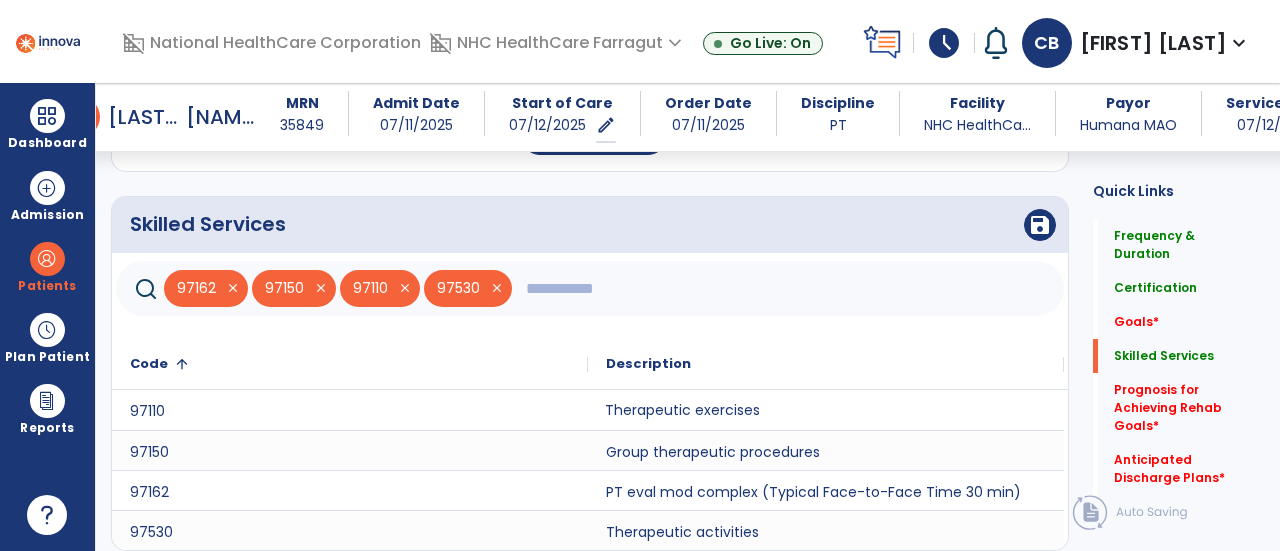 click 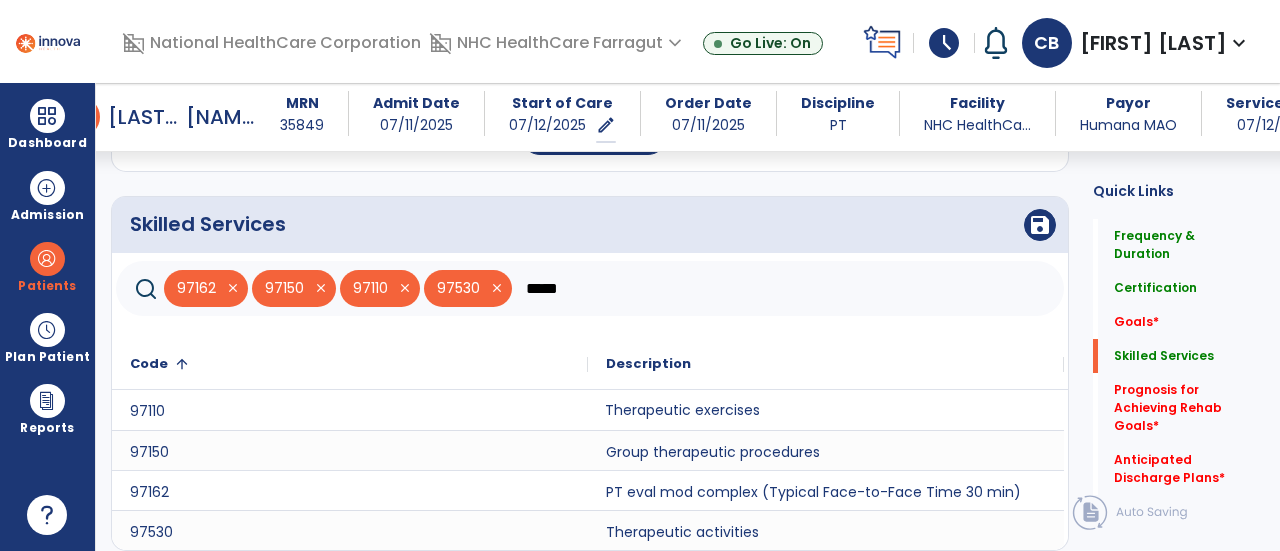 type on "*****" 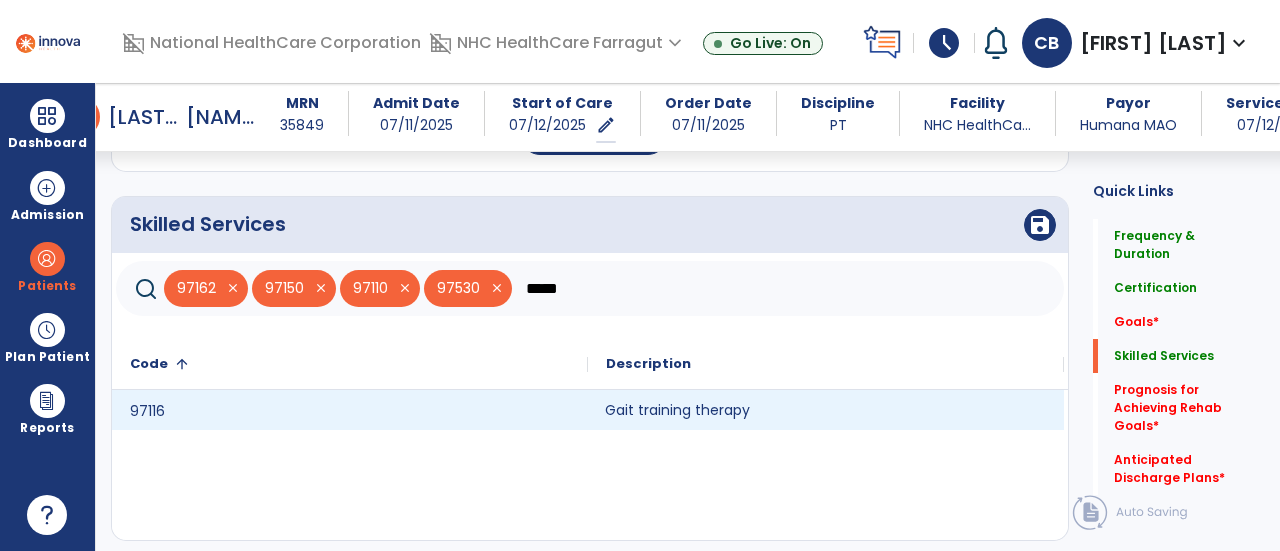 click on "Gait training therapy" 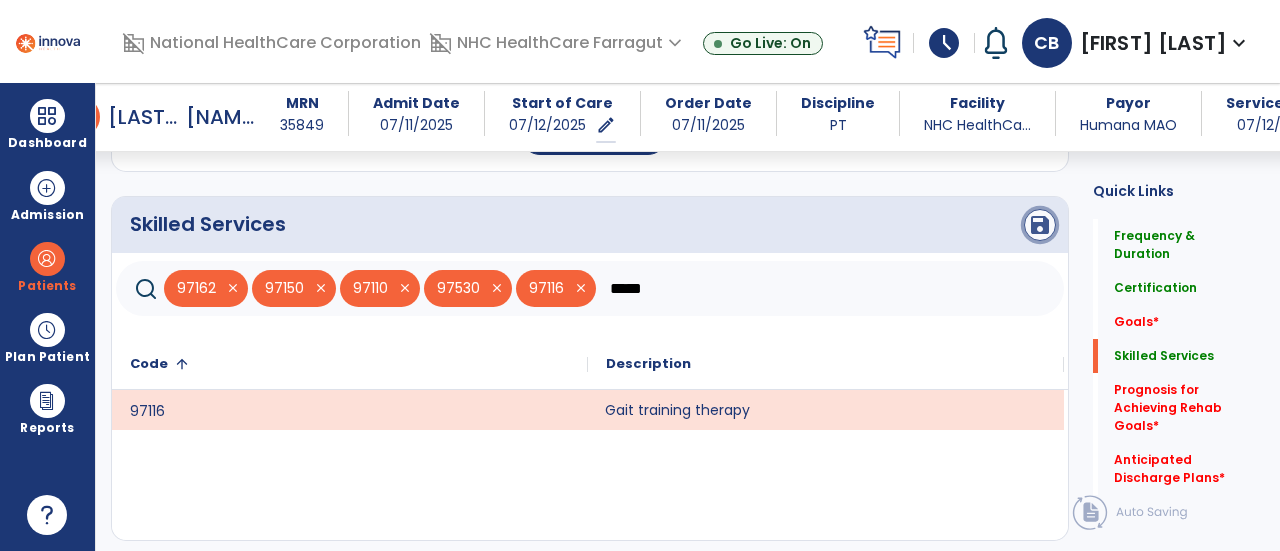 click on "save" 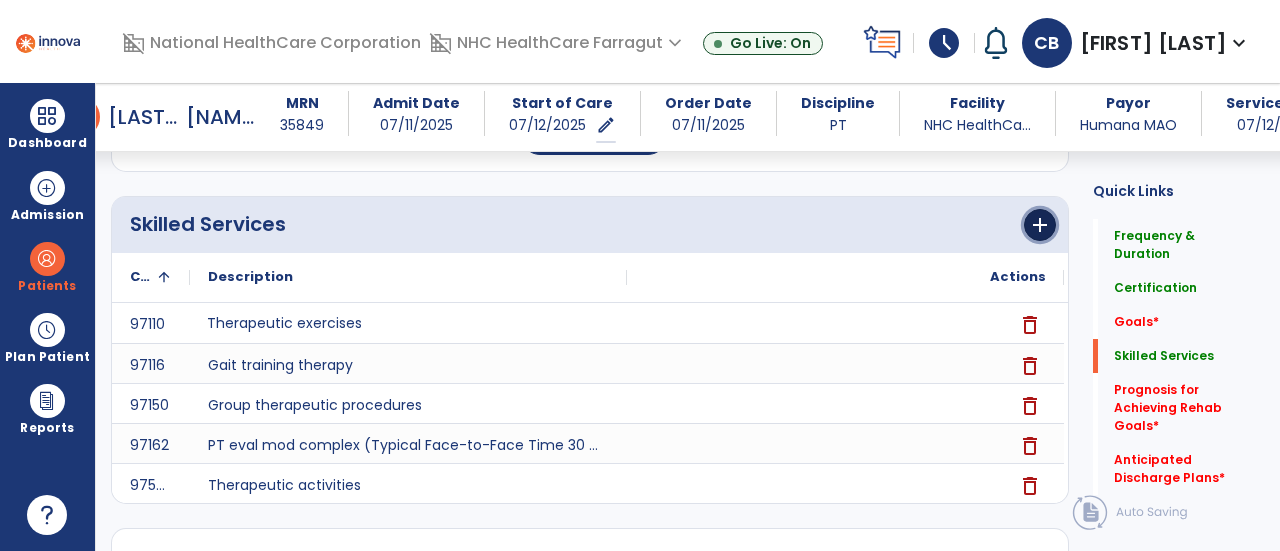 click on "add" 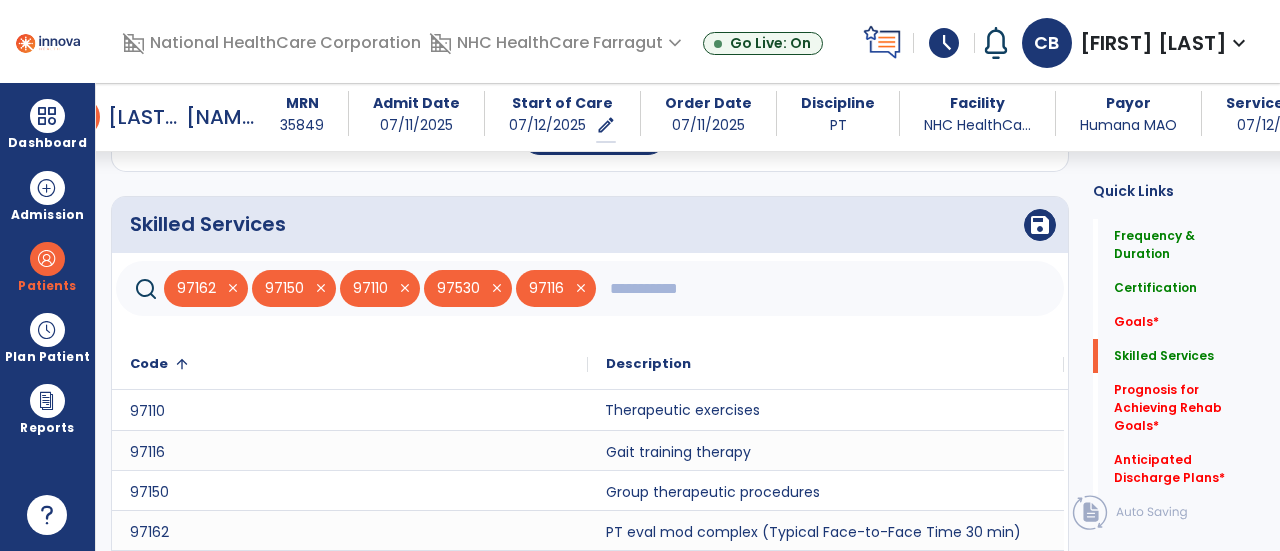 click 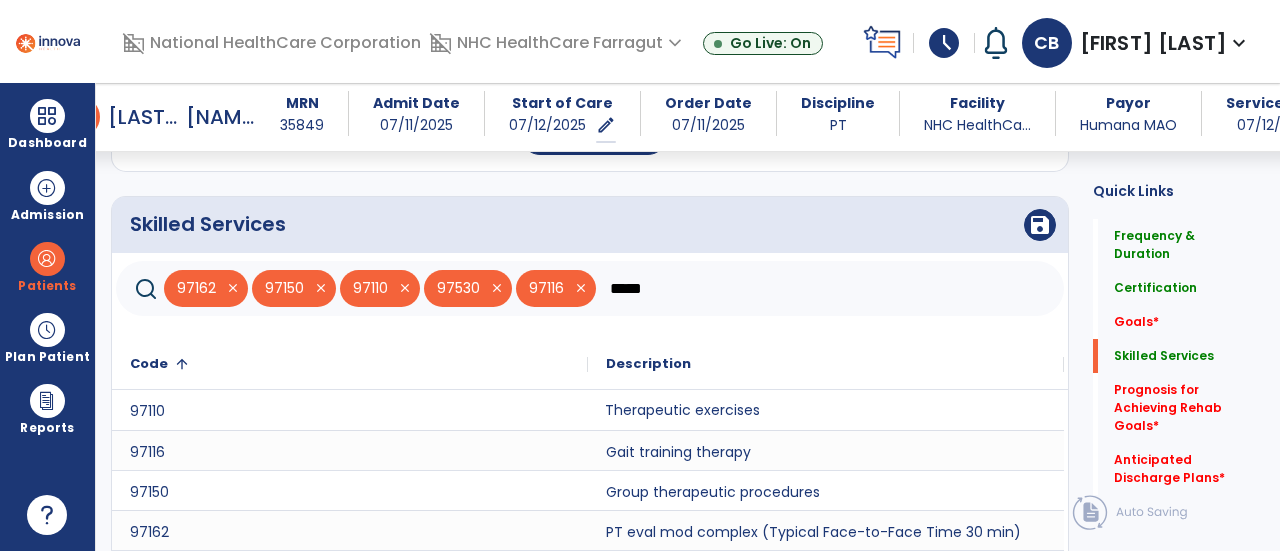 type on "*****" 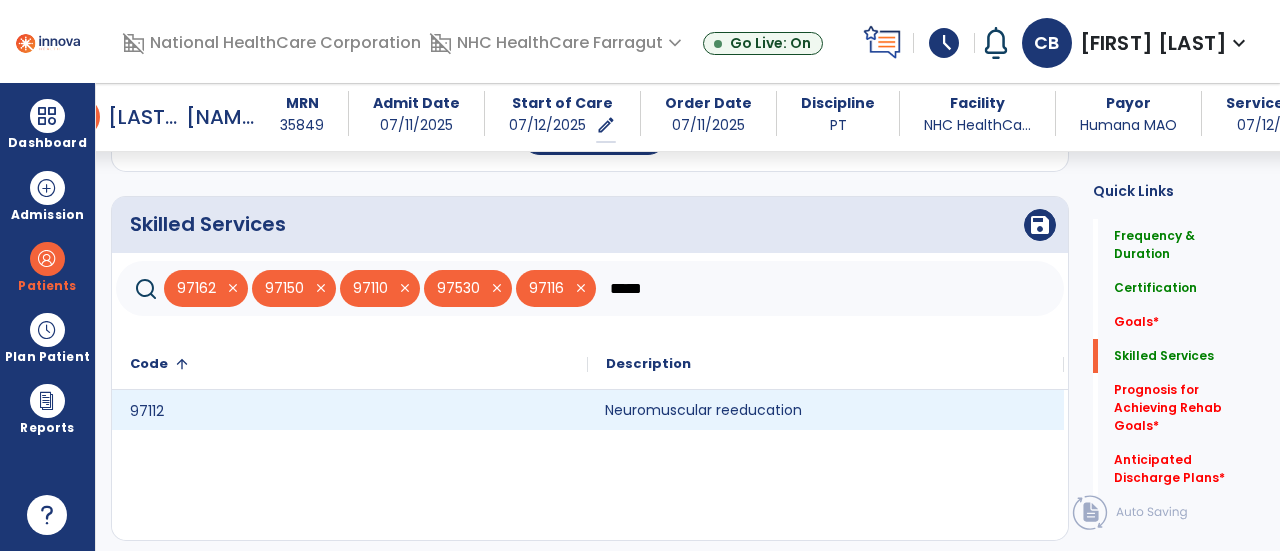 click on "Neuromuscular reeducation" 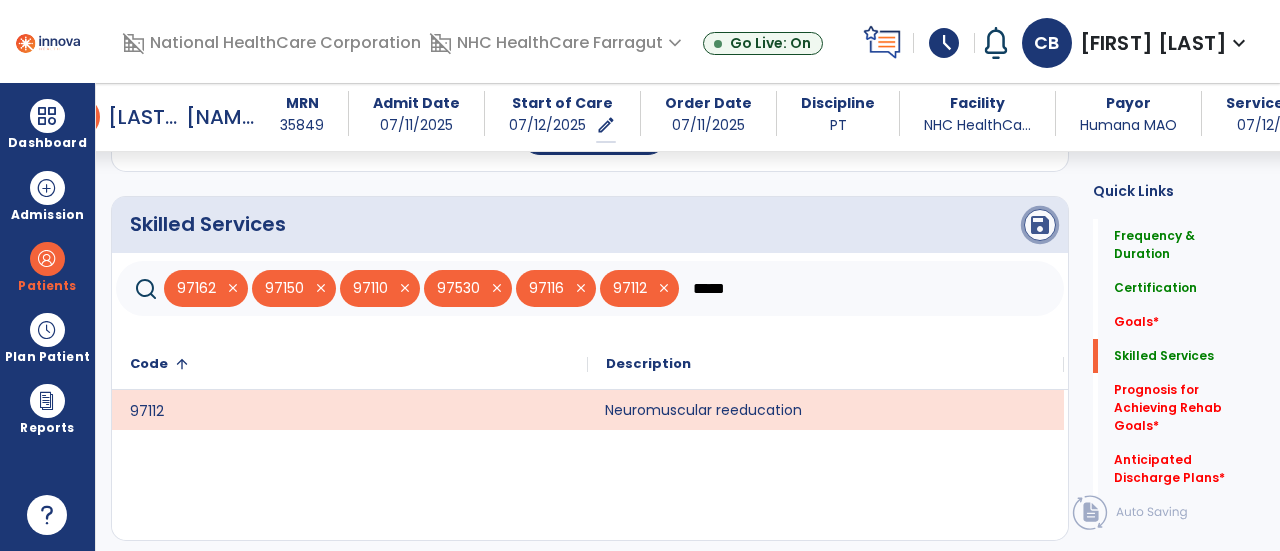 click on "save" 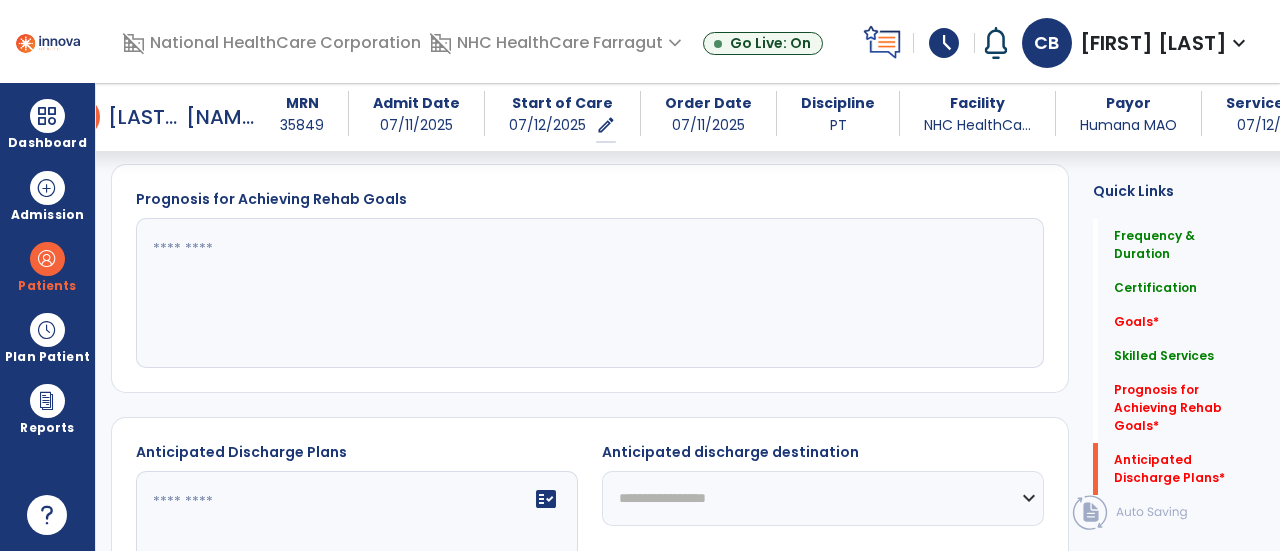 scroll, scrollTop: 928, scrollLeft: 0, axis: vertical 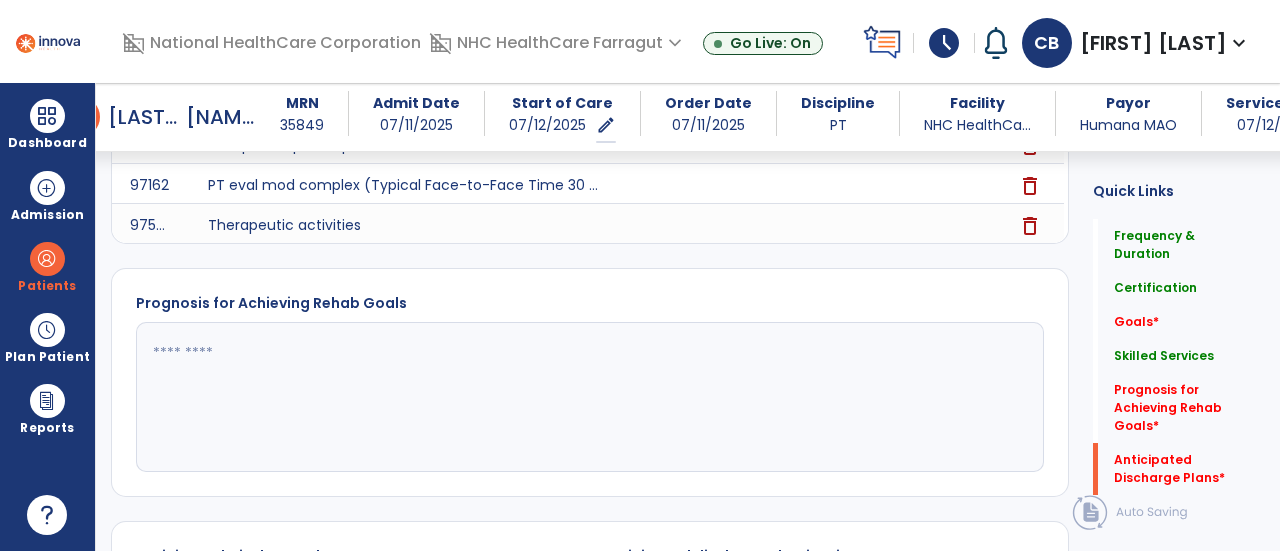 click 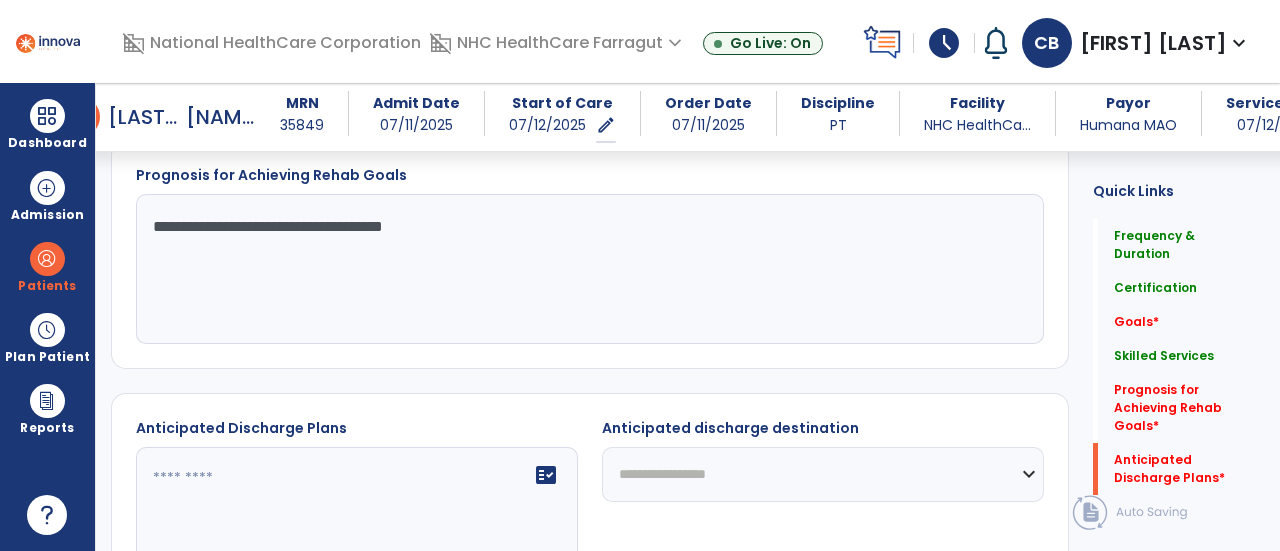 scroll, scrollTop: 1128, scrollLeft: 0, axis: vertical 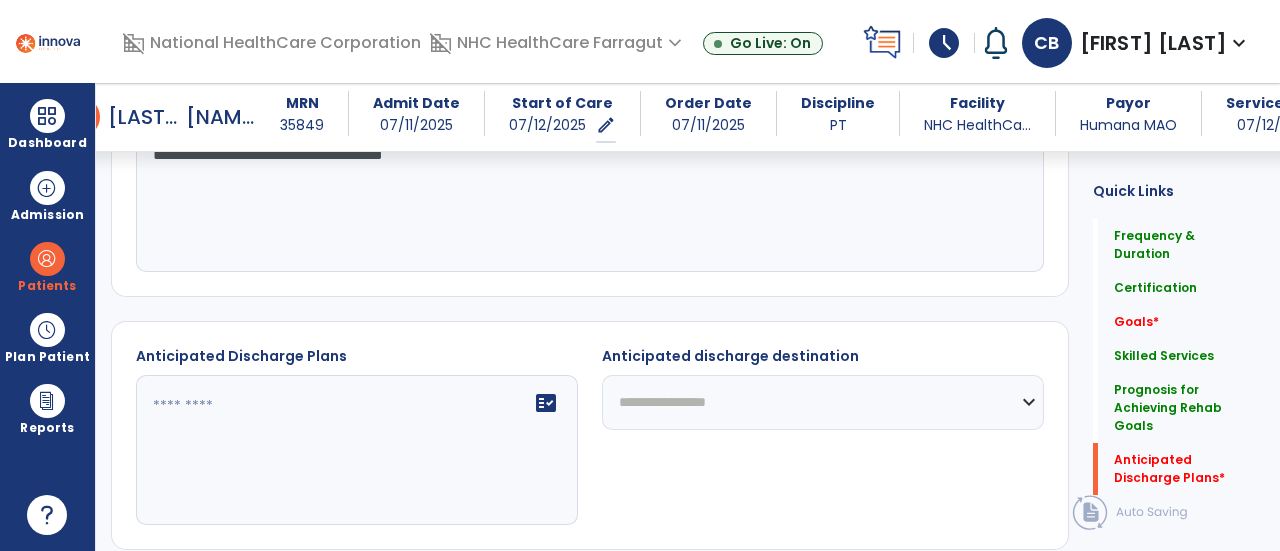 type on "**********" 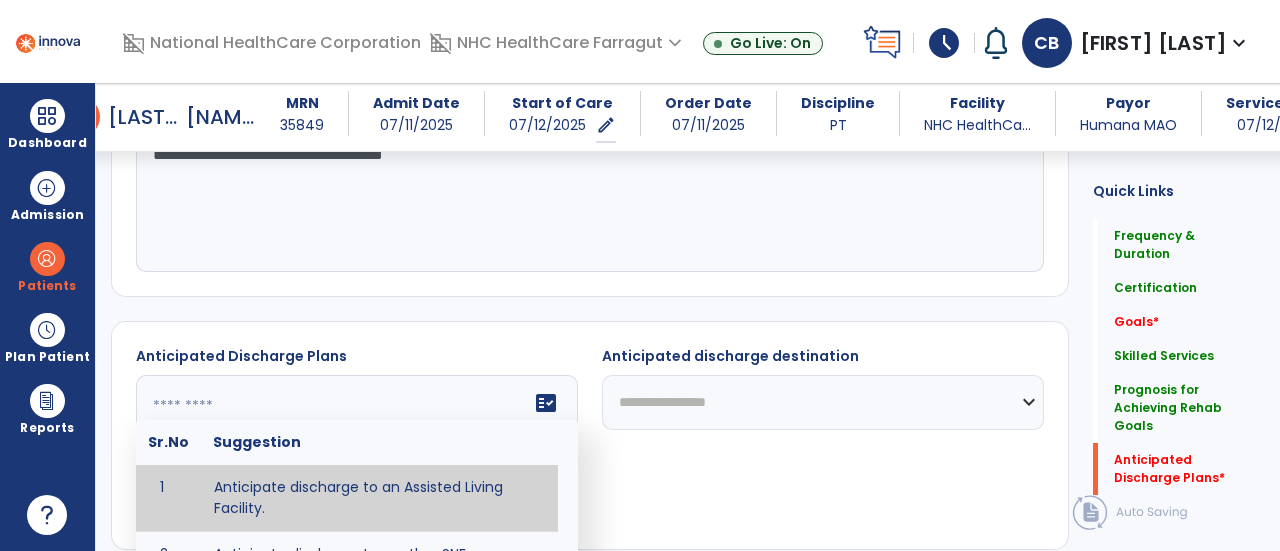 click 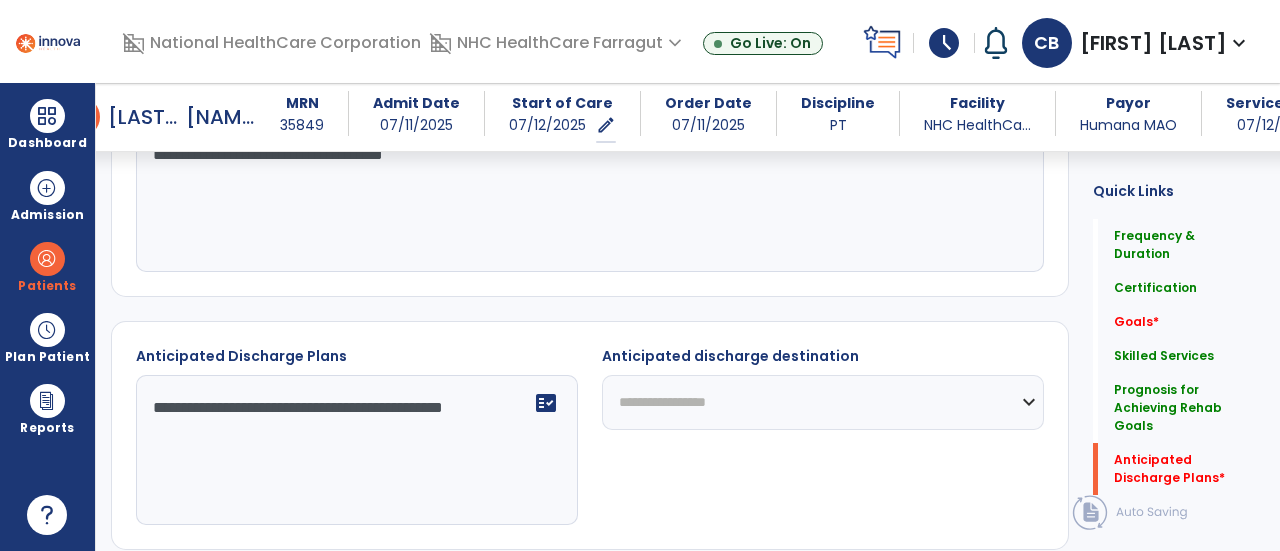 type on "**********" 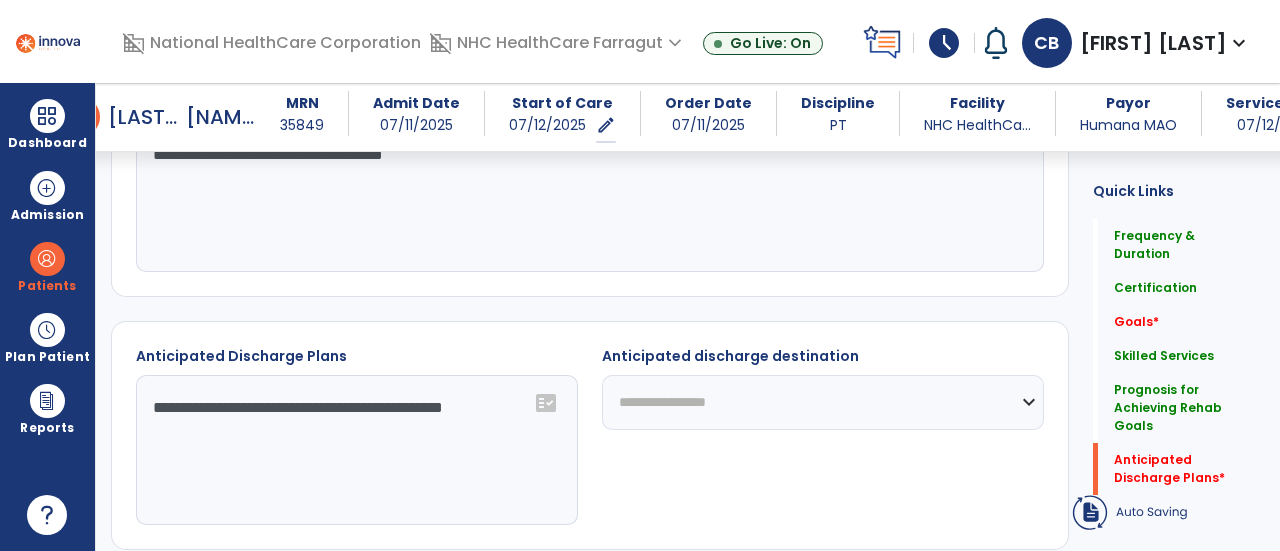 click on "**********" 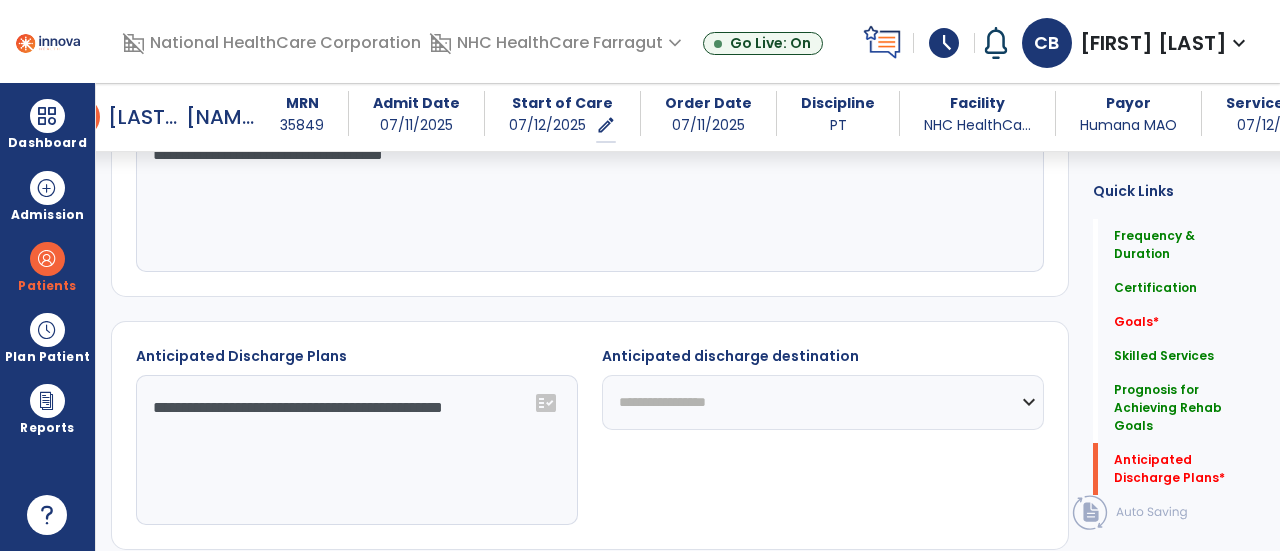 select on "**********" 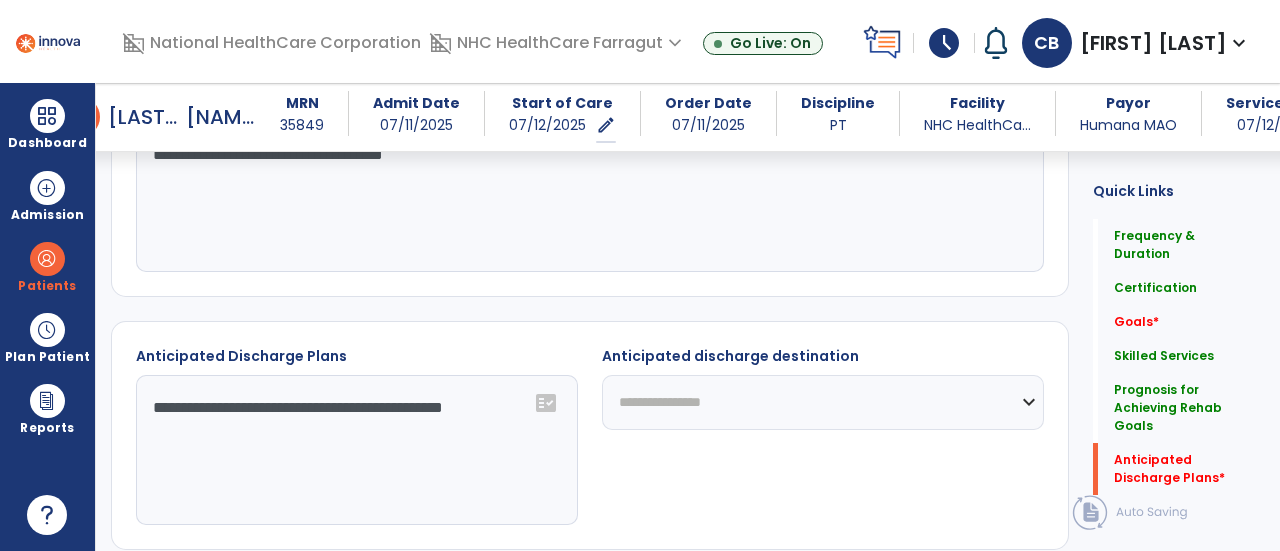 click on "**********" 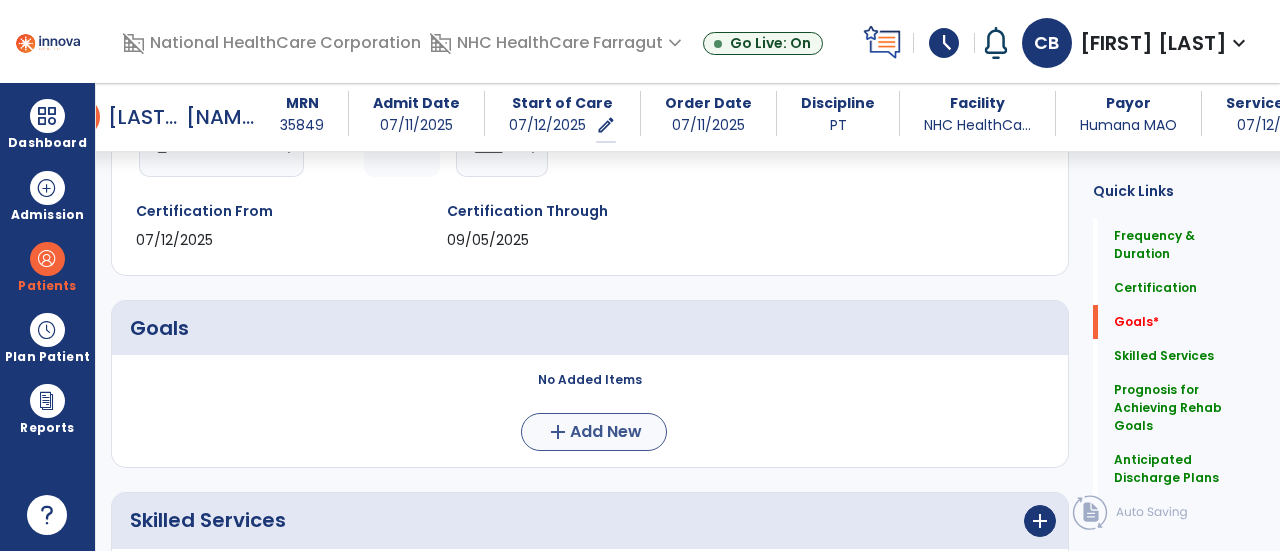 scroll, scrollTop: 403, scrollLeft: 0, axis: vertical 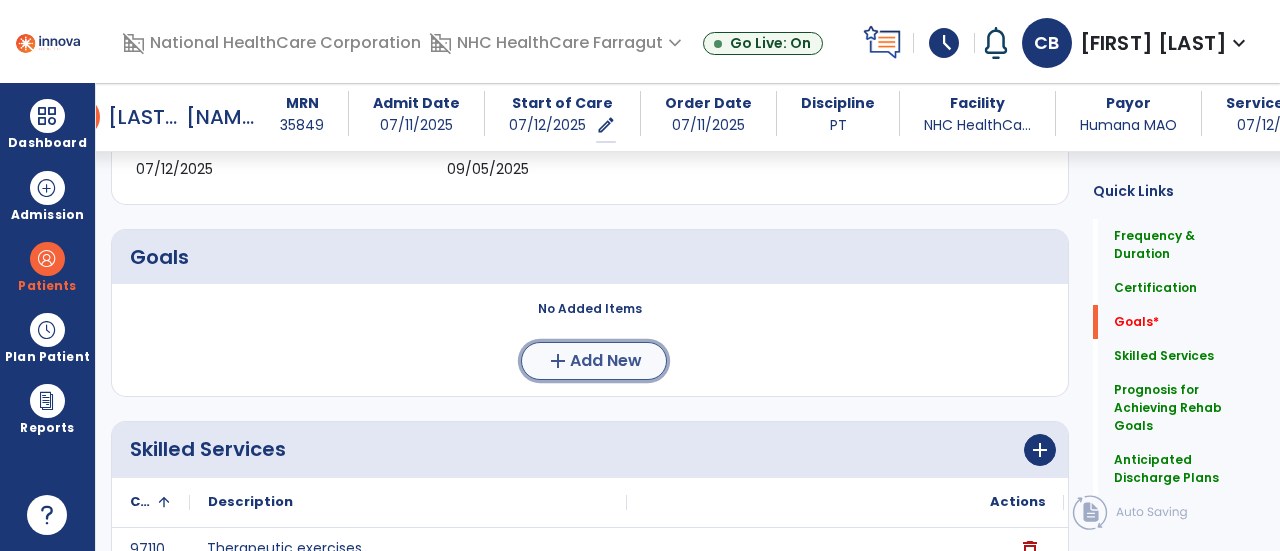 click on "add" at bounding box center (558, 361) 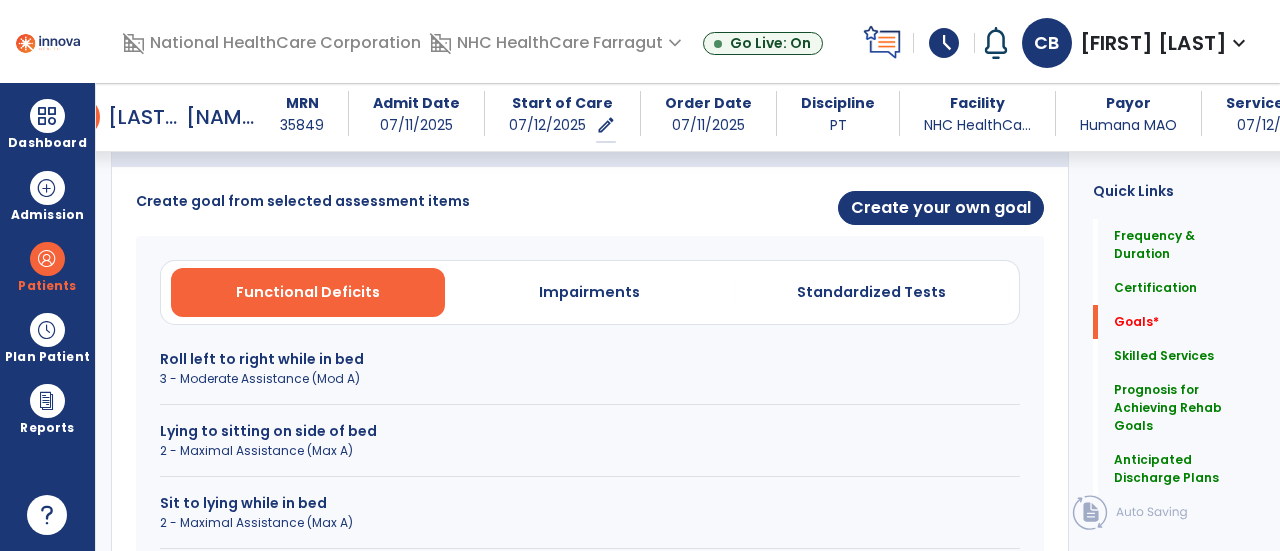 scroll, scrollTop: 603, scrollLeft: 0, axis: vertical 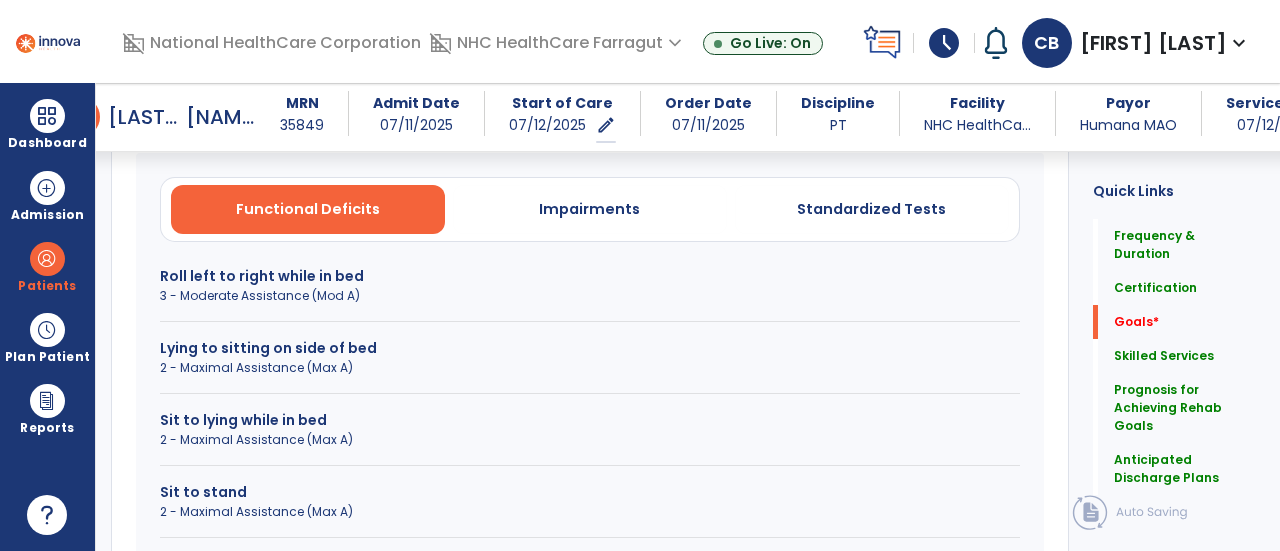 click on "Roll left to right while in bed" at bounding box center (590, 276) 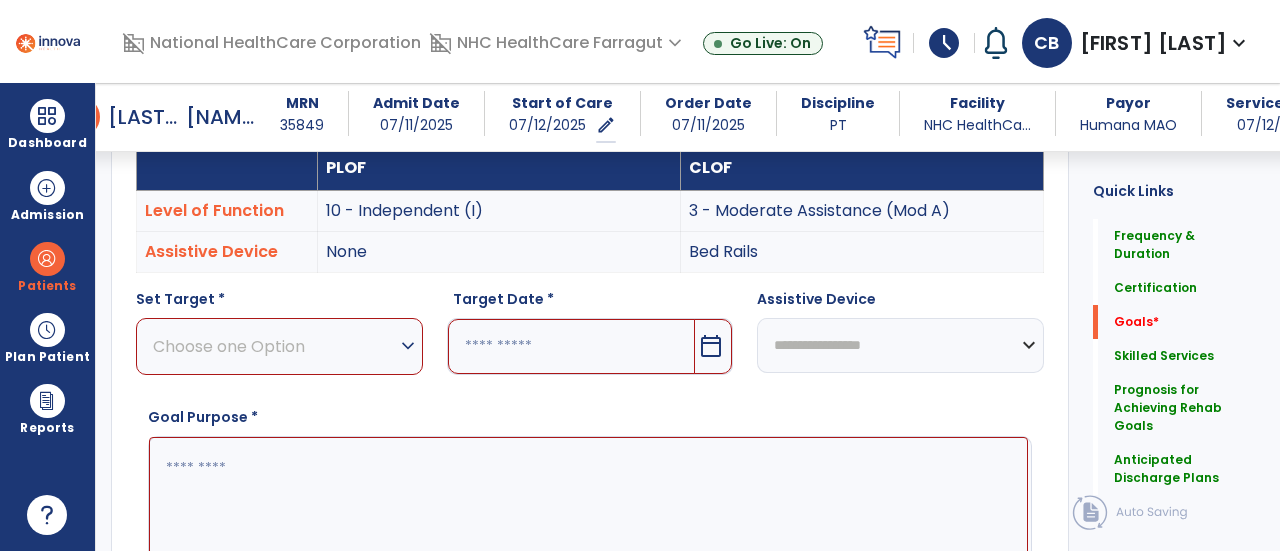 click on "expand_more" at bounding box center (408, 346) 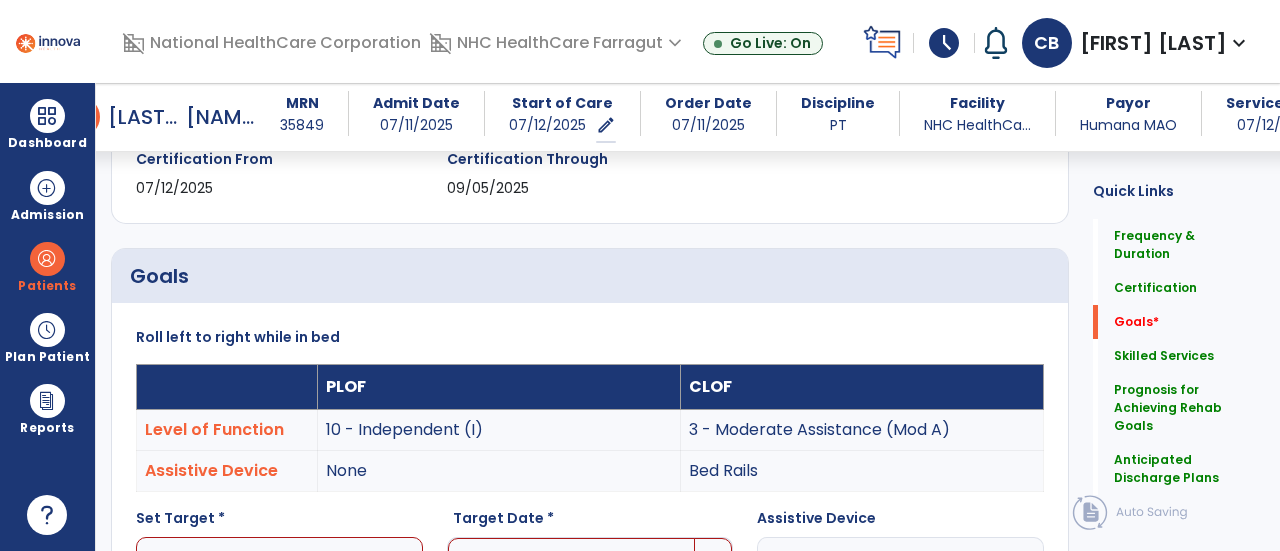 scroll, scrollTop: 403, scrollLeft: 0, axis: vertical 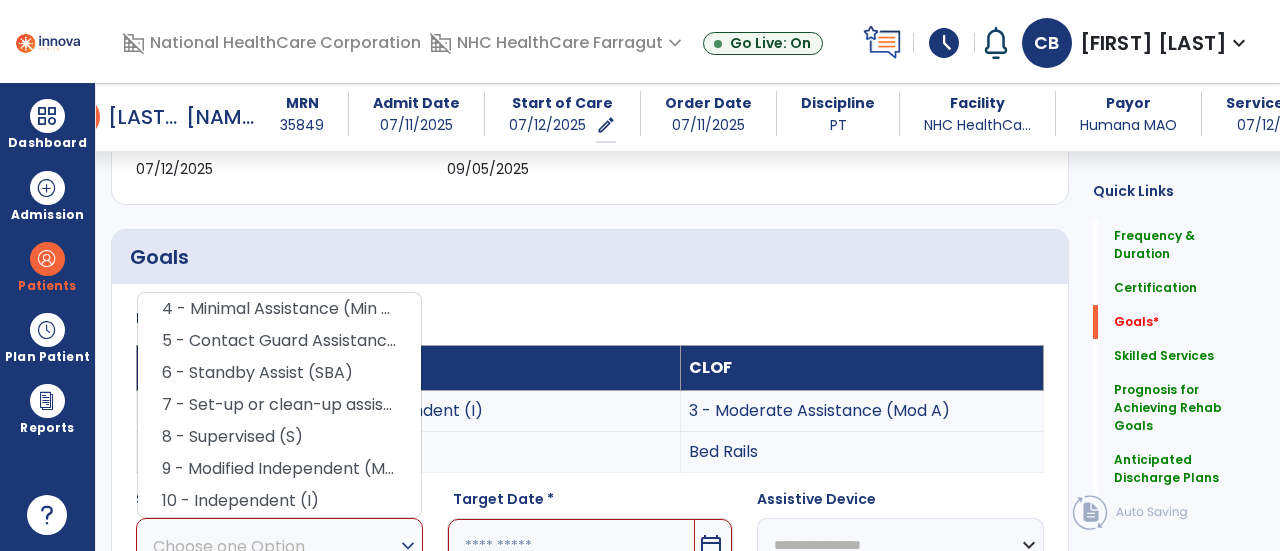 click on "Roll left to right while in bed" at bounding box center [590, 318] 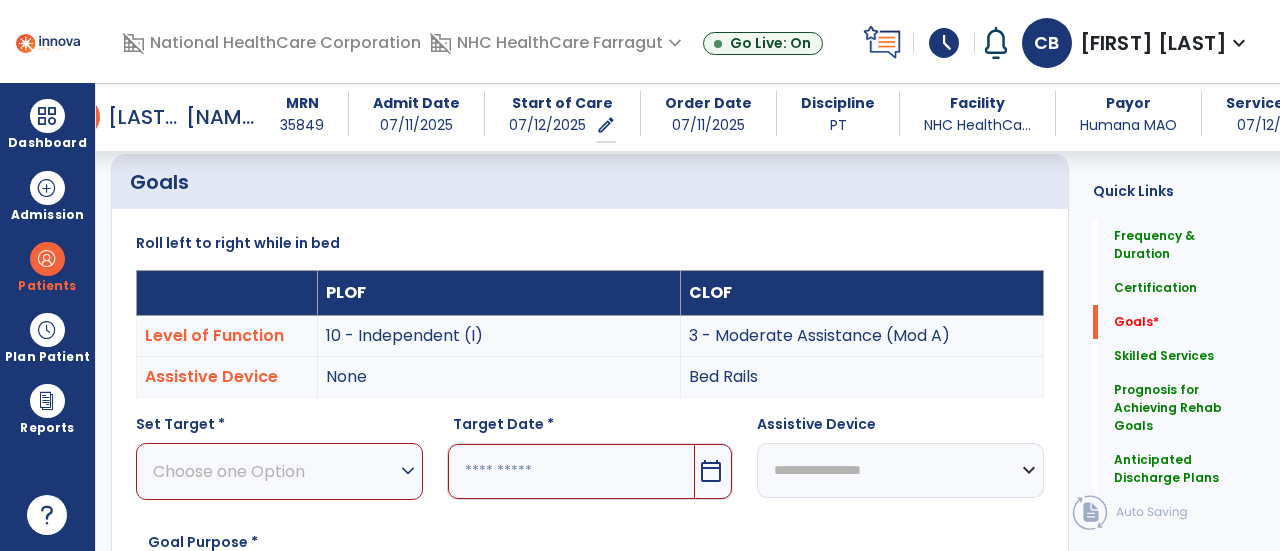 scroll, scrollTop: 503, scrollLeft: 0, axis: vertical 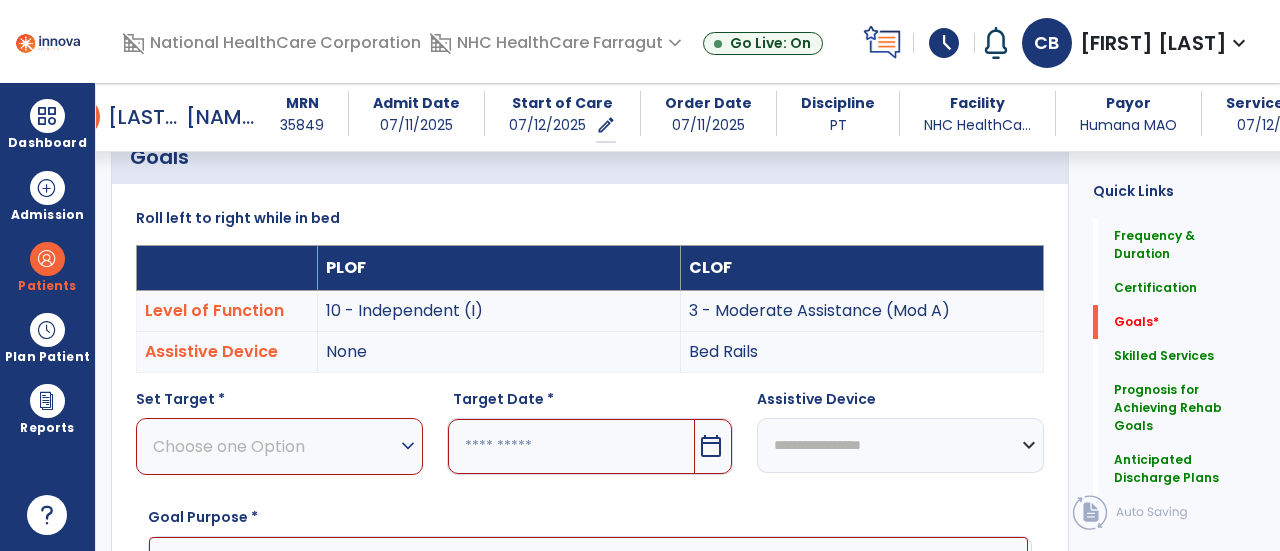 click on "Choose one Option" at bounding box center [274, 446] 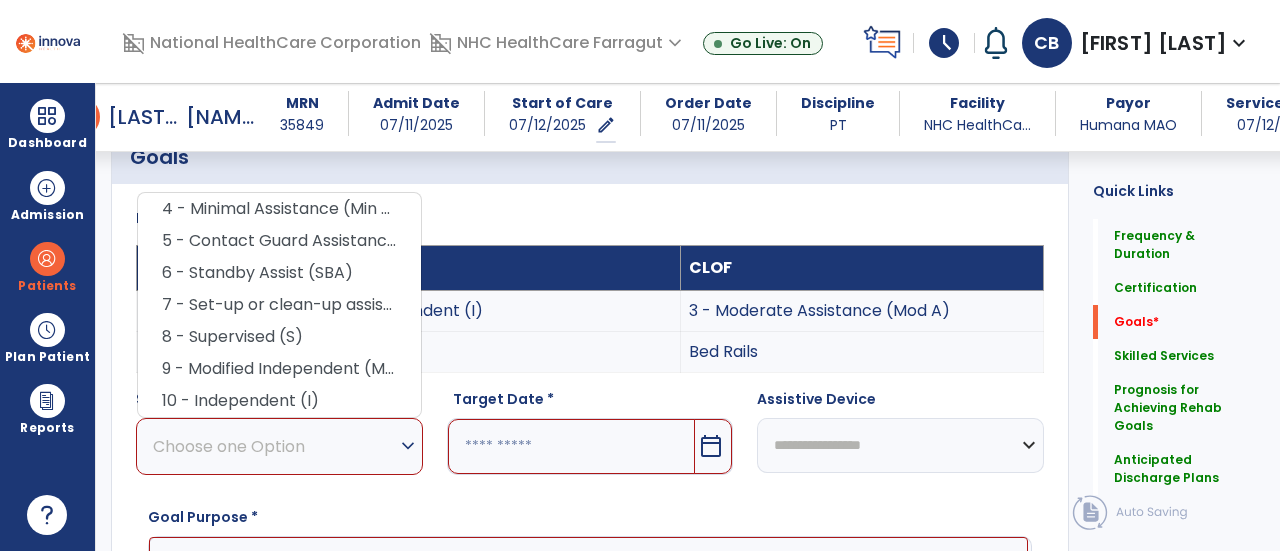 drag, startPoint x: 305, startPoint y: 381, endPoint x: 339, endPoint y: 390, distance: 35.17101 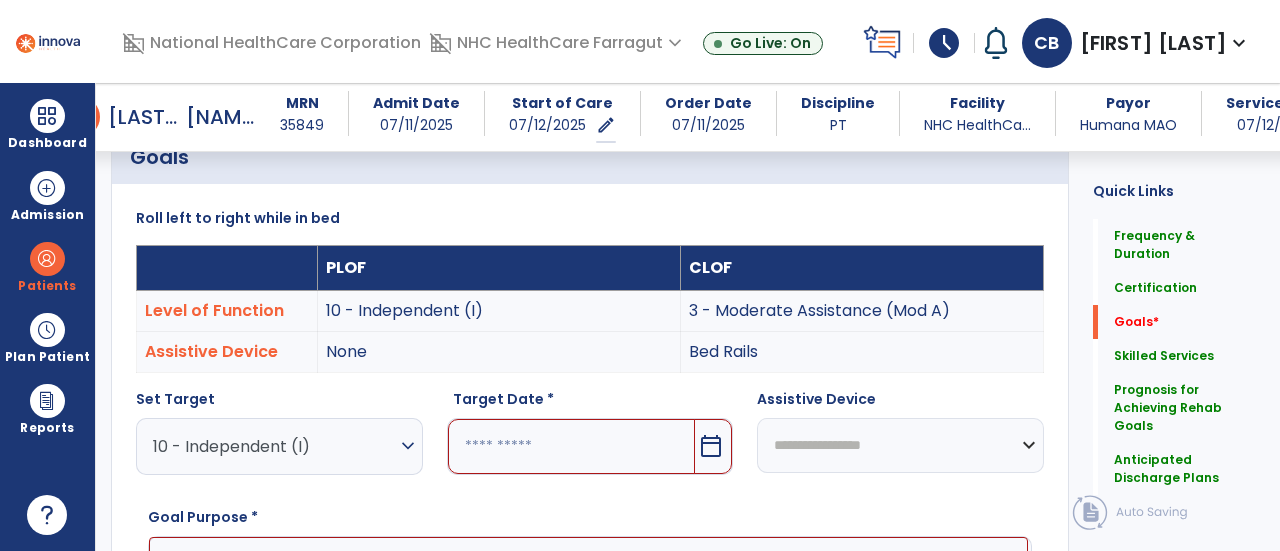 click on "calendar_today" at bounding box center (711, 446) 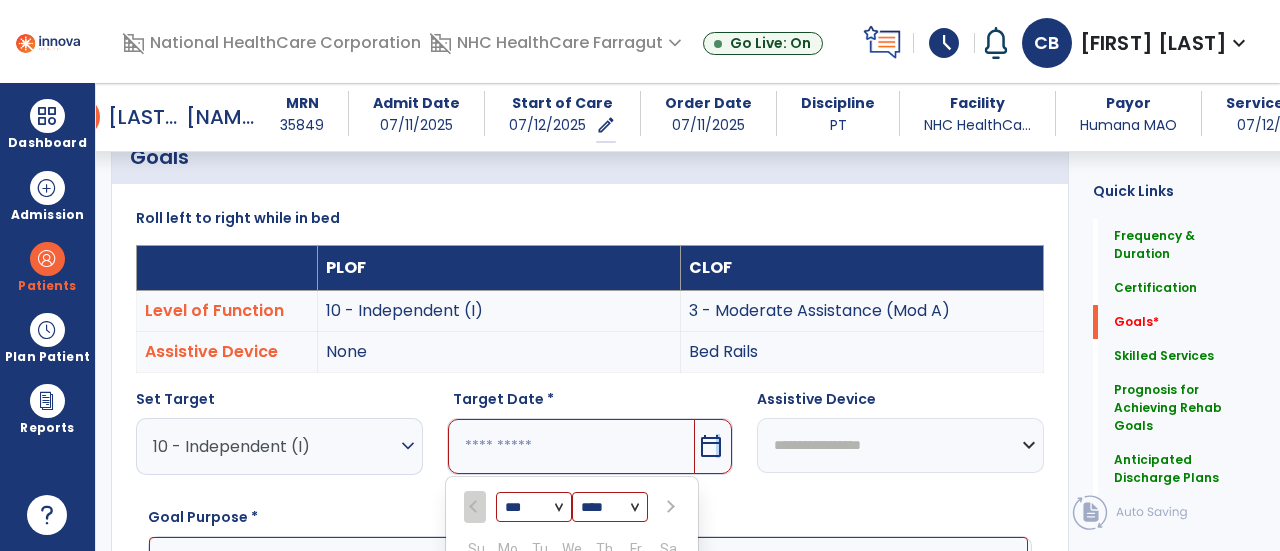 scroll, scrollTop: 781, scrollLeft: 0, axis: vertical 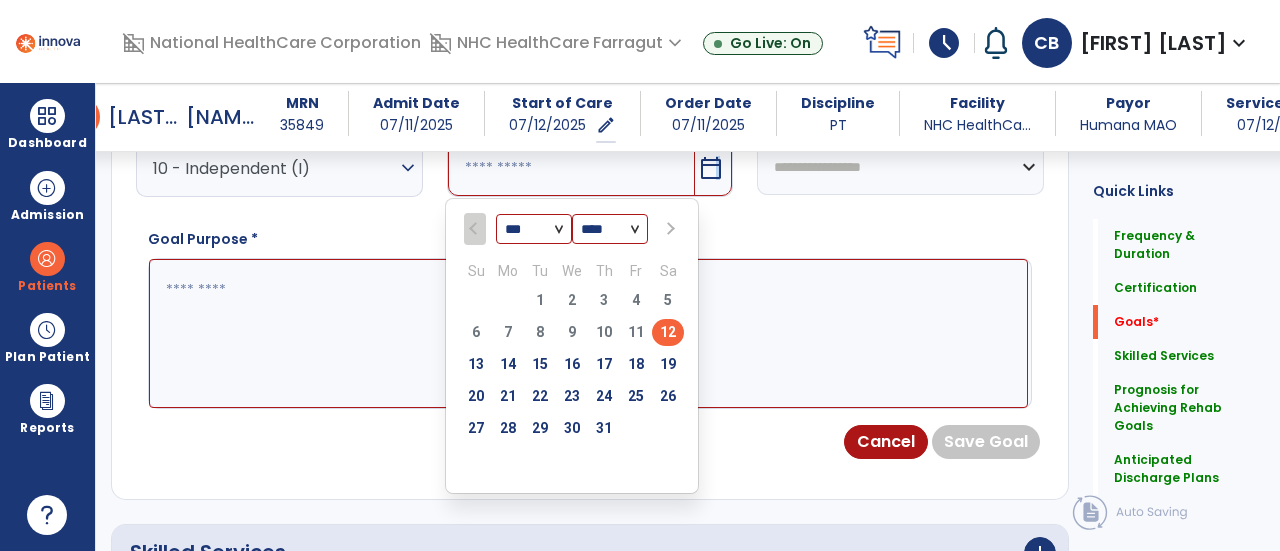 click at bounding box center [668, 228] 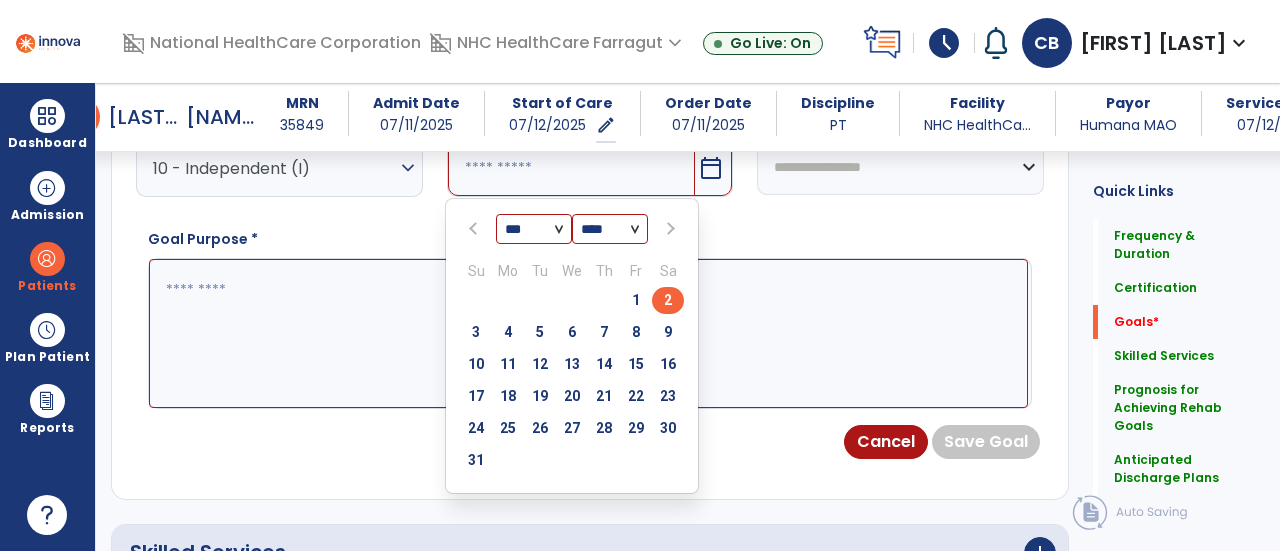 click on "2" at bounding box center [668, 300] 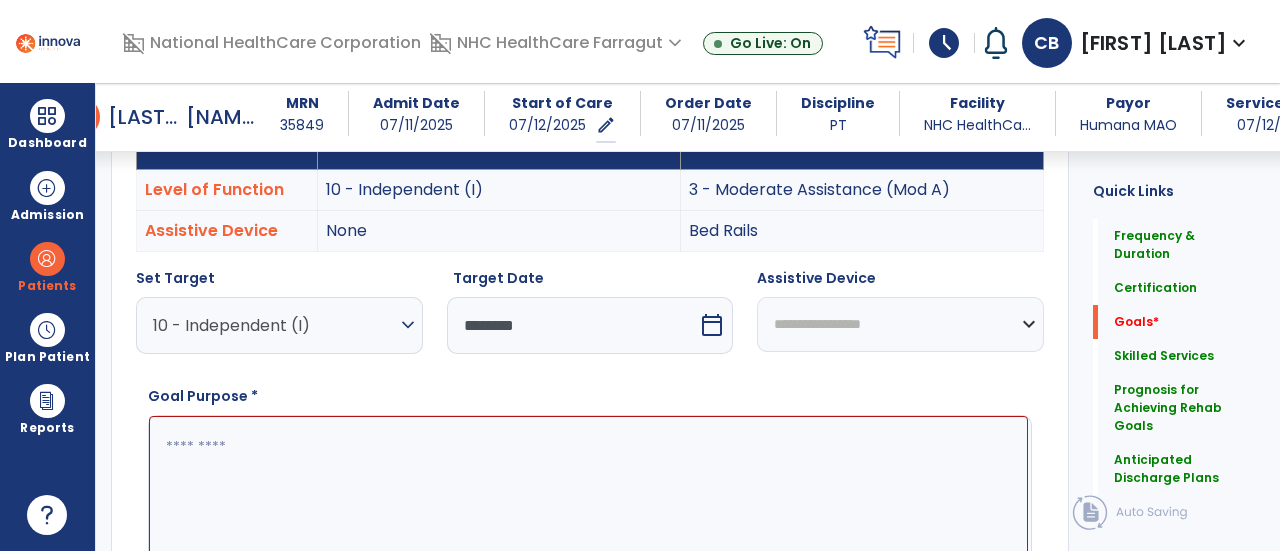 scroll, scrollTop: 581, scrollLeft: 0, axis: vertical 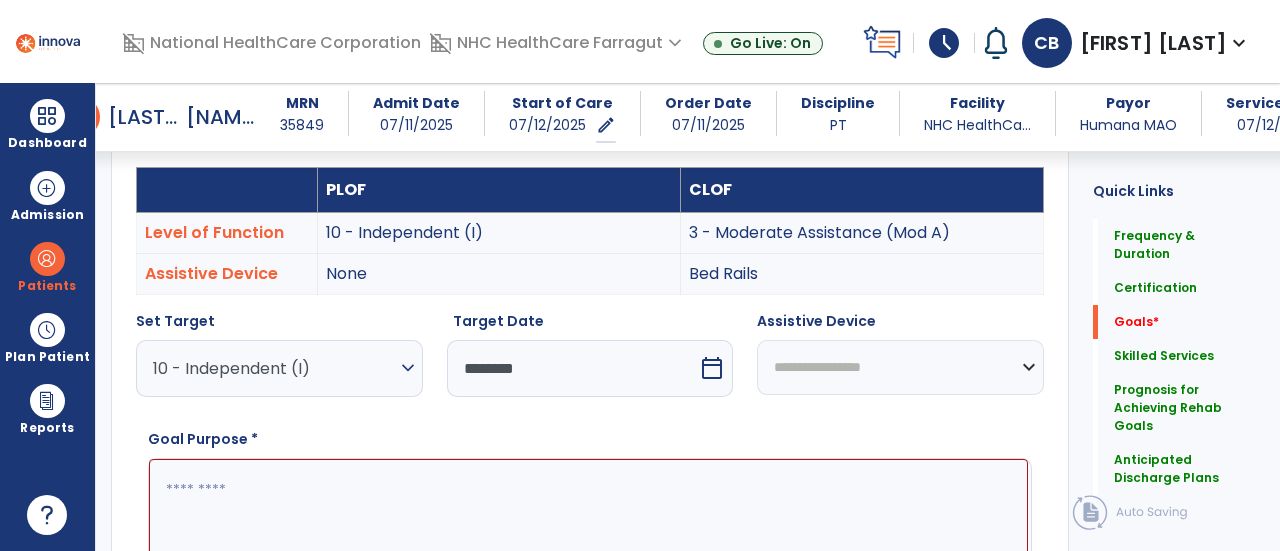 click on "**********" at bounding box center (900, 367) 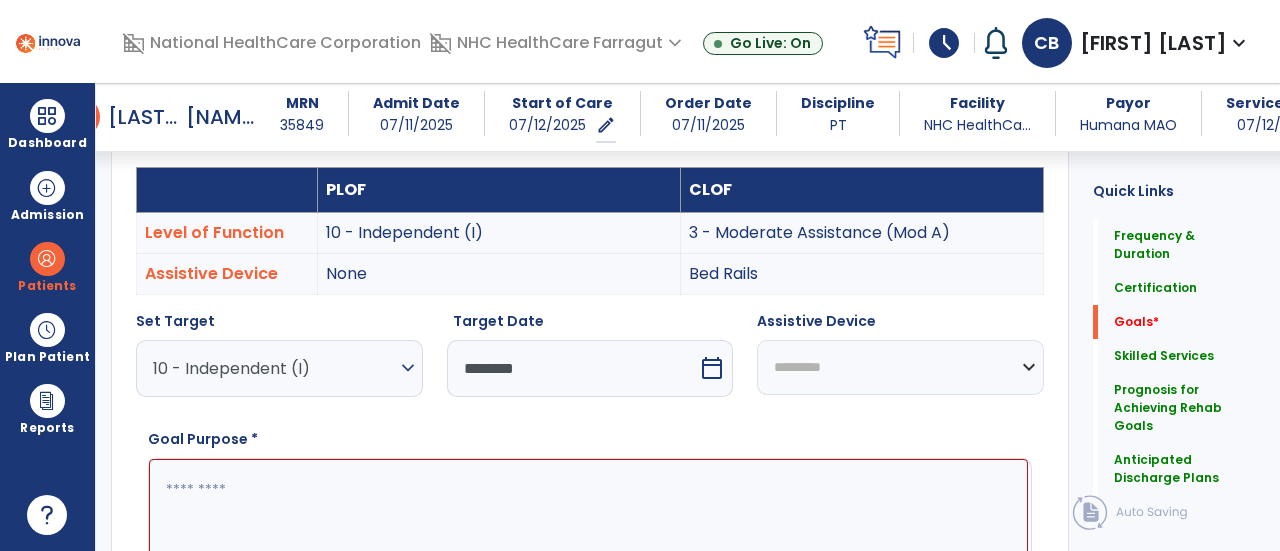 click on "**********" at bounding box center (900, 367) 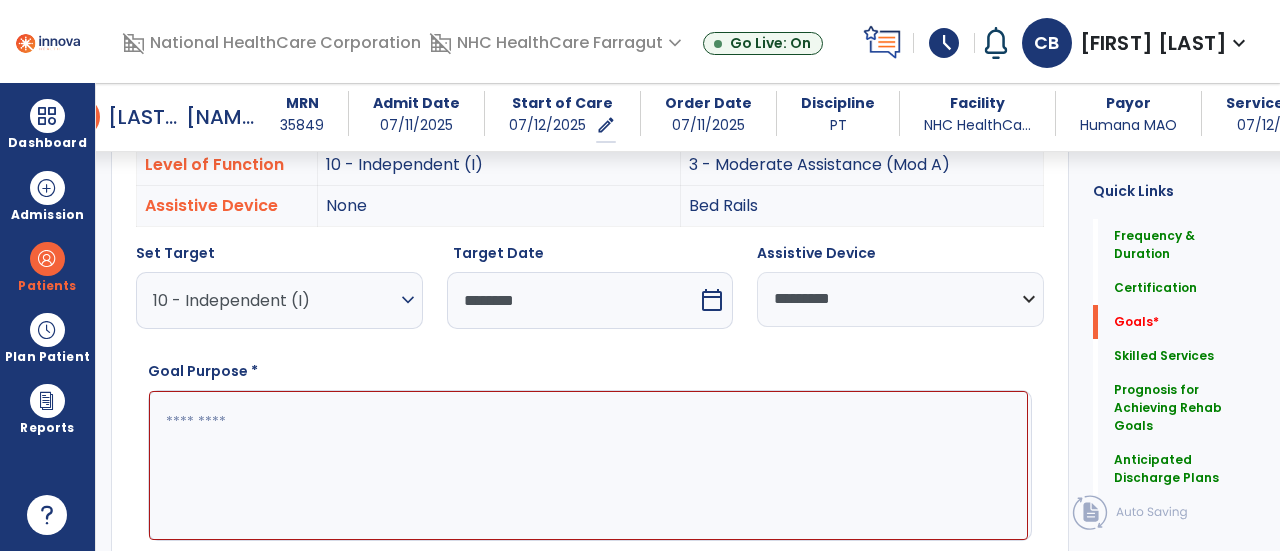 scroll, scrollTop: 781, scrollLeft: 0, axis: vertical 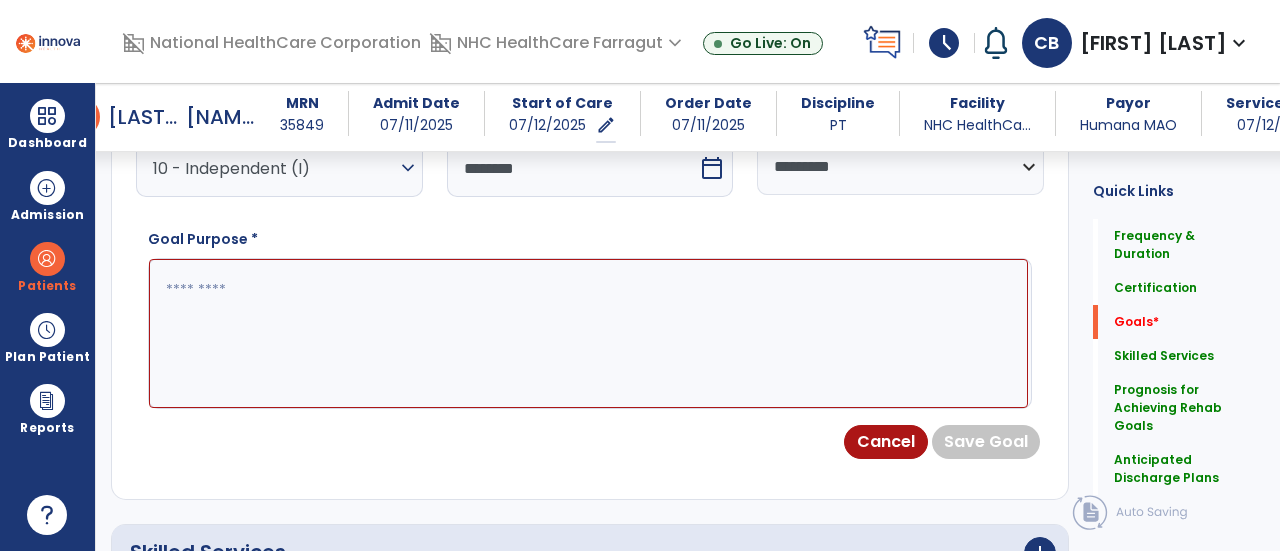 click at bounding box center [588, 333] 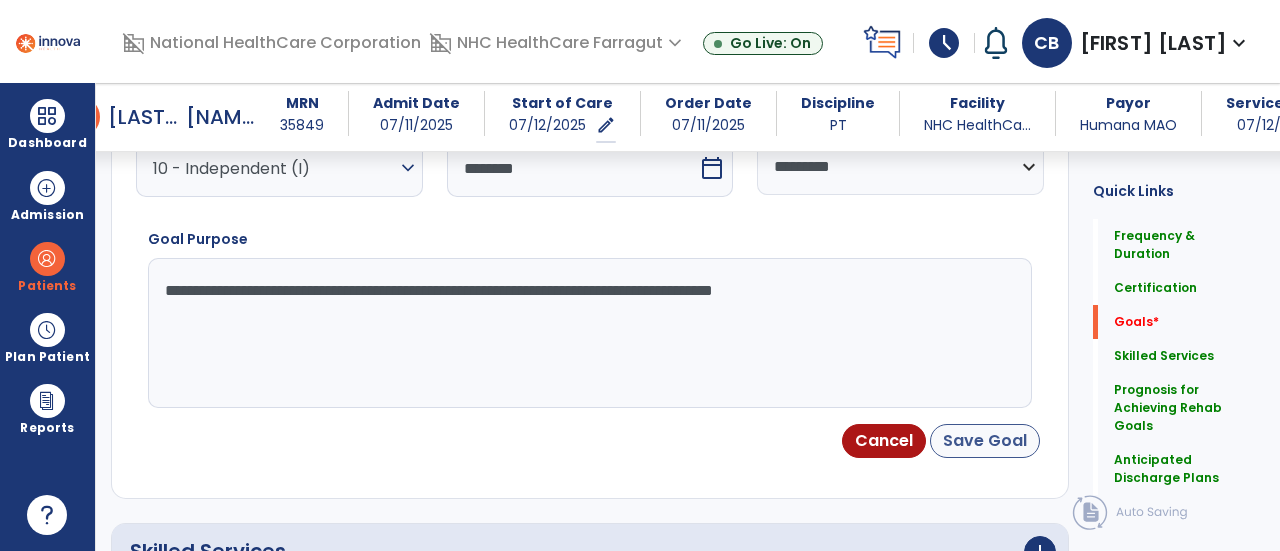 type on "**********" 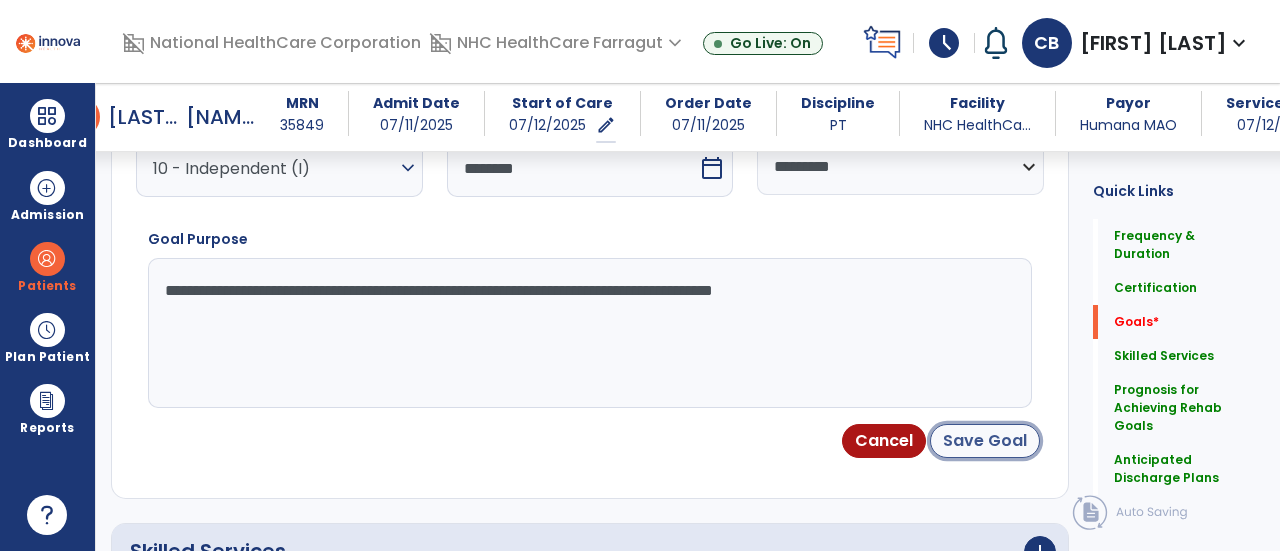 click on "Save Goal" at bounding box center (985, 441) 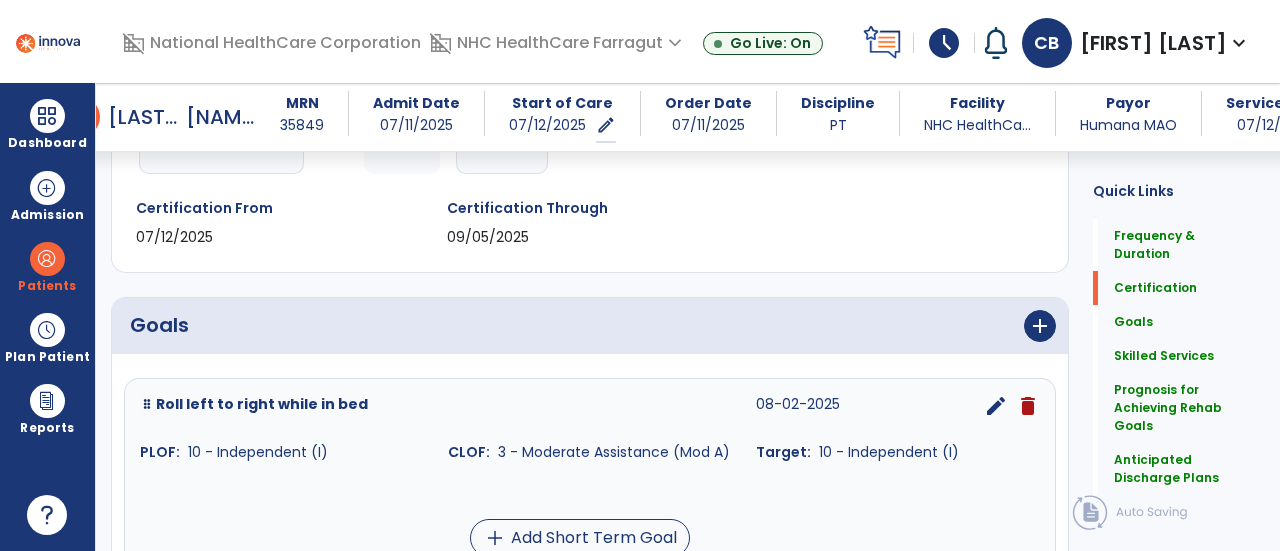 scroll, scrollTop: 394, scrollLeft: 0, axis: vertical 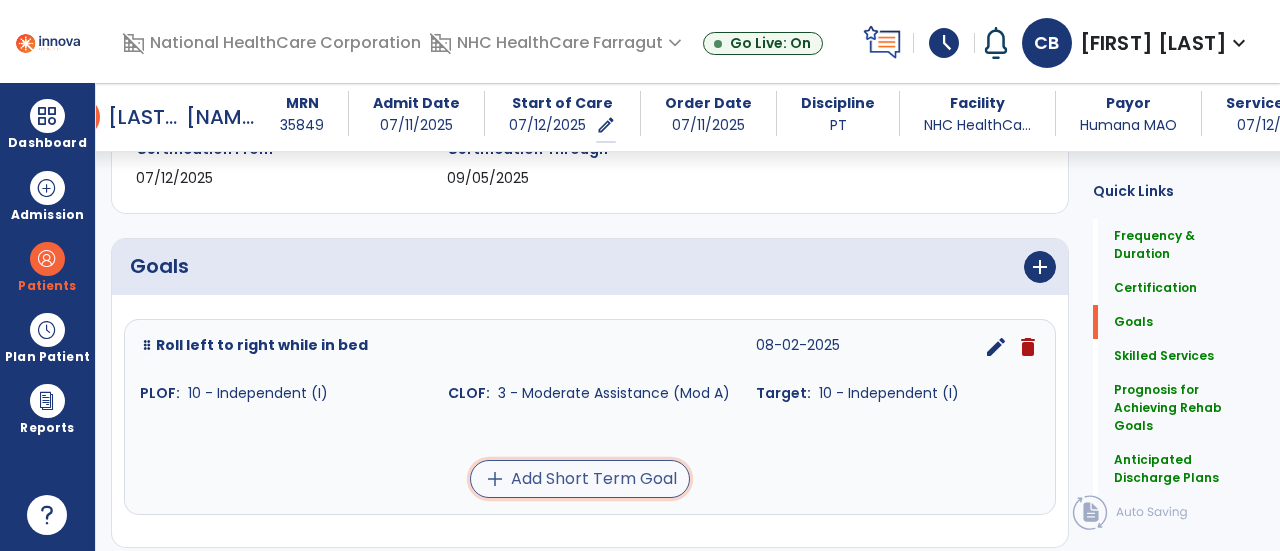 click on "add" at bounding box center [495, 479] 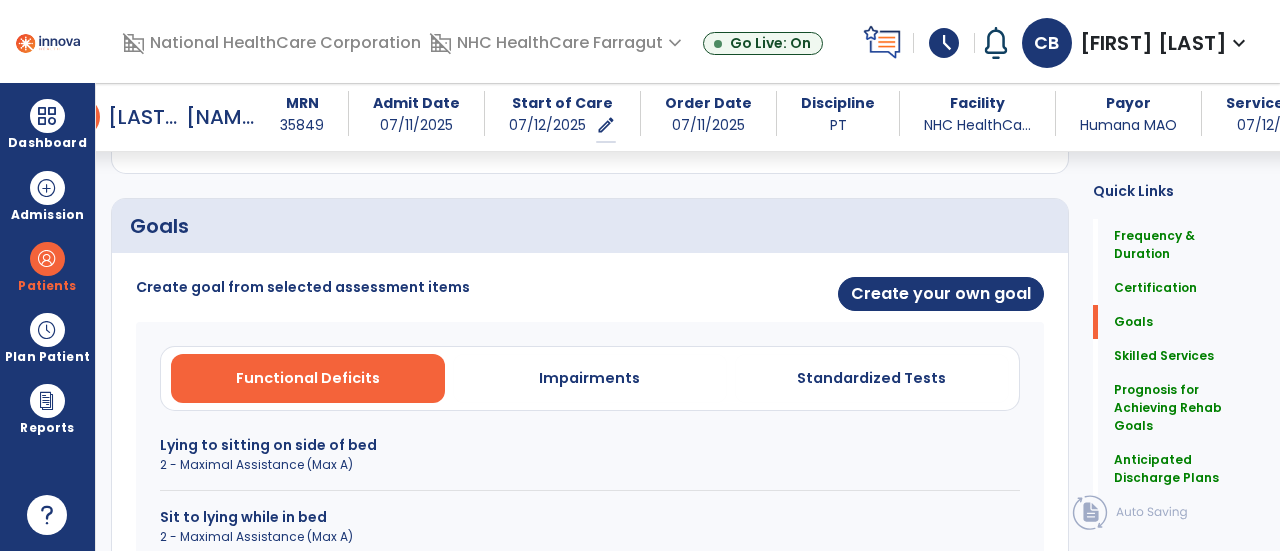 scroll, scrollTop: 494, scrollLeft: 0, axis: vertical 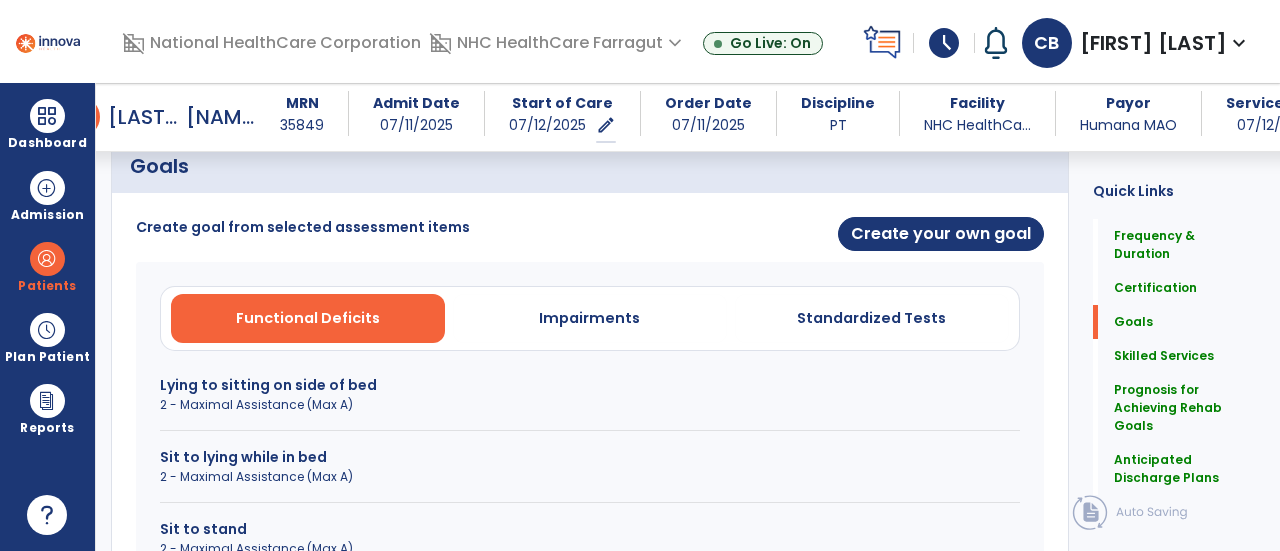 click on "Lying to sitting on side of bed" at bounding box center [590, 385] 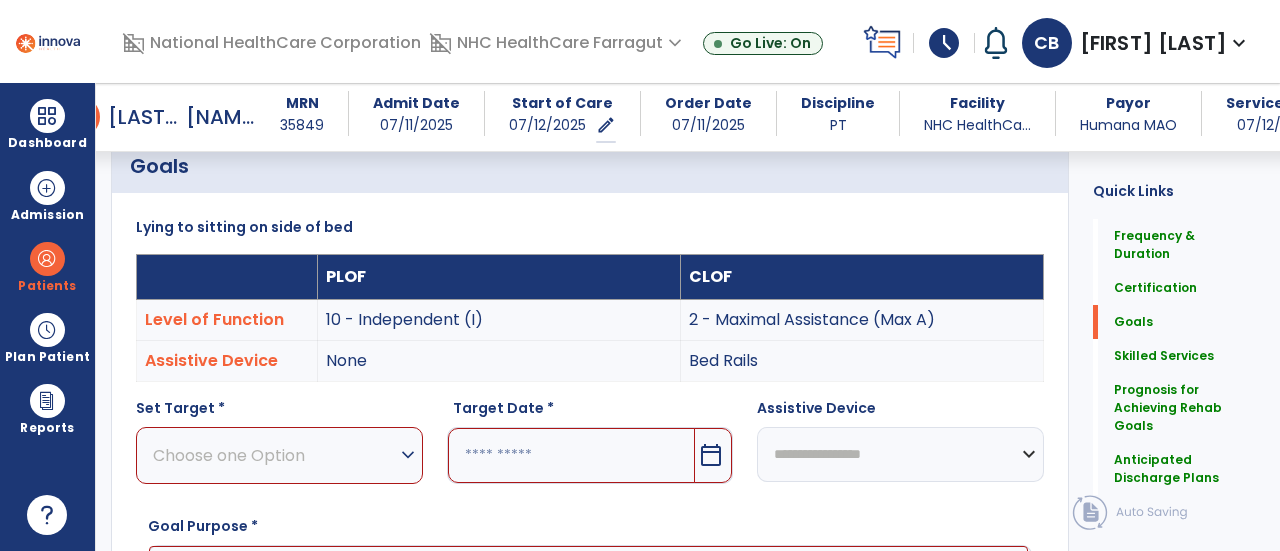 click on "expand_more" at bounding box center [408, 455] 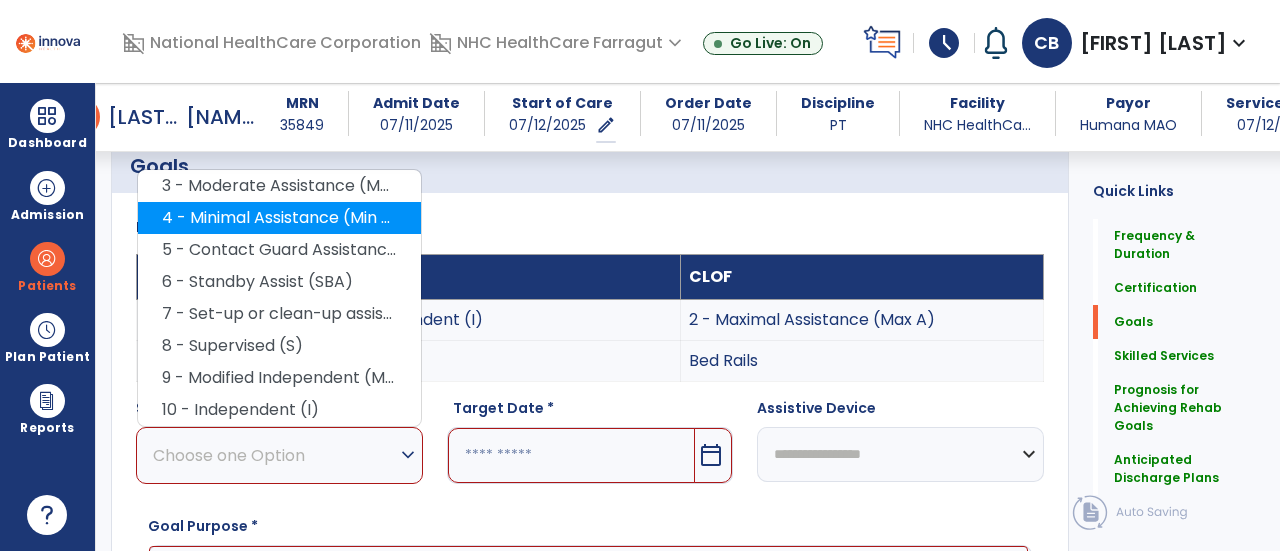 click on "4 - Minimal Assistance (Min A)" at bounding box center (279, 218) 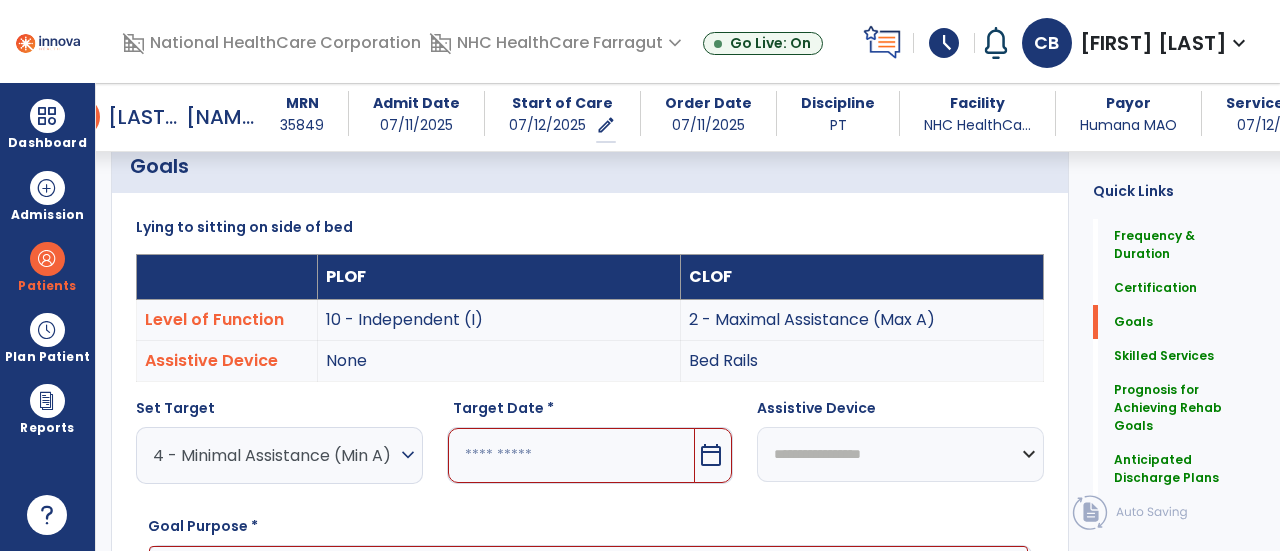 click on "calendar_today" at bounding box center [711, 455] 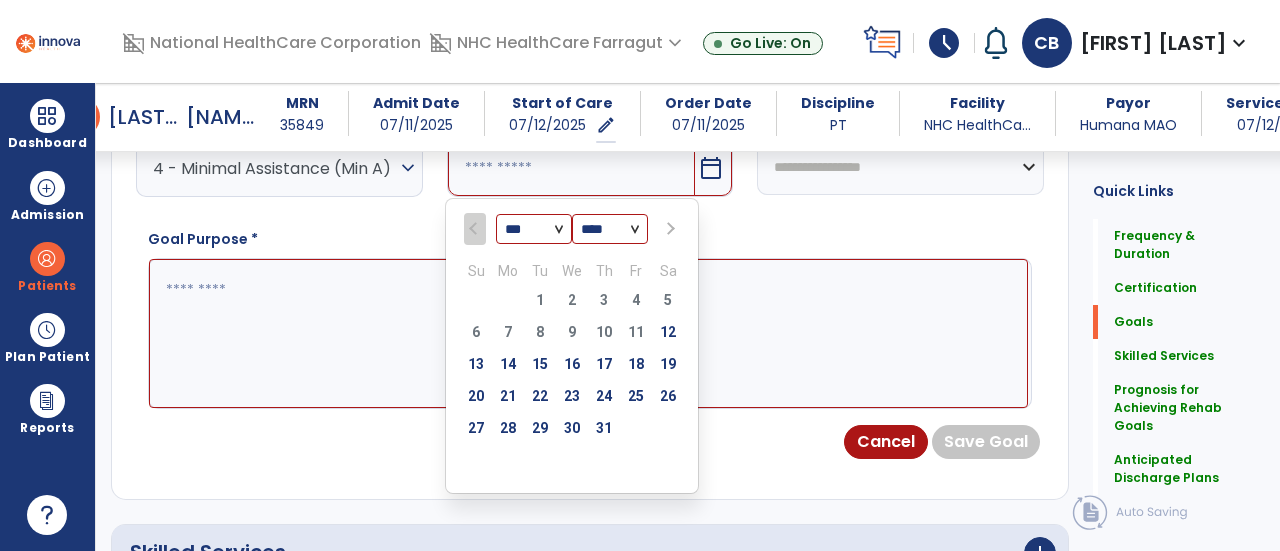 click on "*** *** *** **** Su Mo Tu We Th Fr Sa  29   30   1   2   3   4   5   6   7   8   9   10   11   12   13   14   15   16   17   18   19   20   21   22   23   24   25   26   27   28   29   30   31   1   2   3   4   5   6   7   8   9" at bounding box center [572, 346] 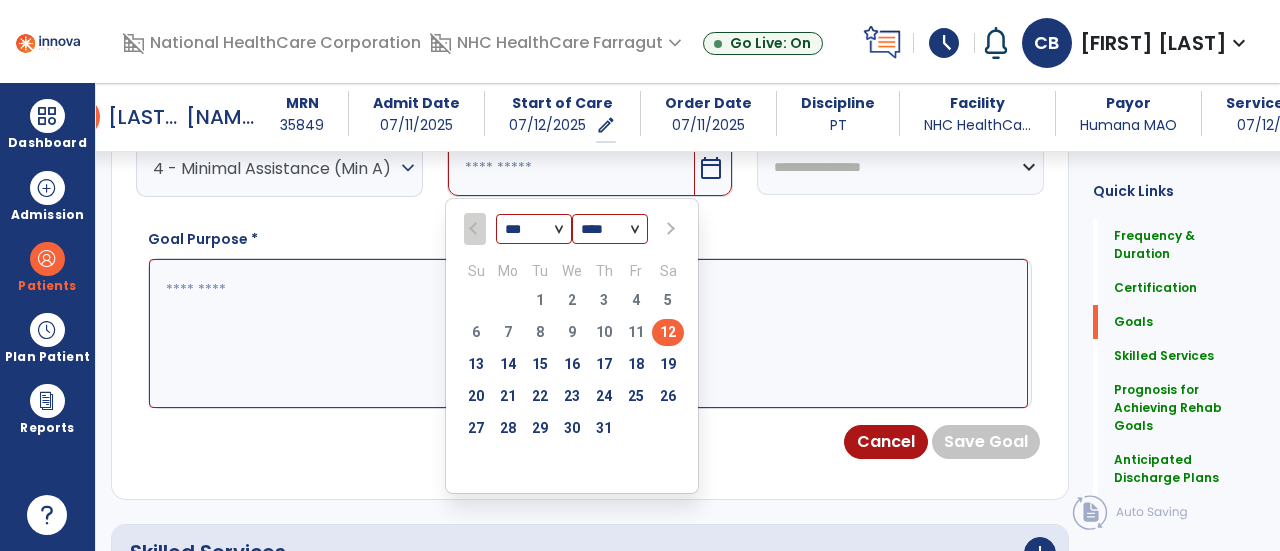 click on "Goal Purpose *" at bounding box center [590, 319] 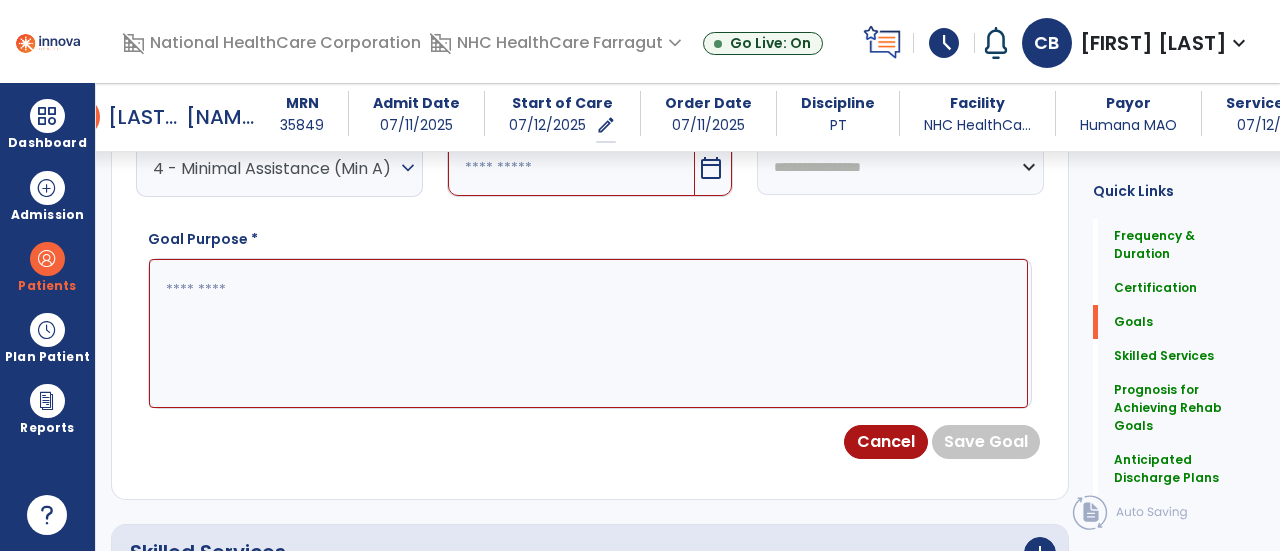 click on "Goal Purpose *" at bounding box center [590, 319] 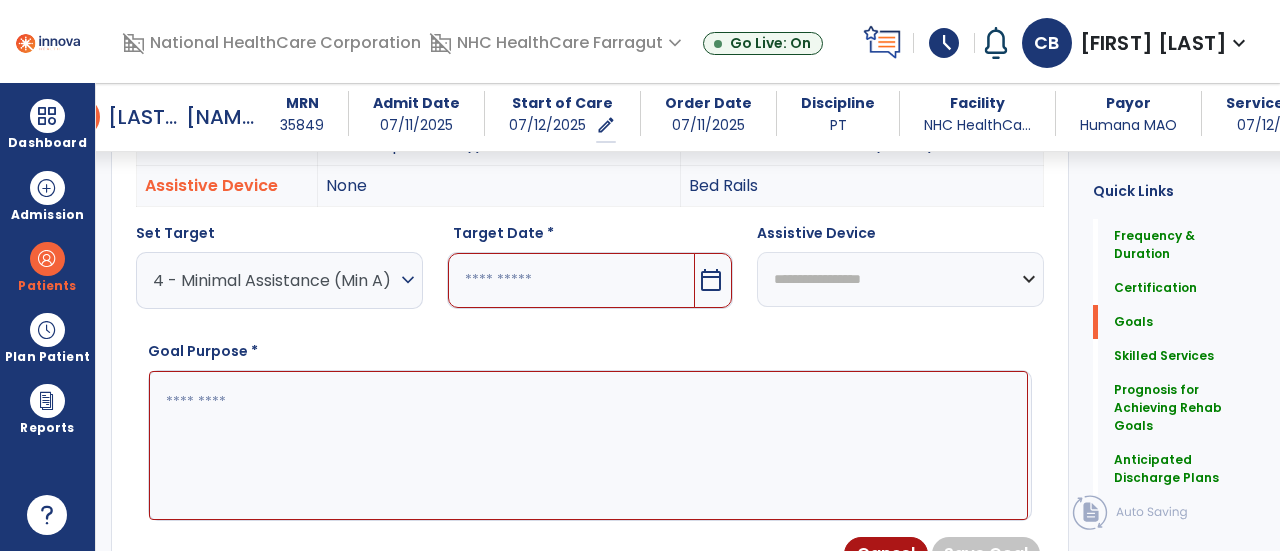 scroll, scrollTop: 481, scrollLeft: 0, axis: vertical 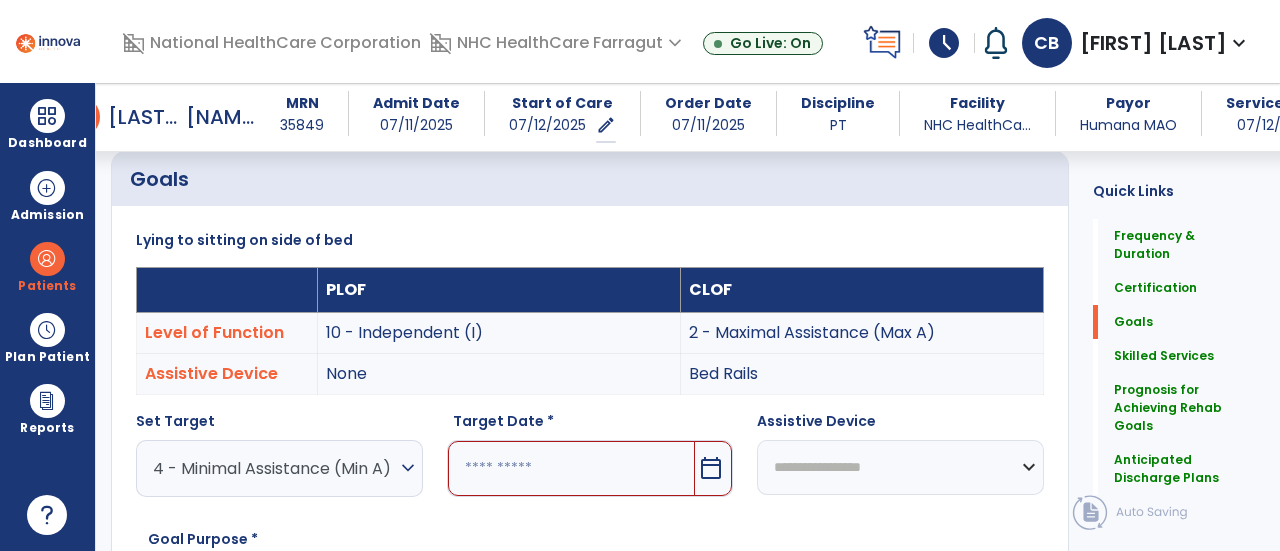 click on "expand_more" at bounding box center [408, 468] 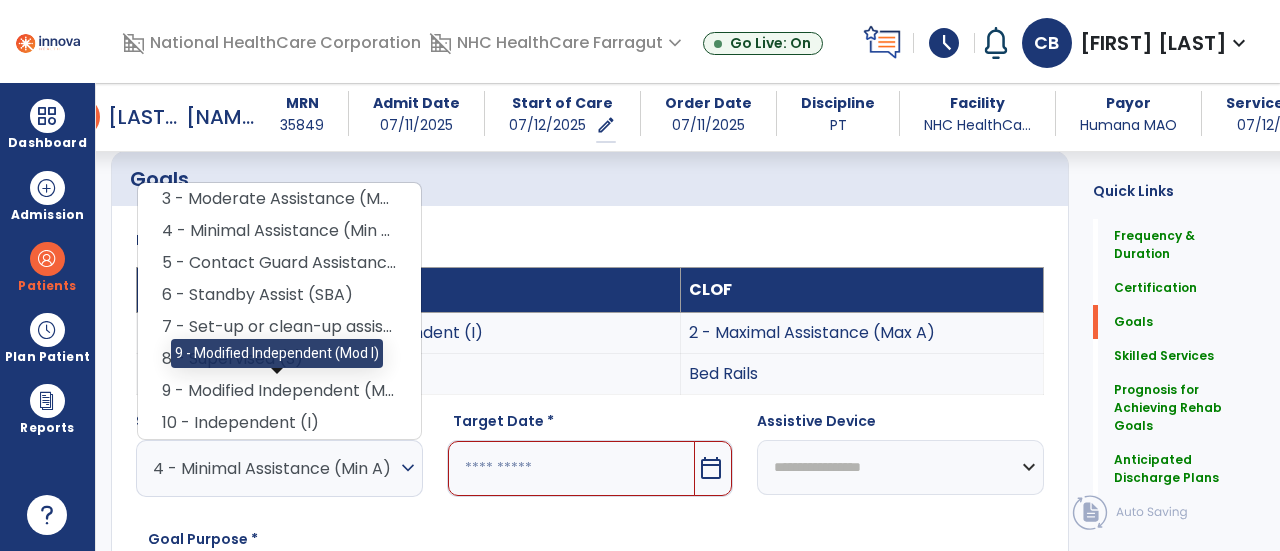 drag, startPoint x: 244, startPoint y: 369, endPoint x: 256, endPoint y: 372, distance: 12.369317 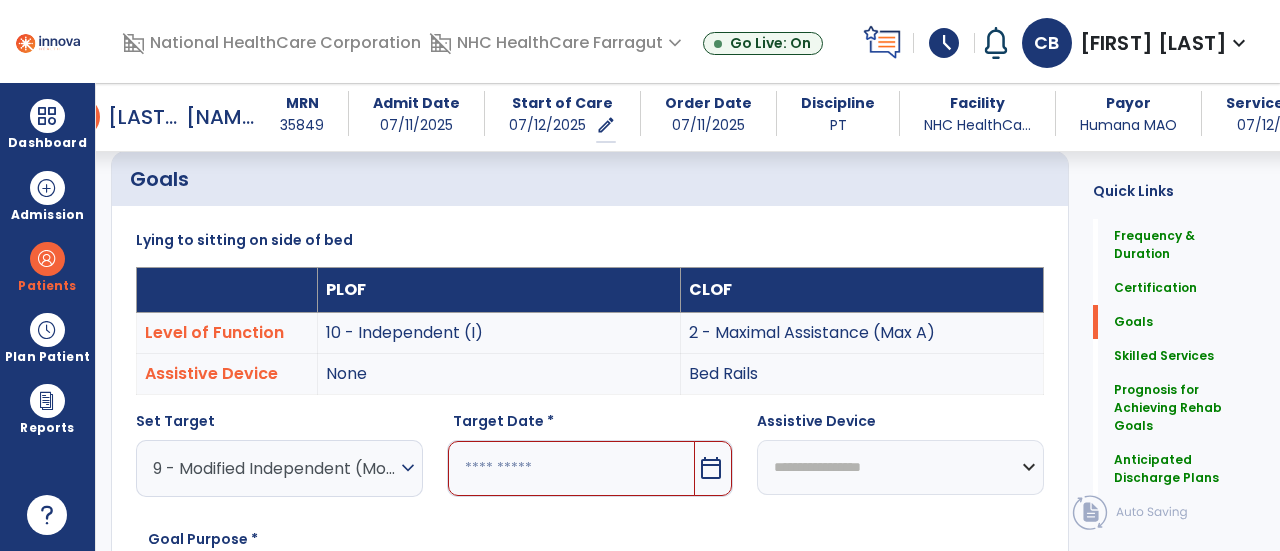 click on "calendar_today" at bounding box center (711, 468) 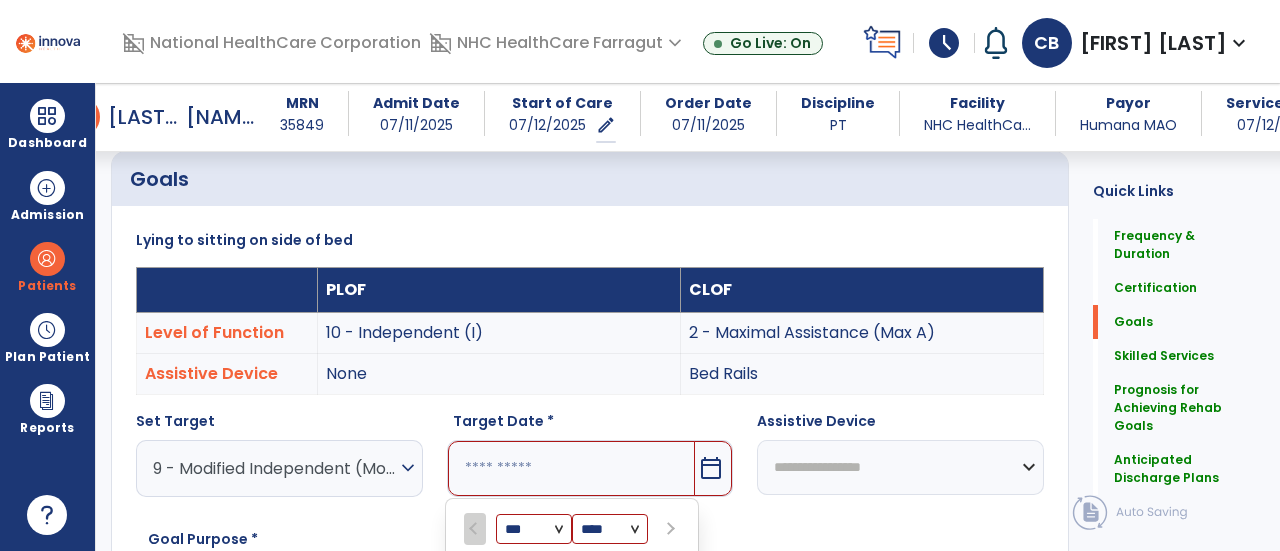 scroll, scrollTop: 781, scrollLeft: 0, axis: vertical 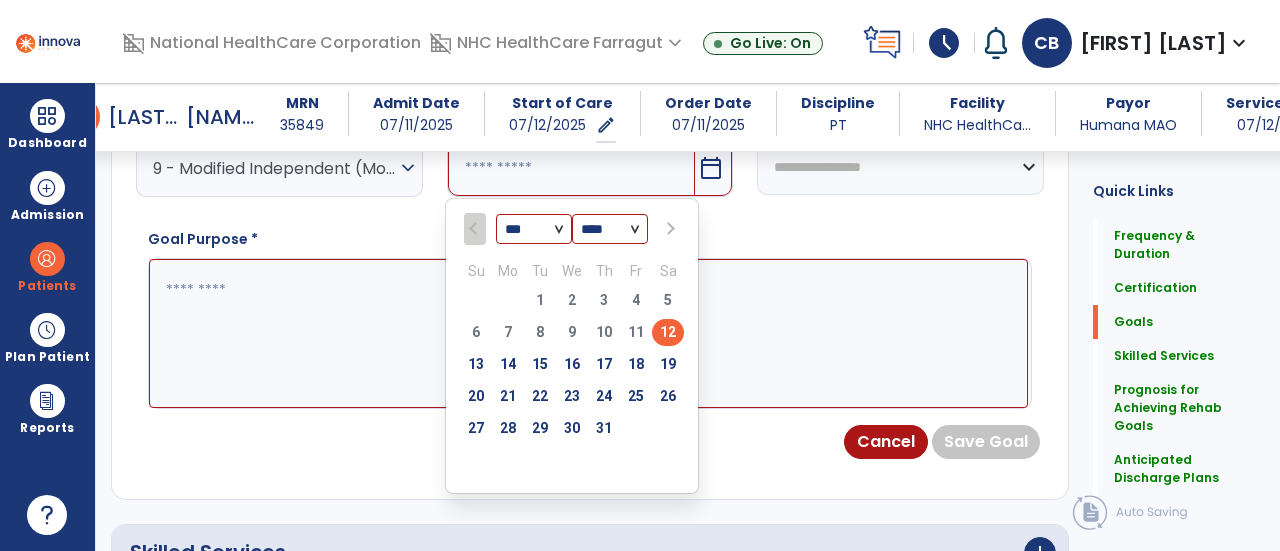 click at bounding box center (669, 229) 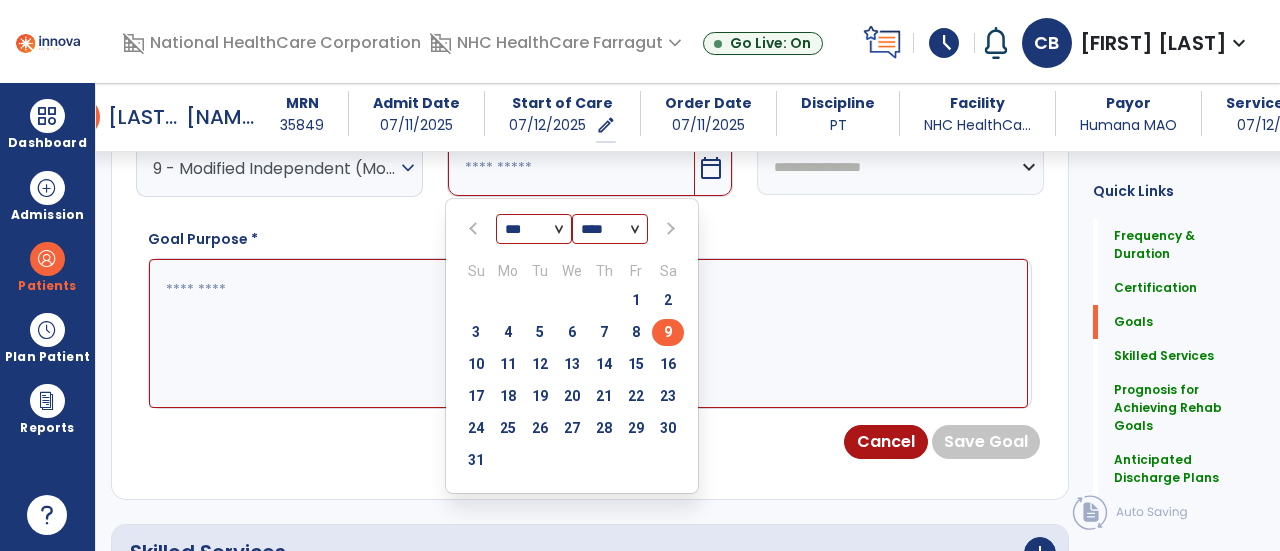 click on "9" at bounding box center [668, 332] 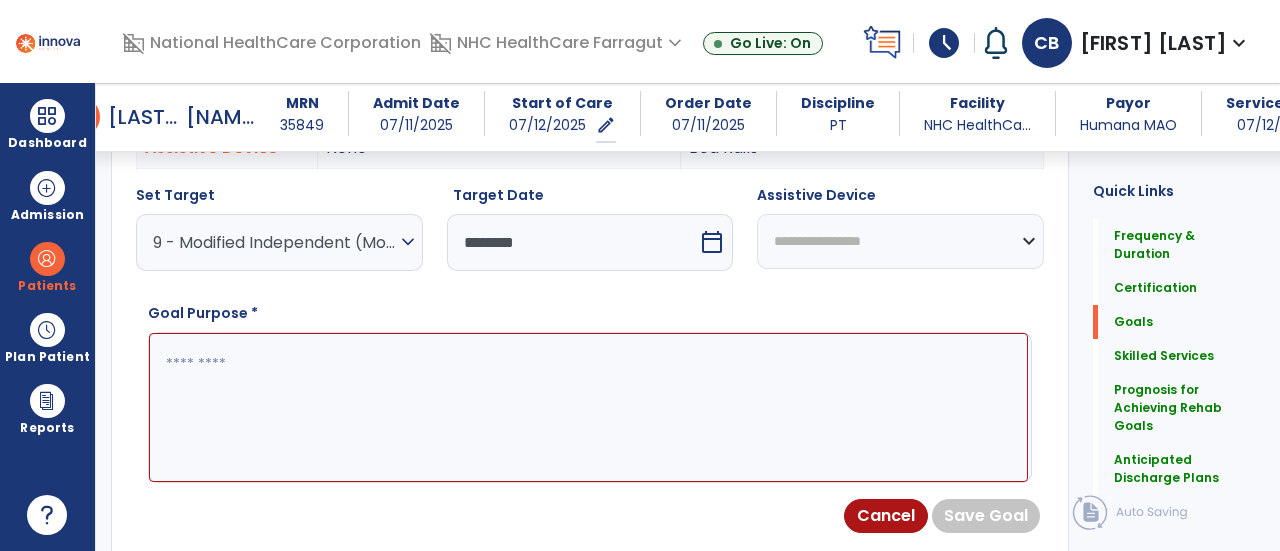 scroll, scrollTop: 681, scrollLeft: 0, axis: vertical 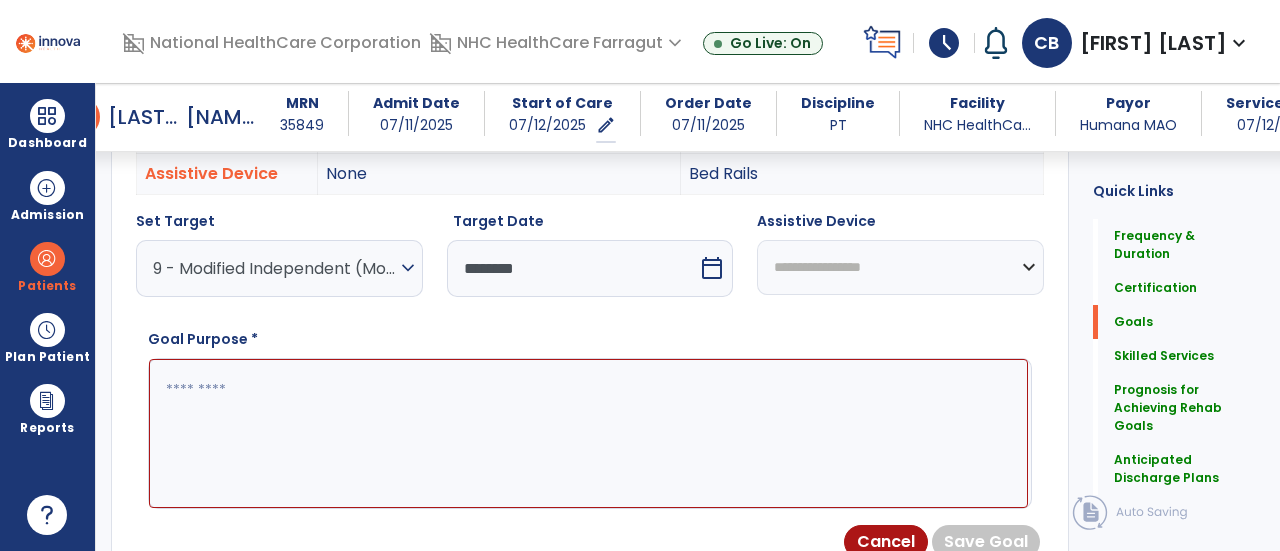 click on "**********" at bounding box center [900, 267] 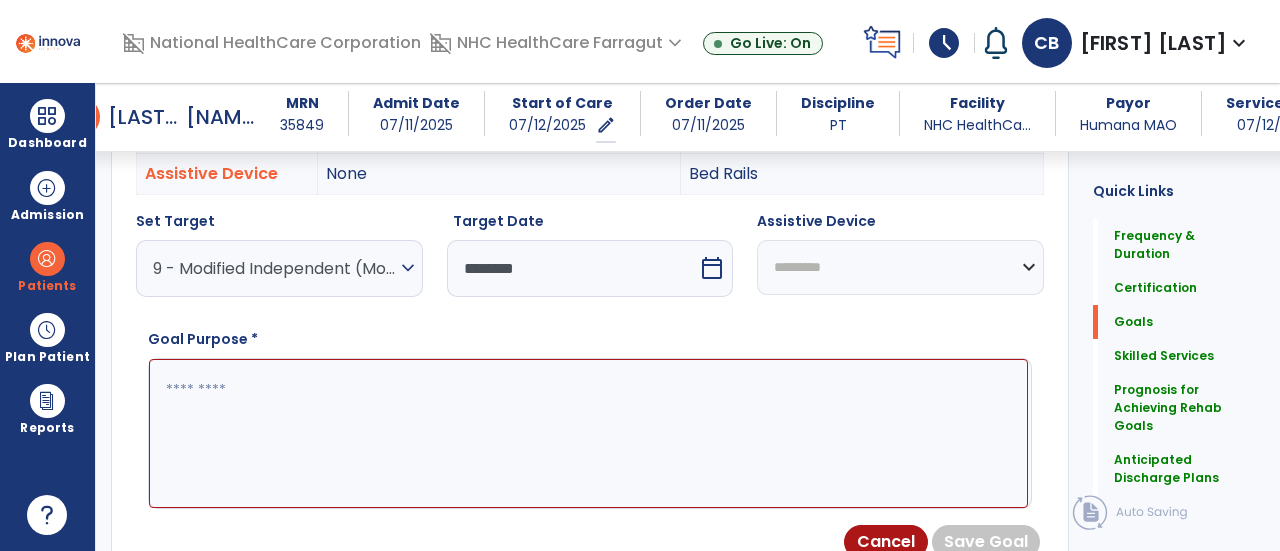 click on "**********" at bounding box center [900, 267] 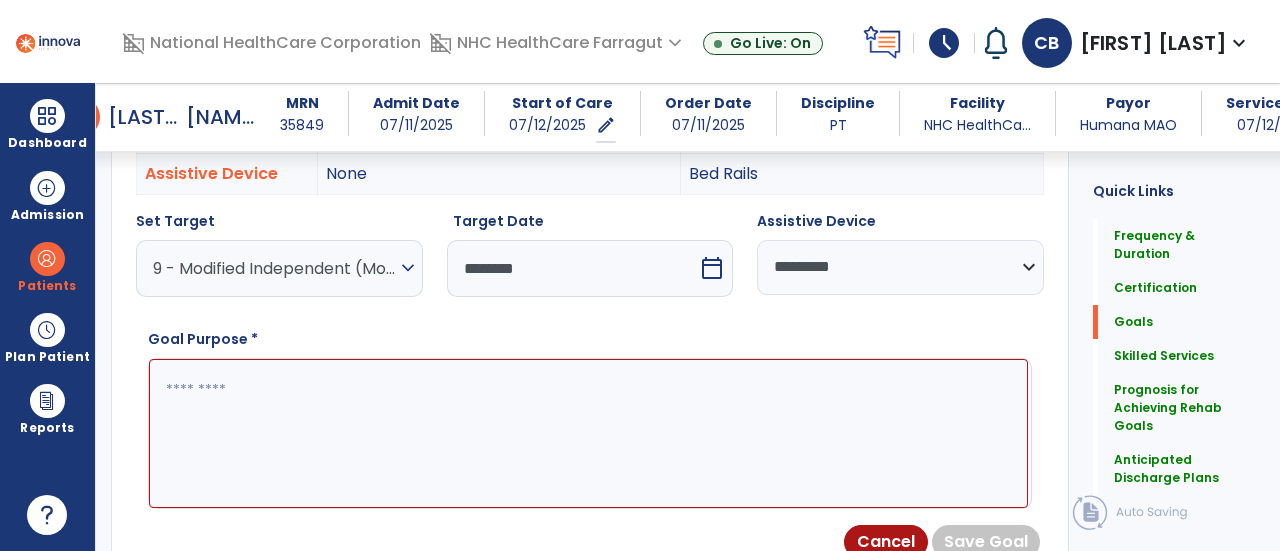 click at bounding box center (588, 433) 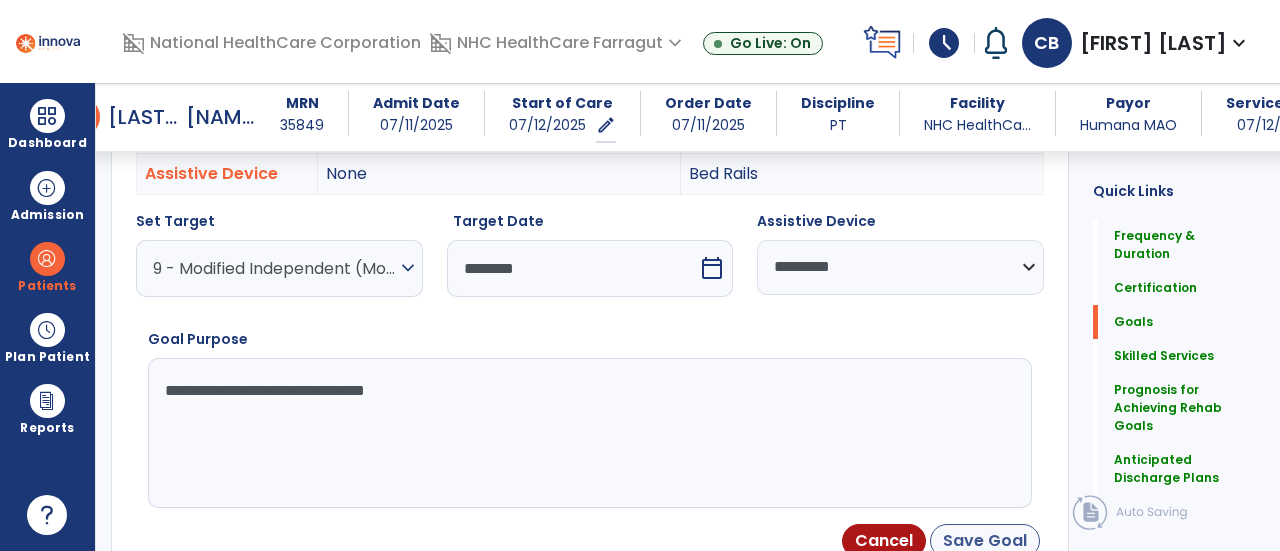 type on "**********" 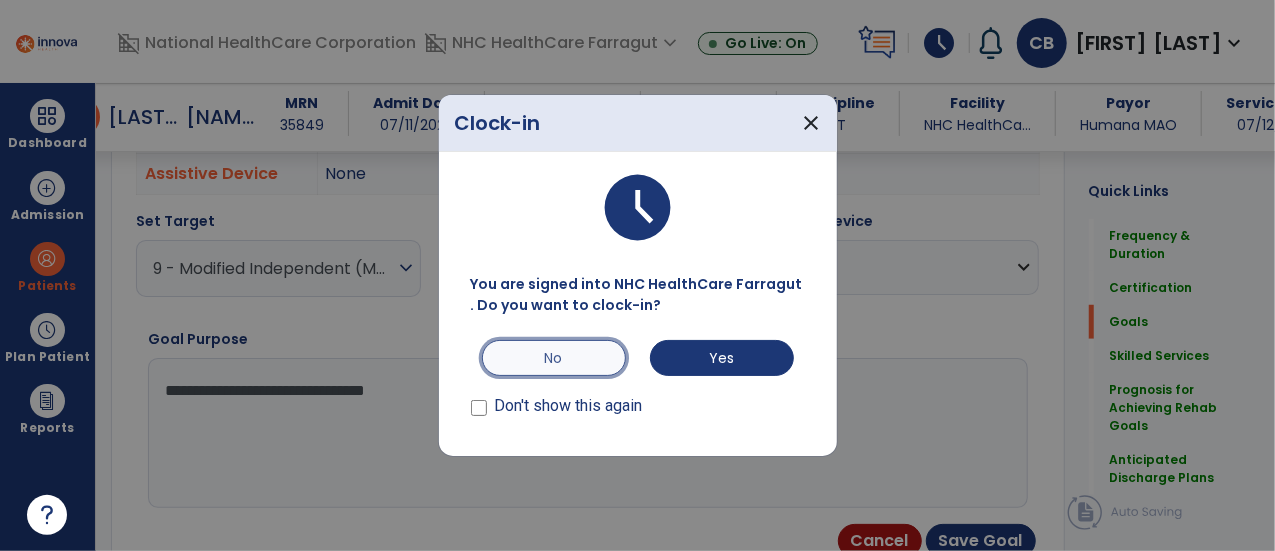click on "No" at bounding box center (554, 358) 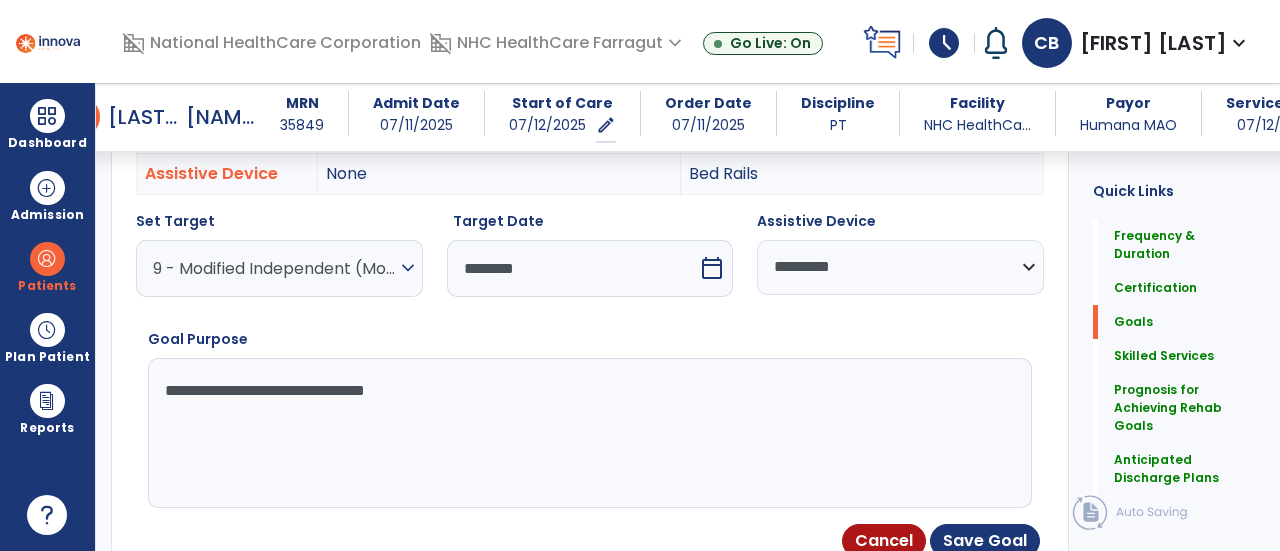 click on "Cancel   Save Goal" at bounding box center [590, 541] 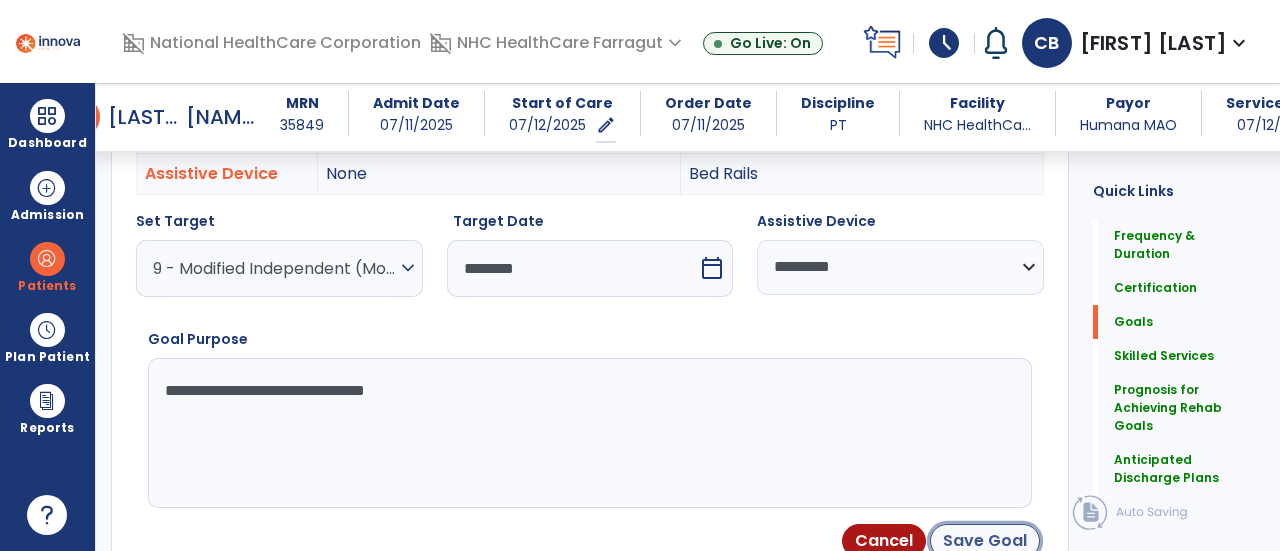 click on "Save Goal" at bounding box center [985, 541] 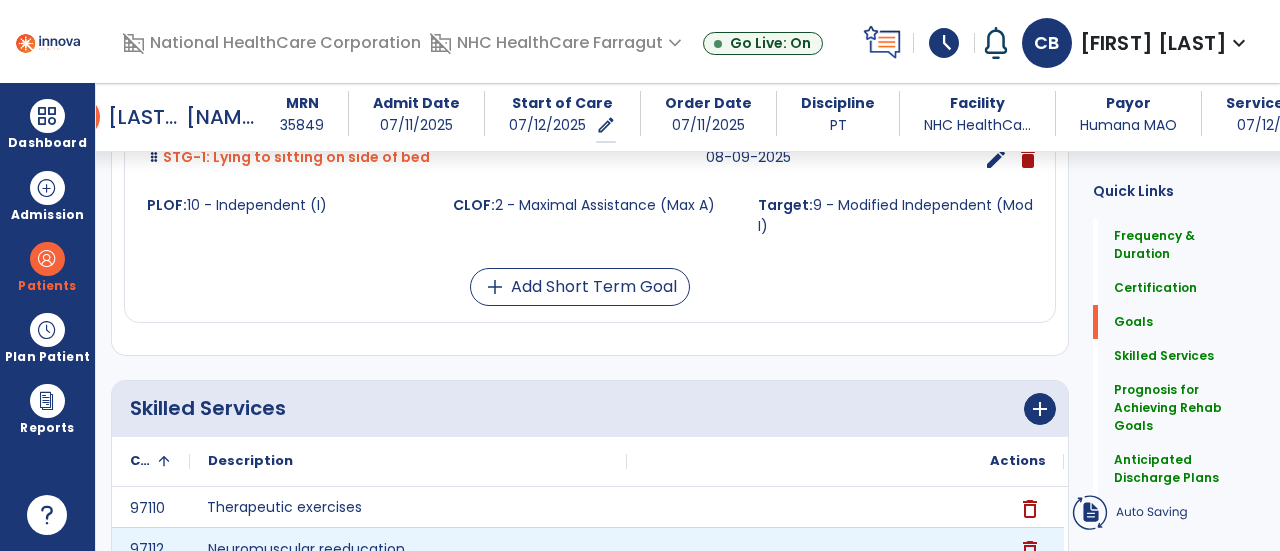 scroll, scrollTop: 683, scrollLeft: 0, axis: vertical 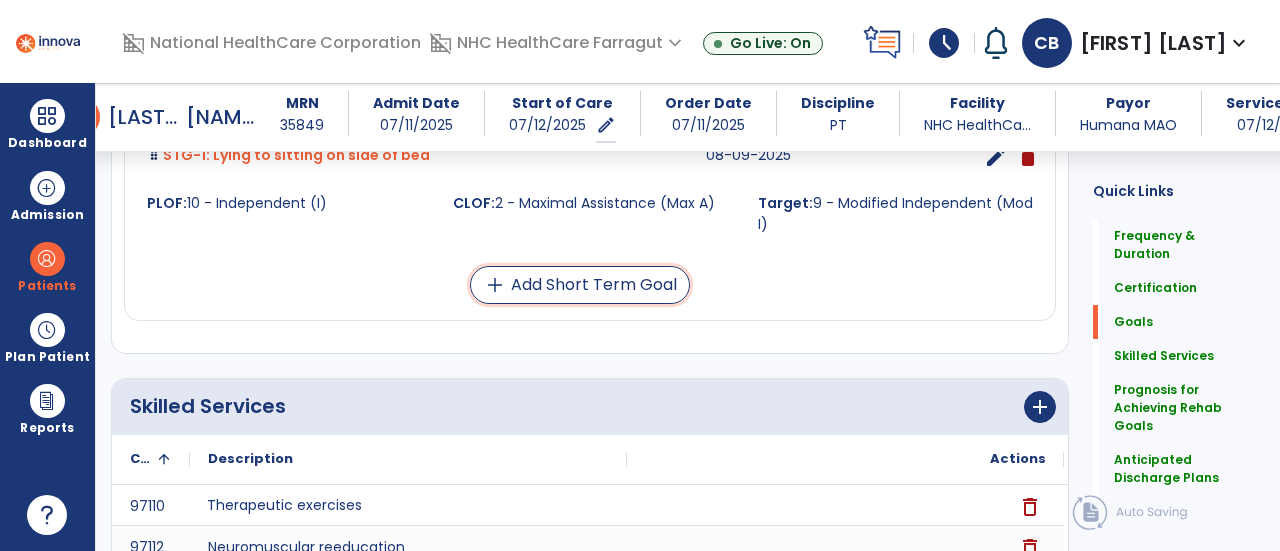 click on "add" at bounding box center [495, 285] 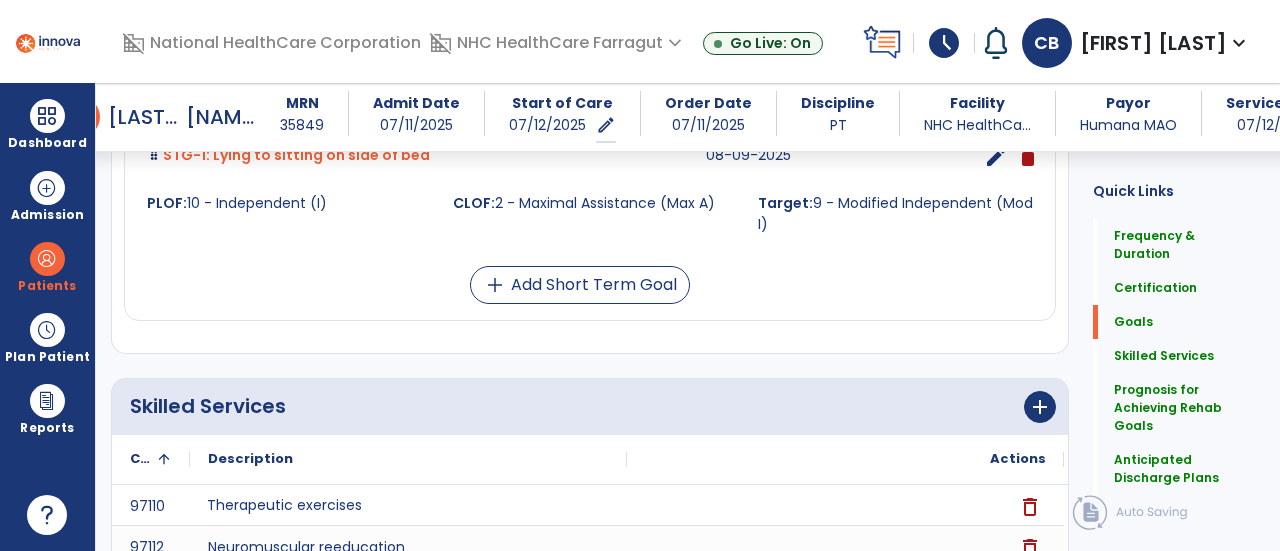 scroll, scrollTop: 1342, scrollLeft: 0, axis: vertical 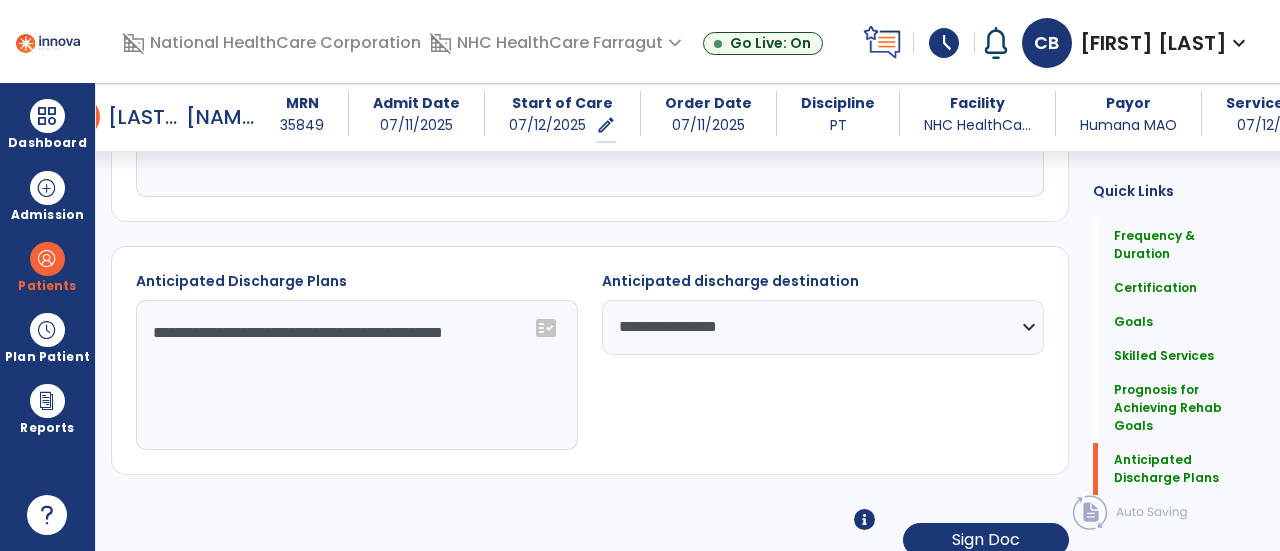 drag, startPoint x: 660, startPoint y: 463, endPoint x: 637, endPoint y: 381, distance: 85.16454 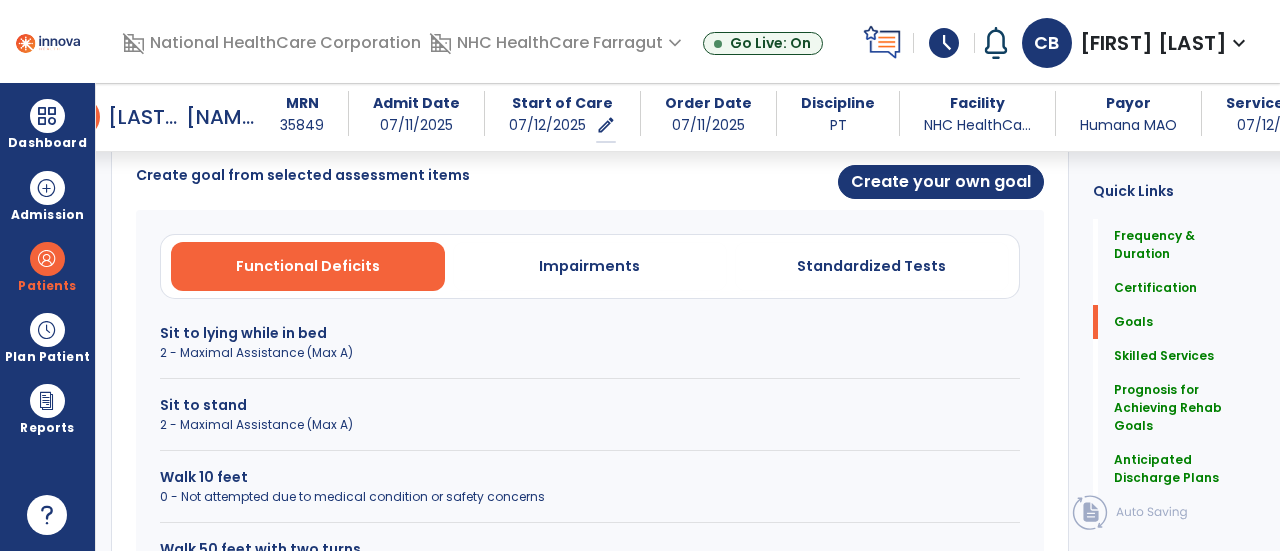 scroll, scrollTop: 544, scrollLeft: 0, axis: vertical 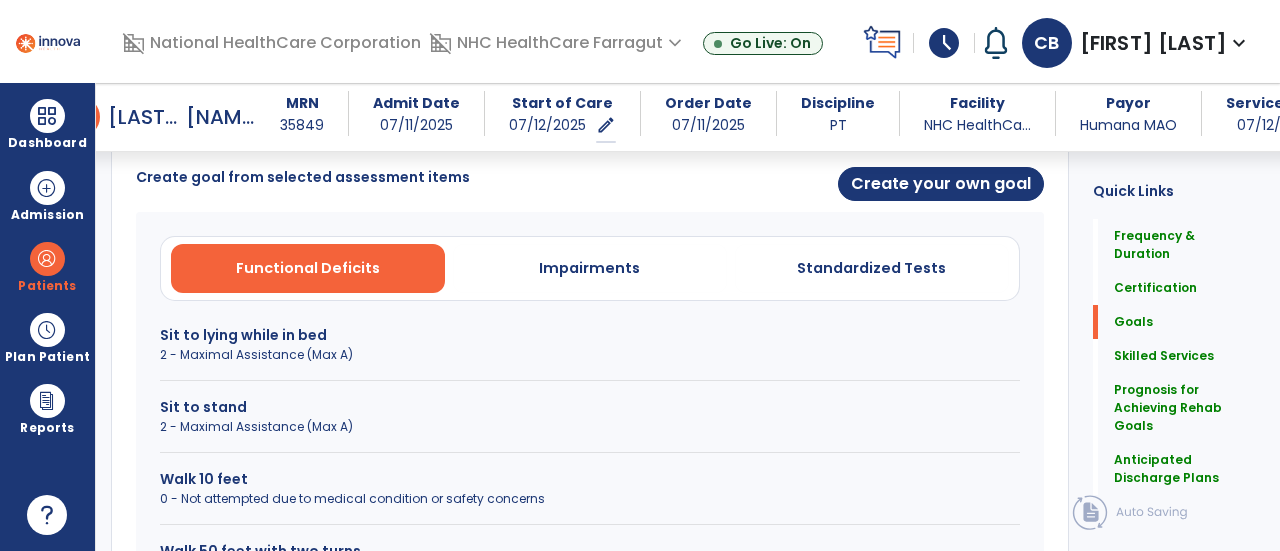 click on "Sit to lying while in bed" at bounding box center (590, 335) 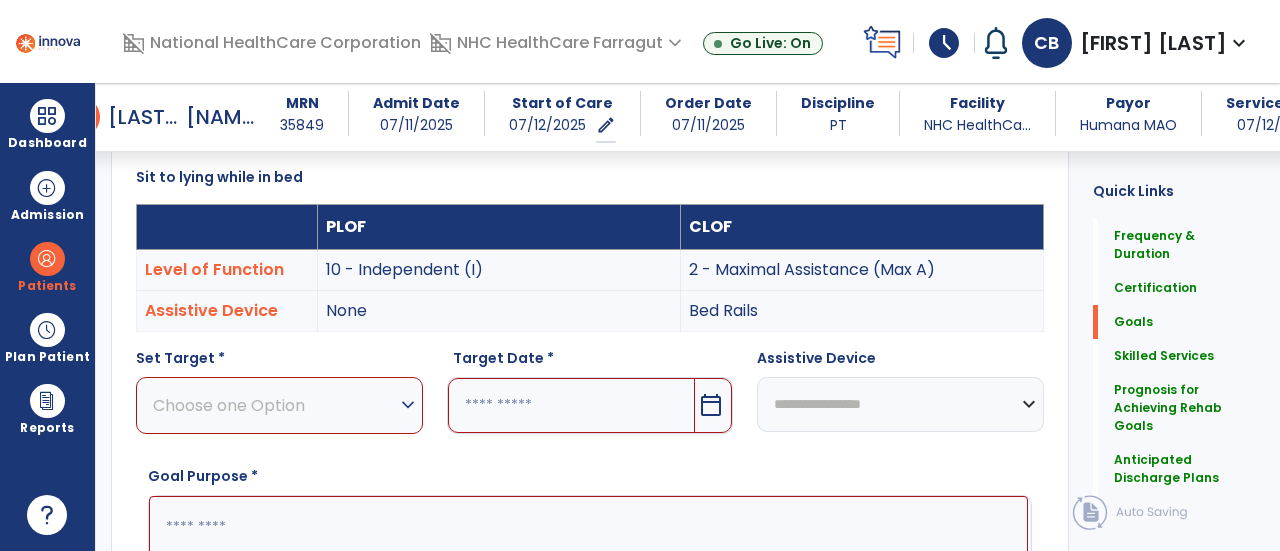 click on "expand_more" at bounding box center [408, 405] 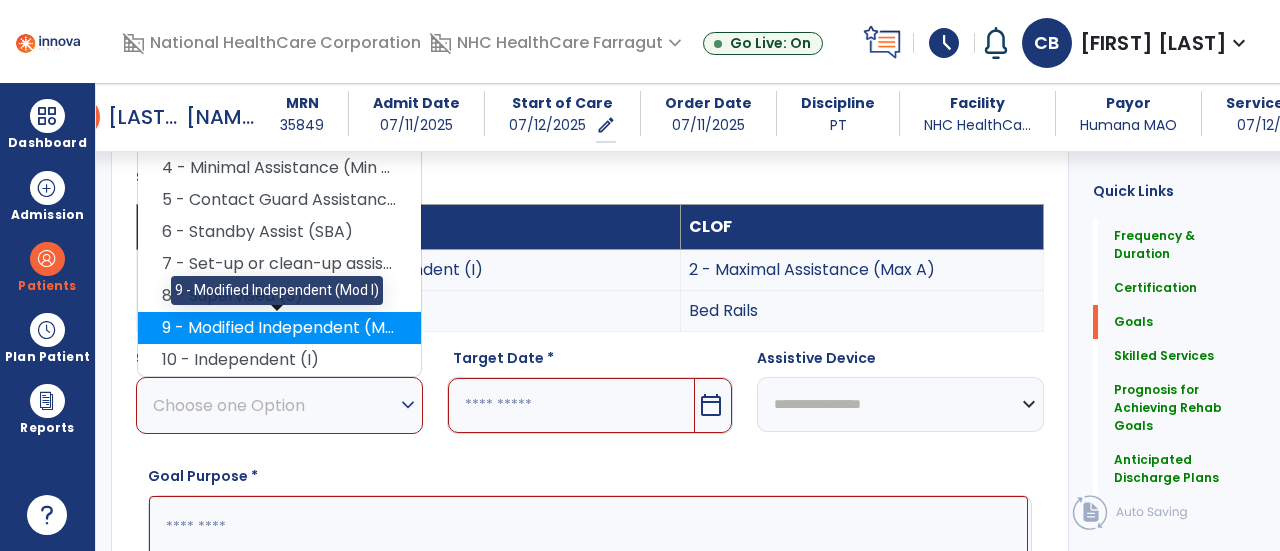 click on "9 - Modified Independent (Mod I)" at bounding box center (279, 328) 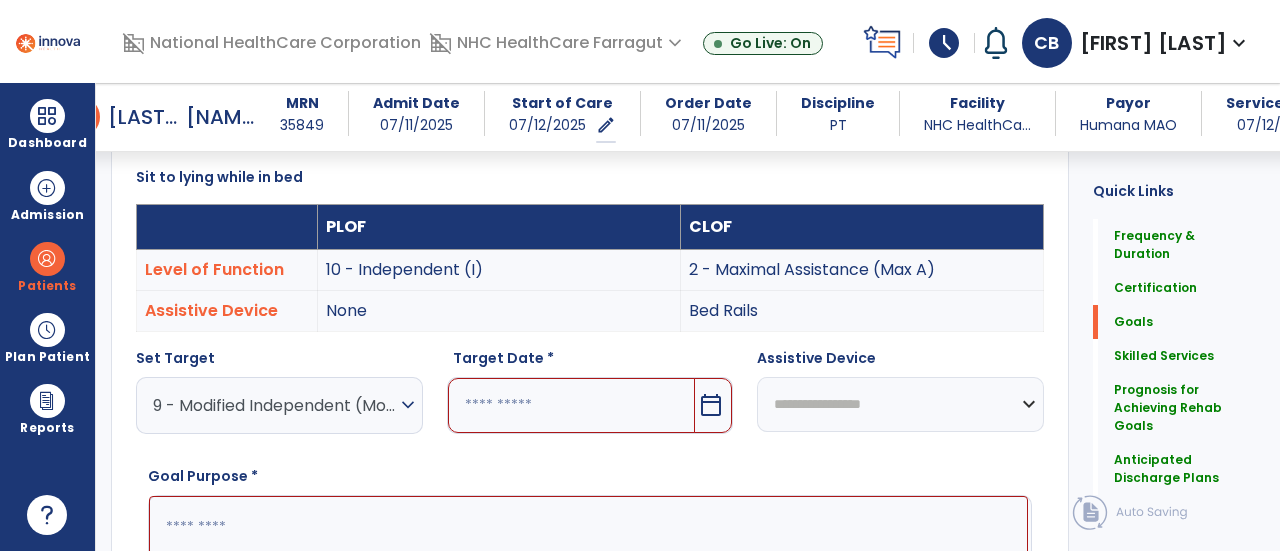 click on "calendar_today" at bounding box center (711, 405) 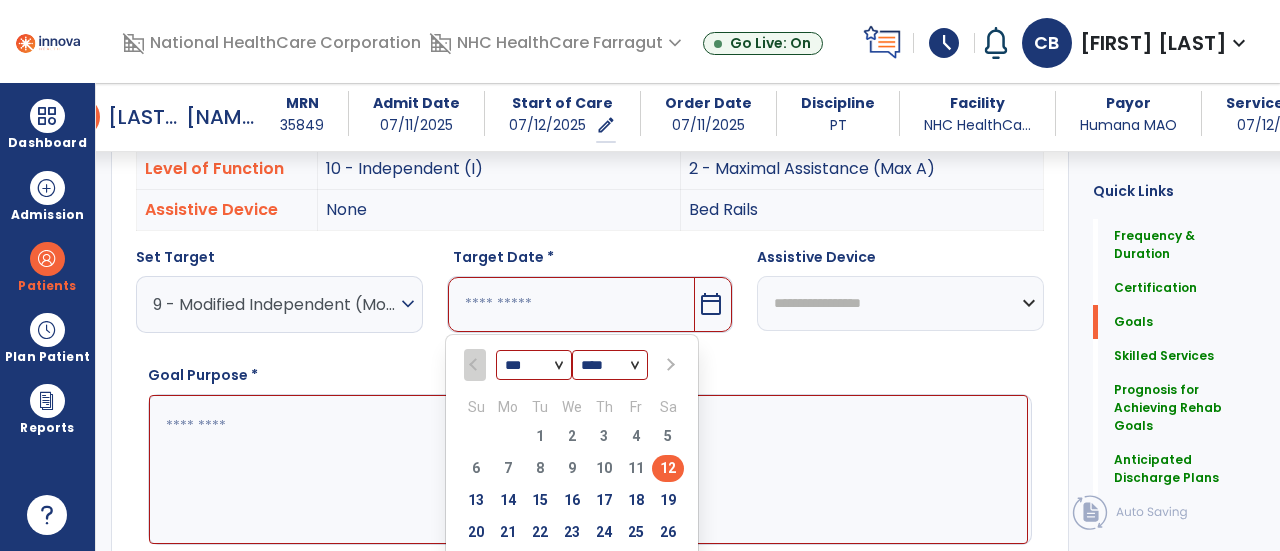 scroll, scrollTop: 763, scrollLeft: 0, axis: vertical 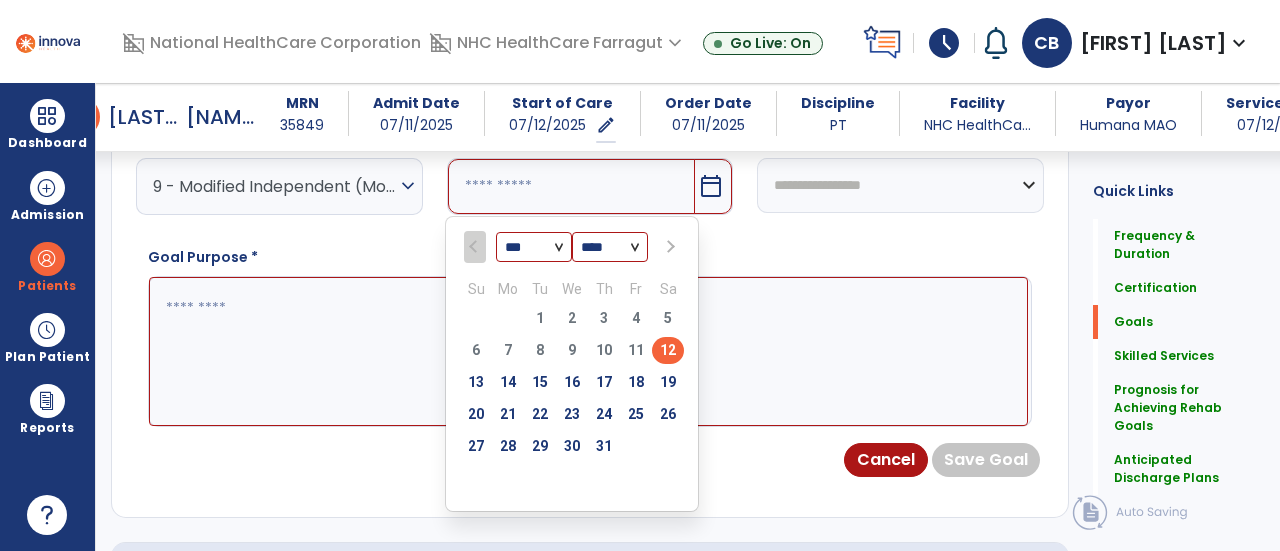 click at bounding box center [668, 246] 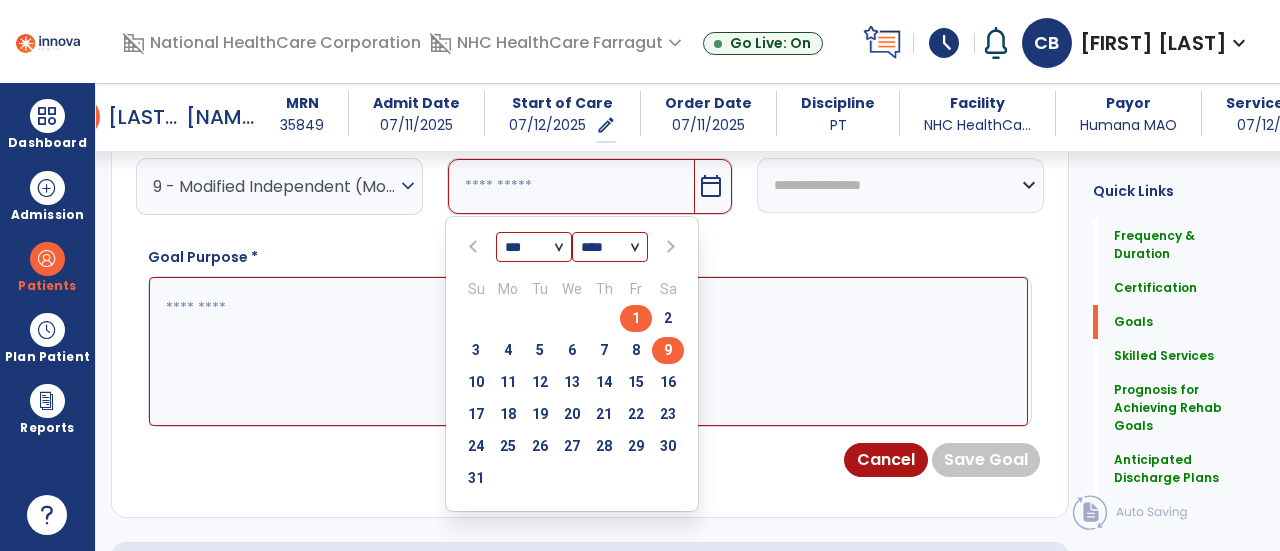 click on "9" at bounding box center [668, 350] 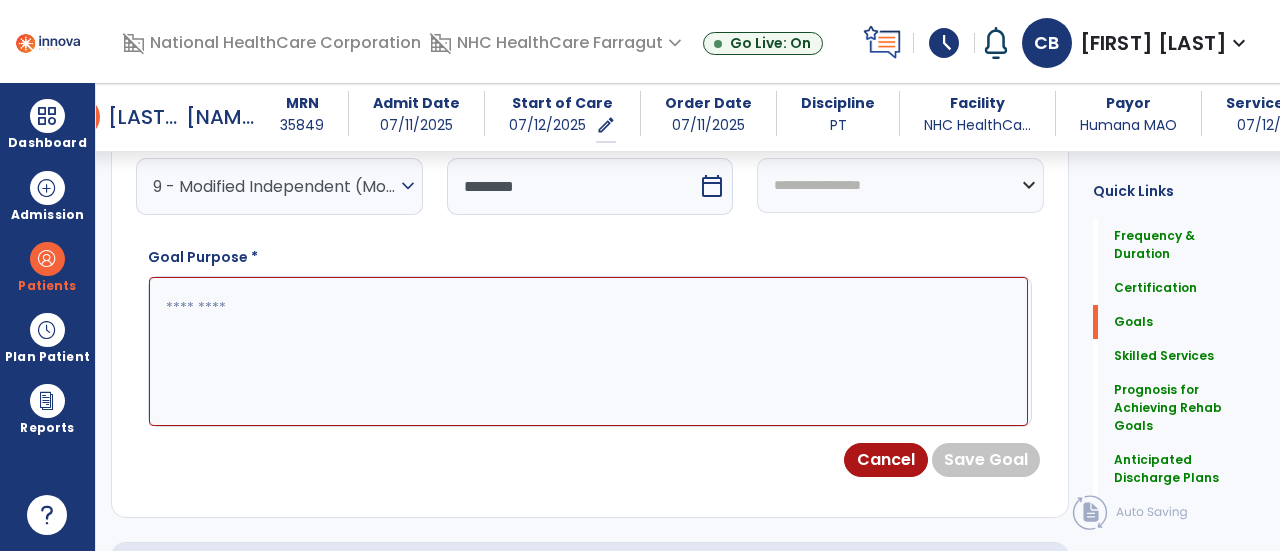 click on "**********" at bounding box center [900, 185] 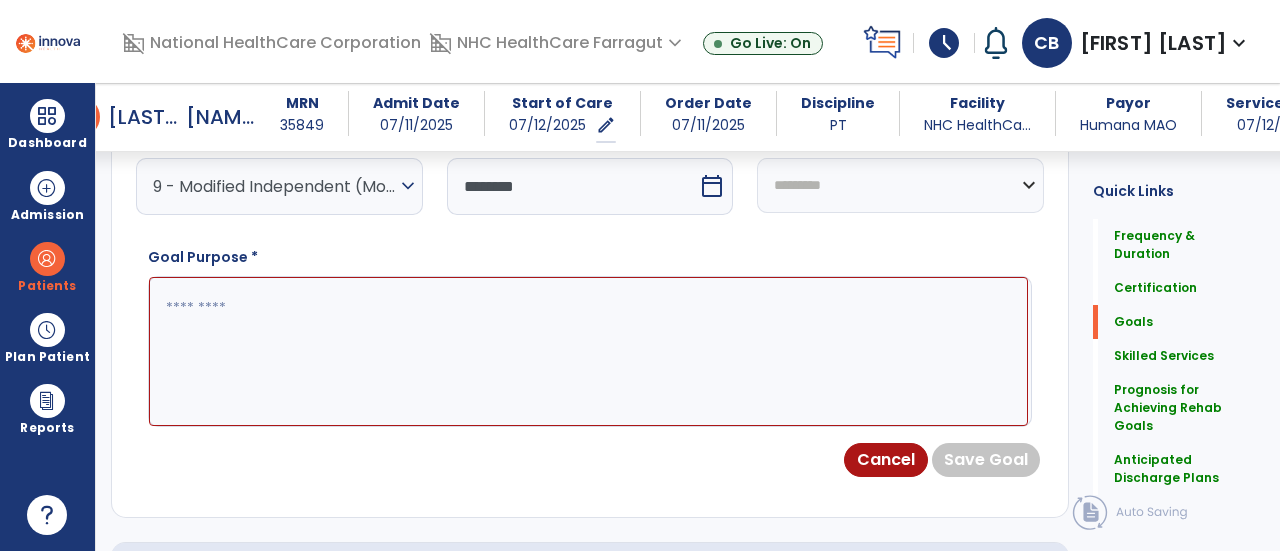 click on "**********" at bounding box center (900, 185) 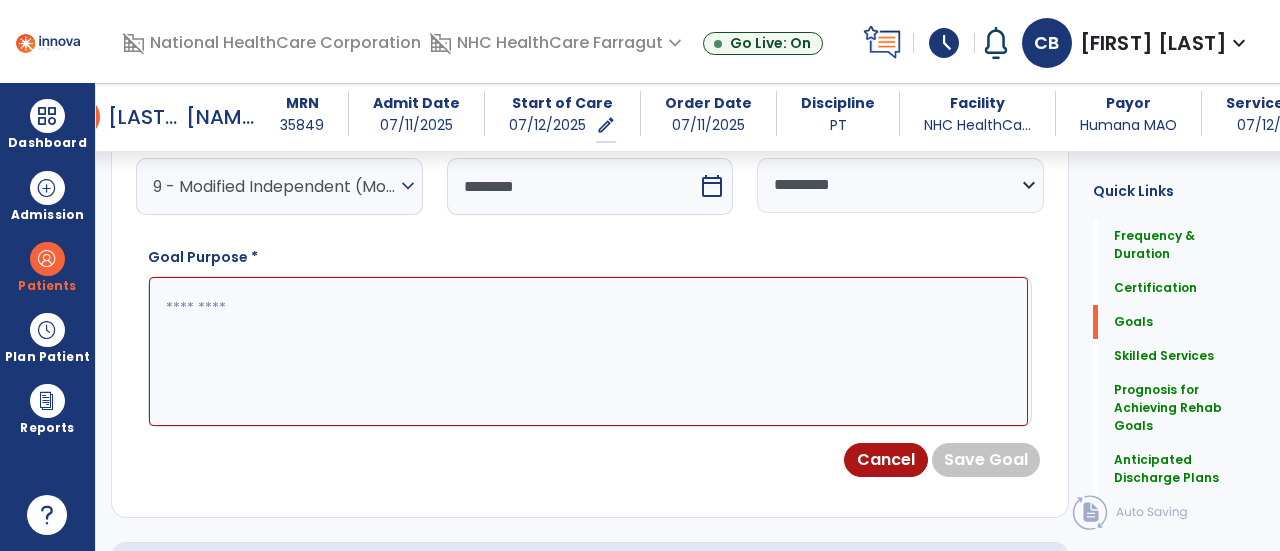 click at bounding box center (588, 351) 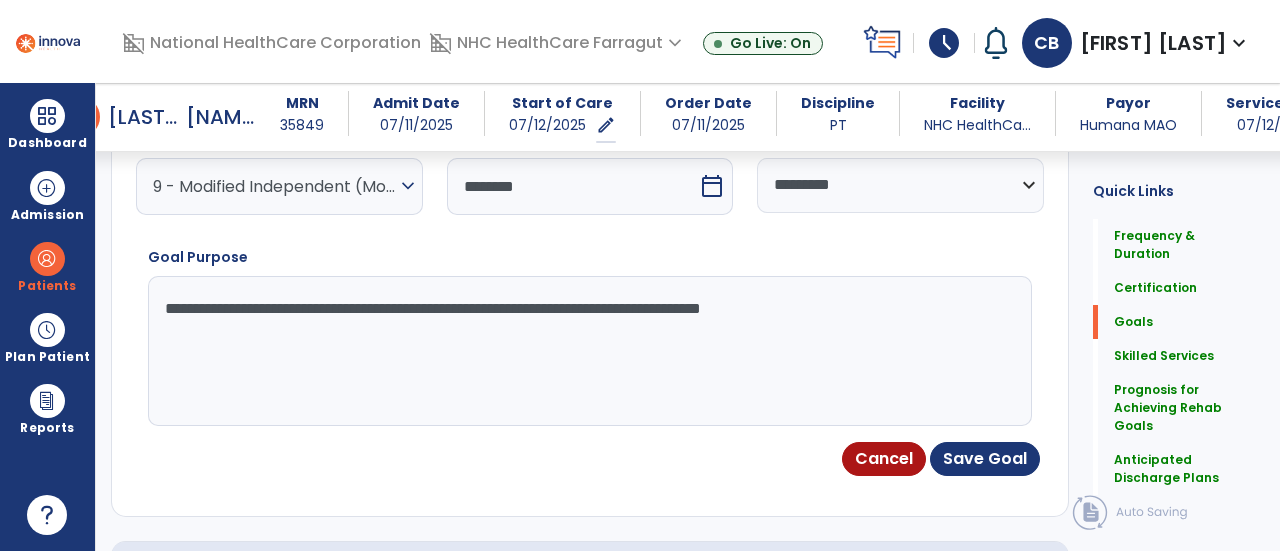 click on "**********" at bounding box center [588, 351] 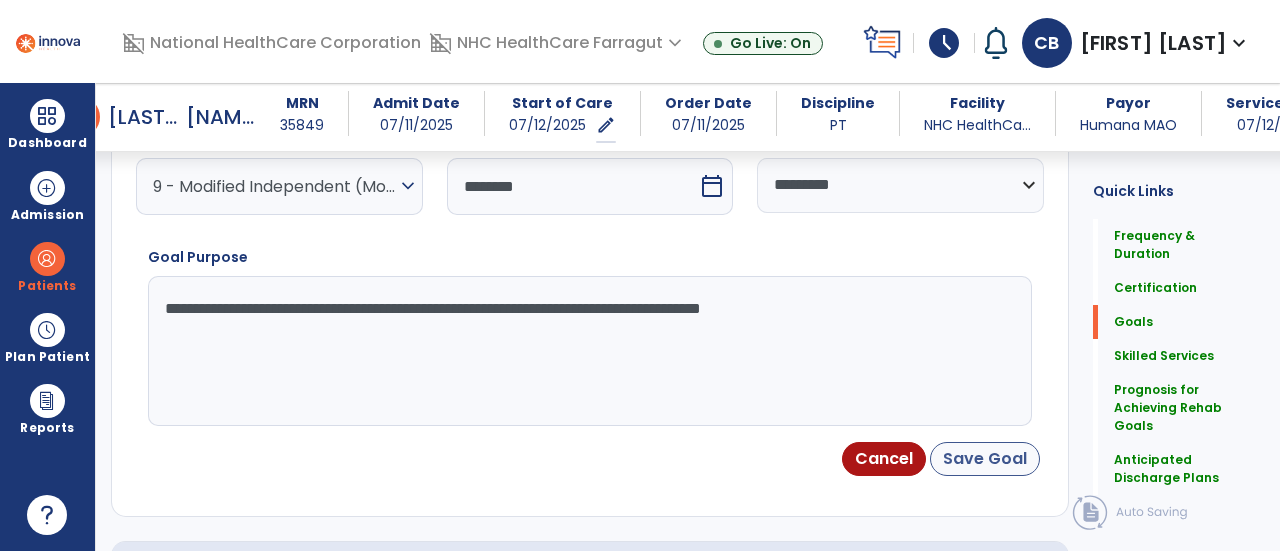 type on "**********" 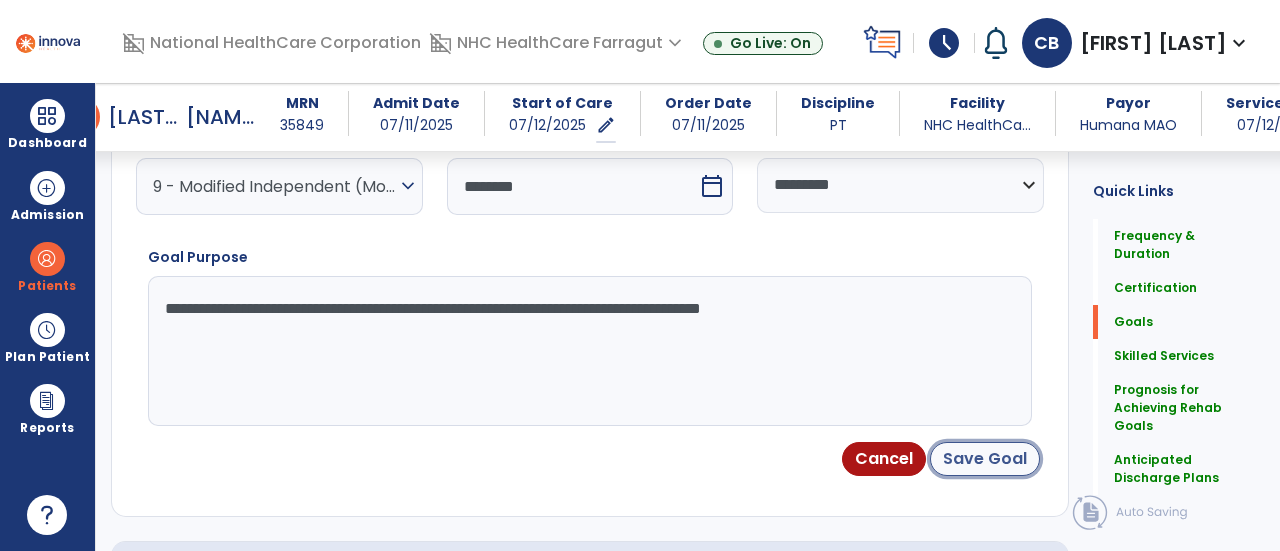 click on "Save Goal" at bounding box center [985, 459] 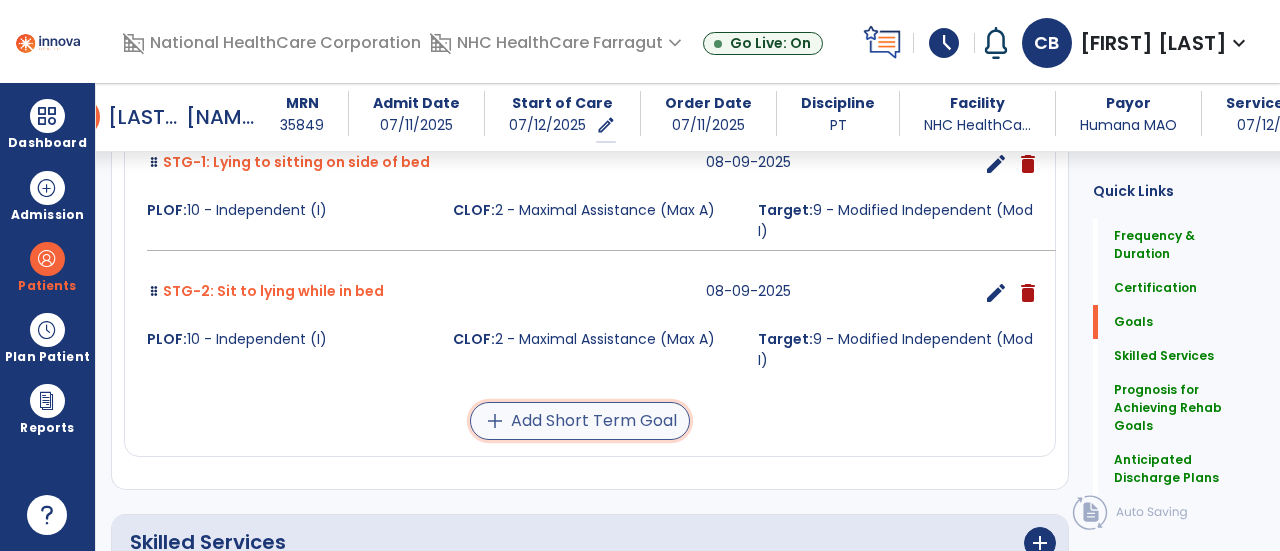 click on "add" at bounding box center (495, 421) 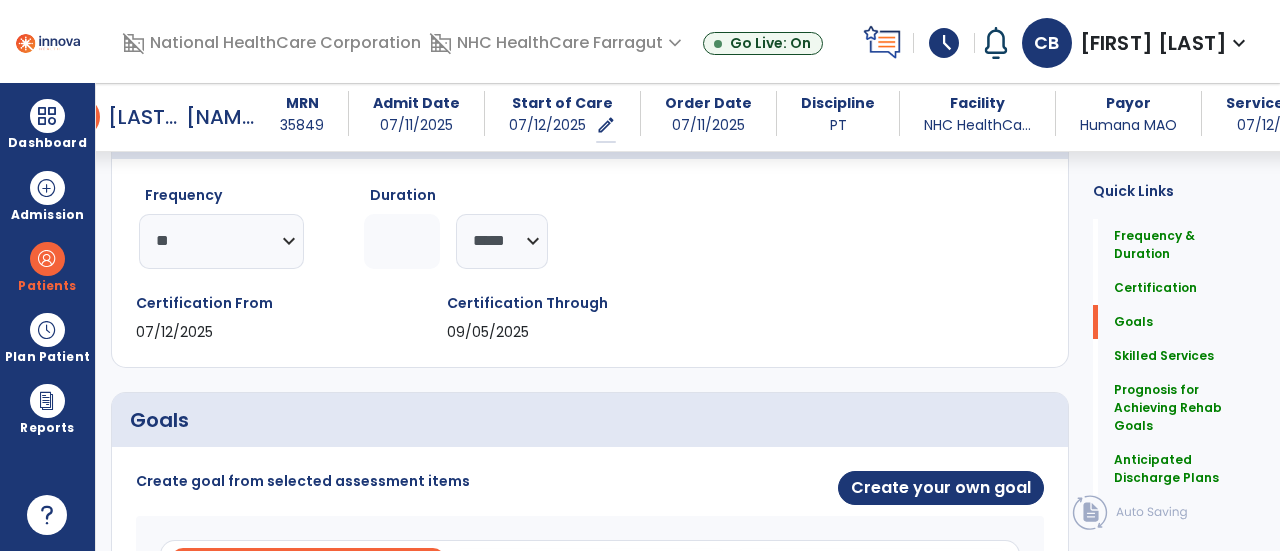 scroll, scrollTop: 164, scrollLeft: 0, axis: vertical 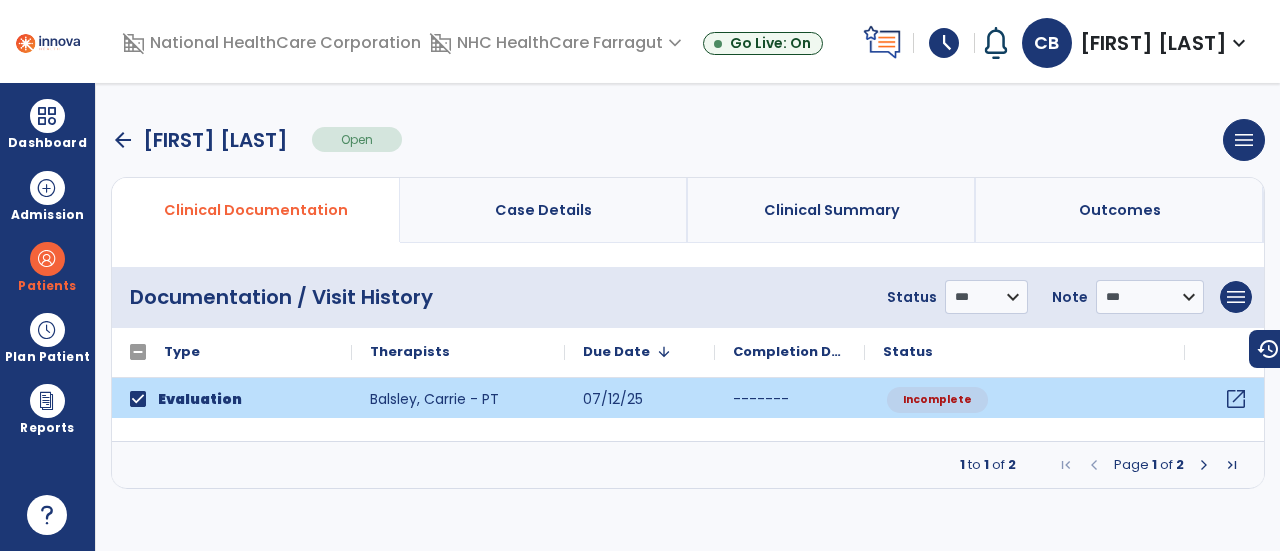 click on "open_in_new" 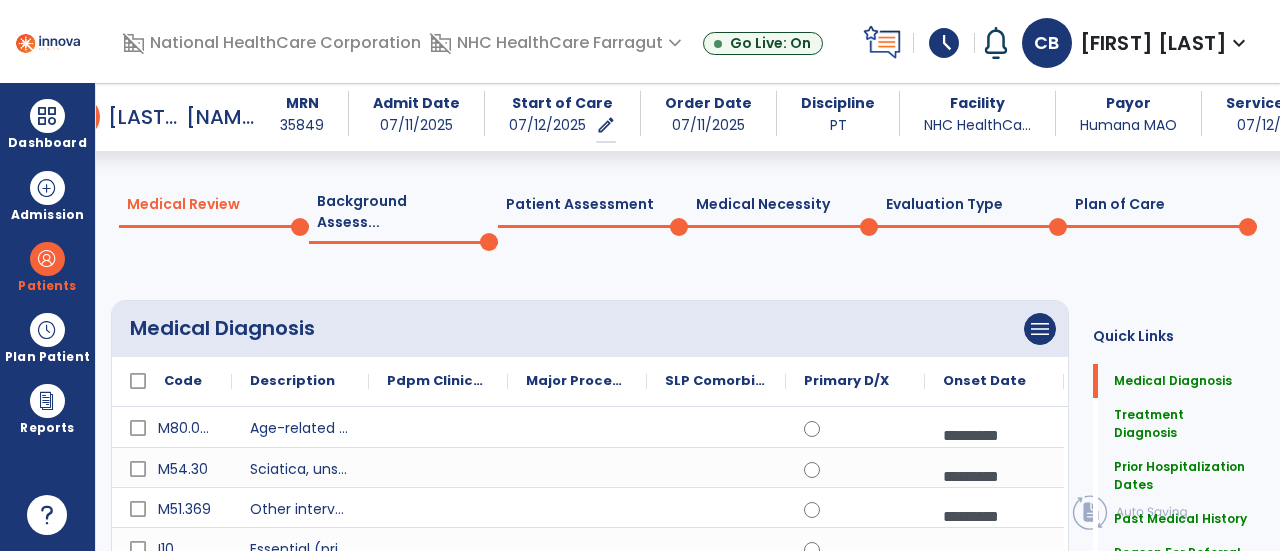 scroll, scrollTop: 0, scrollLeft: 0, axis: both 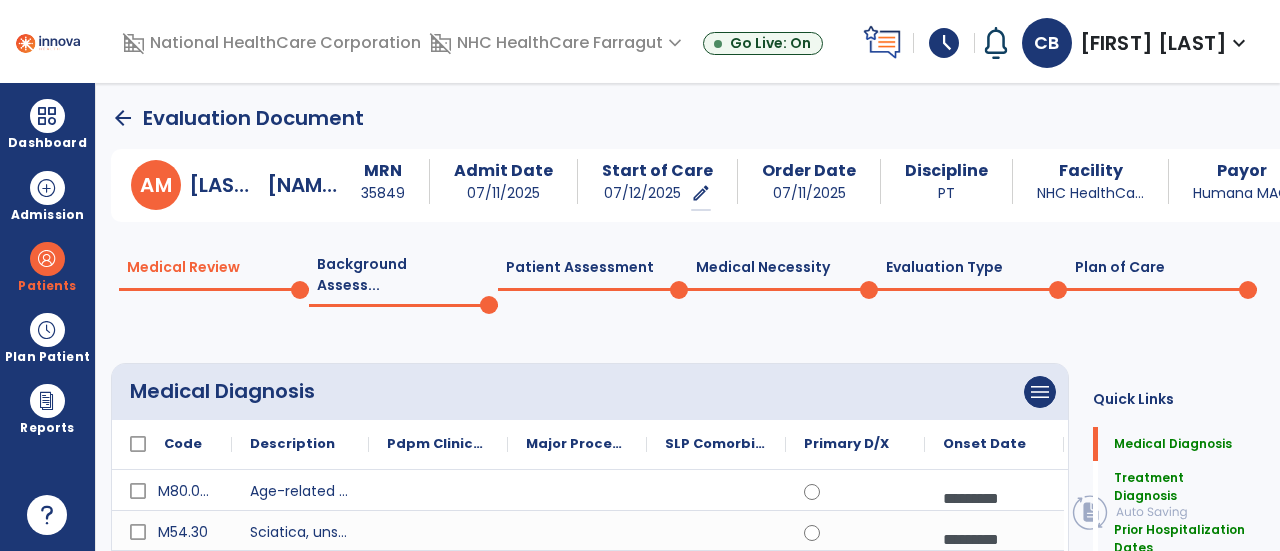 drag, startPoint x: 925, startPoint y: 270, endPoint x: 1126, endPoint y: 275, distance: 201.06218 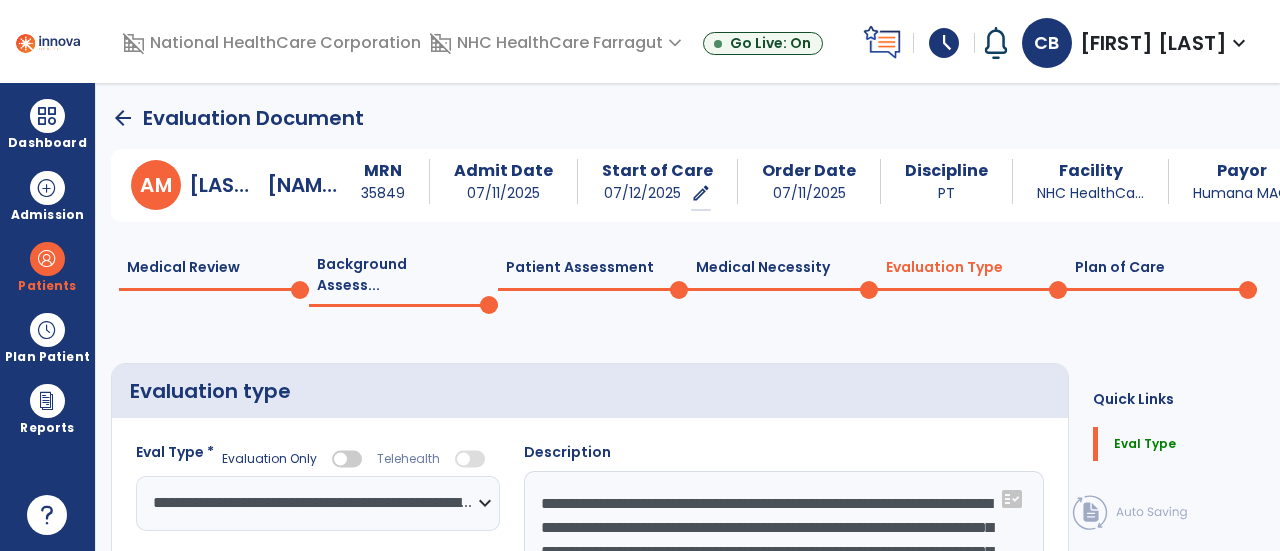 click on "Plan of Care  0" 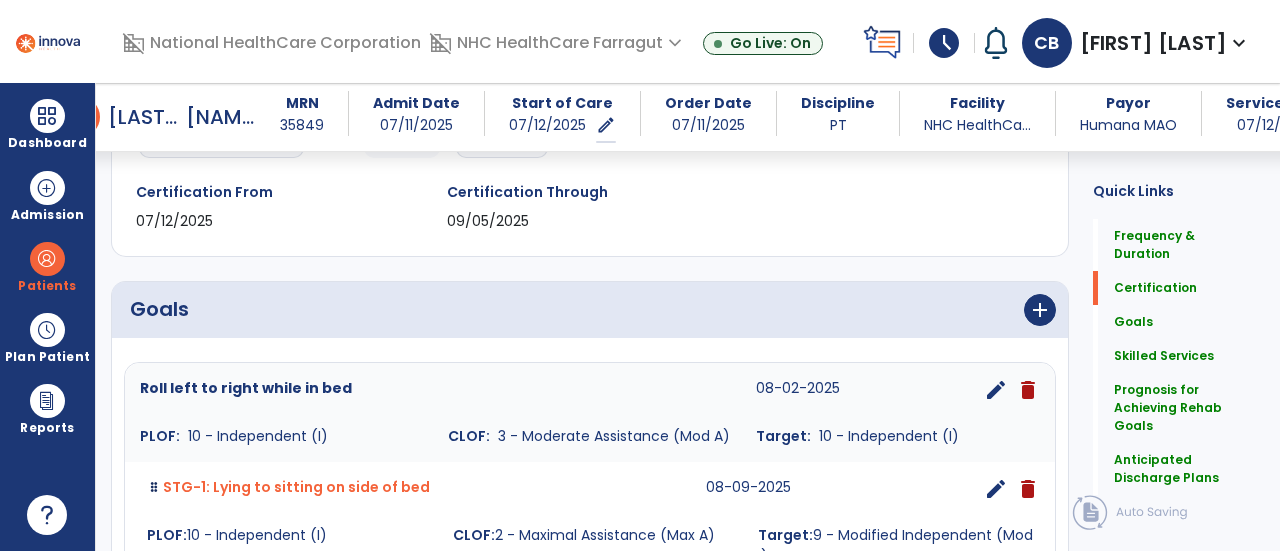 scroll, scrollTop: 400, scrollLeft: 0, axis: vertical 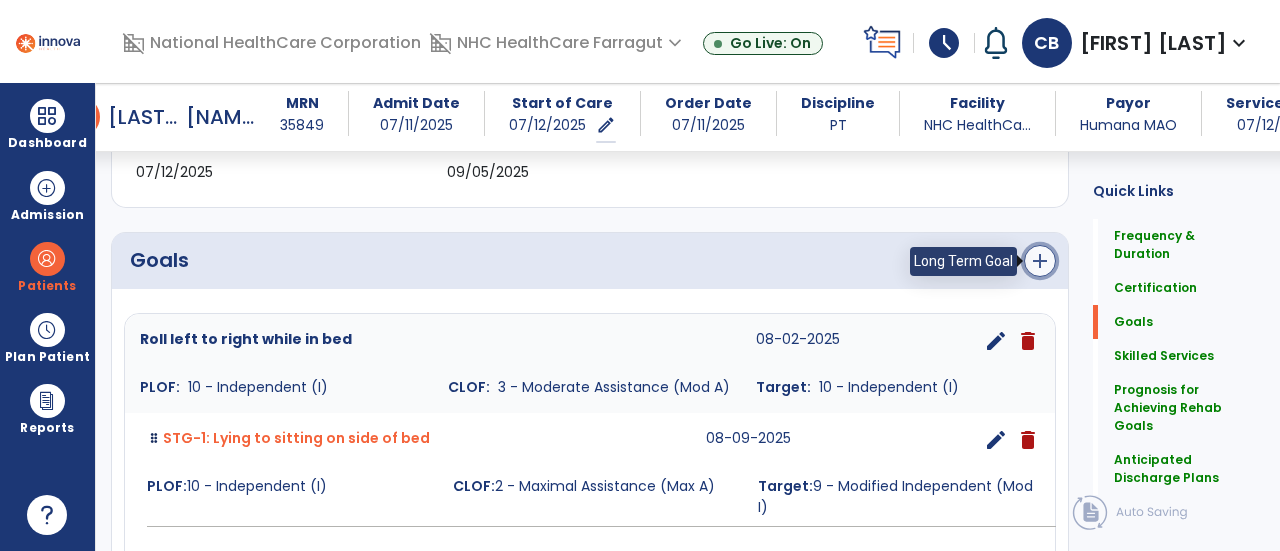 click on "add" at bounding box center [1040, 261] 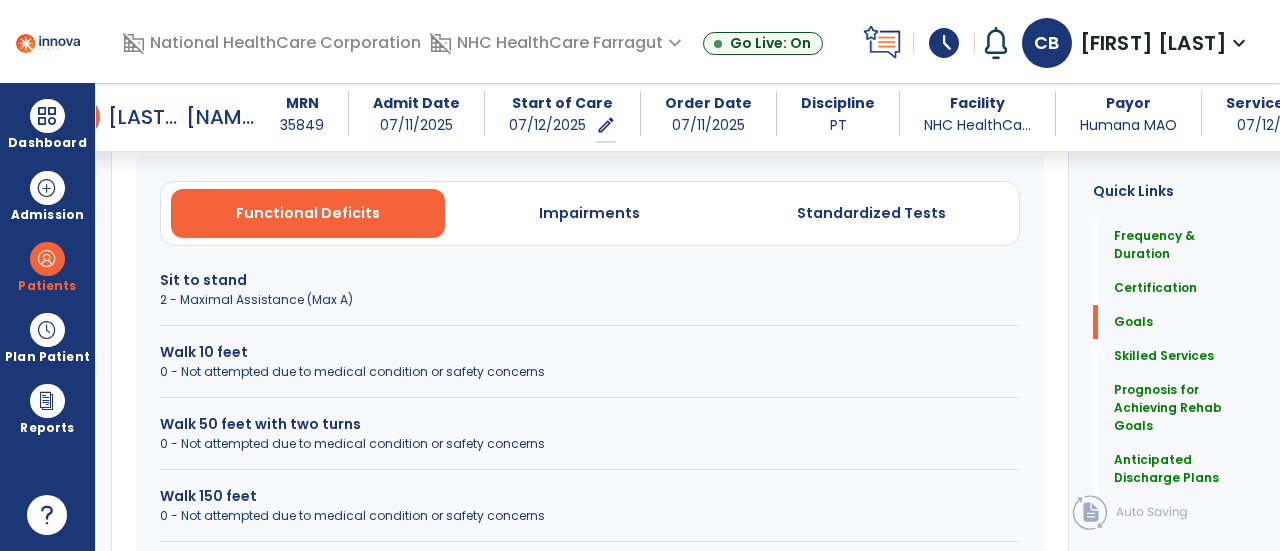 scroll, scrollTop: 600, scrollLeft: 0, axis: vertical 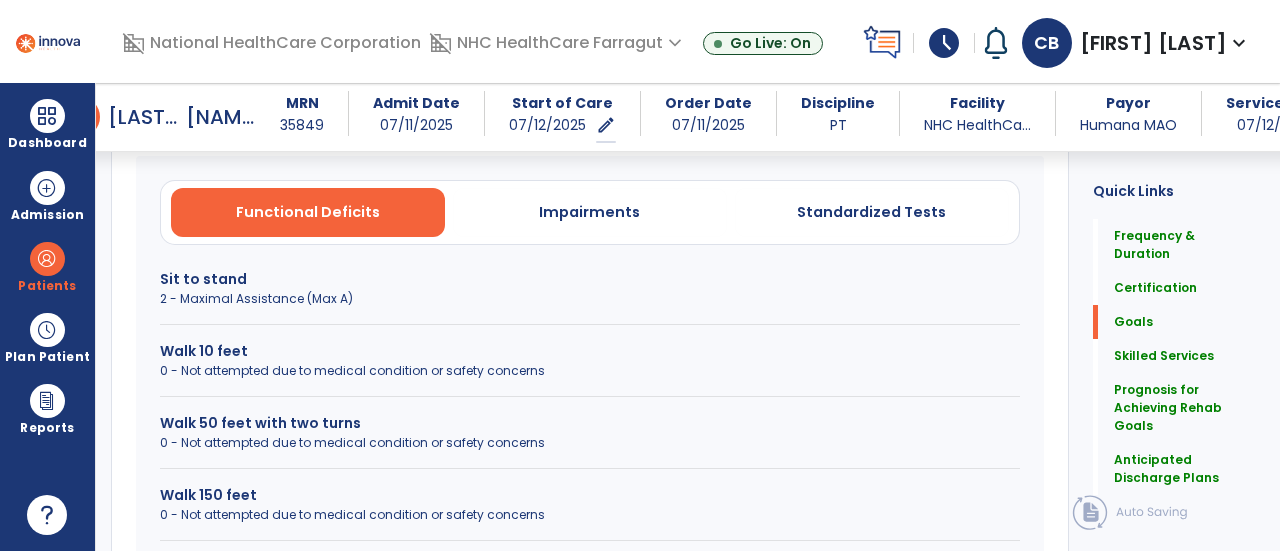 click on "Sit to stand" at bounding box center (590, 279) 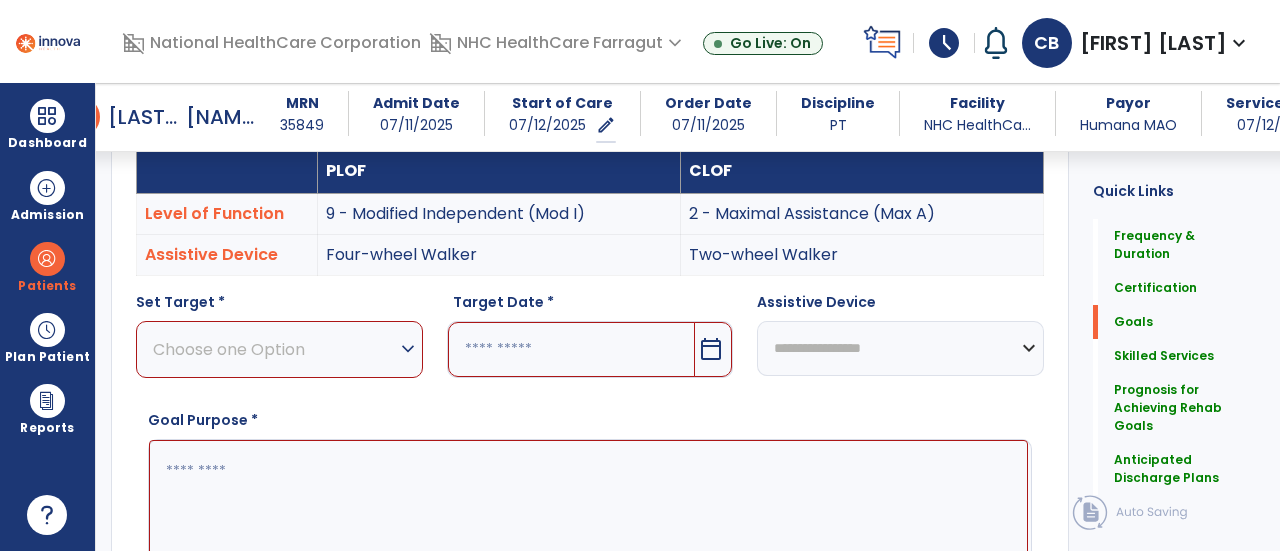 click on "expand_more" at bounding box center (408, 349) 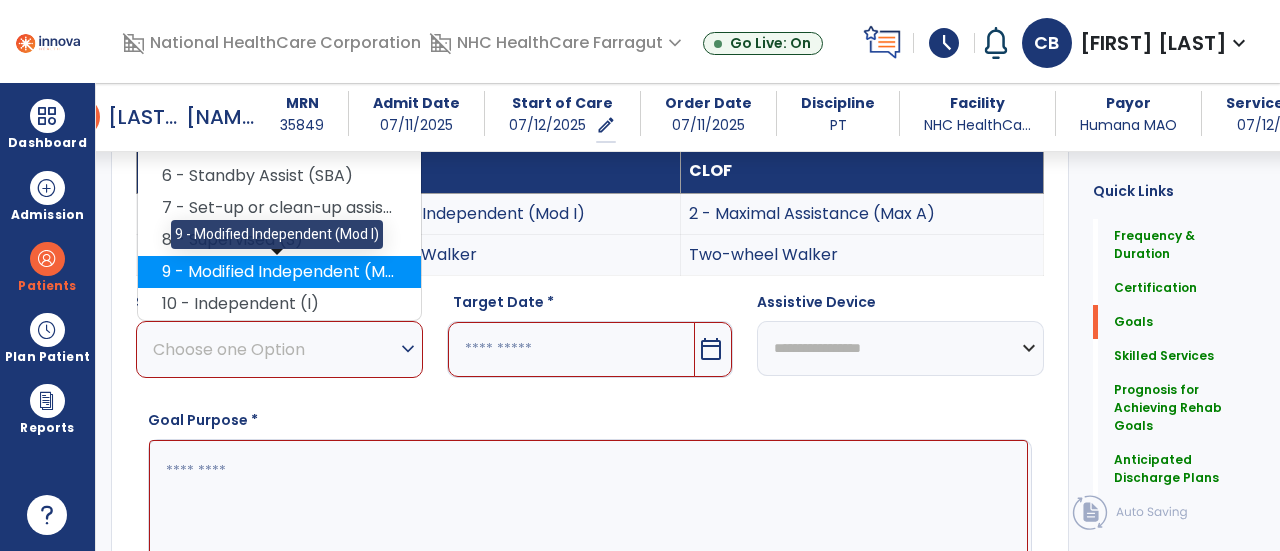click on "9 - Modified Independent (Mod I)" at bounding box center (279, 272) 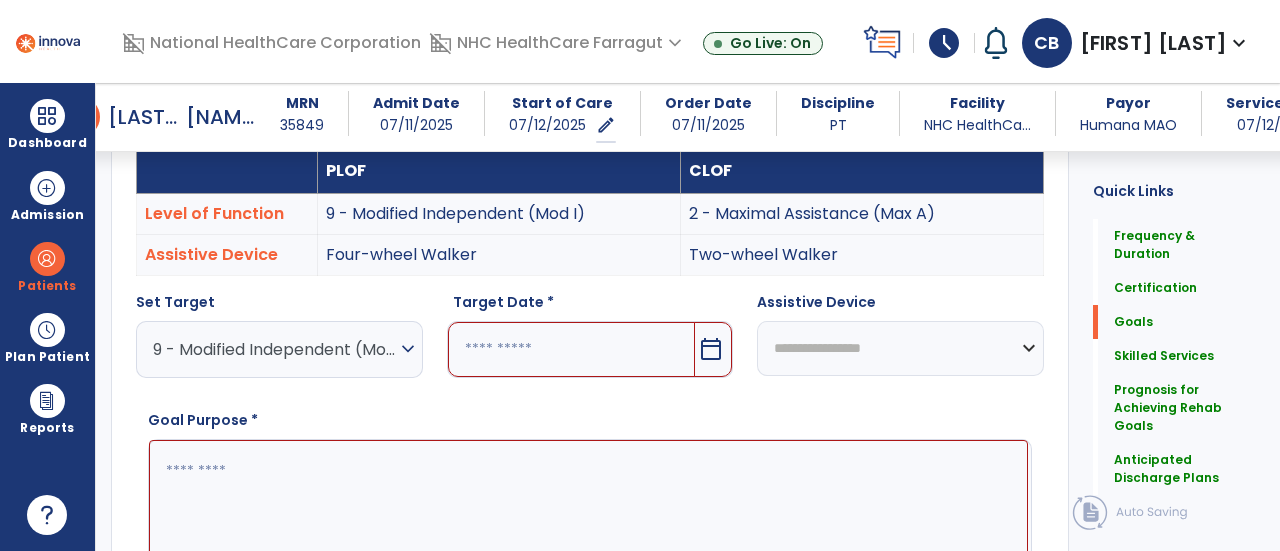 click on "calendar_today" at bounding box center (711, 349) 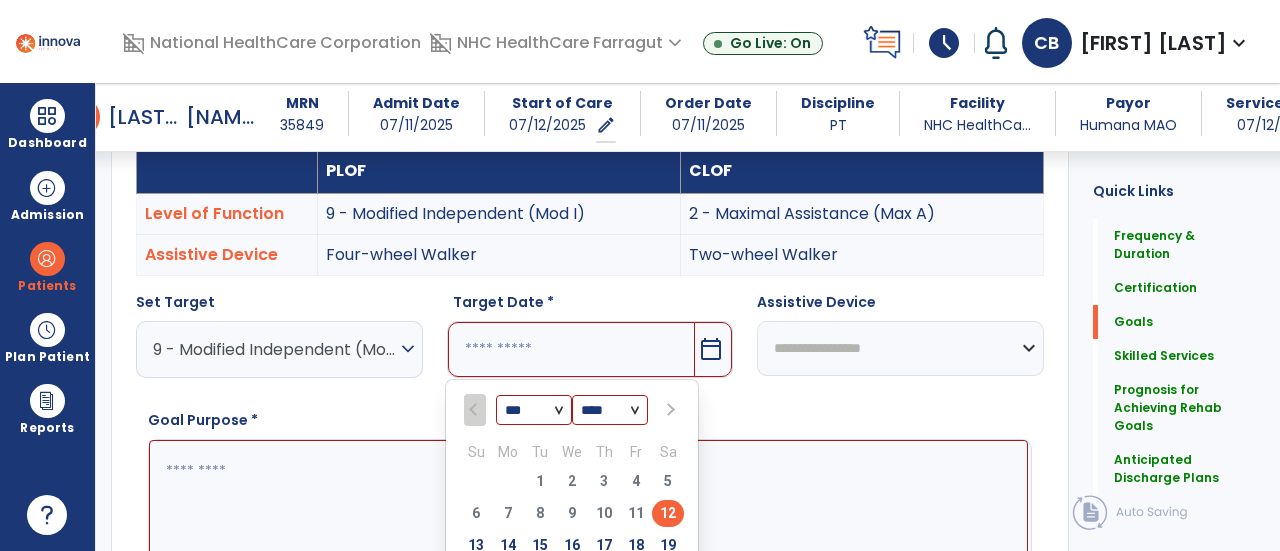 scroll, scrollTop: 700, scrollLeft: 0, axis: vertical 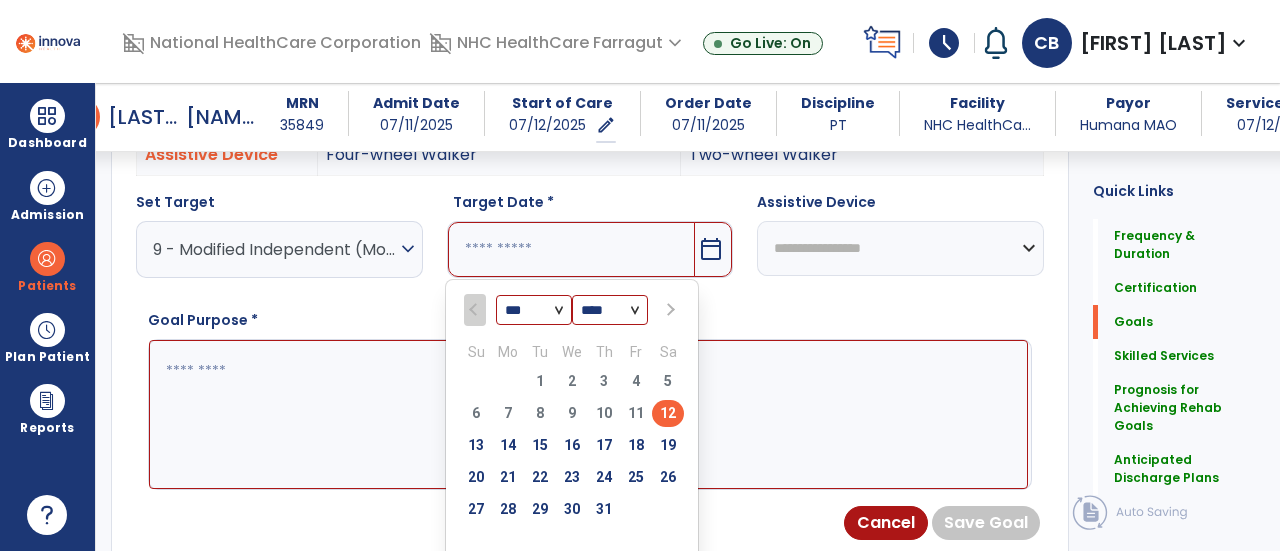 click at bounding box center (668, 309) 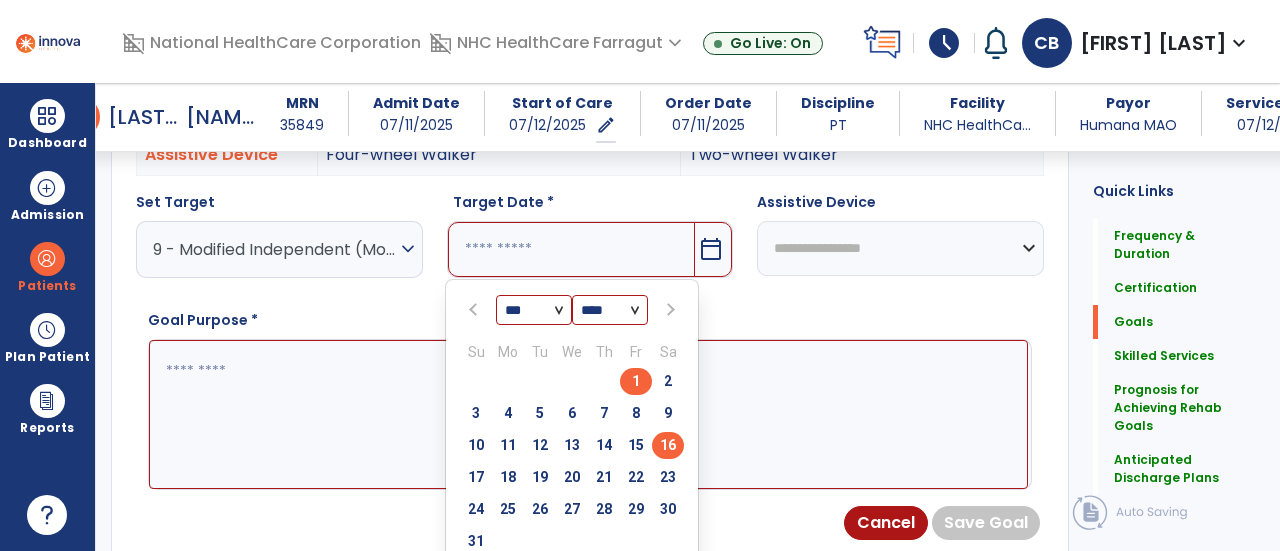 click on "16" at bounding box center (668, 445) 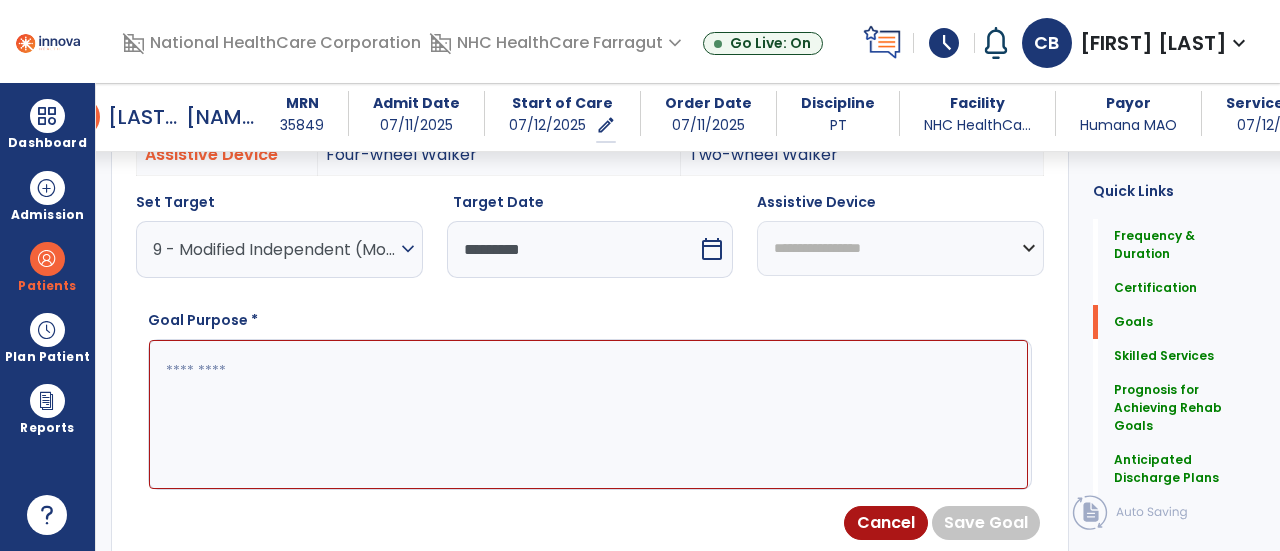 click on "**********" at bounding box center (900, 248) 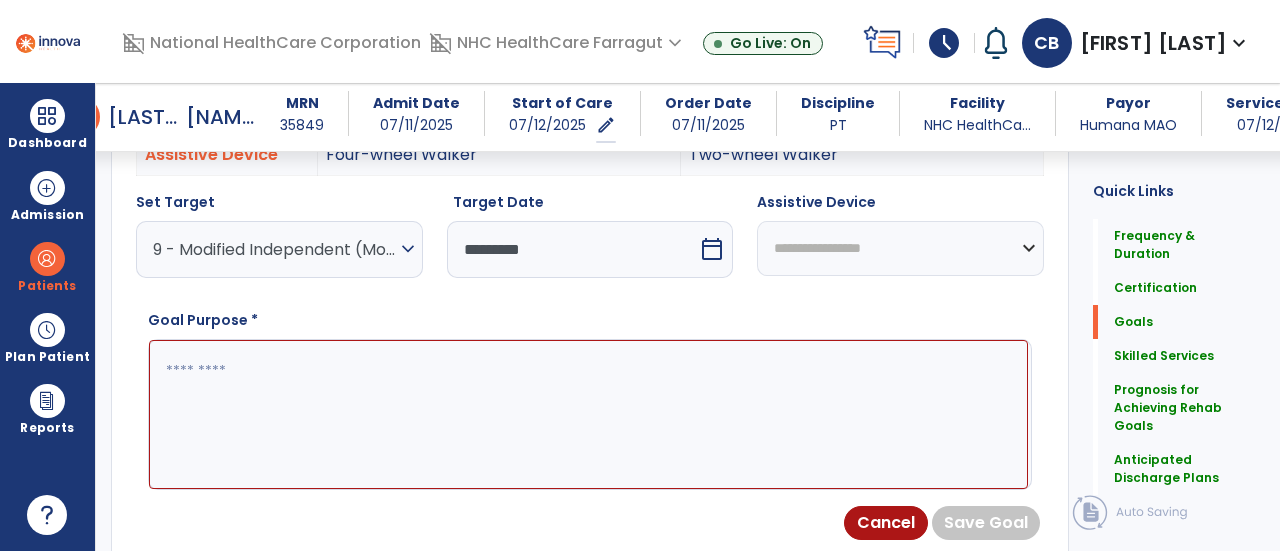 select on "**********" 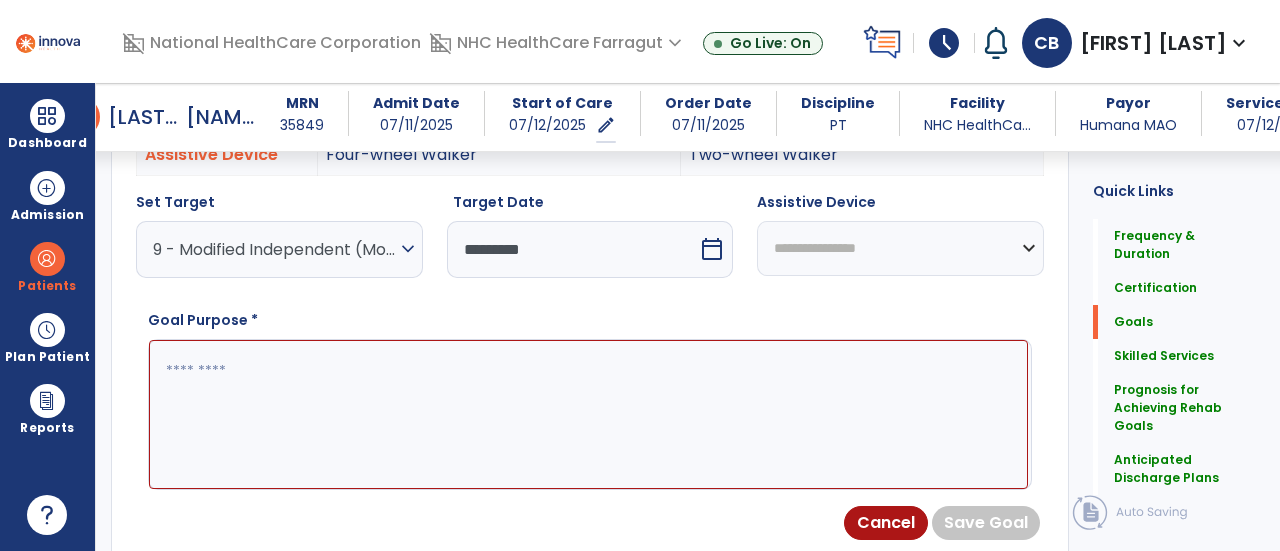 click on "**********" at bounding box center (900, 248) 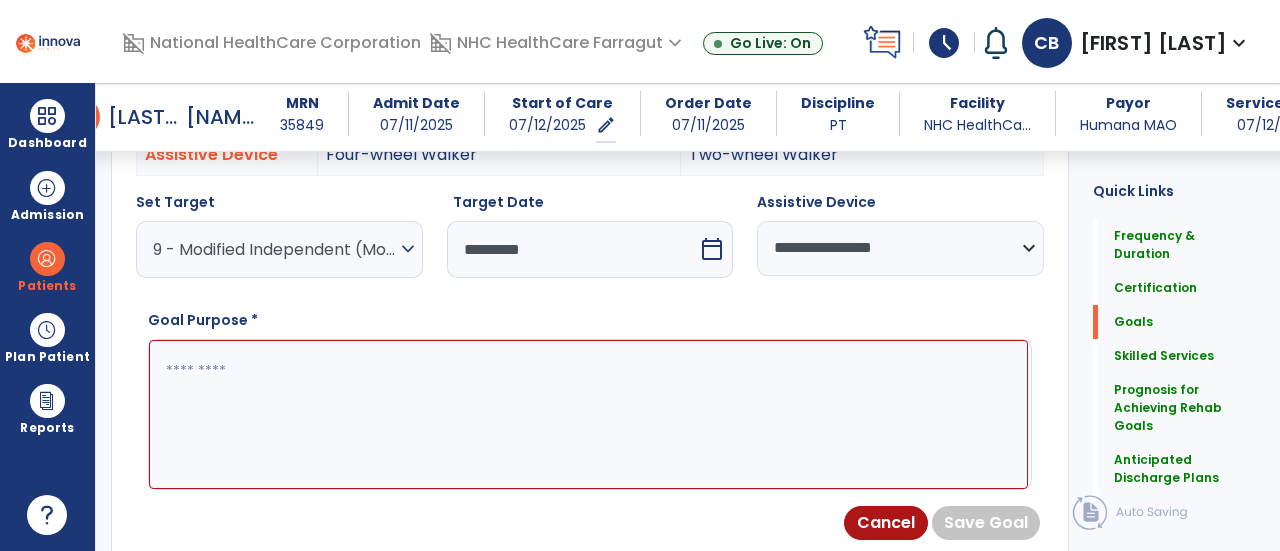 click at bounding box center [588, 414] 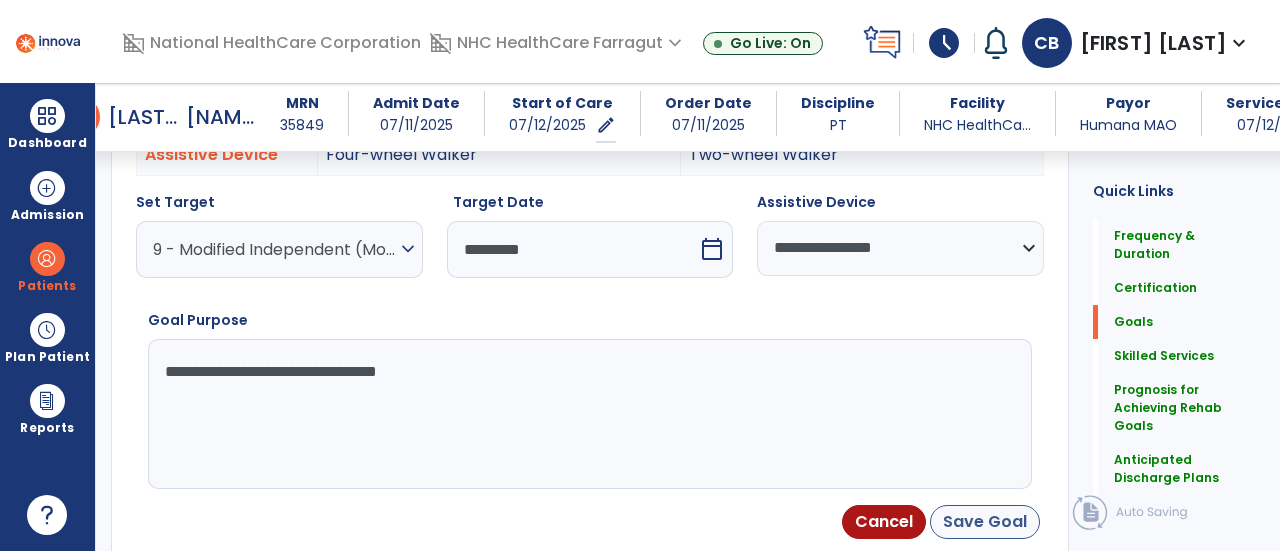 type on "**********" 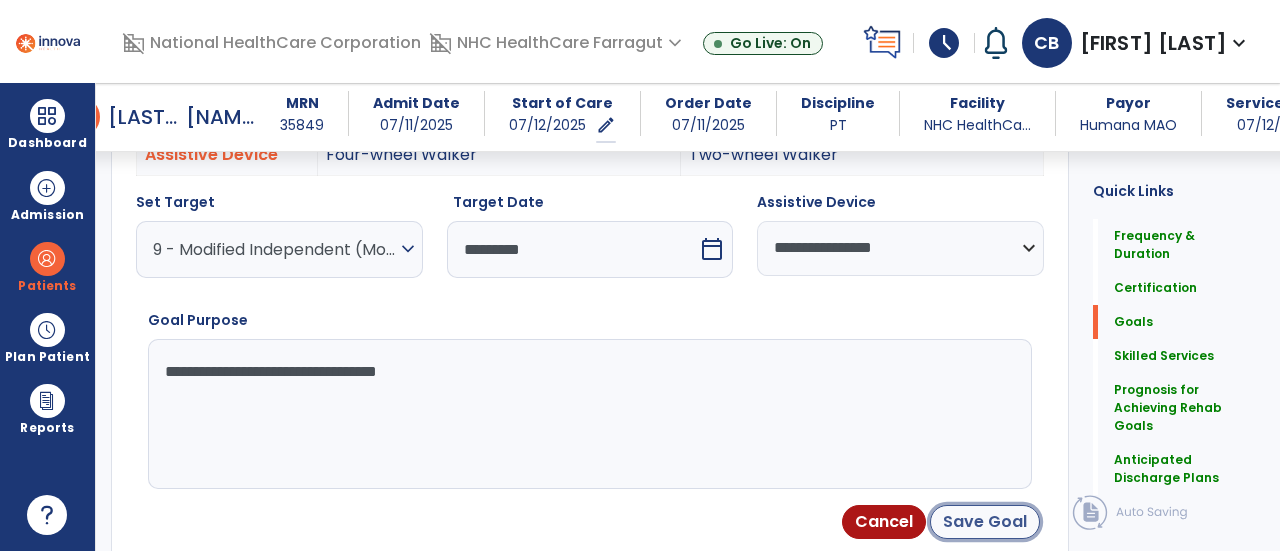 click on "Save Goal" at bounding box center (985, 522) 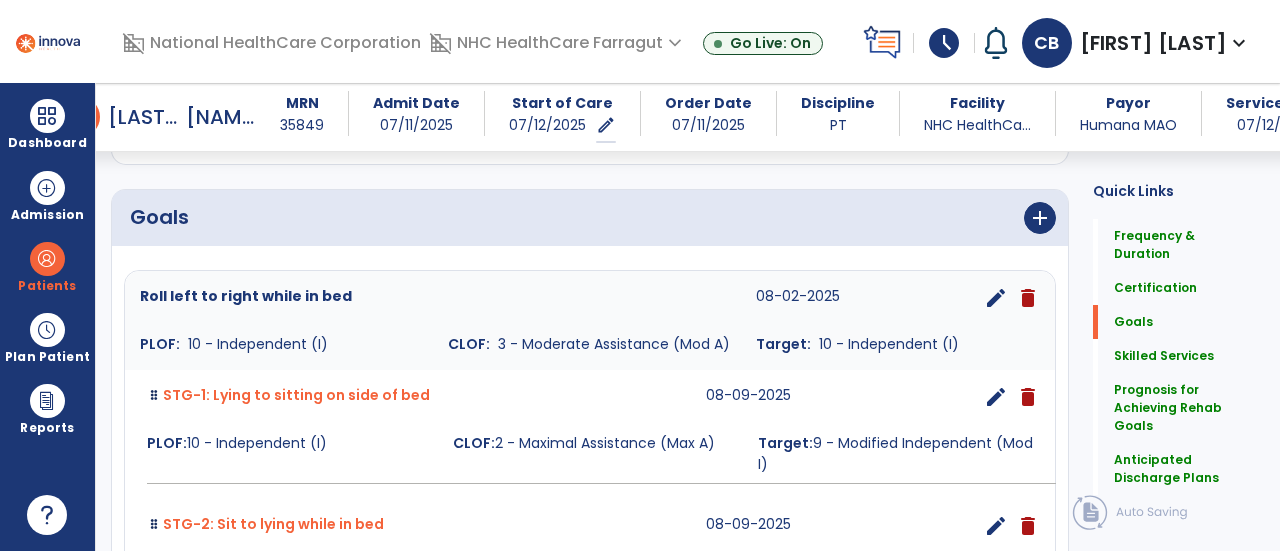 scroll, scrollTop: 402, scrollLeft: 0, axis: vertical 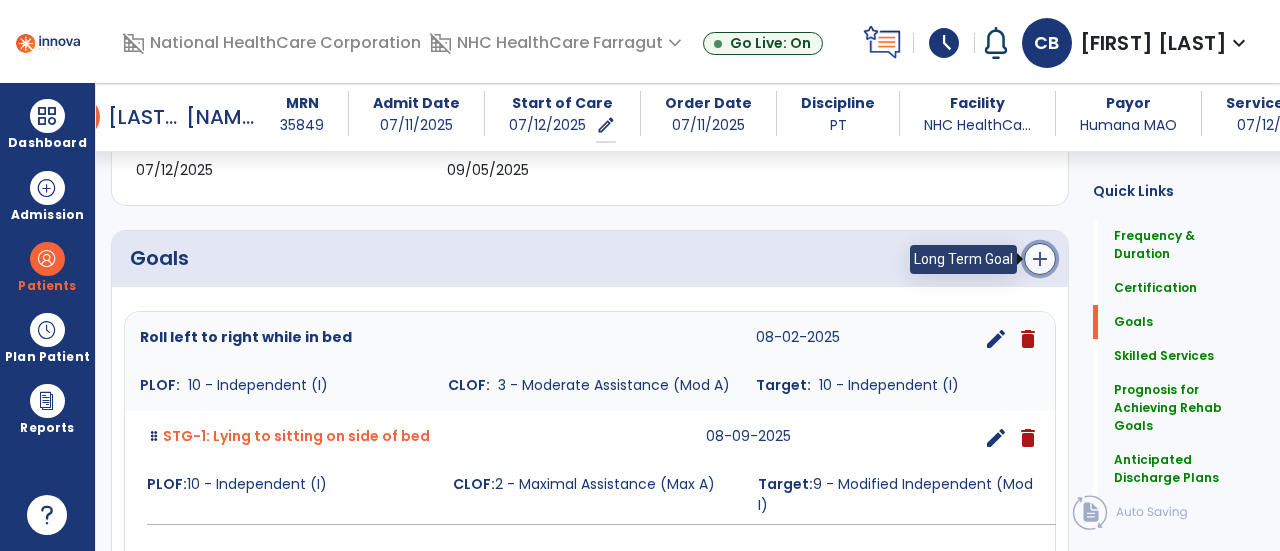 click on "add" at bounding box center (1040, 259) 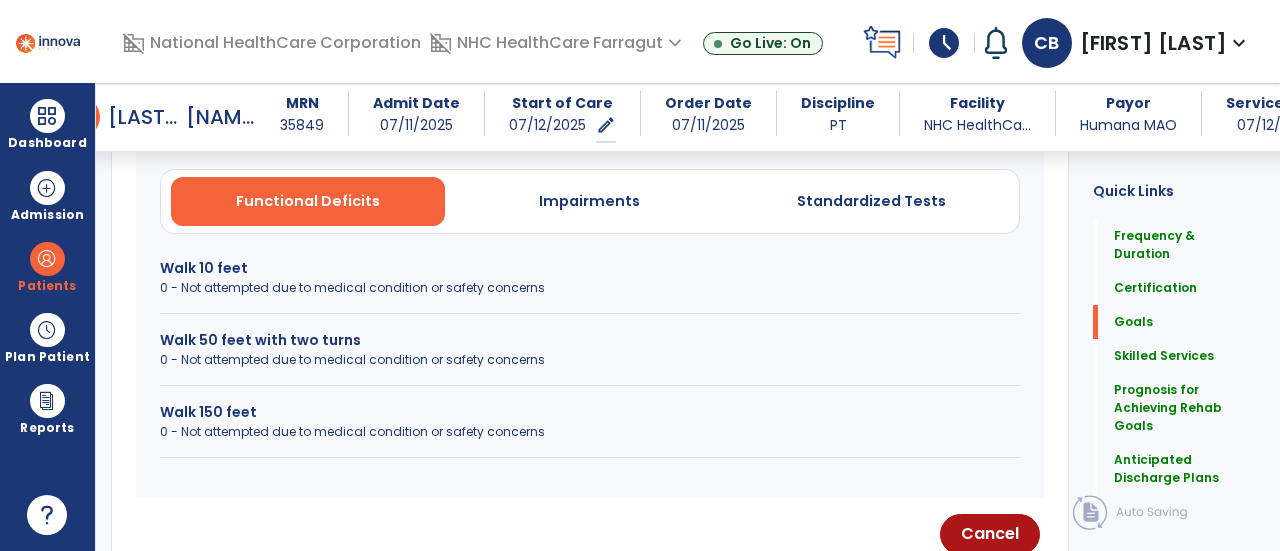 scroll, scrollTop: 502, scrollLeft: 0, axis: vertical 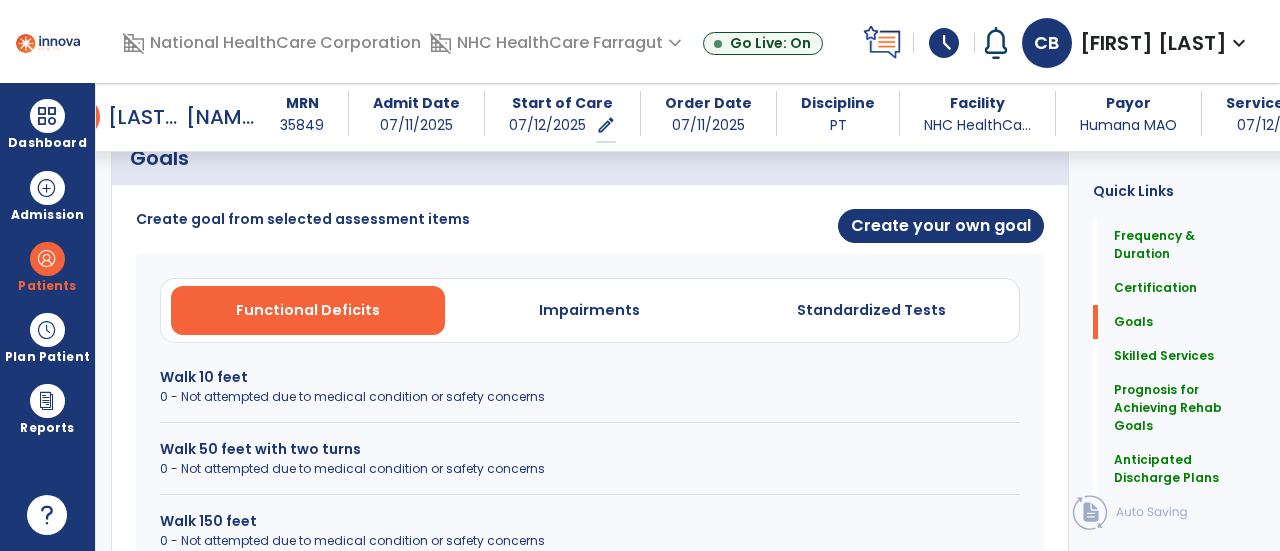 click on "0 - Not attempted due to medical condition or safety concerns" at bounding box center (590, 397) 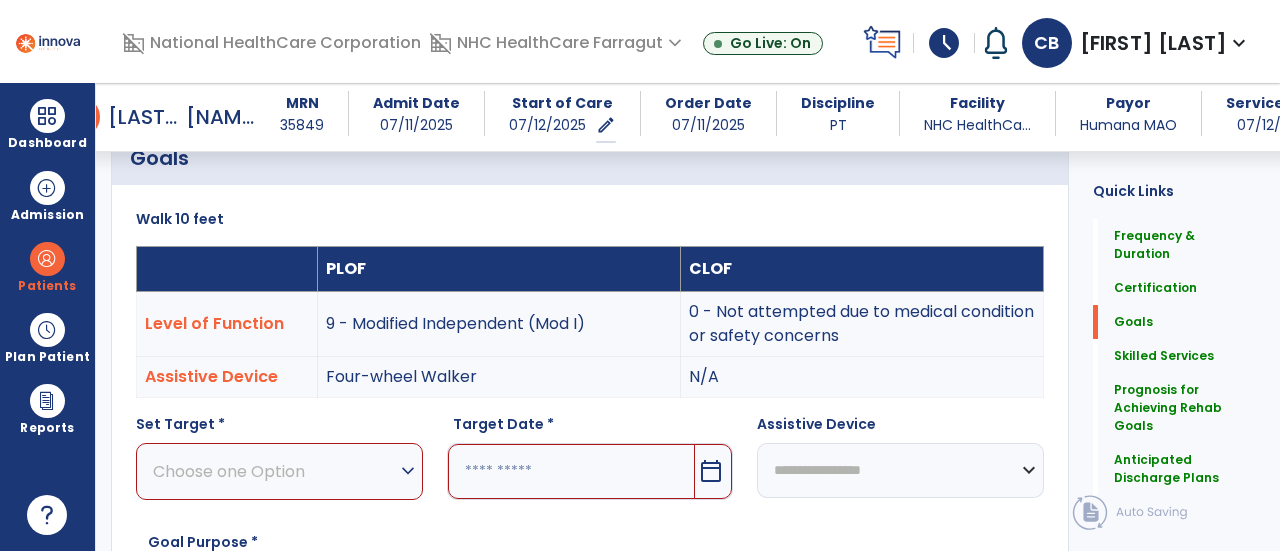 click on "Choose one Option" at bounding box center [274, 471] 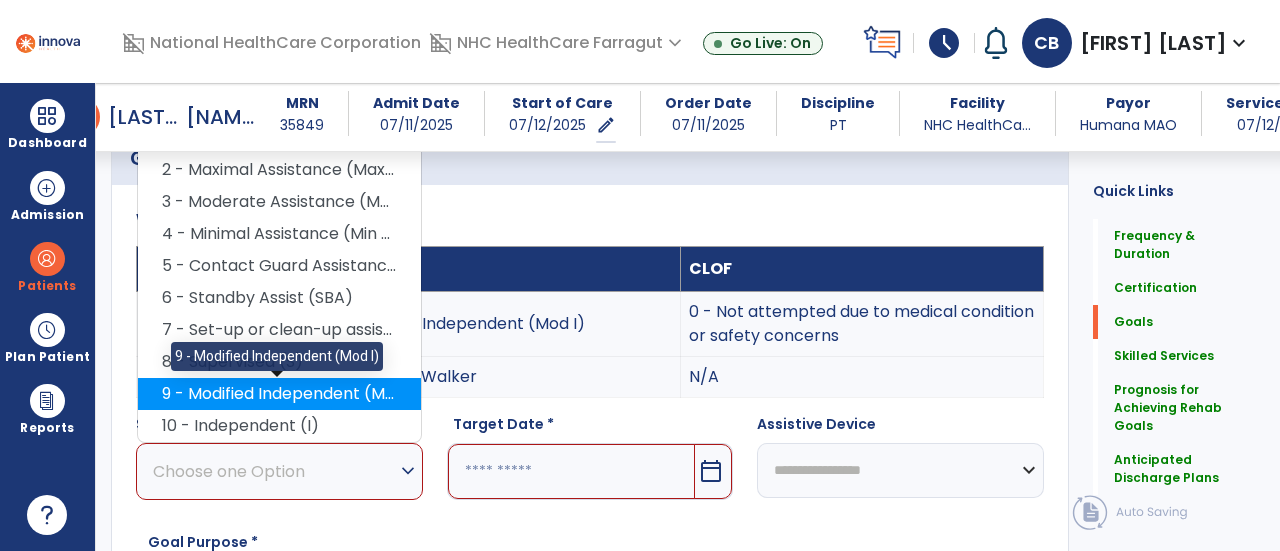 click on "9 - Modified Independent (Mod I)" at bounding box center (279, 394) 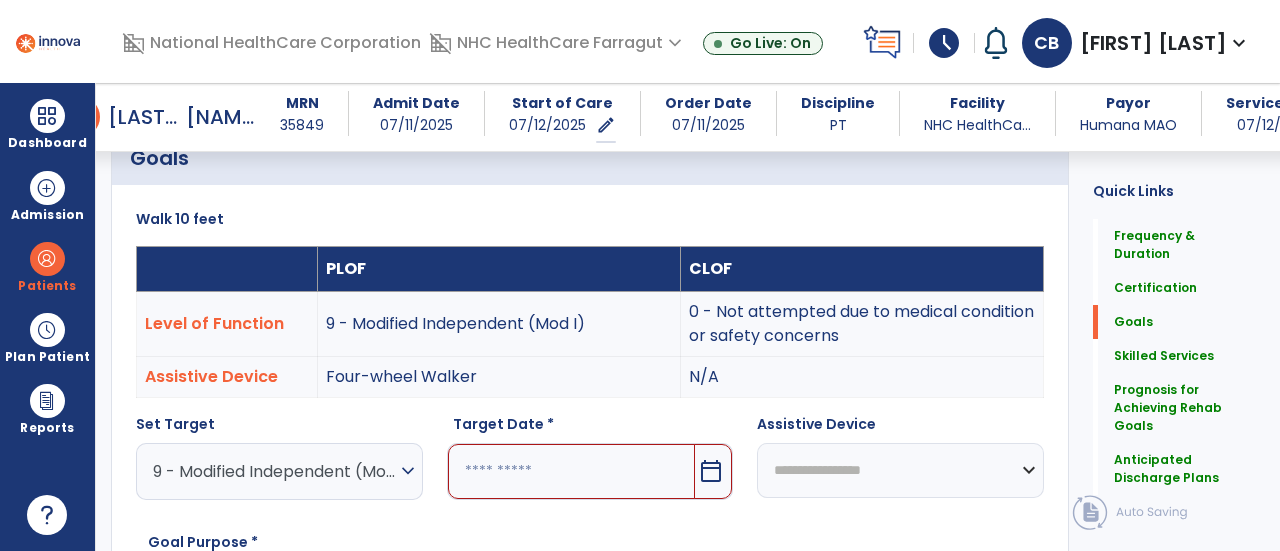 click on "calendar_today" at bounding box center [711, 471] 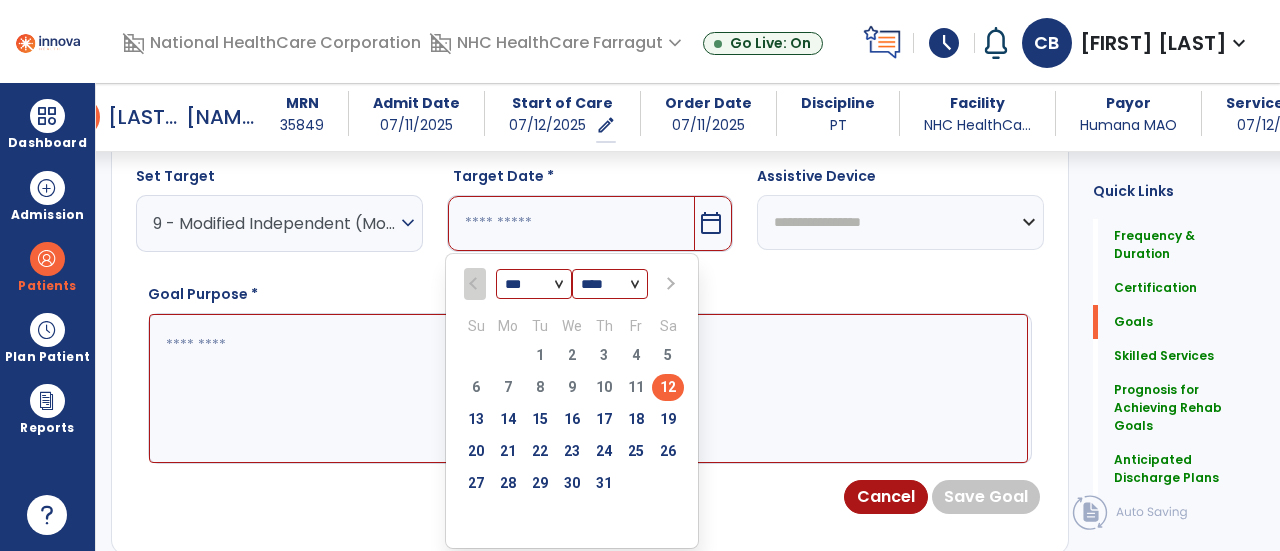 scroll, scrollTop: 705, scrollLeft: 0, axis: vertical 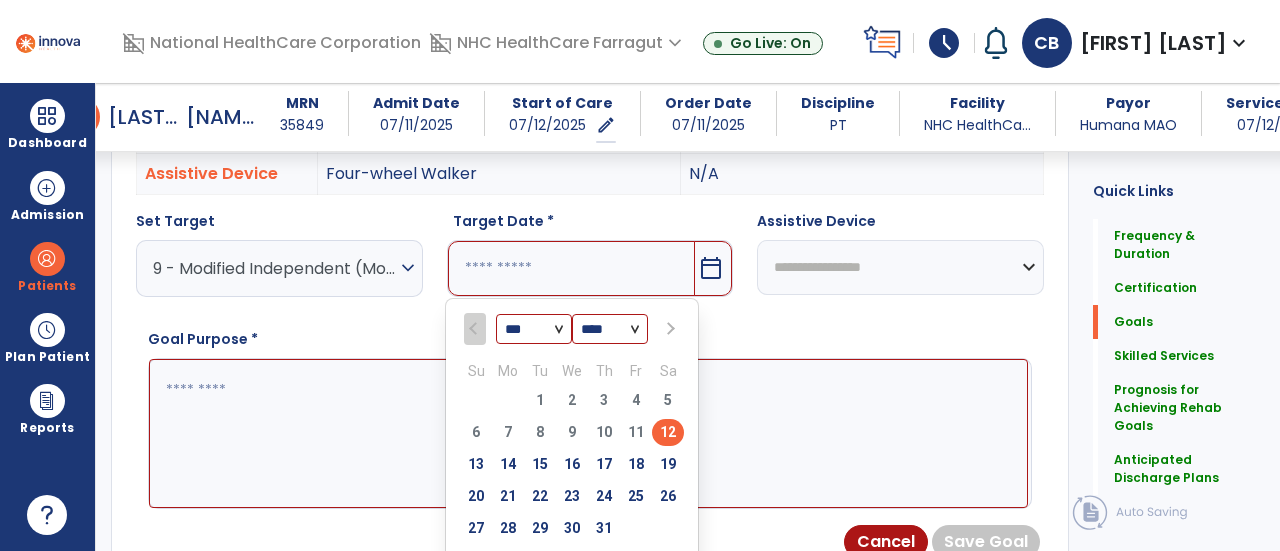 click at bounding box center (668, 328) 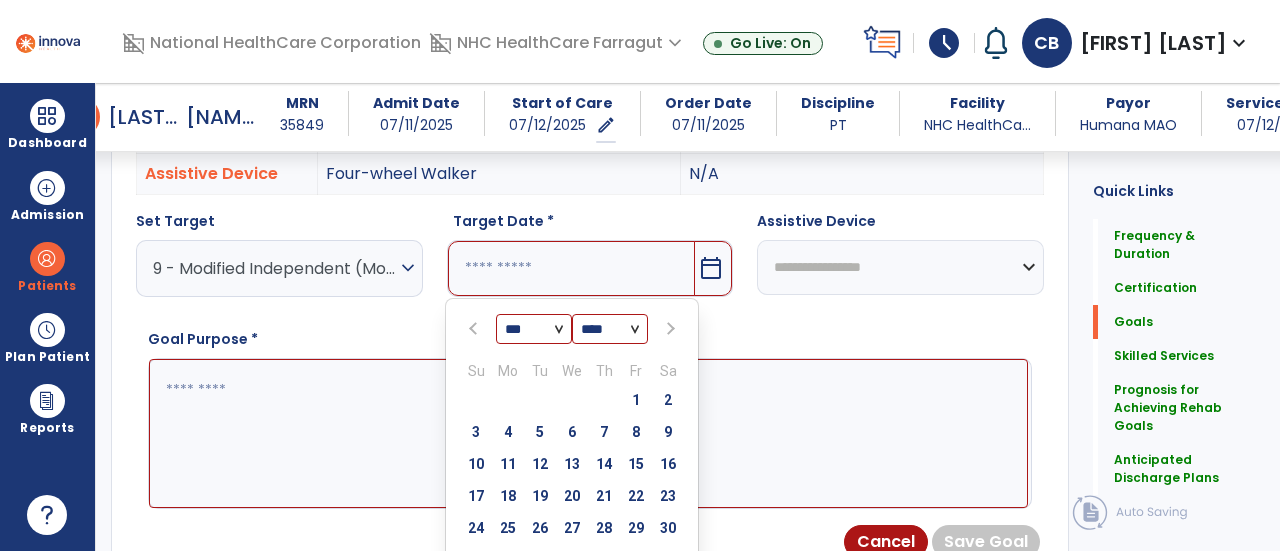 click on "16" at bounding box center (668, 464) 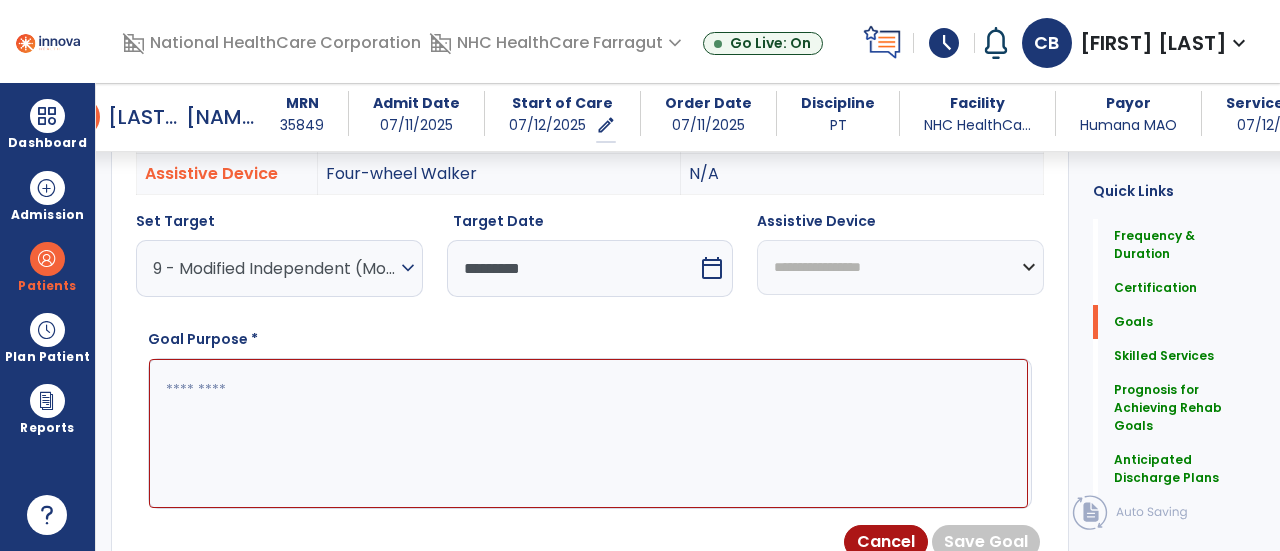 drag, startPoint x: 840, startPoint y: 247, endPoint x: 833, endPoint y: 283, distance: 36.67424 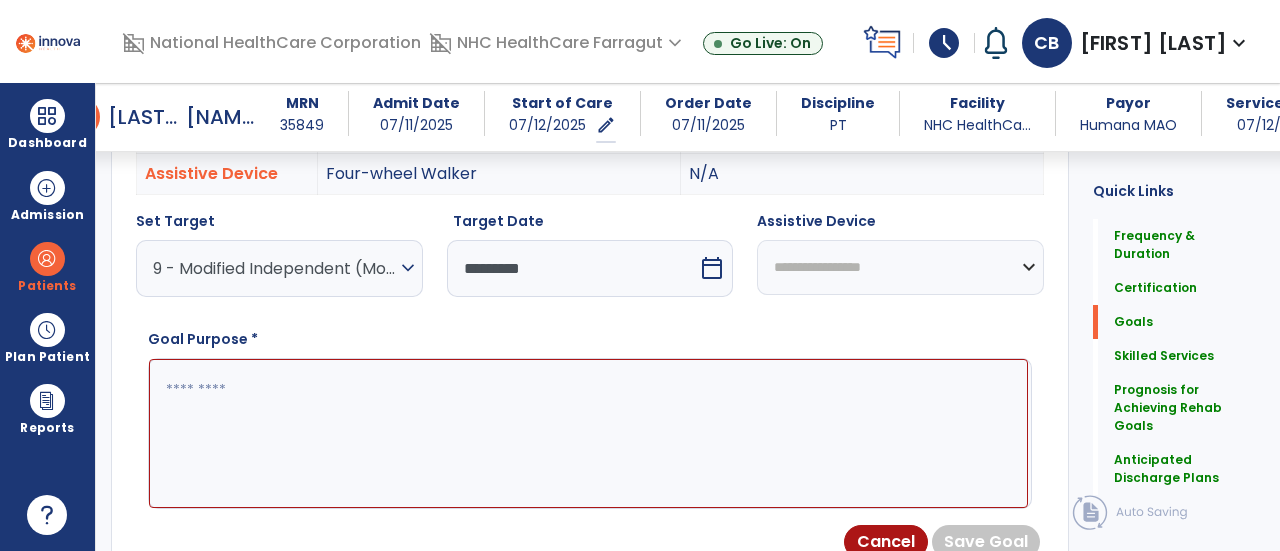 select on "**********" 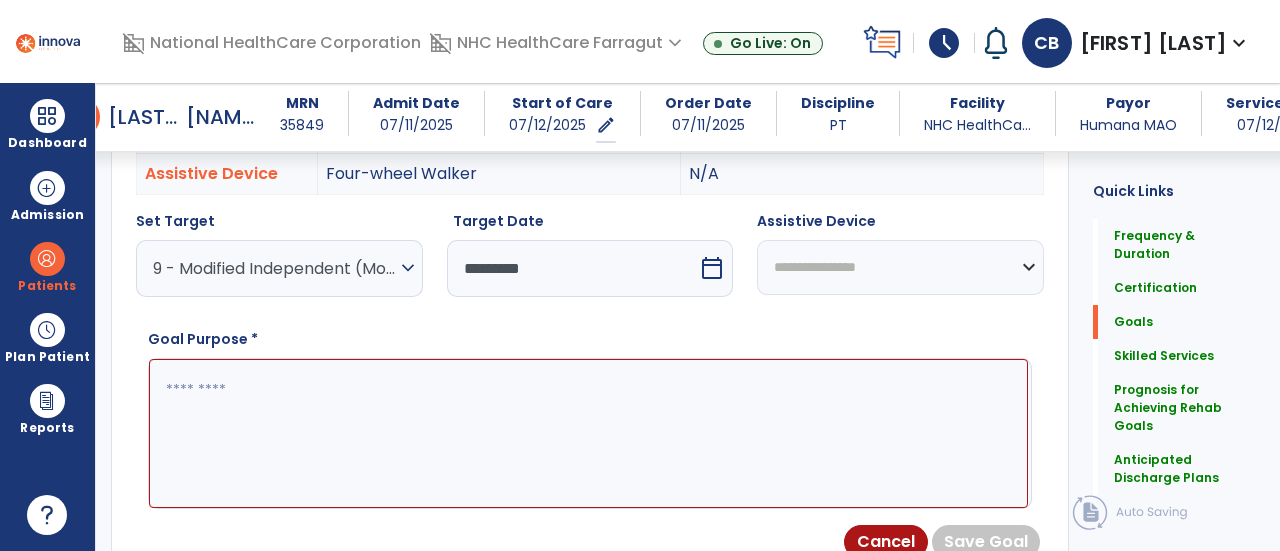 click on "**********" at bounding box center (900, 267) 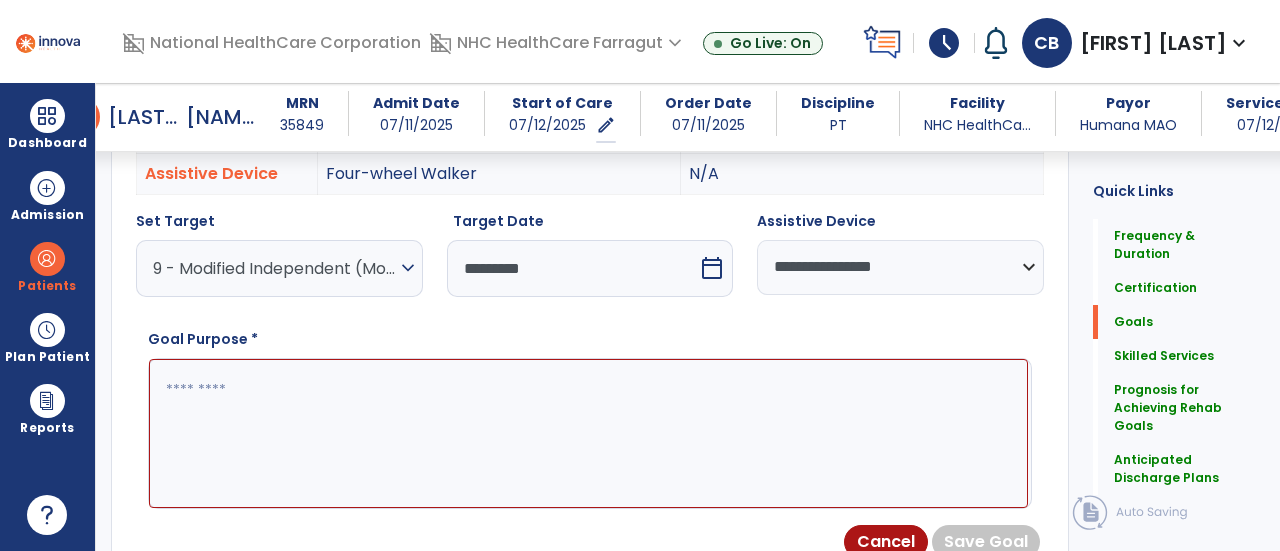 click at bounding box center [588, 433] 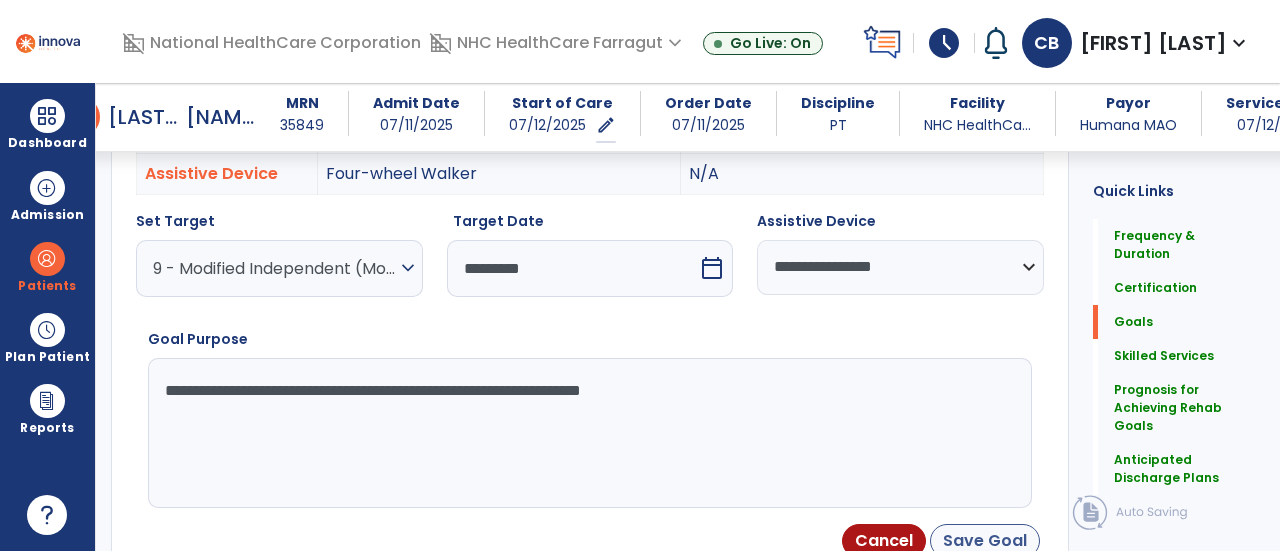 type on "**********" 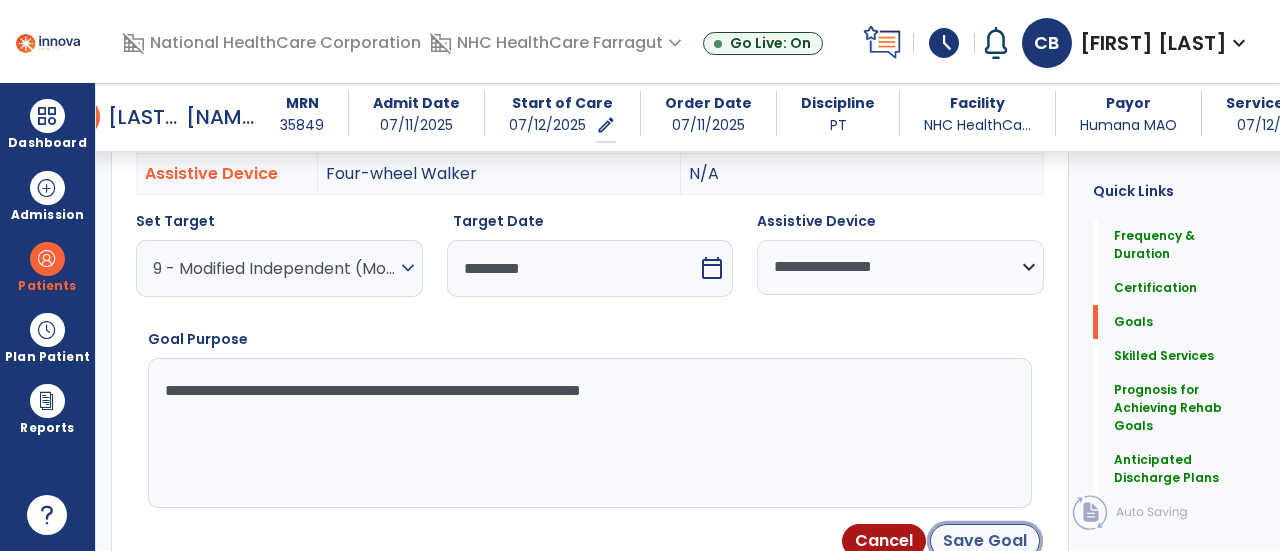 click on "Save Goal" at bounding box center (985, 541) 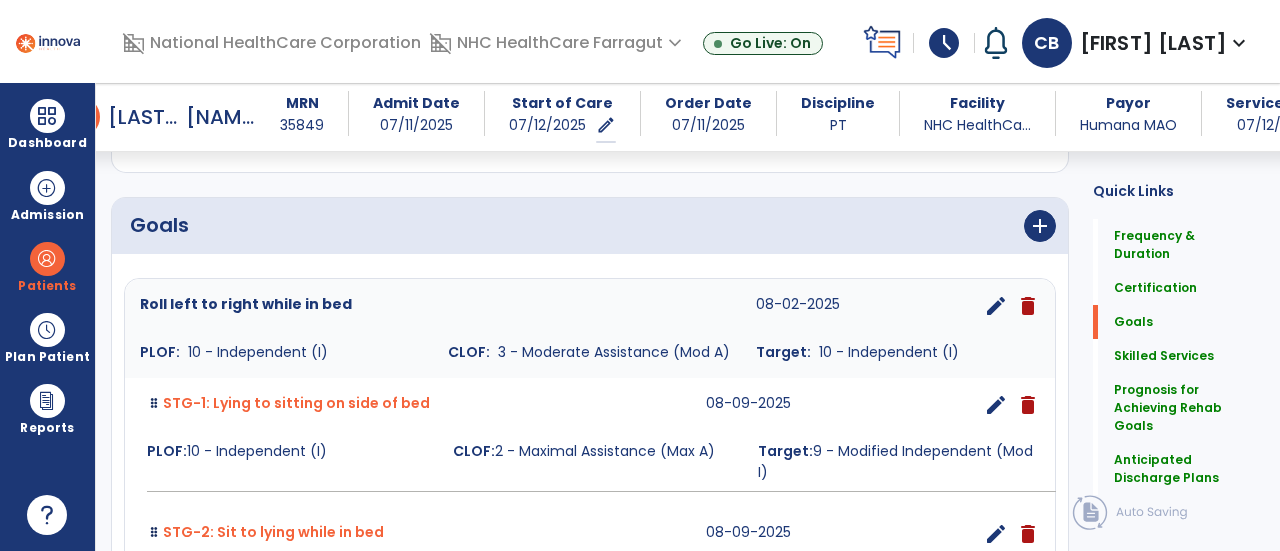 scroll, scrollTop: 407, scrollLeft: 0, axis: vertical 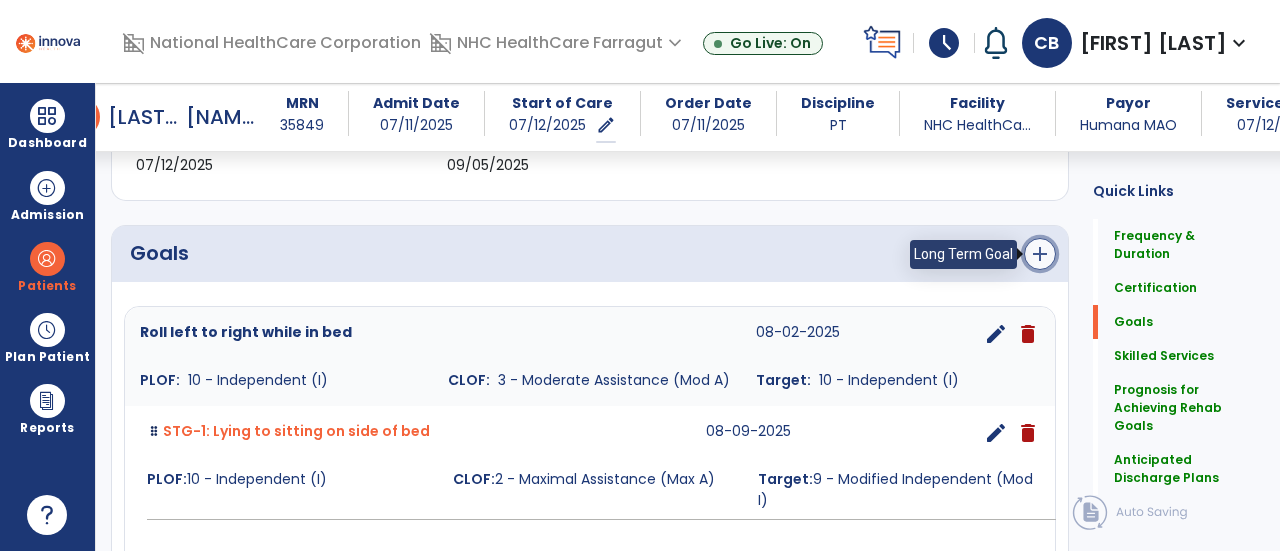 click on "add" at bounding box center (1040, 254) 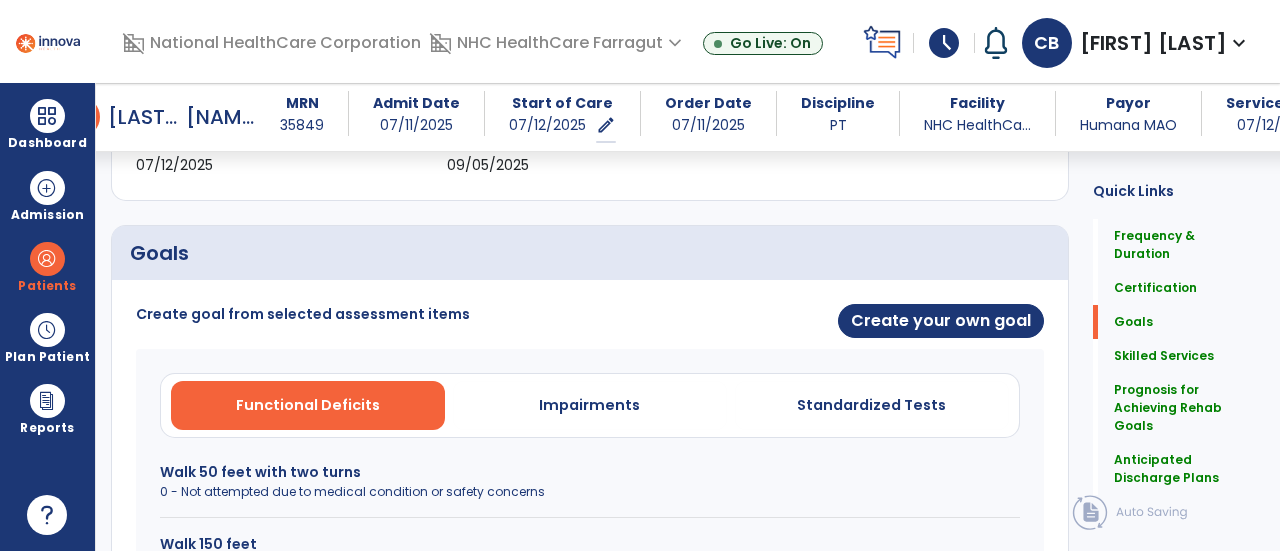 click on "Walk 50 feet with two turns" at bounding box center (590, 472) 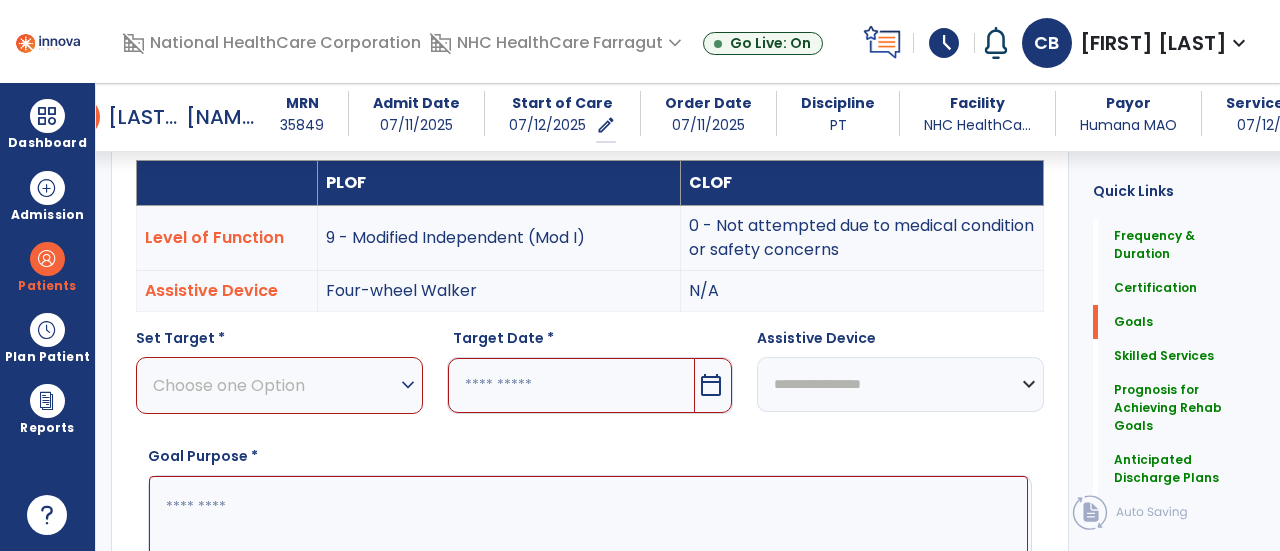 scroll, scrollTop: 607, scrollLeft: 0, axis: vertical 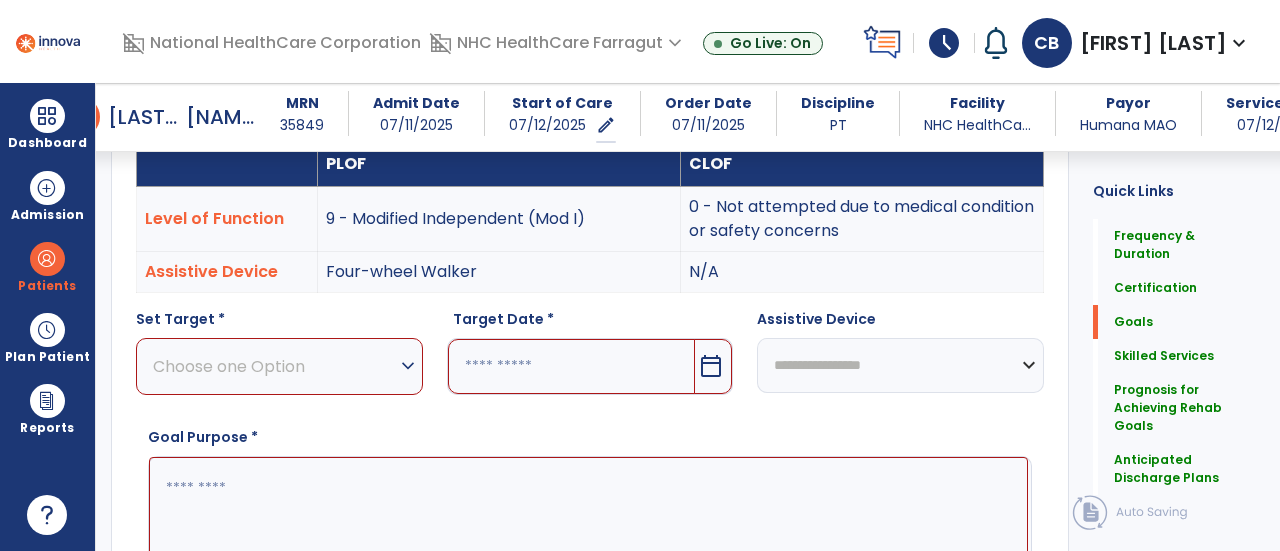 click on "Choose one Option" at bounding box center (274, 366) 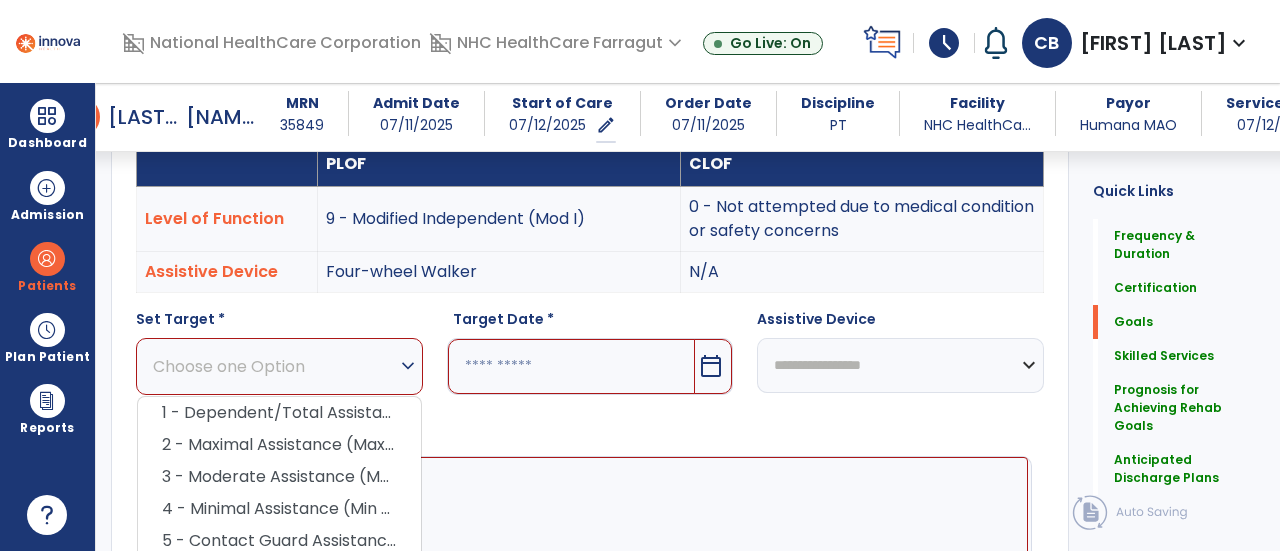 click on "Goal Purpose *" at bounding box center (590, 517) 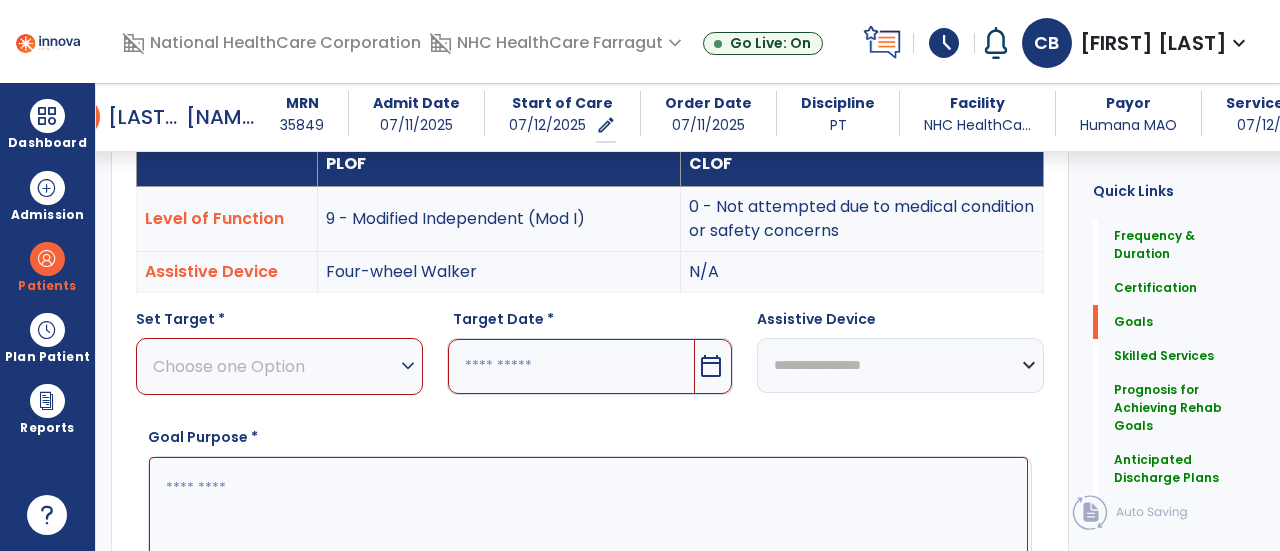 click on "expand_more" at bounding box center (408, 366) 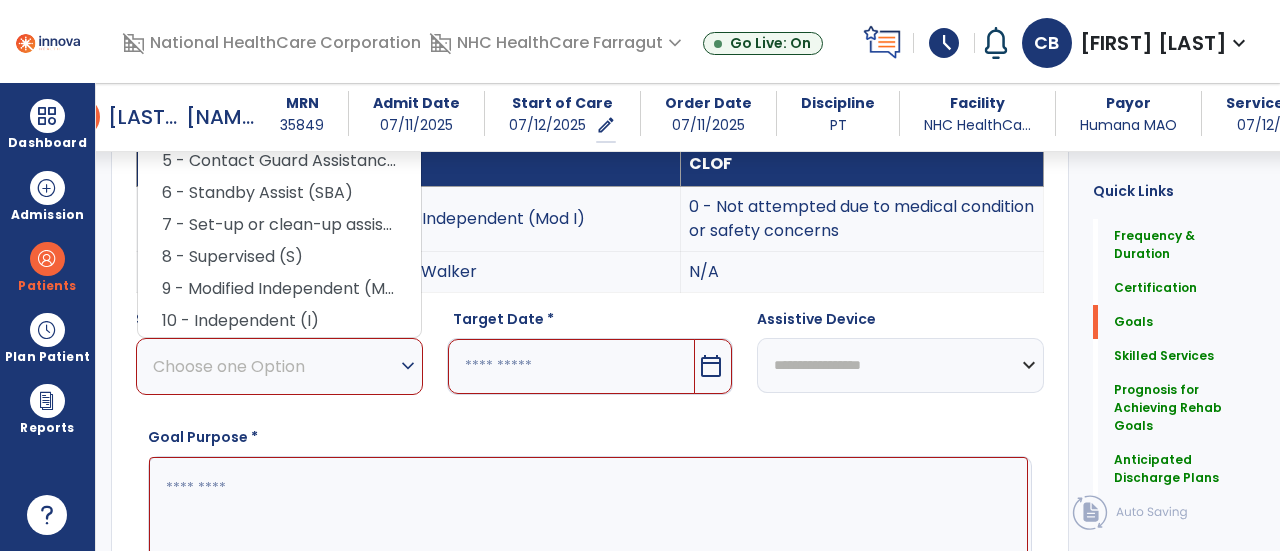 drag, startPoint x: 383, startPoint y: 397, endPoint x: 663, endPoint y: 427, distance: 281.60257 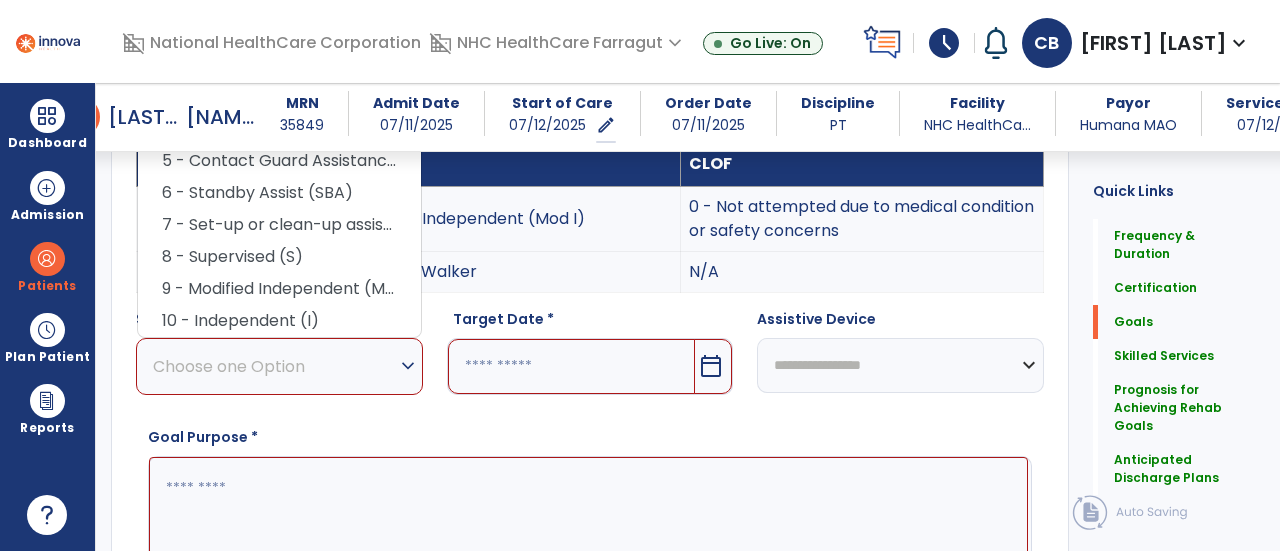 drag, startPoint x: 305, startPoint y: 356, endPoint x: 831, endPoint y: 357, distance: 526.001 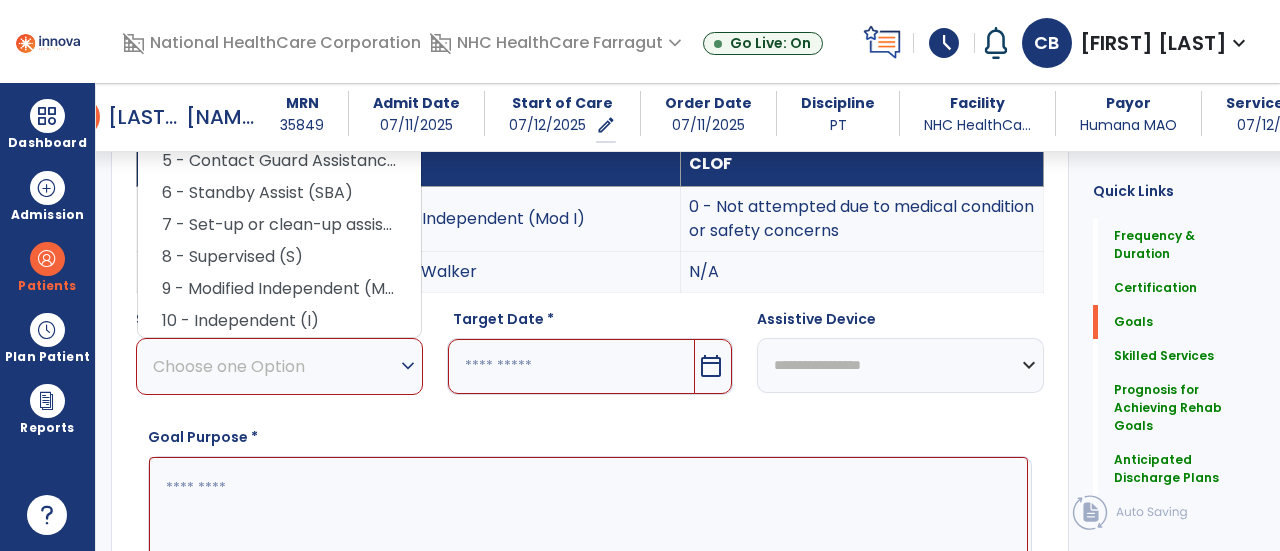 click on "**********" at bounding box center (900, 365) 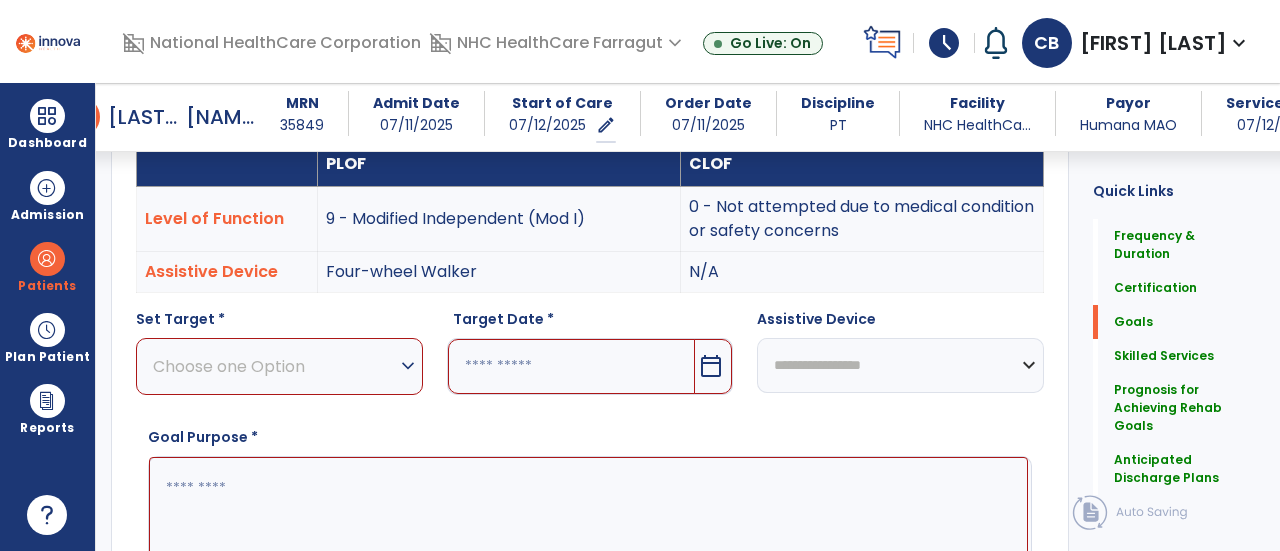 select on "**********" 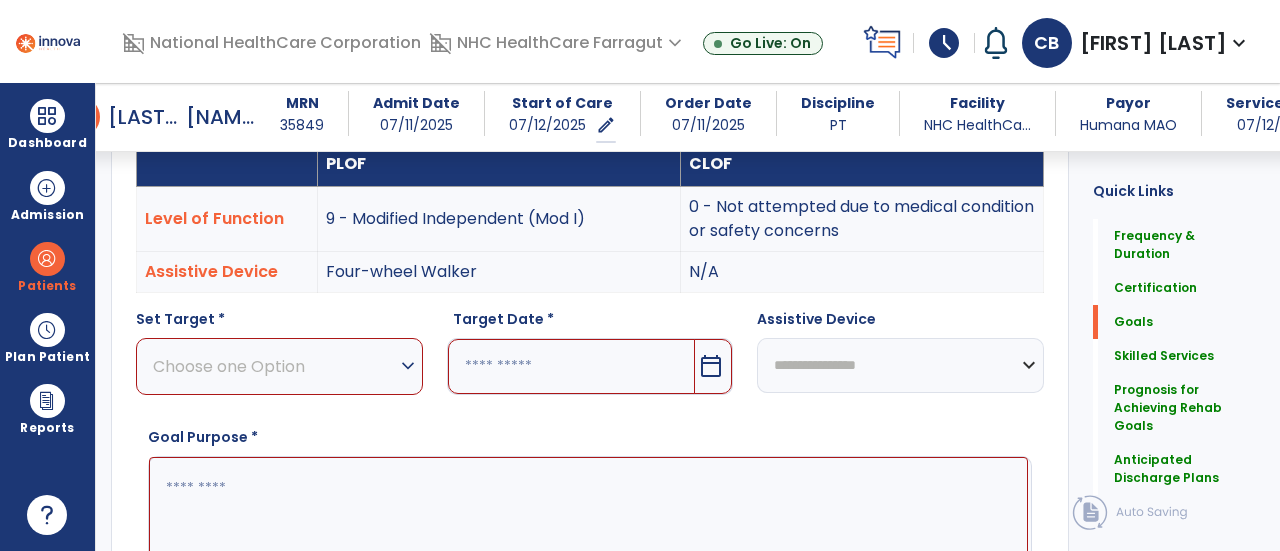 click on "**********" at bounding box center (900, 365) 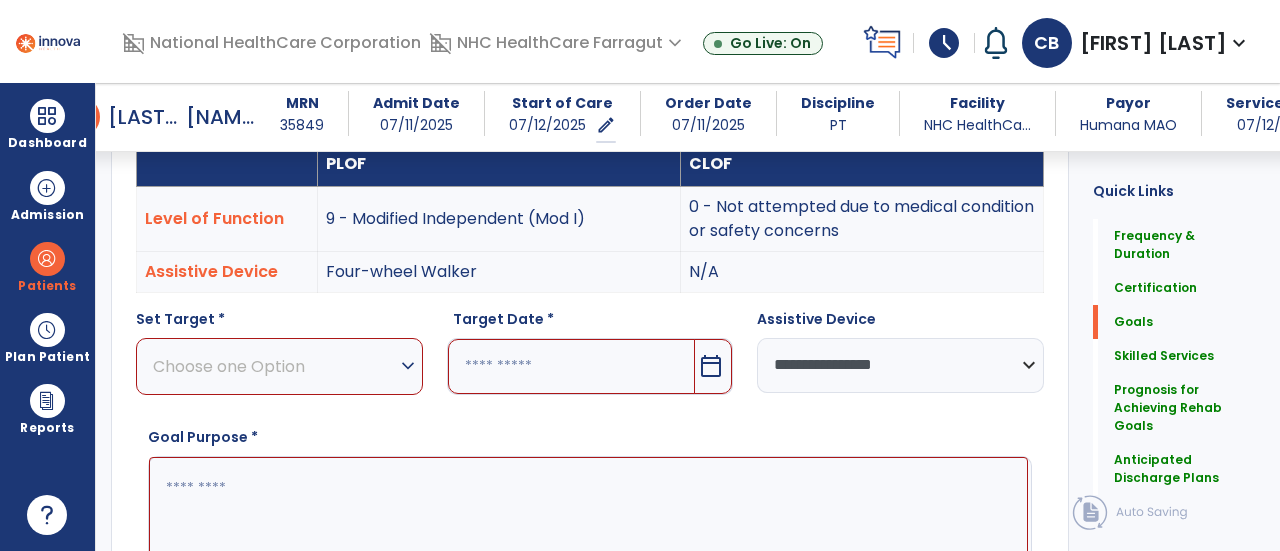 click on "calendar_today" at bounding box center (711, 366) 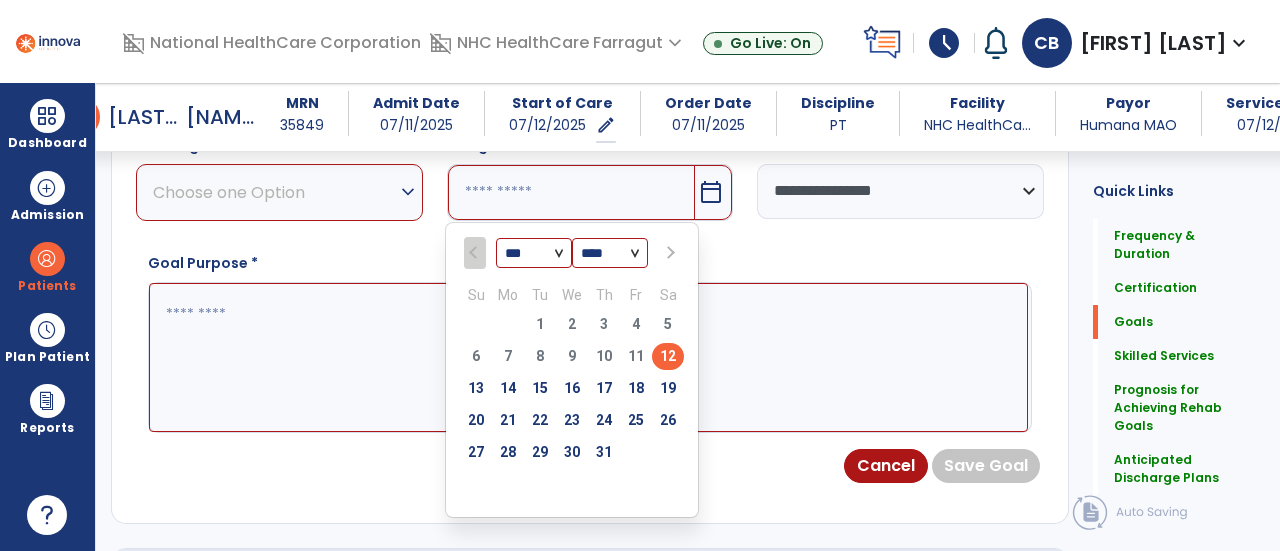 scroll, scrollTop: 788, scrollLeft: 0, axis: vertical 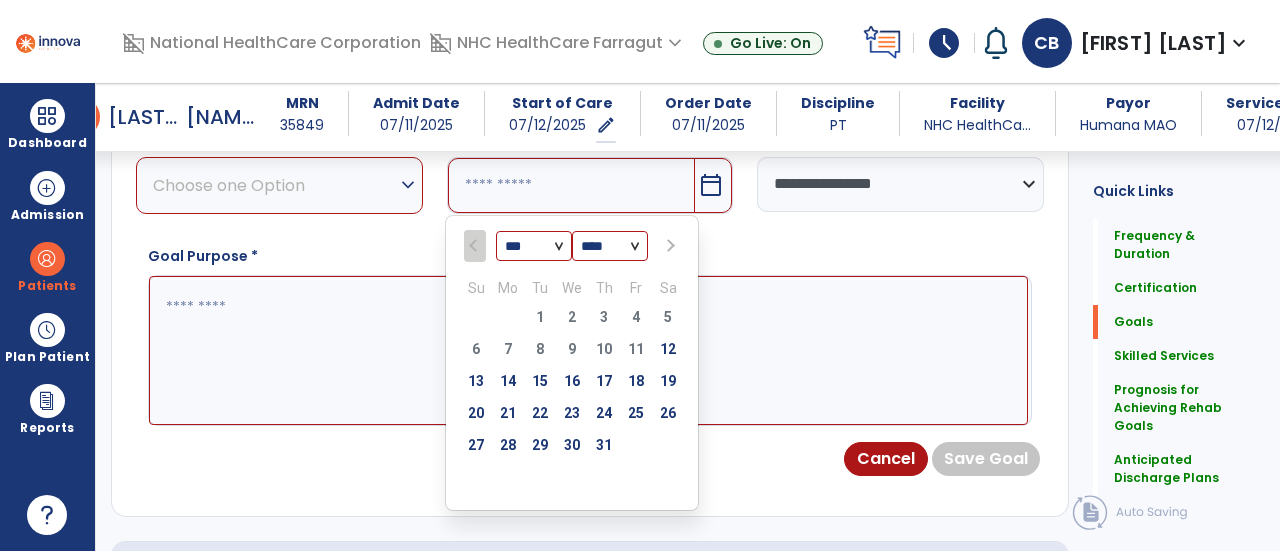 click at bounding box center [669, 246] 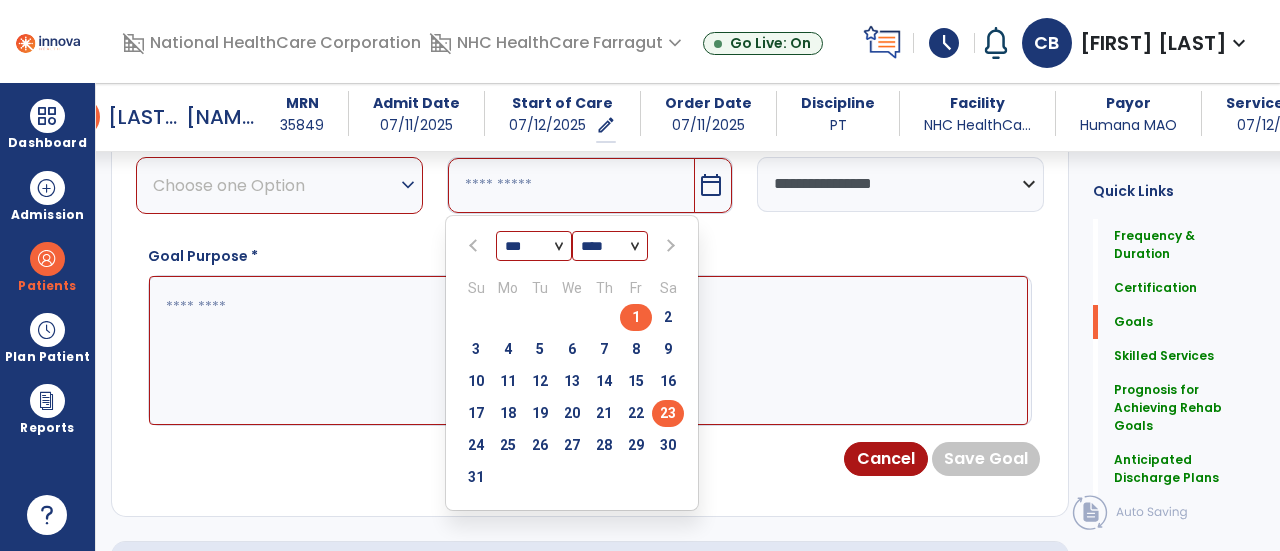 click on "23" at bounding box center (668, 413) 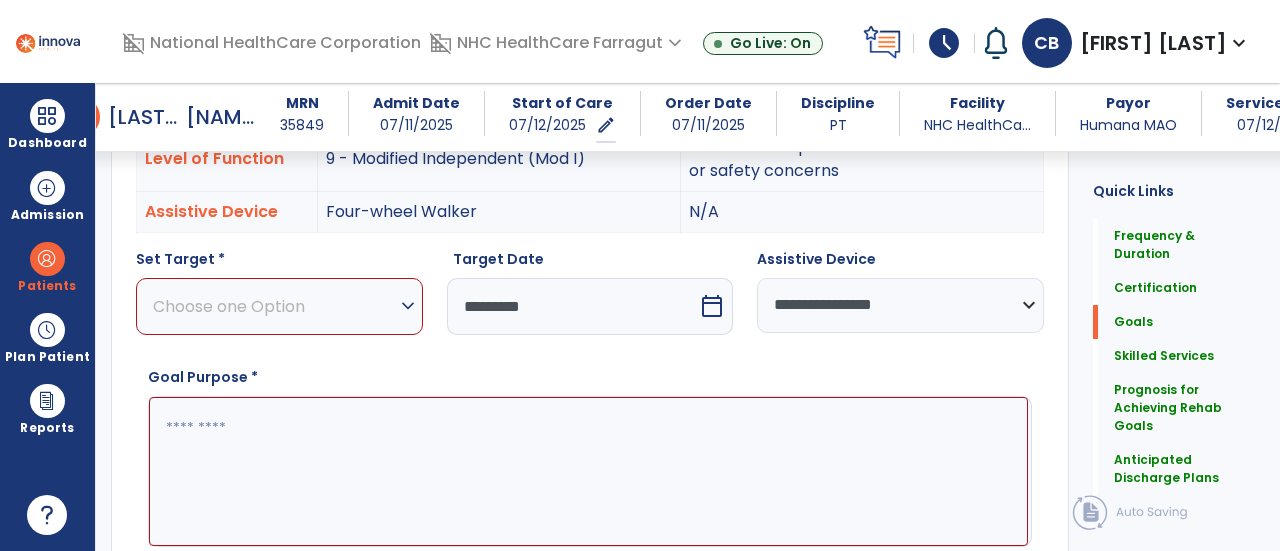 scroll, scrollTop: 666, scrollLeft: 0, axis: vertical 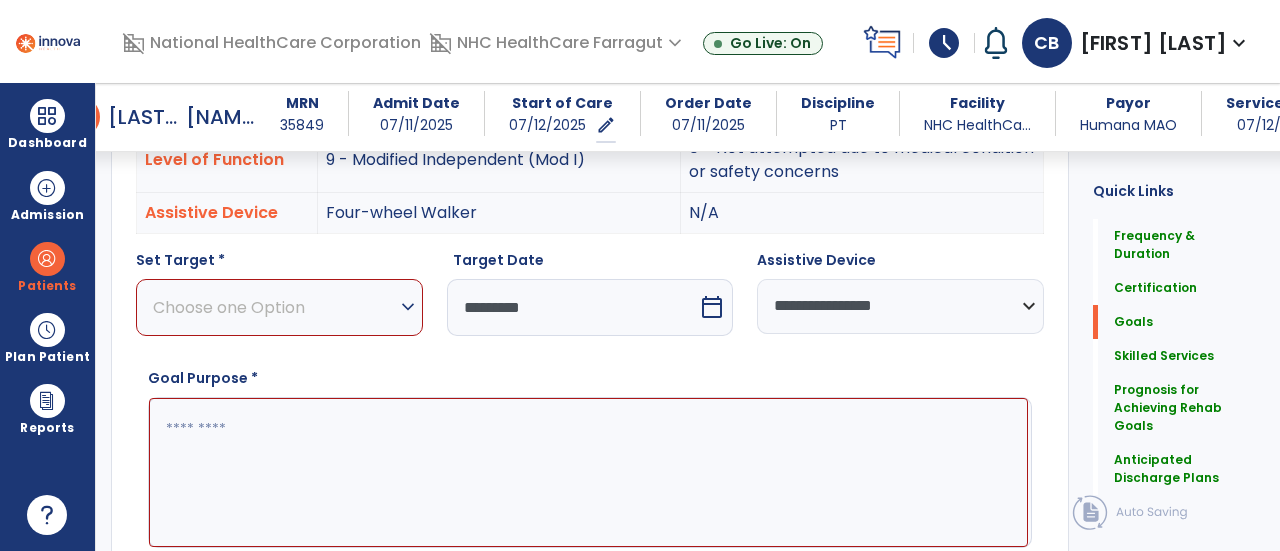 click on "expand_more" at bounding box center [408, 307] 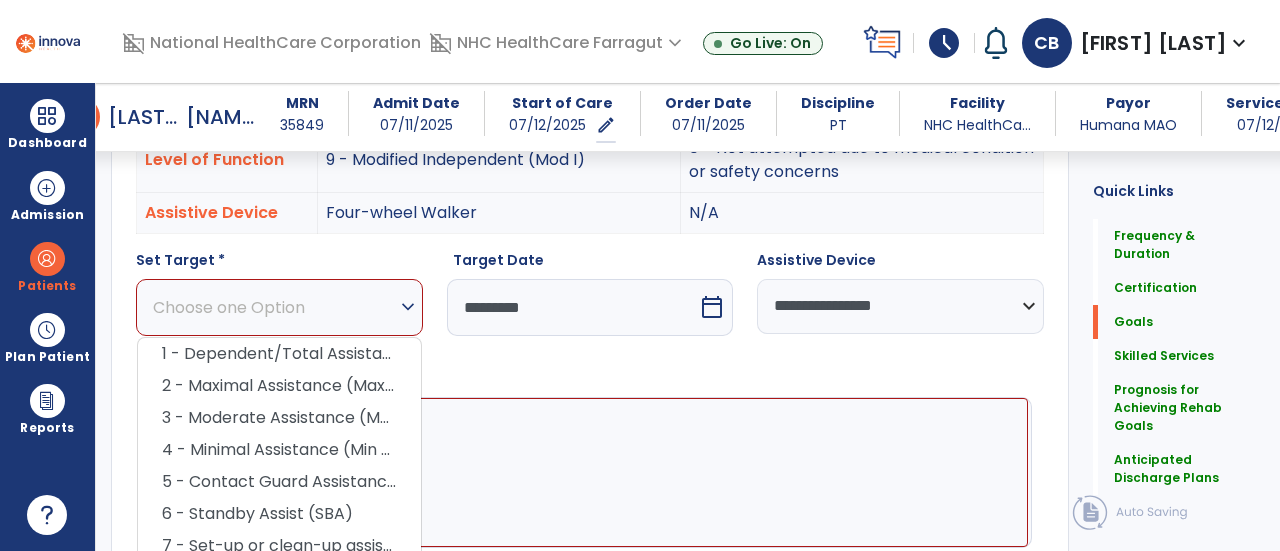 click on "expand_more" at bounding box center [408, 307] 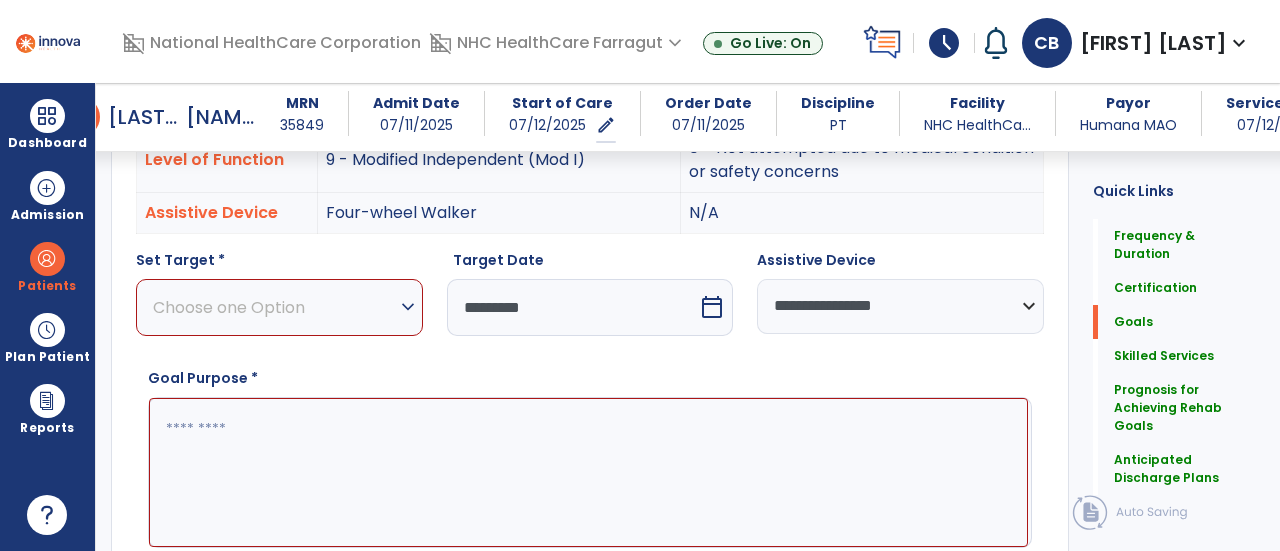 click on "Choose one Option   expand_more" at bounding box center (279, 307) 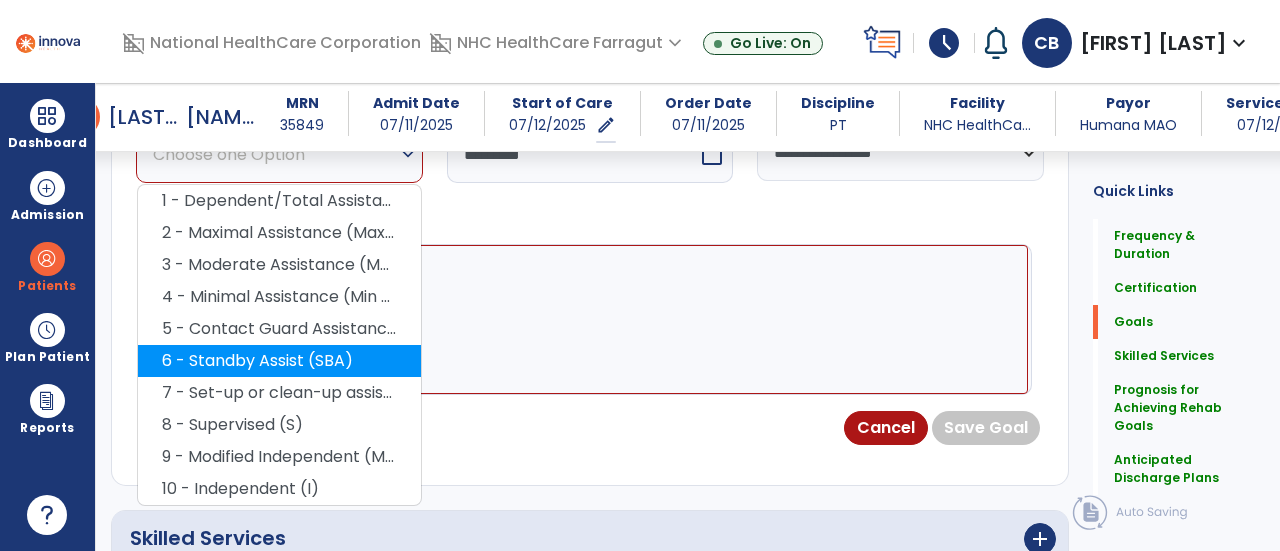 scroll, scrollTop: 820, scrollLeft: 0, axis: vertical 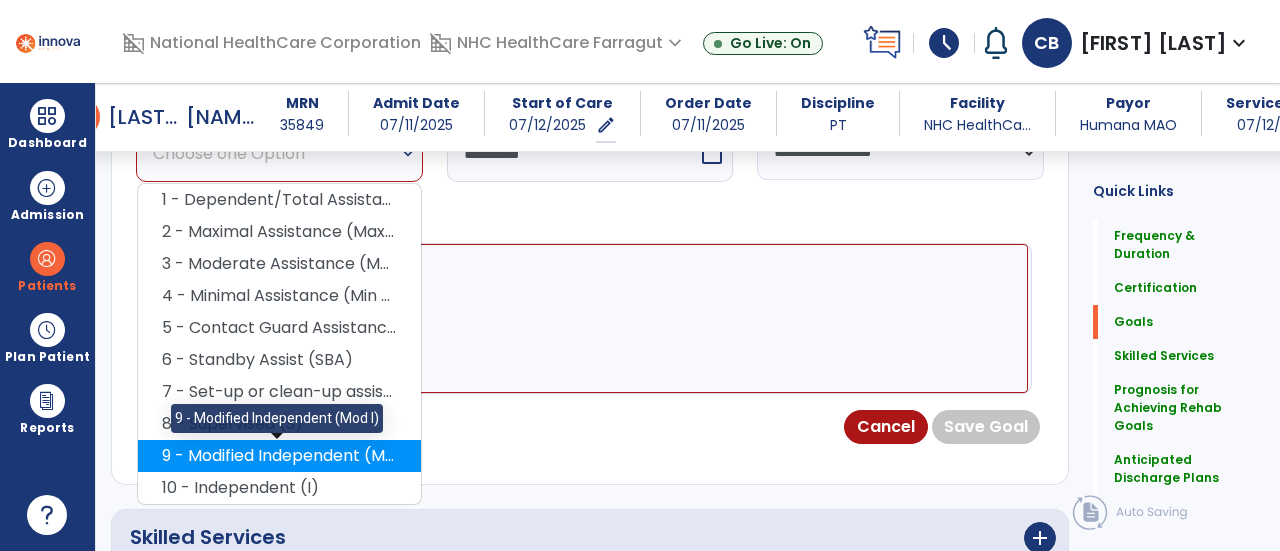click on "9 - Modified Independent (Mod I)" at bounding box center (279, 456) 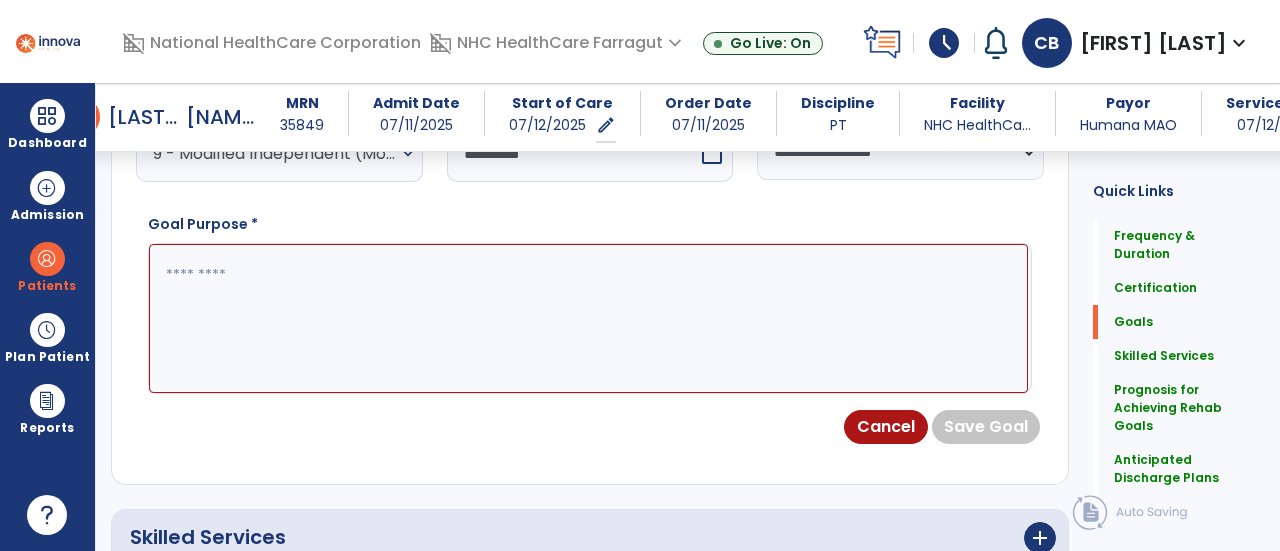 click at bounding box center [588, 318] 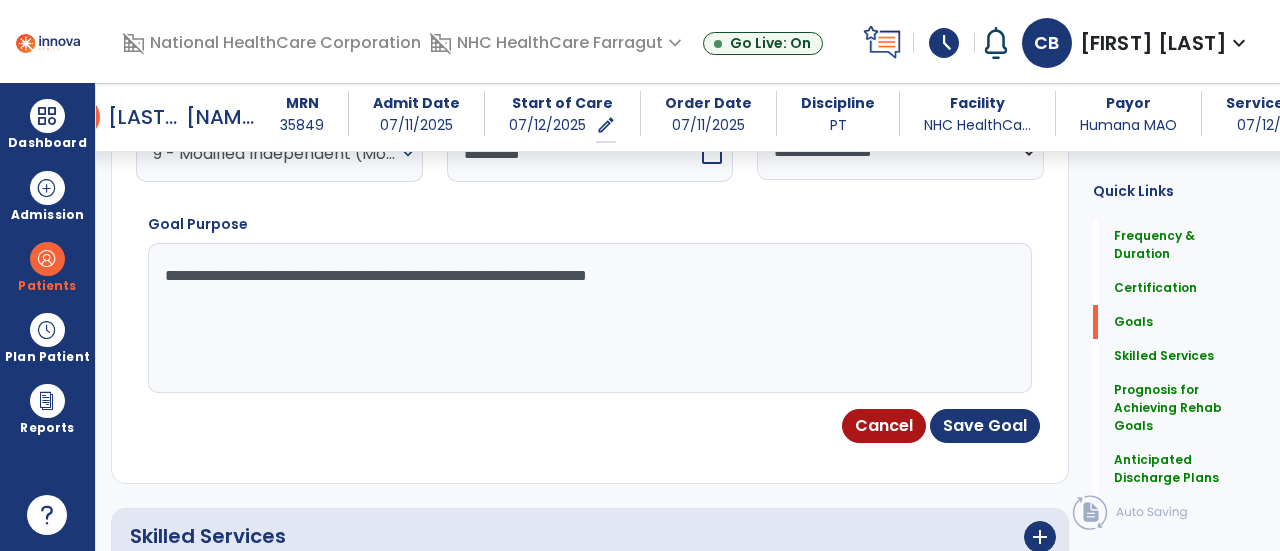 click on "**********" at bounding box center [588, 318] 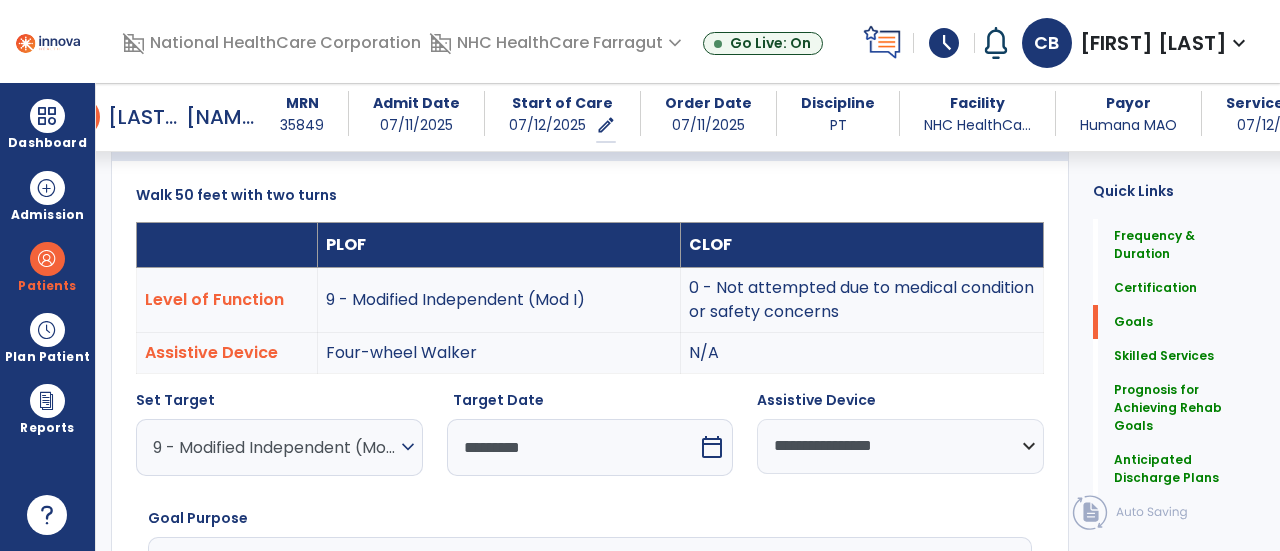 scroll, scrollTop: 620, scrollLeft: 0, axis: vertical 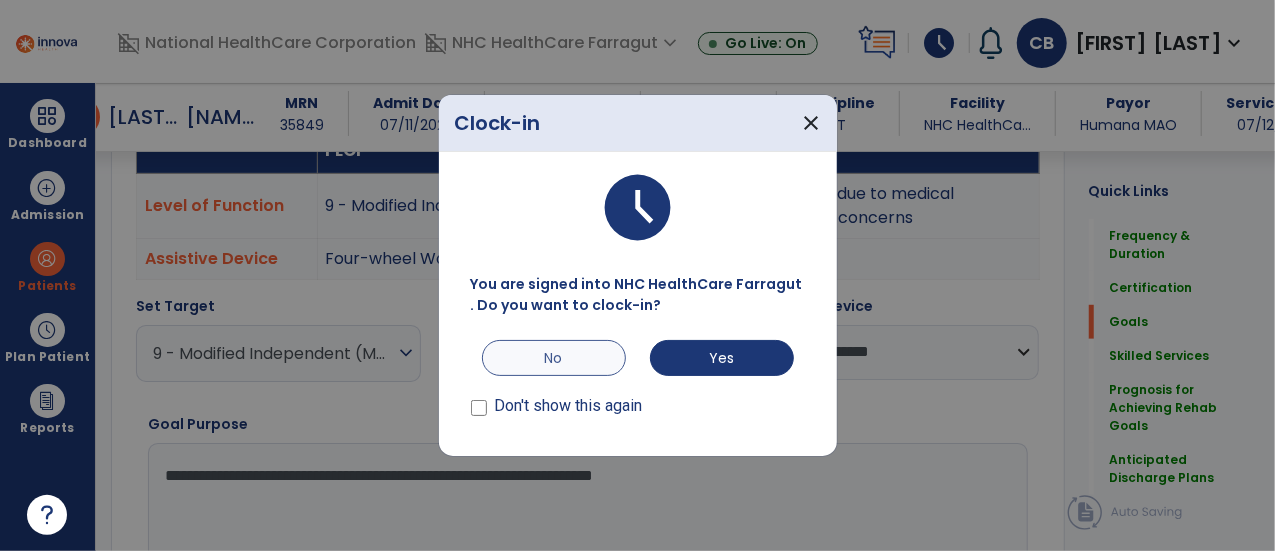 type on "**********" 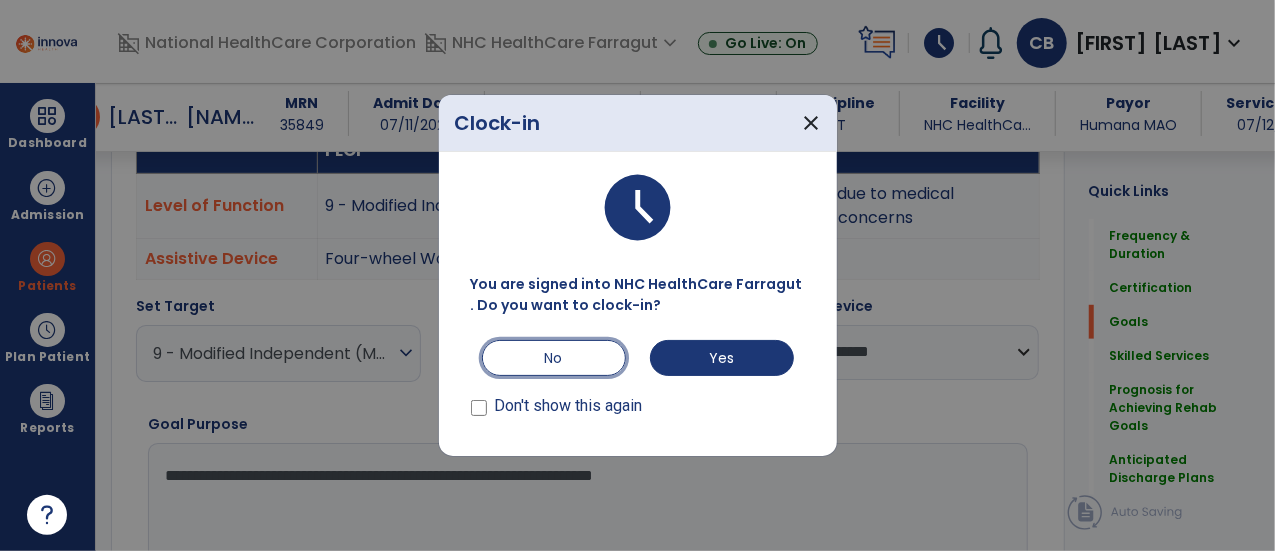 click on "No" at bounding box center (554, 358) 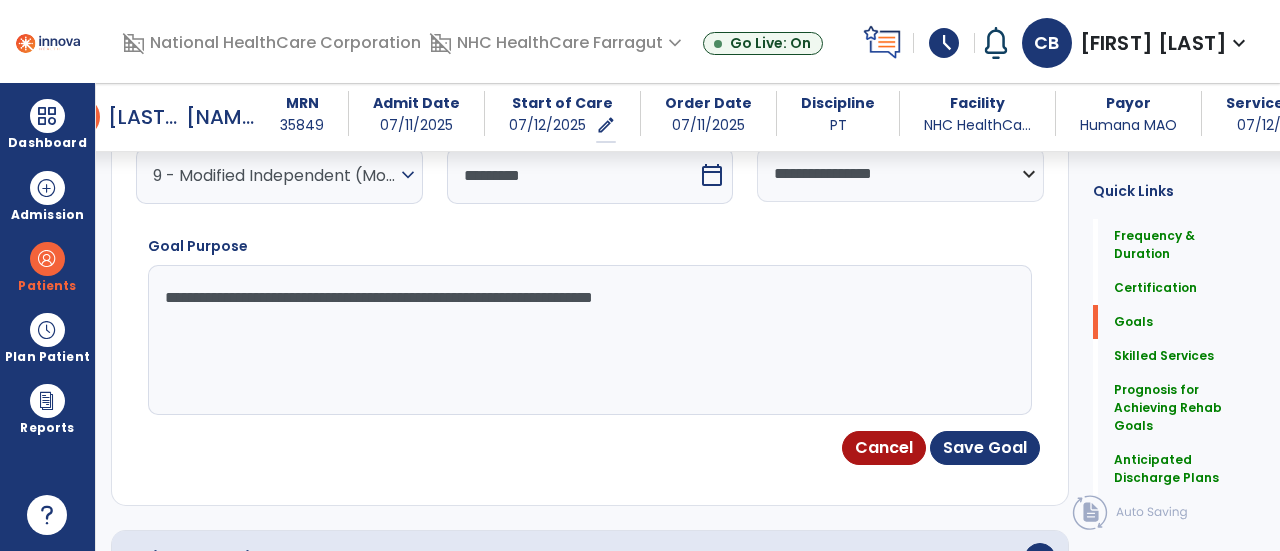 scroll, scrollTop: 920, scrollLeft: 0, axis: vertical 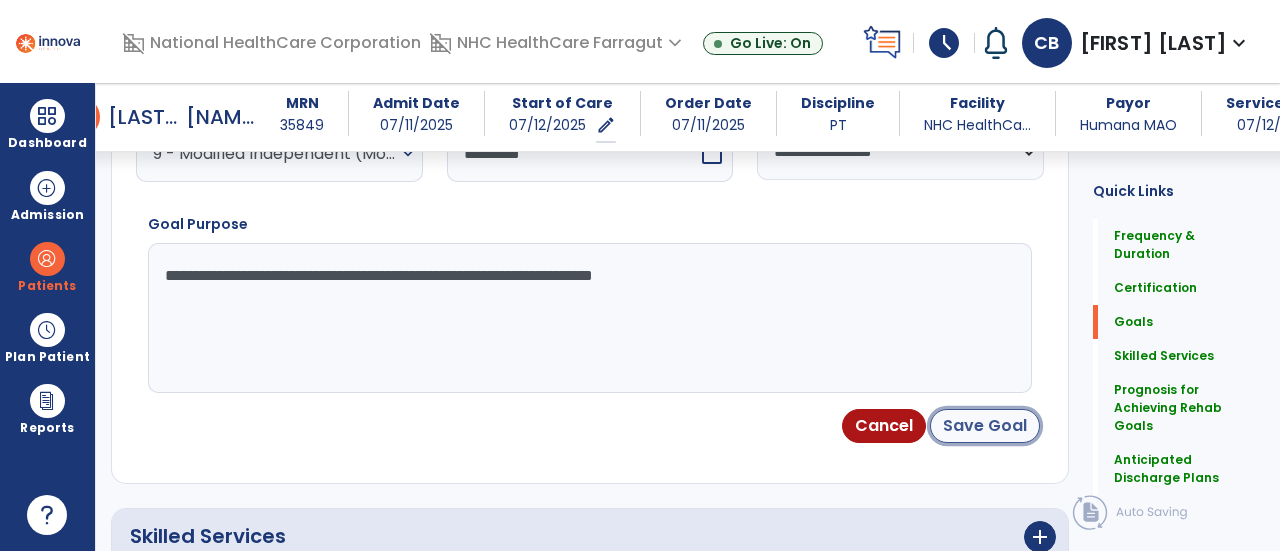 click on "Save Goal" at bounding box center [985, 426] 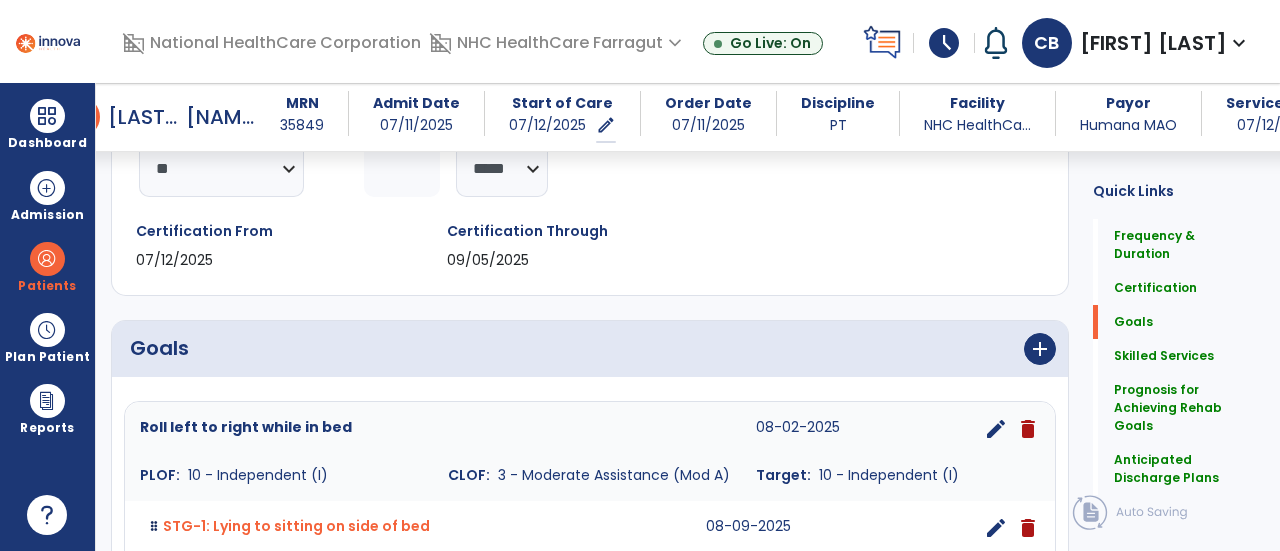 scroll, scrollTop: 310, scrollLeft: 0, axis: vertical 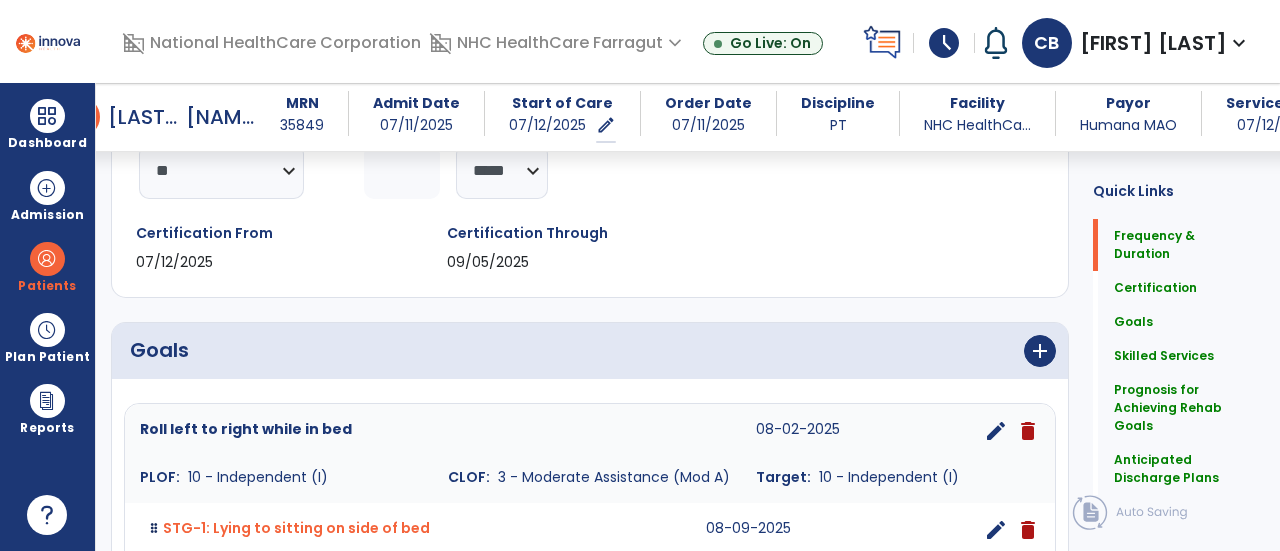 click on "add  Long Term Goal" at bounding box center [830, 351] 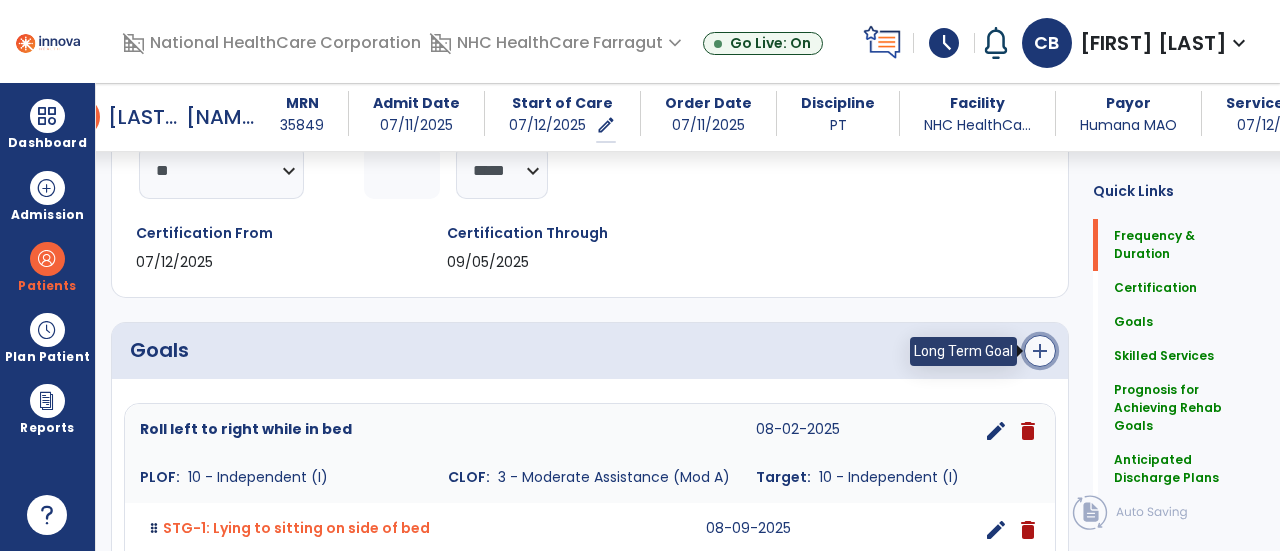click on "add" at bounding box center (1040, 351) 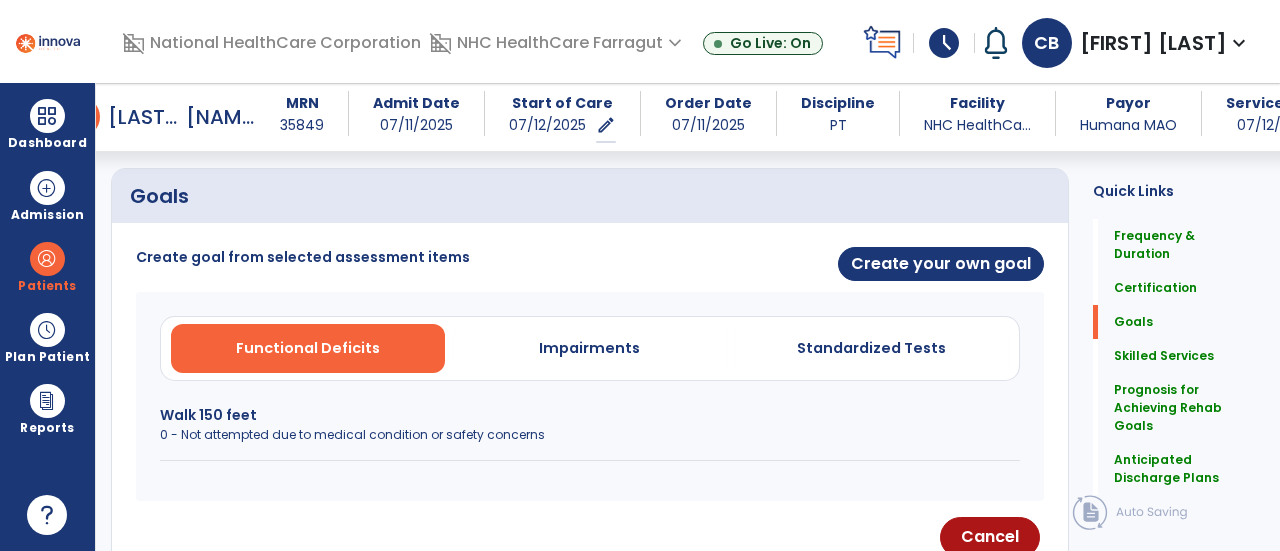 scroll, scrollTop: 510, scrollLeft: 0, axis: vertical 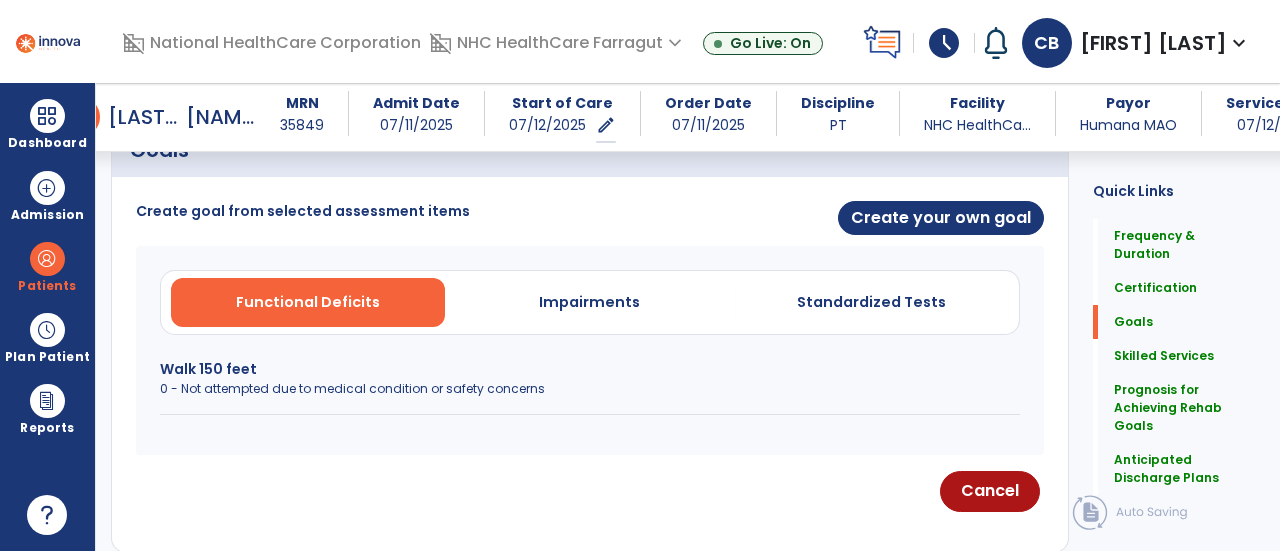 click on "0 - Not attempted due to medical condition or safety concerns" at bounding box center [590, 389] 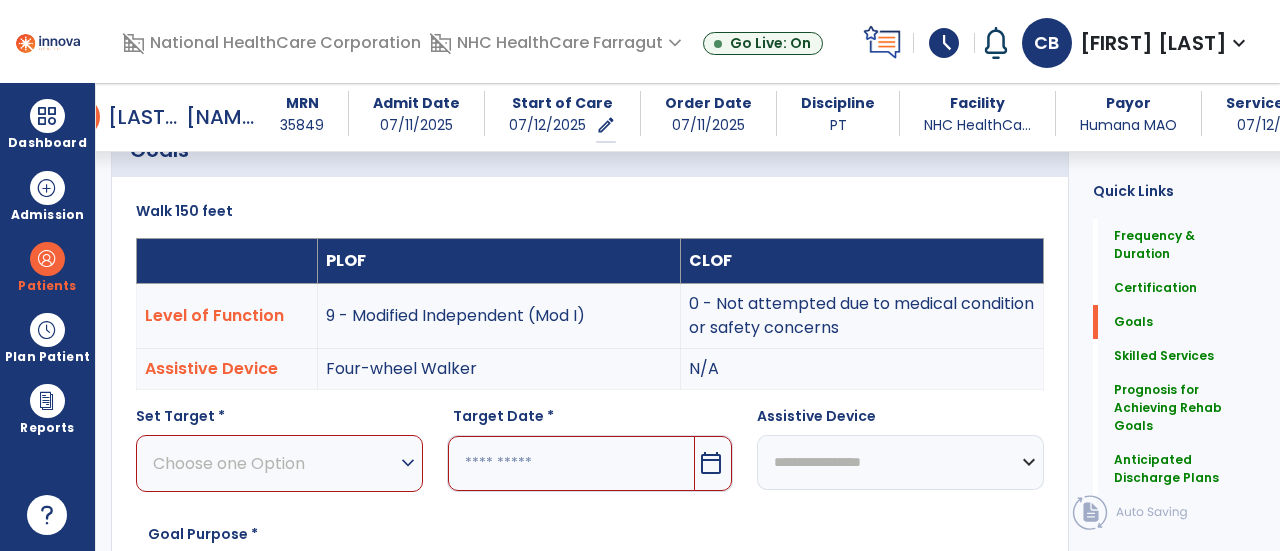 click on "Choose one Option" at bounding box center [274, 463] 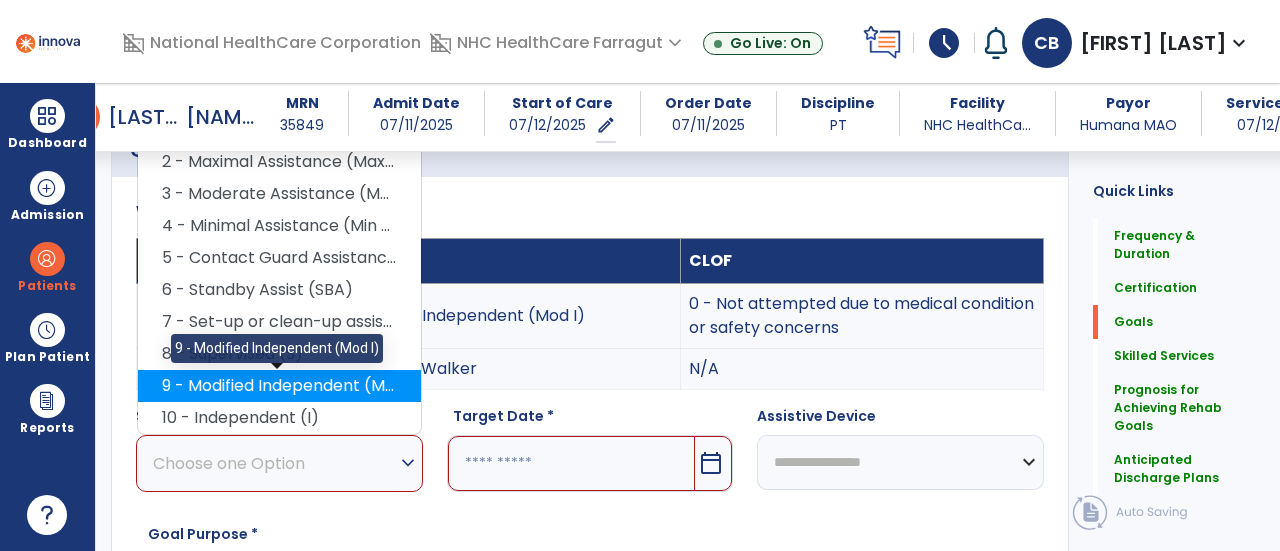 click on "9 - Modified Independent (Mod I)" at bounding box center (279, 386) 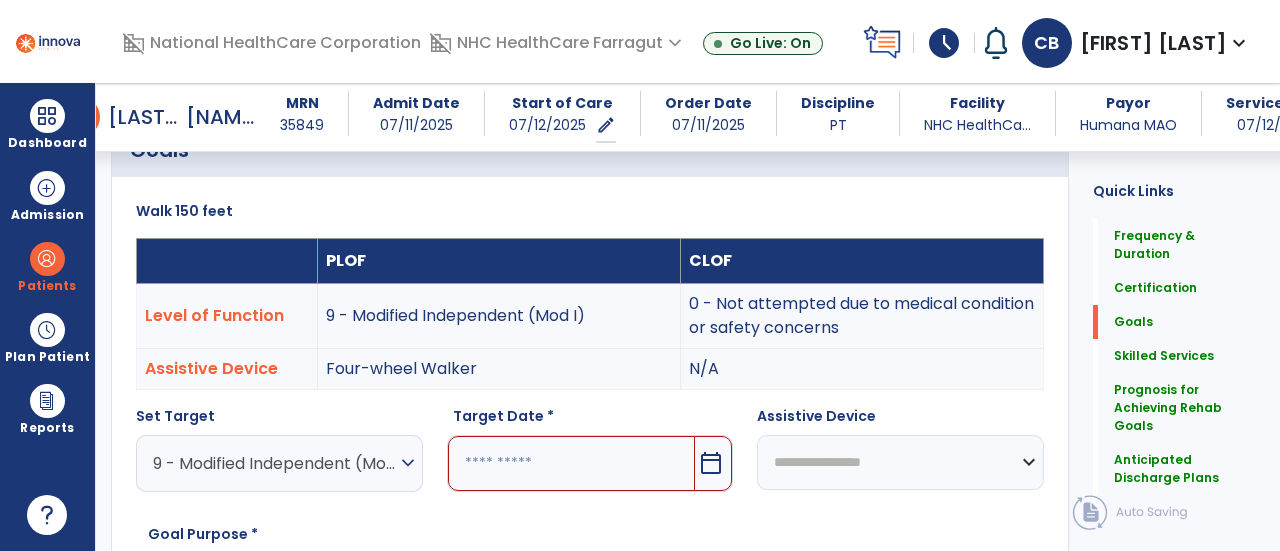 drag, startPoint x: 710, startPoint y: 445, endPoint x: 696, endPoint y: 435, distance: 17.20465 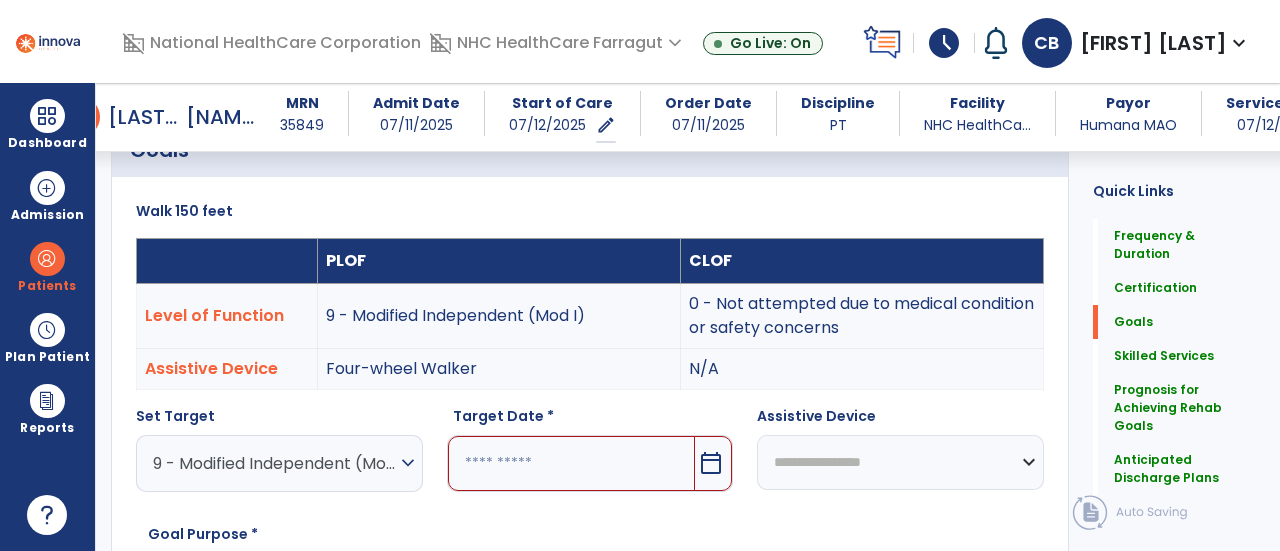 click on "calendar_today" at bounding box center (711, 463) 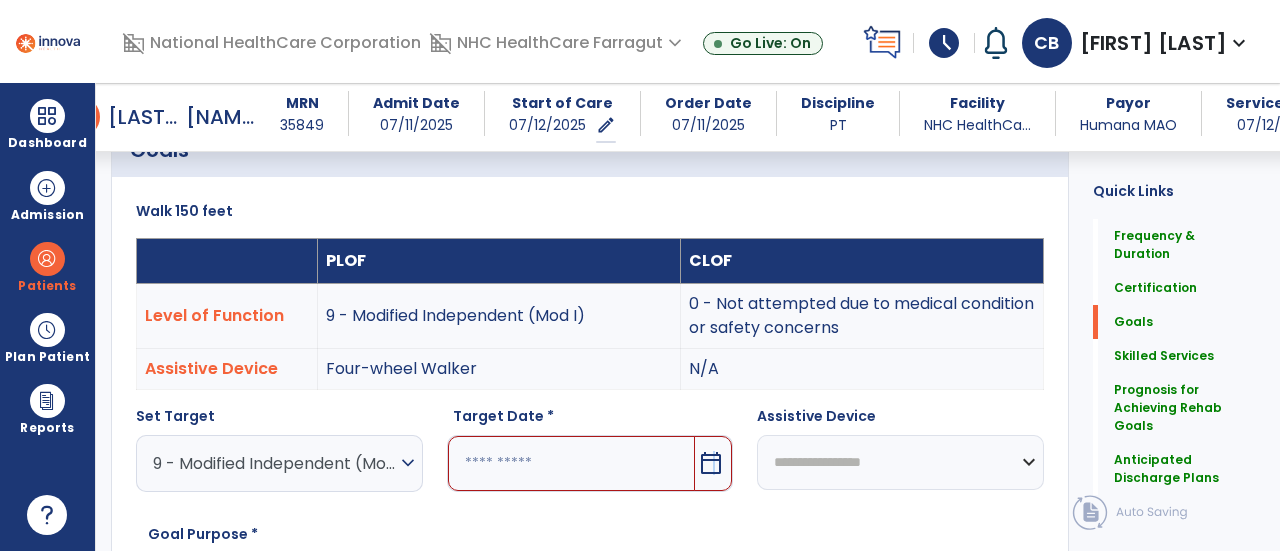 scroll, scrollTop: 805, scrollLeft: 0, axis: vertical 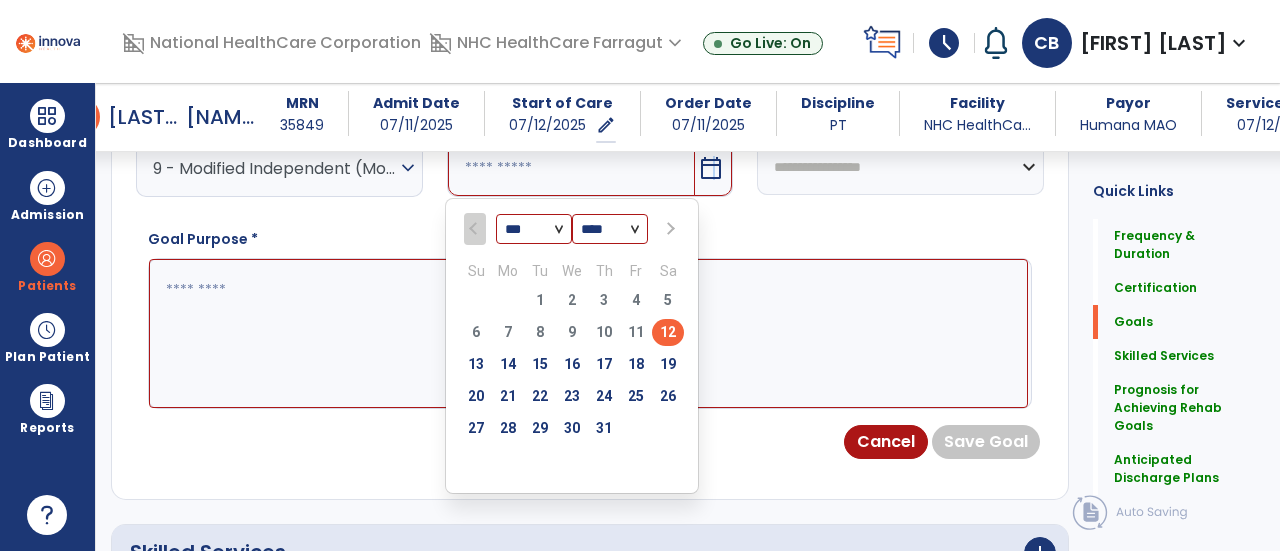 click at bounding box center [669, 229] 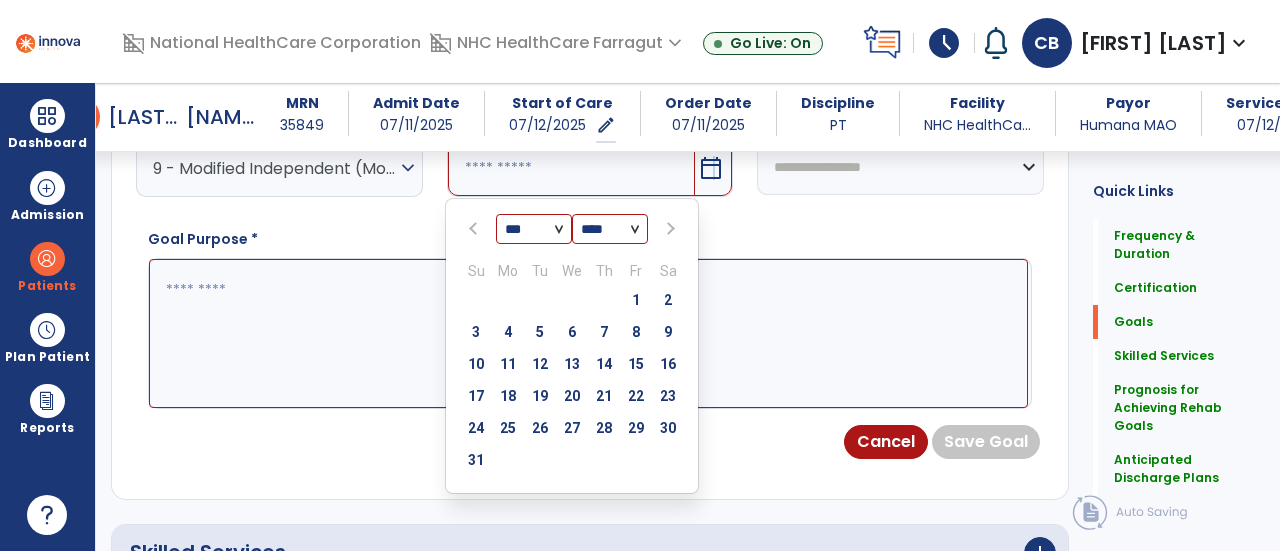 click at bounding box center (669, 229) 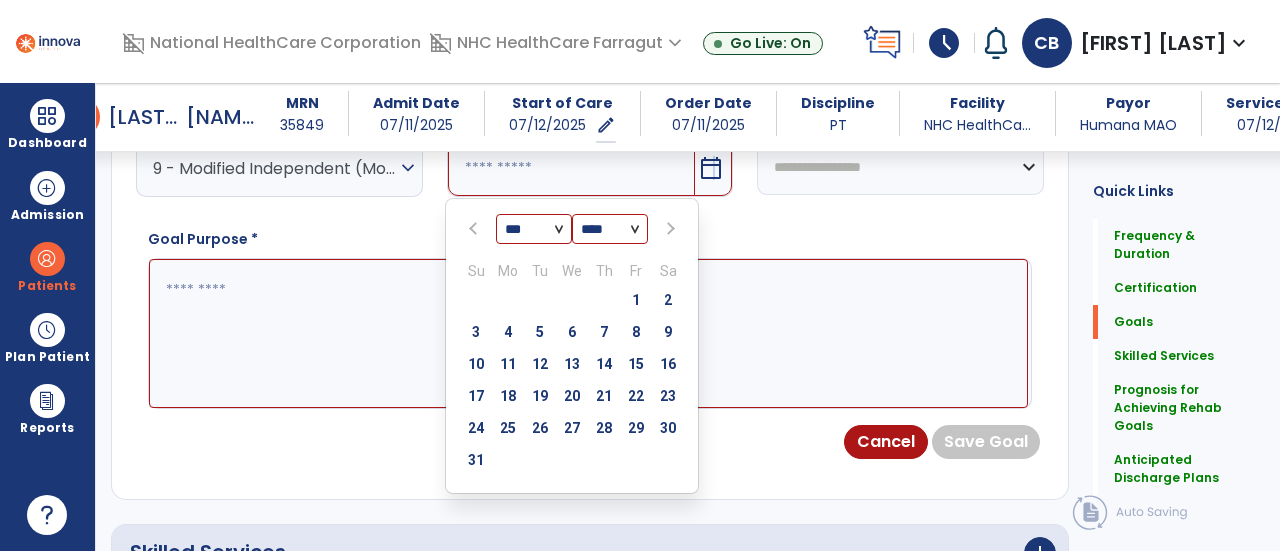 select on "*" 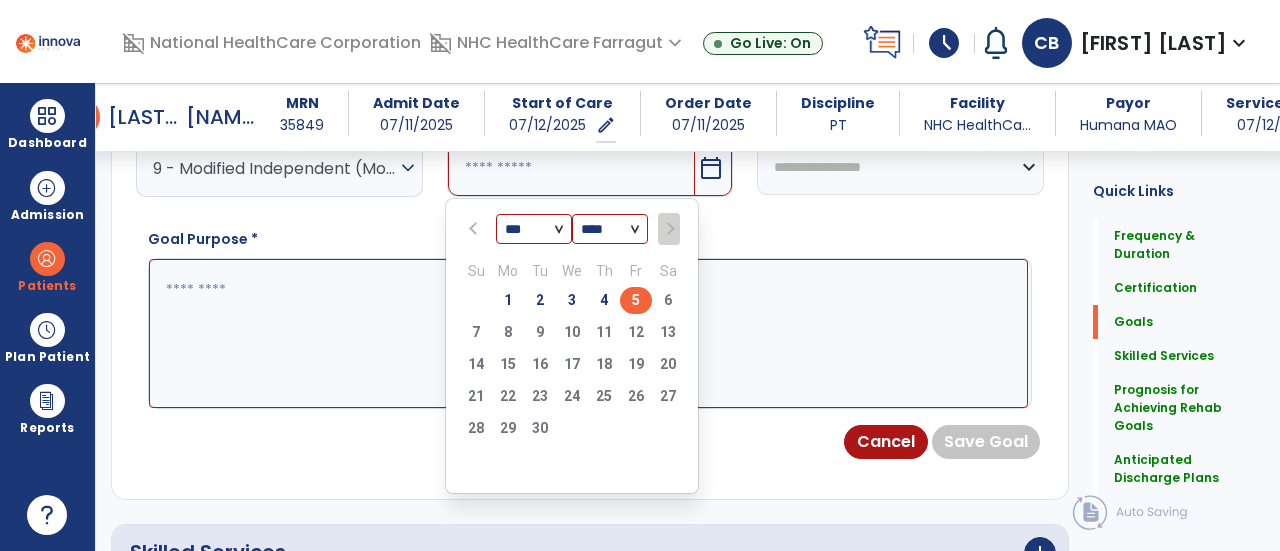 click on "5" at bounding box center (636, 300) 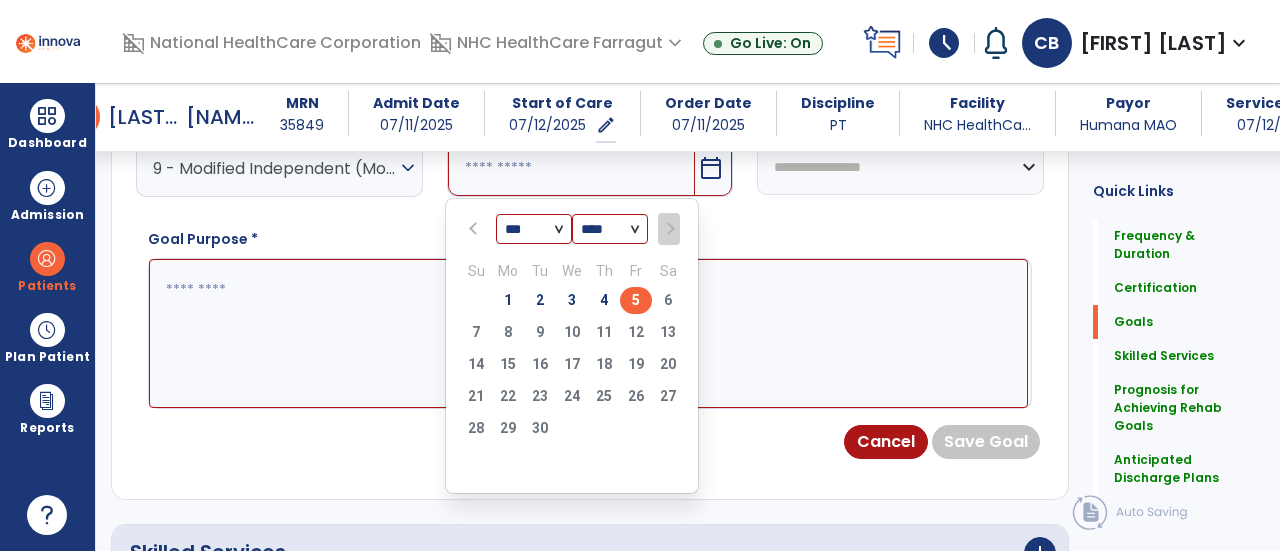 type on "********" 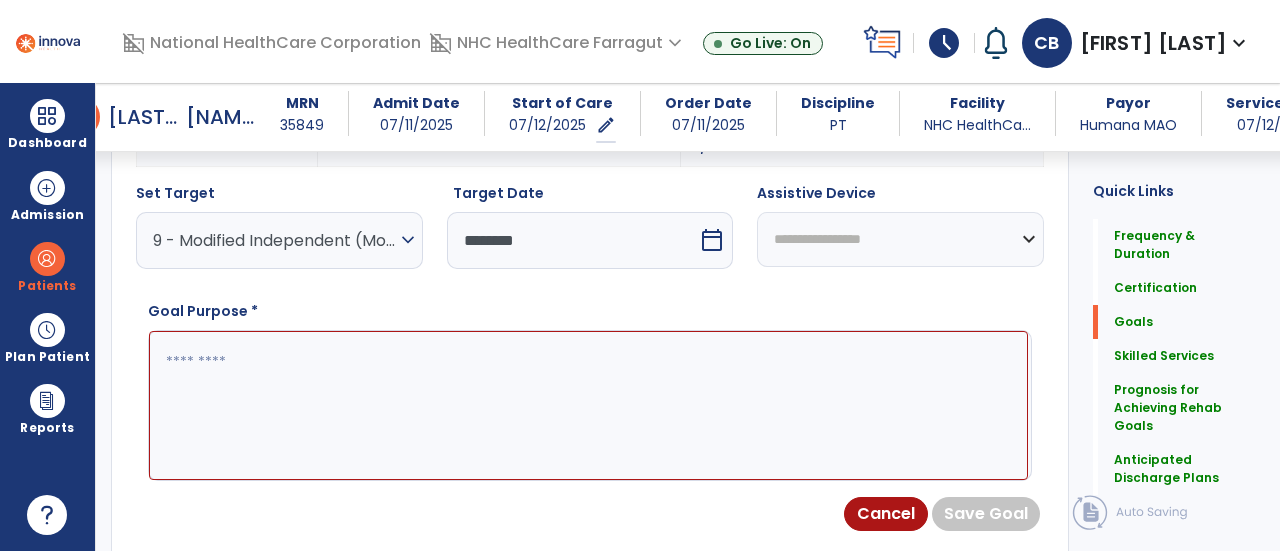scroll, scrollTop: 705, scrollLeft: 0, axis: vertical 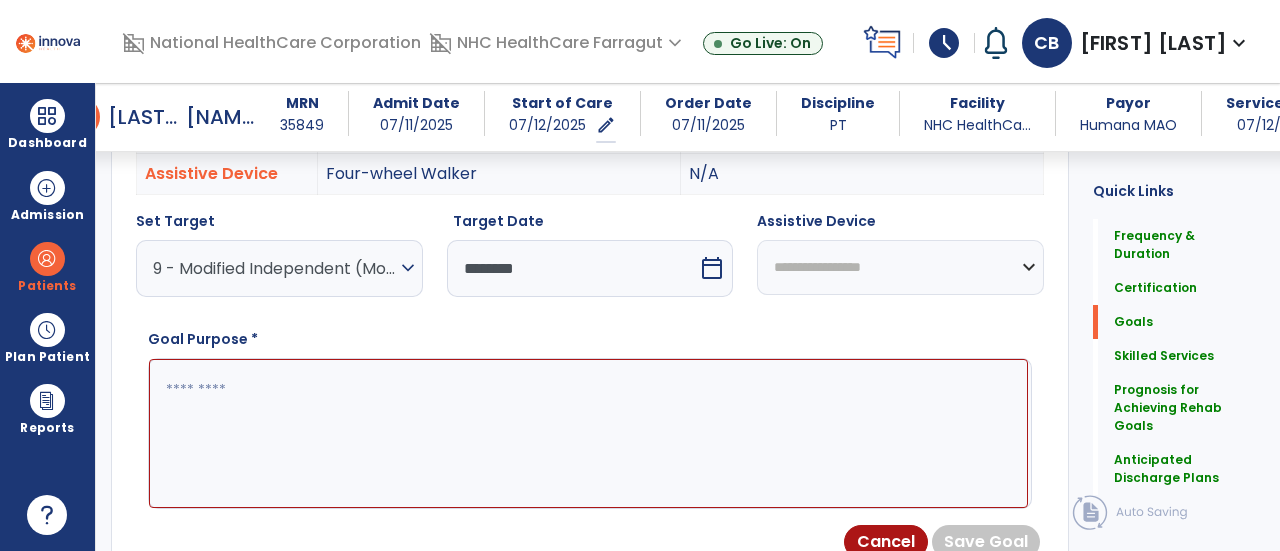 click on "**********" at bounding box center (900, 267) 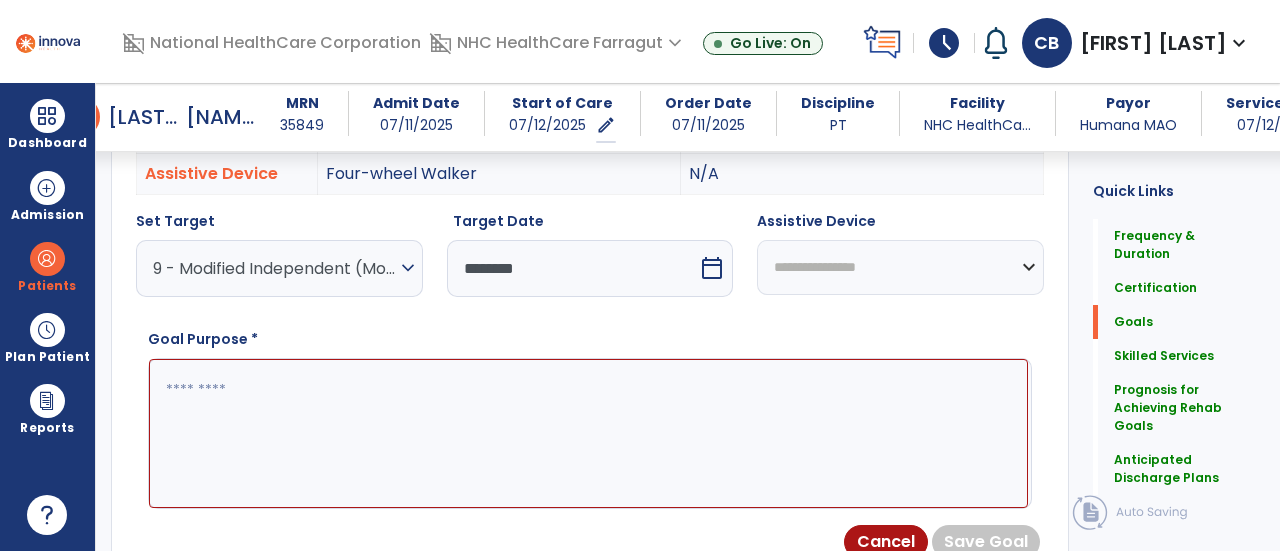 click on "**********" at bounding box center [900, 267] 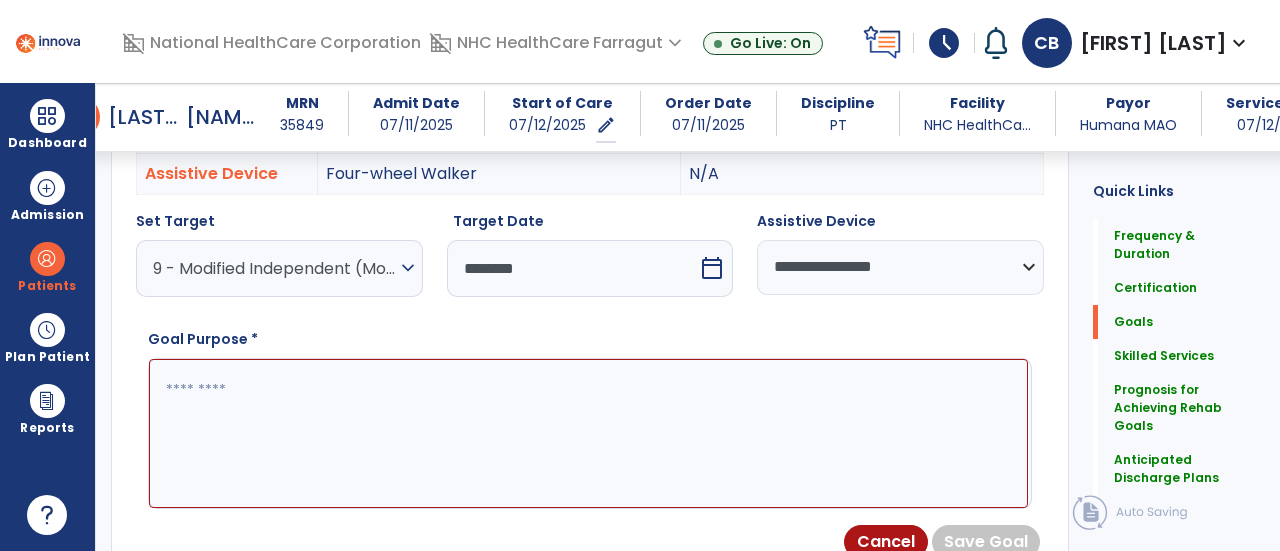 click at bounding box center [588, 433] 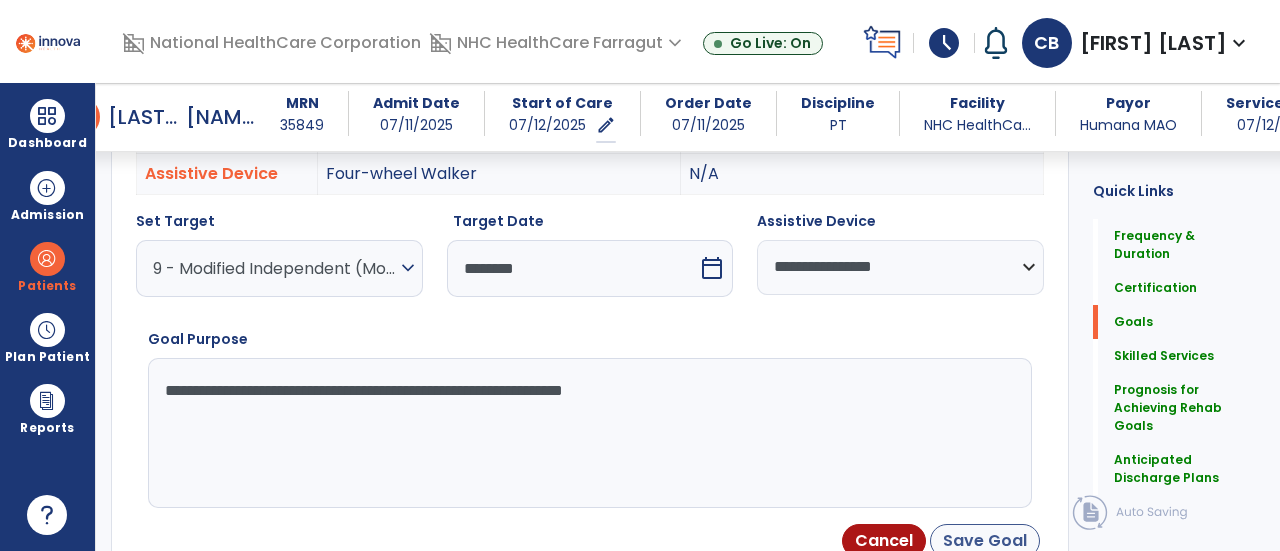 type on "**********" 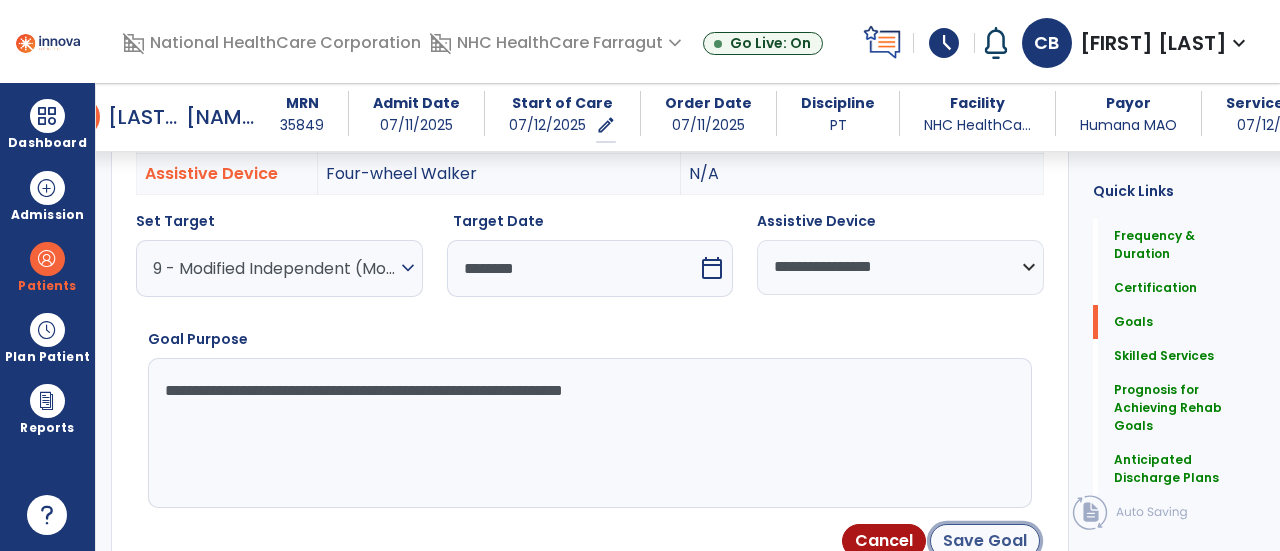 click on "Save Goal" at bounding box center (985, 541) 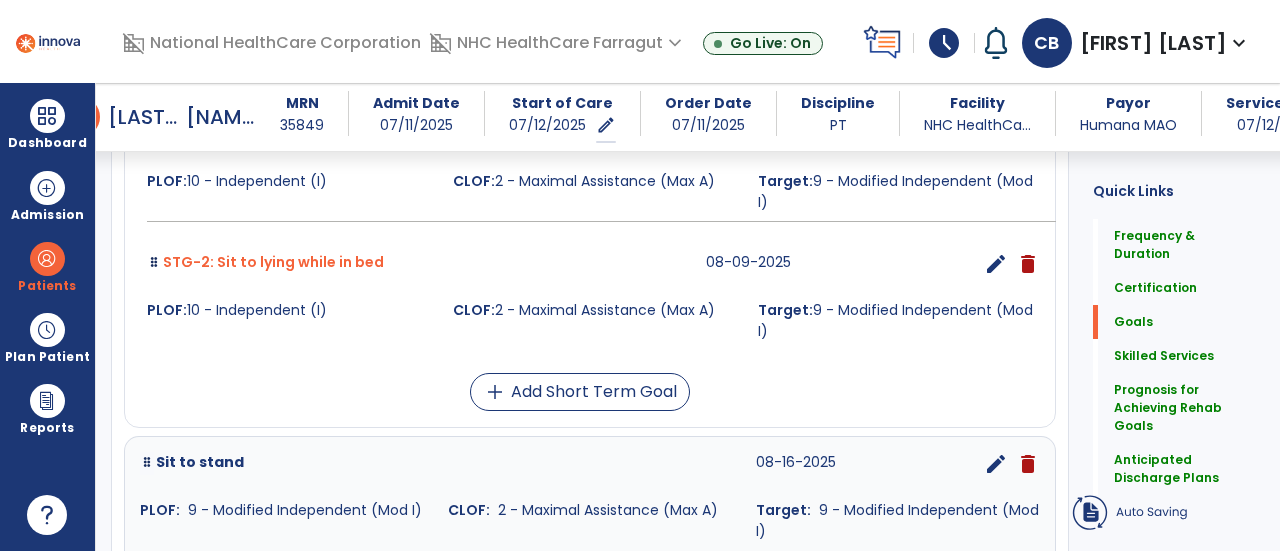 scroll, scrollTop: 707, scrollLeft: 0, axis: vertical 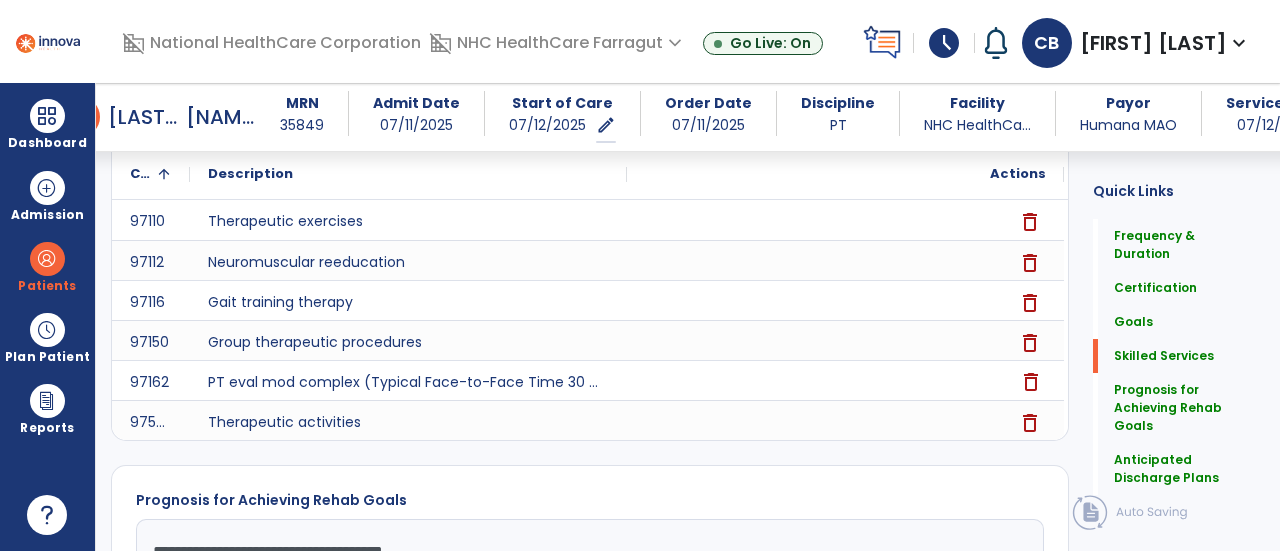 drag, startPoint x: 940, startPoint y: 443, endPoint x: 954, endPoint y: 433, distance: 17.20465 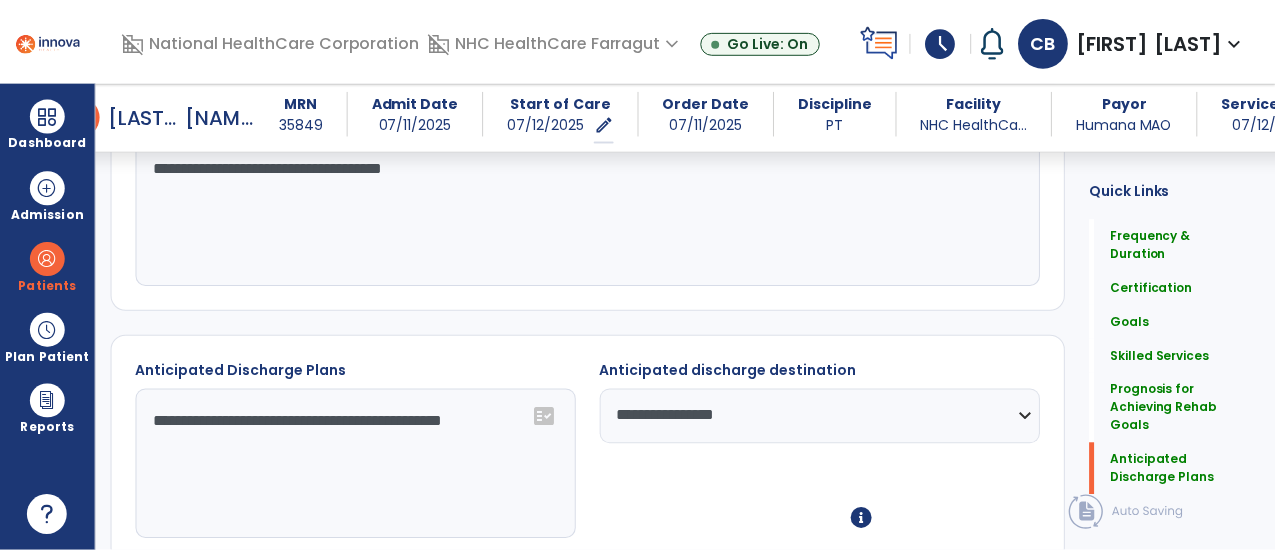 scroll, scrollTop: 2464, scrollLeft: 0, axis: vertical 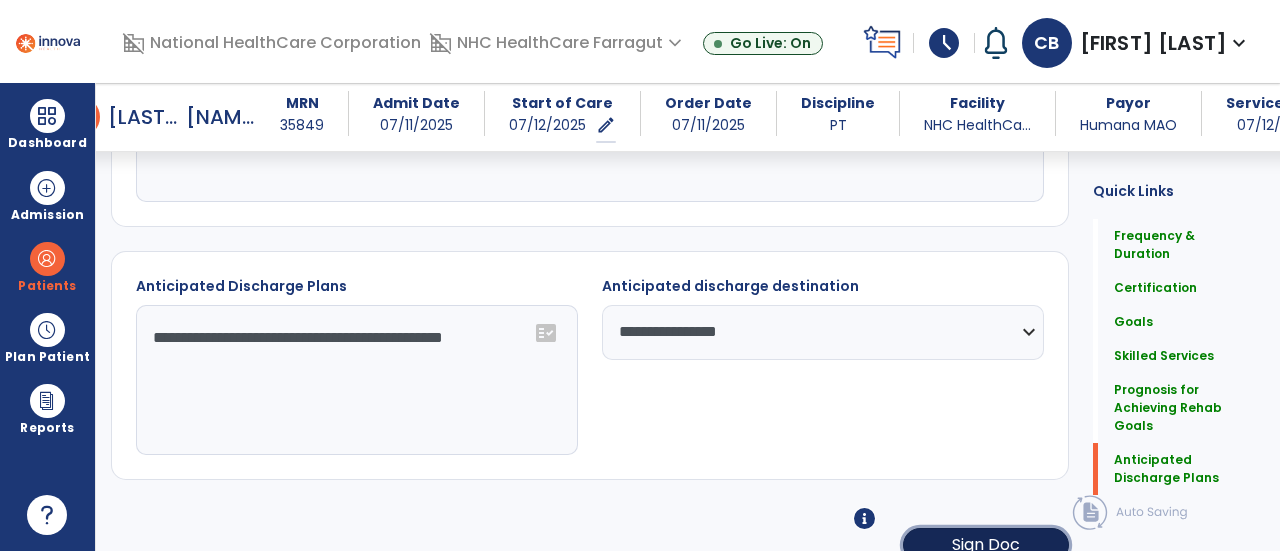 click on "Sign Doc" 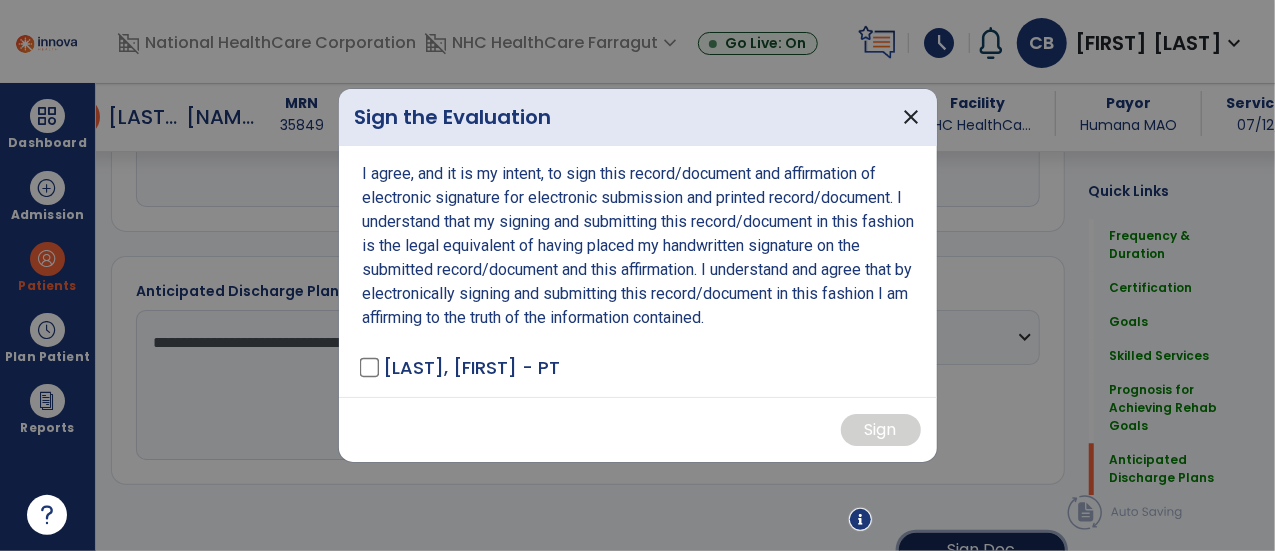 scroll, scrollTop: 2464, scrollLeft: 0, axis: vertical 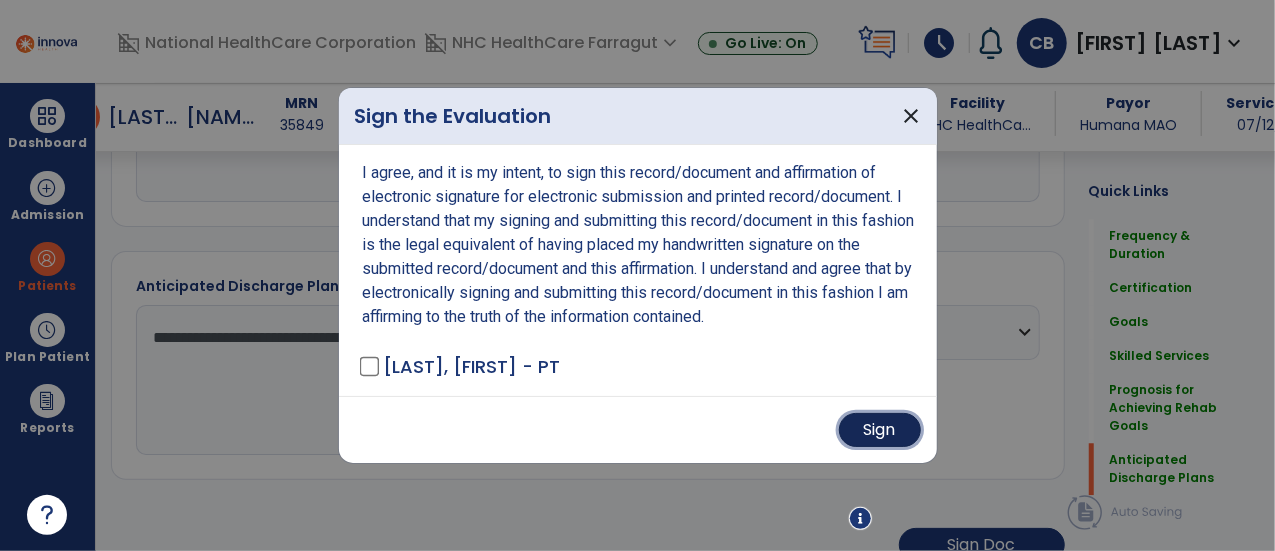 click on "Sign" at bounding box center (880, 430) 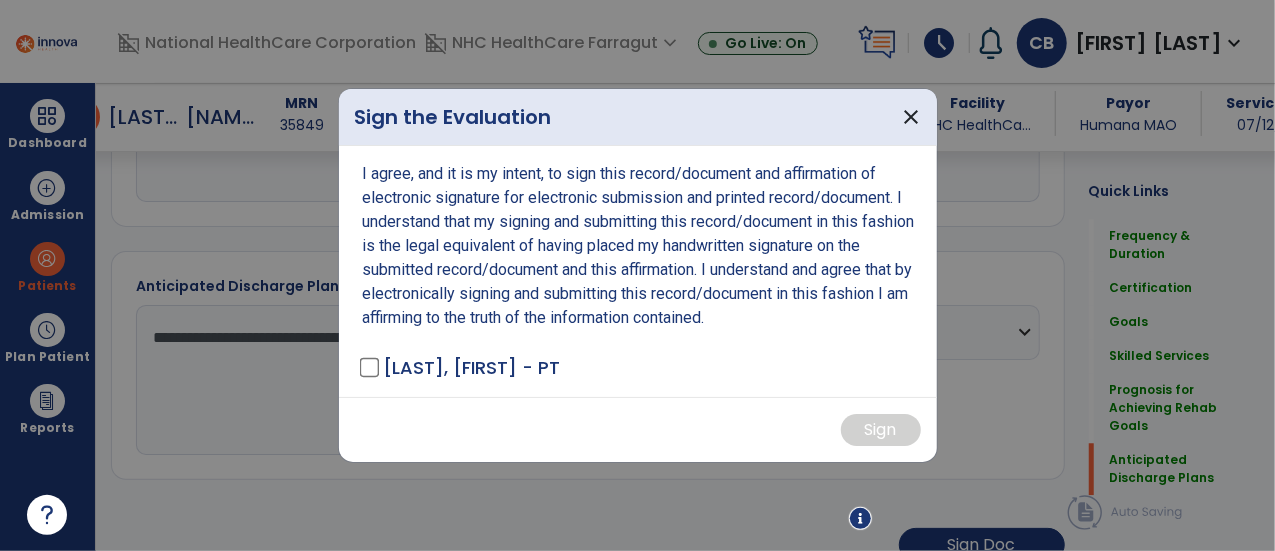 scroll, scrollTop: 2462, scrollLeft: 0, axis: vertical 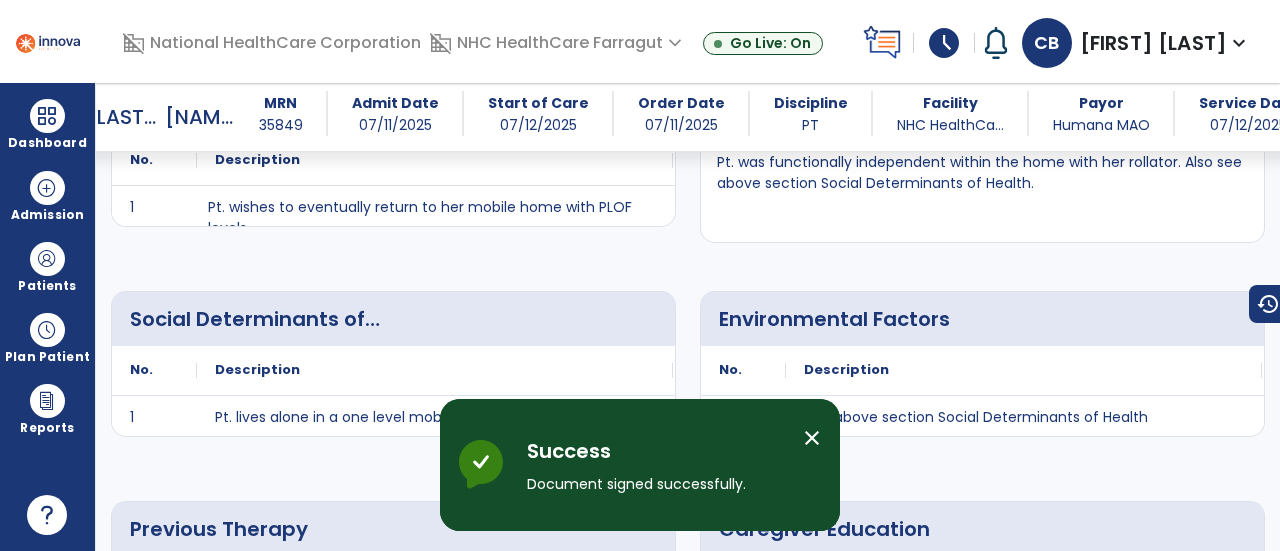 click on "close" at bounding box center (812, 438) 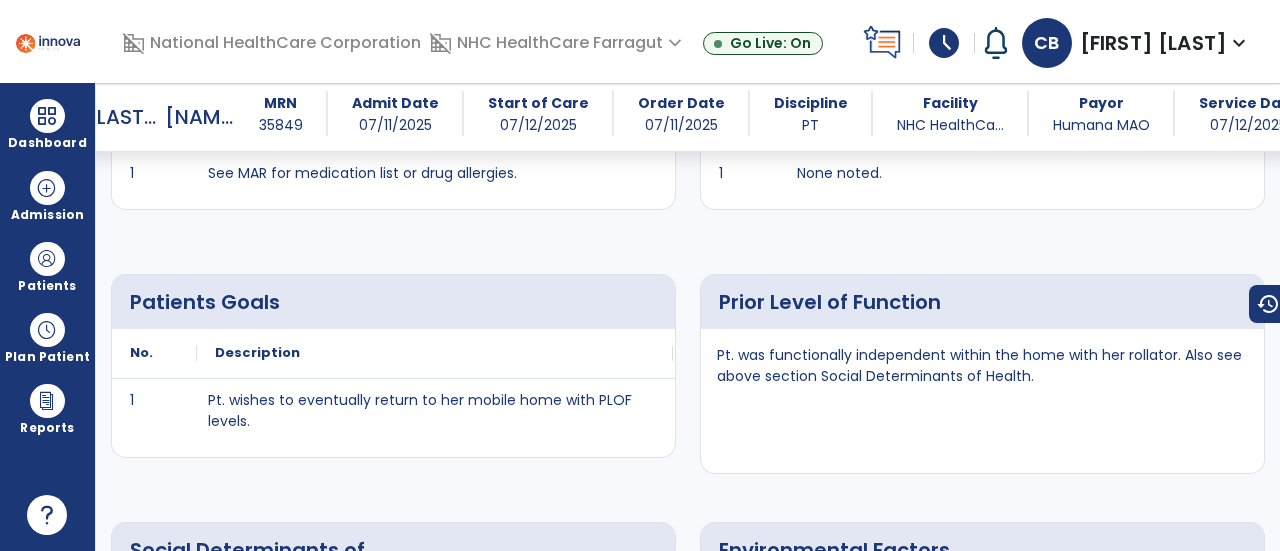 scroll, scrollTop: 2375, scrollLeft: 0, axis: vertical 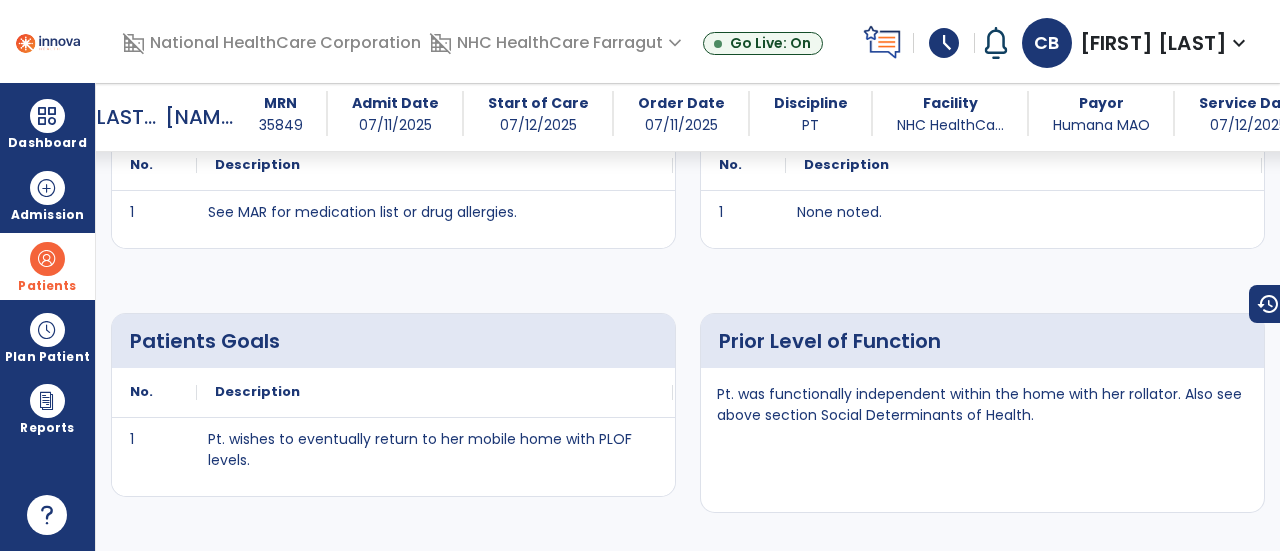 click at bounding box center (47, 259) 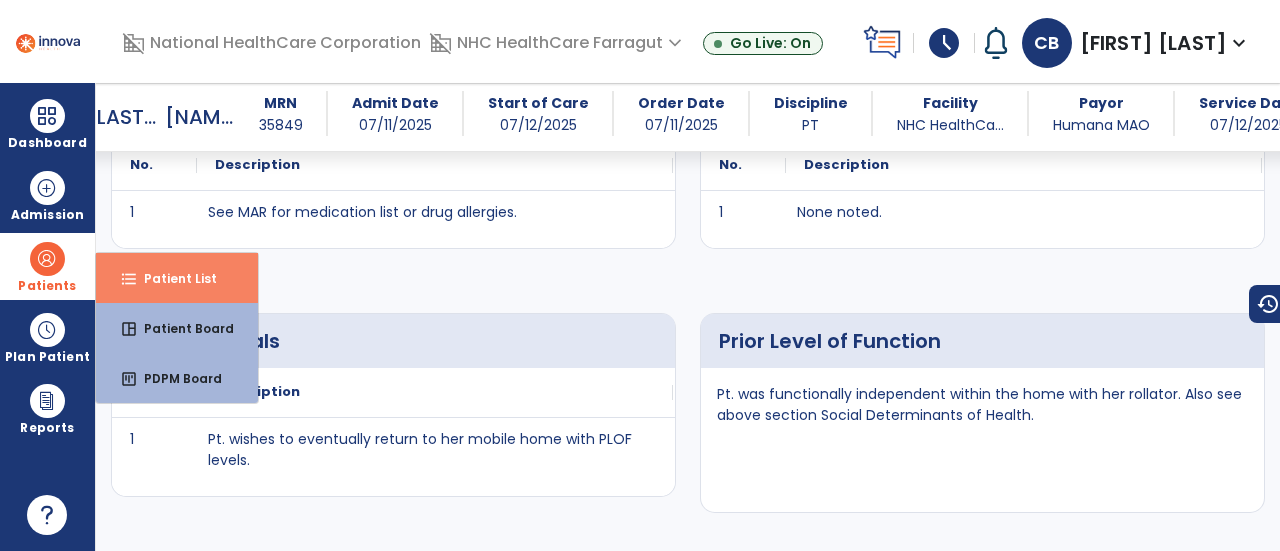 click on "format_list_bulleted  Patient List" at bounding box center [177, 278] 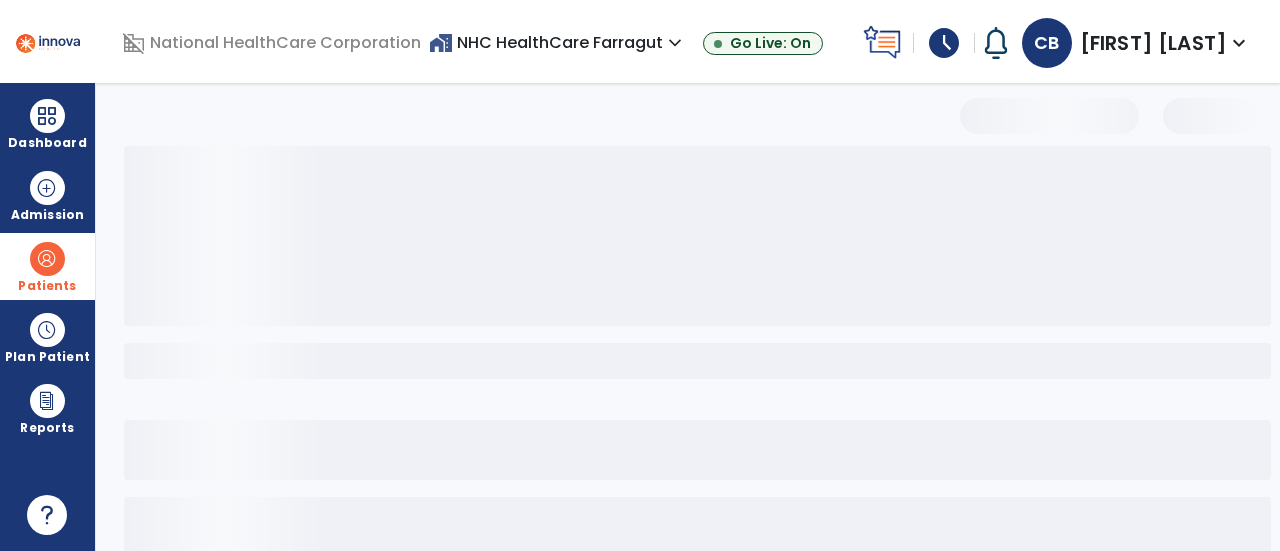 scroll, scrollTop: 190, scrollLeft: 0, axis: vertical 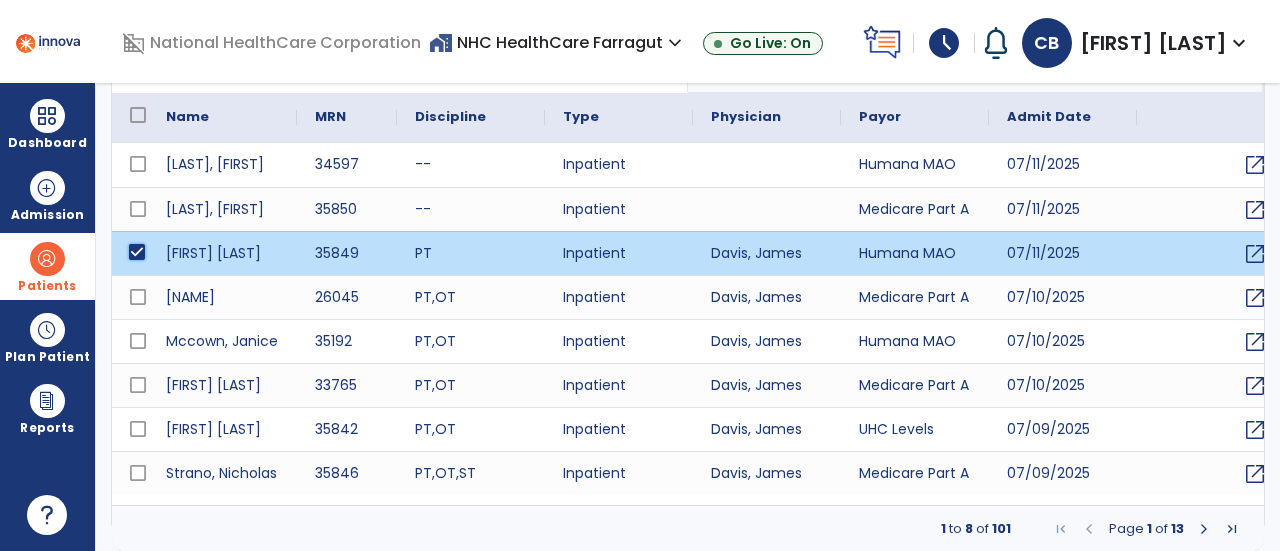 select on "***" 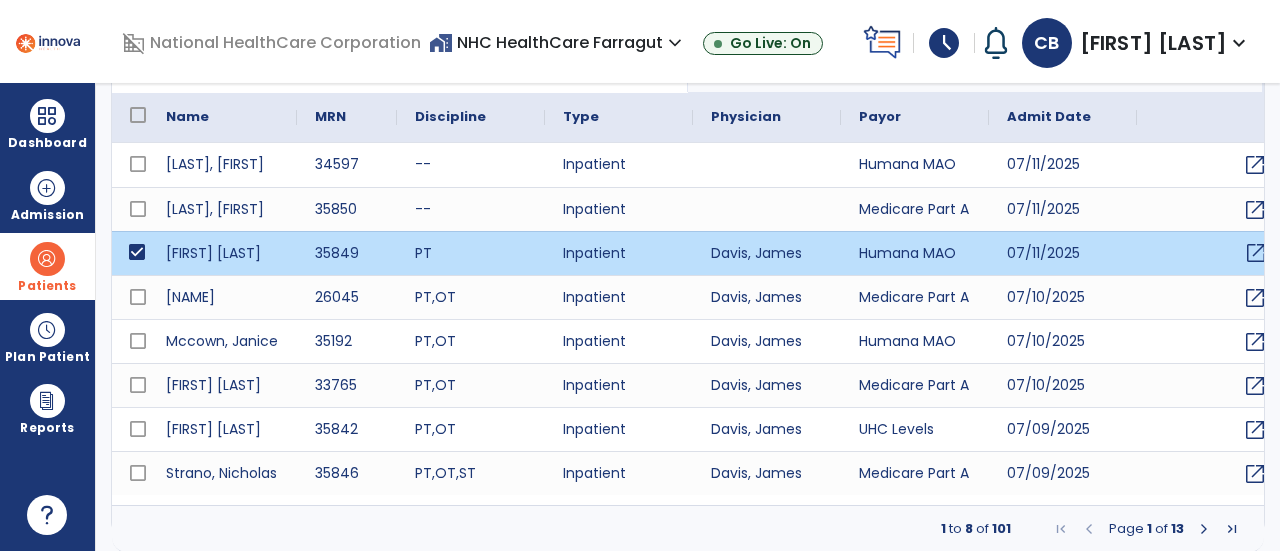 click on "open_in_new" at bounding box center [1256, 253] 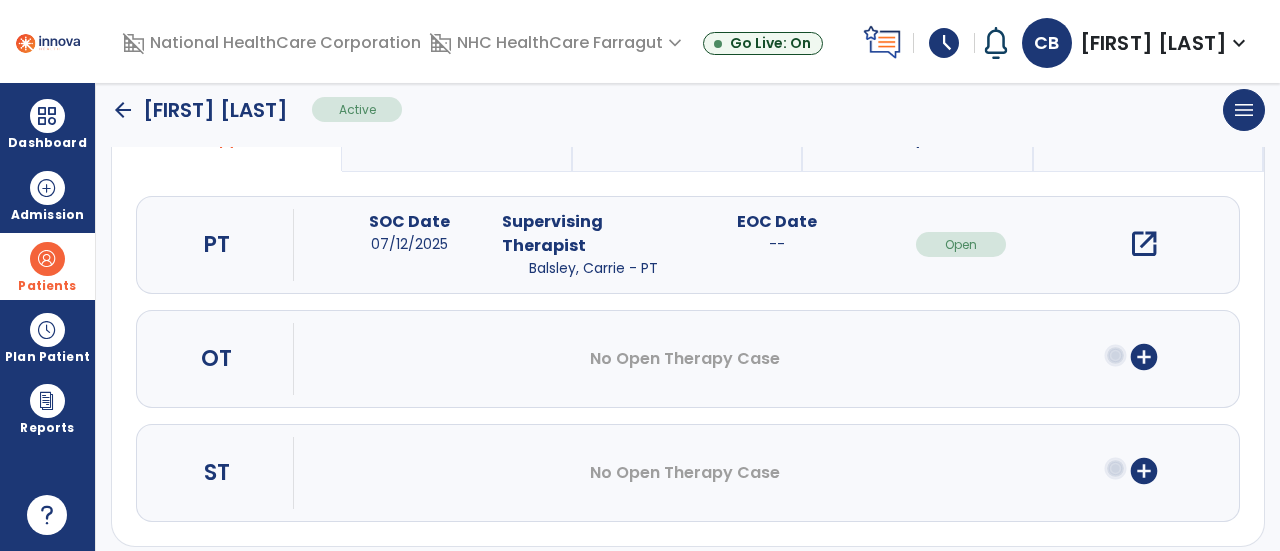 click on "open_in_new" at bounding box center [1144, 244] 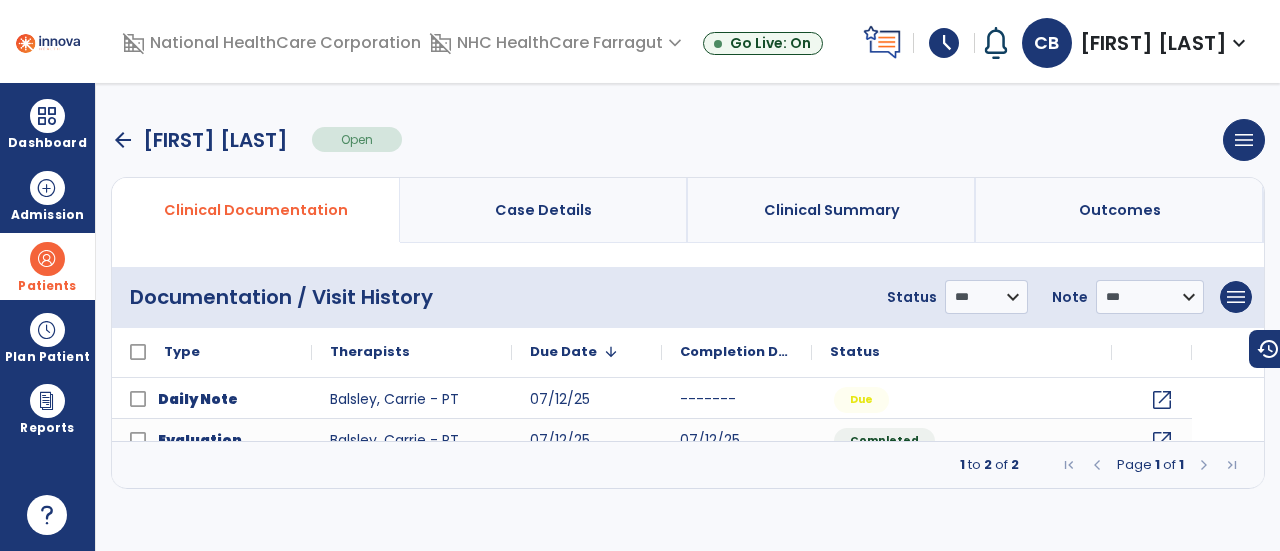 scroll, scrollTop: 0, scrollLeft: 0, axis: both 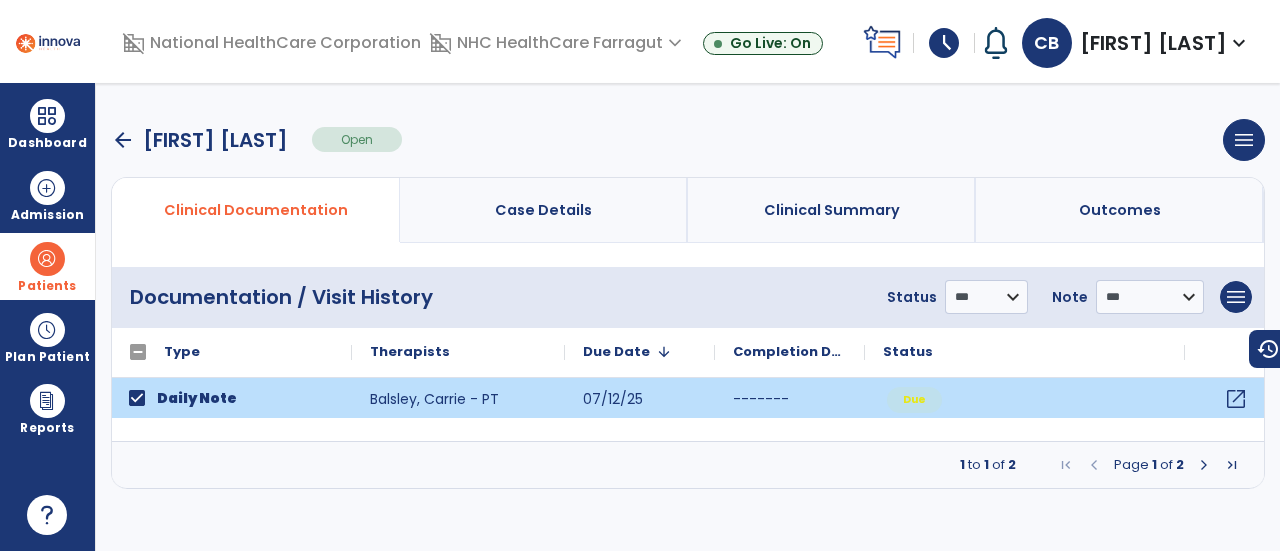 click on "open_in_new" 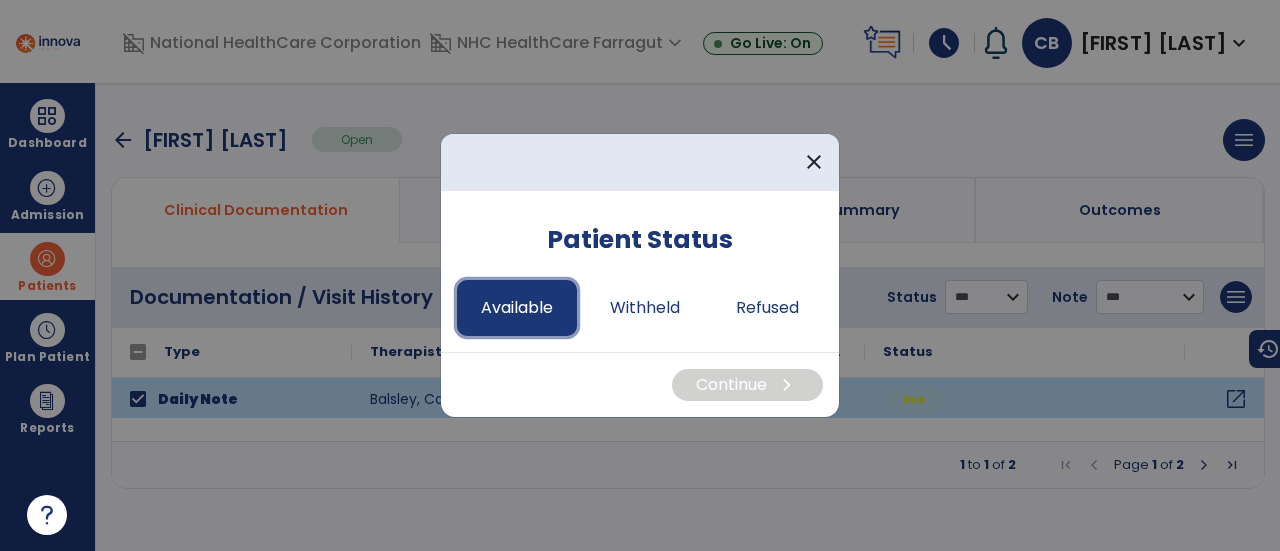 click on "Available" at bounding box center [517, 308] 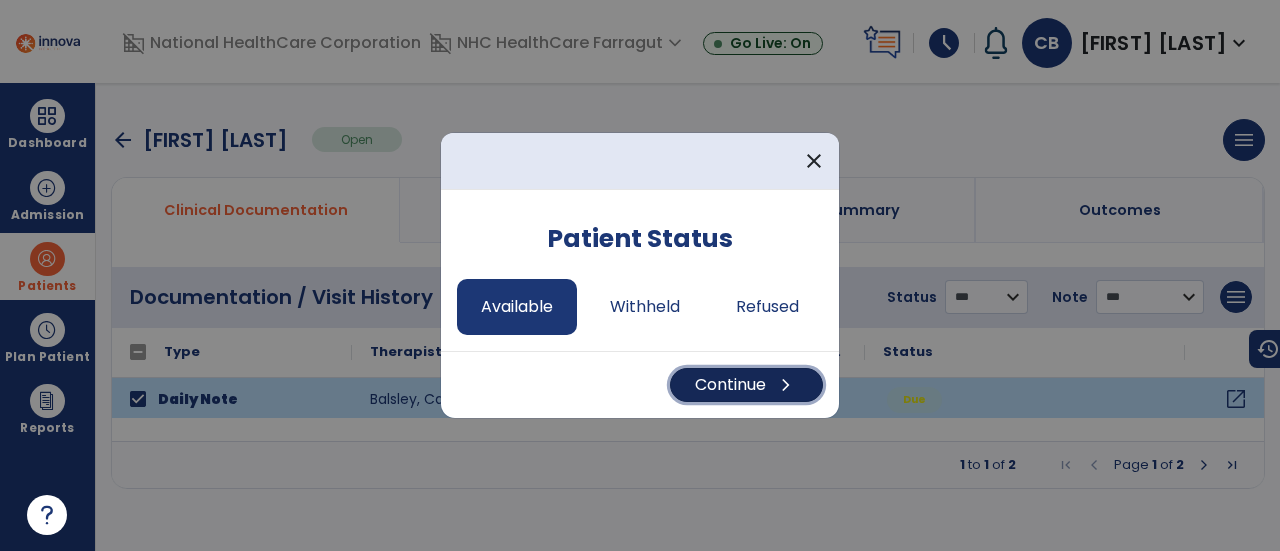 click on "Continue   chevron_right" at bounding box center (746, 385) 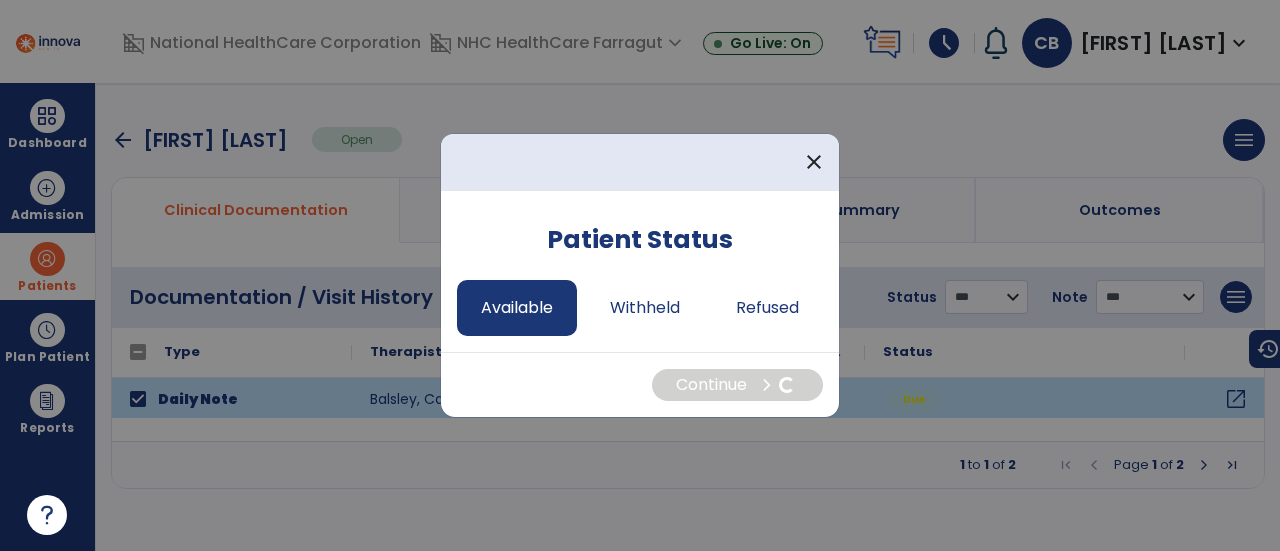 select on "*" 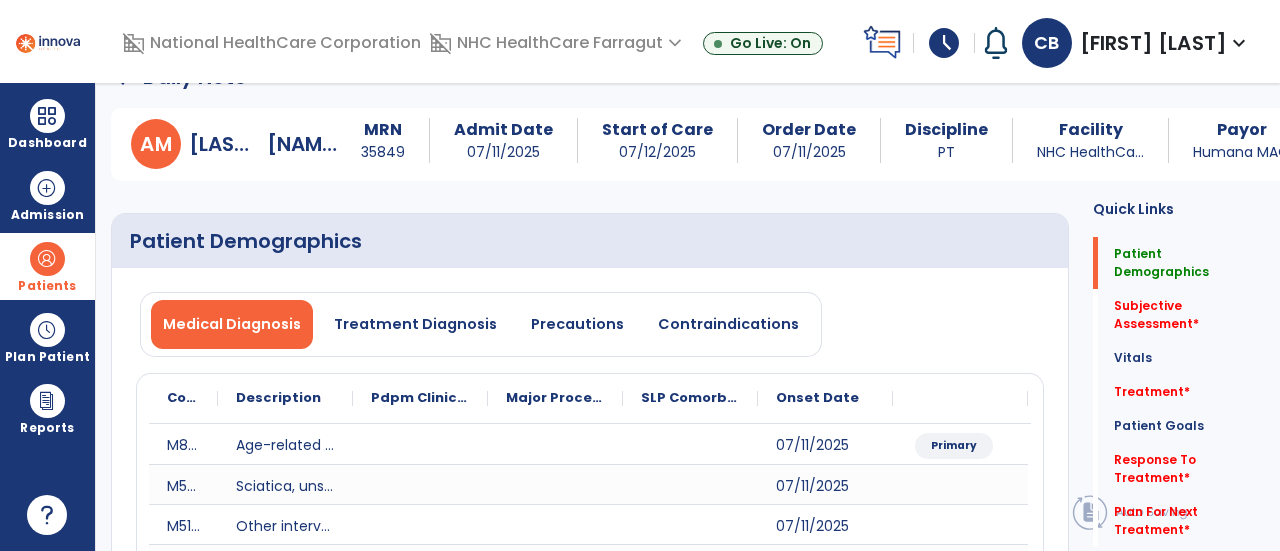 scroll, scrollTop: 0, scrollLeft: 0, axis: both 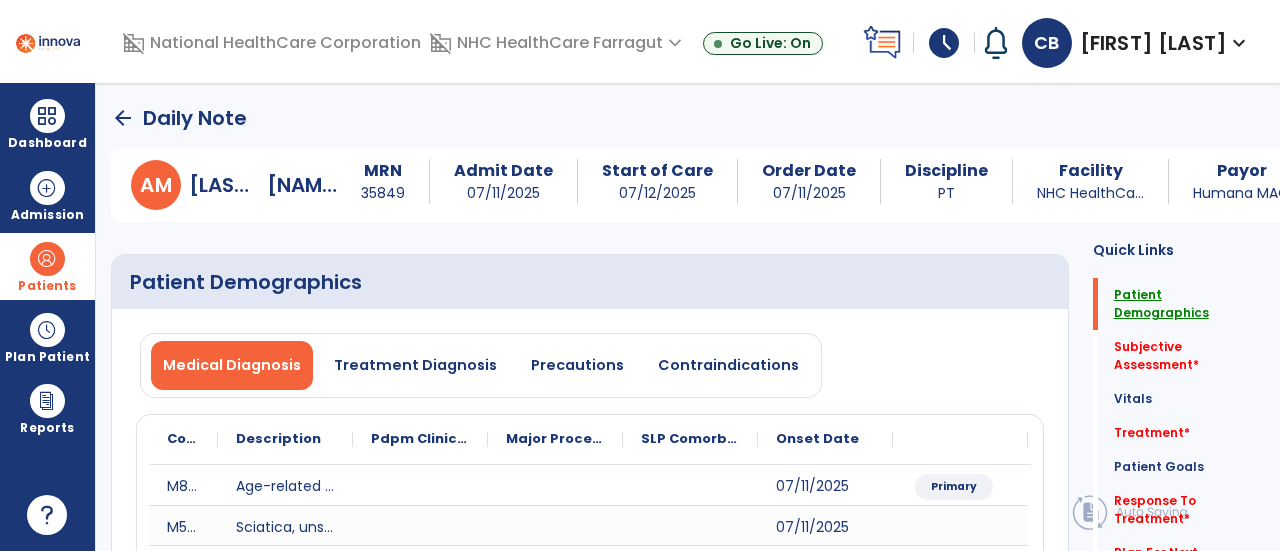 click on "Patient Demographics" 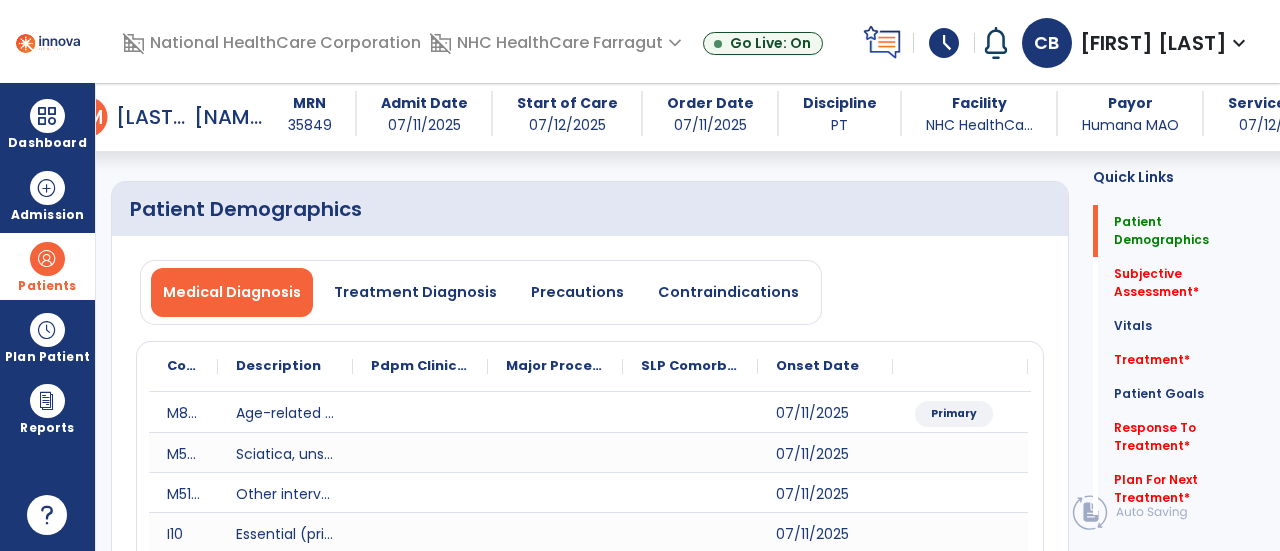 scroll, scrollTop: 100, scrollLeft: 0, axis: vertical 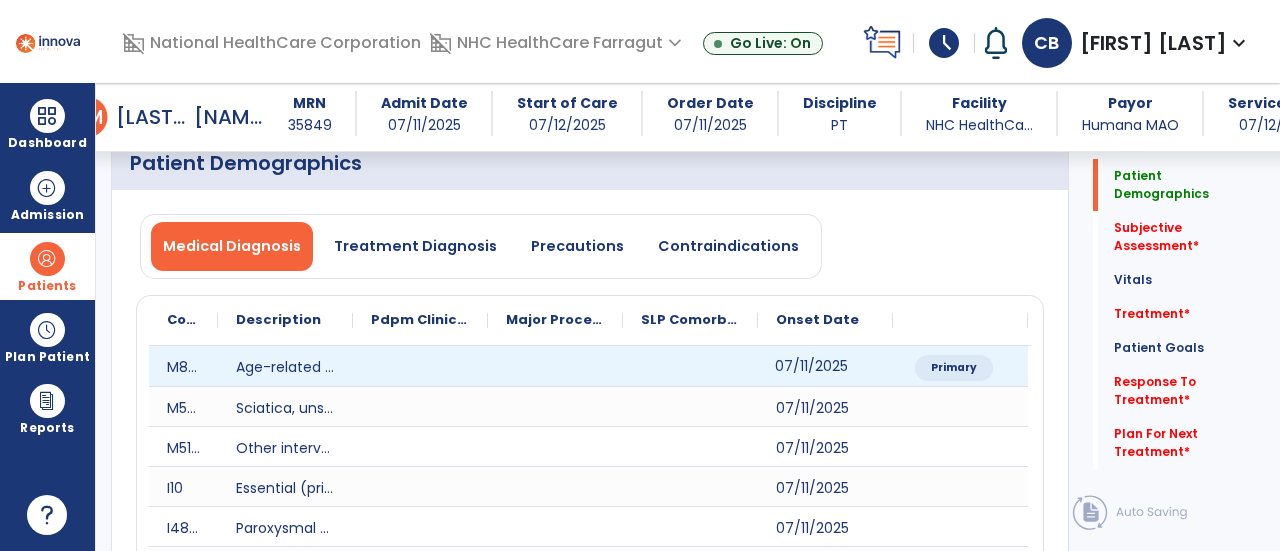 click on "07/11/2025" 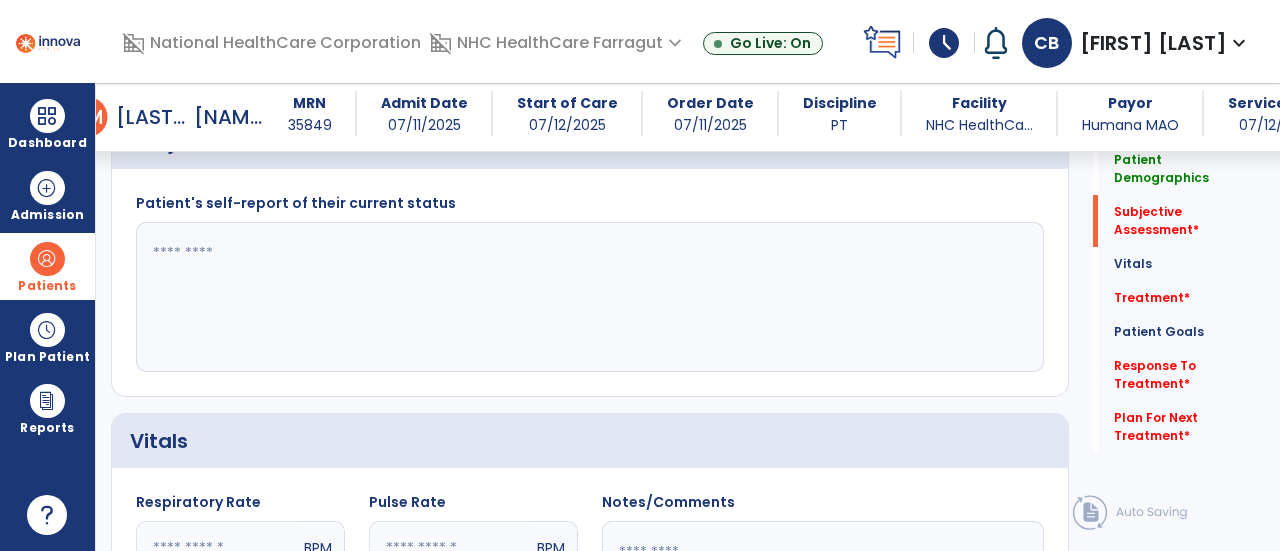 scroll, scrollTop: 700, scrollLeft: 0, axis: vertical 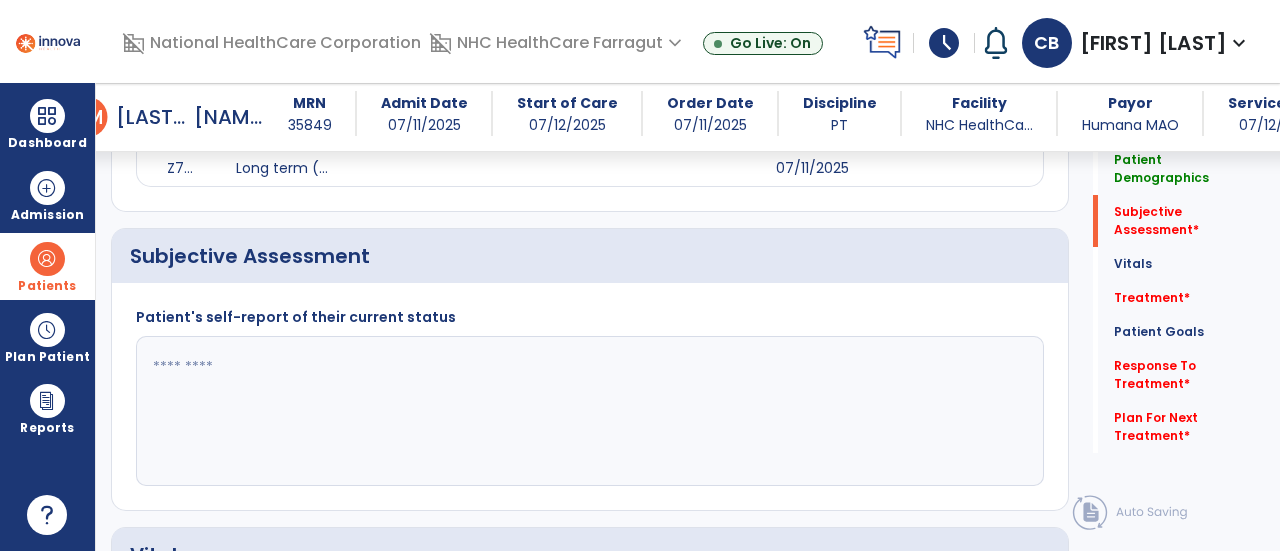 click 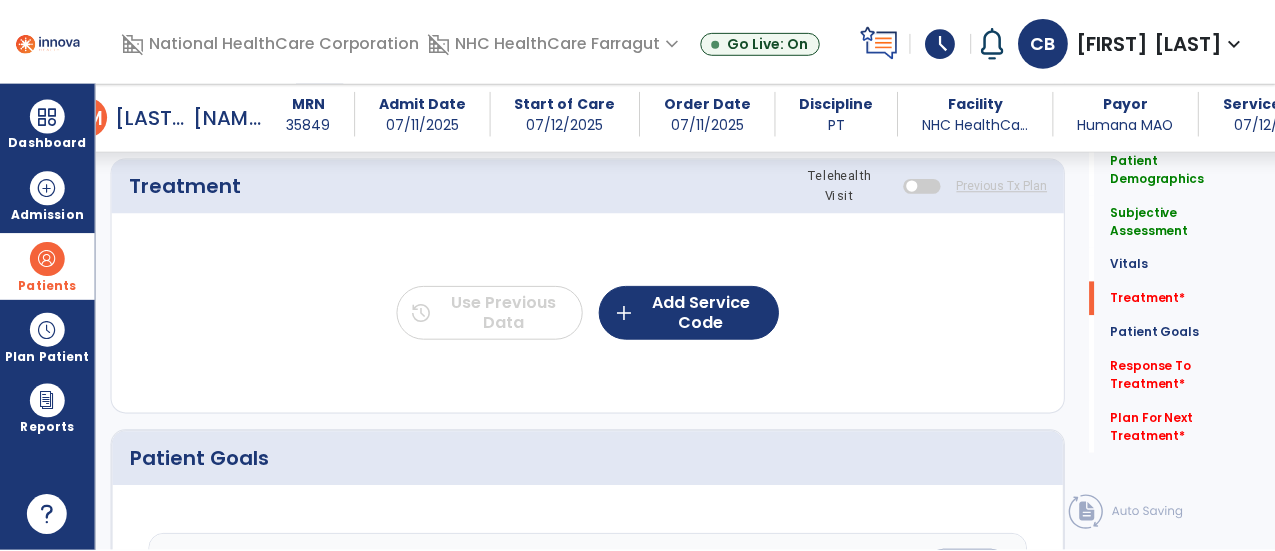 scroll, scrollTop: 1600, scrollLeft: 0, axis: vertical 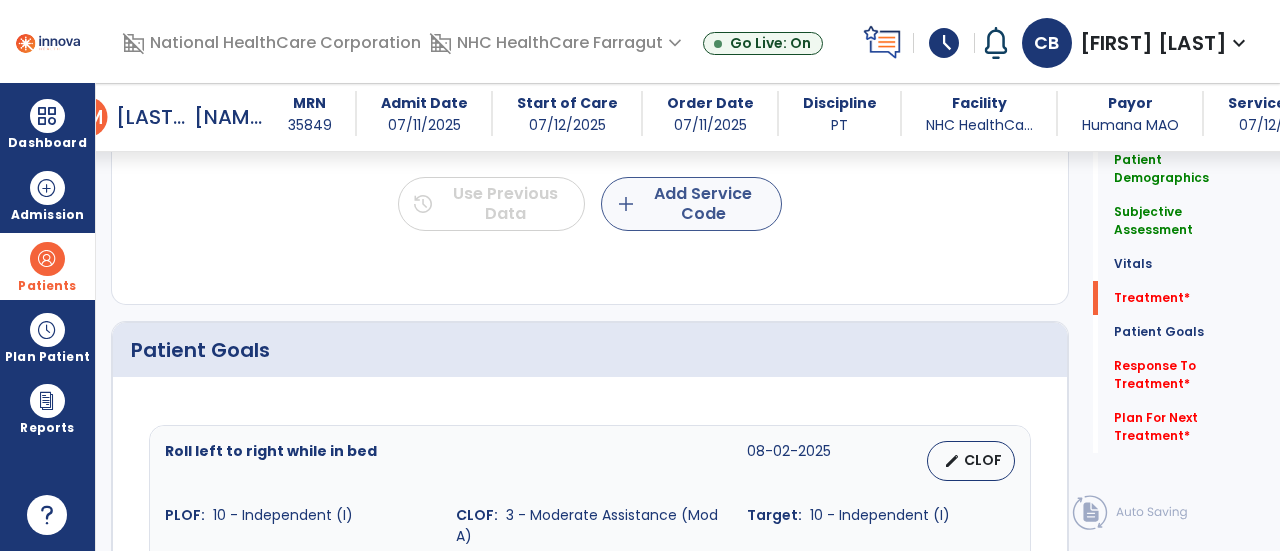 type on "**********" 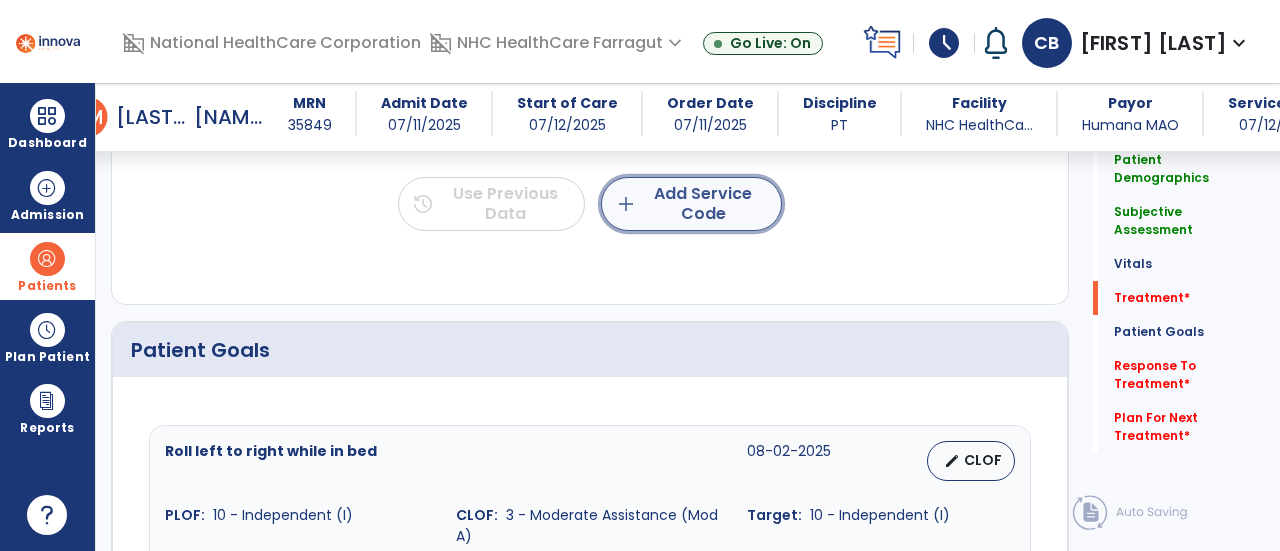 click on "add" 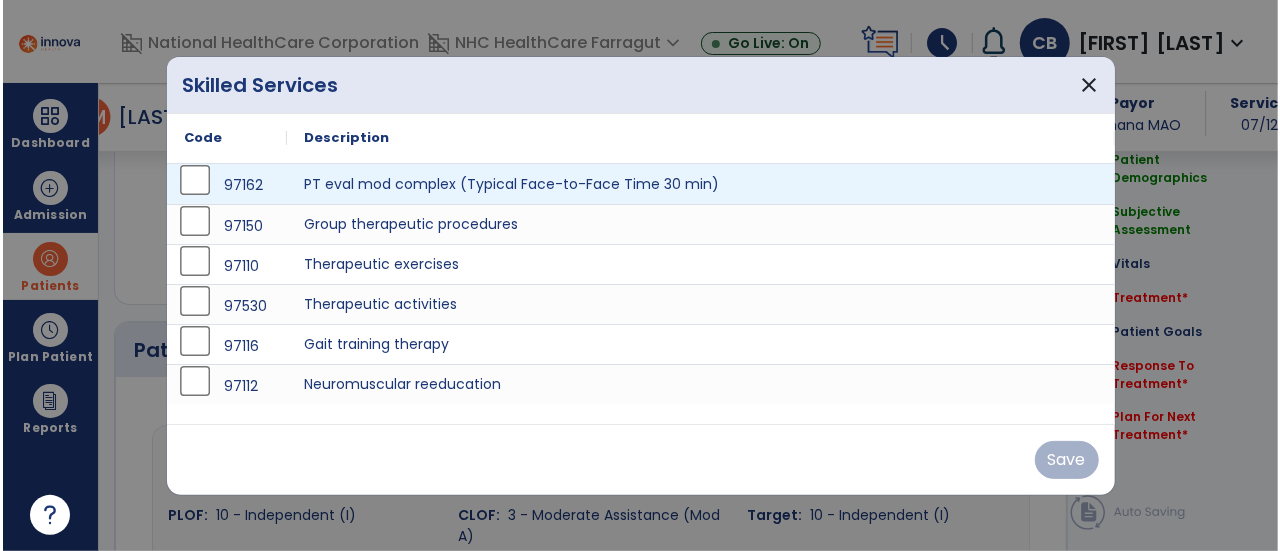 scroll, scrollTop: 1600, scrollLeft: 0, axis: vertical 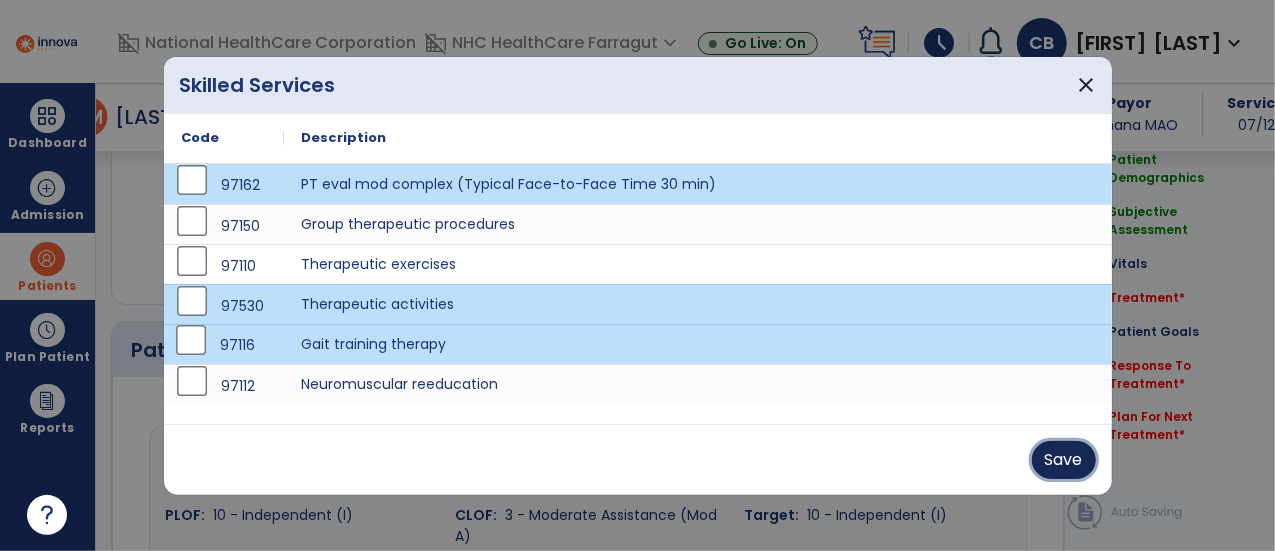 click on "Save" at bounding box center (1064, 460) 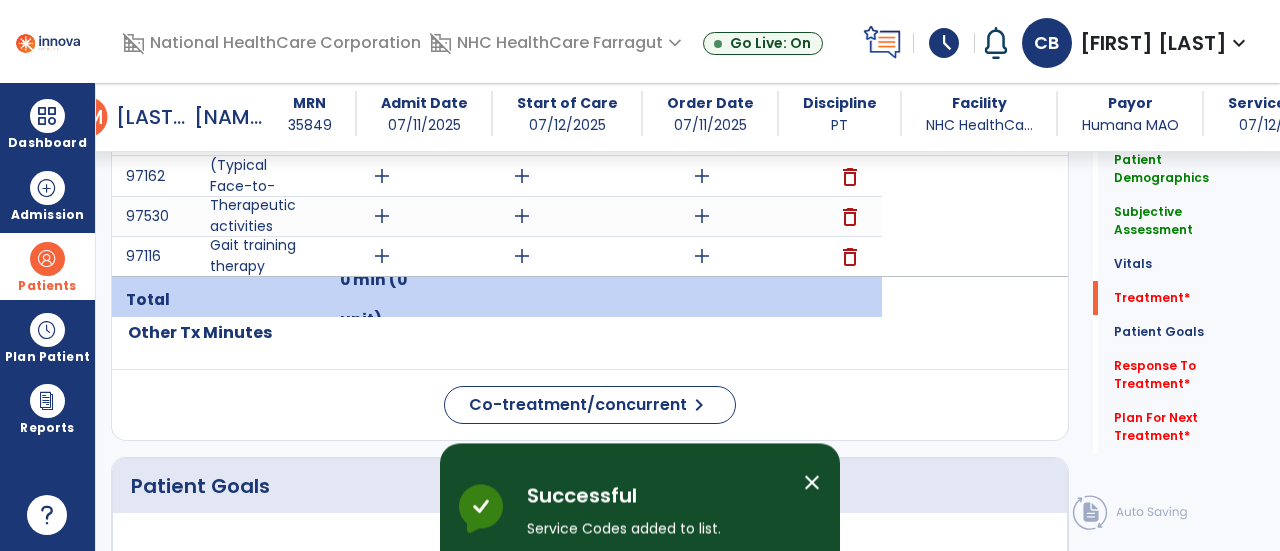 scroll, scrollTop: 1601, scrollLeft: 0, axis: vertical 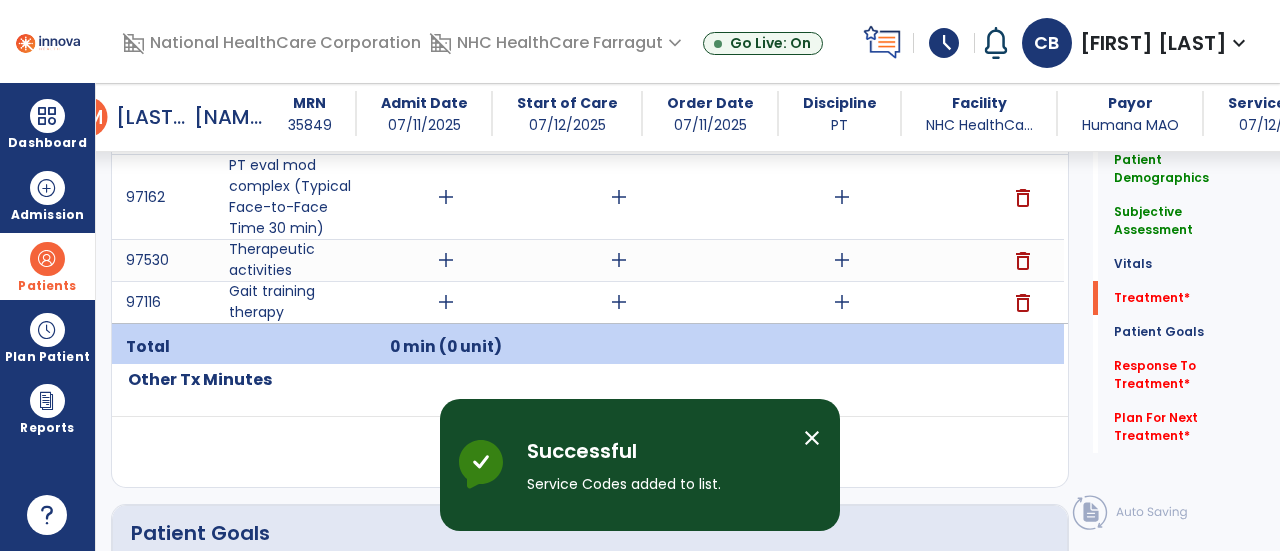 drag, startPoint x: 832, startPoint y: 430, endPoint x: 807, endPoint y: 417, distance: 28.178005 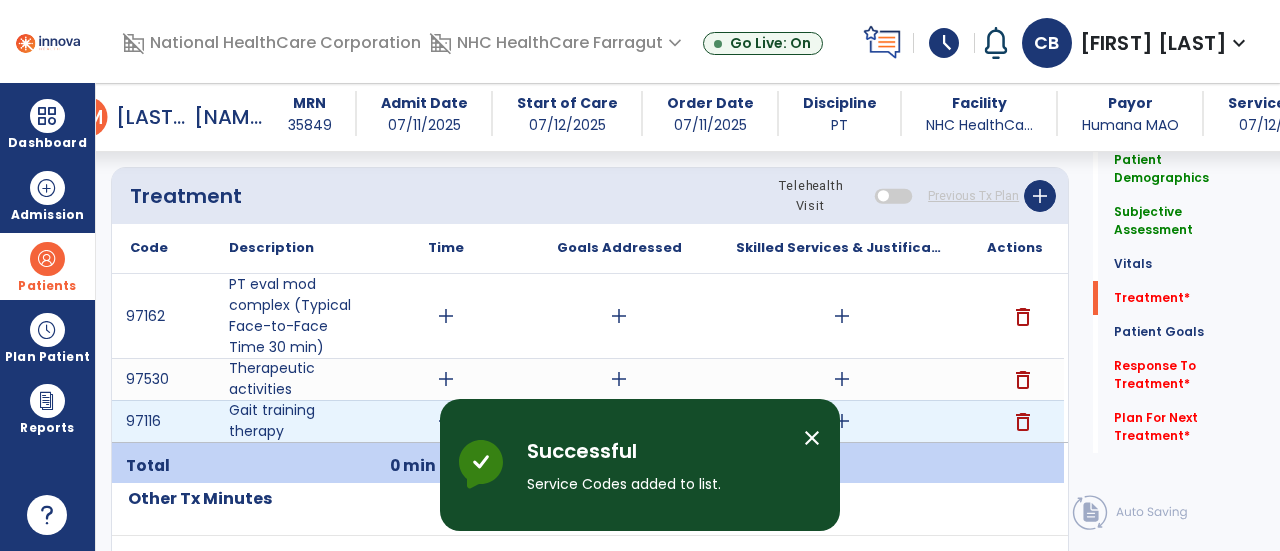 scroll, scrollTop: 1601, scrollLeft: 0, axis: vertical 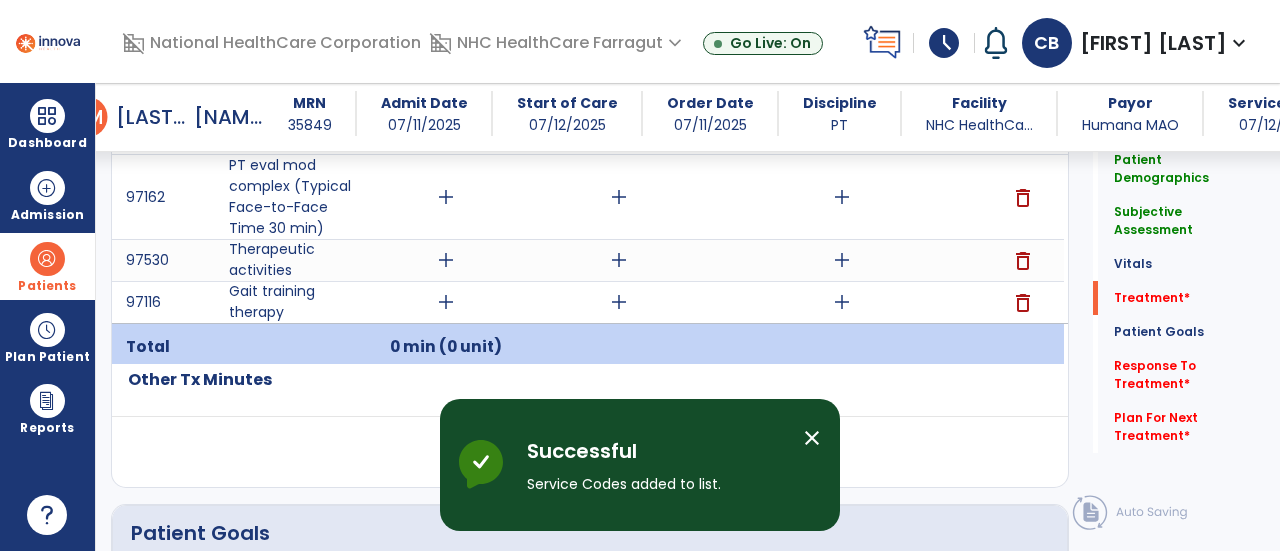click on "close" at bounding box center [812, 438] 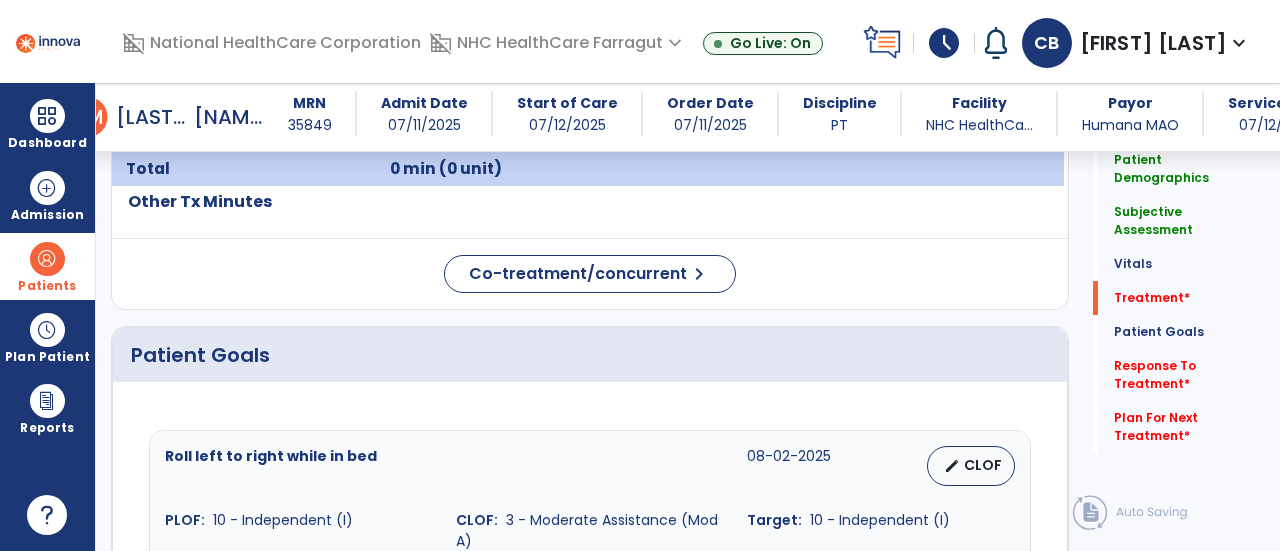 scroll, scrollTop: 1901, scrollLeft: 0, axis: vertical 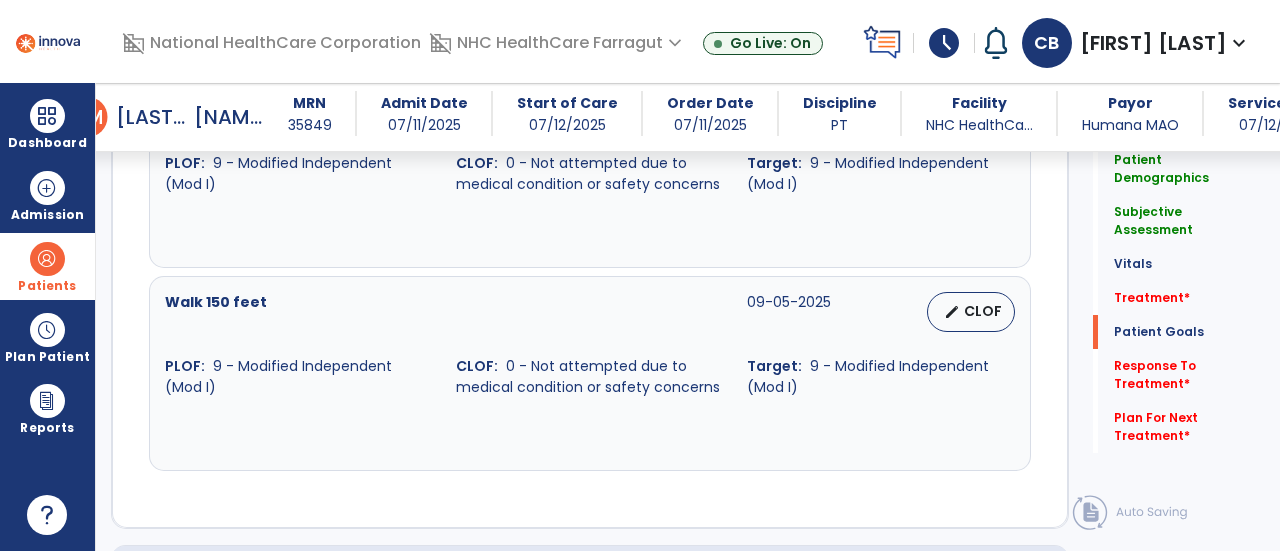 drag, startPoint x: 540, startPoint y: 331, endPoint x: 596, endPoint y: 355, distance: 60.926186 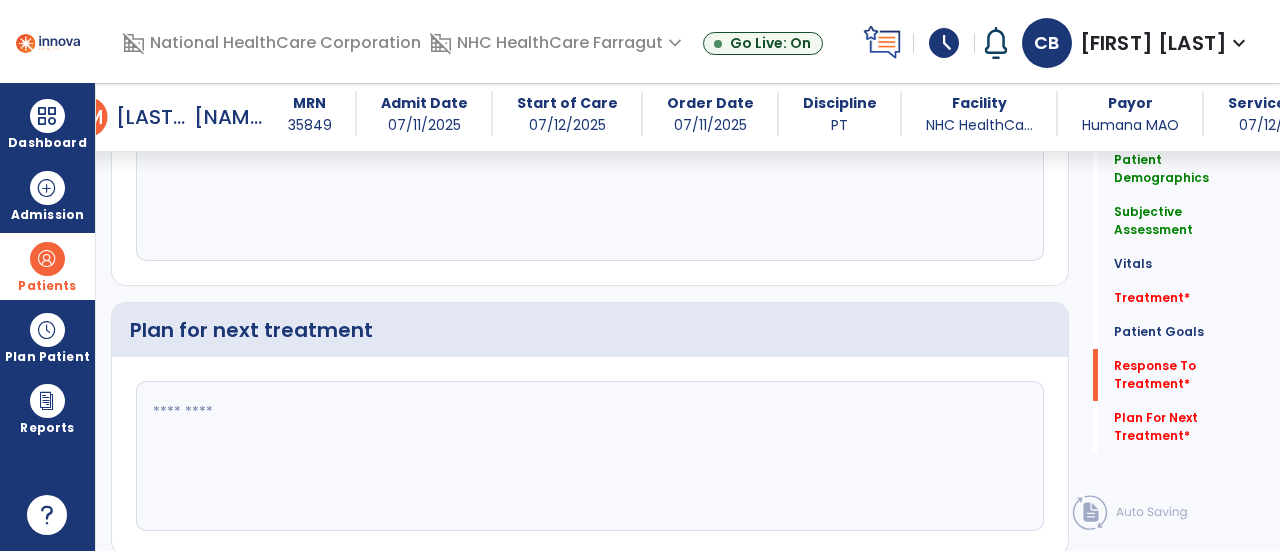 scroll, scrollTop: 3572, scrollLeft: 0, axis: vertical 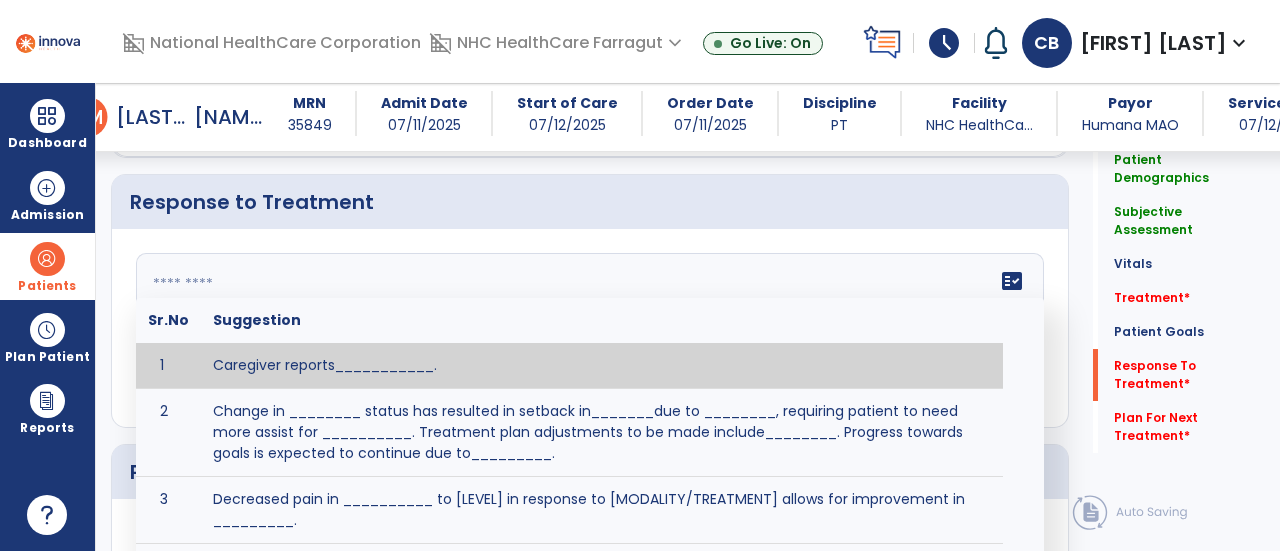 click on "fact_check  Sr.No Suggestion 1 Caregiver reports___________. 2 Change in ________ status has resulted in setback in_______due to ________, requiring patient to need more assist for __________.   Treatment plan adjustments to be made include________.  Progress towards goals is expected to continue due to_________. 3 Decreased pain in __________ to [LEVEL] in response to [MODALITY/TREATMENT] allows for improvement in _________. 4 Functional gains in _______ have impacted the patient's ability to perform_________ with a reduction in assist levels to_________. 5 Functional progress this week has been significant due to__________. 6 Gains in ________ have improved the patient's ability to perform ______with decreased levels of assist to___________. 7 Improvement in ________allows patient to tolerate higher levels of challenges in_________. 8 Pain in [AREA] has decreased to [LEVEL] in response to [TREATMENT/MODALITY], allowing fore ease in completing__________. 9 10 11 12 13 14 15 16 17 18 19 20 21" 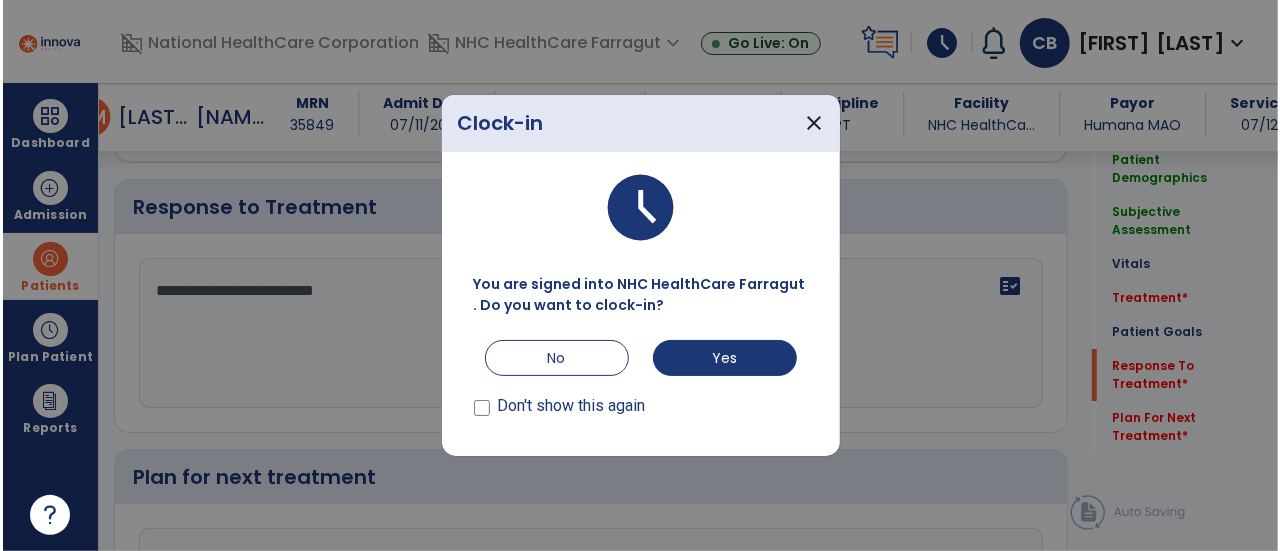 scroll, scrollTop: 3372, scrollLeft: 0, axis: vertical 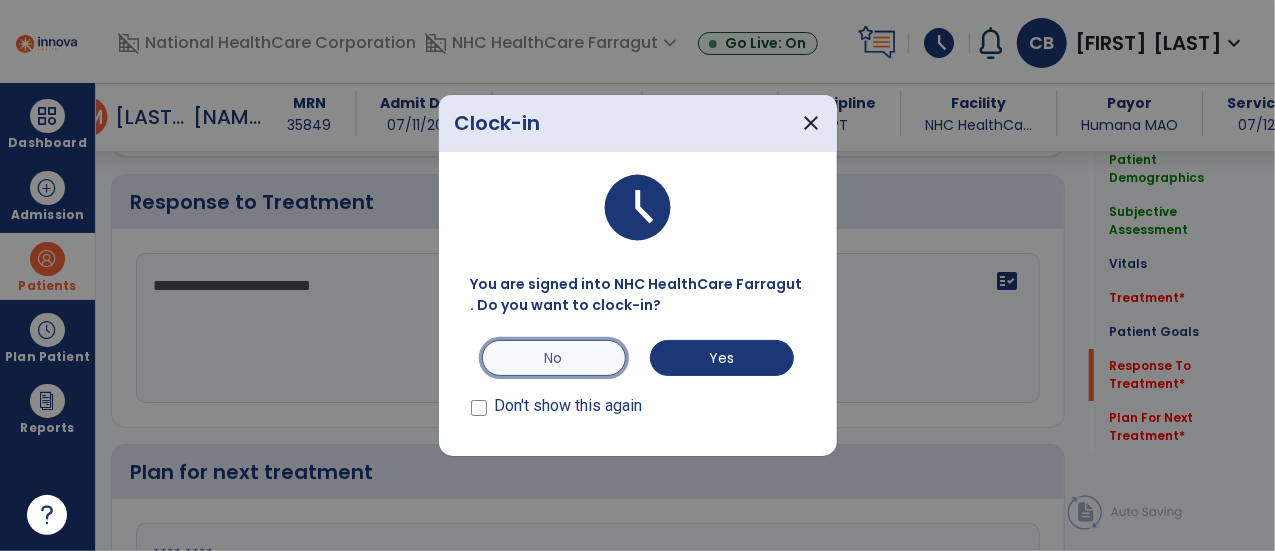 click on "No" at bounding box center [554, 358] 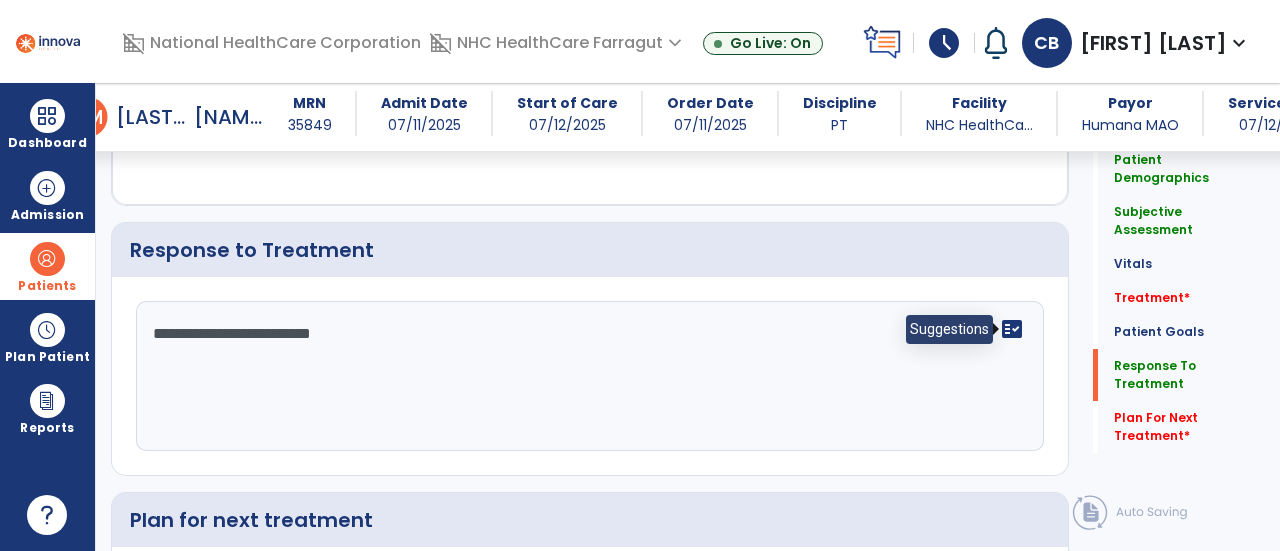 scroll, scrollTop: 3372, scrollLeft: 0, axis: vertical 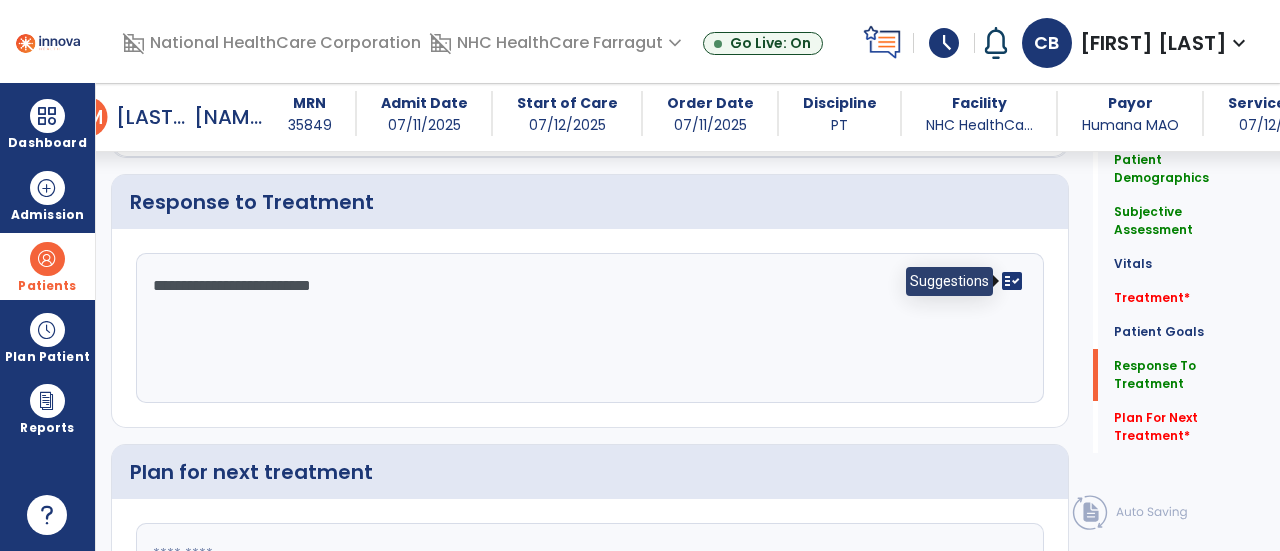 click on "fact_check" 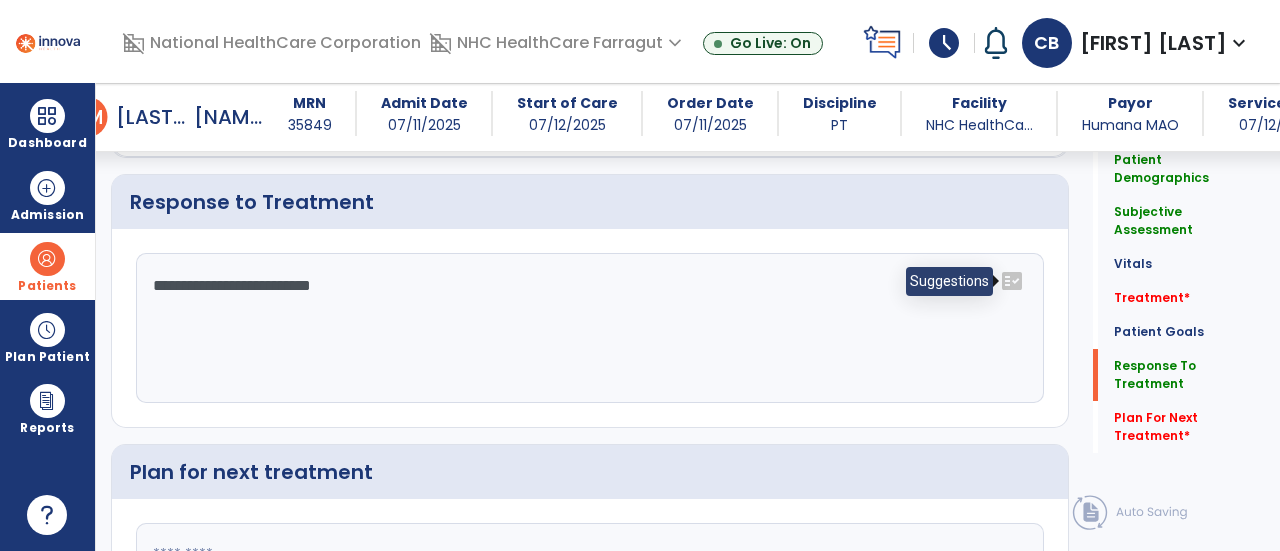 click on "fact_check" 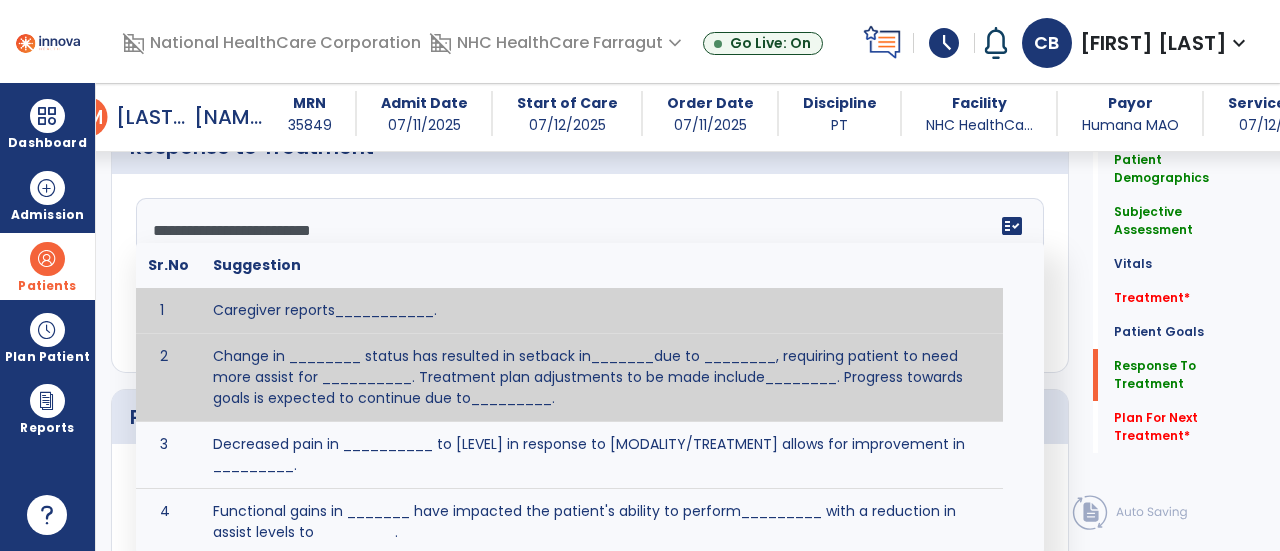 scroll, scrollTop: 3472, scrollLeft: 0, axis: vertical 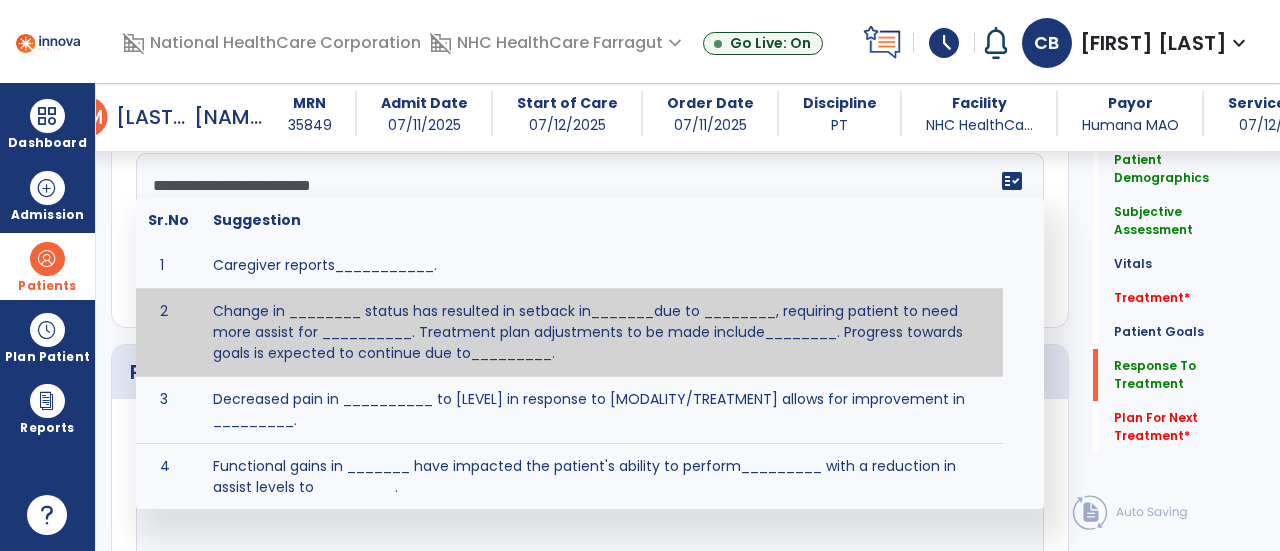 click on "**********" 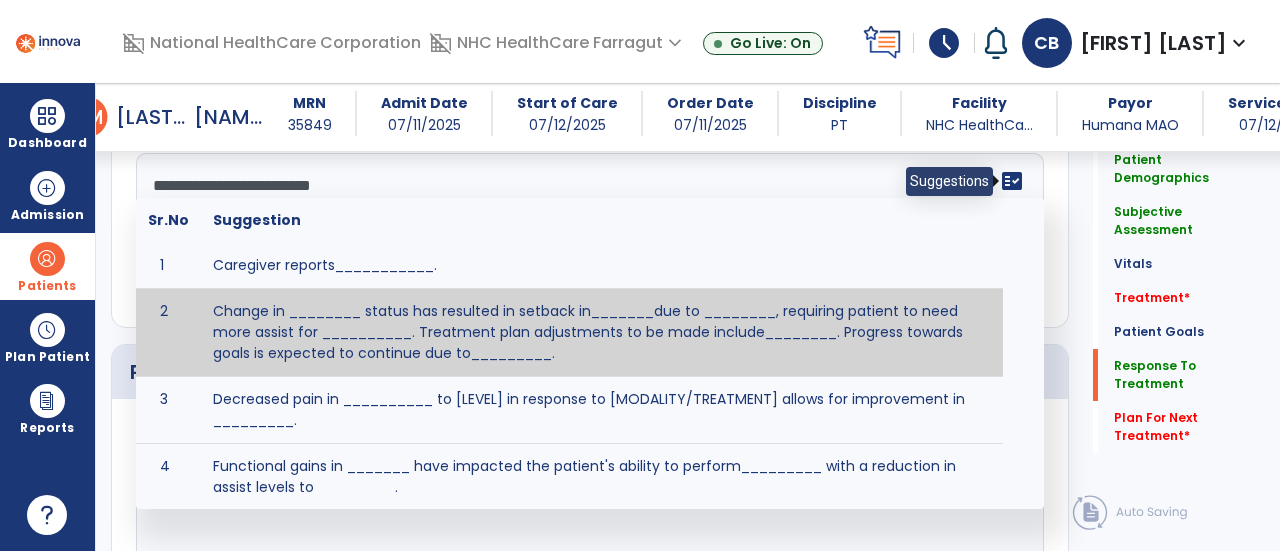 click on "fact_check" 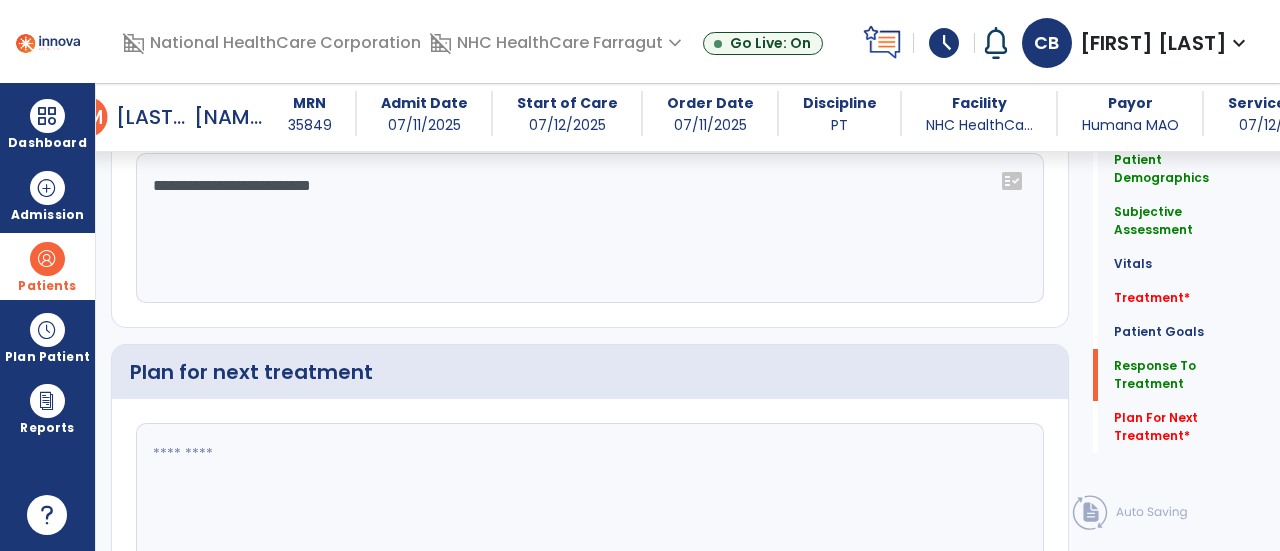click on "**********" 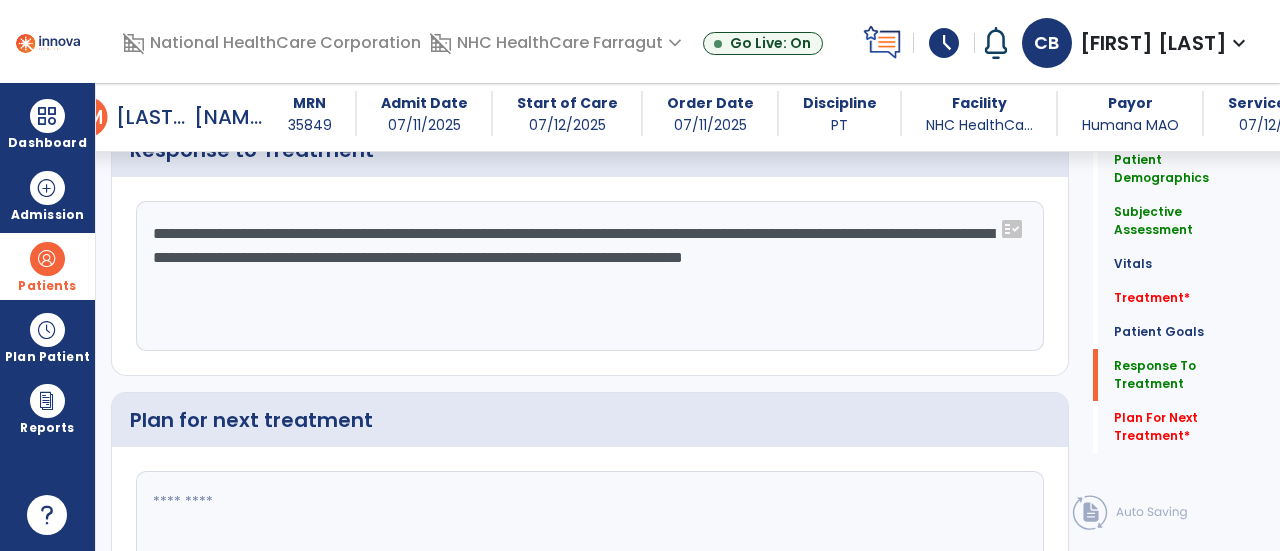 scroll, scrollTop: 3472, scrollLeft: 0, axis: vertical 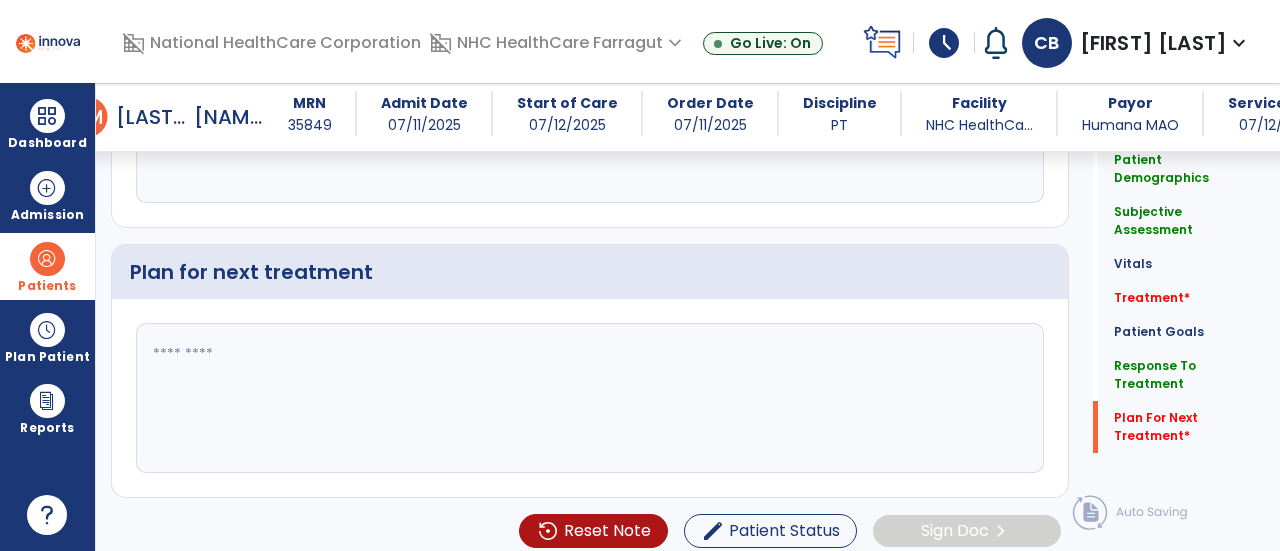 type on "**********" 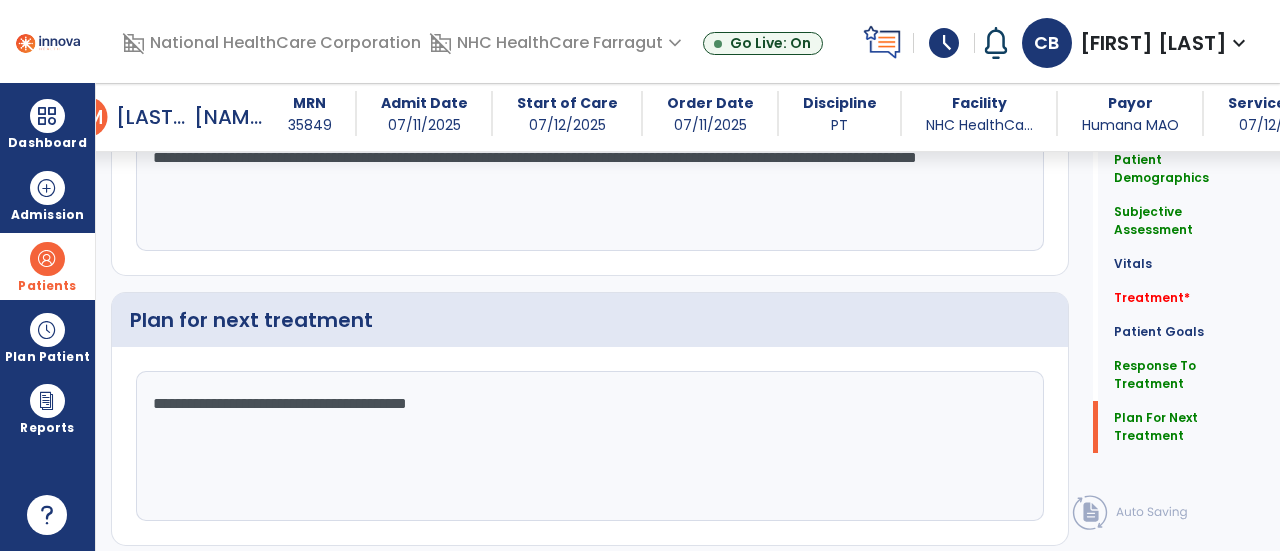 scroll, scrollTop: 3572, scrollLeft: 0, axis: vertical 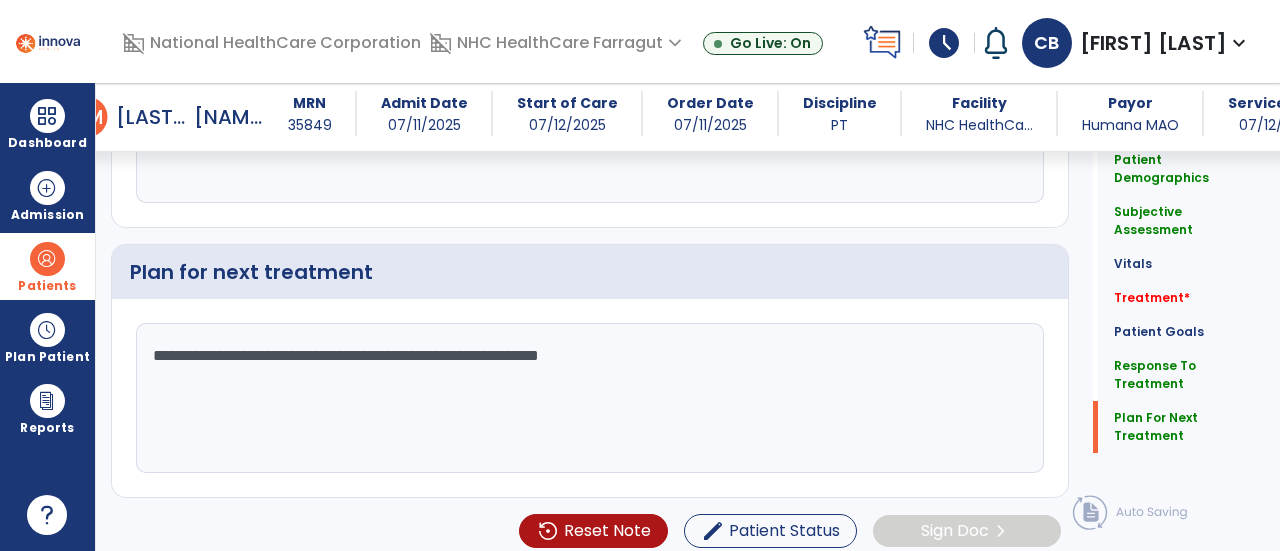 drag, startPoint x: 462, startPoint y: 379, endPoint x: 460, endPoint y: 353, distance: 26.076809 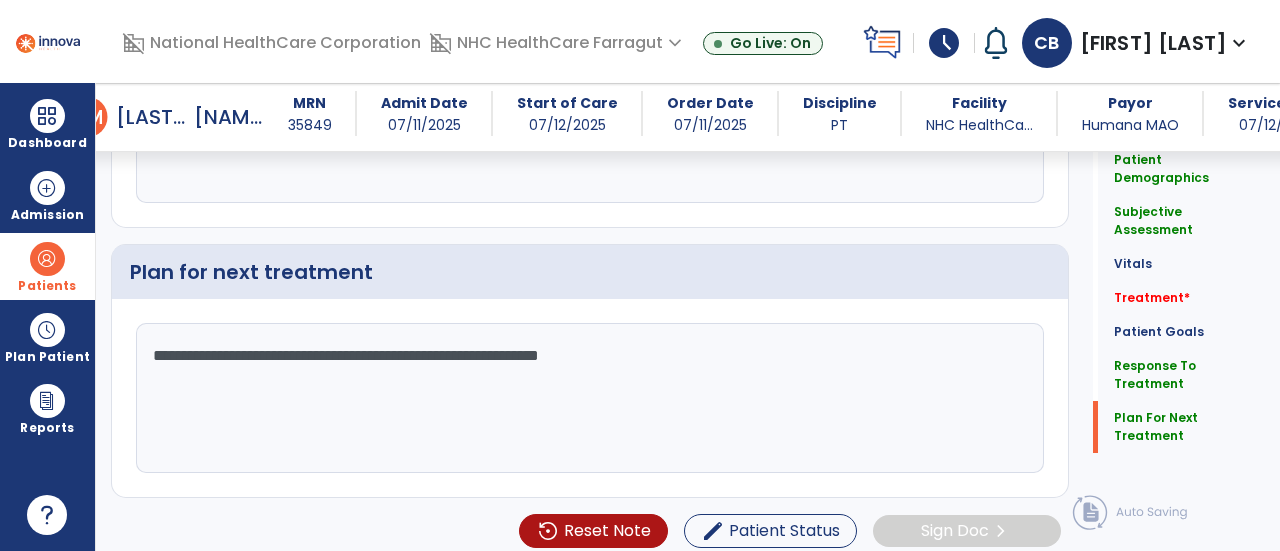 click on "**********" 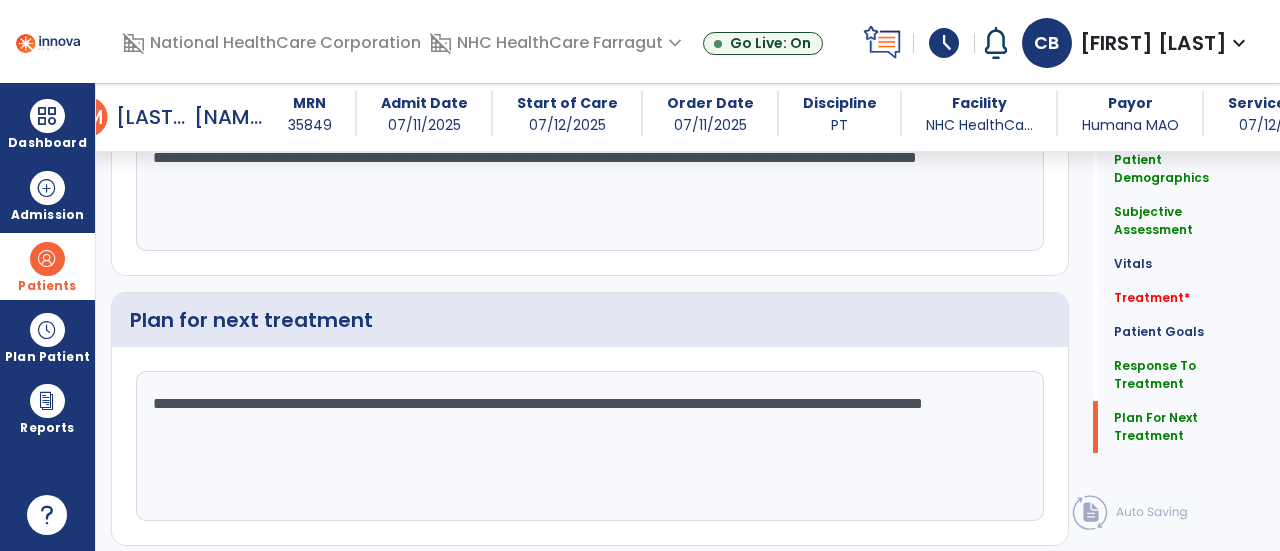 scroll, scrollTop: 3572, scrollLeft: 0, axis: vertical 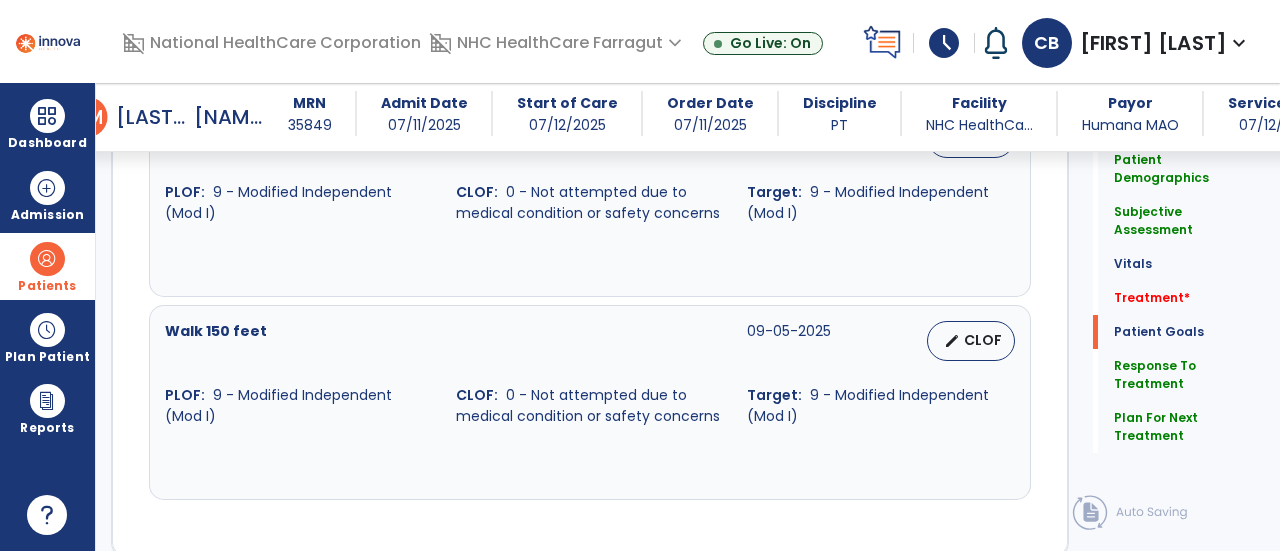 type on "**********" 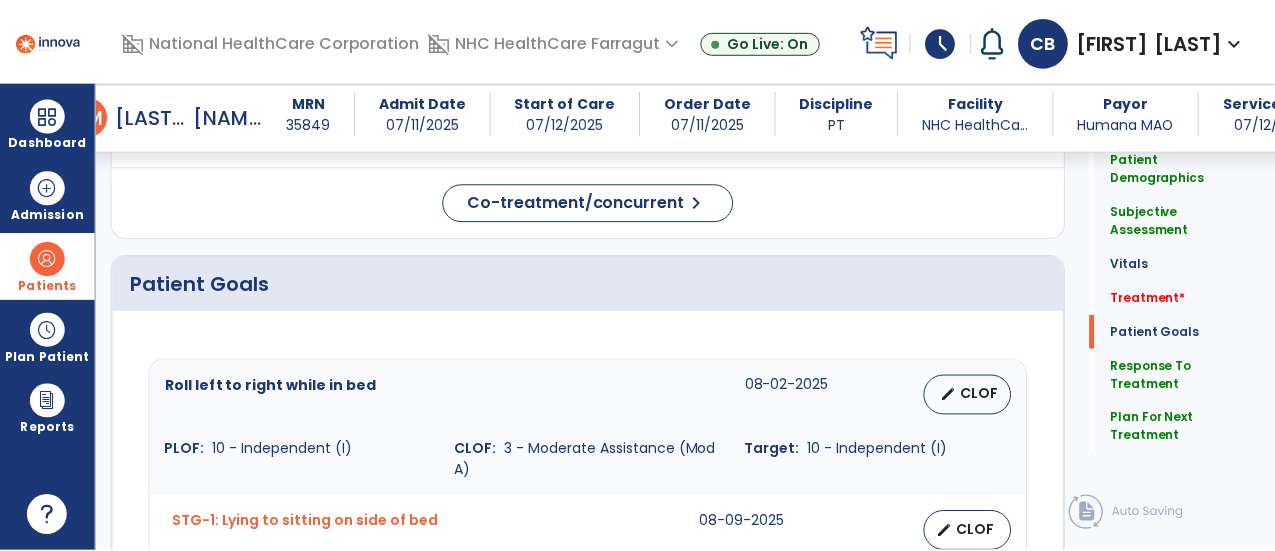 scroll, scrollTop: 1450, scrollLeft: 0, axis: vertical 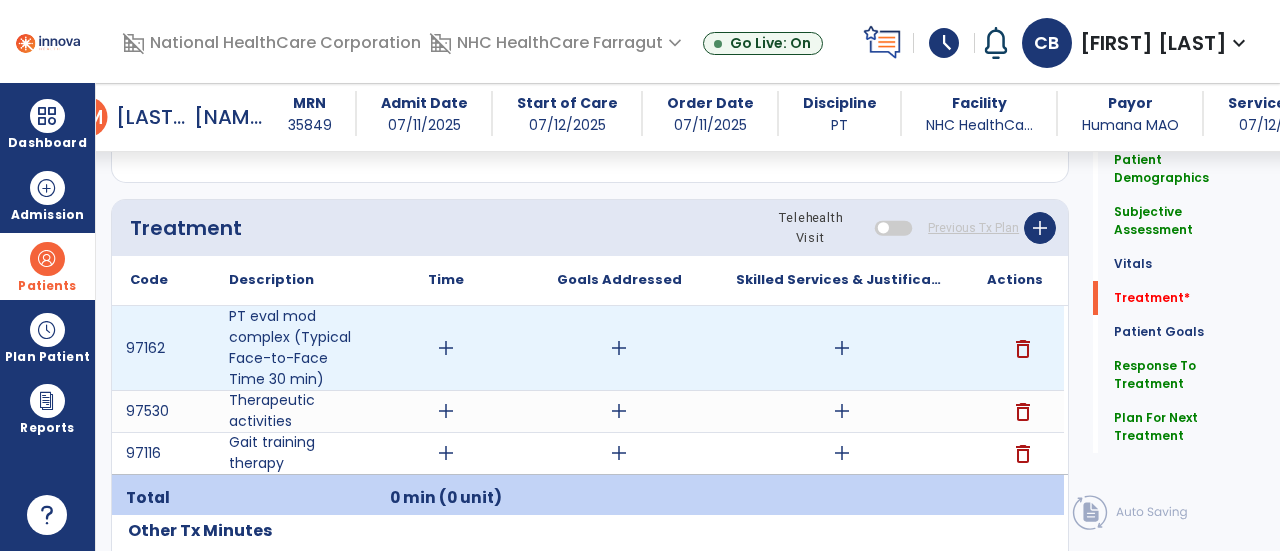 click on "add" at bounding box center (446, 348) 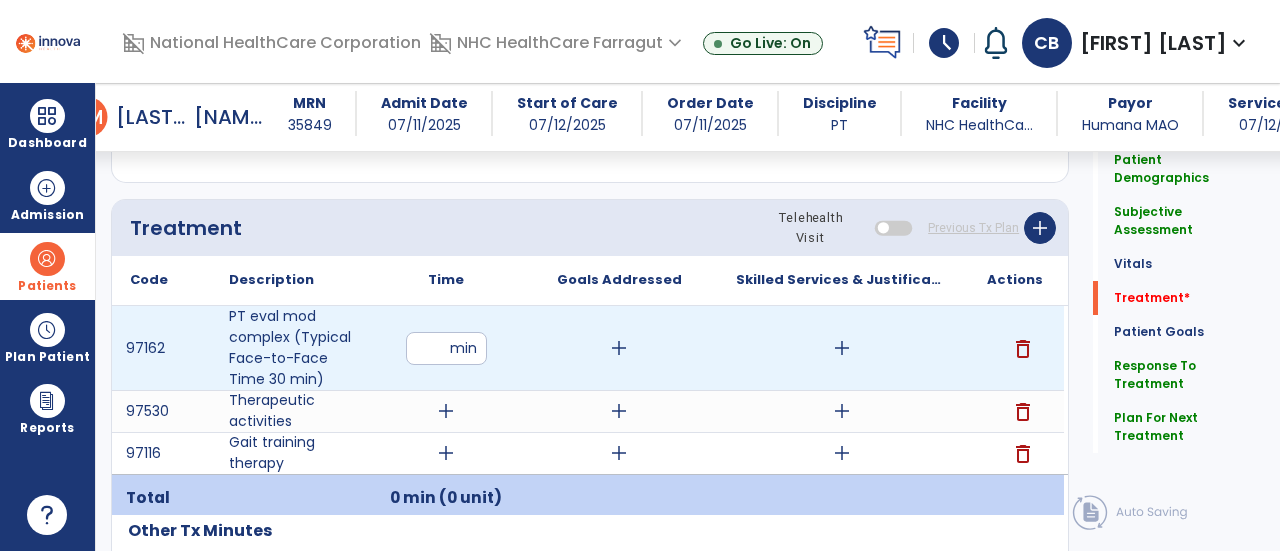 click at bounding box center [446, 348] 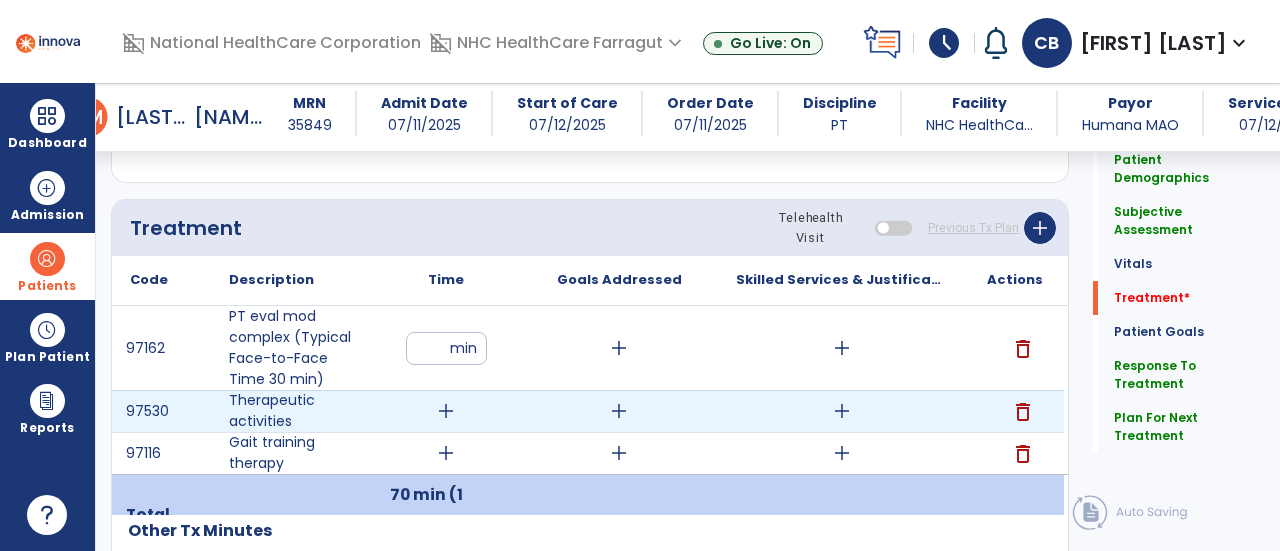 click on "add" at bounding box center [446, 411] 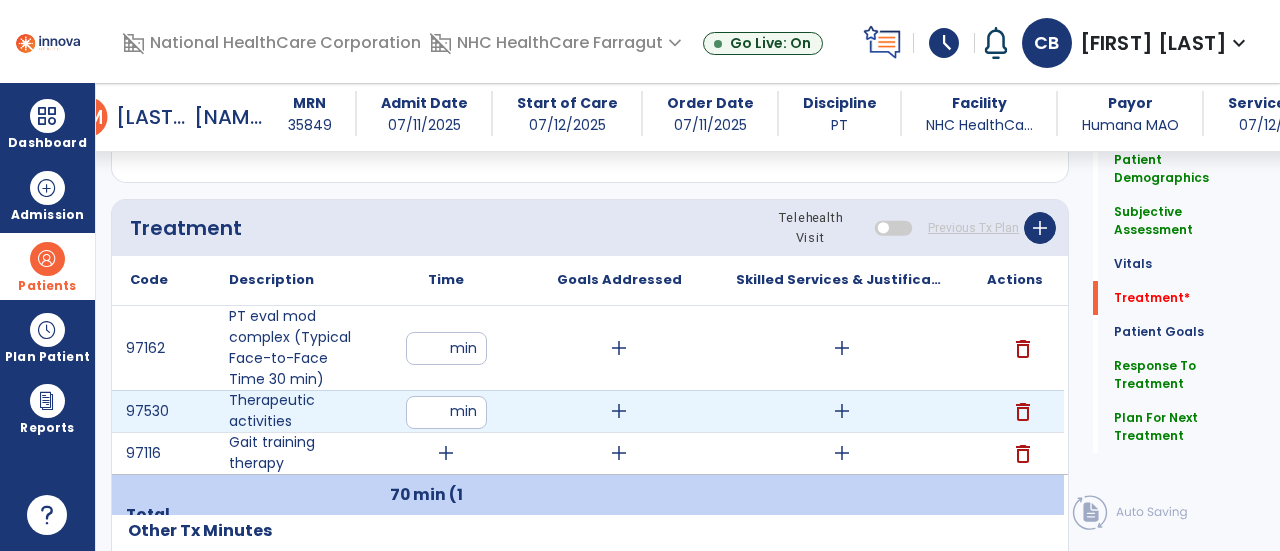 type on "**" 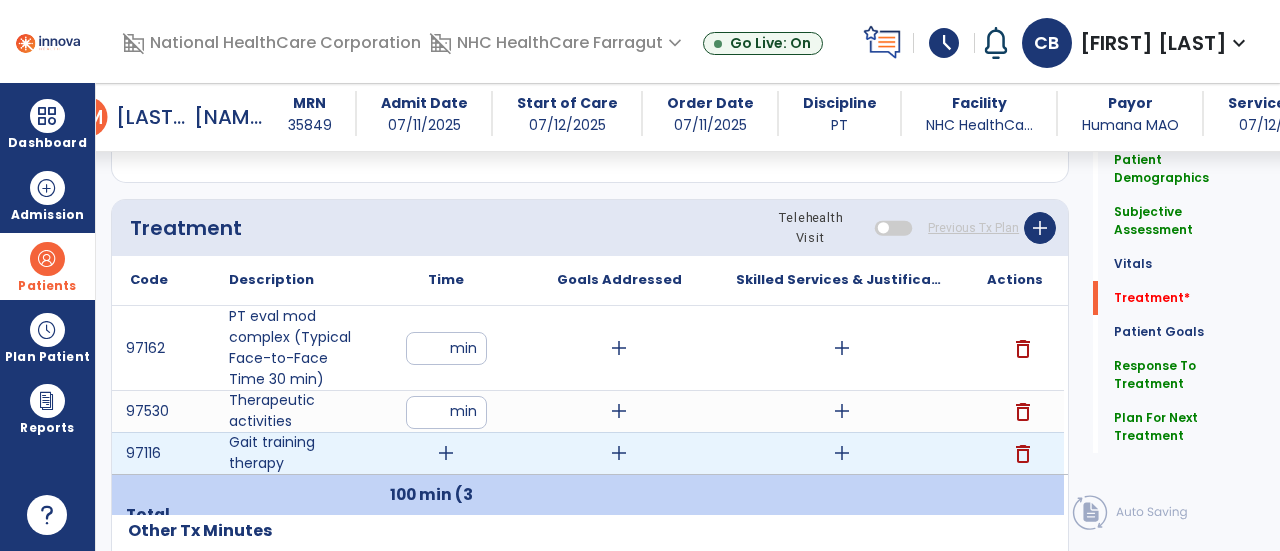 click on "add" at bounding box center [446, 453] 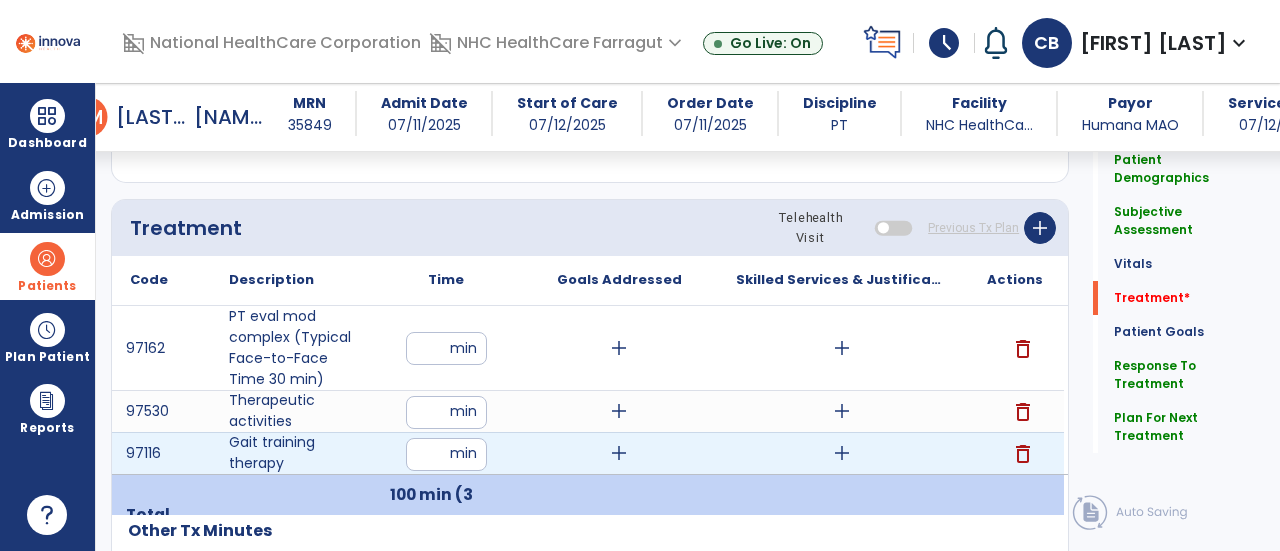 type on "*" 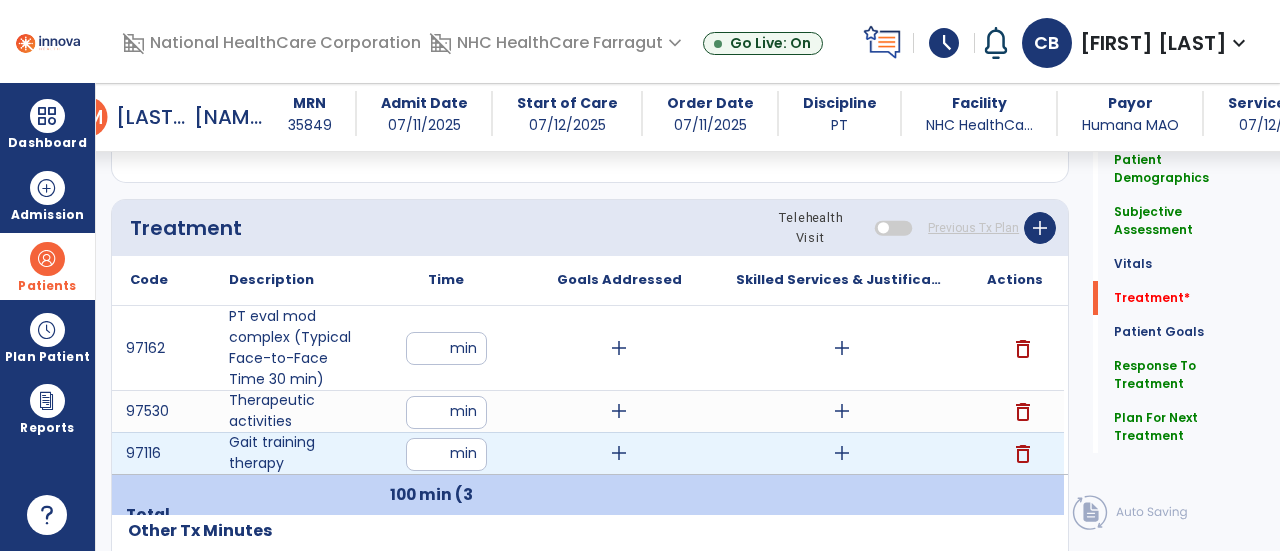 type on "*" 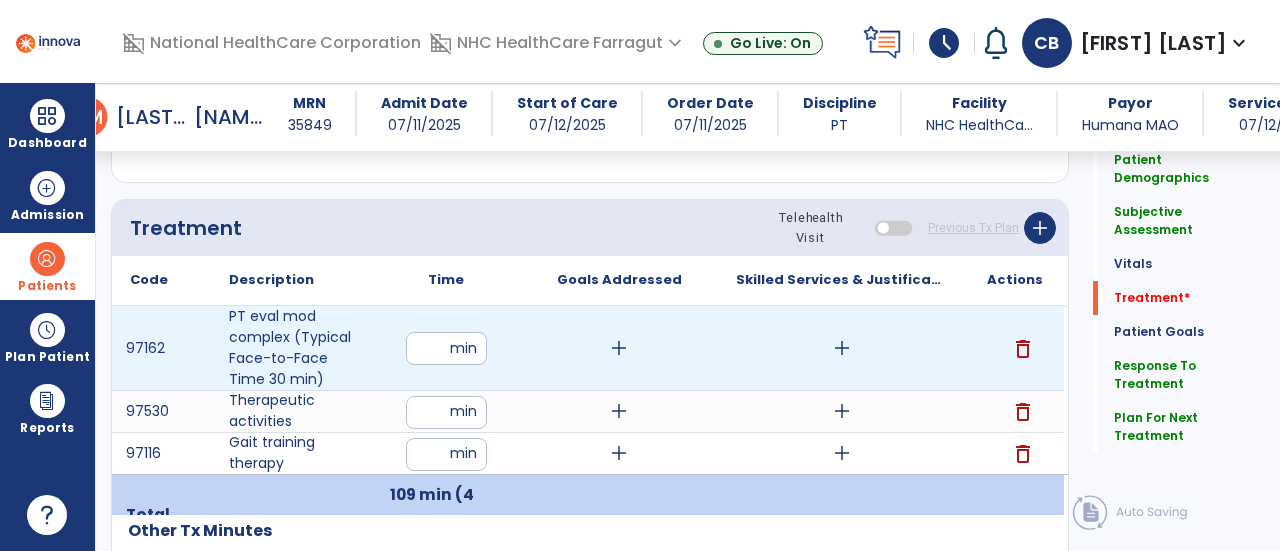 click on "add" at bounding box center (619, 348) 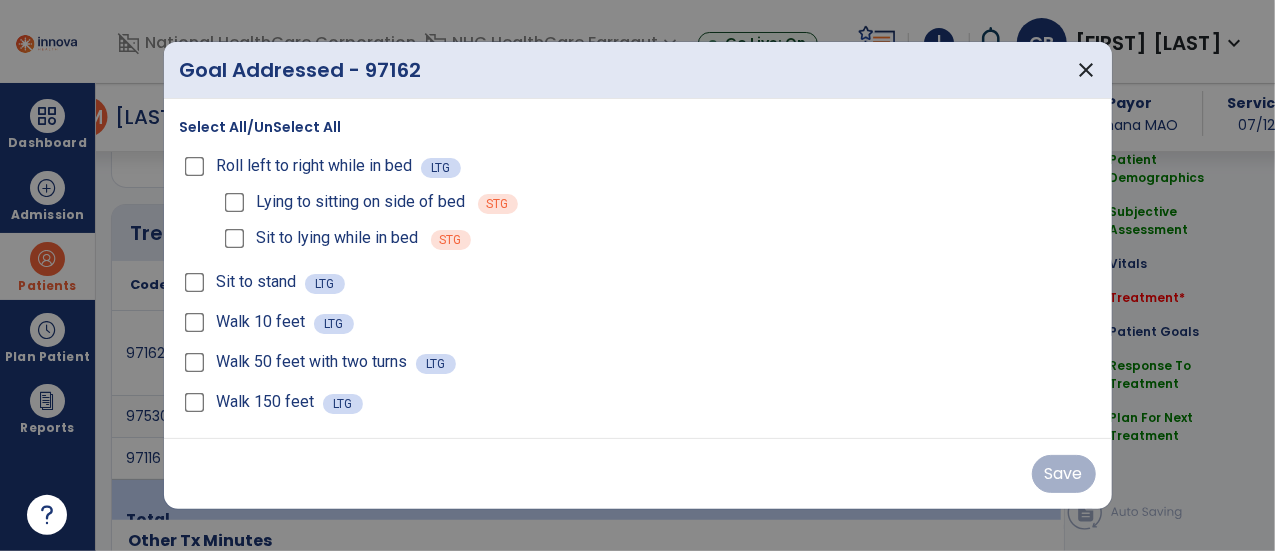 scroll, scrollTop: 1450, scrollLeft: 0, axis: vertical 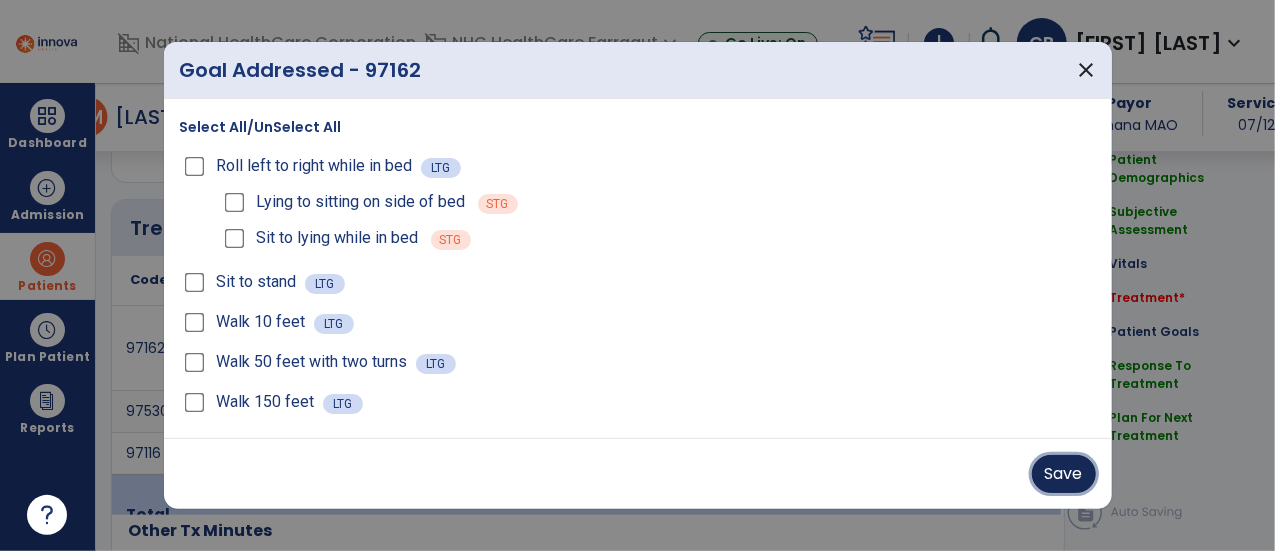 click on "Save" at bounding box center (1064, 474) 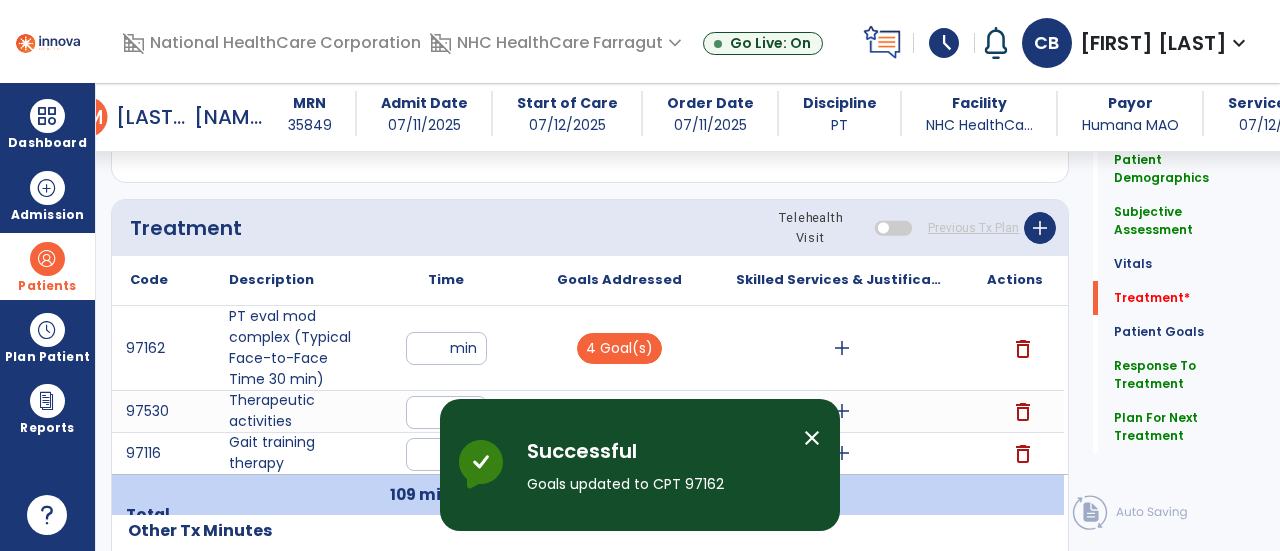 click on "close" at bounding box center (812, 438) 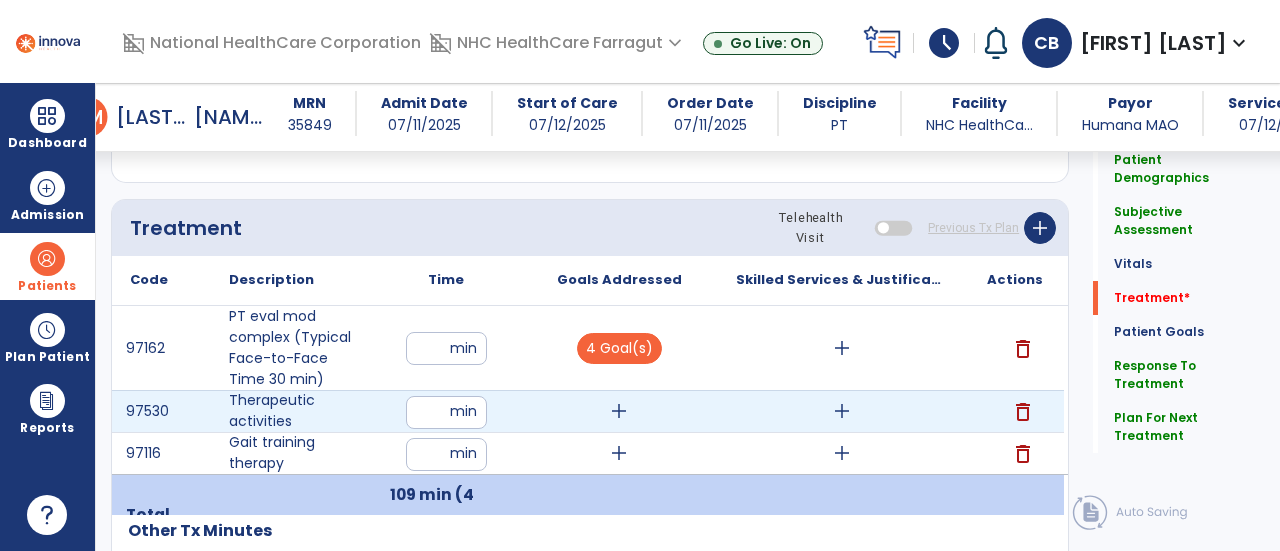 click on "add" at bounding box center [619, 411] 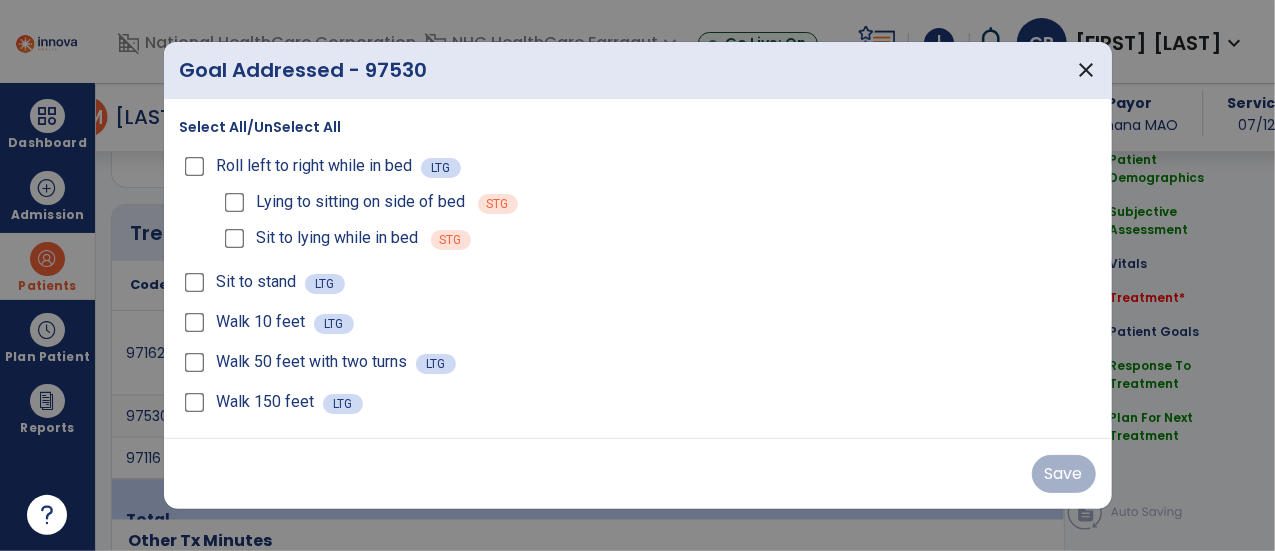 scroll, scrollTop: 1450, scrollLeft: 0, axis: vertical 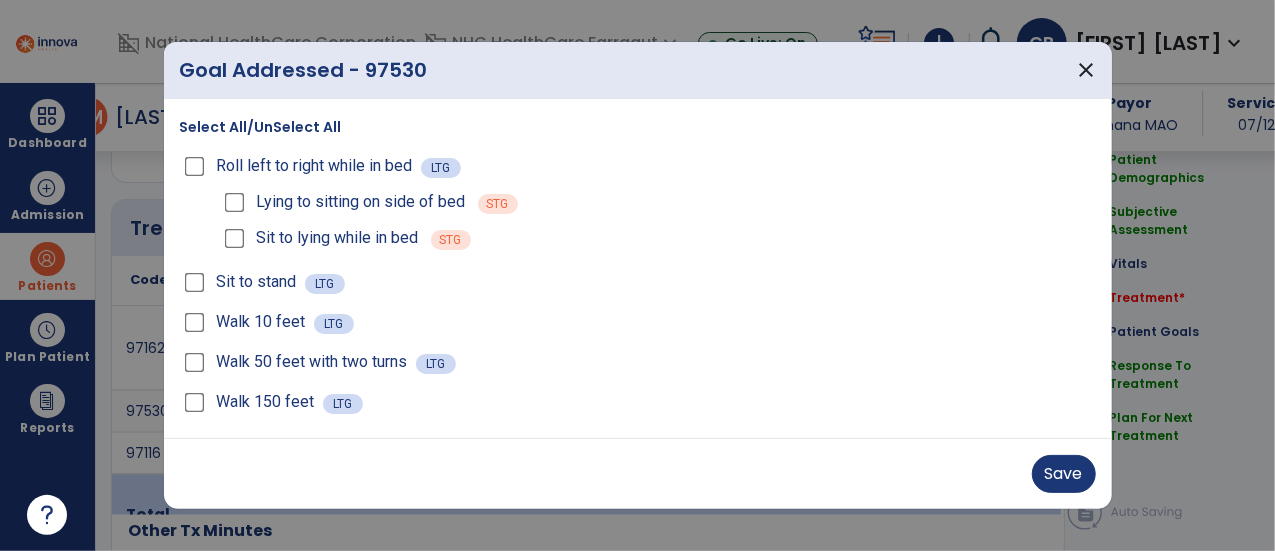 click on "Lying to sitting on side of bed" at bounding box center [343, 202] 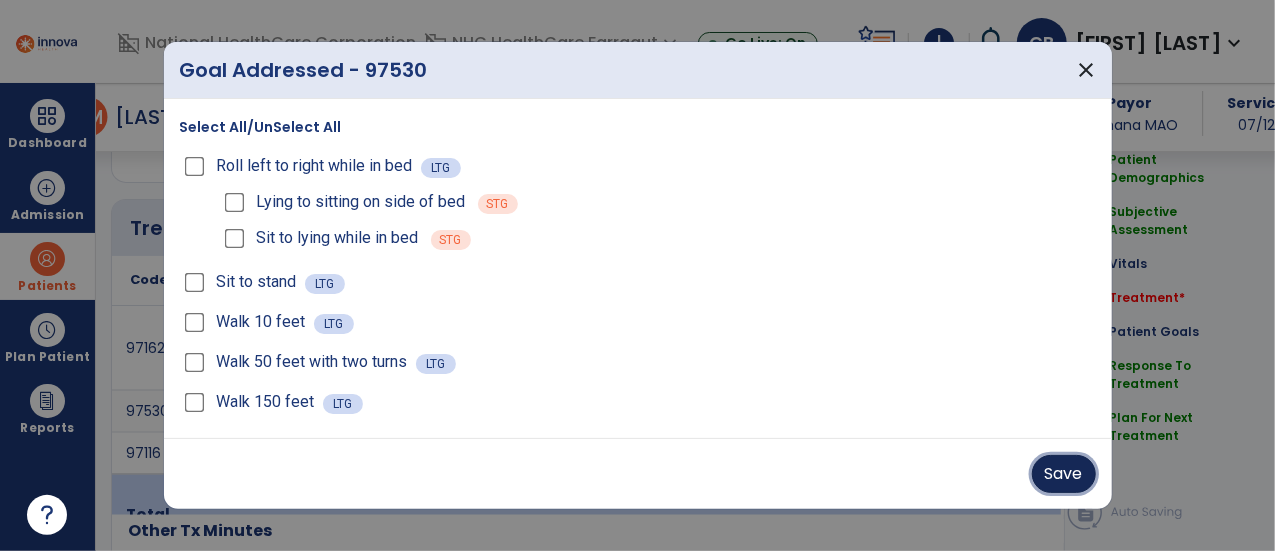 click on "Save" at bounding box center [1064, 474] 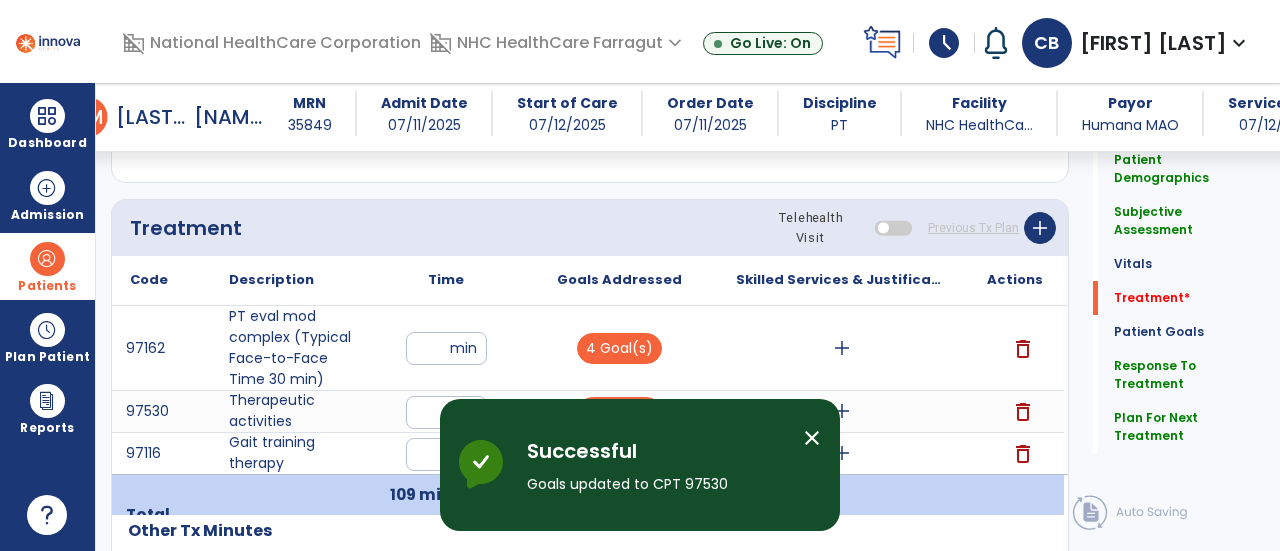 drag, startPoint x: 818, startPoint y: 430, endPoint x: 787, endPoint y: 431, distance: 31.016125 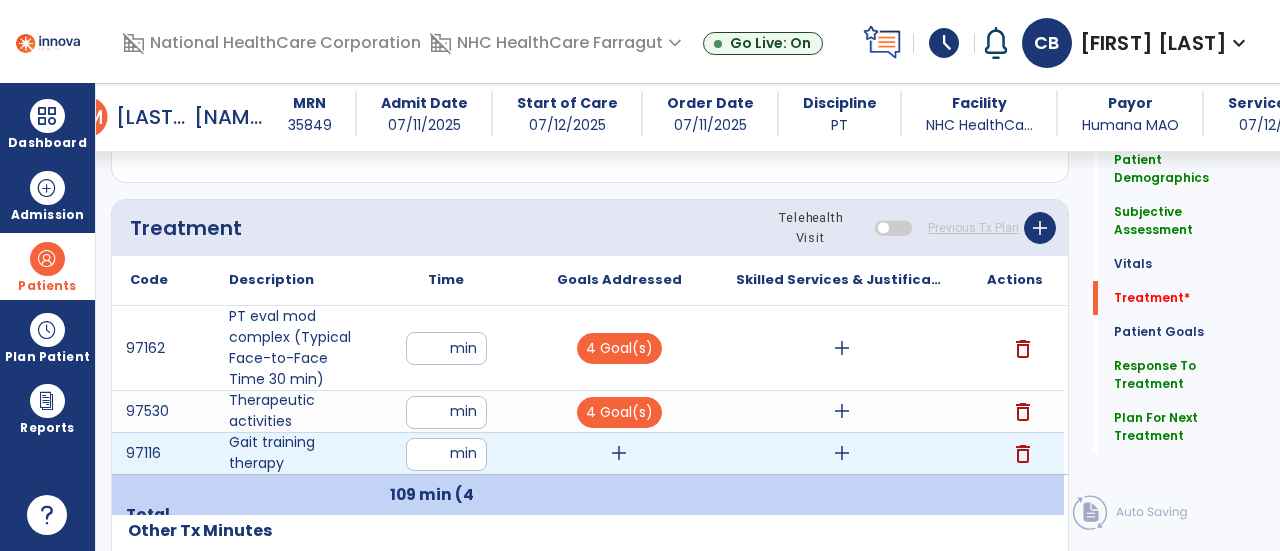 click on "add" at bounding box center (619, 453) 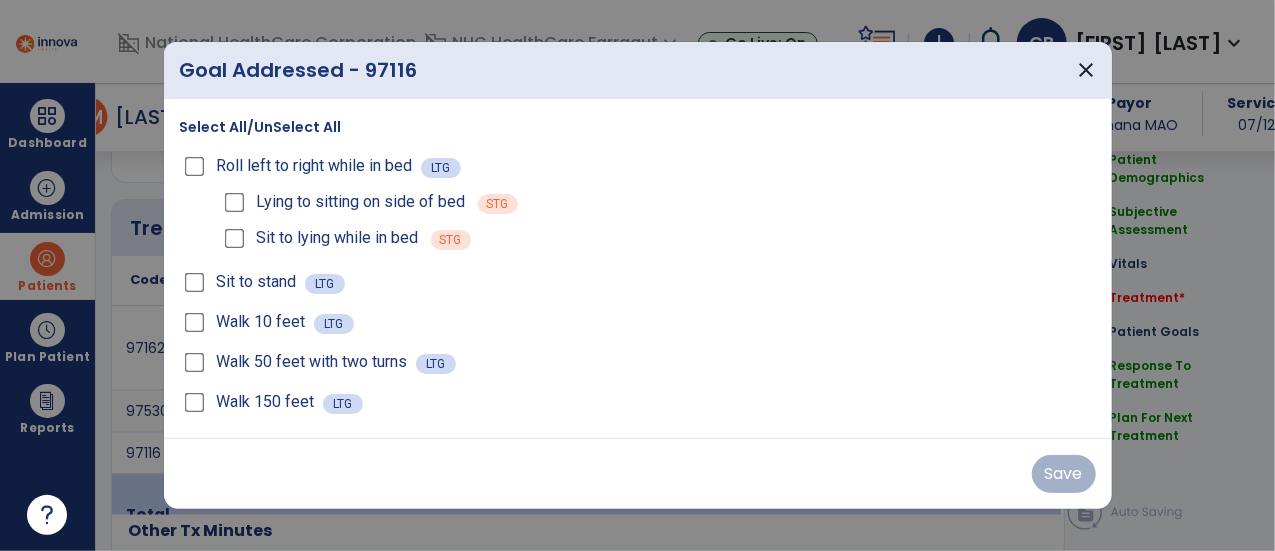 scroll, scrollTop: 1450, scrollLeft: 0, axis: vertical 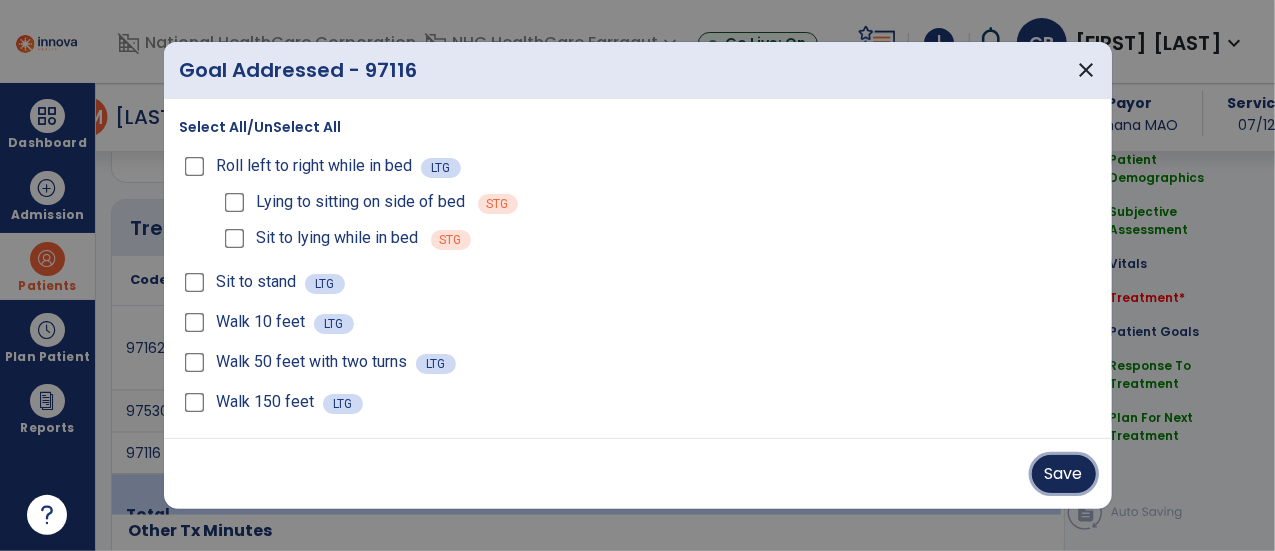 click on "Save" at bounding box center (1064, 474) 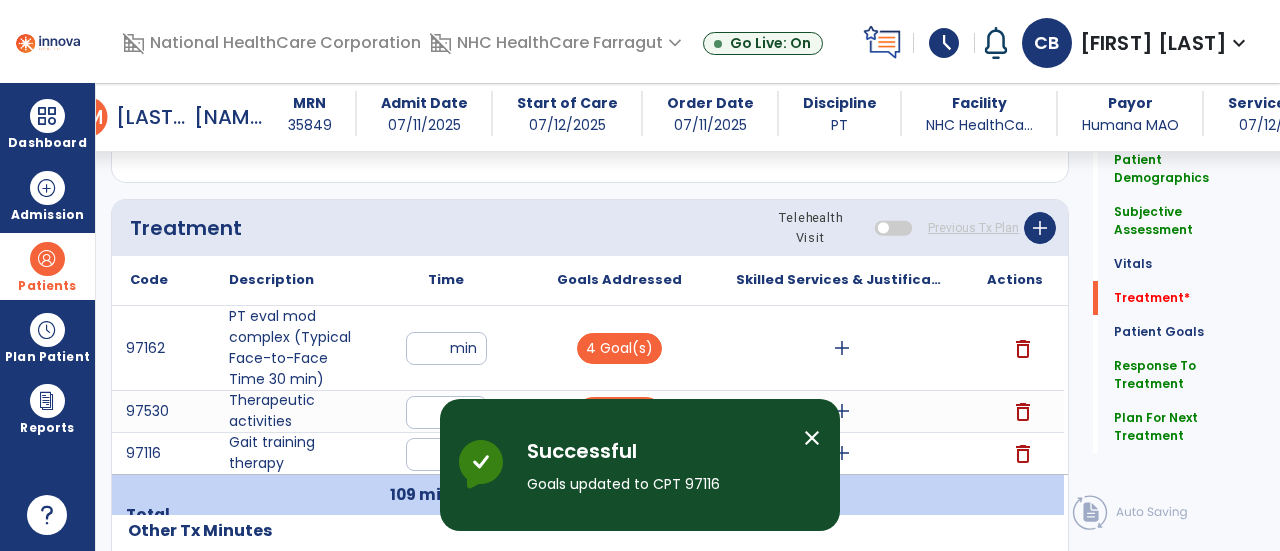 click on "close" at bounding box center (812, 438) 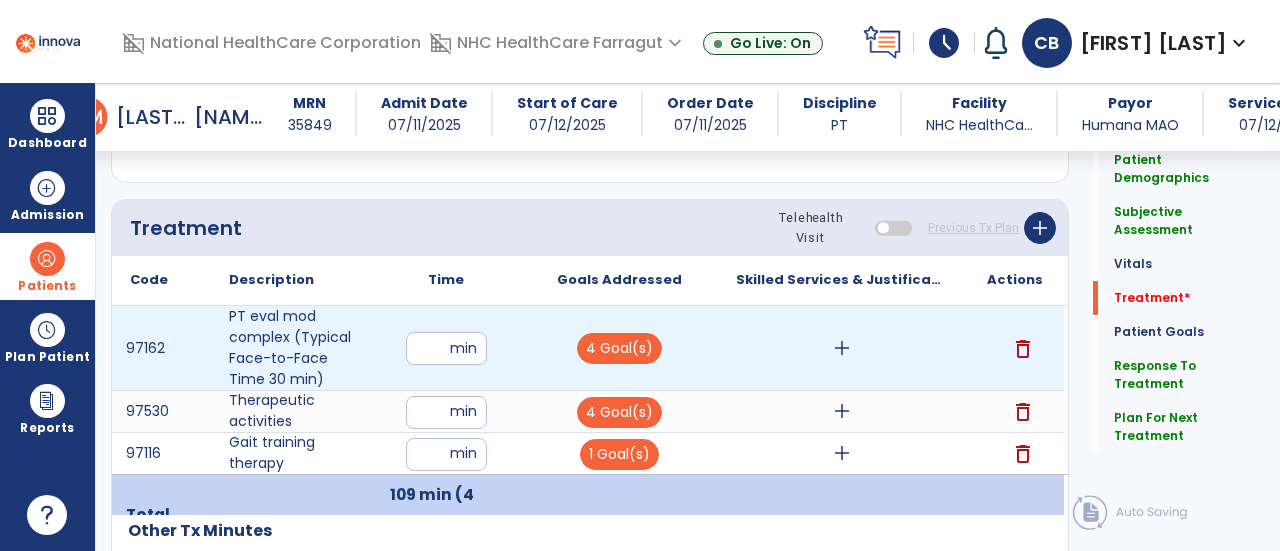 click on "add" at bounding box center (842, 348) 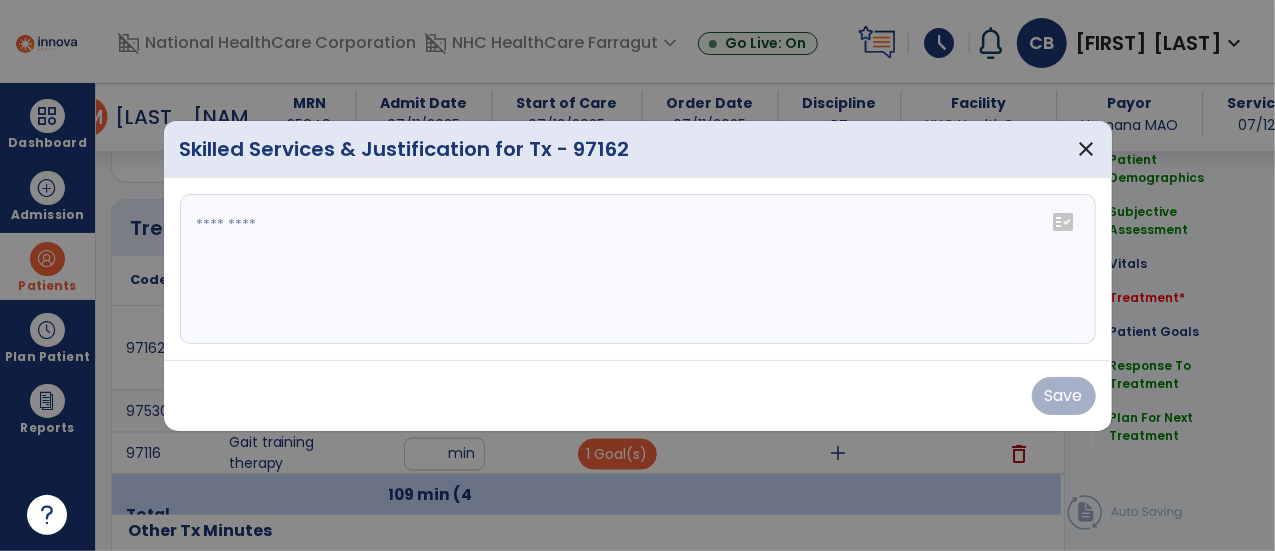 scroll, scrollTop: 1450, scrollLeft: 0, axis: vertical 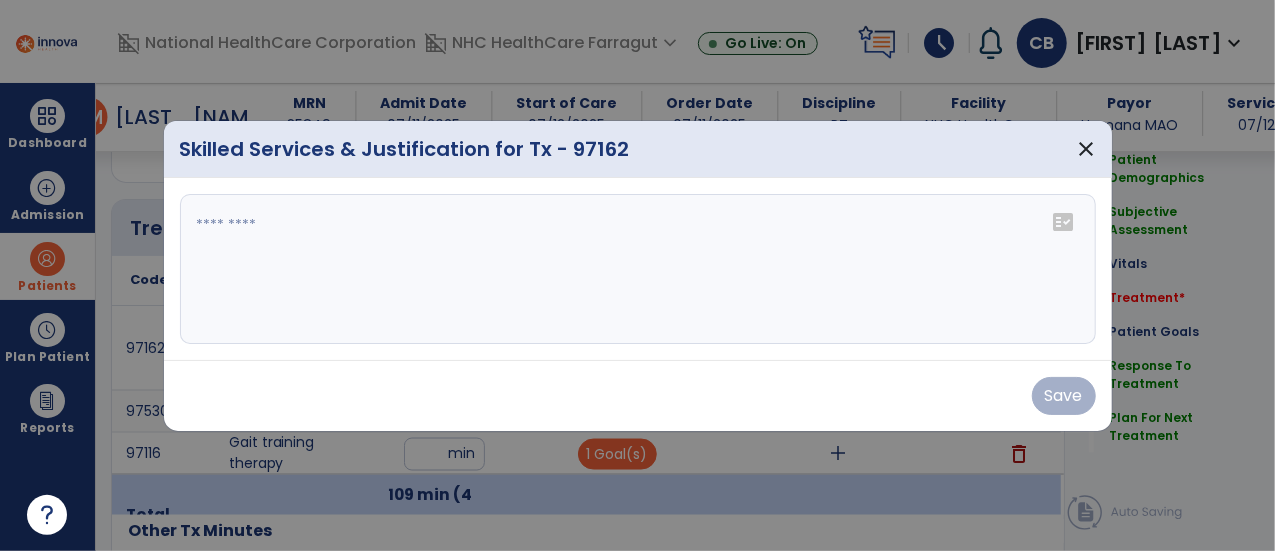 click at bounding box center (638, 269) 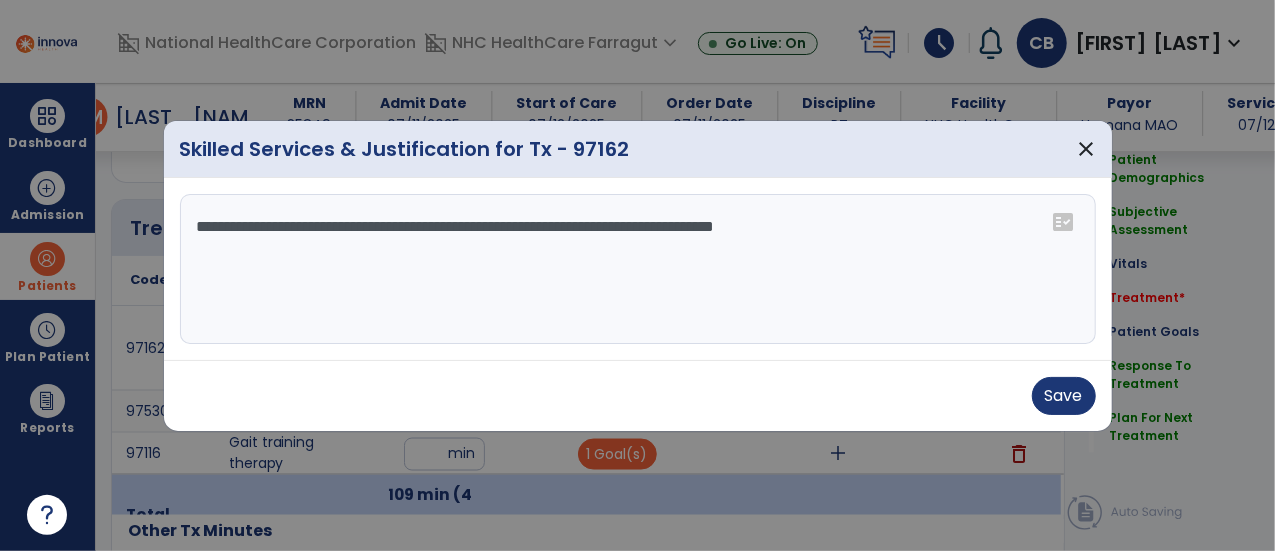 drag, startPoint x: 841, startPoint y: 231, endPoint x: 796, endPoint y: 277, distance: 64.3506 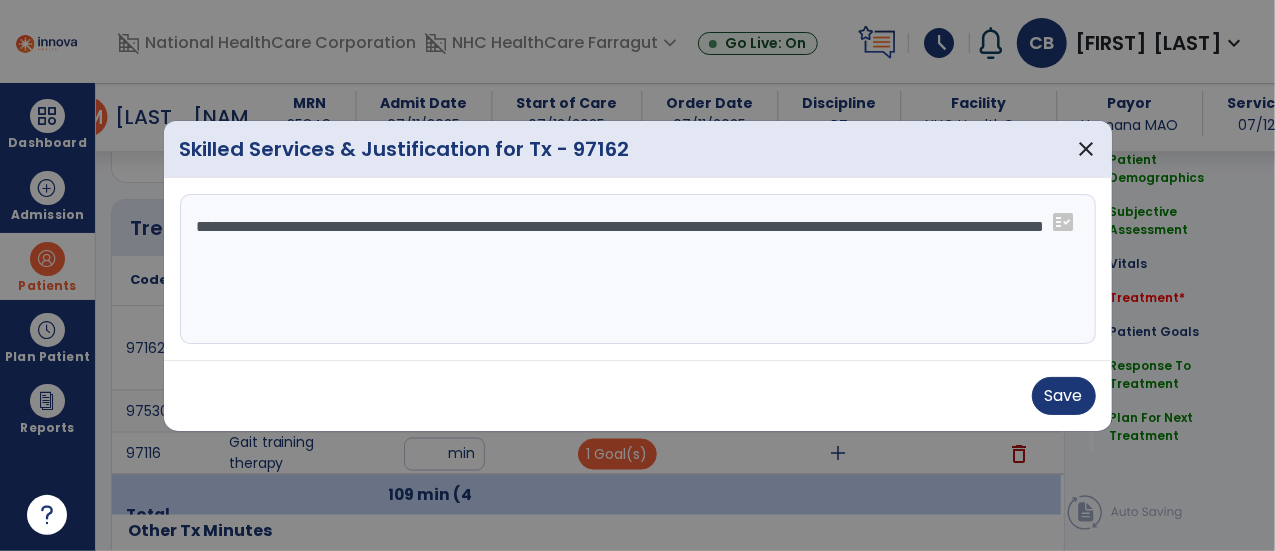 click on "**********" at bounding box center (638, 269) 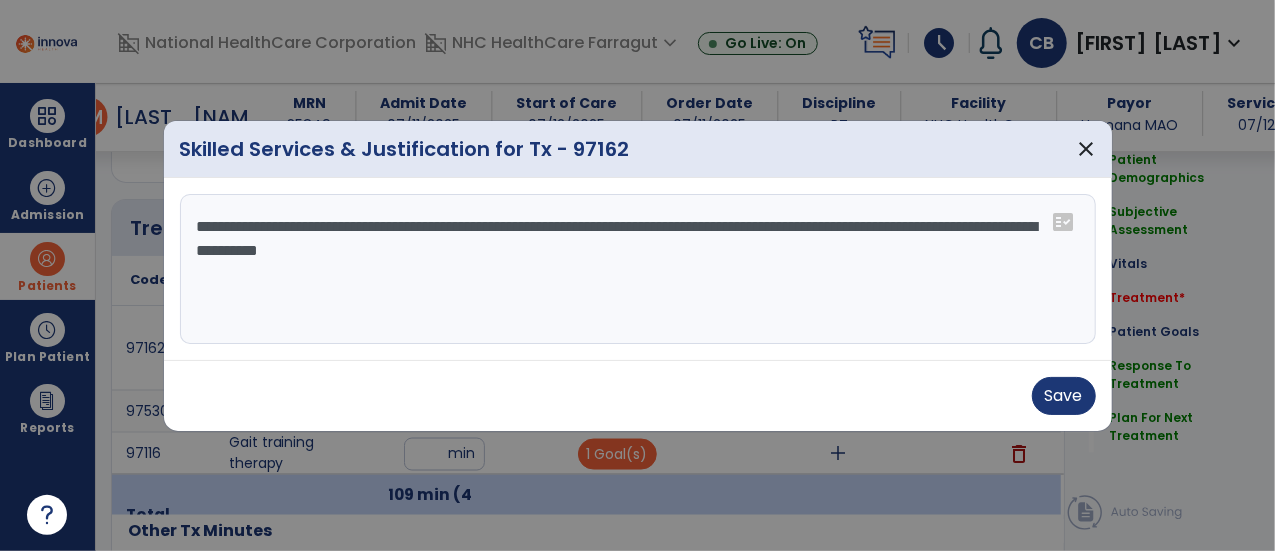 click on "**********" at bounding box center (638, 269) 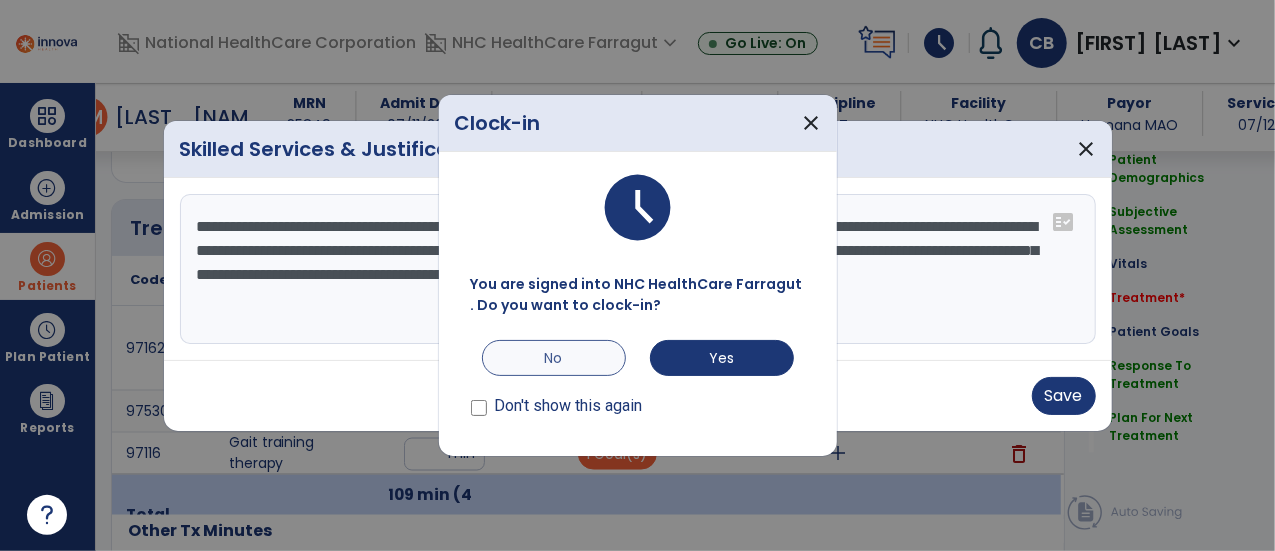 drag, startPoint x: 565, startPoint y: 330, endPoint x: 555, endPoint y: 339, distance: 13.453624 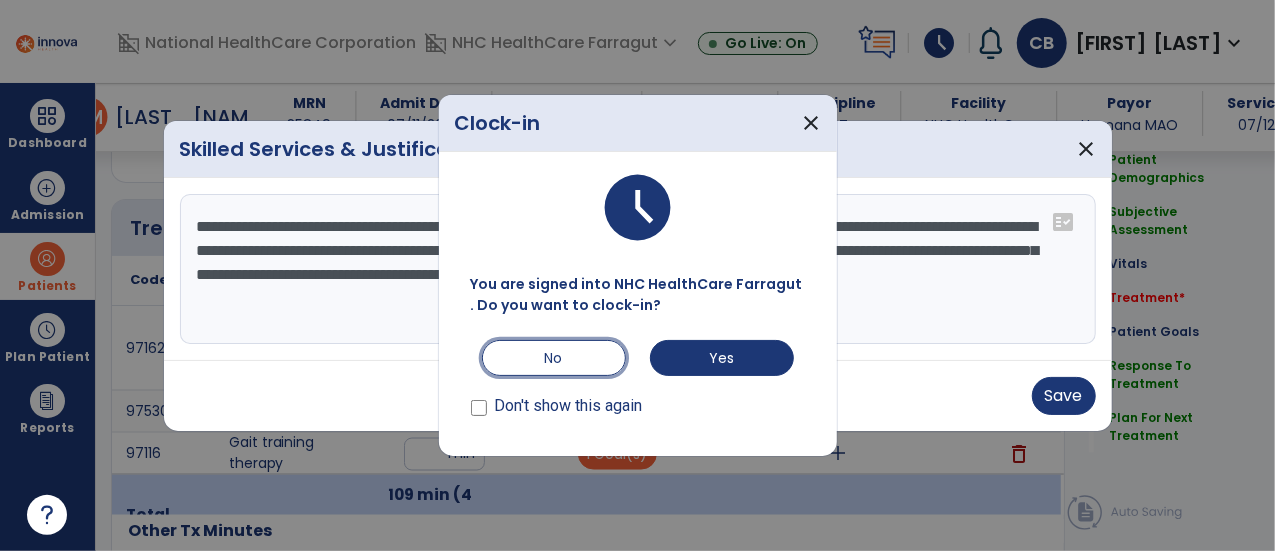 drag, startPoint x: 544, startPoint y: 355, endPoint x: 448, endPoint y: 338, distance: 97.49359 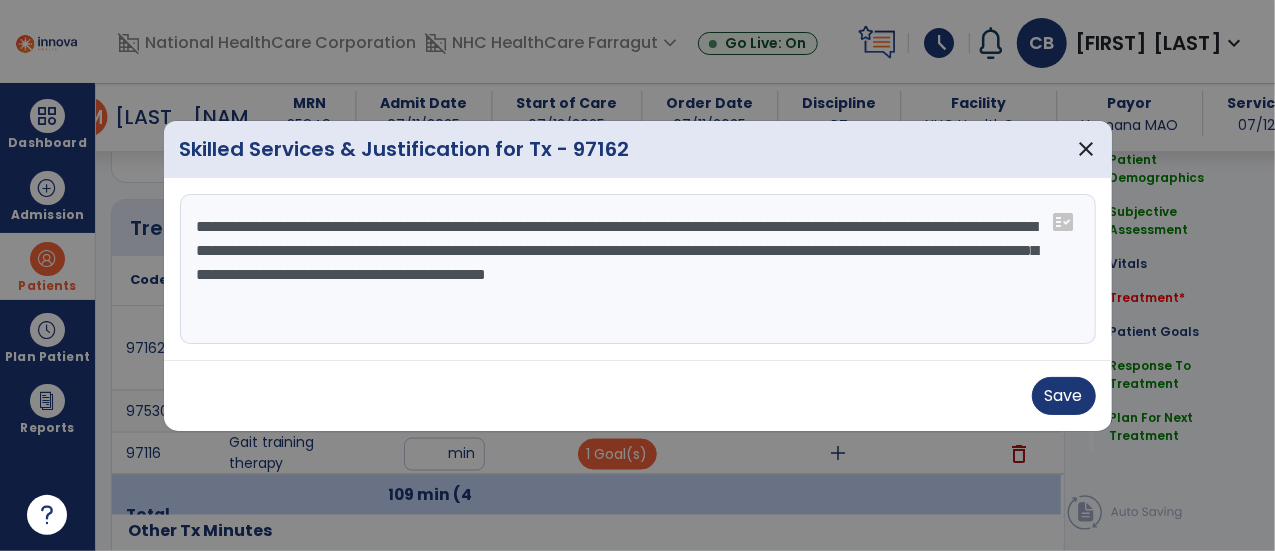 click on "**********" at bounding box center (638, 269) 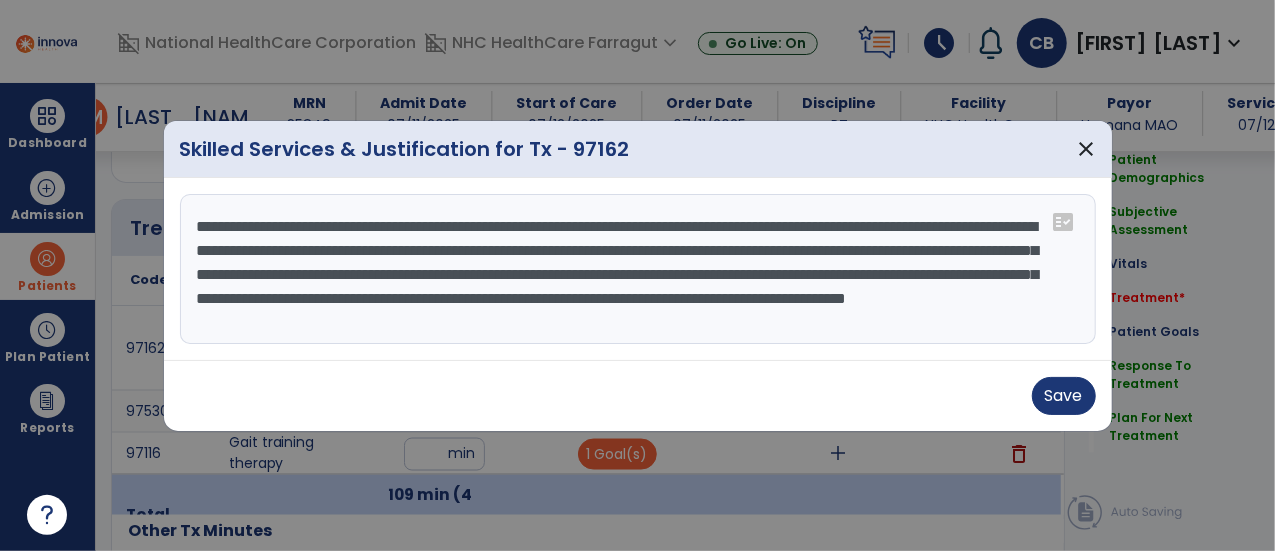 scroll, scrollTop: 14, scrollLeft: 0, axis: vertical 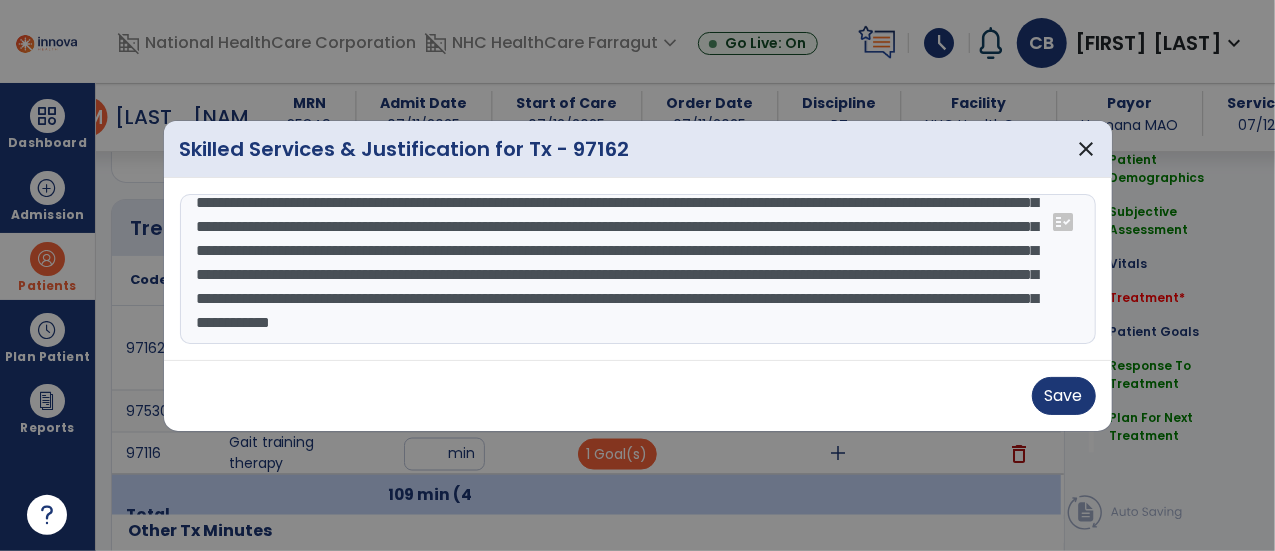 click on "**********" at bounding box center [638, 269] 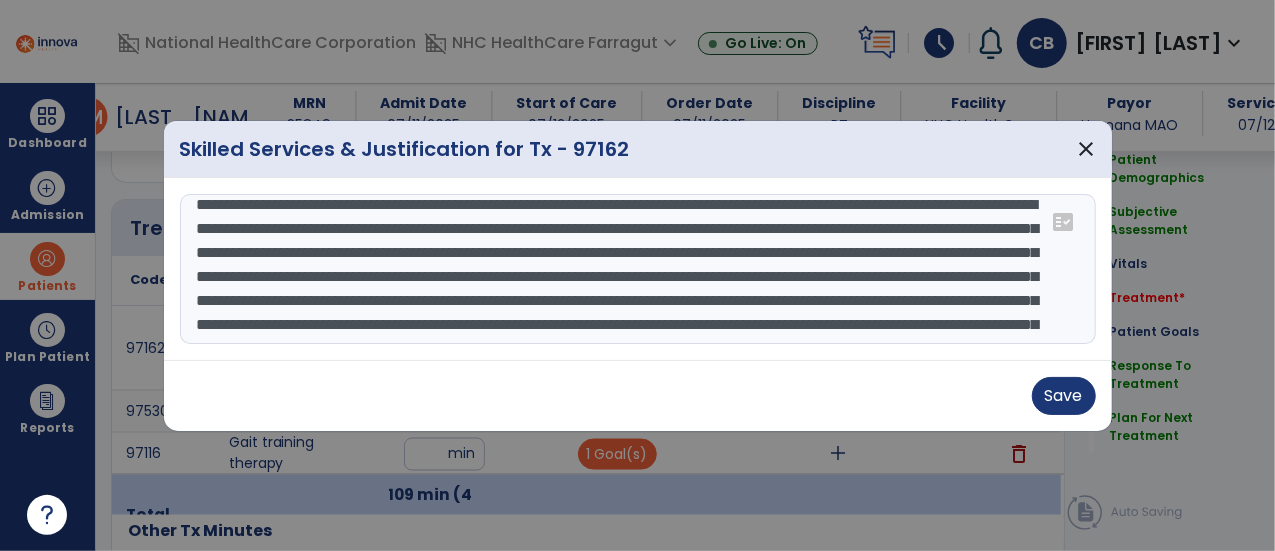scroll, scrollTop: 0, scrollLeft: 0, axis: both 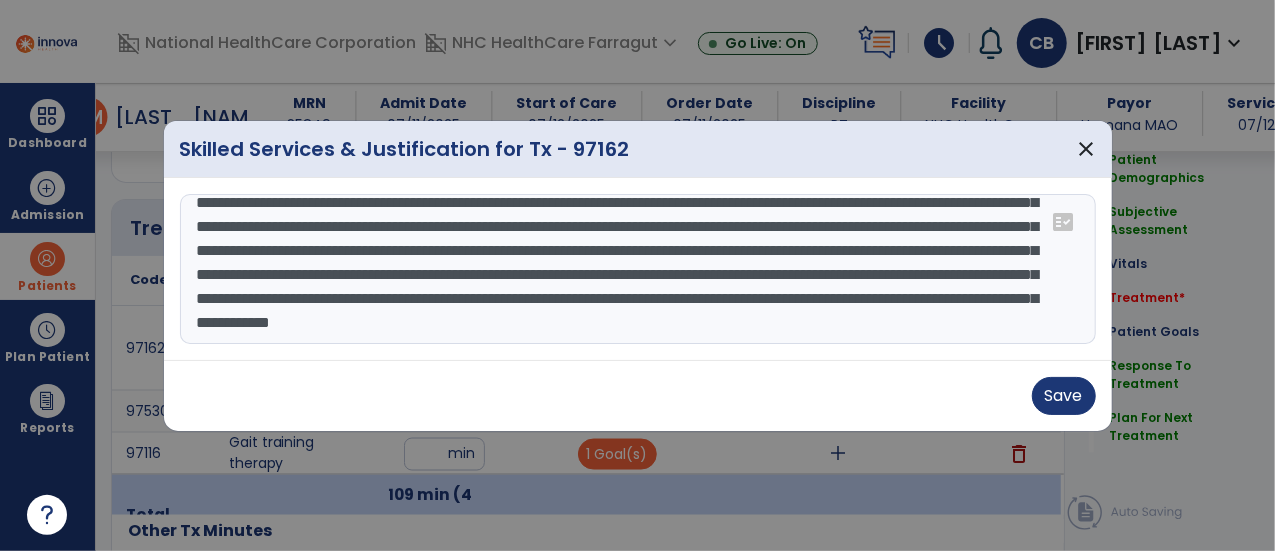 drag, startPoint x: 191, startPoint y: 225, endPoint x: 419, endPoint y: 330, distance: 251.01593 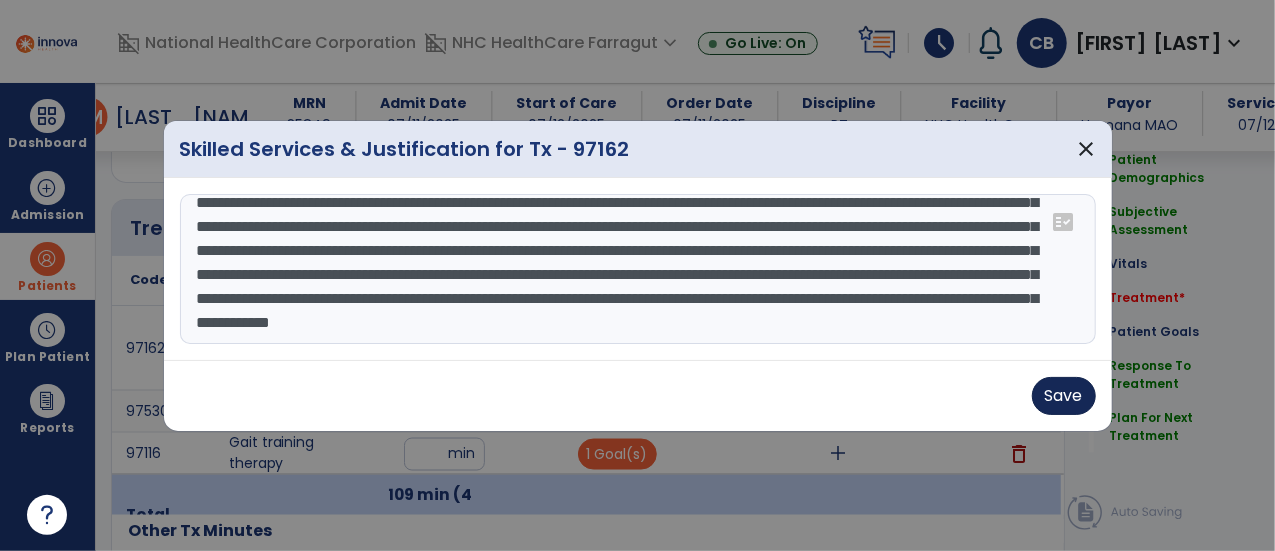 type on "**********" 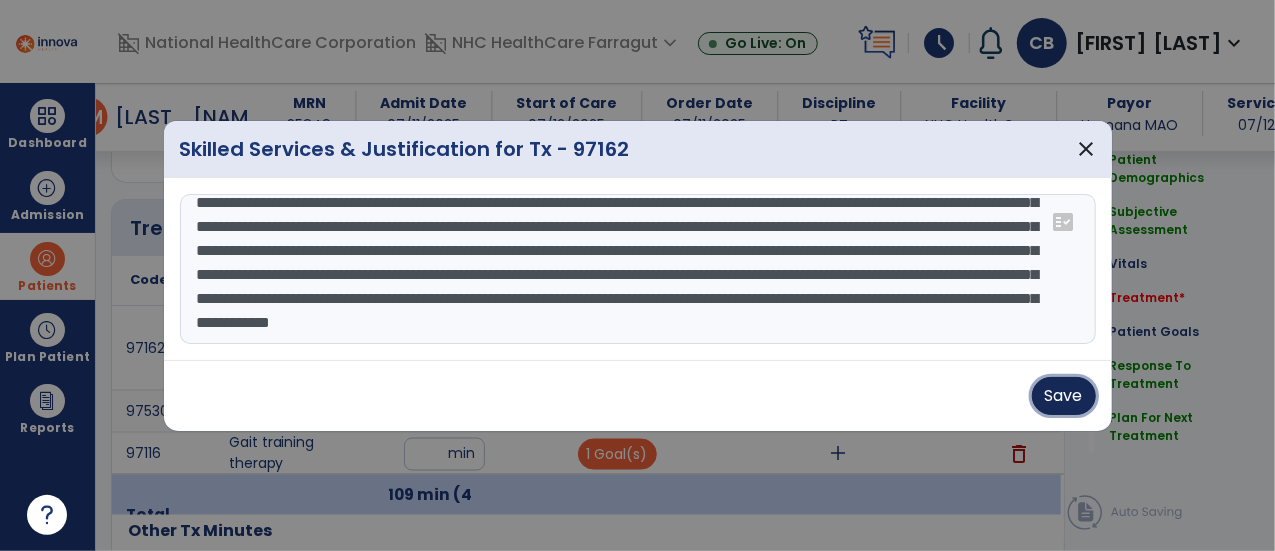 click on "Save" at bounding box center (1064, 396) 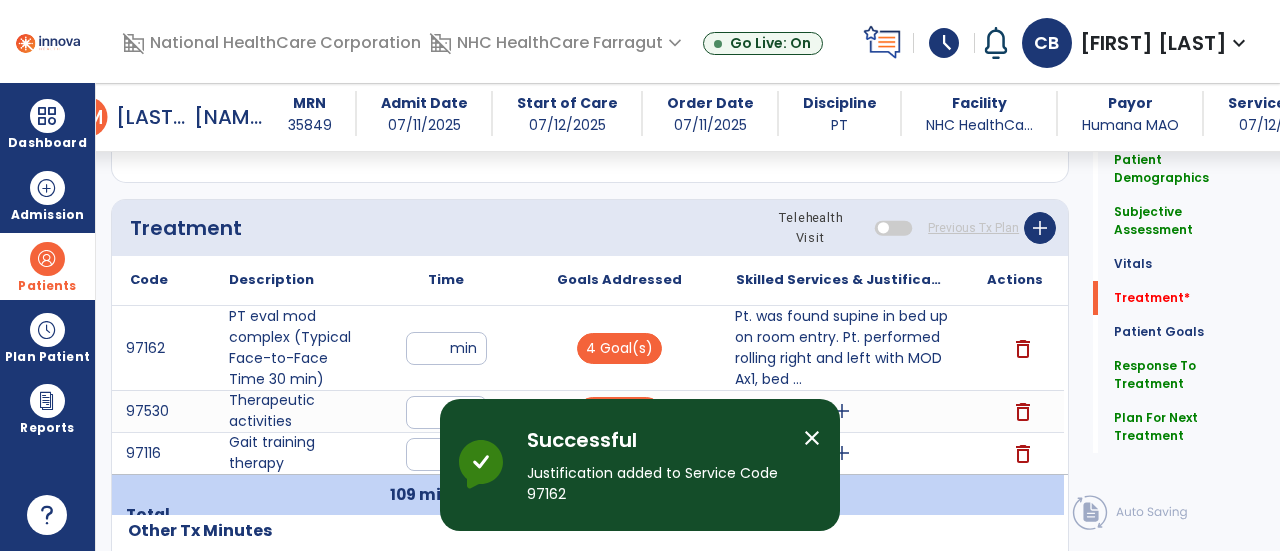 drag, startPoint x: 812, startPoint y: 436, endPoint x: 794, endPoint y: 427, distance: 20.12461 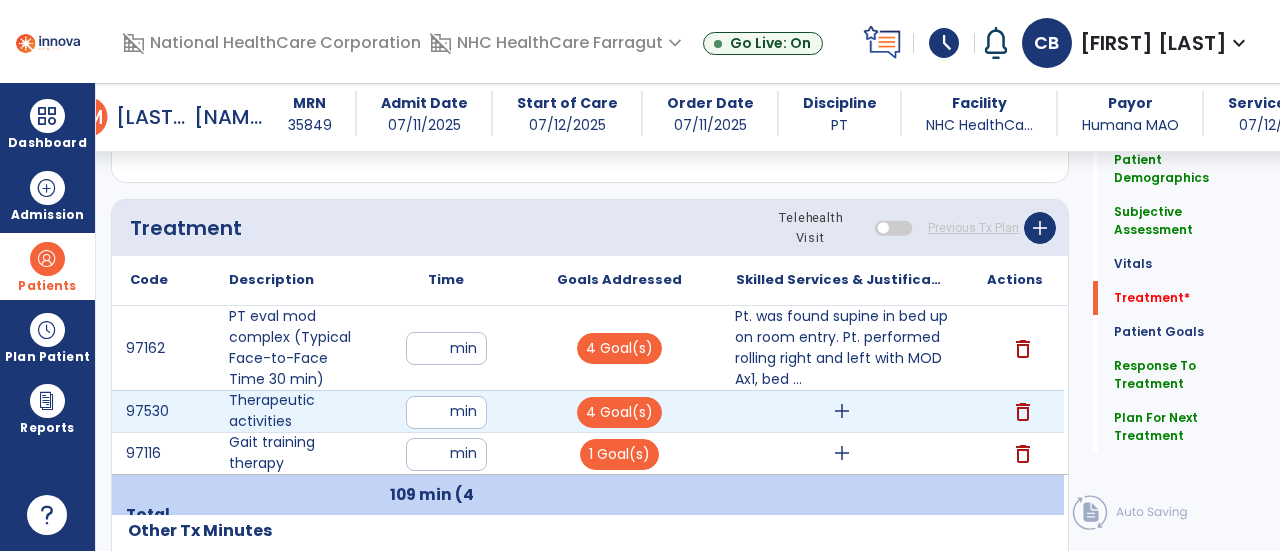 click on "add" at bounding box center [842, 411] 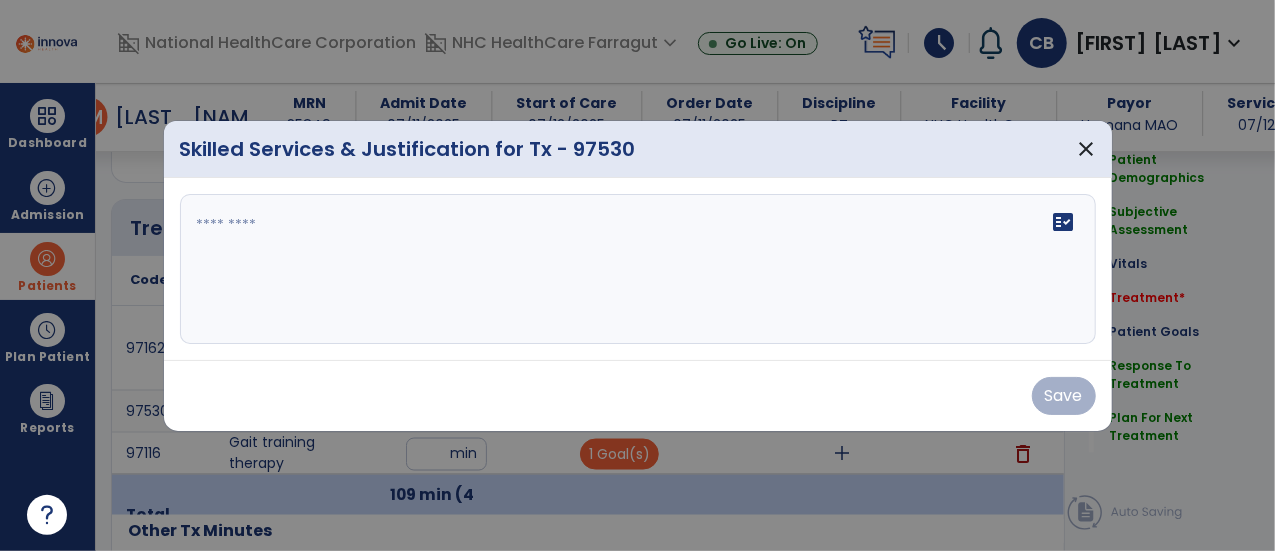 scroll, scrollTop: 1450, scrollLeft: 0, axis: vertical 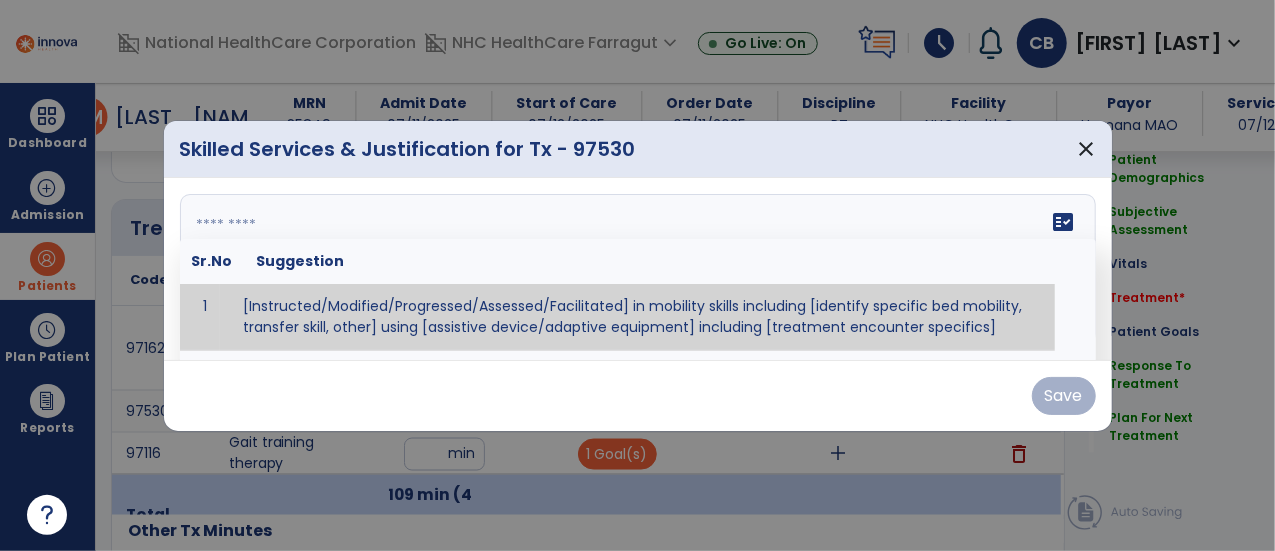 click on "fact_check  Sr.No Suggestion 1 [Instructed/Modified/Progressed/Assessed/Facilitated] in mobility skills including [identify specific bed mobility, transfer skill, other] using [assistive device/adaptive equipment] including [treatment encounter specifics]" at bounding box center (638, 269) 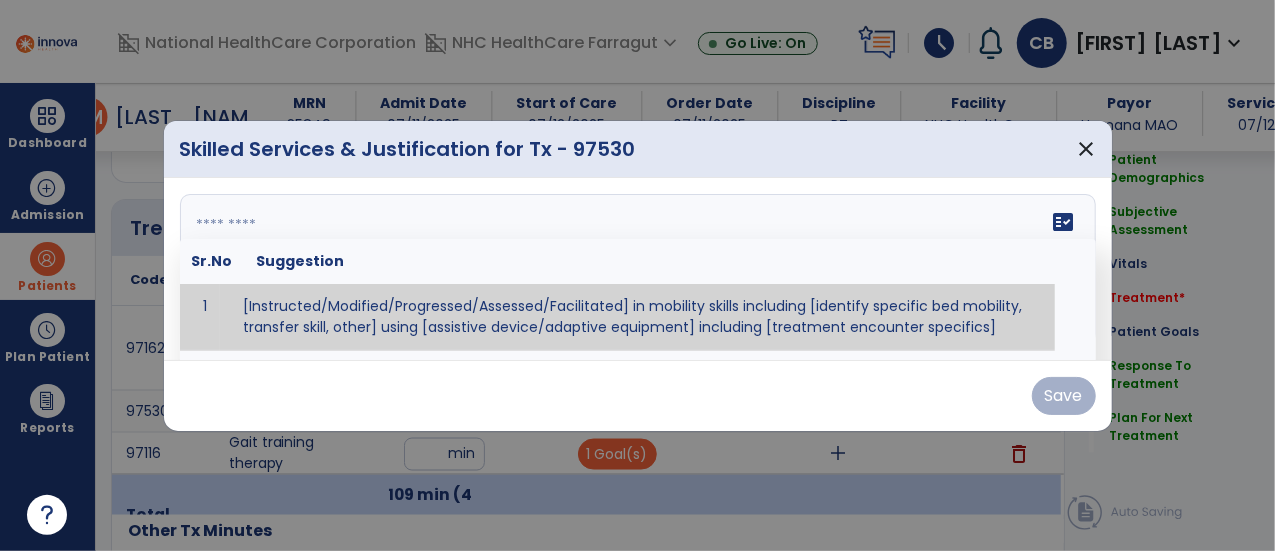 paste on "**********" 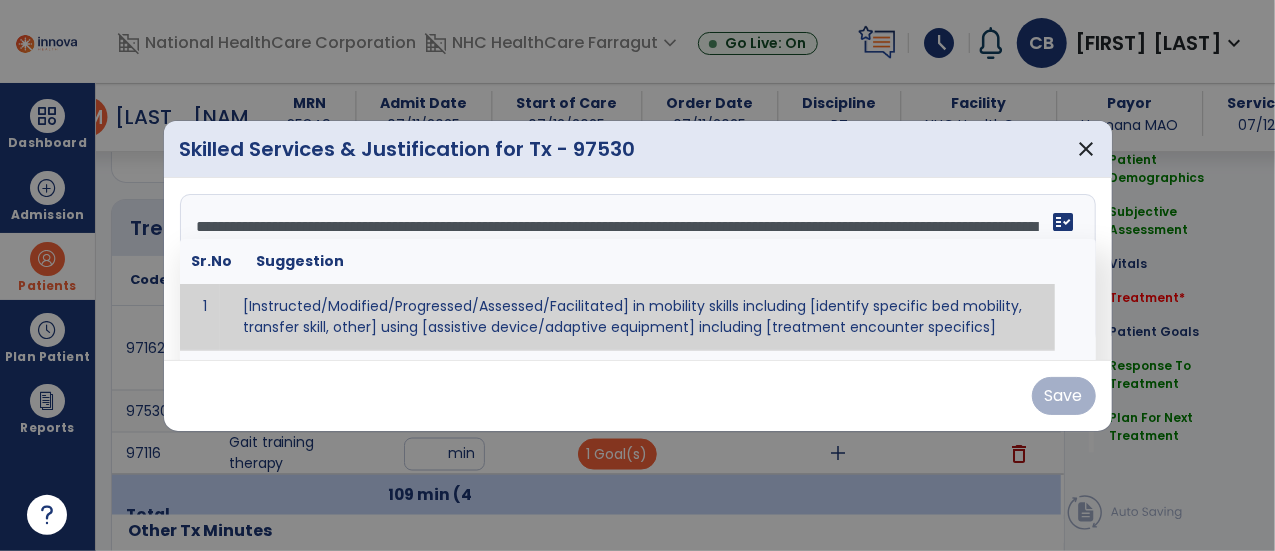 scroll, scrollTop: 86, scrollLeft: 0, axis: vertical 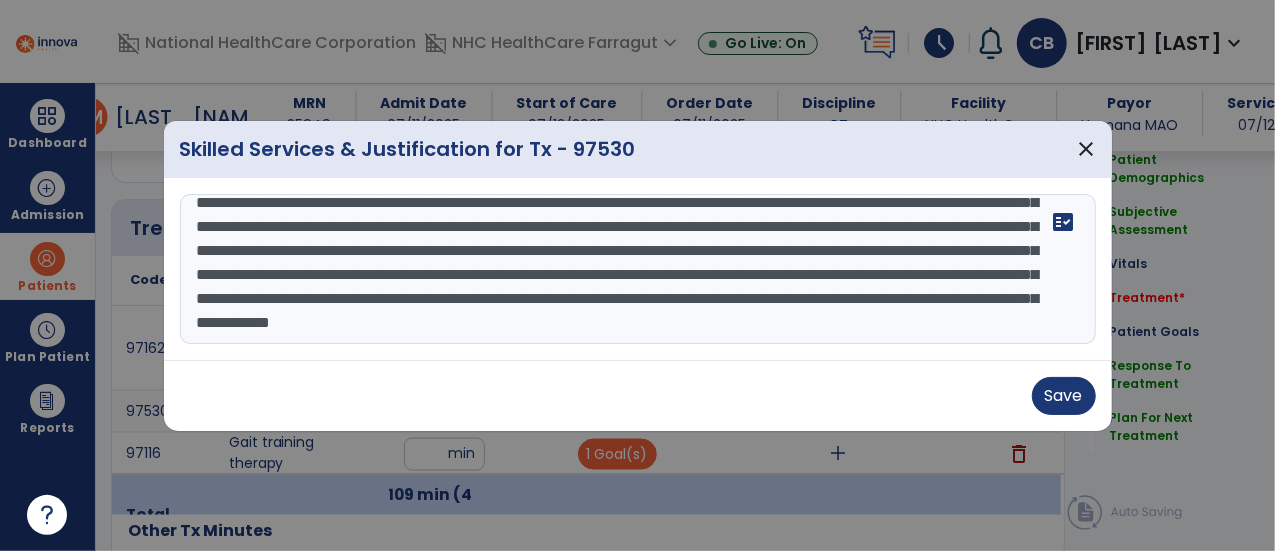 drag, startPoint x: 798, startPoint y: 205, endPoint x: 700, endPoint y: 261, distance: 112.871605 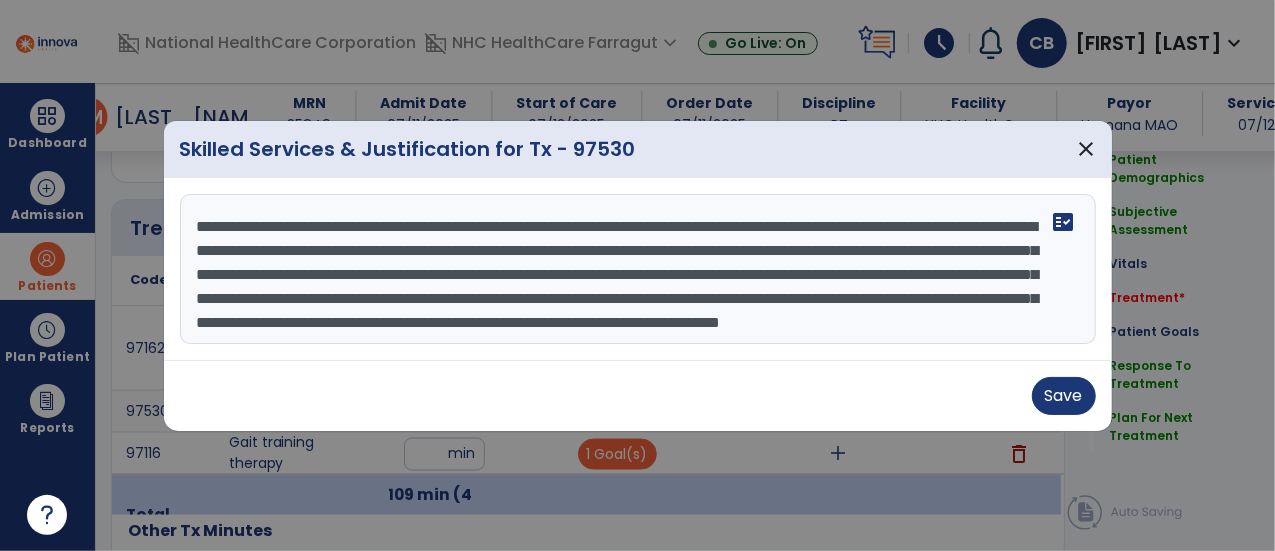 scroll, scrollTop: 48, scrollLeft: 0, axis: vertical 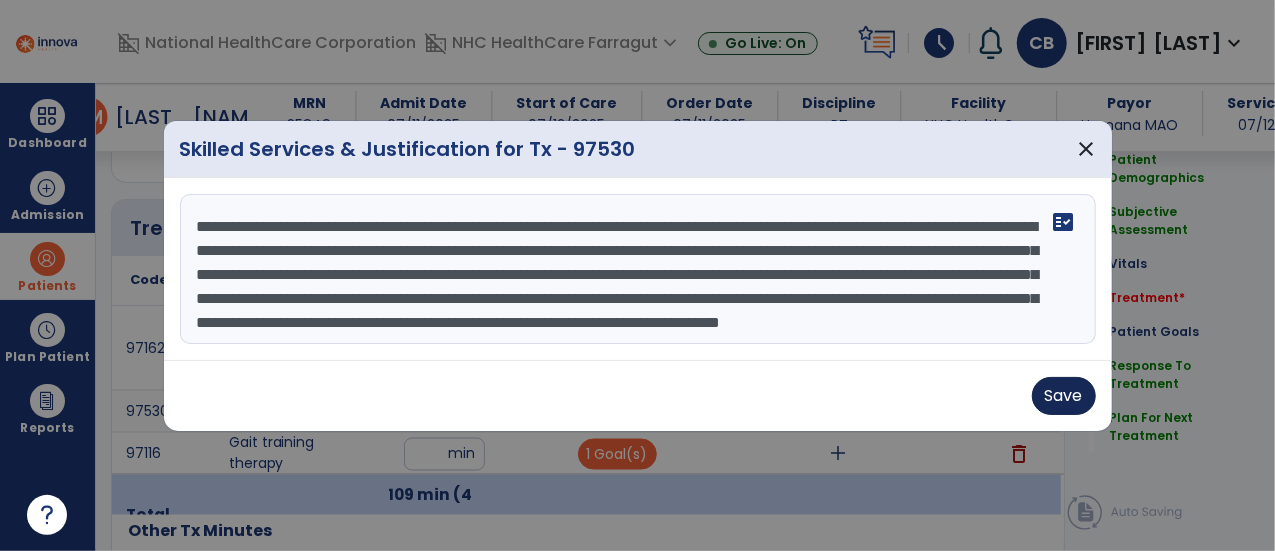 type on "**********" 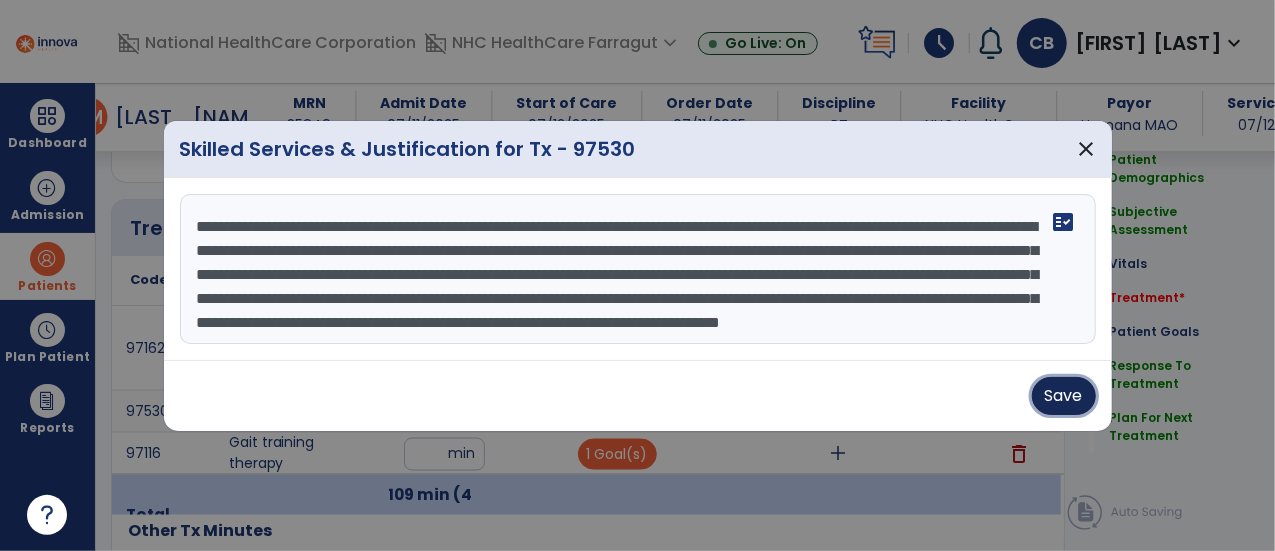 click on "Save" at bounding box center (1064, 396) 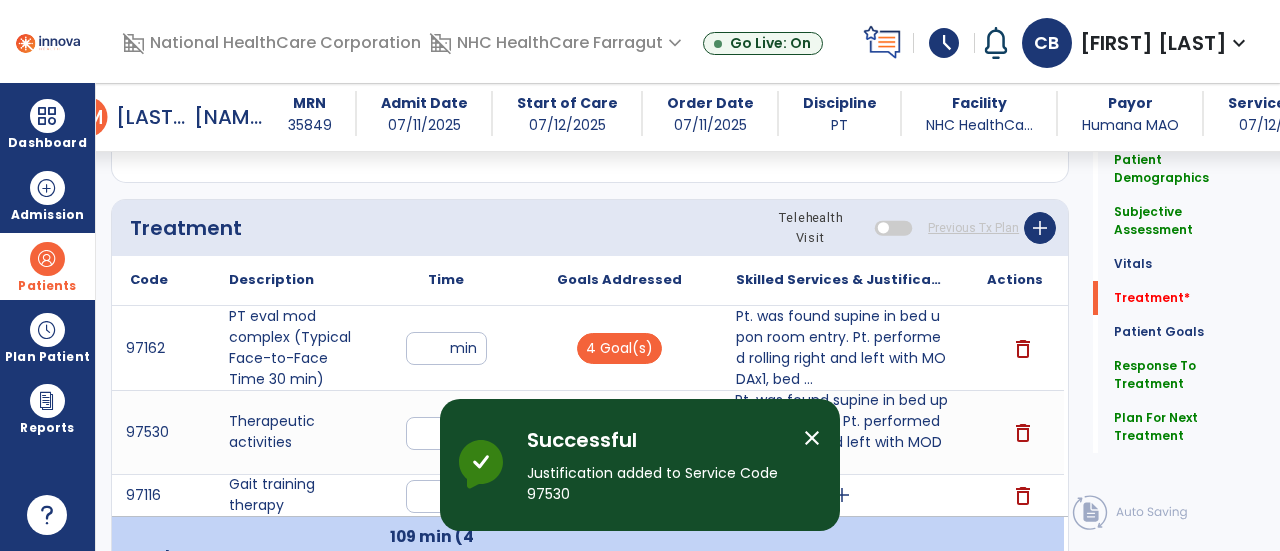 click on "close" at bounding box center (812, 438) 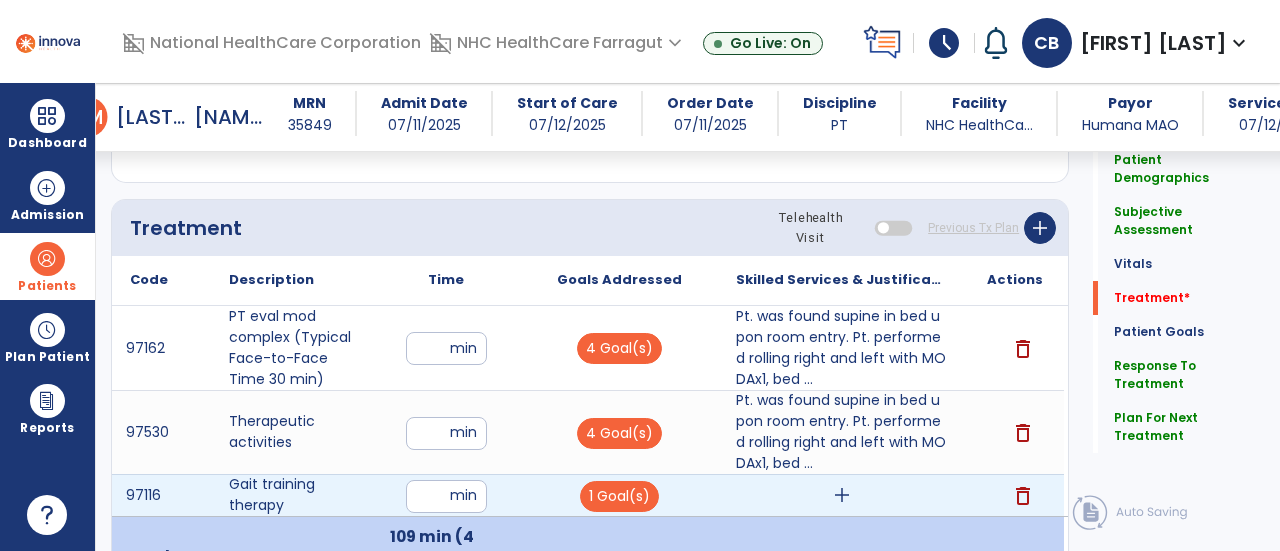 click on "add" at bounding box center (841, 495) 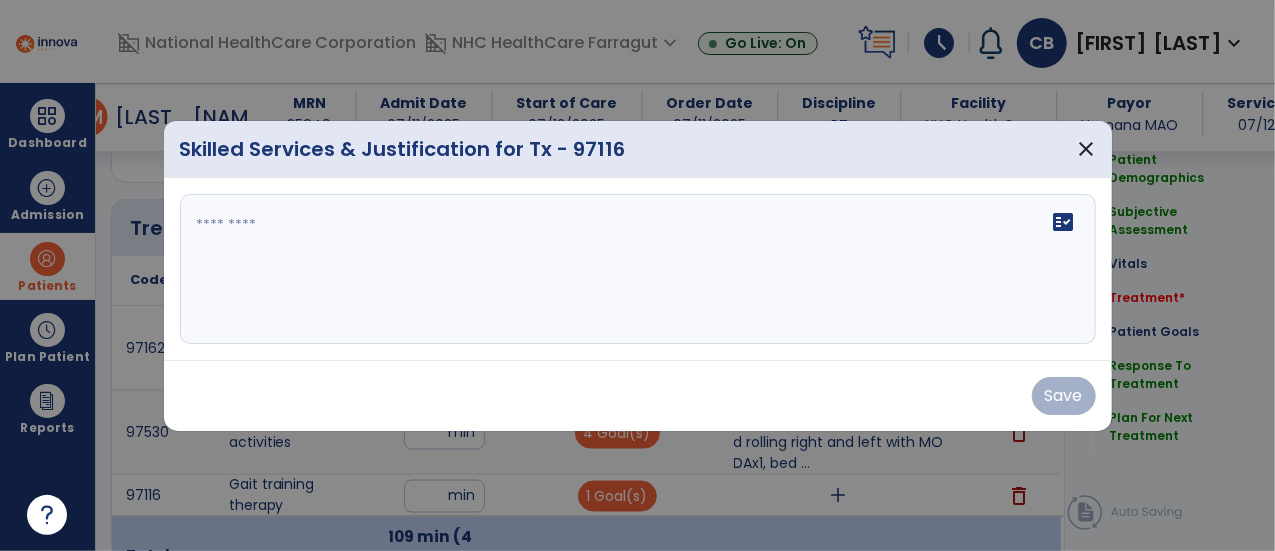 scroll, scrollTop: 1450, scrollLeft: 0, axis: vertical 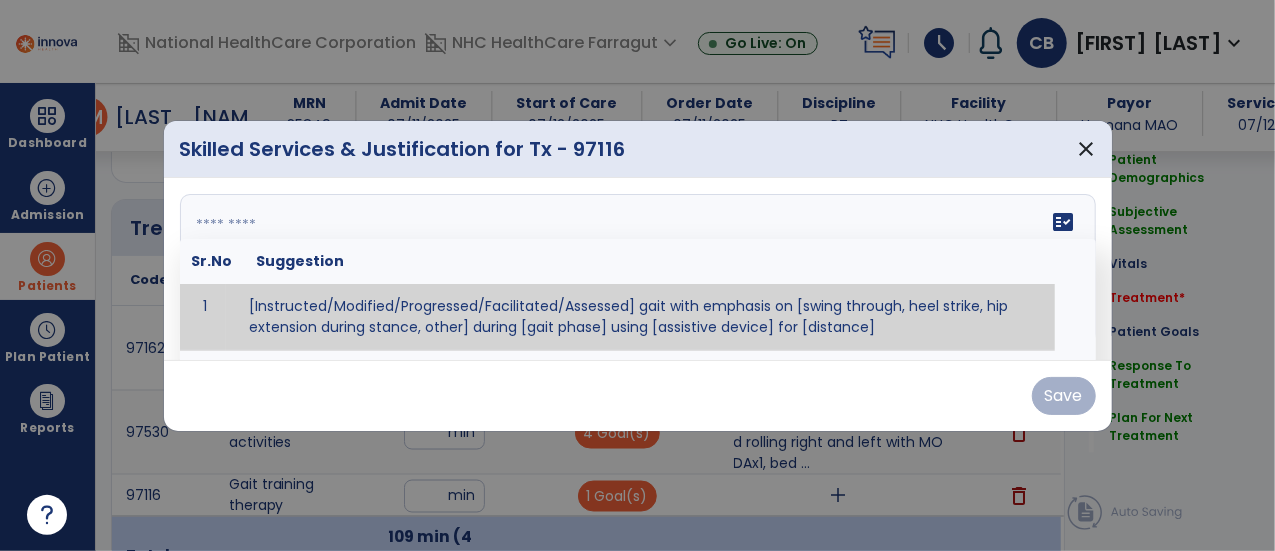 click on "fact_check  Sr.No Suggestion 1 [Instructed/Modified/Progressed/Facilitated/Assessed] gait with emphasis on [swing through, heel strike, hip extension during stance, other] during [gait phase] using [assistive device] for [distance] 2 [Instructed/Modified/Progressed/Facilitated/Assessed] use of [assistive device] and [NWB, PWB, step-to gait pattern, step through gait pattern] 3 [Instructed/Modified/Progressed/Facilitated/Assessed] patient's ability to [ascend/descend # of steps, perform directional changes, walk on even/uneven surfaces, pick-up objects off floor, velocity changes, other] using [assistive device]. 4 [Instructed/Modified/Progressed/Facilitated/Assessed] pre-gait activities including [identify exercise] in order to prepare for gait training. 5" at bounding box center [638, 269] 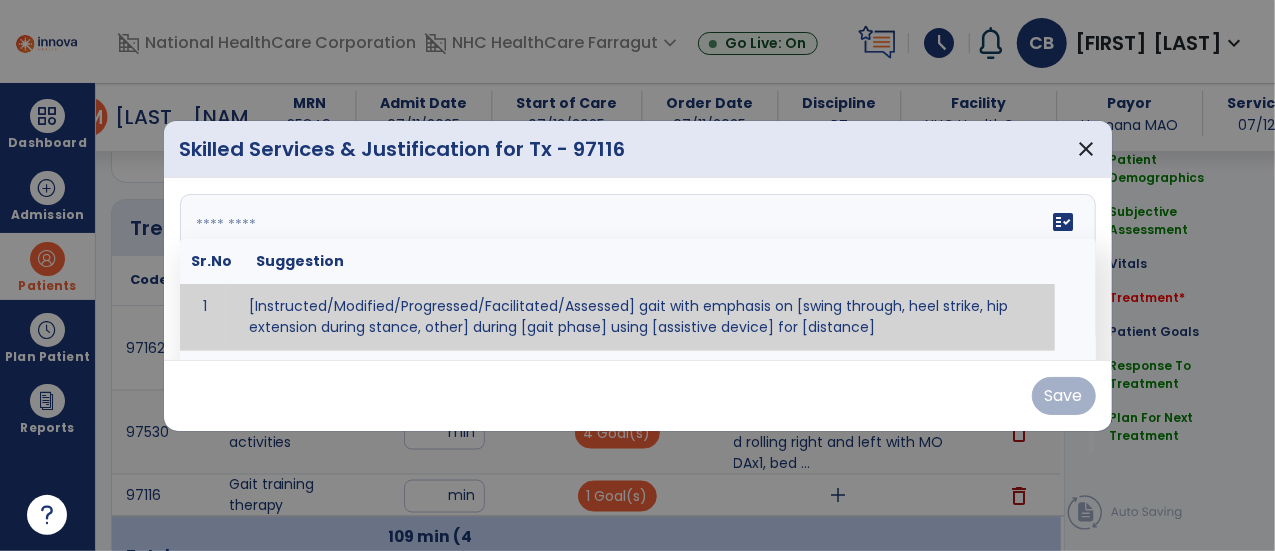 paste on "**********" 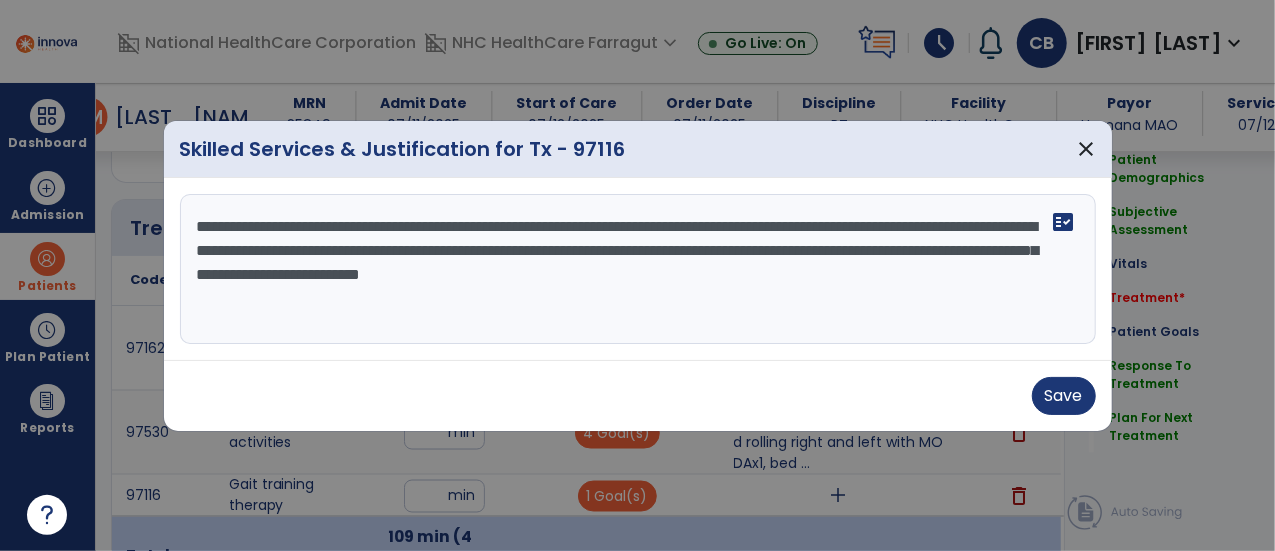click on "**********" at bounding box center (638, 269) 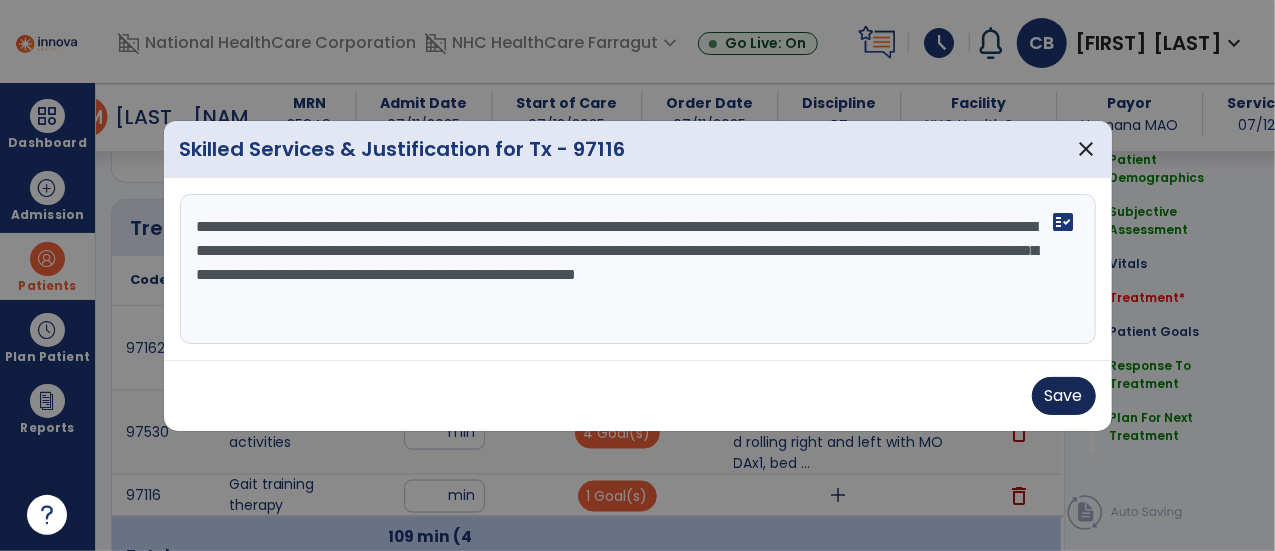 type on "**********" 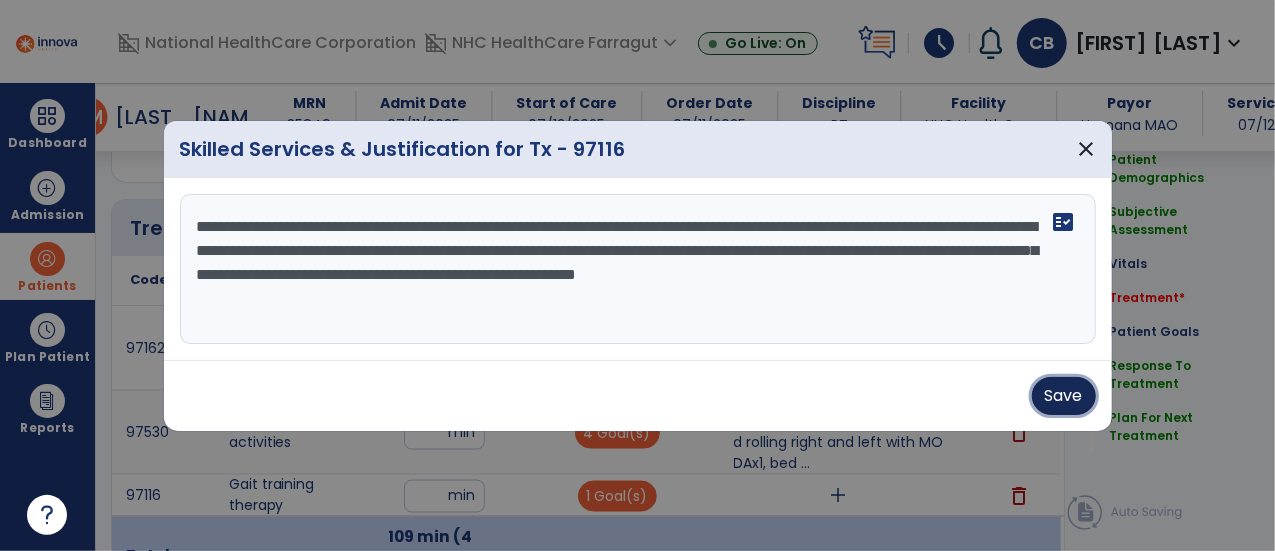 click on "Save" at bounding box center (1064, 396) 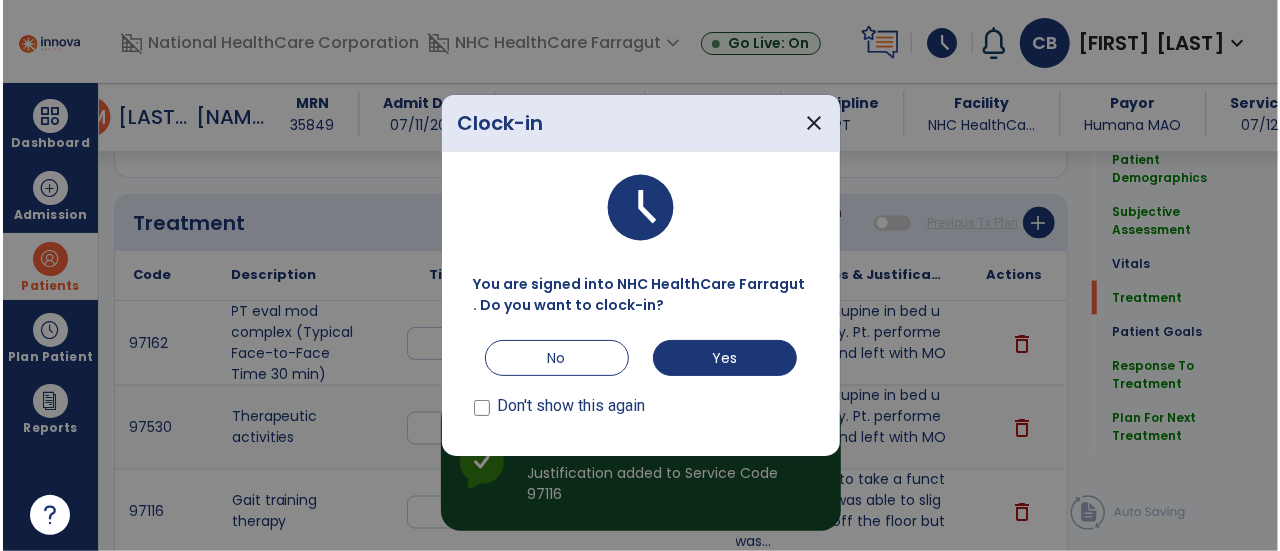 scroll, scrollTop: 1450, scrollLeft: 0, axis: vertical 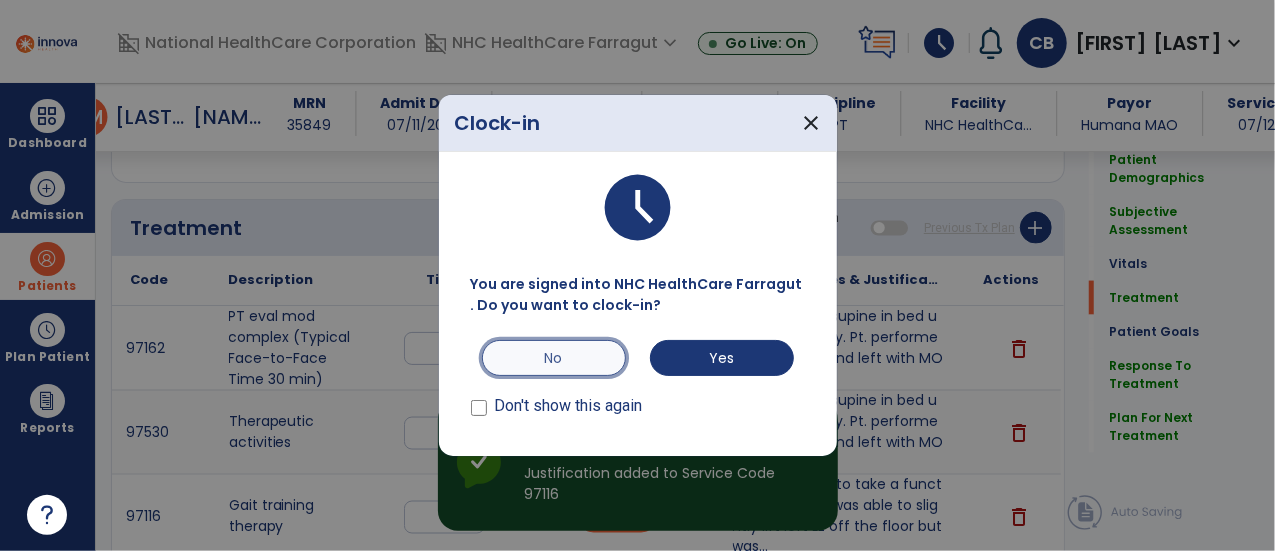 click on "No" at bounding box center (554, 358) 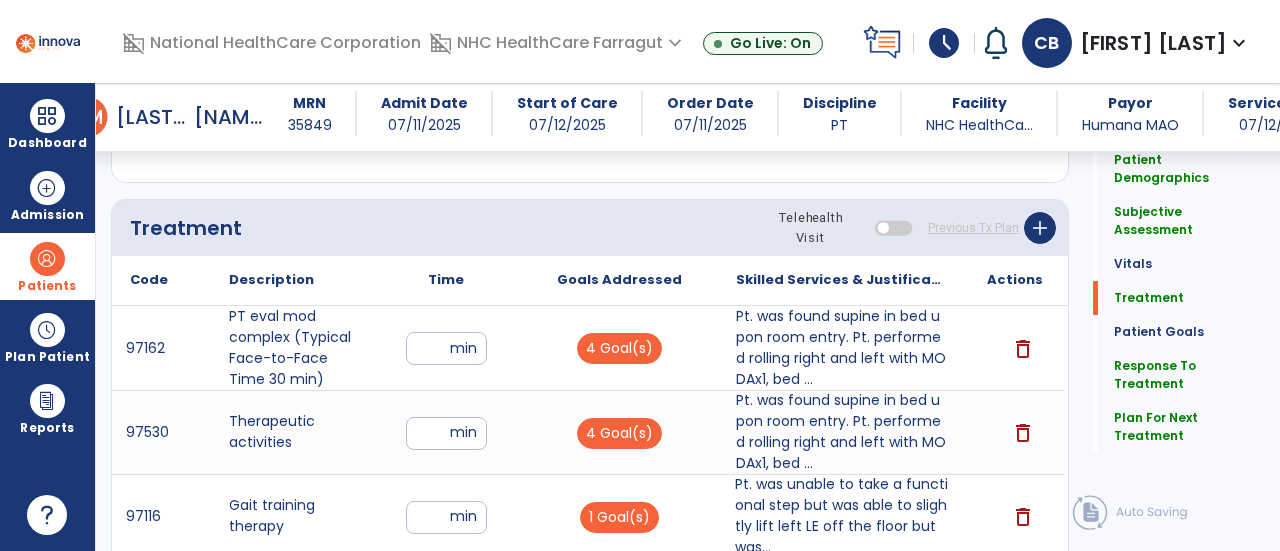 scroll, scrollTop: 1550, scrollLeft: 0, axis: vertical 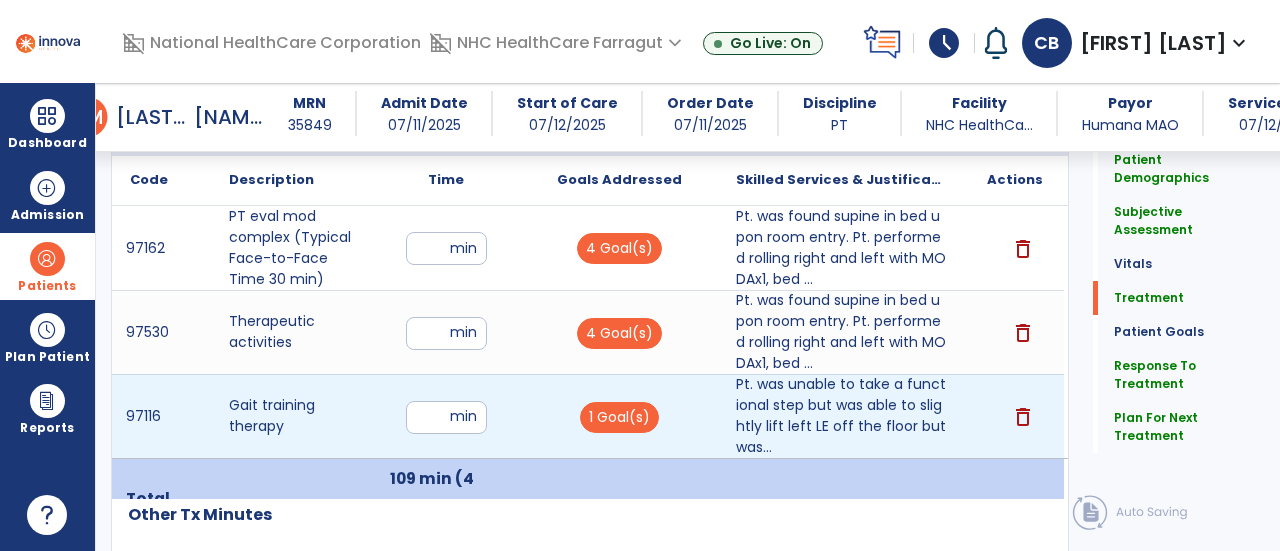click on "*" at bounding box center (446, 417) 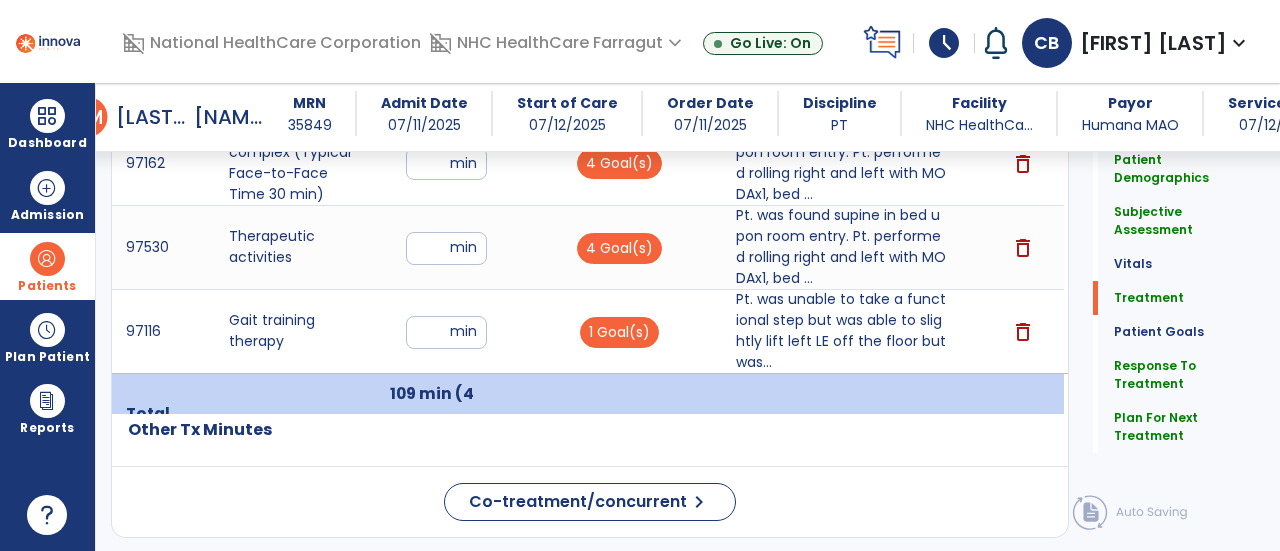 scroll, scrollTop: 1650, scrollLeft: 0, axis: vertical 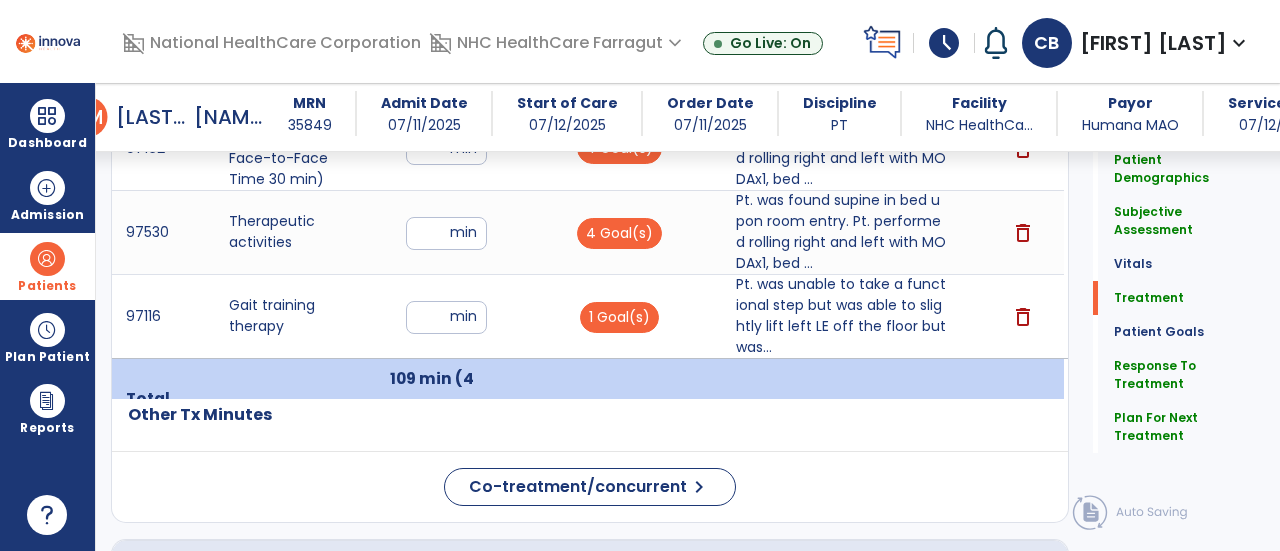 click on "Patient Demographics  Medical Diagnosis   Treatment Diagnosis   Precautions   Contraindications
Code
Description
Pdpm Clinical Category
M80.052D" 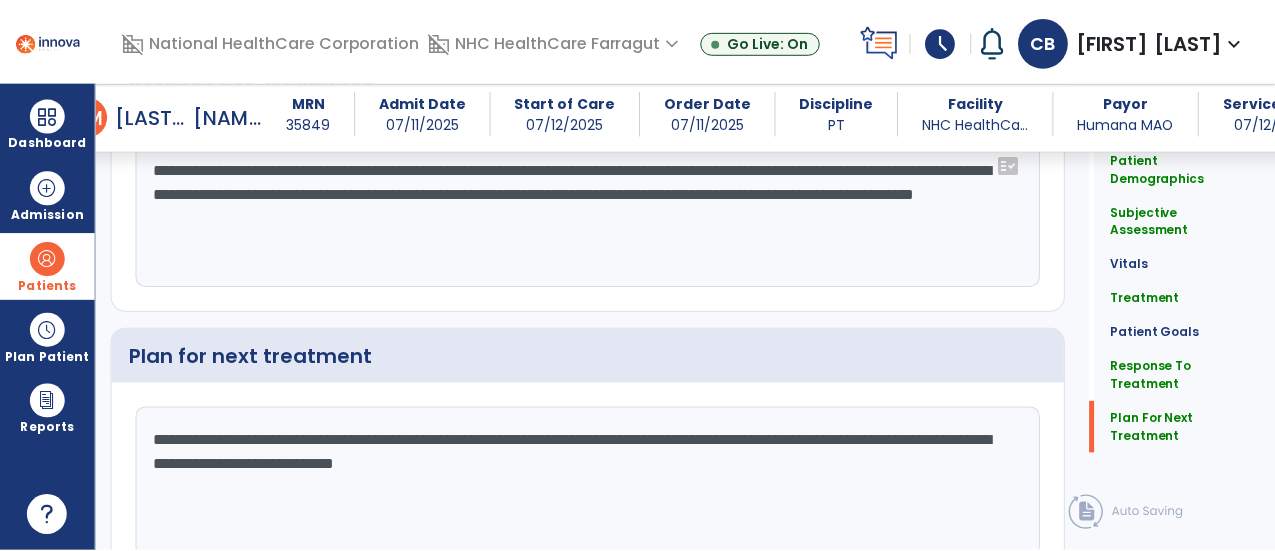 scroll, scrollTop: 3656, scrollLeft: 0, axis: vertical 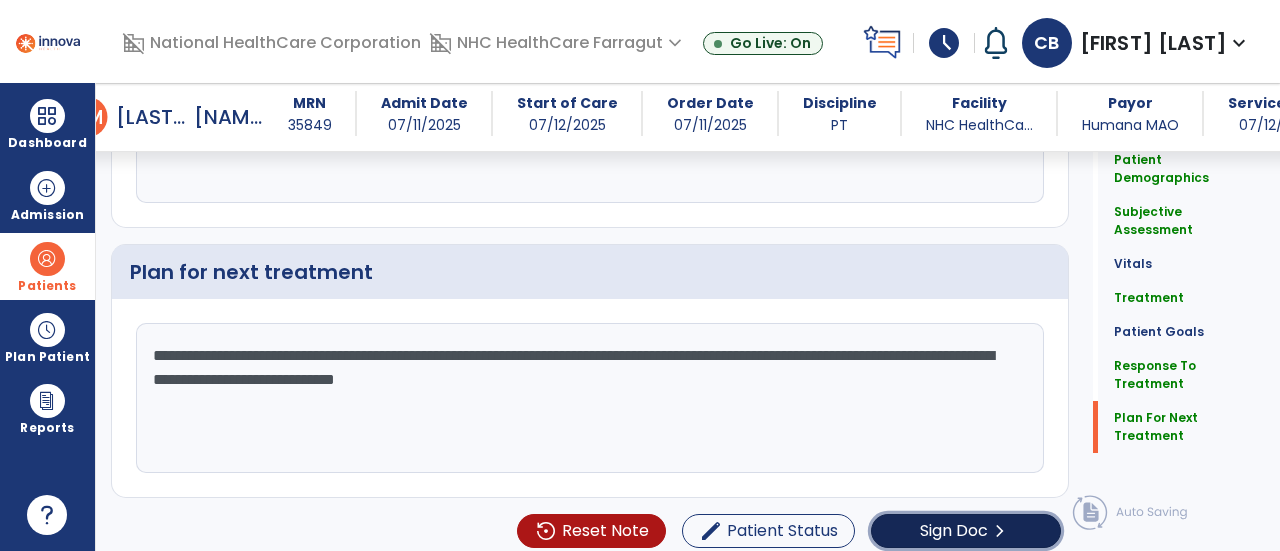 click on "Sign Doc" 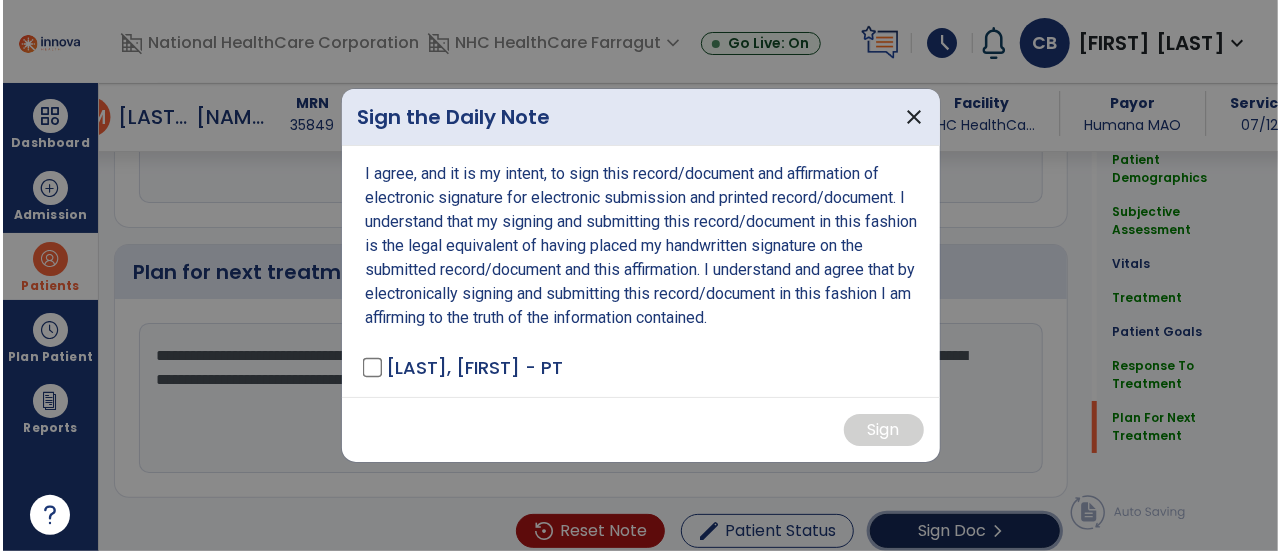 scroll, scrollTop: 3656, scrollLeft: 0, axis: vertical 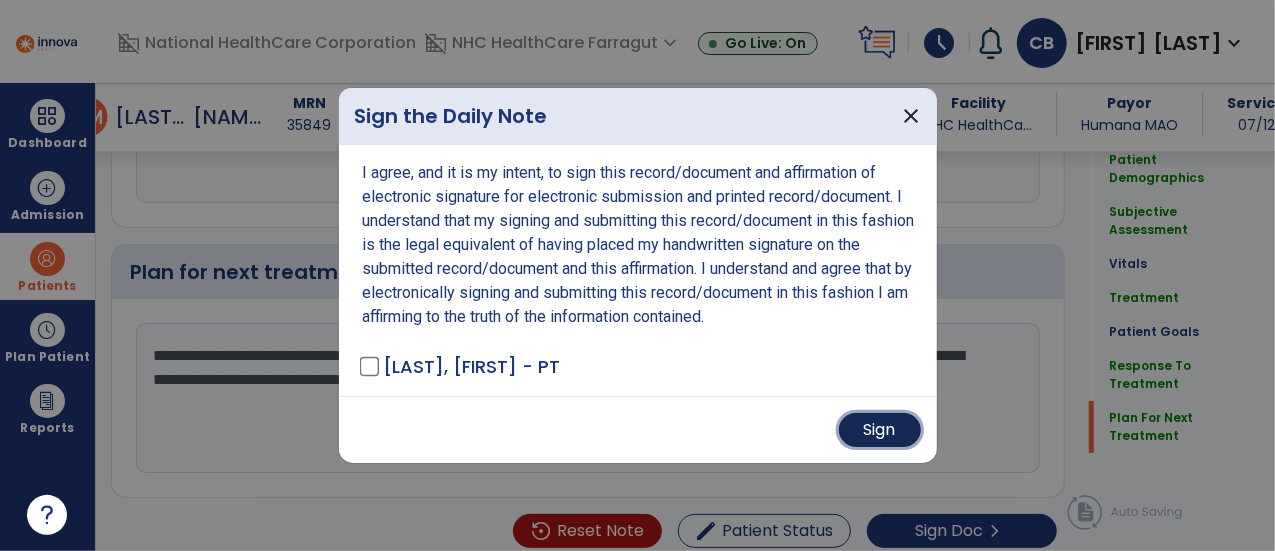 click on "Sign" at bounding box center (880, 430) 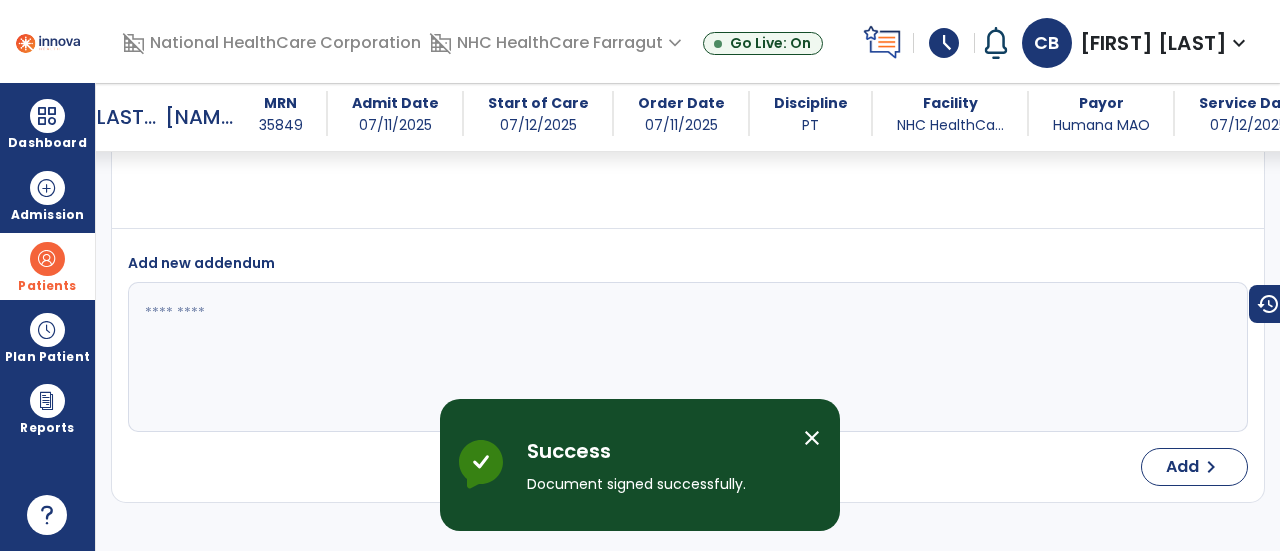 scroll, scrollTop: 6500, scrollLeft: 0, axis: vertical 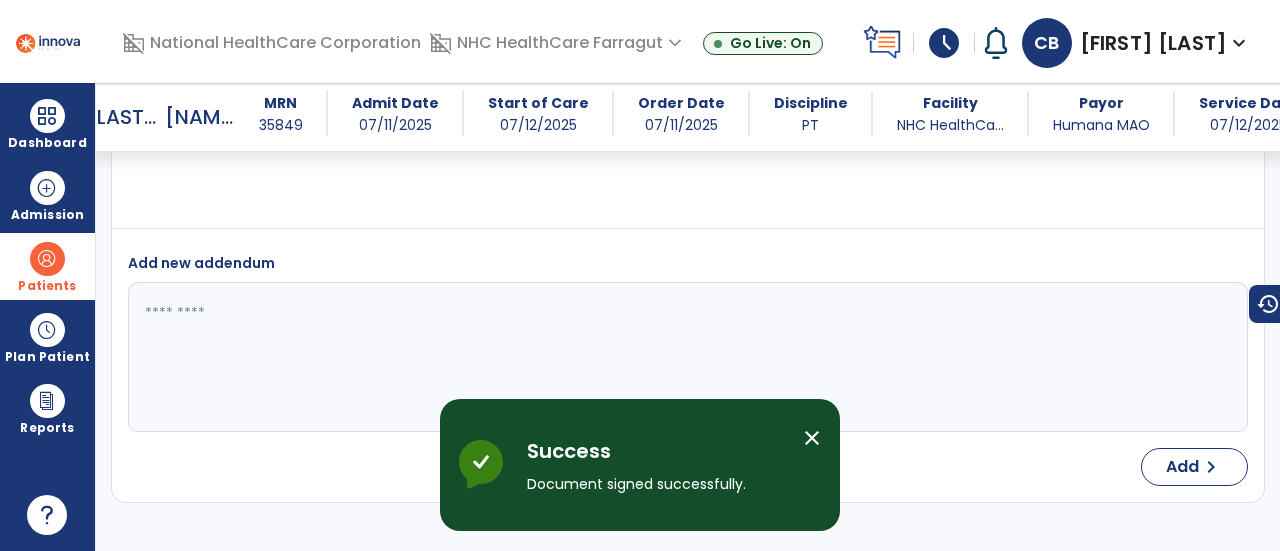click on "close" at bounding box center (812, 438) 